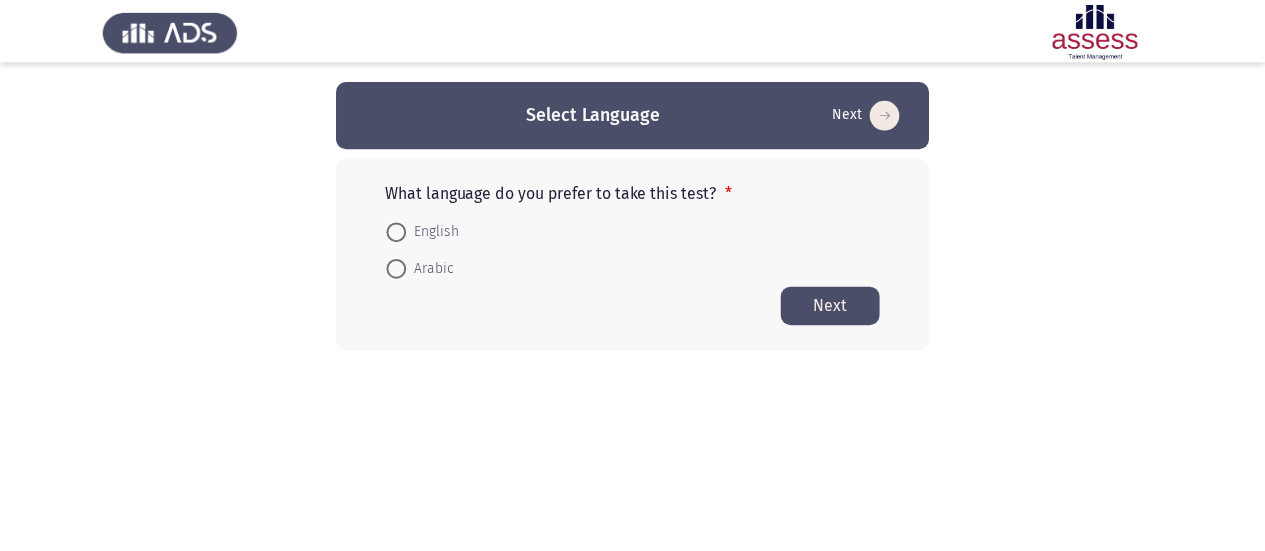 scroll, scrollTop: 0, scrollLeft: 0, axis: both 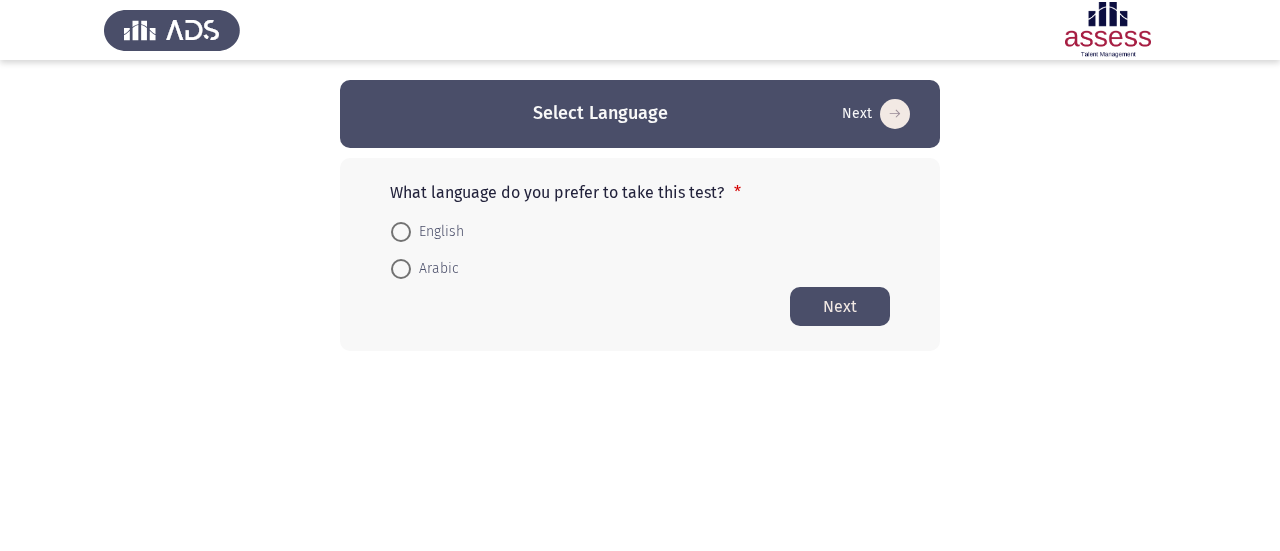 click on "Arabic" at bounding box center [435, 269] 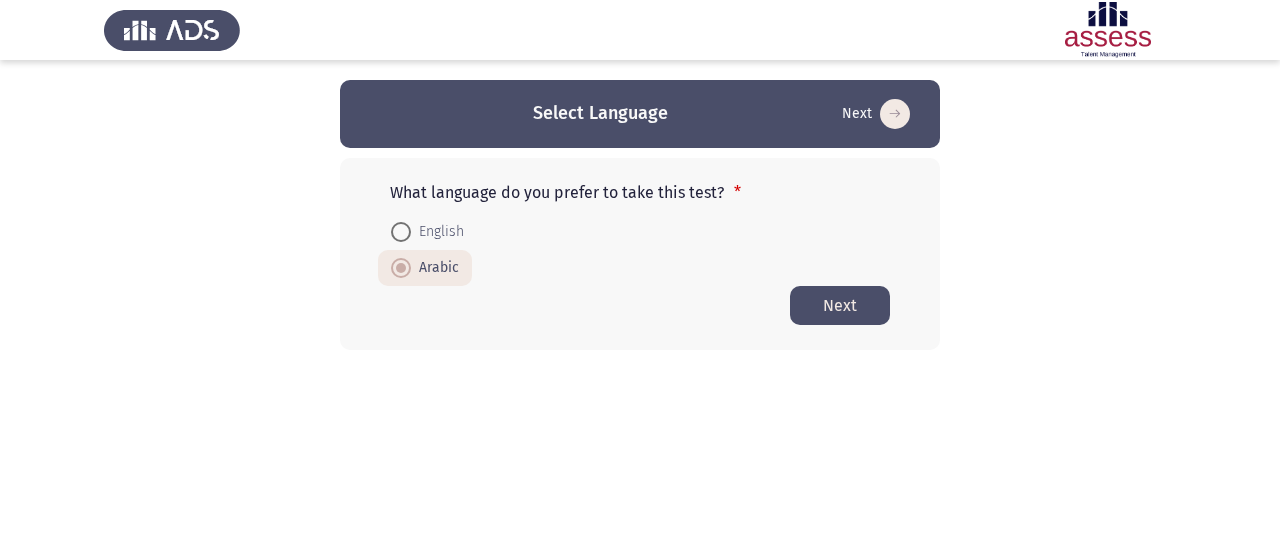 click on "Next" 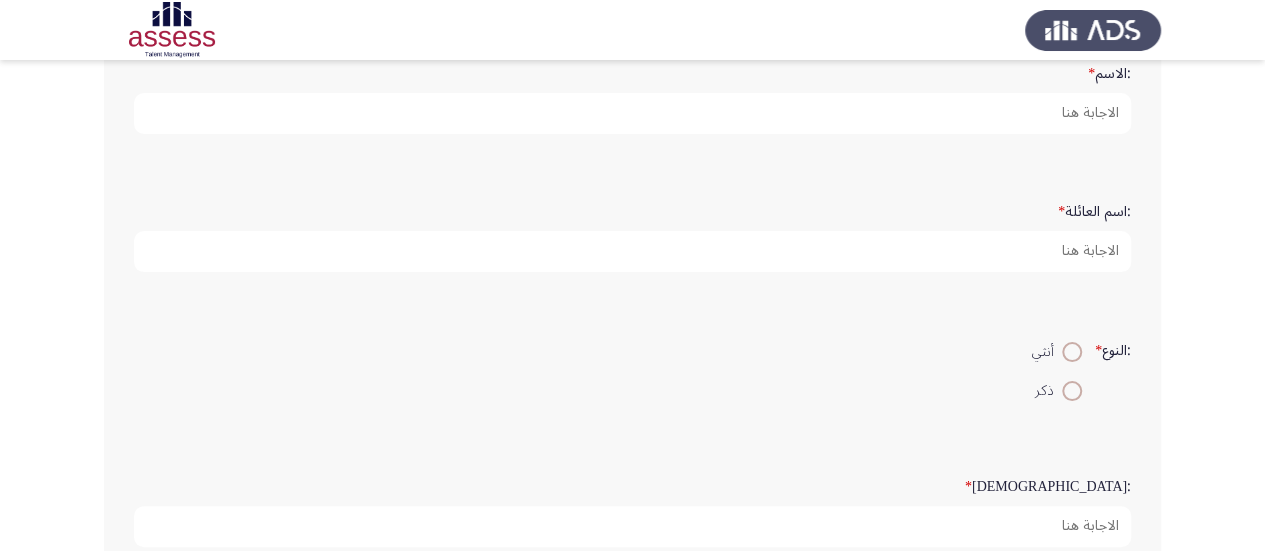 scroll, scrollTop: 0, scrollLeft: 0, axis: both 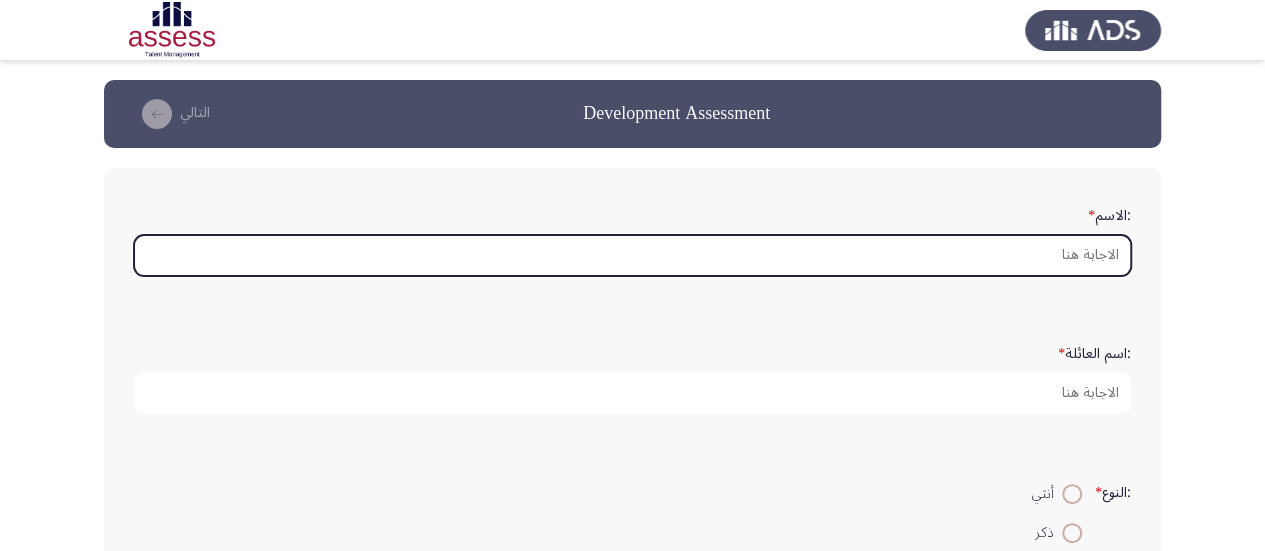 click on ":الاسم   *" at bounding box center [632, 255] 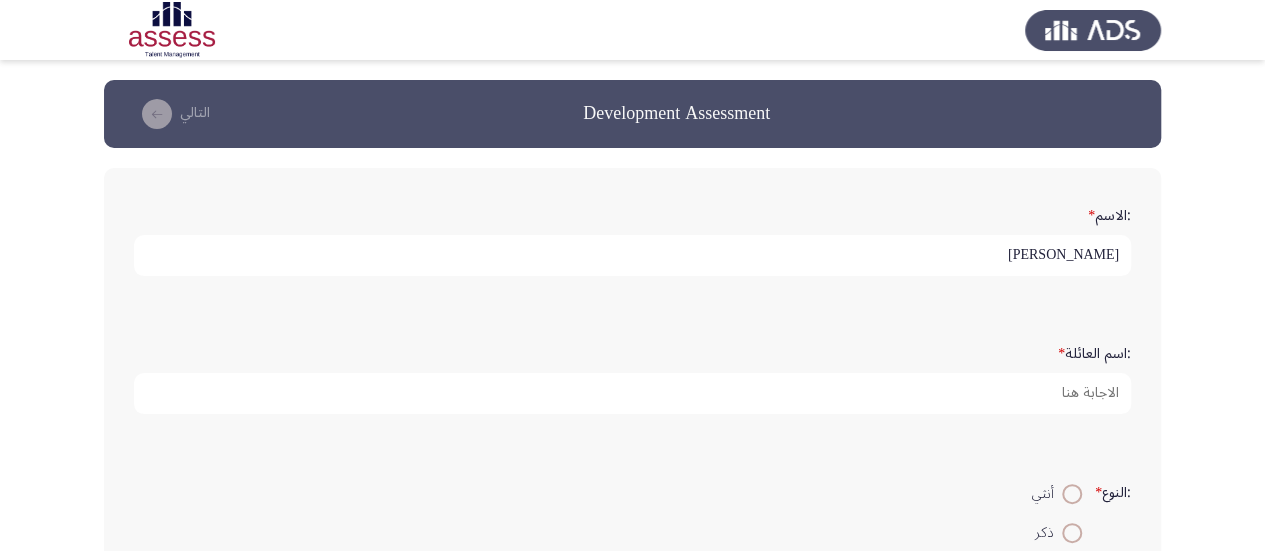 type on "[PERSON_NAME]" 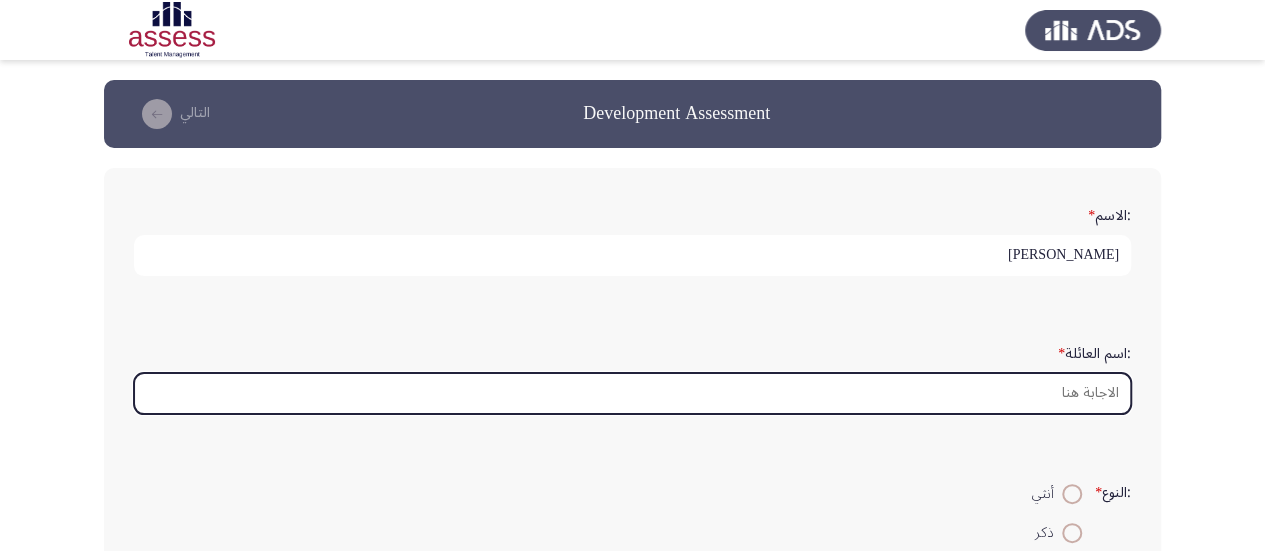 click on ":اسم العائلة   *" at bounding box center [632, 393] 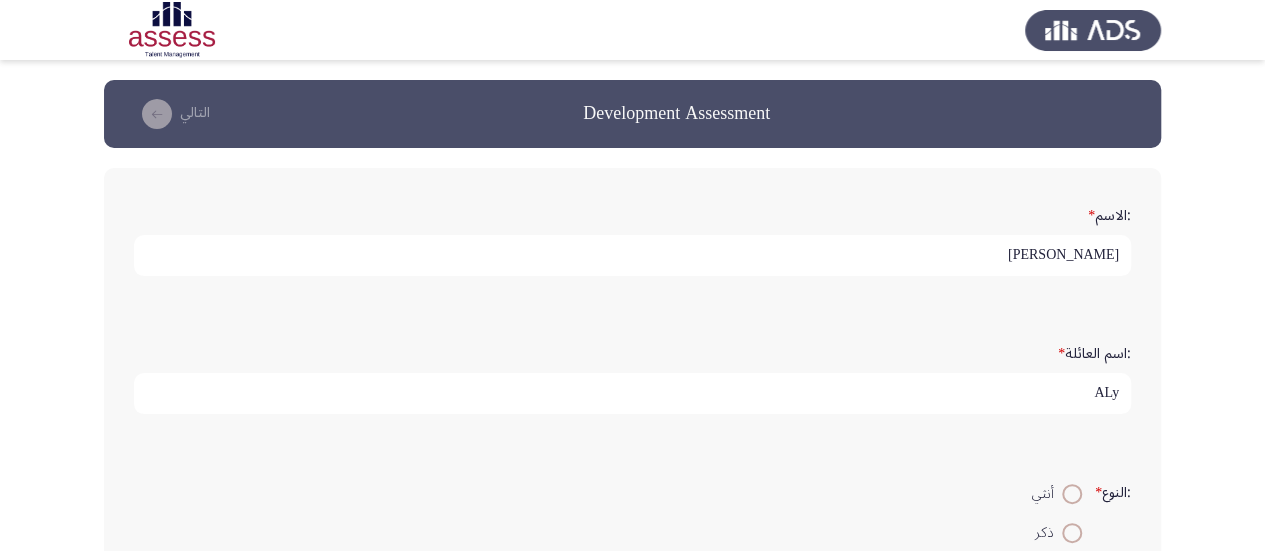 type on "ALy" 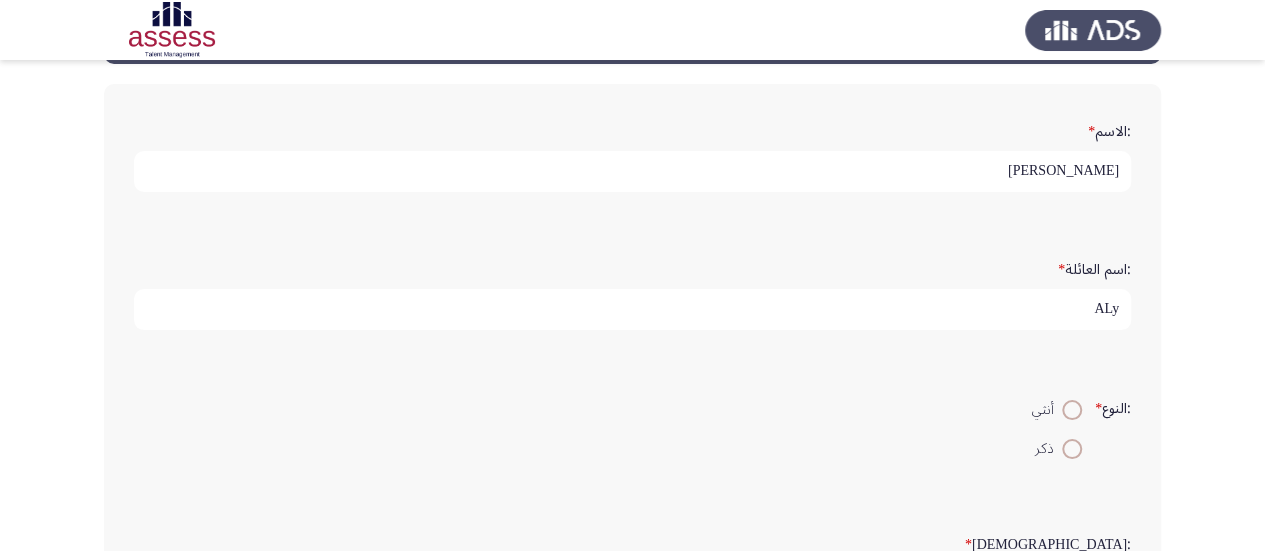 scroll, scrollTop: 200, scrollLeft: 0, axis: vertical 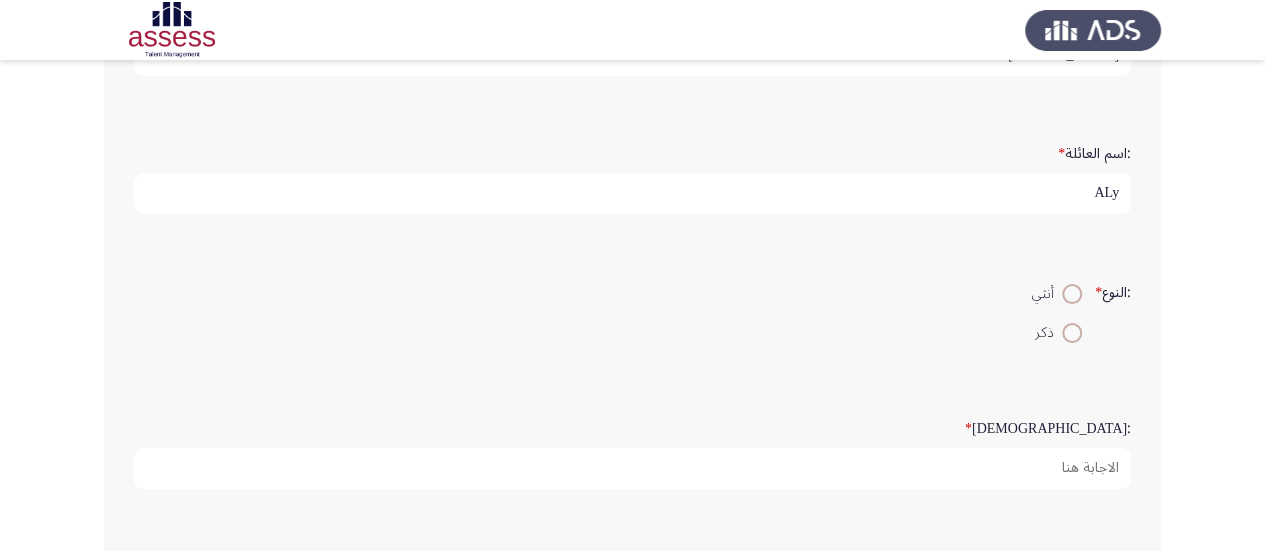 type on "[PERSON_NAME]" 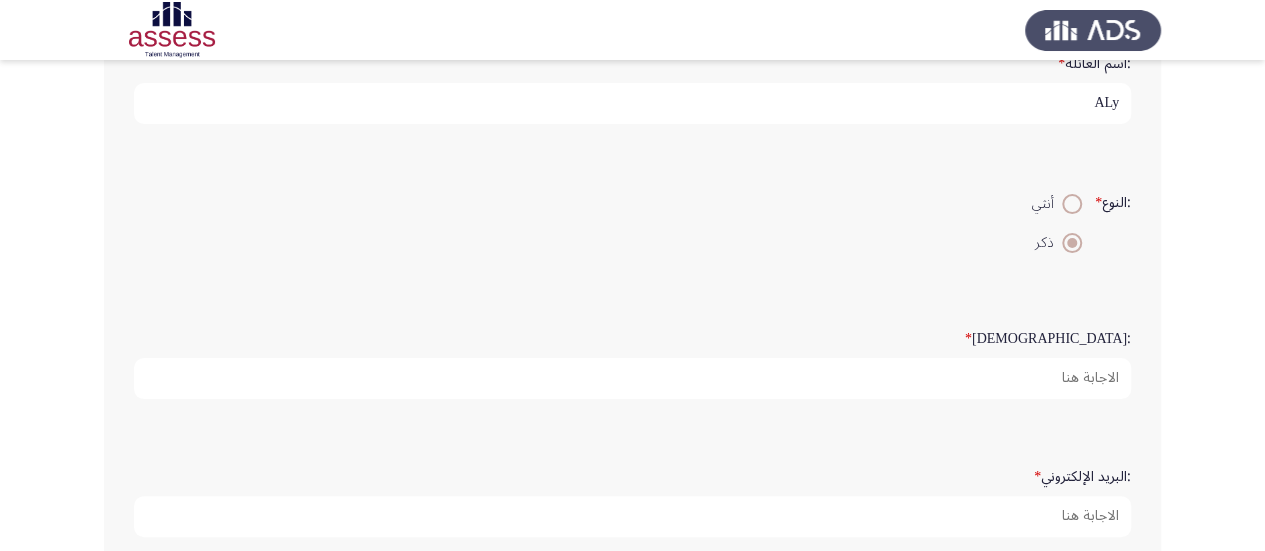 scroll, scrollTop: 400, scrollLeft: 0, axis: vertical 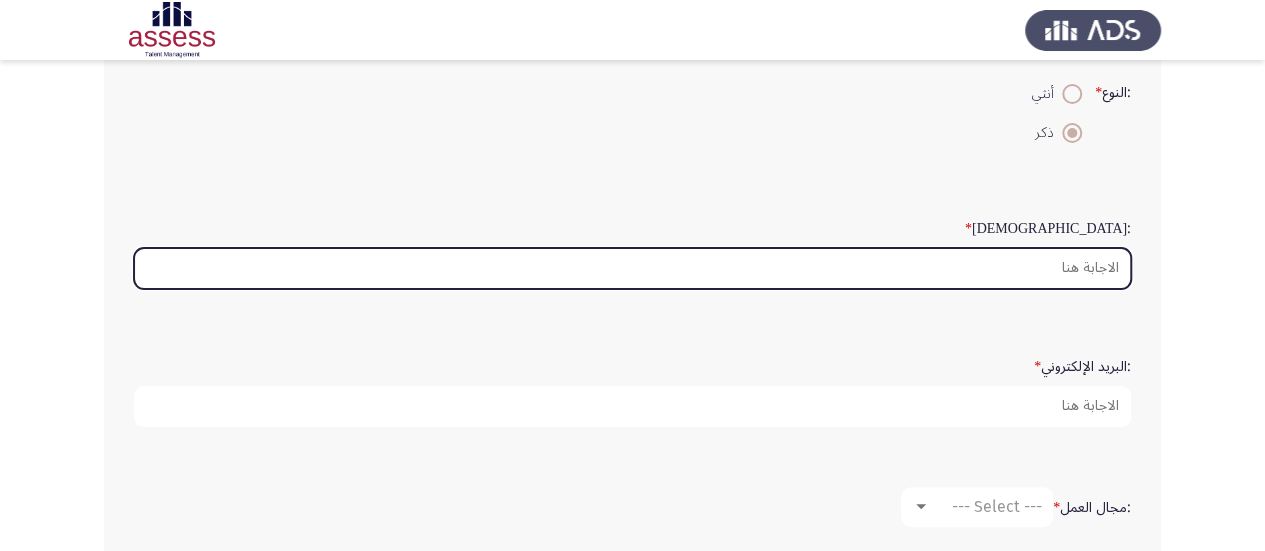 click on ":السن   *" at bounding box center (632, 268) 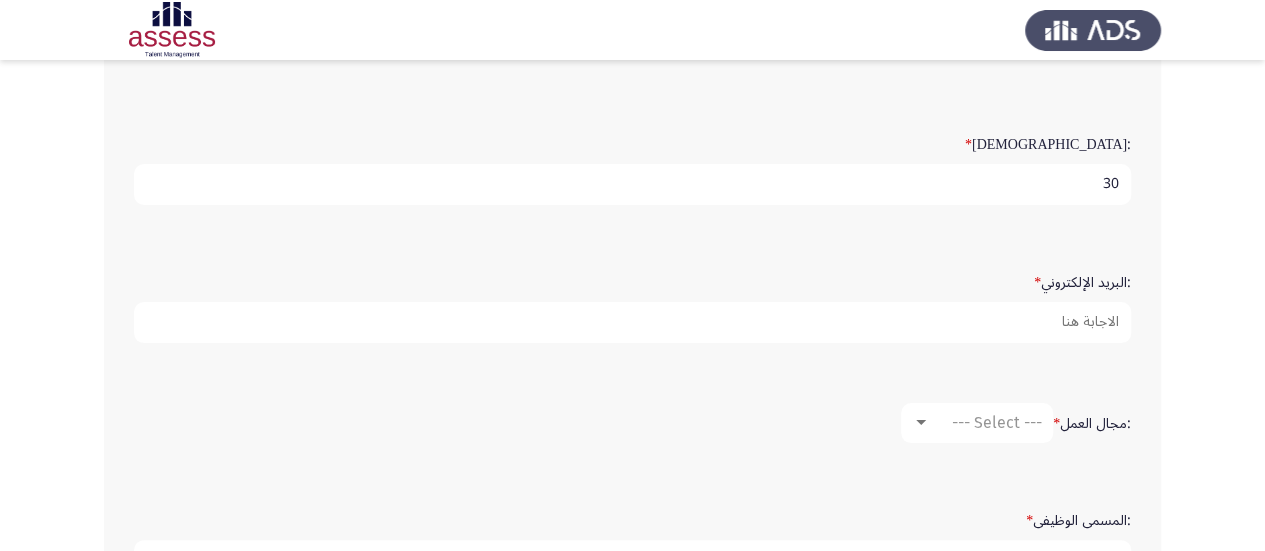 scroll, scrollTop: 600, scrollLeft: 0, axis: vertical 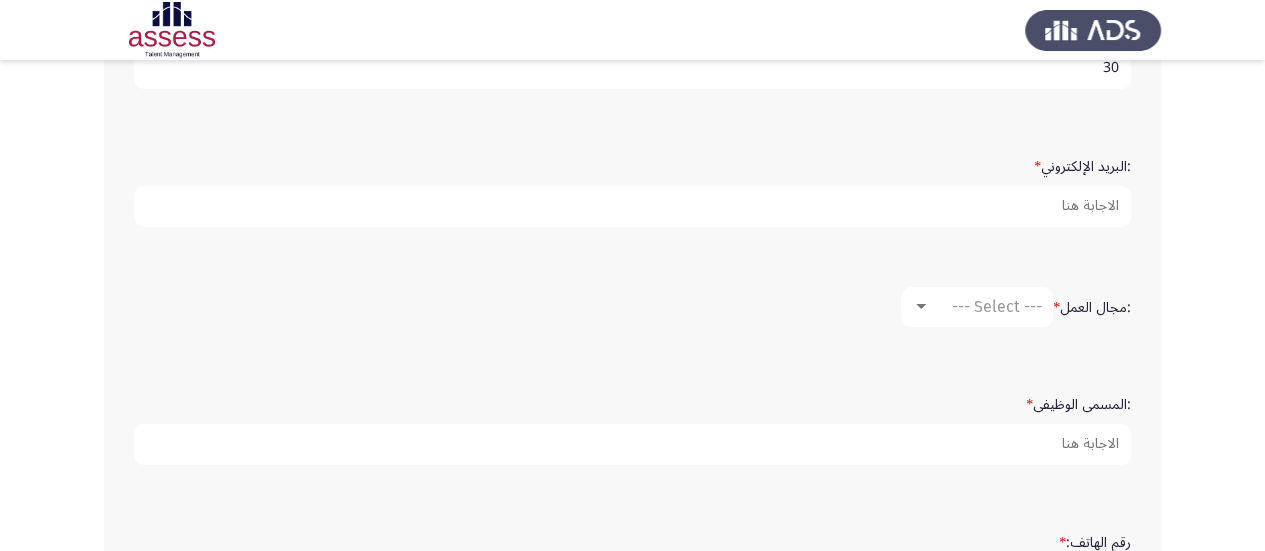 type on "30" 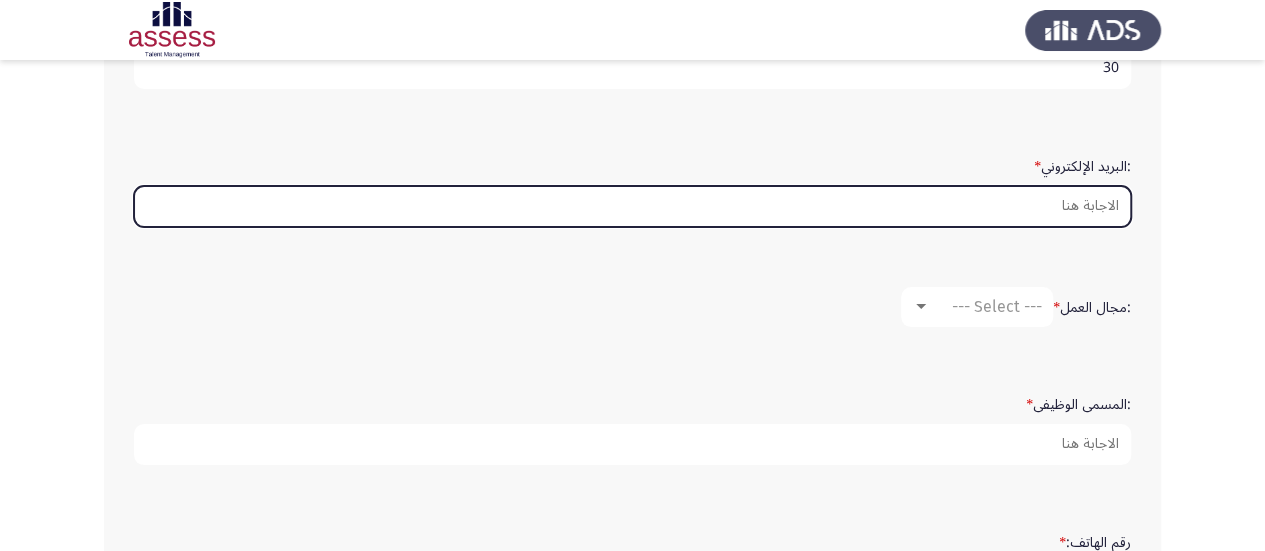 click on ":البريد الإلكتروني   *" at bounding box center [632, 206] 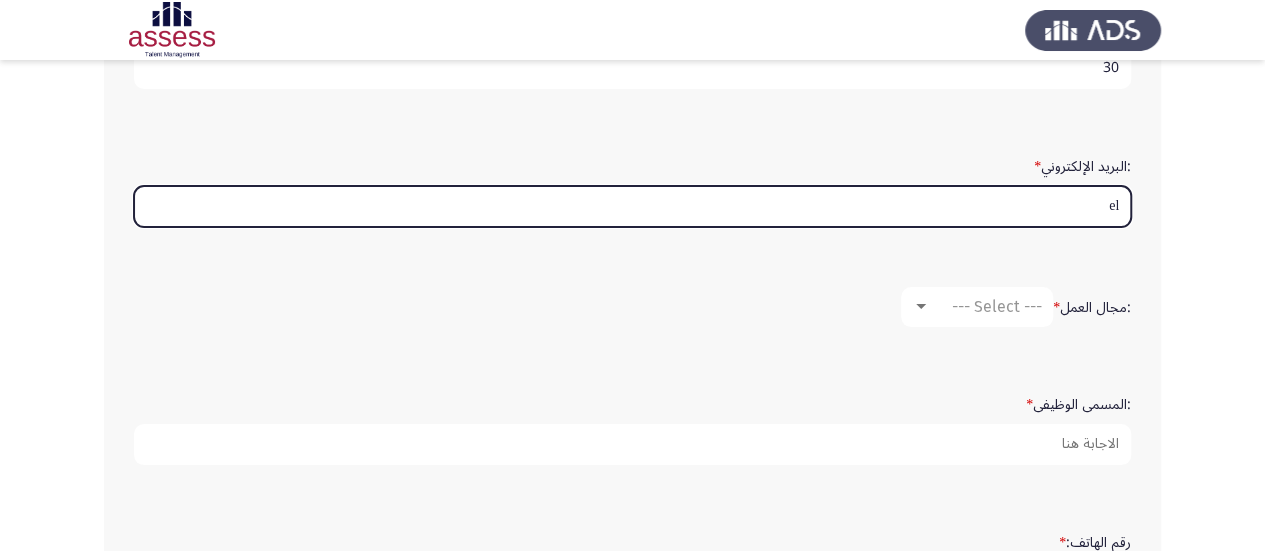 type on "e" 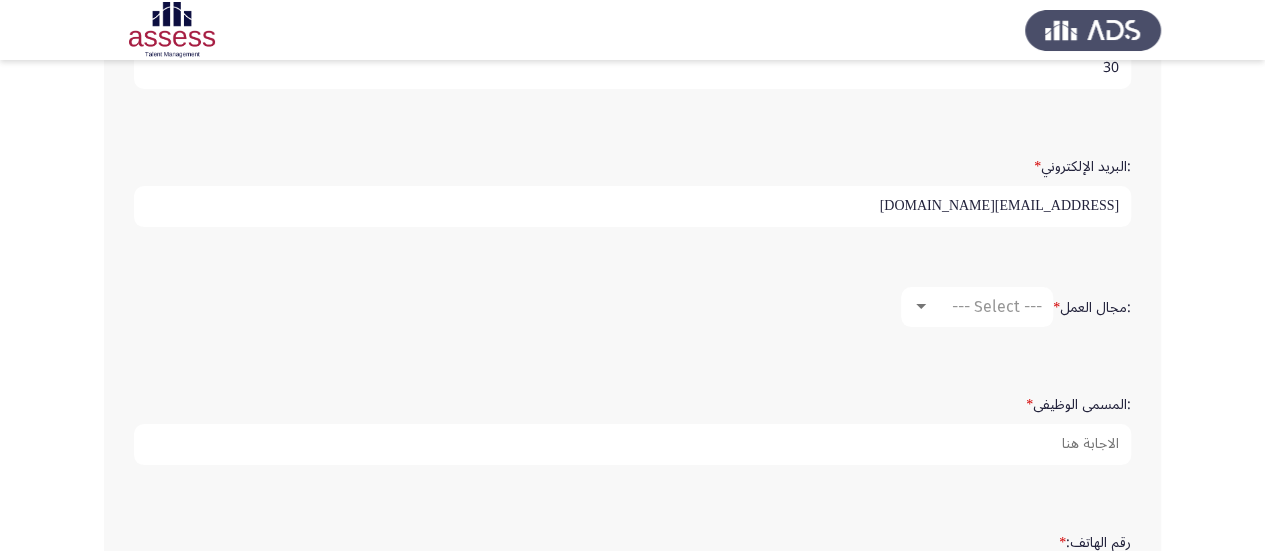 type on "[EMAIL_ADDRESS][DOMAIN_NAME]" 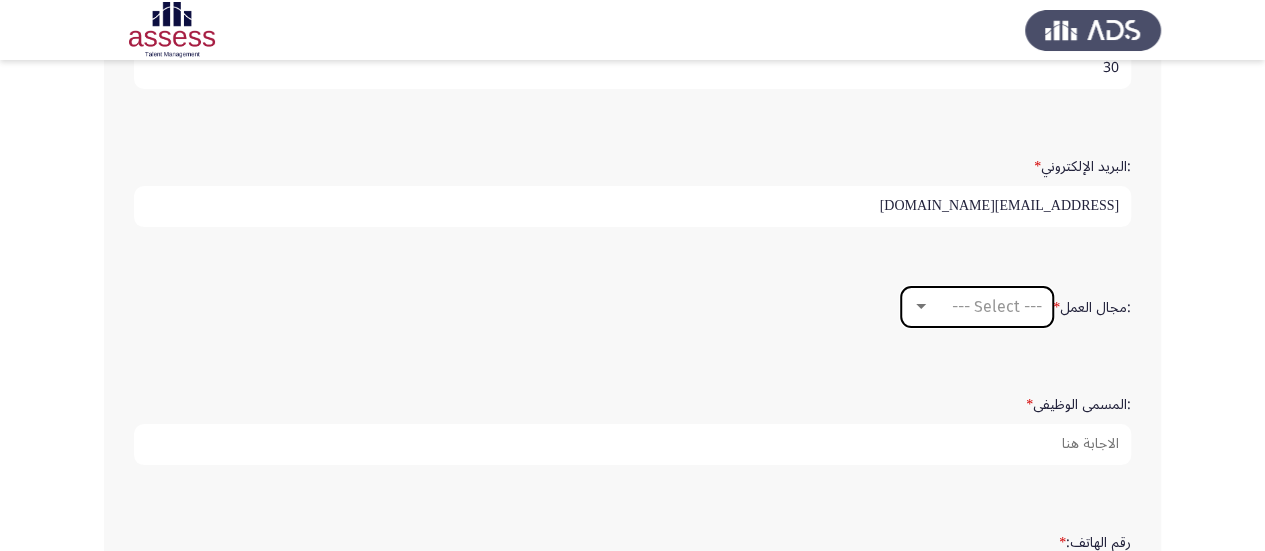 click on "--- Select ---" at bounding box center (986, 306) 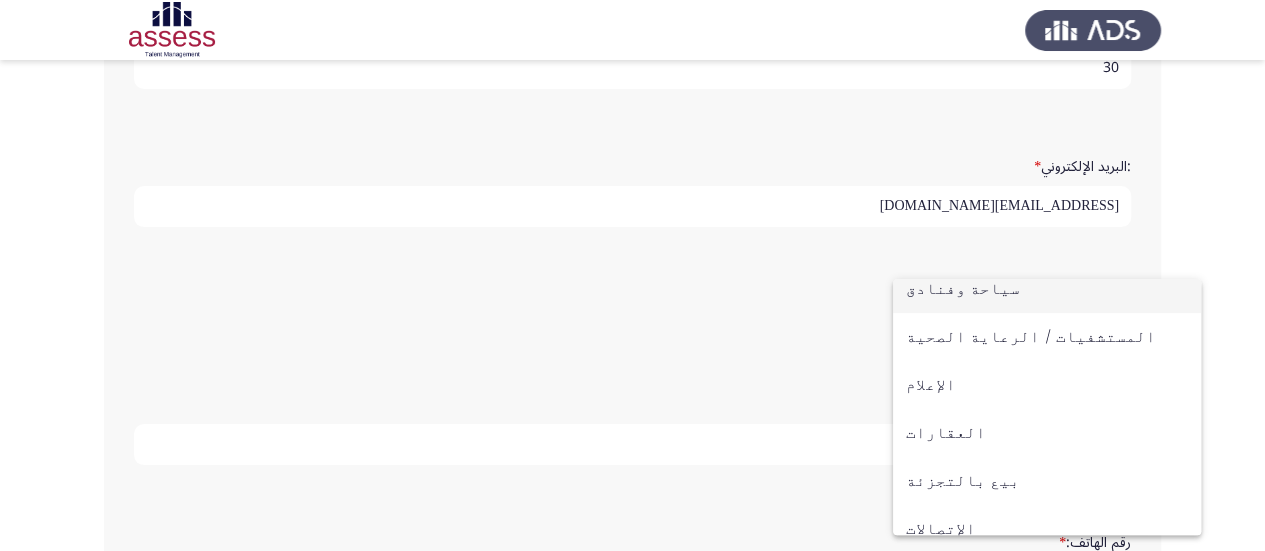 scroll, scrollTop: 656, scrollLeft: 0, axis: vertical 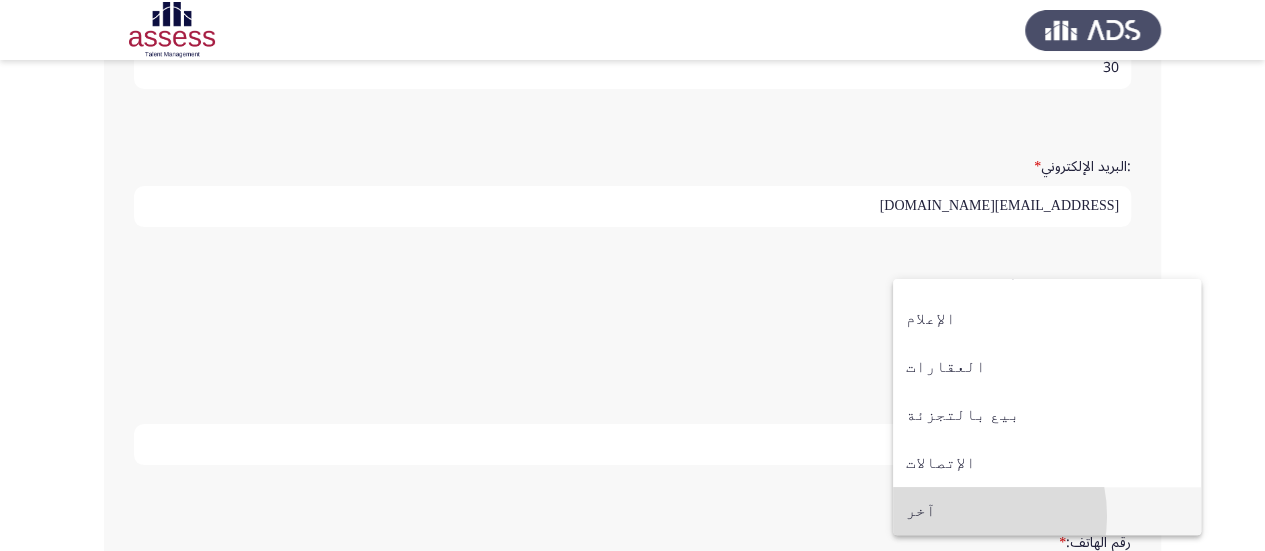 drag, startPoint x: 949, startPoint y: 516, endPoint x: 962, endPoint y: 494, distance: 25.553865 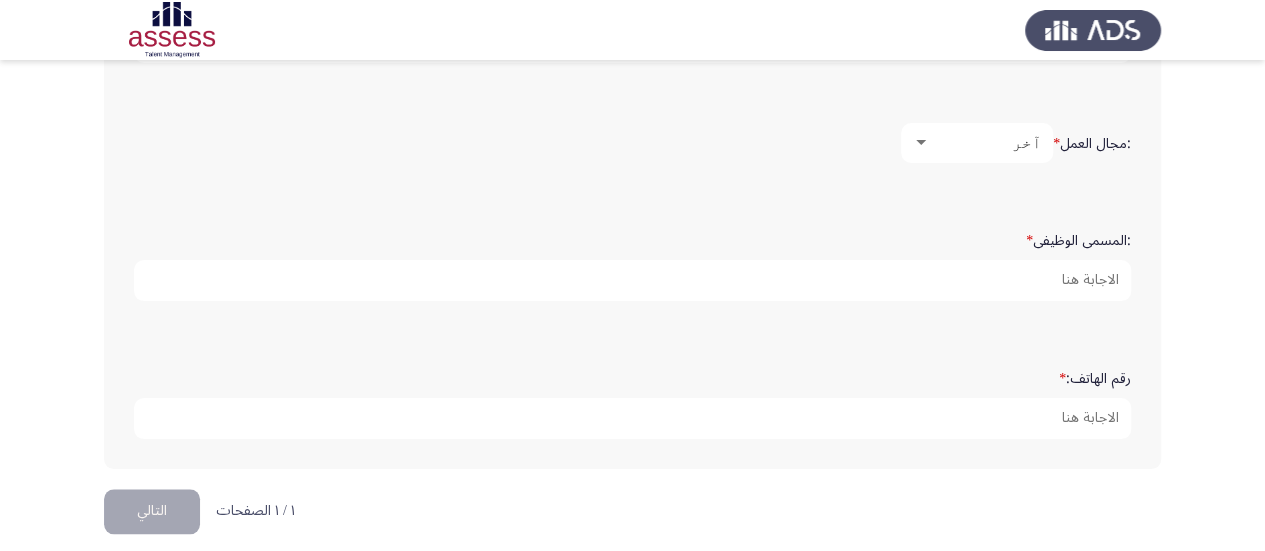 scroll, scrollTop: 776, scrollLeft: 0, axis: vertical 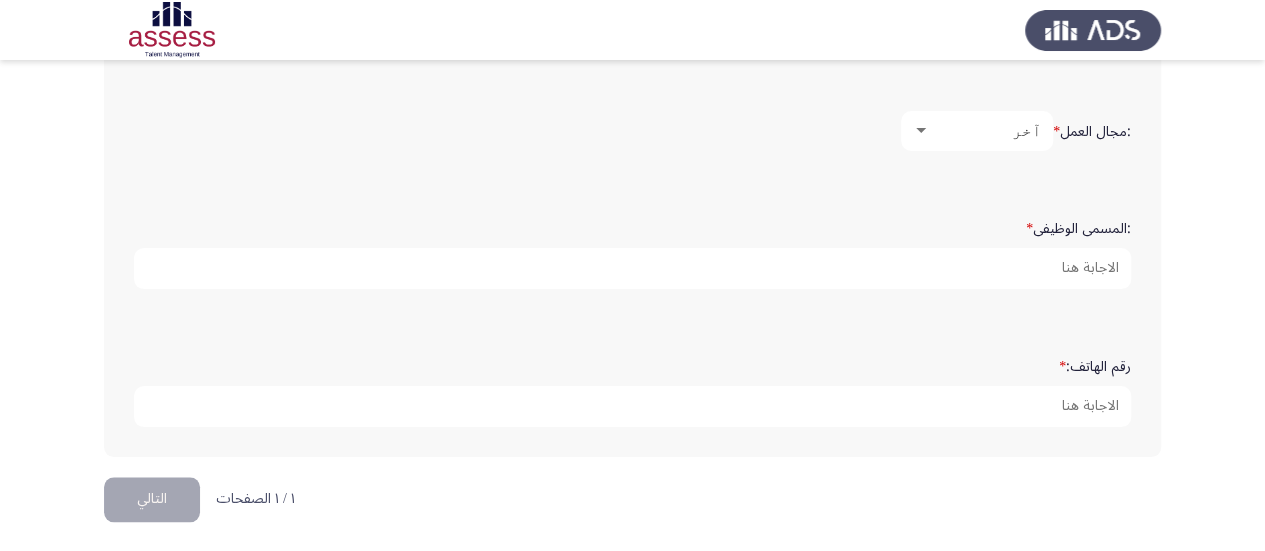 click on "آخر" at bounding box center (986, 130) 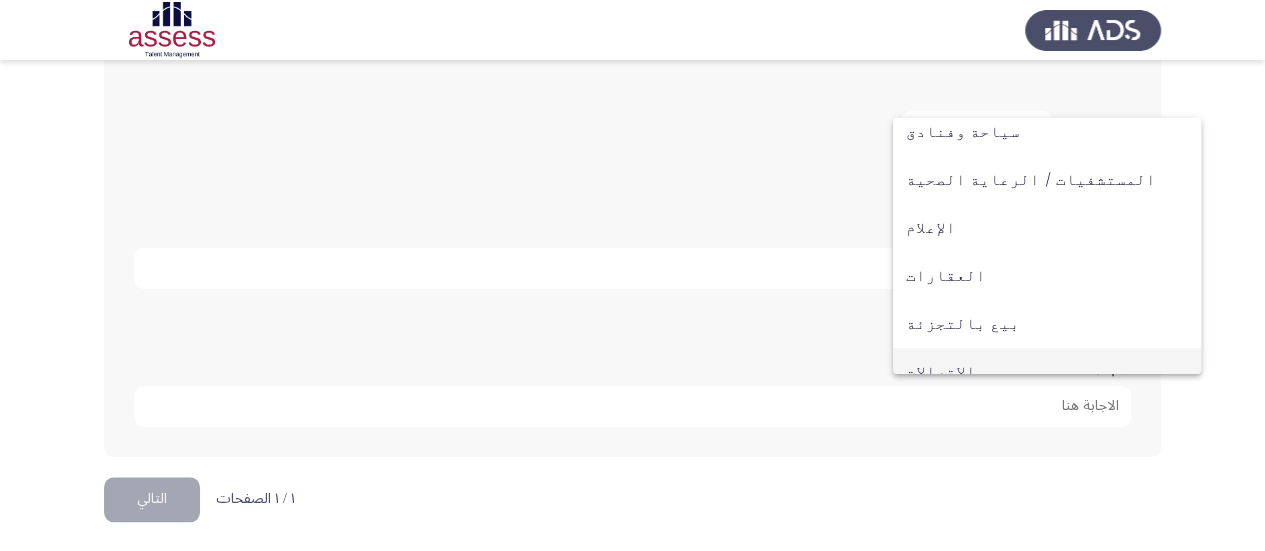 scroll, scrollTop: 656, scrollLeft: 0, axis: vertical 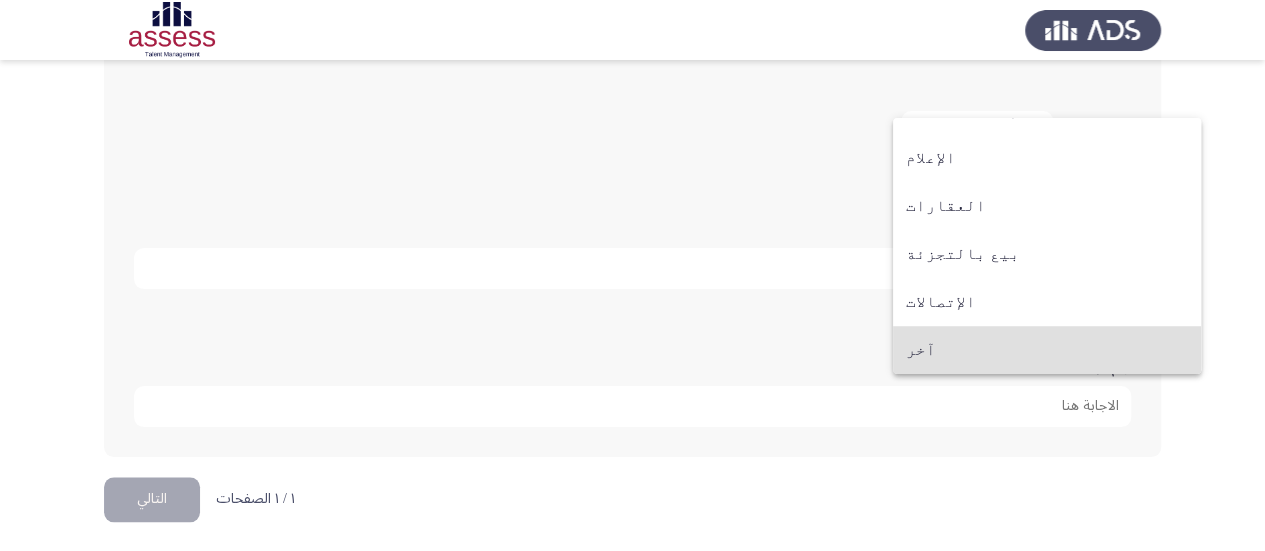 click at bounding box center [632, 275] 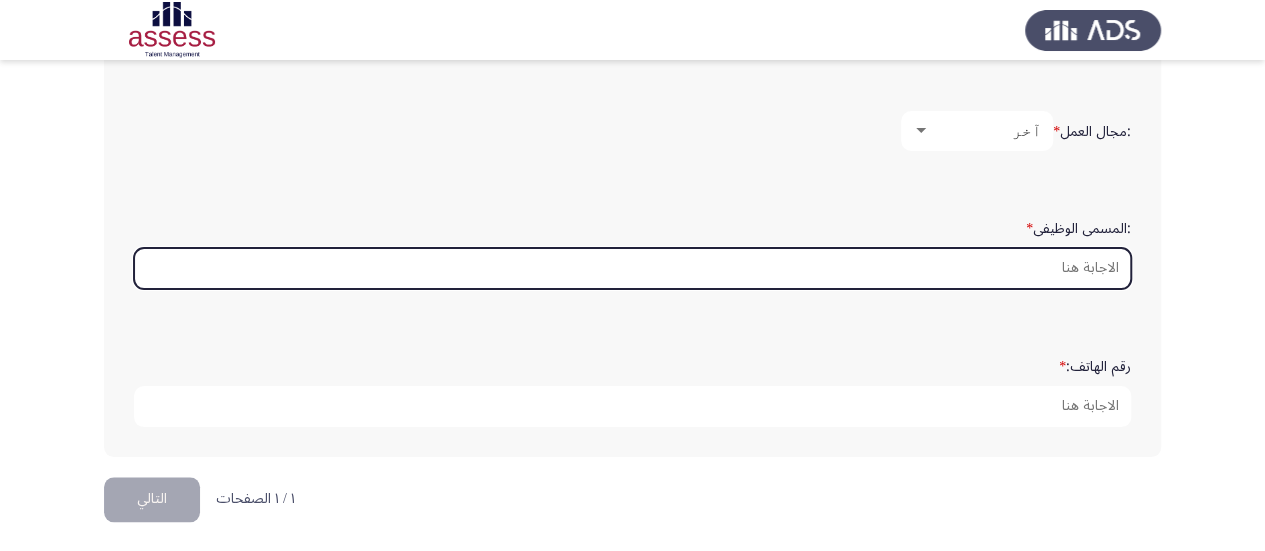 click on ":المسمى الوظيفى   *" at bounding box center [632, 268] 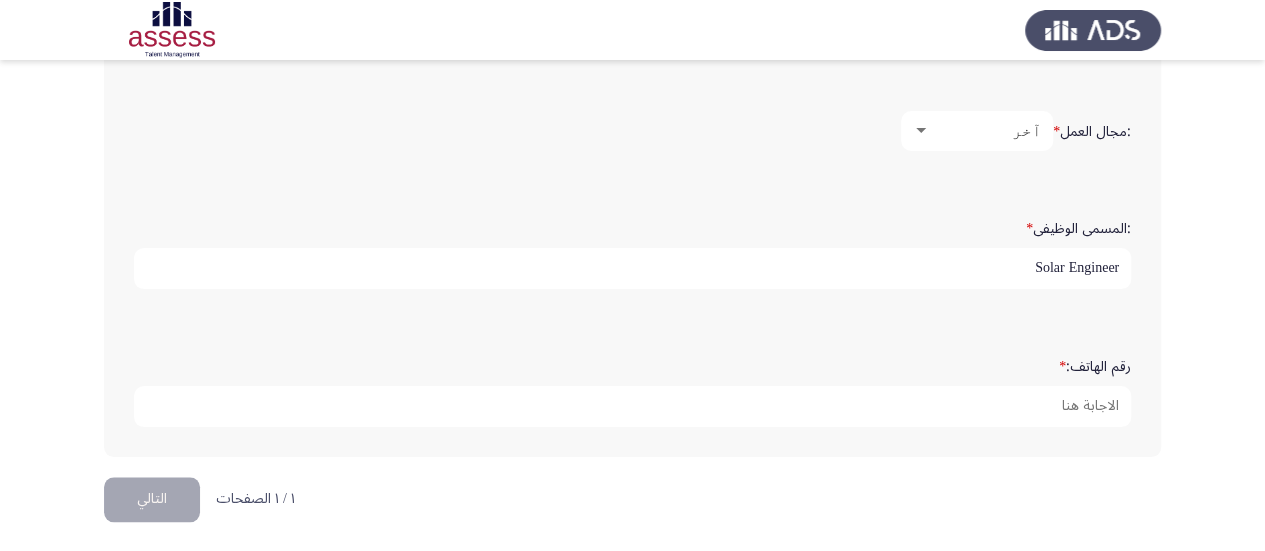 type on "Solar Engineer" 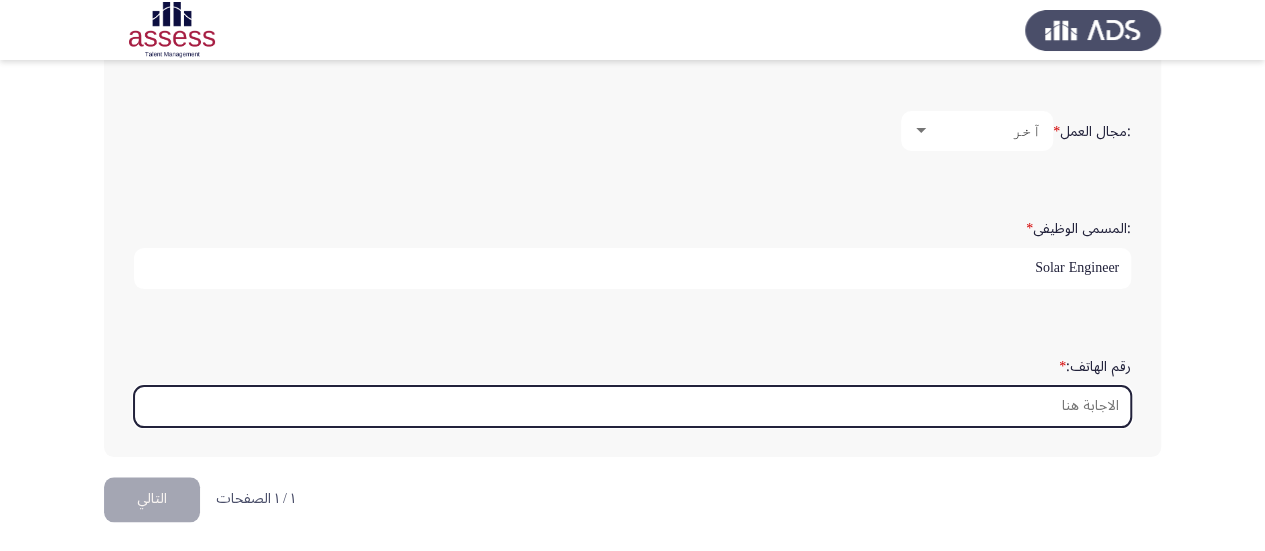 click on "رقم الهاتف:    *" at bounding box center (632, 406) 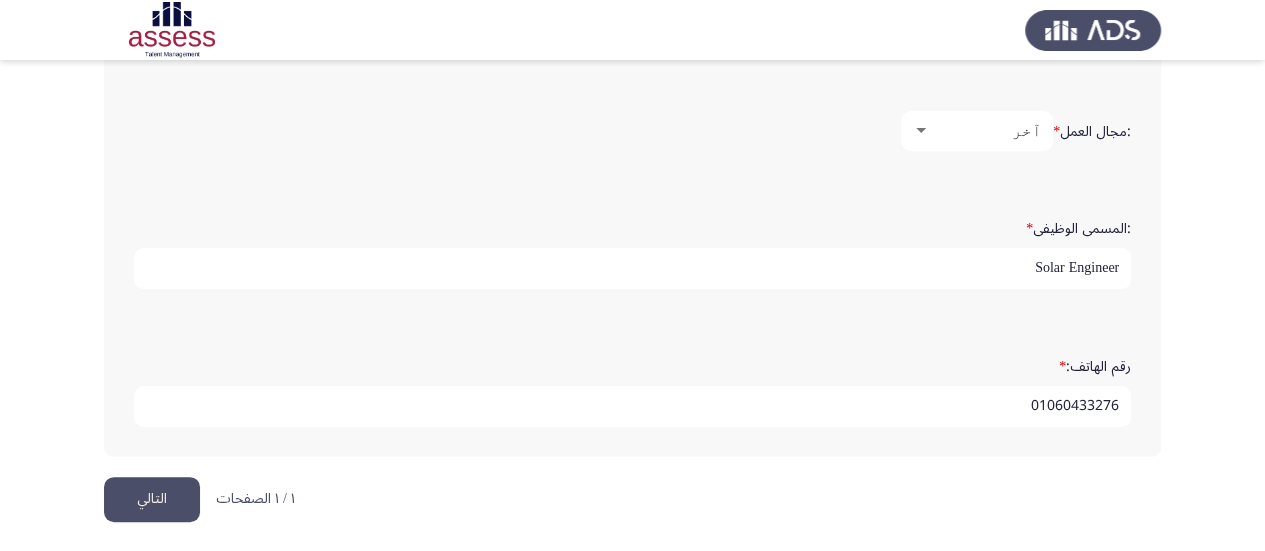 type on "01060433276" 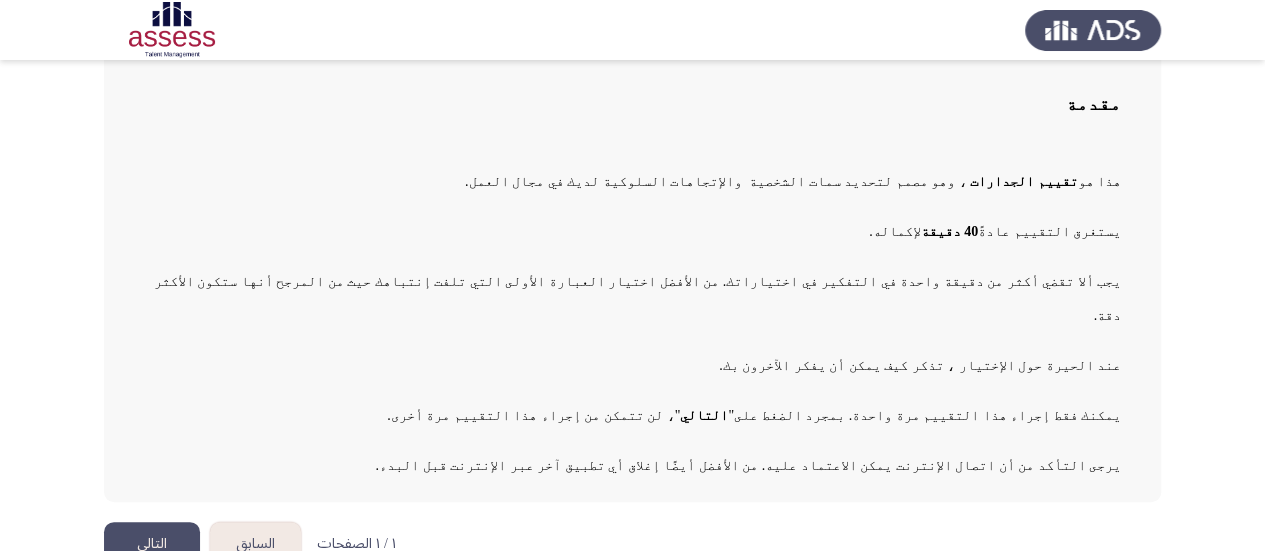 scroll, scrollTop: 137, scrollLeft: 0, axis: vertical 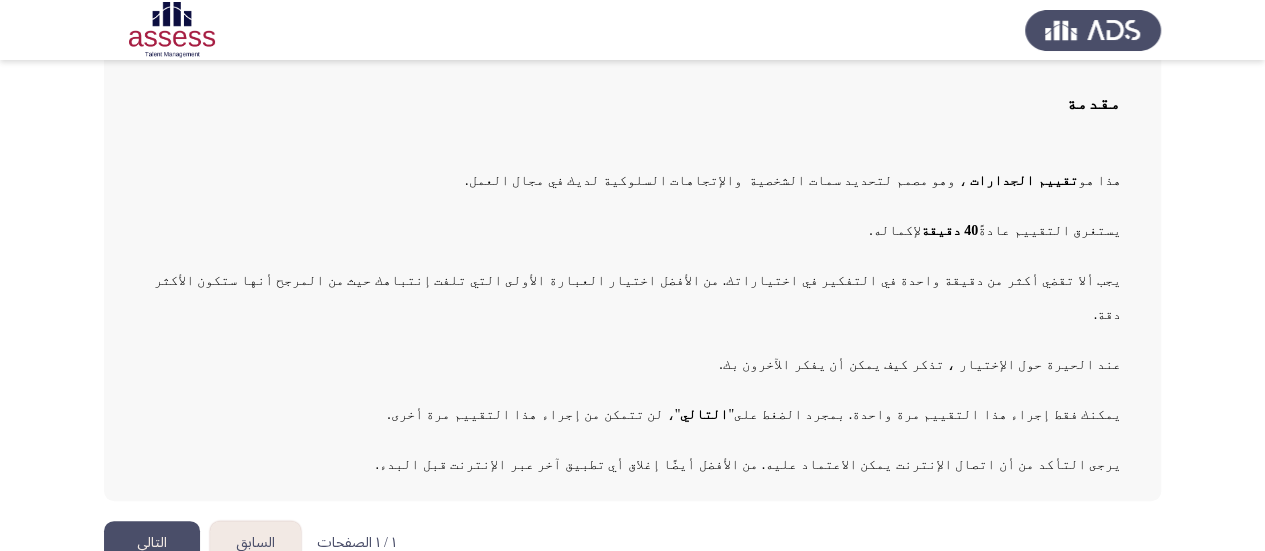 click on "التالي" 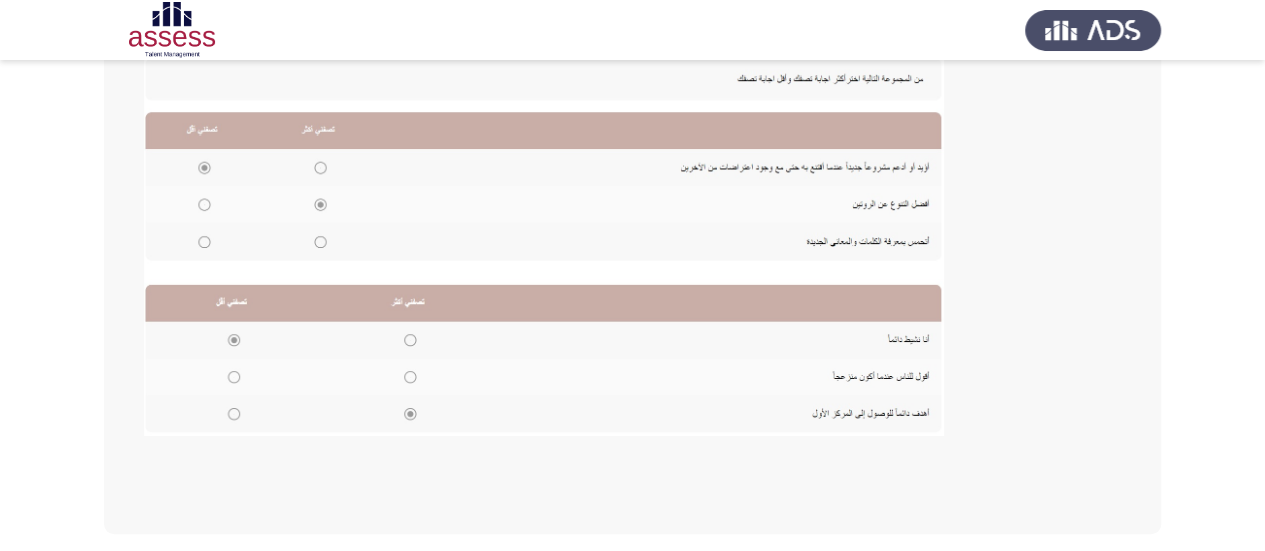 scroll, scrollTop: 481, scrollLeft: 0, axis: vertical 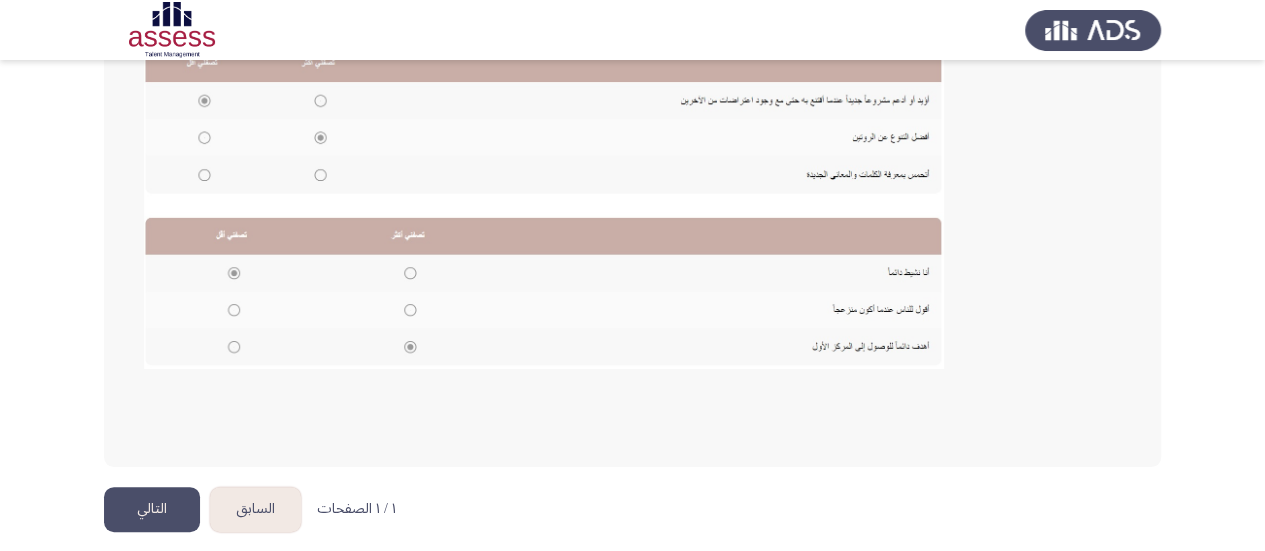 click on "التالي" 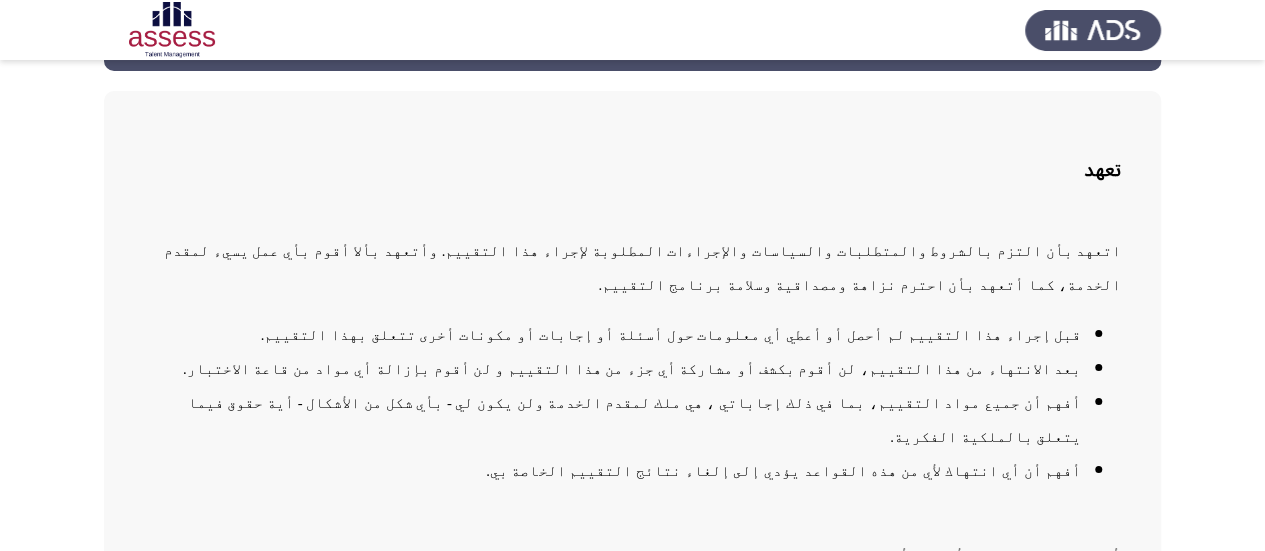 scroll, scrollTop: 189, scrollLeft: 0, axis: vertical 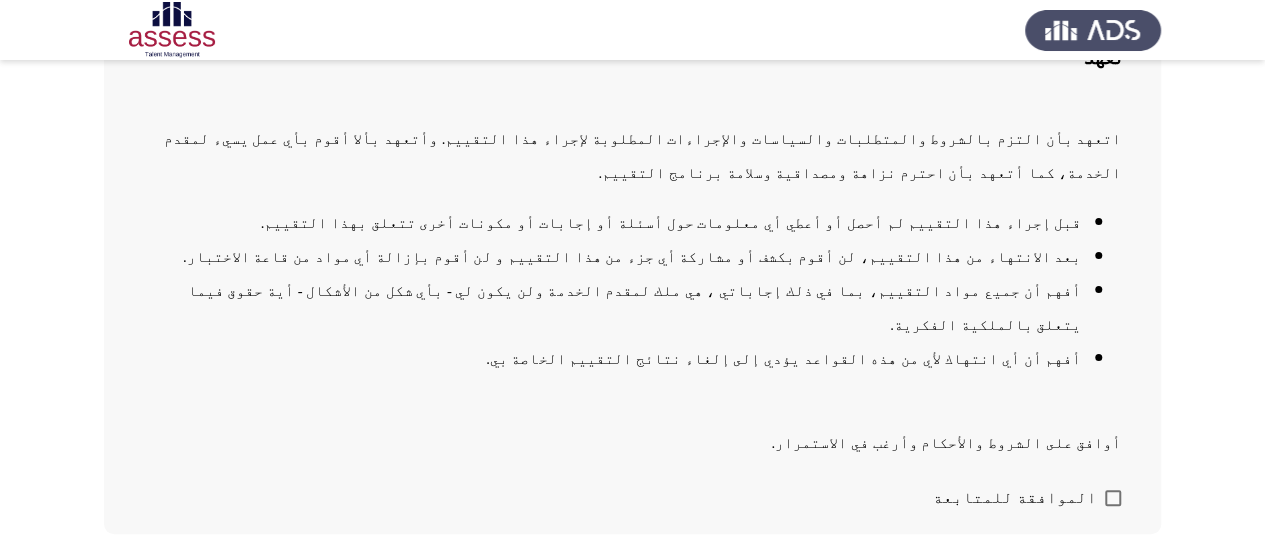 click on "الموافقة للمتابعة" at bounding box center (1027, 498) 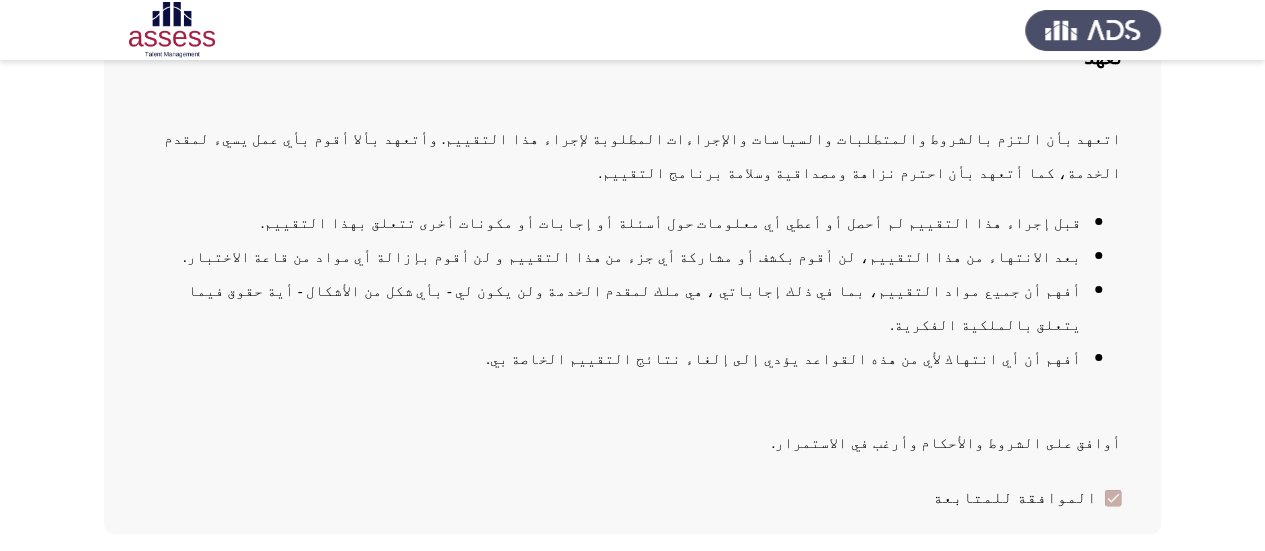 click on "التالي" 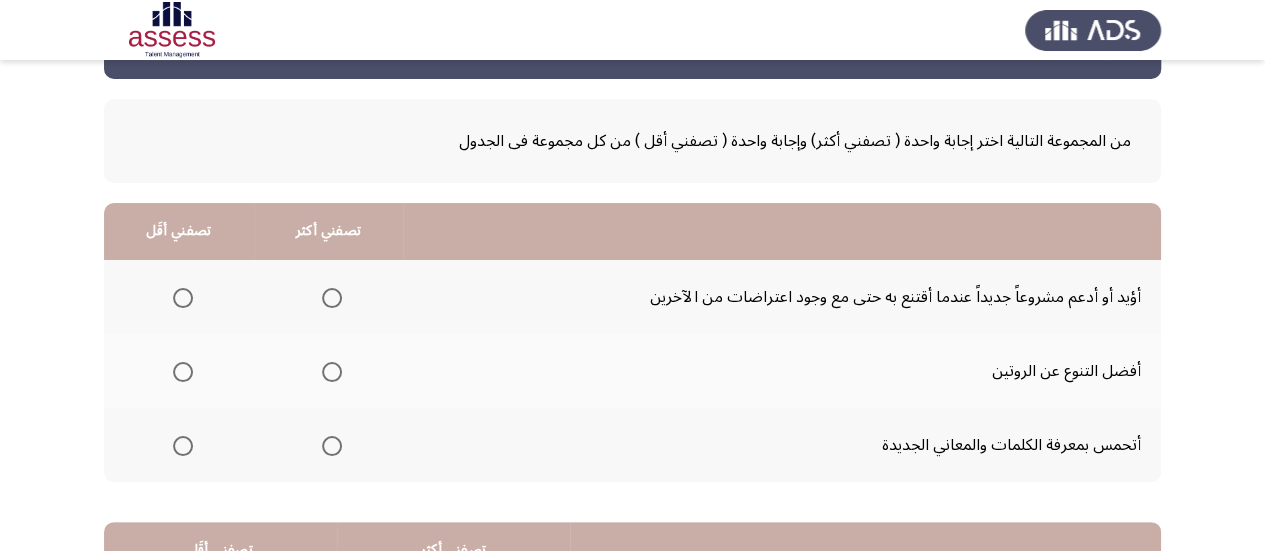 scroll, scrollTop: 100, scrollLeft: 0, axis: vertical 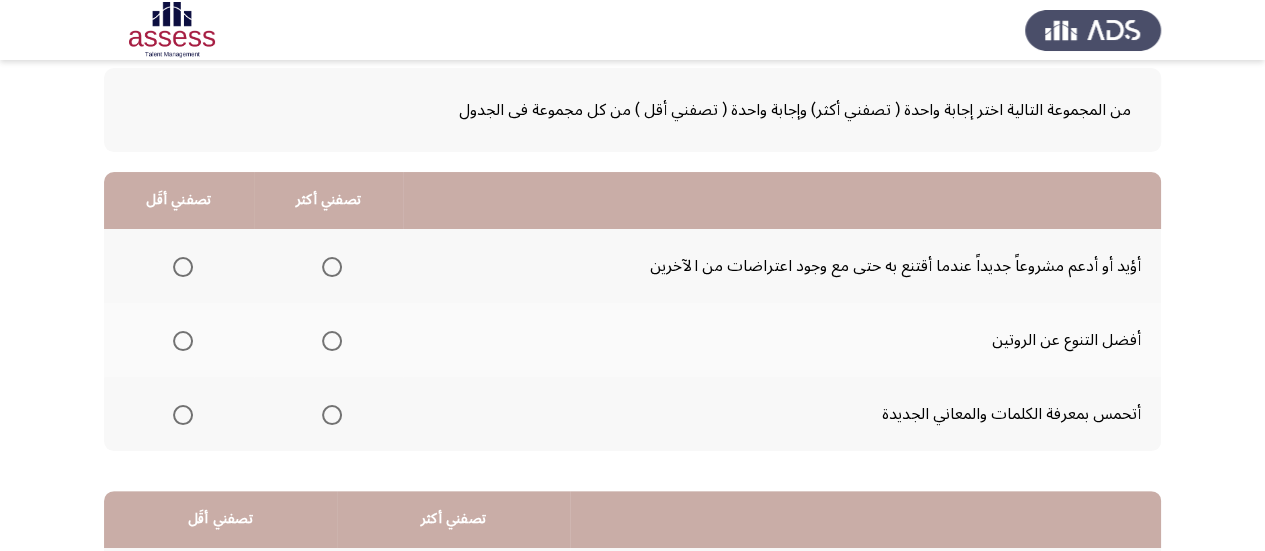 click at bounding box center [332, 267] 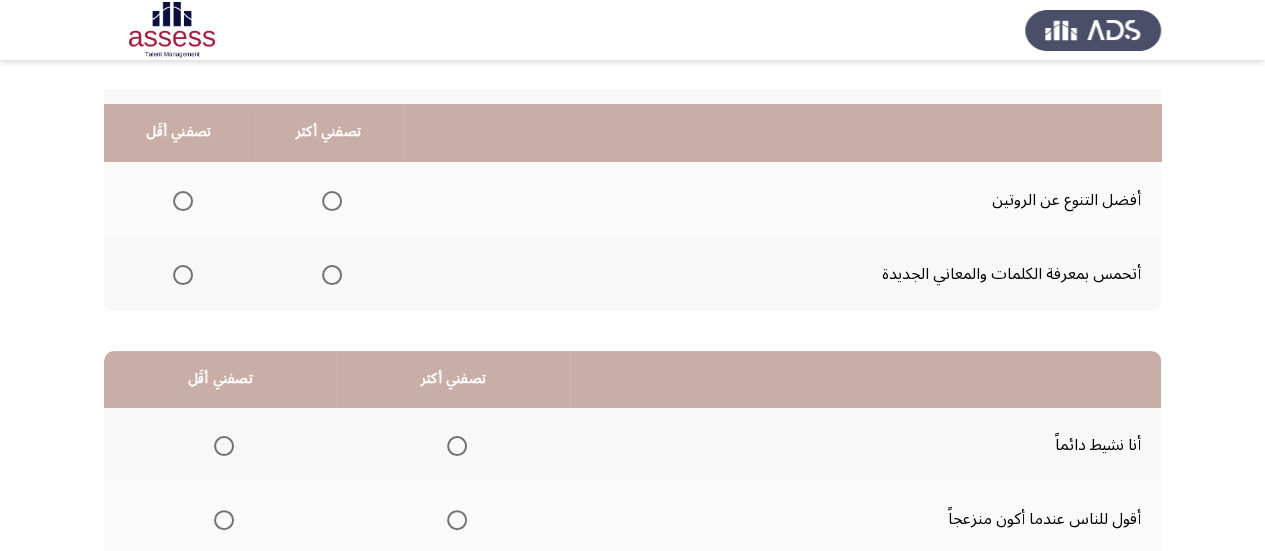 scroll, scrollTop: 200, scrollLeft: 0, axis: vertical 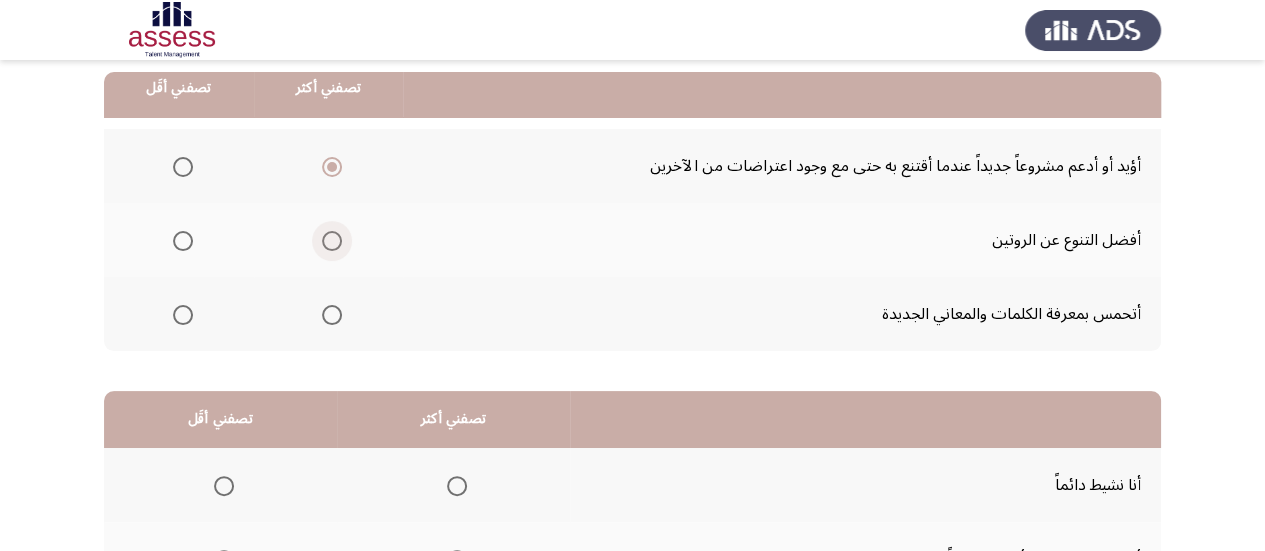click at bounding box center [328, 241] 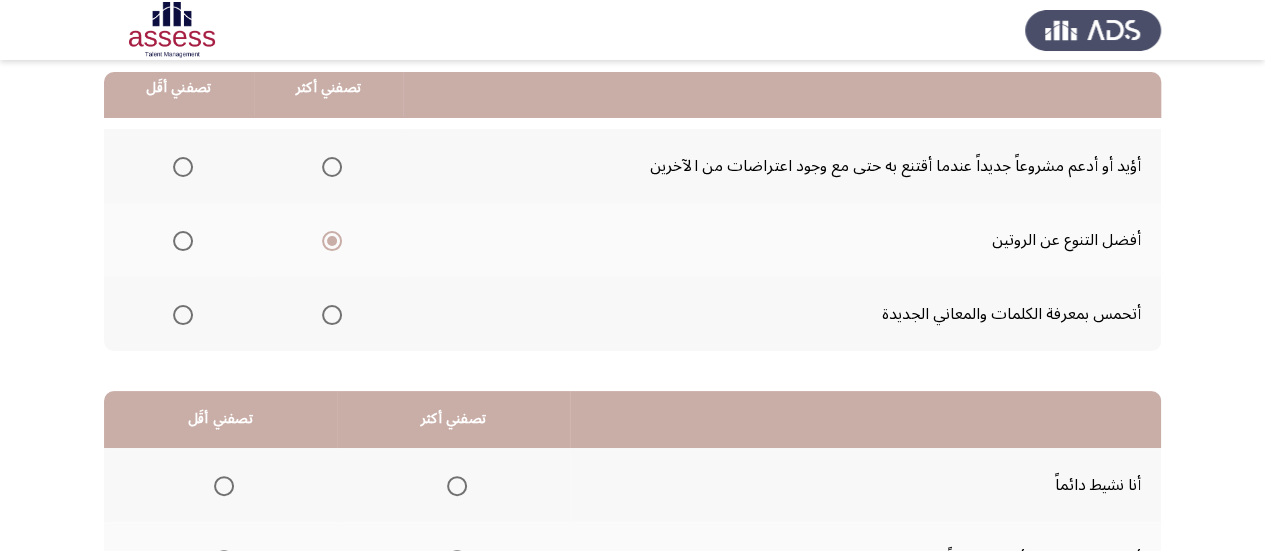 click at bounding box center [332, 315] 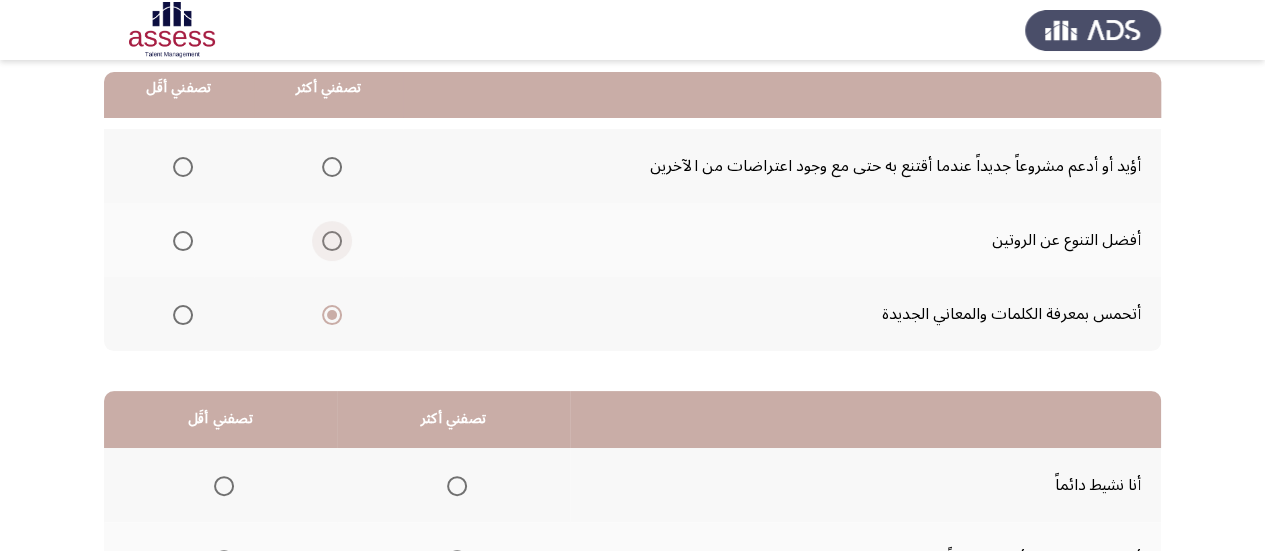 click at bounding box center [332, 241] 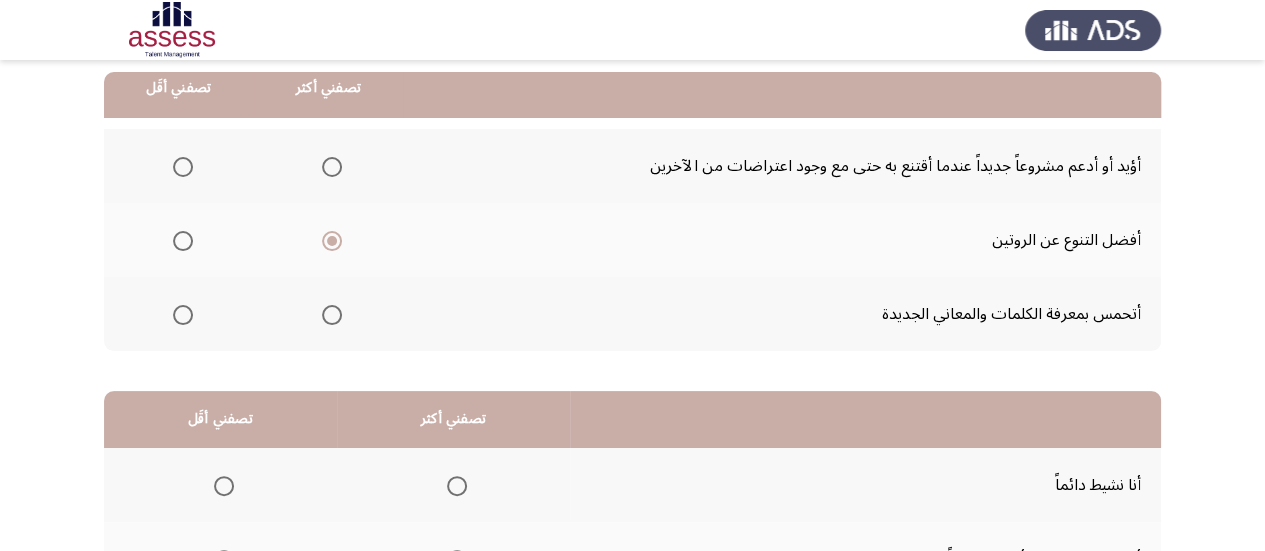 click at bounding box center (332, 167) 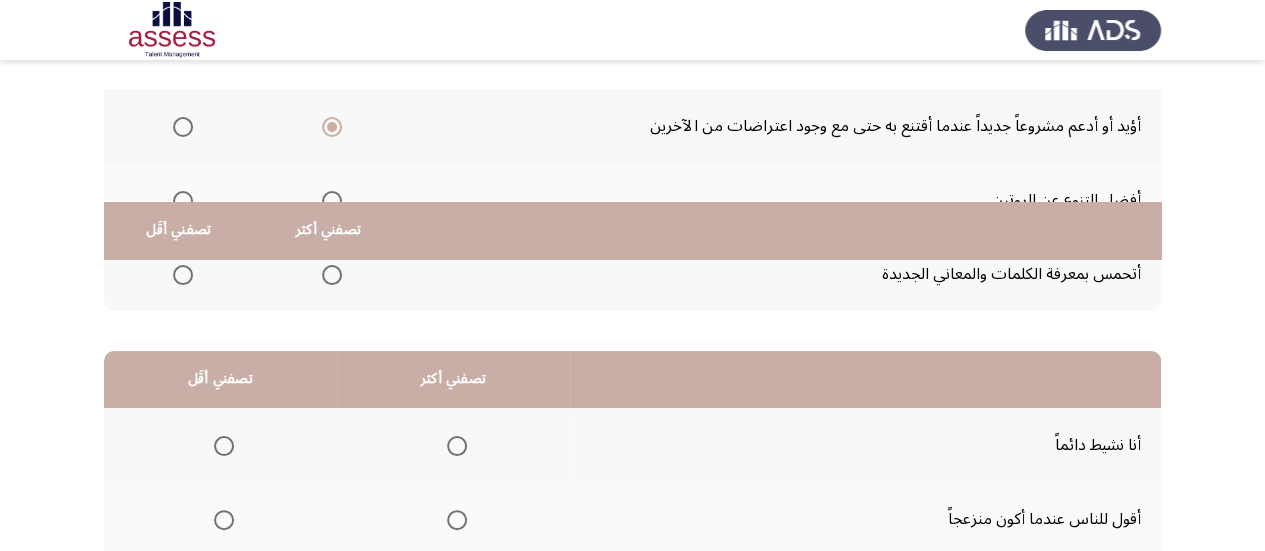 scroll, scrollTop: 400, scrollLeft: 0, axis: vertical 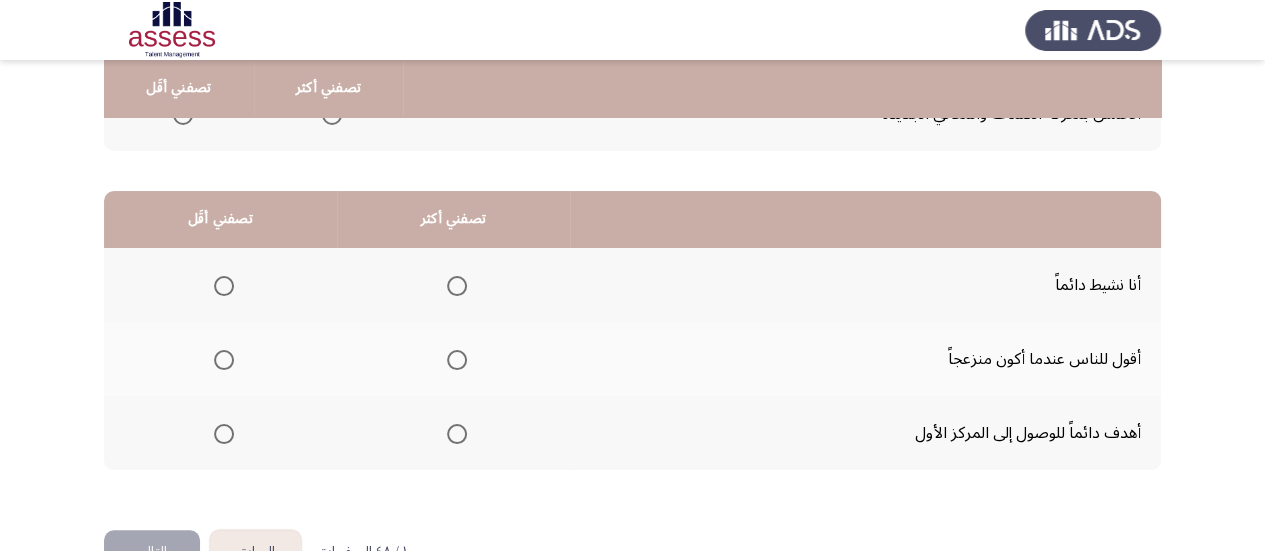click at bounding box center [457, 360] 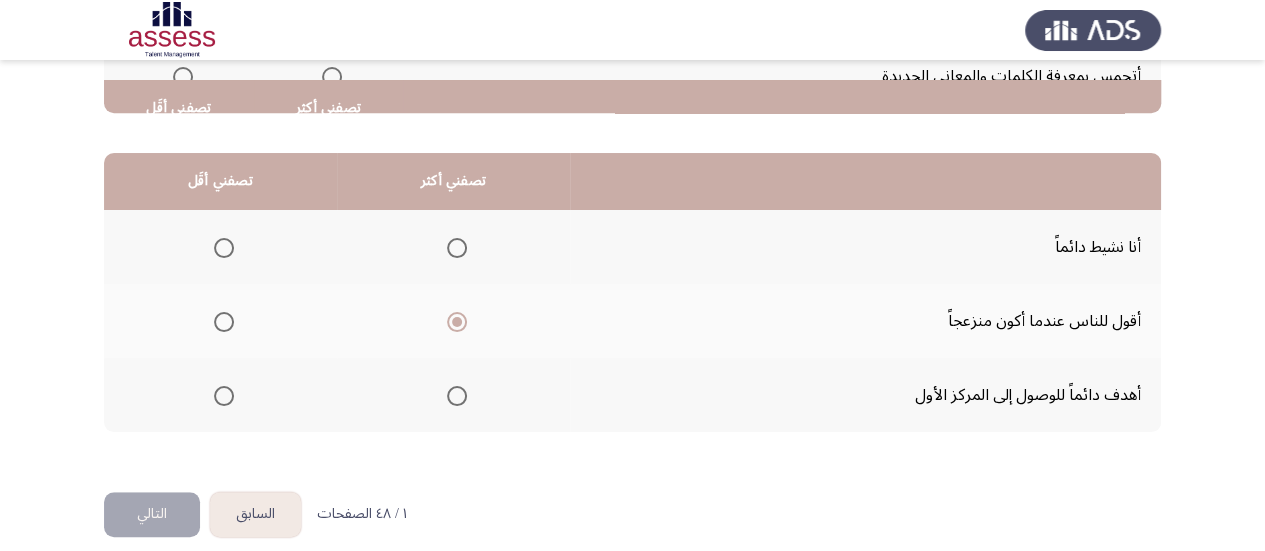 scroll, scrollTop: 458, scrollLeft: 0, axis: vertical 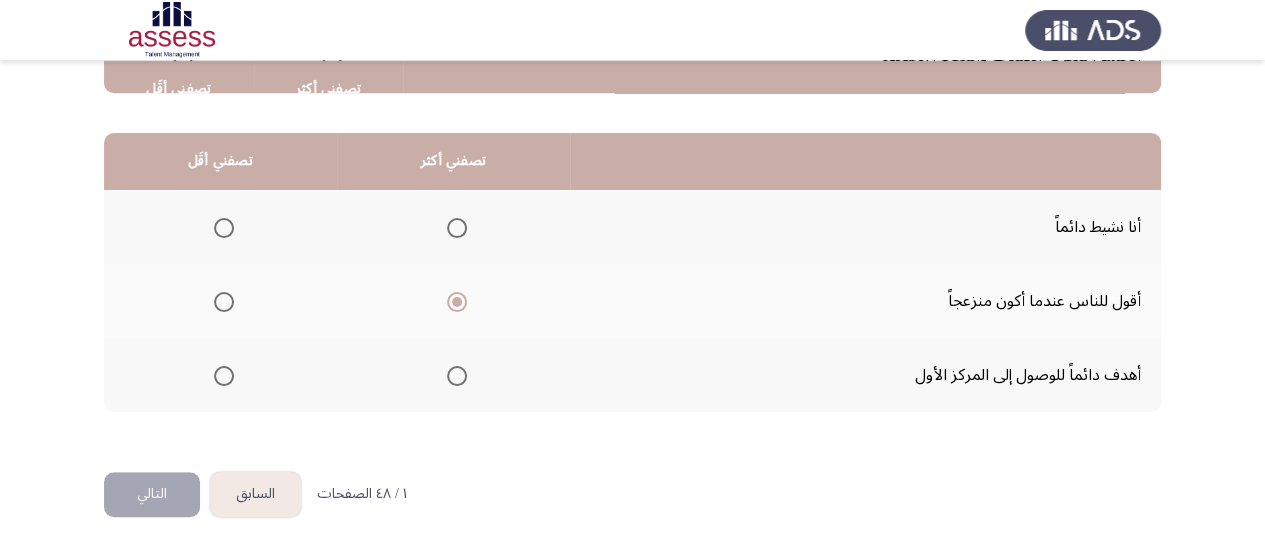 click at bounding box center [457, 376] 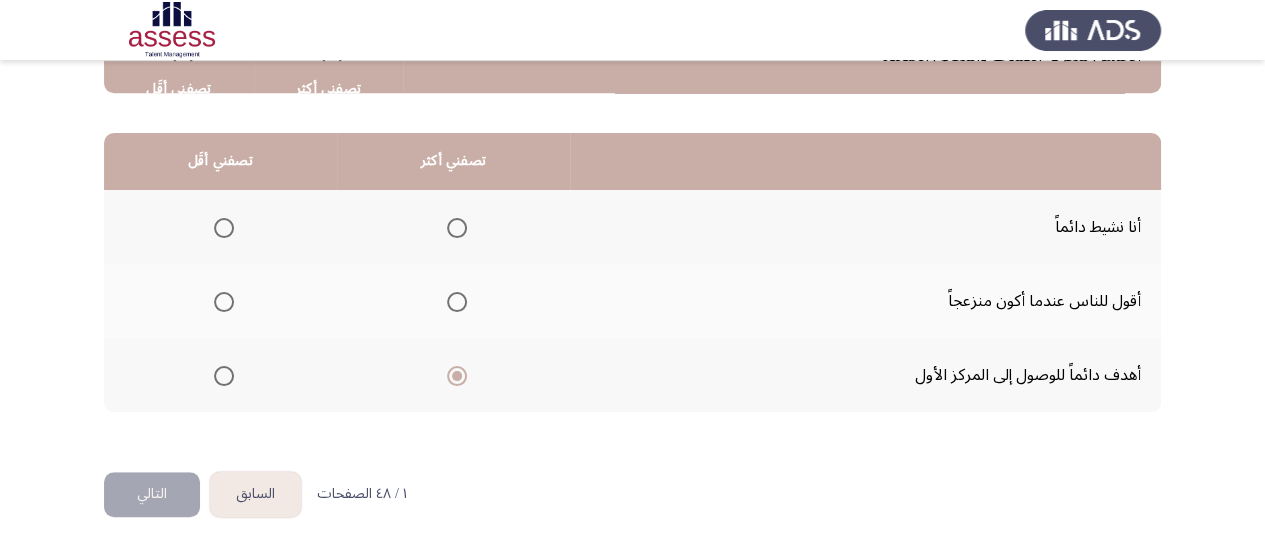 click at bounding box center [457, 302] 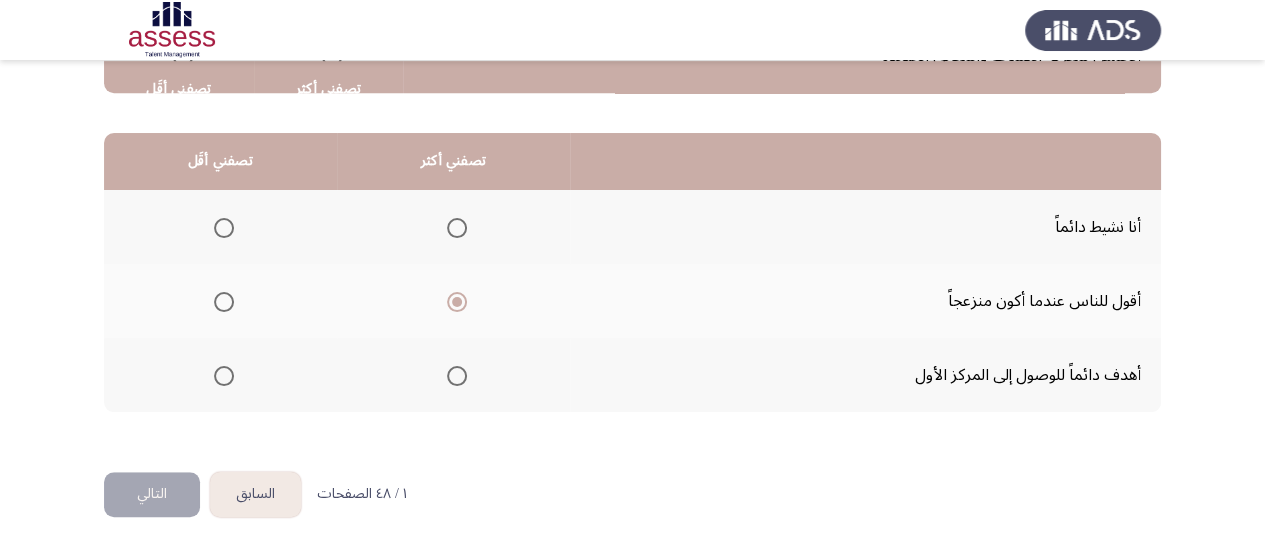 click on "التالي" 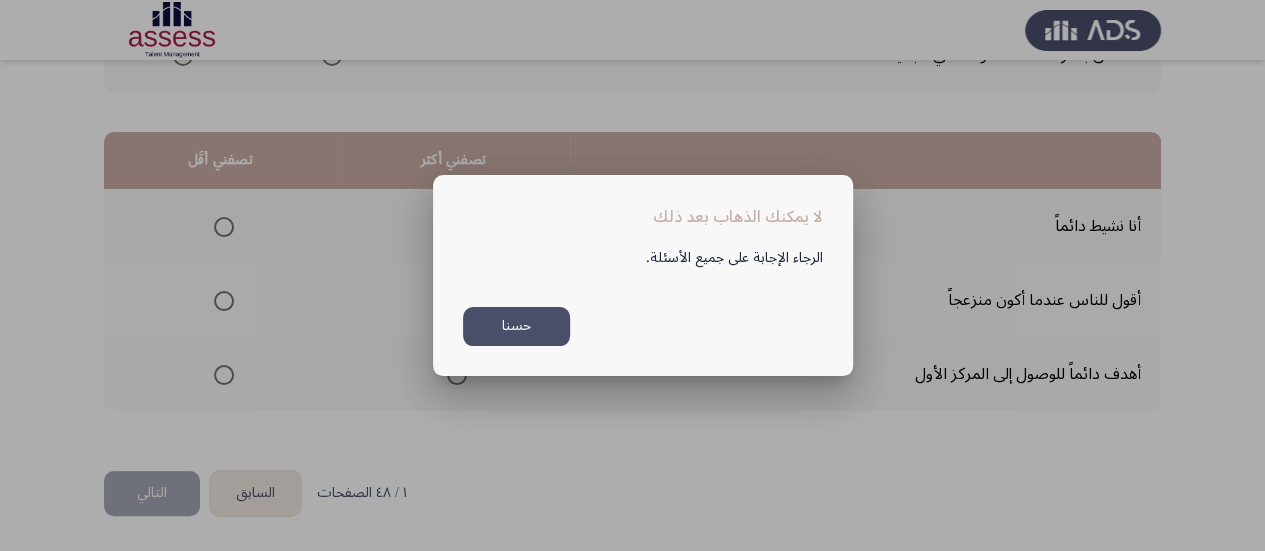 click on "حسنا" at bounding box center (516, 326) 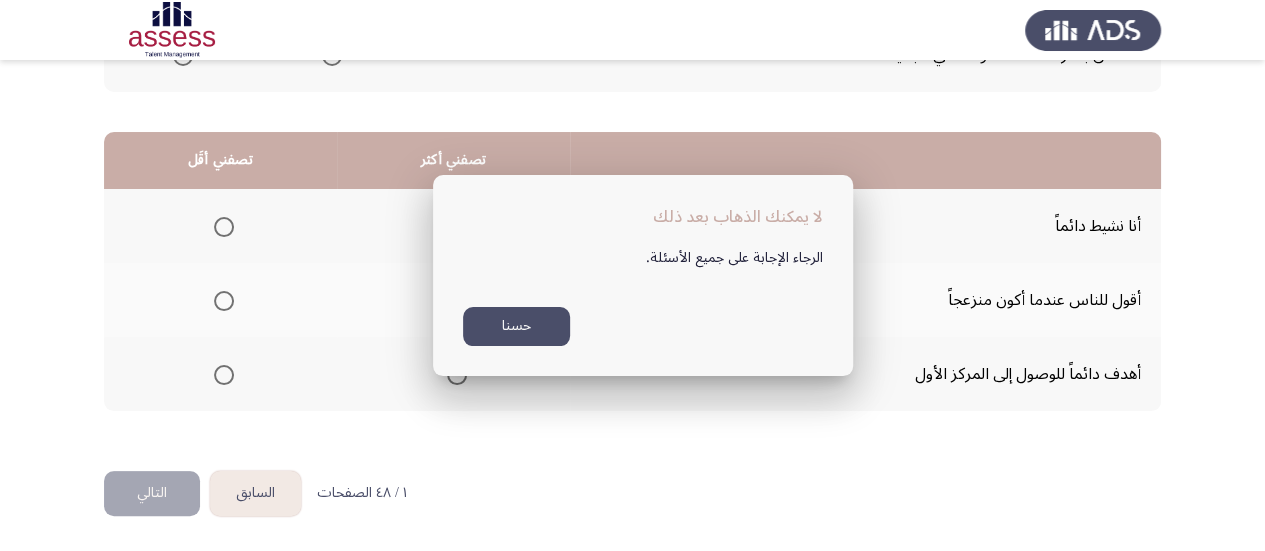 scroll, scrollTop: 458, scrollLeft: 0, axis: vertical 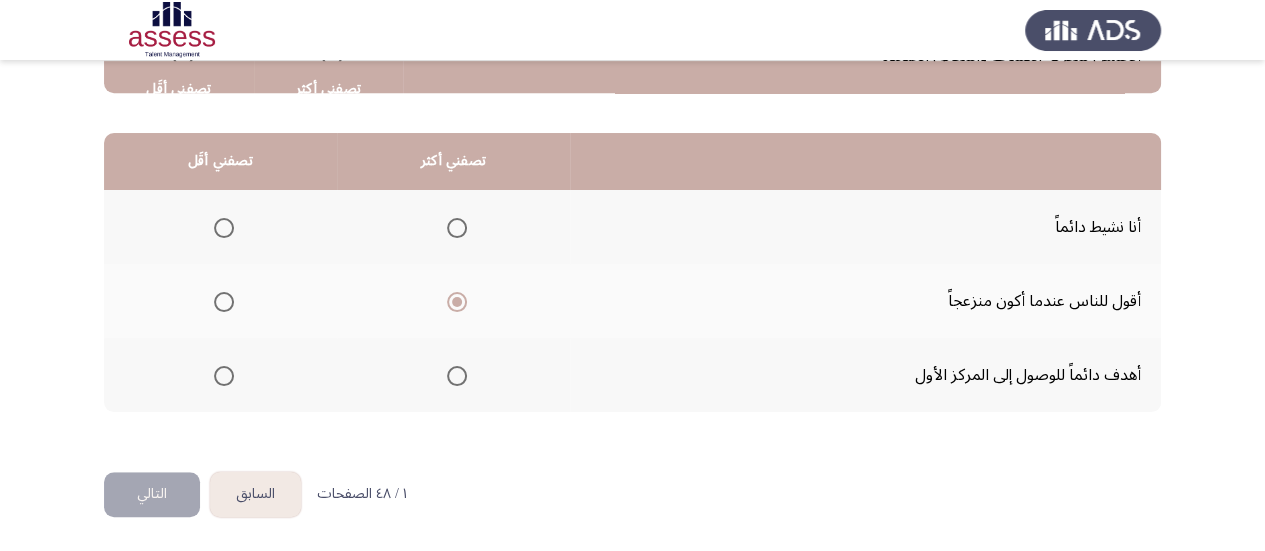 click at bounding box center (457, 228) 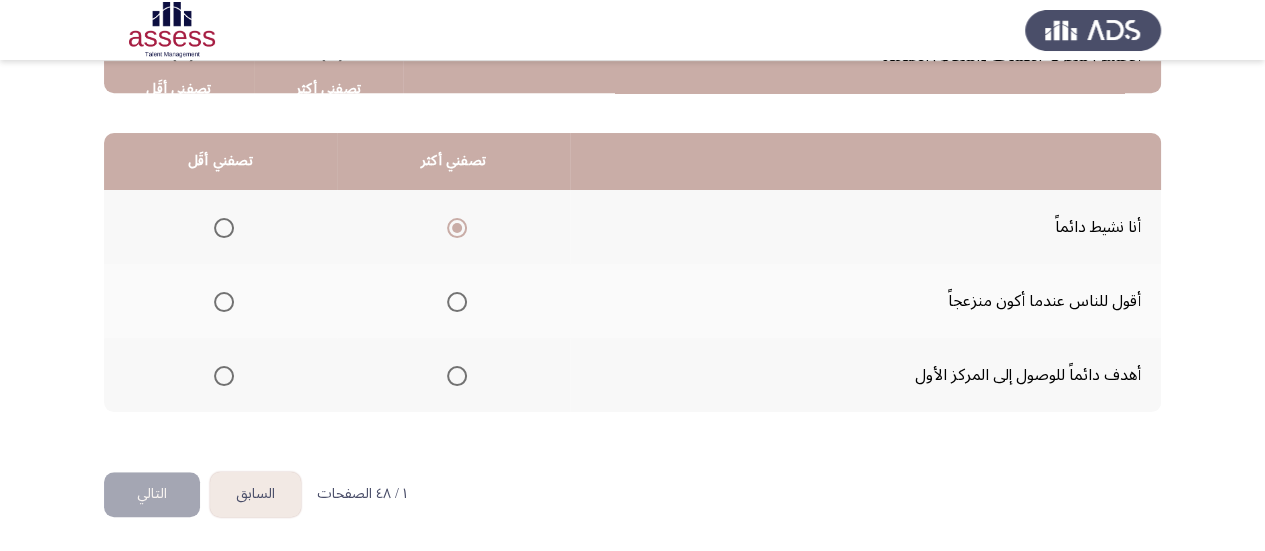 click at bounding box center (457, 302) 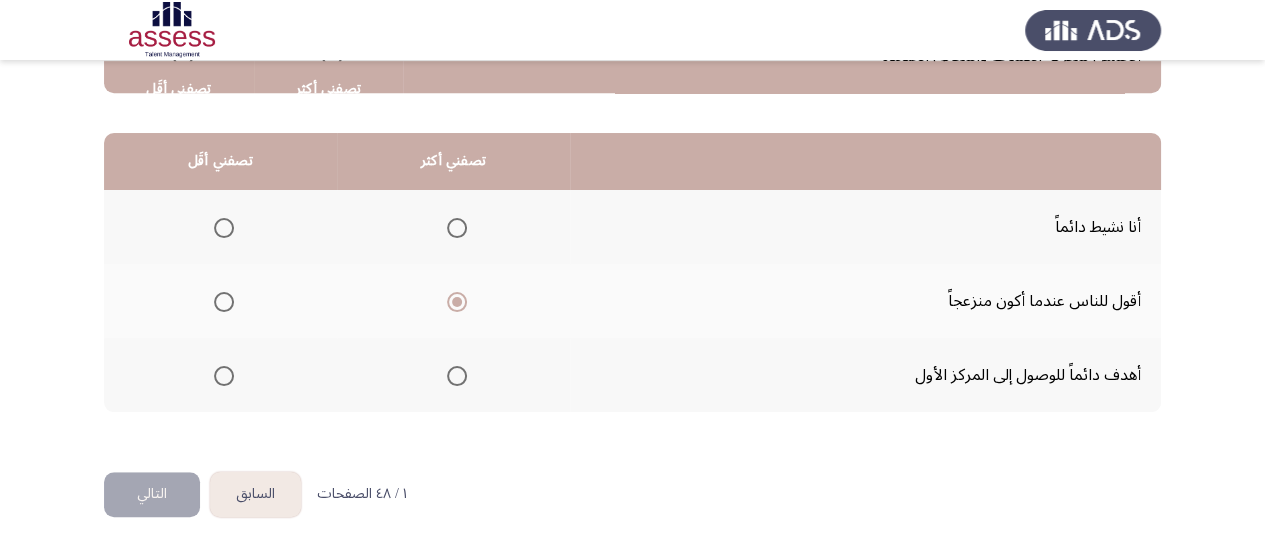 click at bounding box center [457, 376] 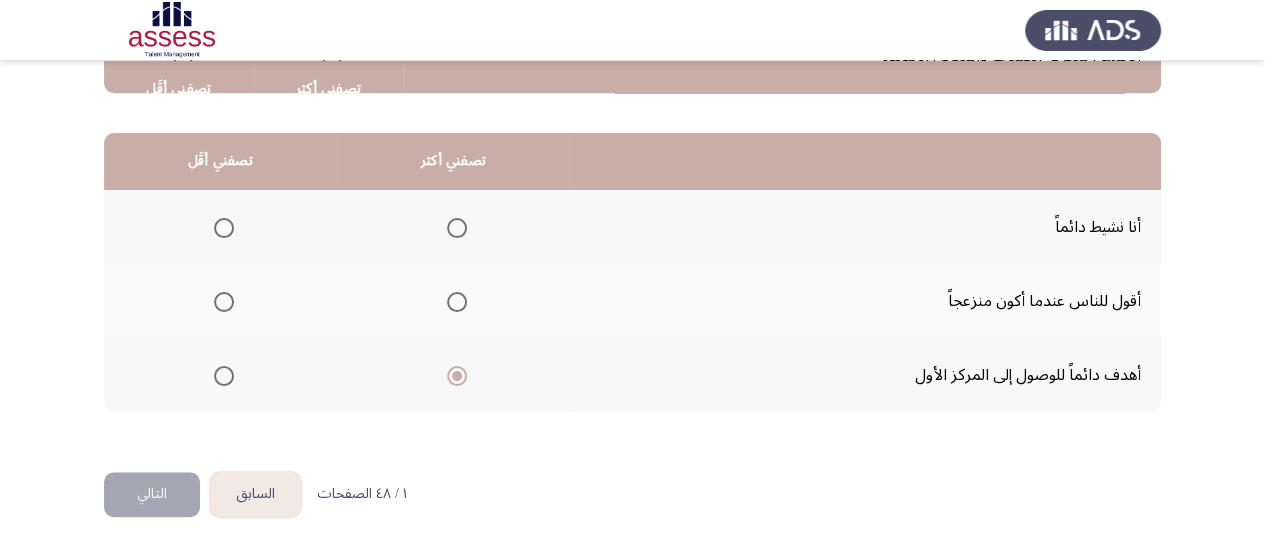 click on "التالي" 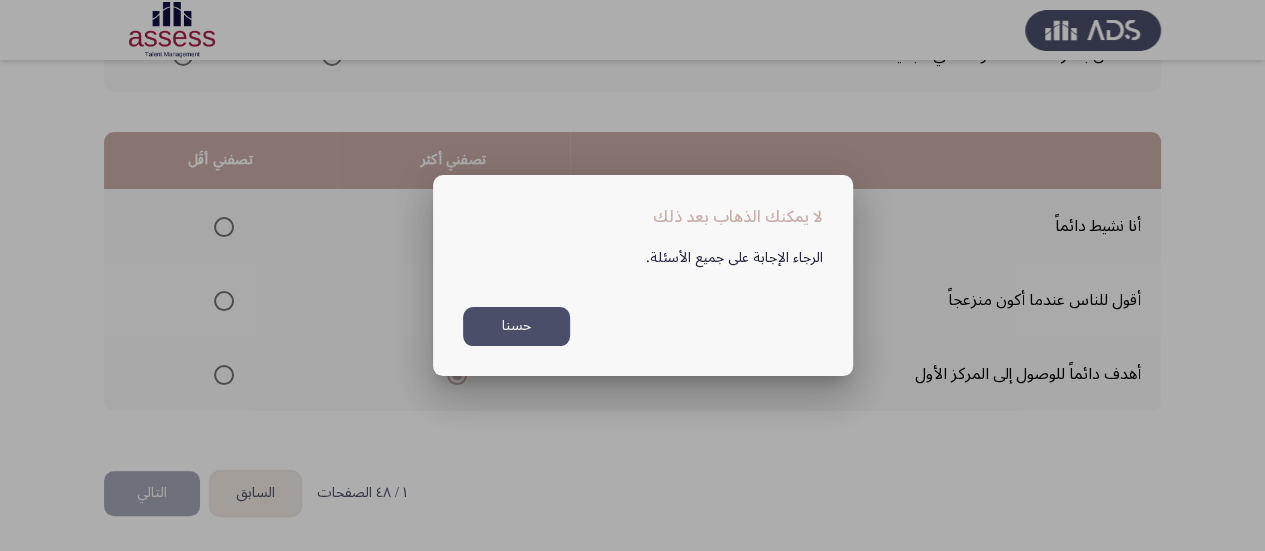 scroll, scrollTop: 0, scrollLeft: 0, axis: both 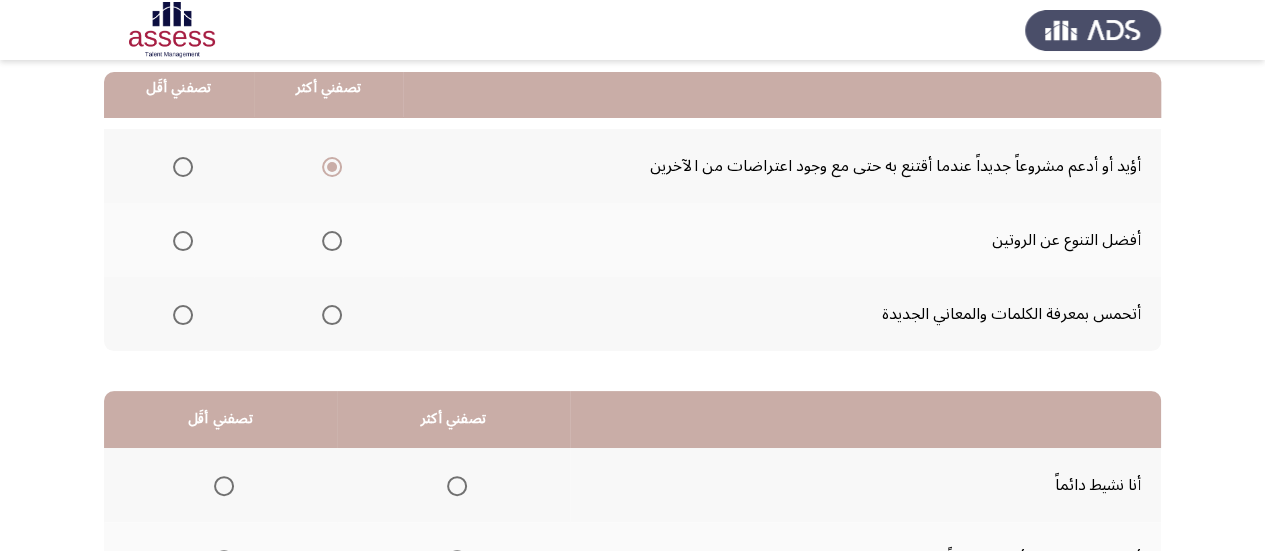 click at bounding box center (332, 241) 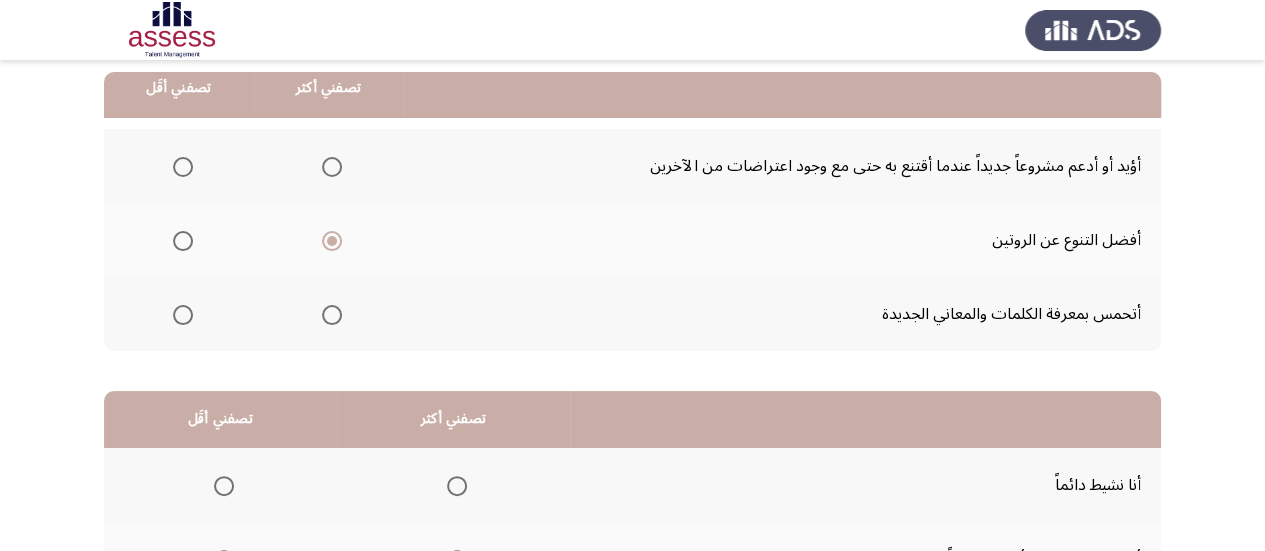 click at bounding box center (332, 315) 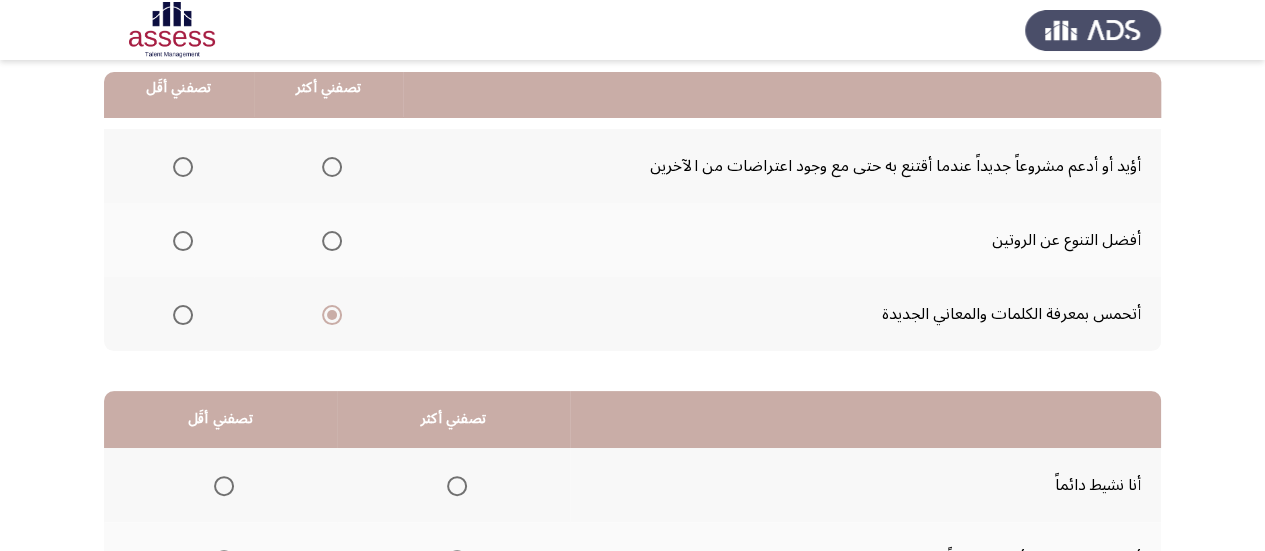 click at bounding box center (179, 315) 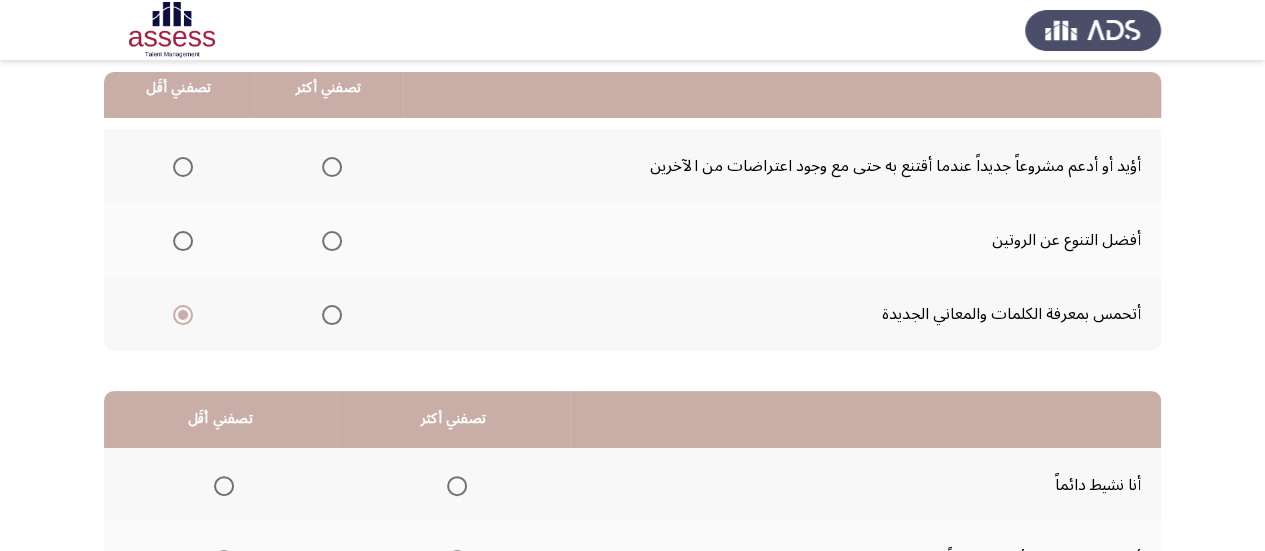 click 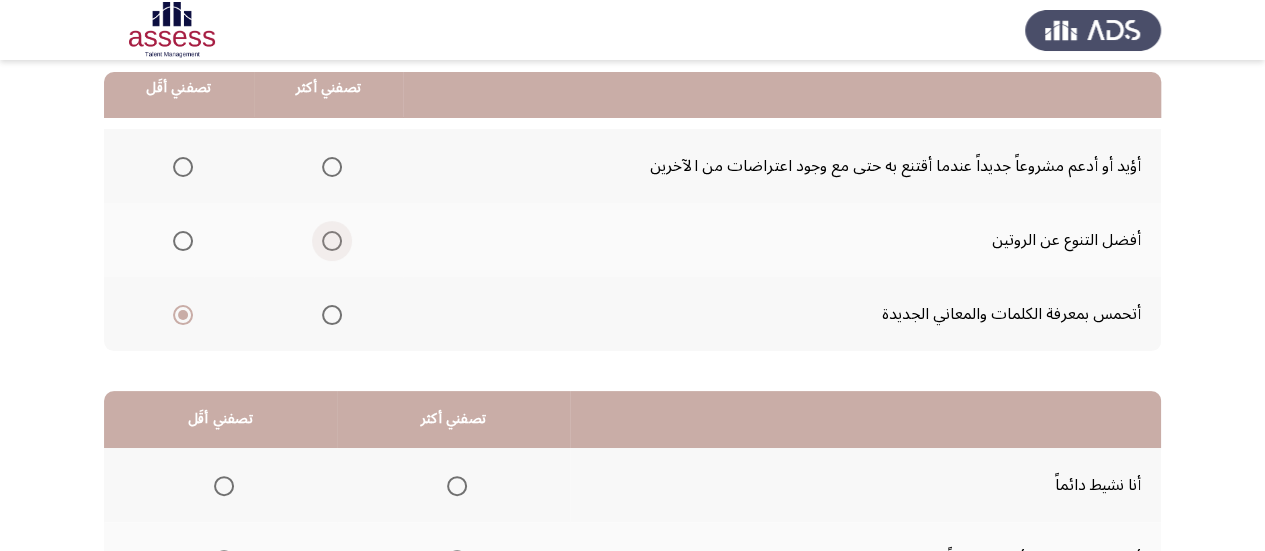click at bounding box center [332, 241] 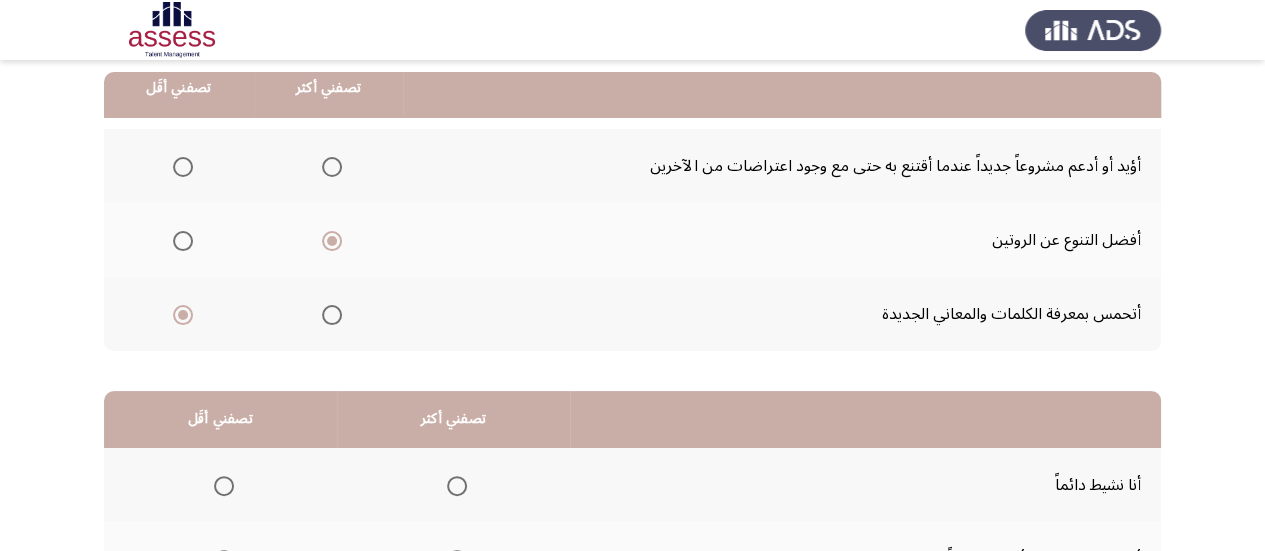 click 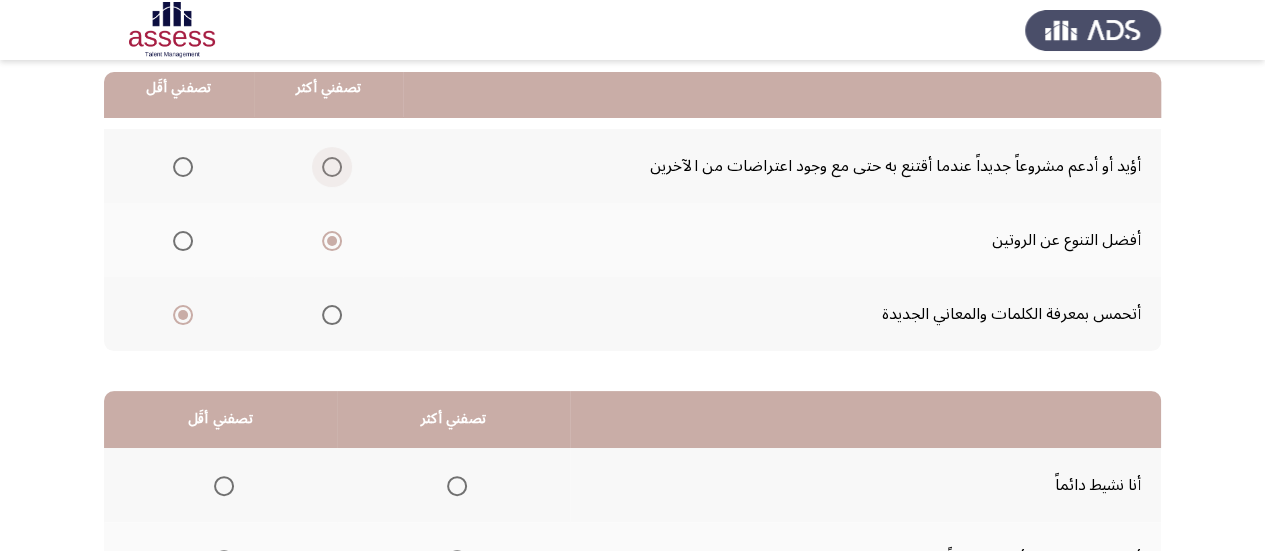 click at bounding box center (332, 167) 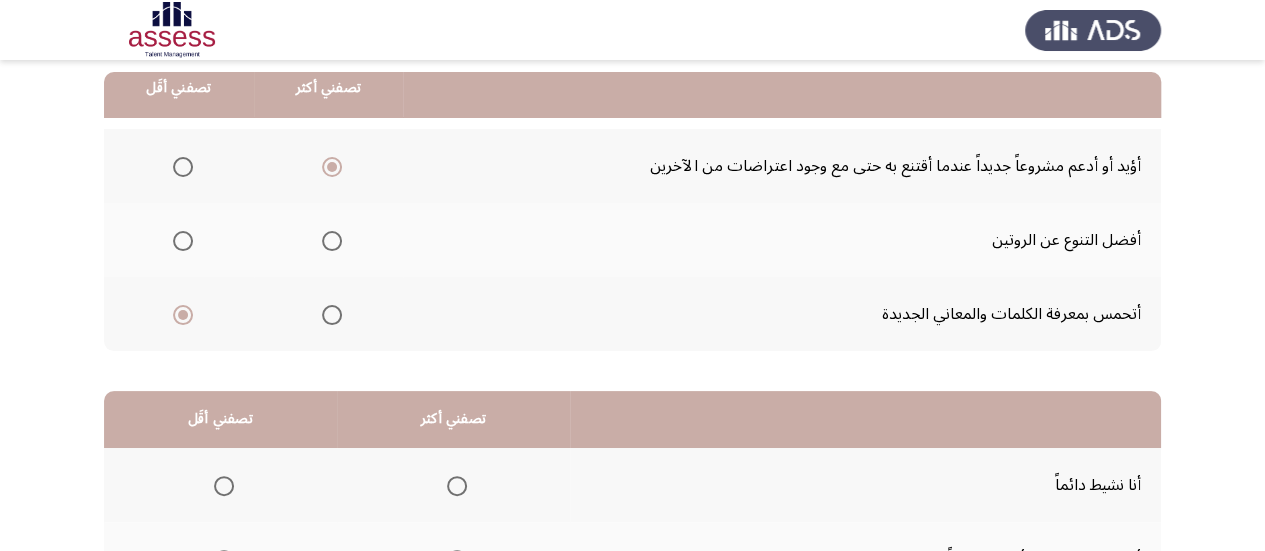 click at bounding box center [183, 241] 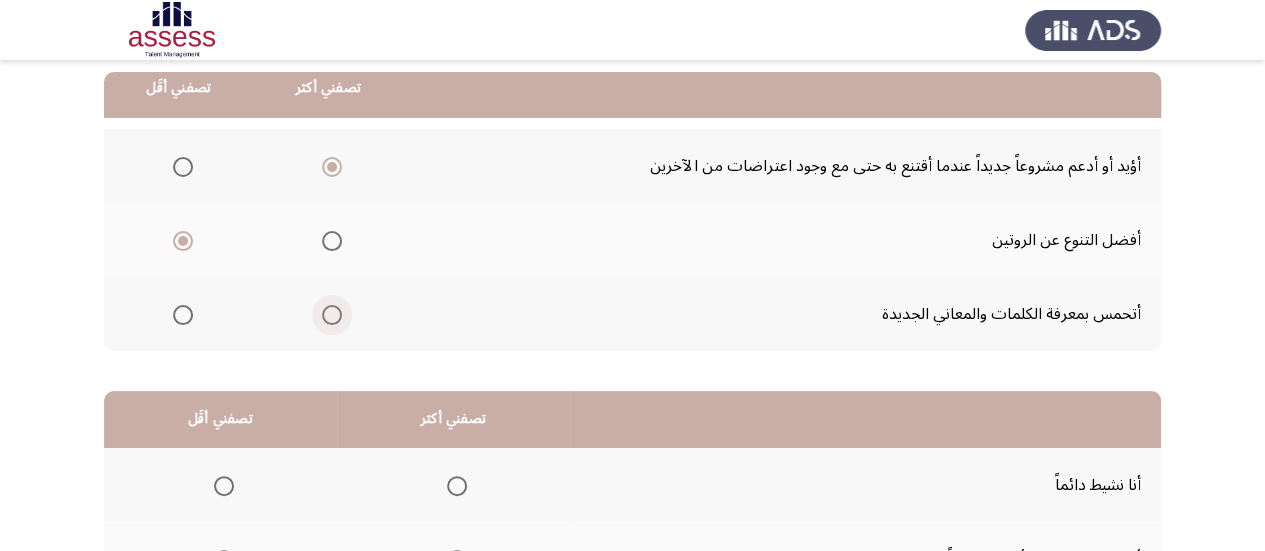 click at bounding box center [332, 315] 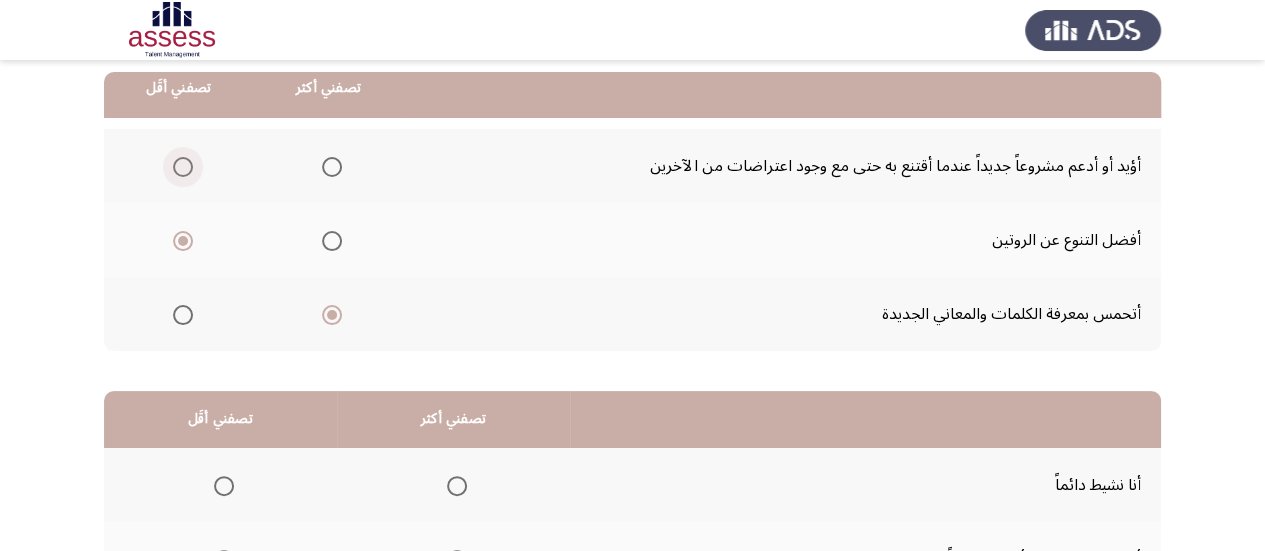 click at bounding box center (183, 167) 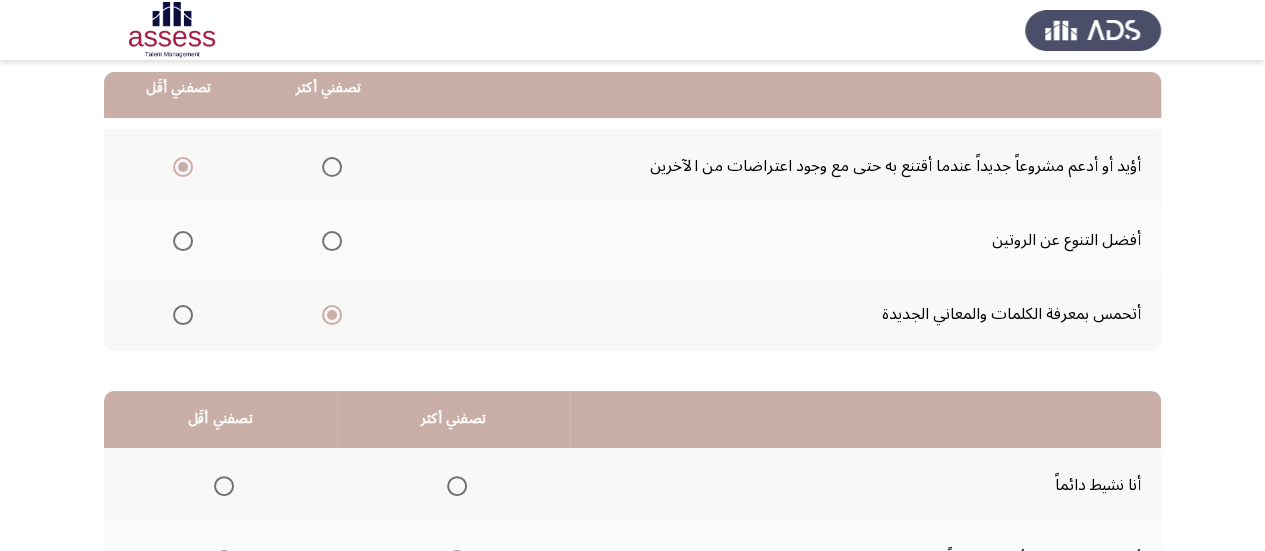 click at bounding box center [183, 241] 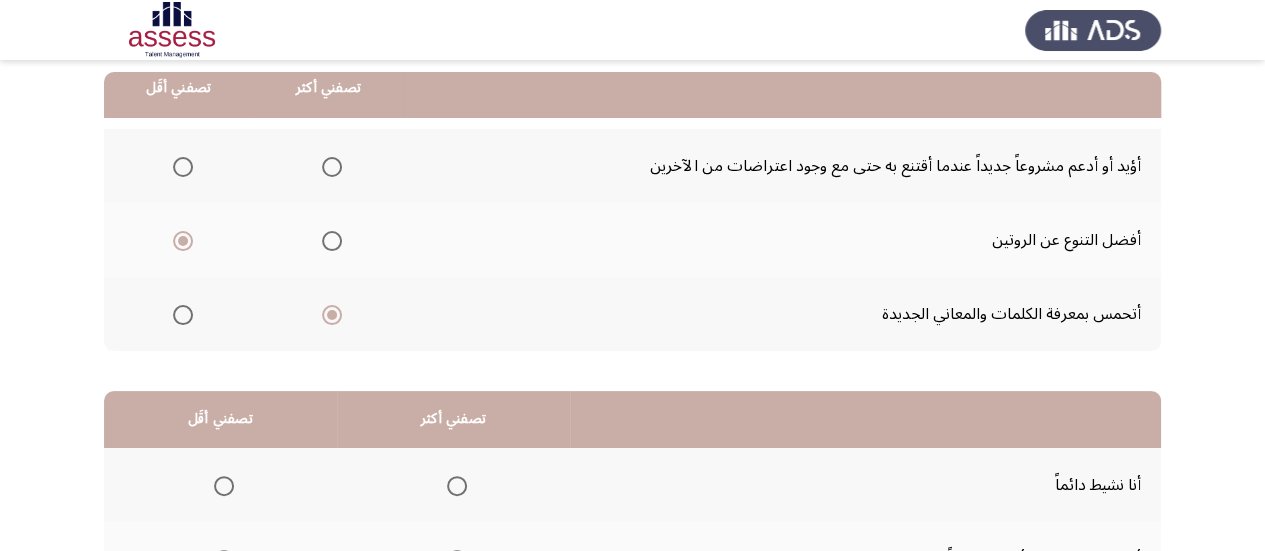 click at bounding box center [183, 315] 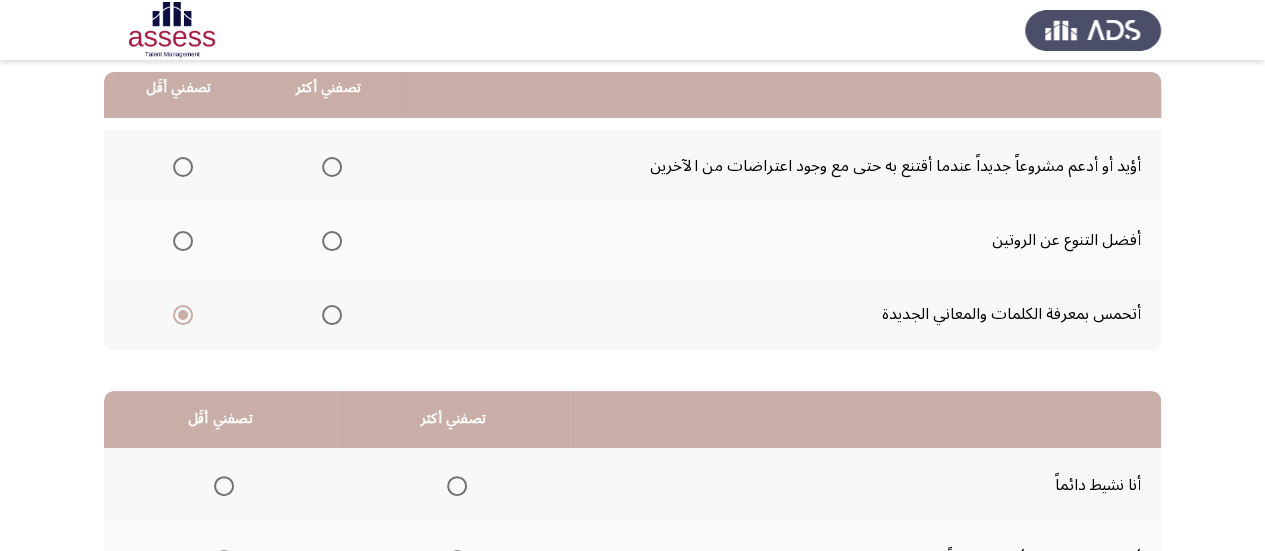 click at bounding box center [332, 167] 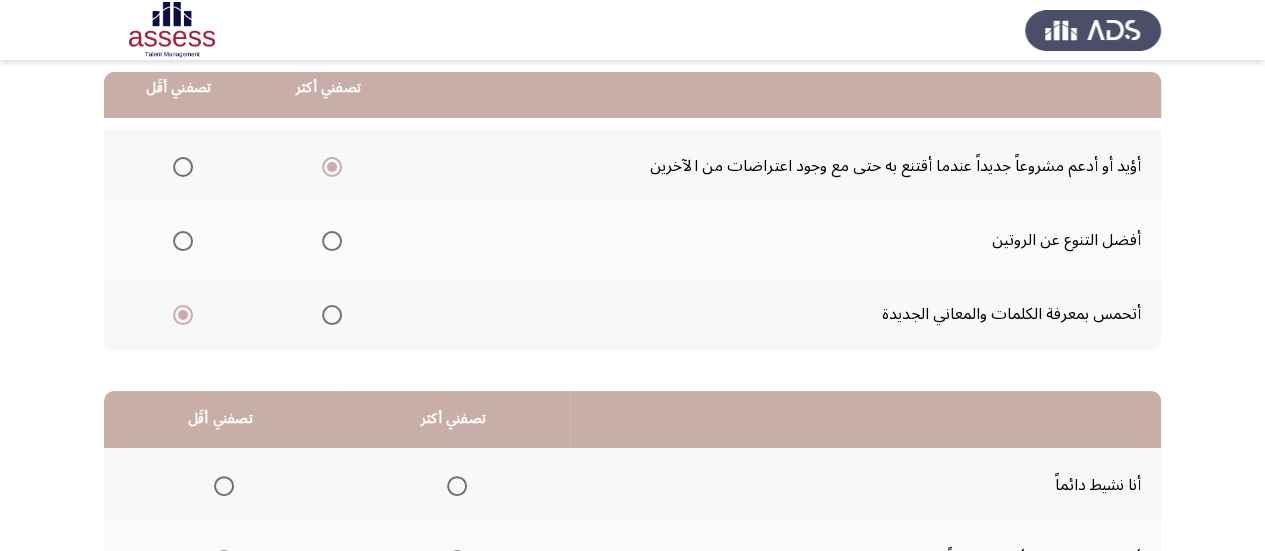click at bounding box center (328, 241) 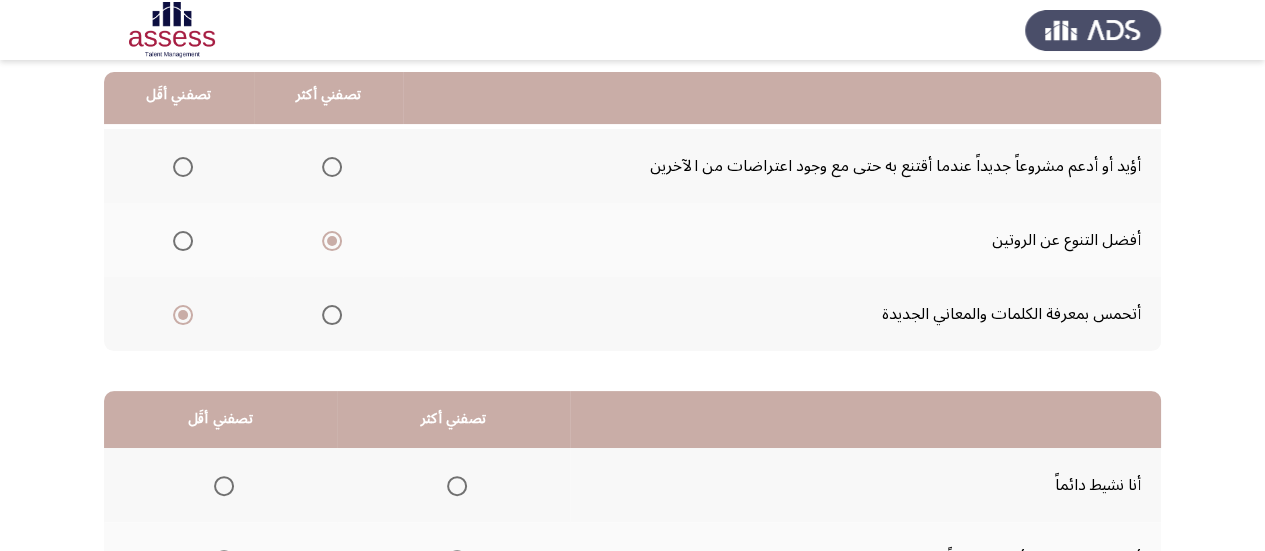 scroll, scrollTop: 458, scrollLeft: 0, axis: vertical 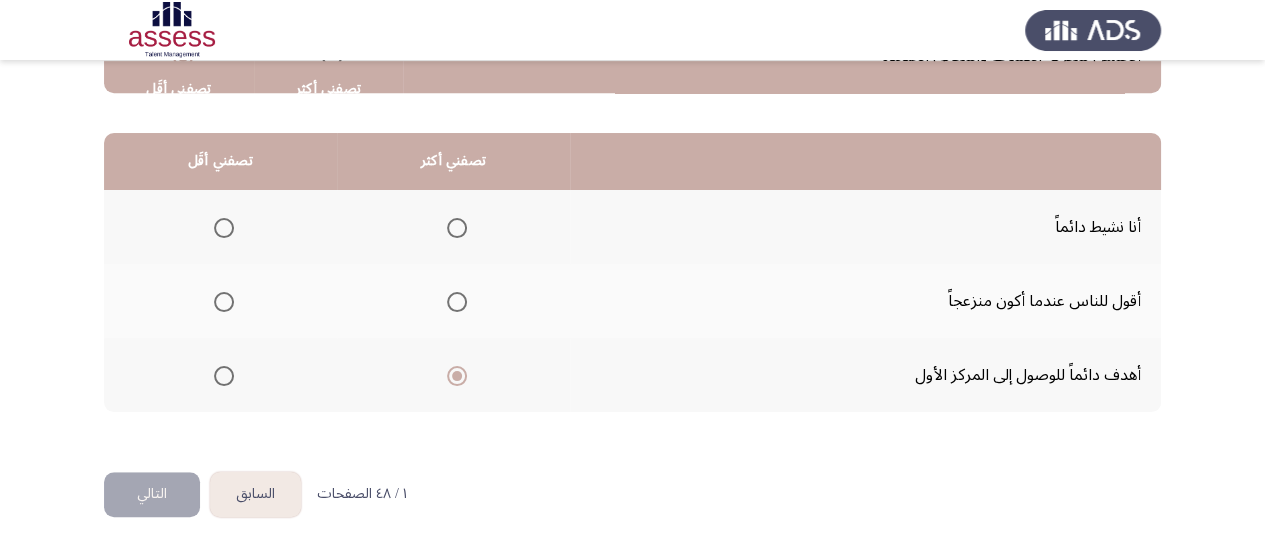 click 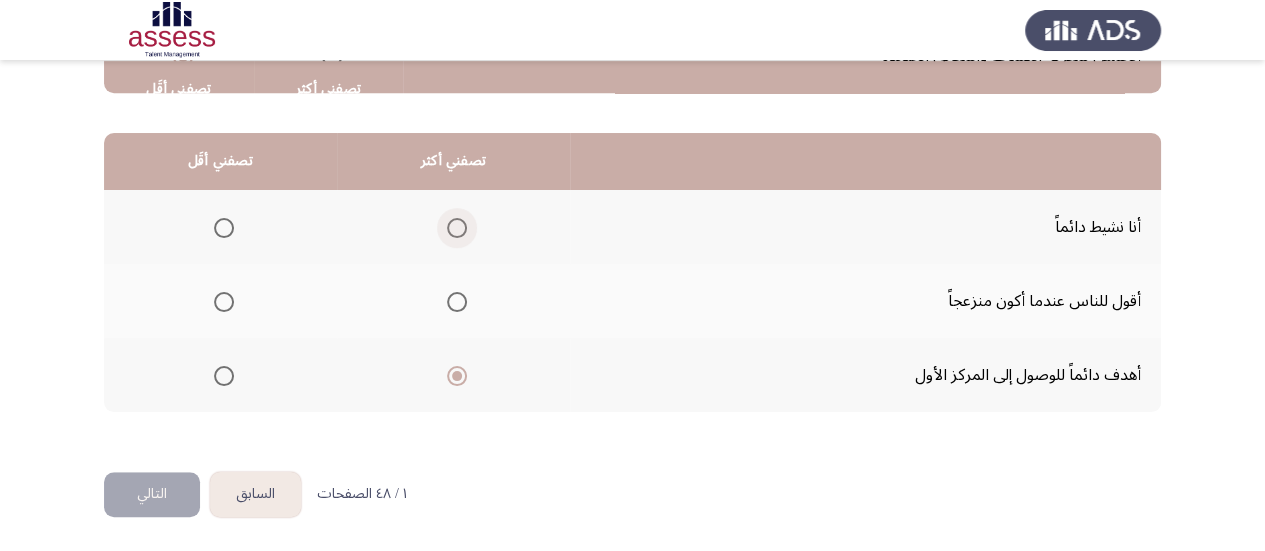 click at bounding box center (457, 228) 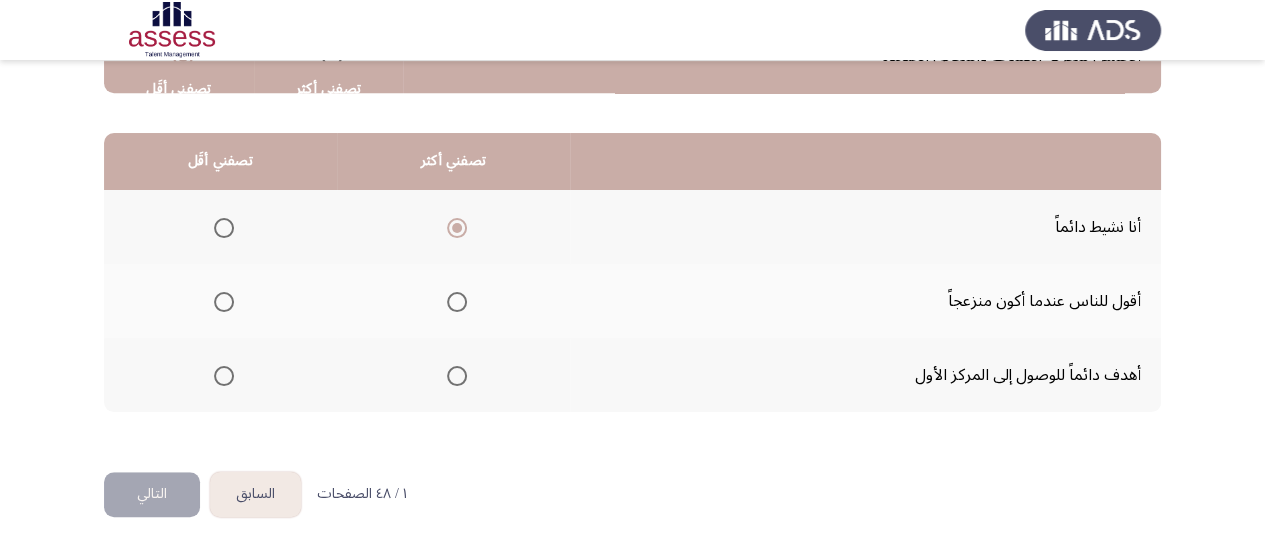 click at bounding box center (457, 302) 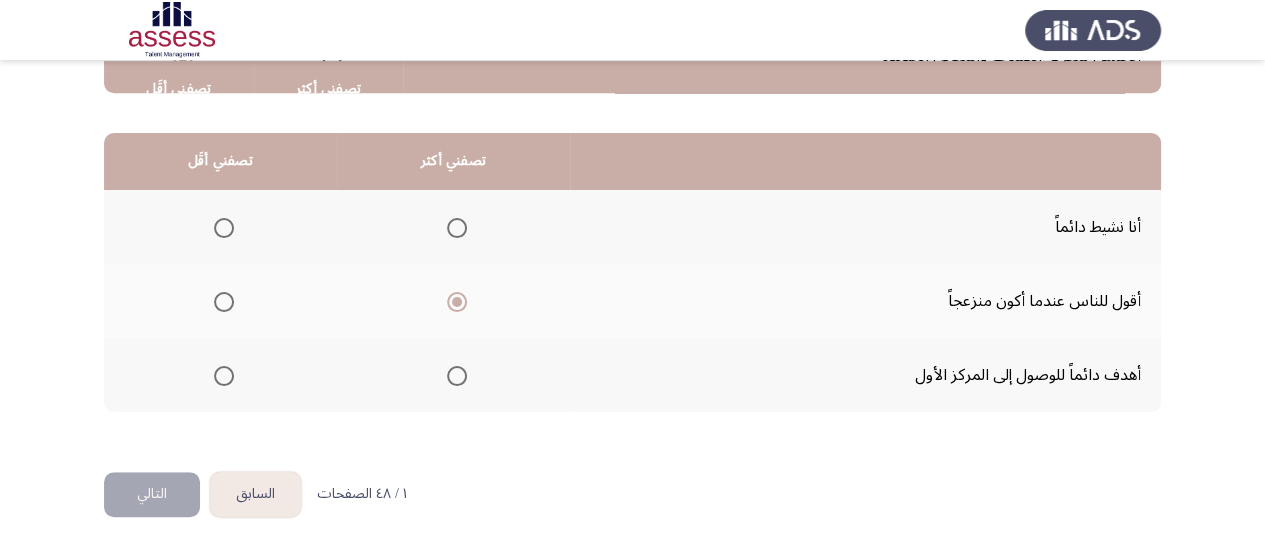 click at bounding box center (224, 376) 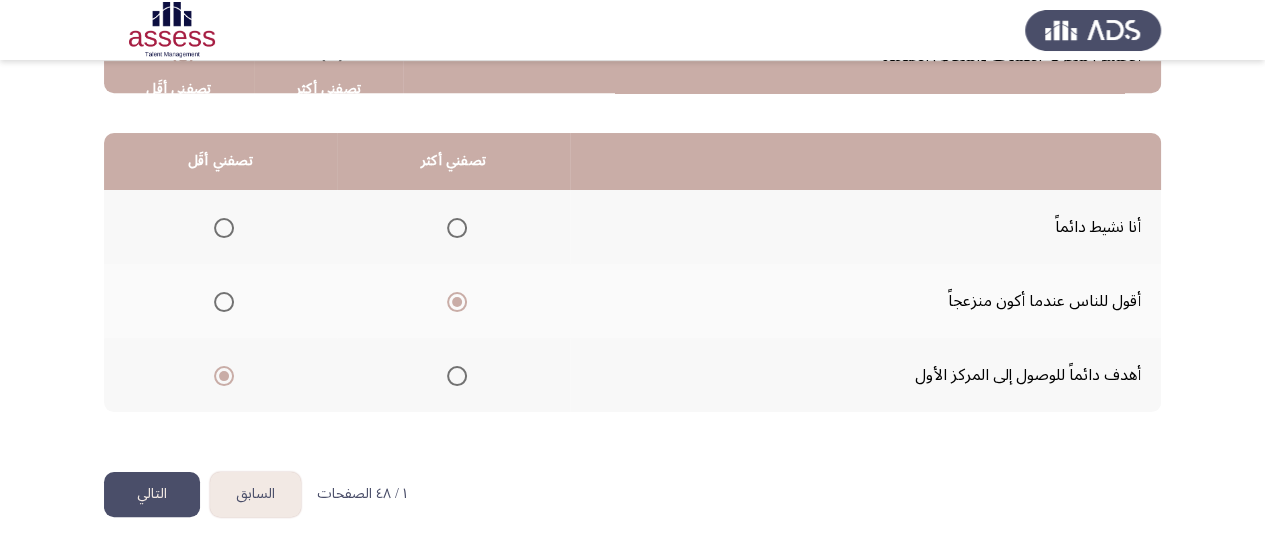 click on "التالي" 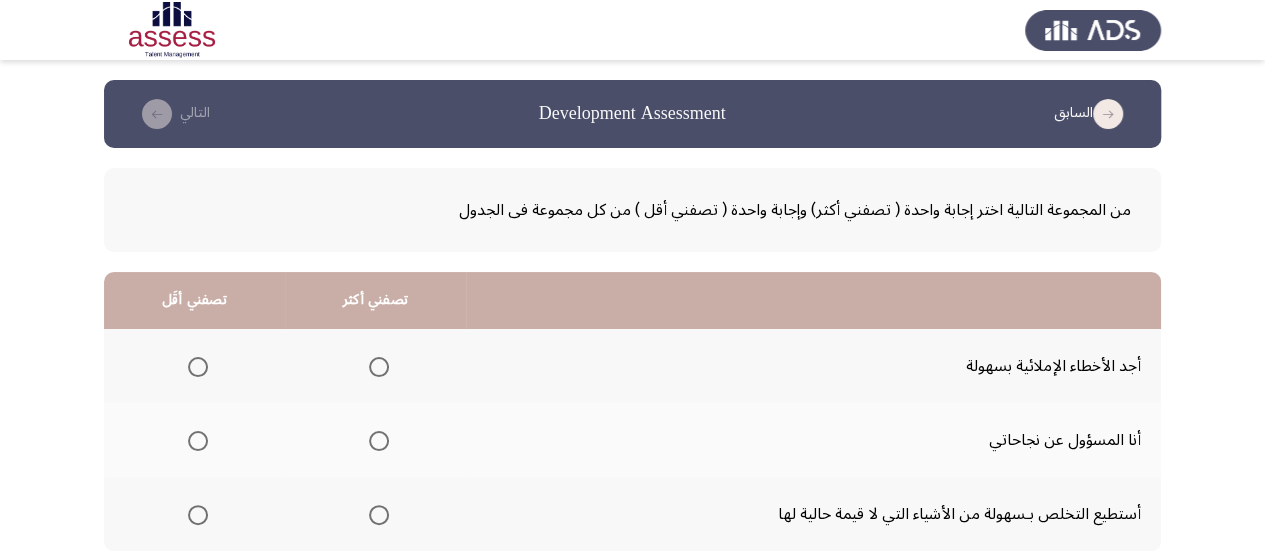 scroll, scrollTop: 100, scrollLeft: 0, axis: vertical 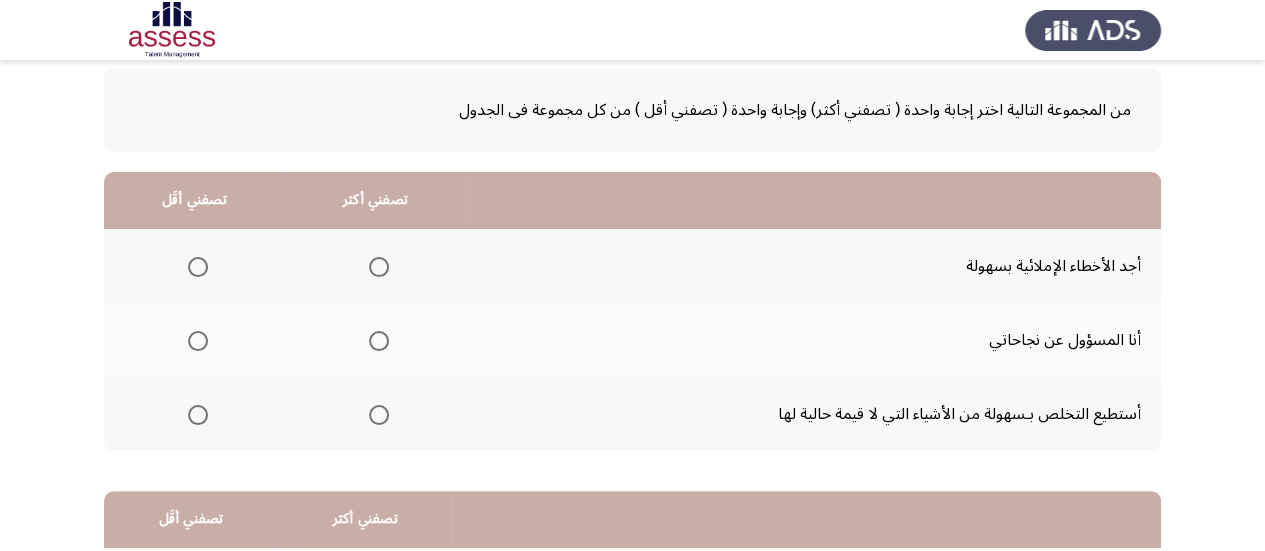 click 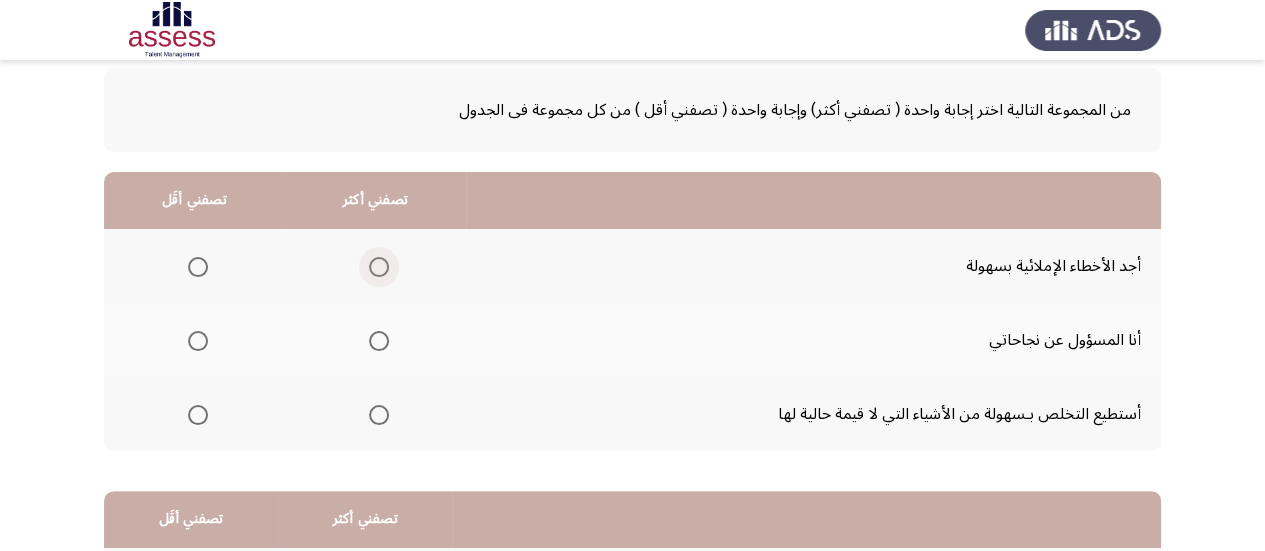click at bounding box center (379, 267) 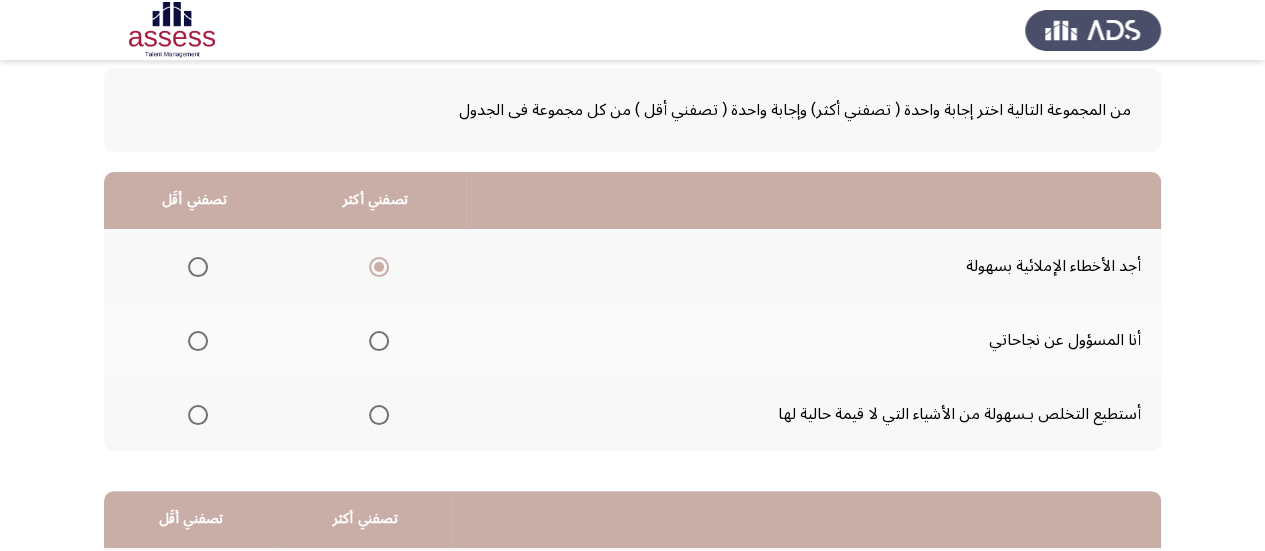 click at bounding box center [379, 341] 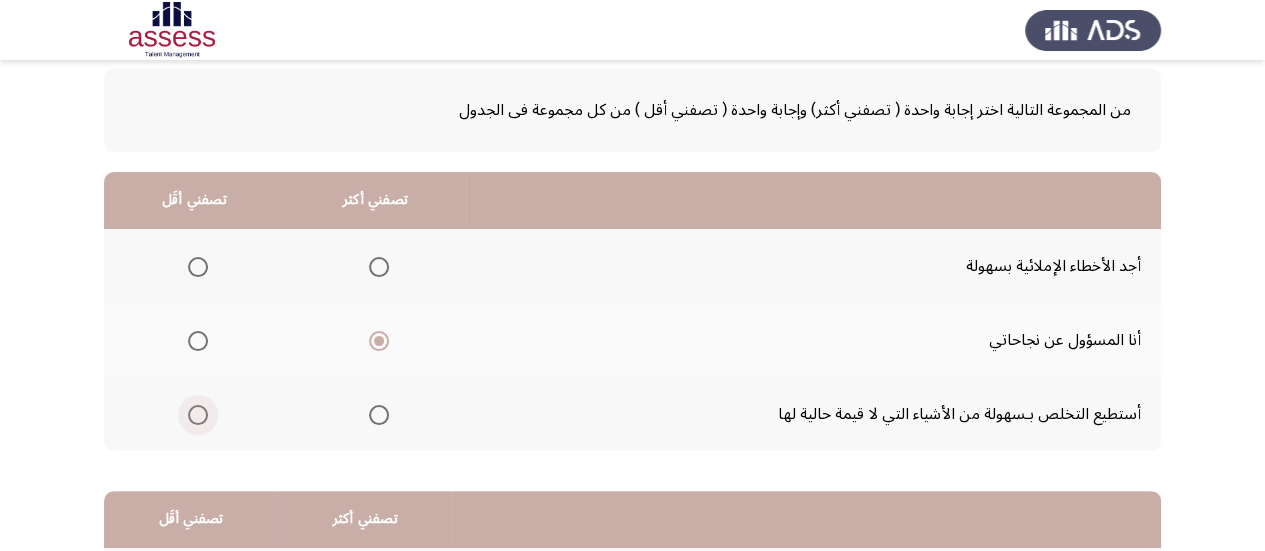 click at bounding box center [198, 415] 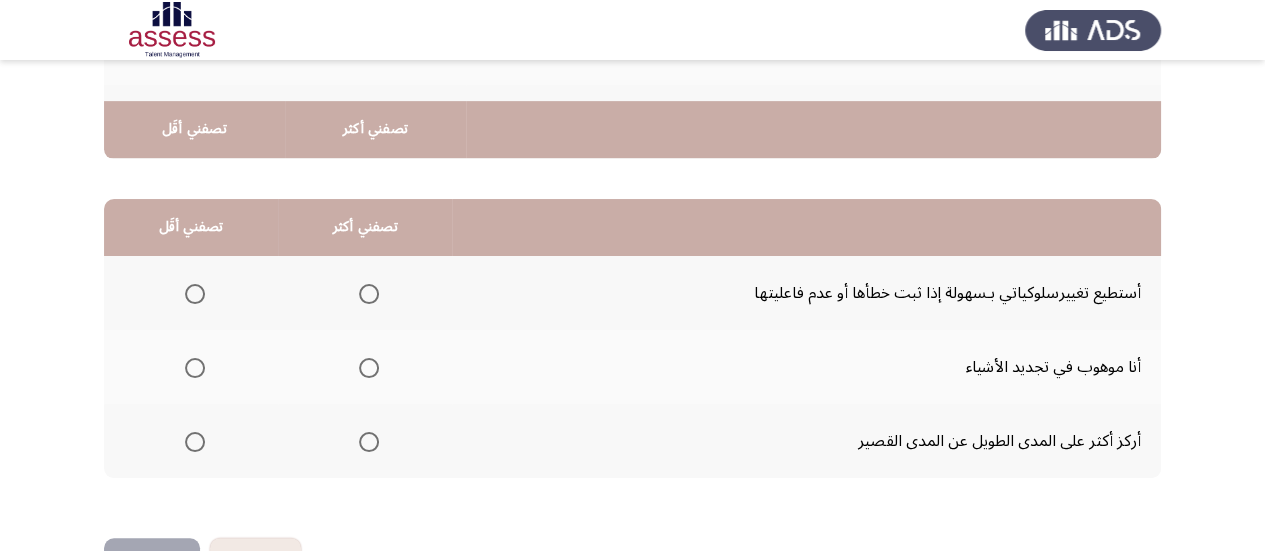 scroll, scrollTop: 458, scrollLeft: 0, axis: vertical 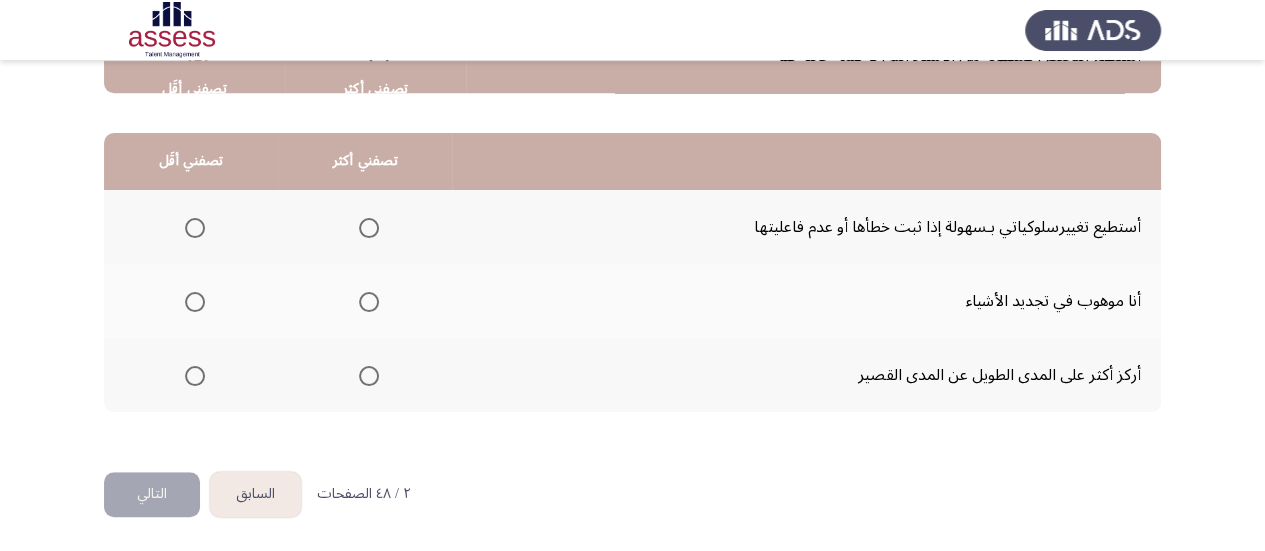 click at bounding box center [369, 302] 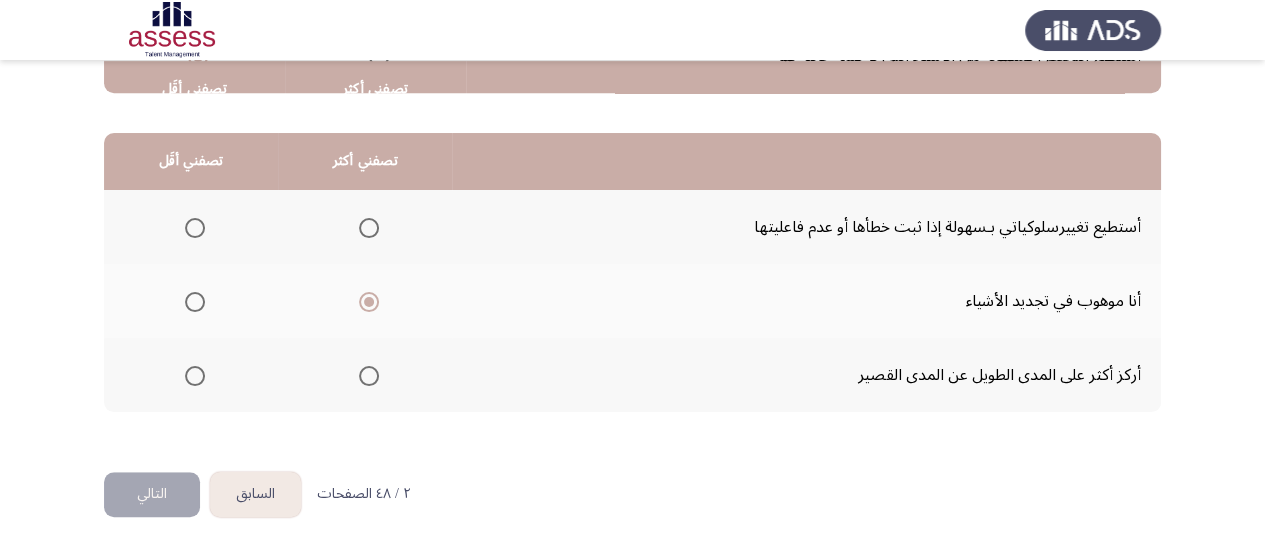 click at bounding box center (195, 376) 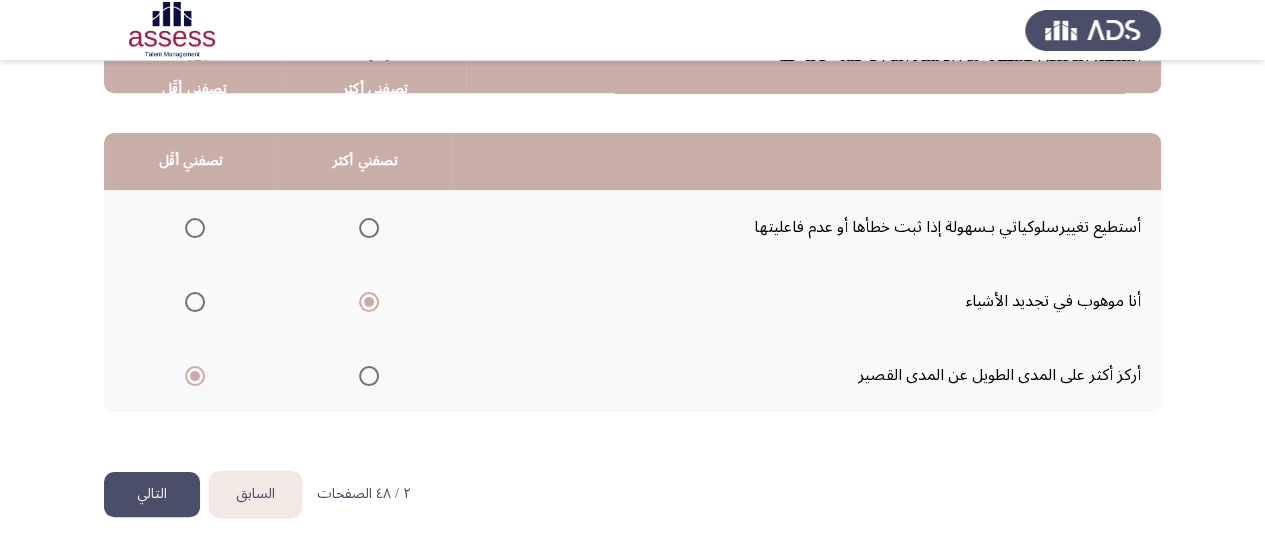click at bounding box center (369, 228) 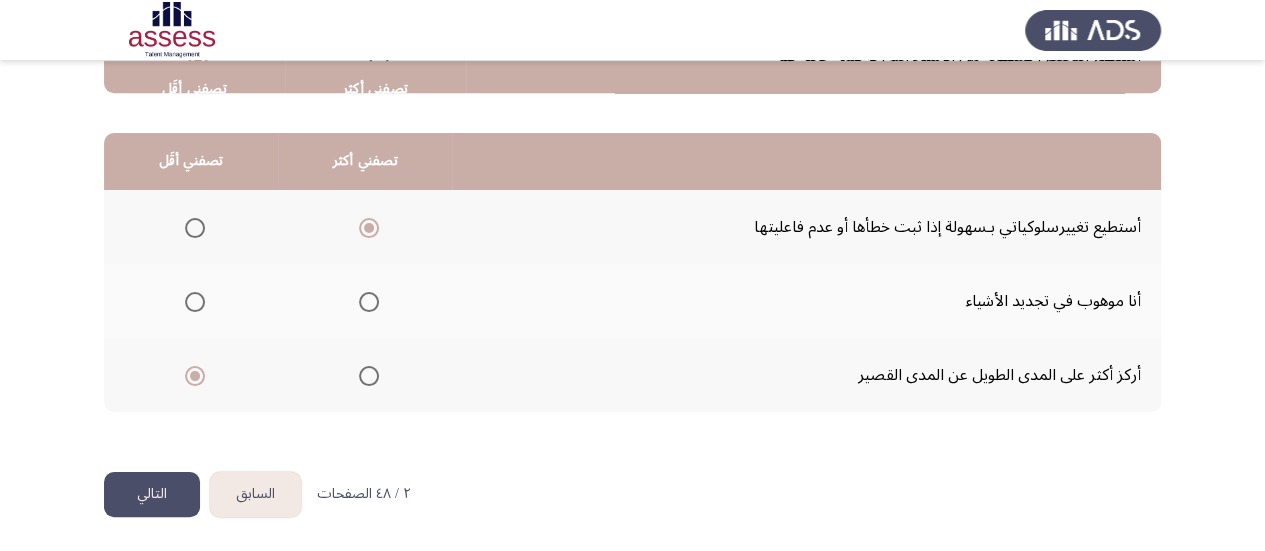 click on "التالي" 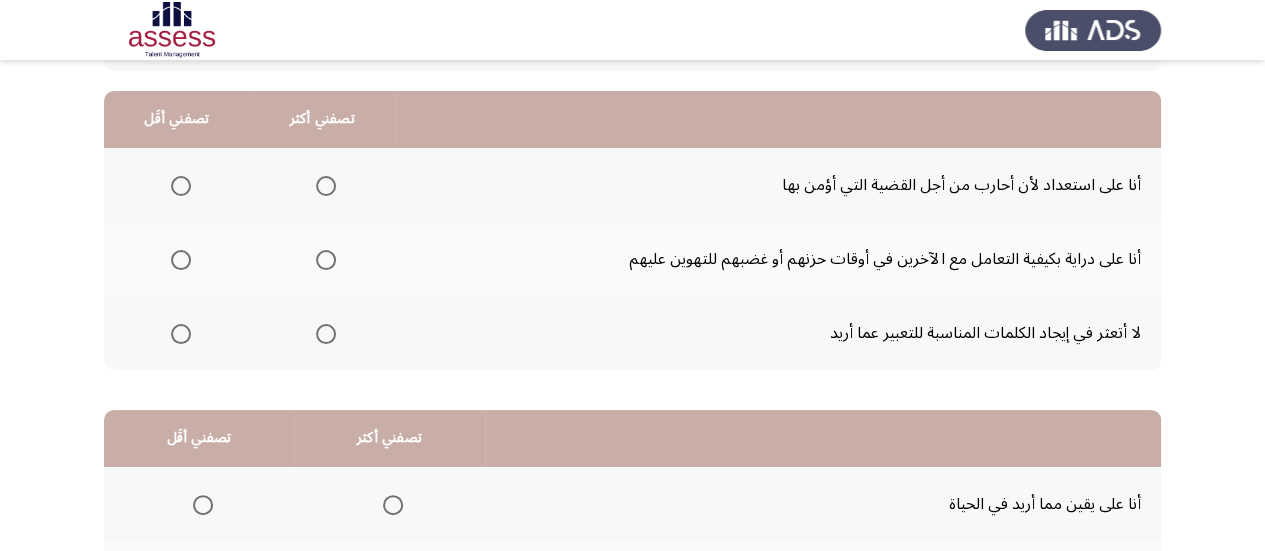 scroll, scrollTop: 200, scrollLeft: 0, axis: vertical 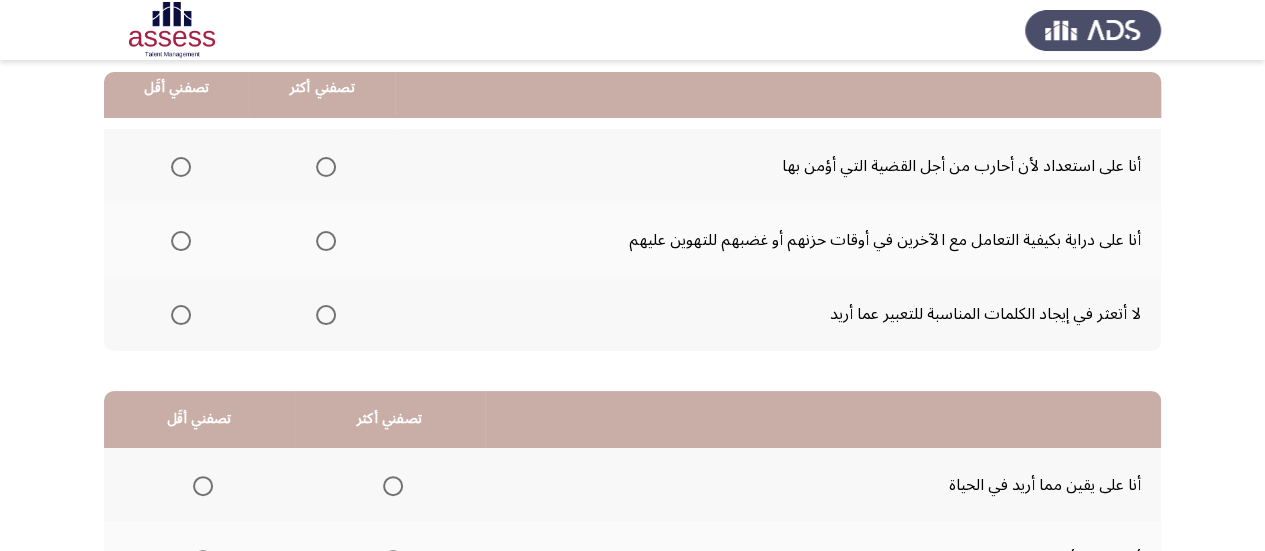 click at bounding box center (326, 167) 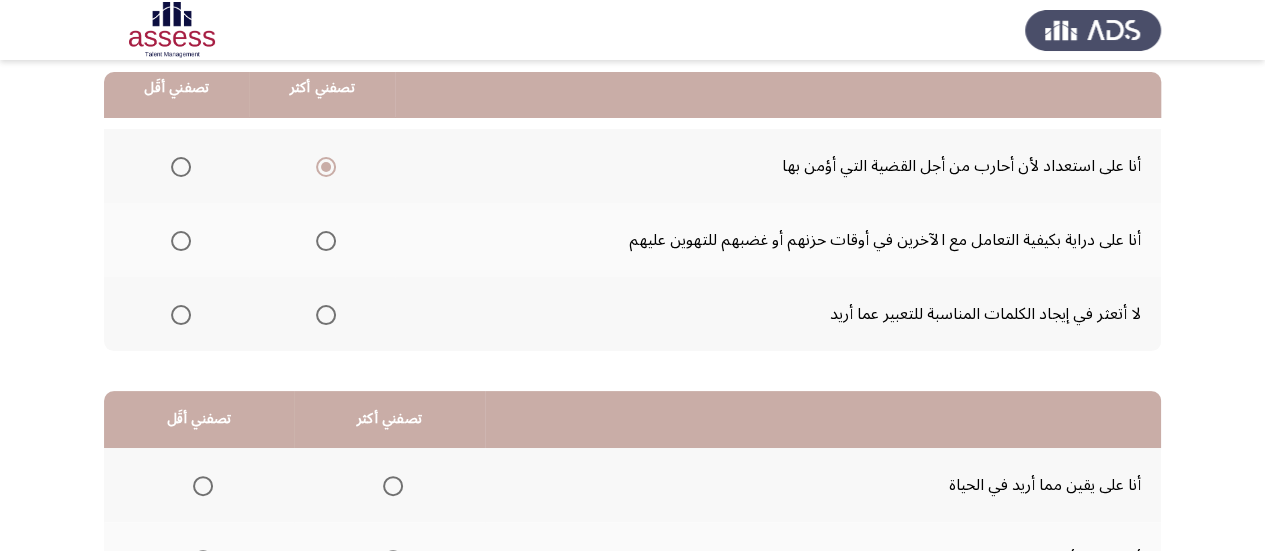click at bounding box center (181, 241) 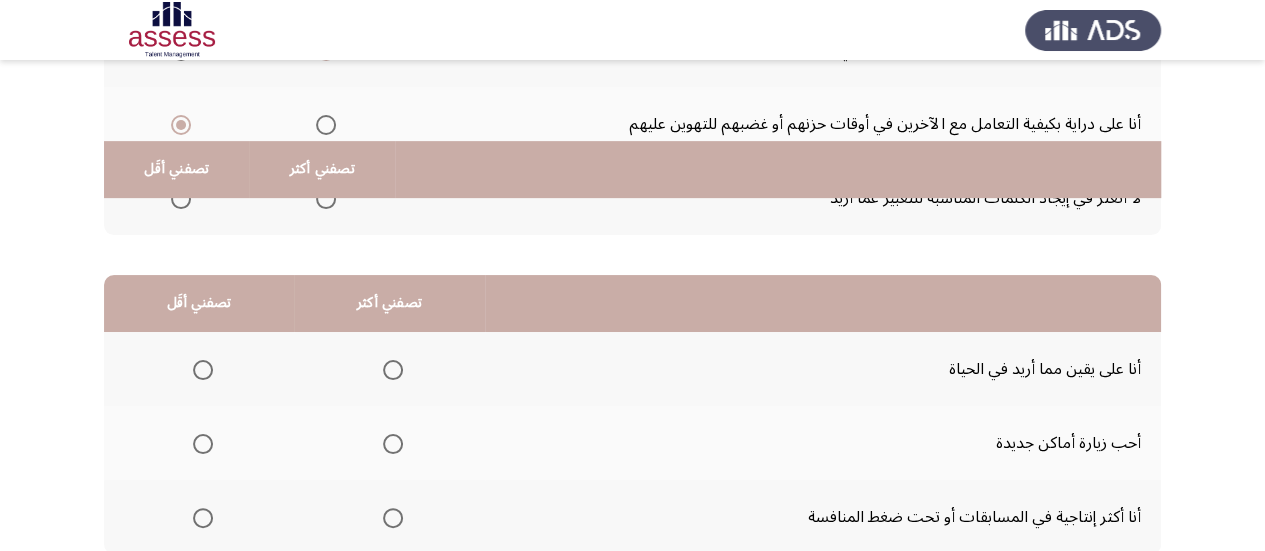 scroll, scrollTop: 400, scrollLeft: 0, axis: vertical 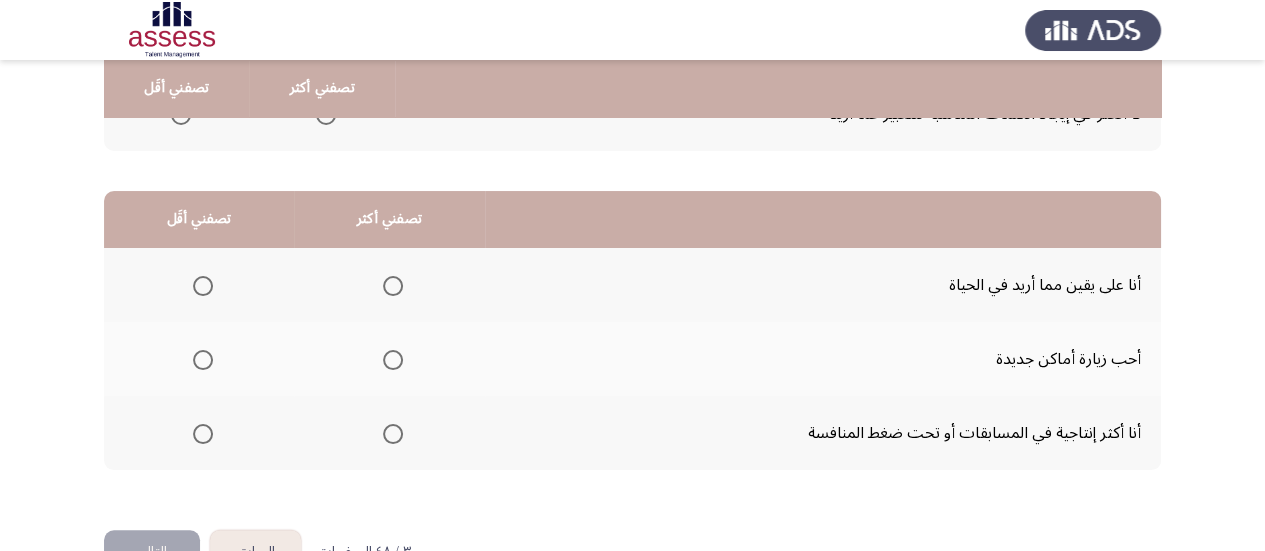 click at bounding box center (393, 286) 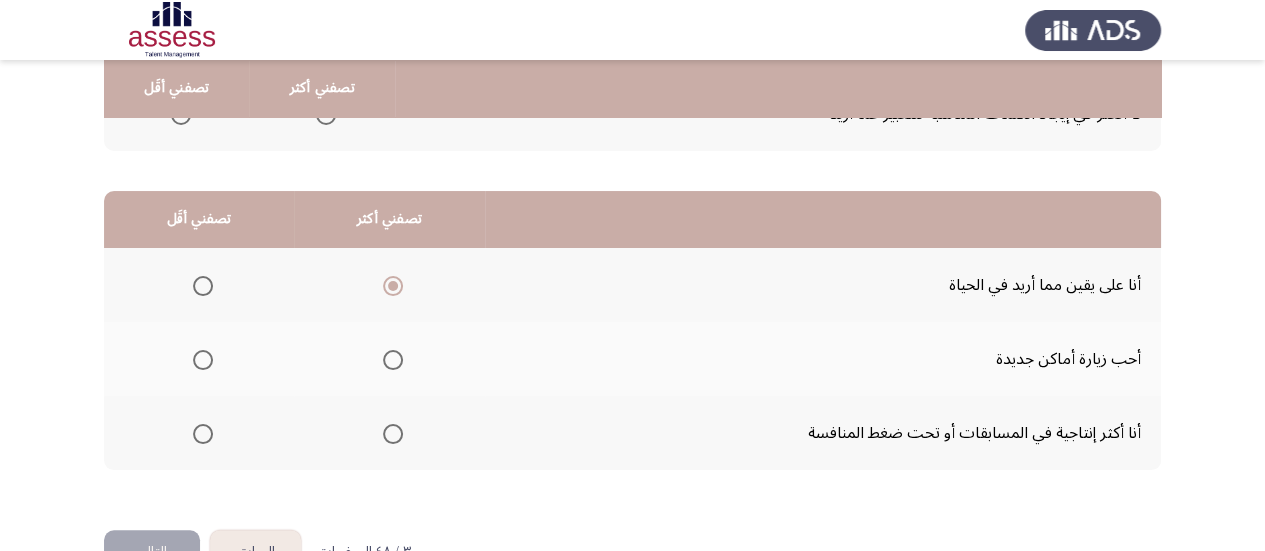 click 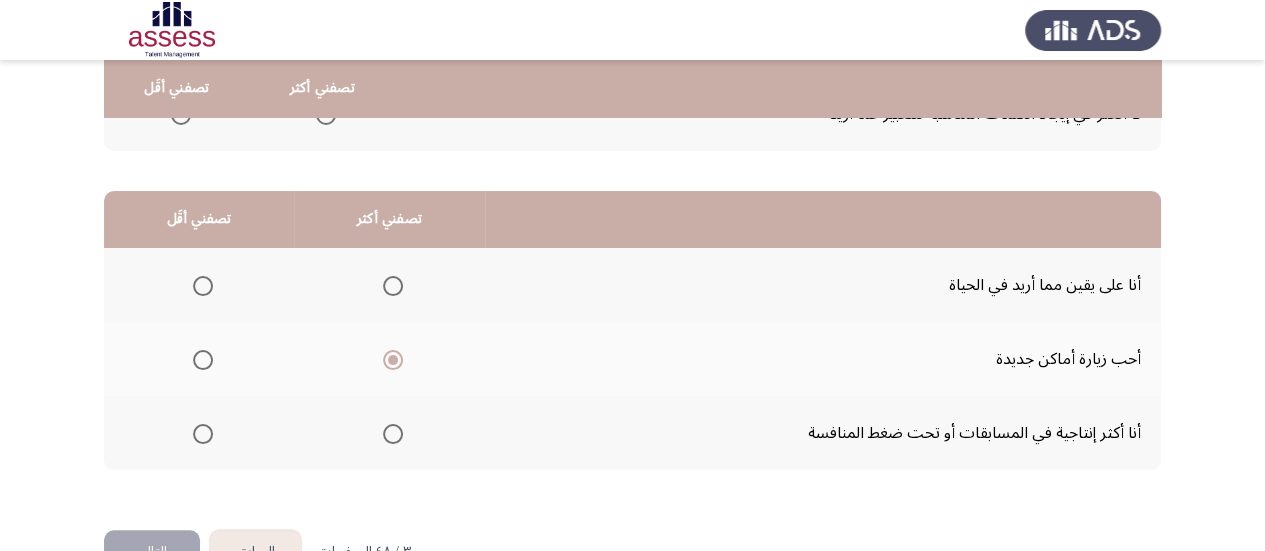 click at bounding box center [203, 434] 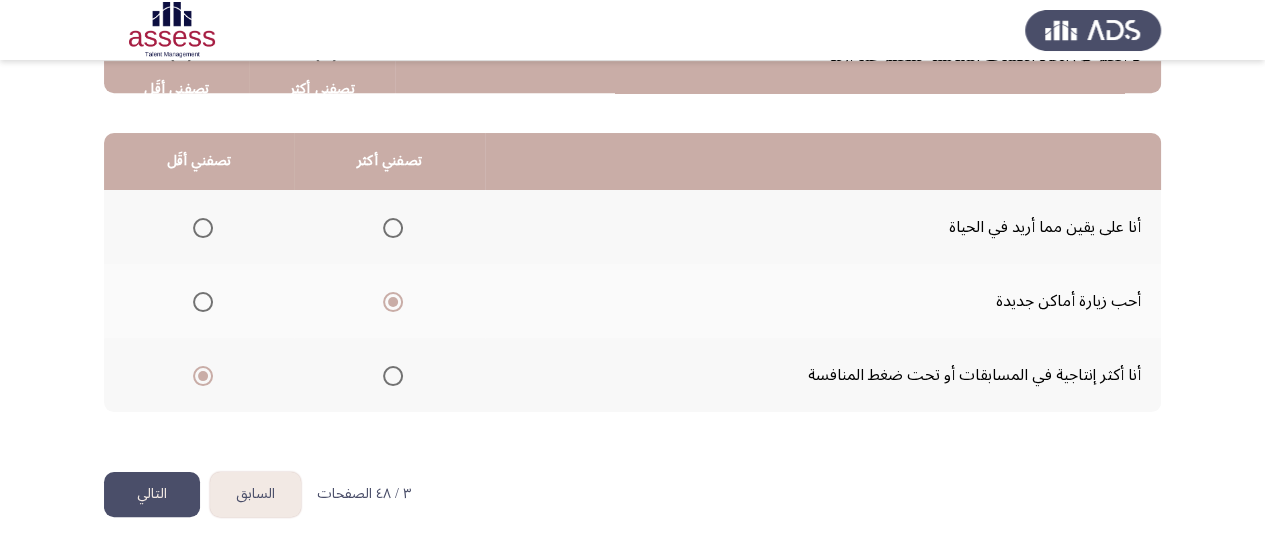 scroll, scrollTop: 458, scrollLeft: 0, axis: vertical 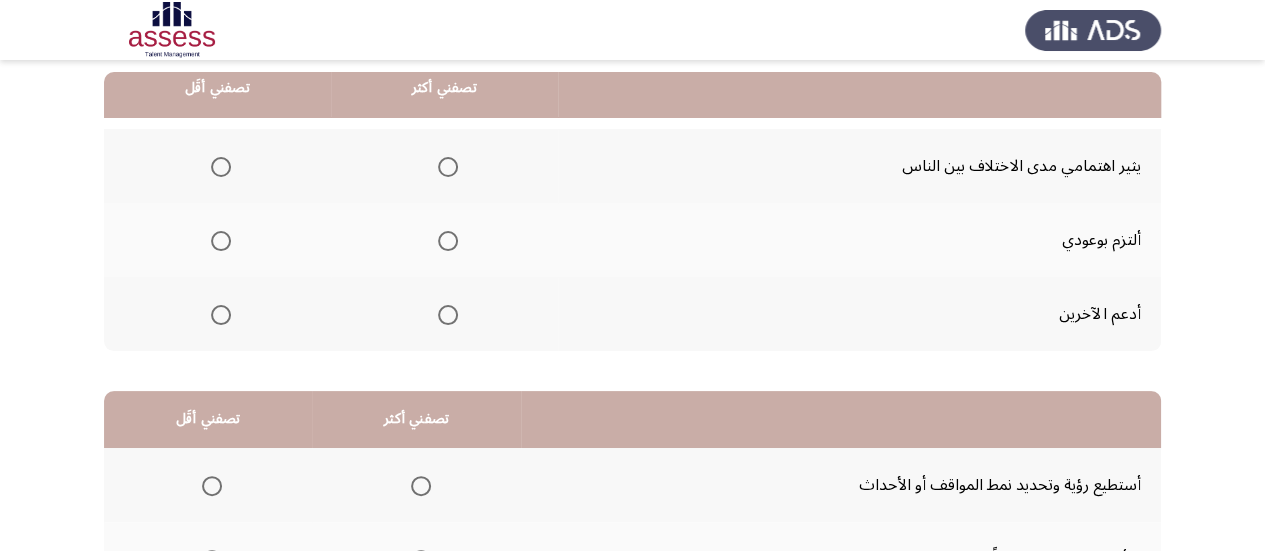 click at bounding box center (448, 241) 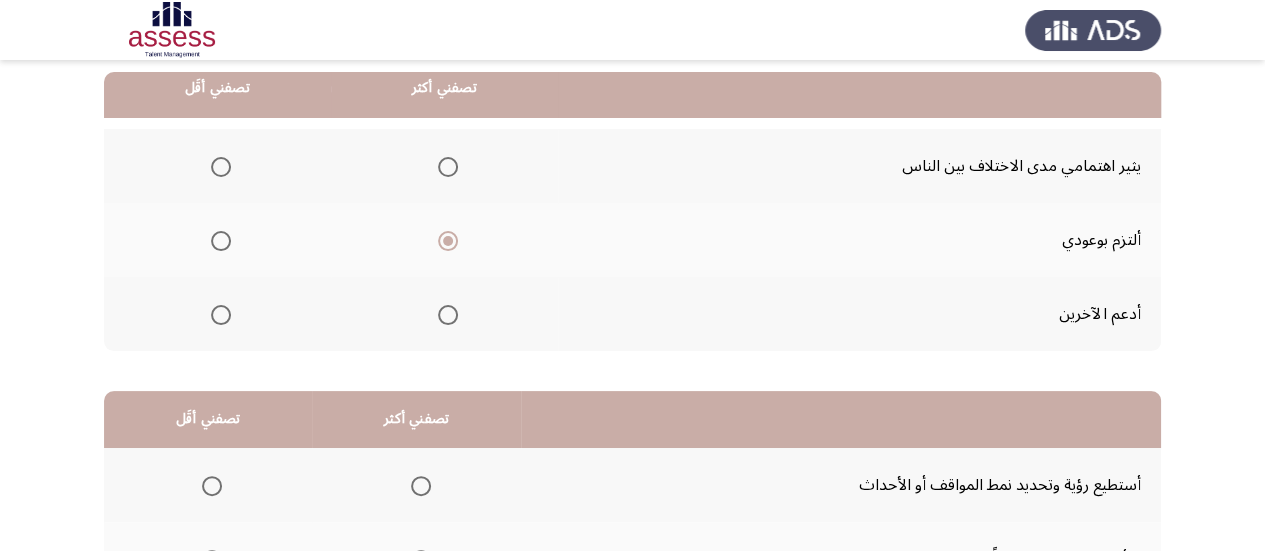 click at bounding box center (221, 167) 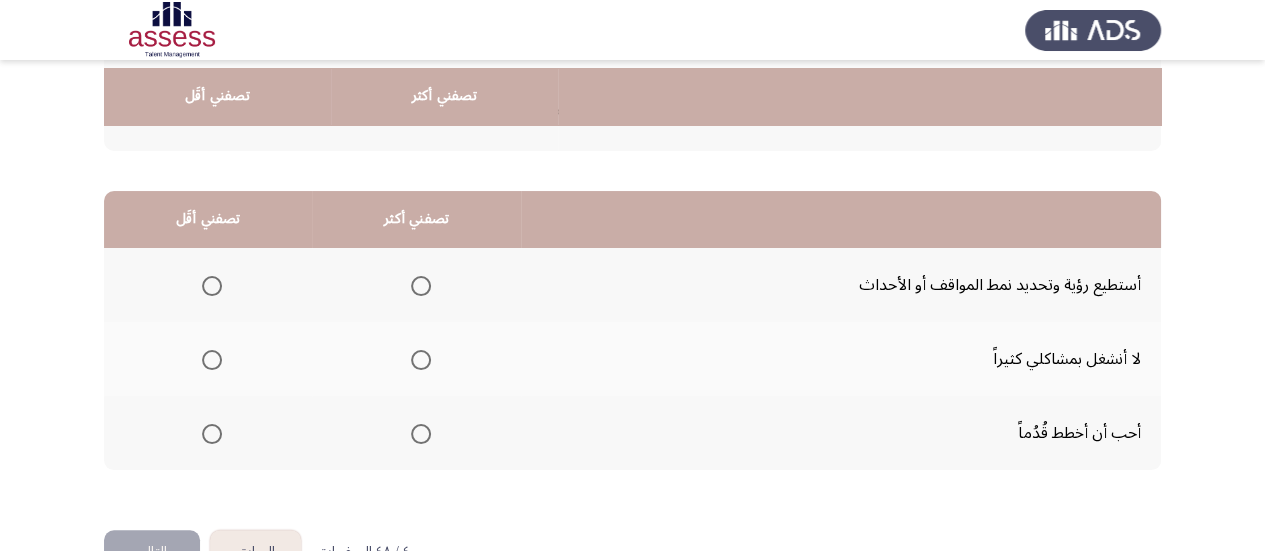 scroll, scrollTop: 458, scrollLeft: 0, axis: vertical 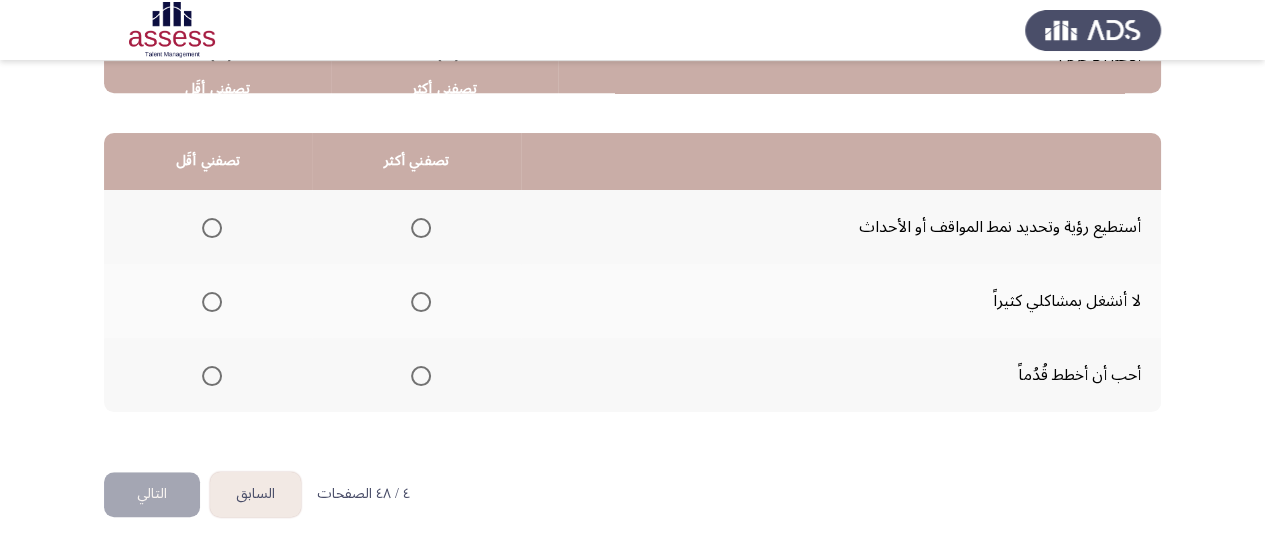 click 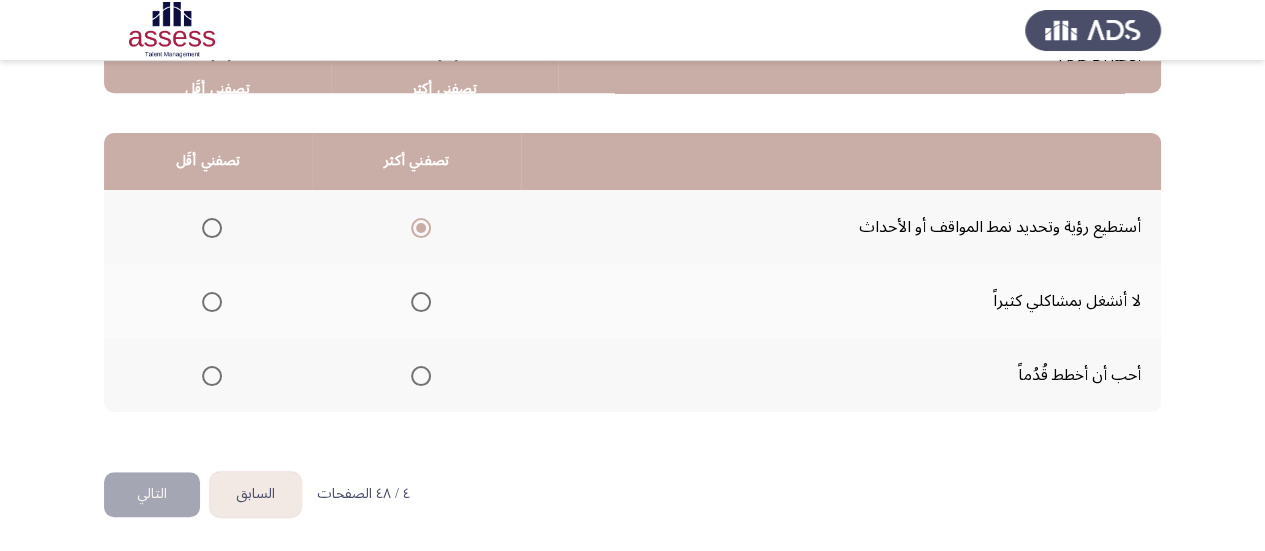 click at bounding box center [421, 376] 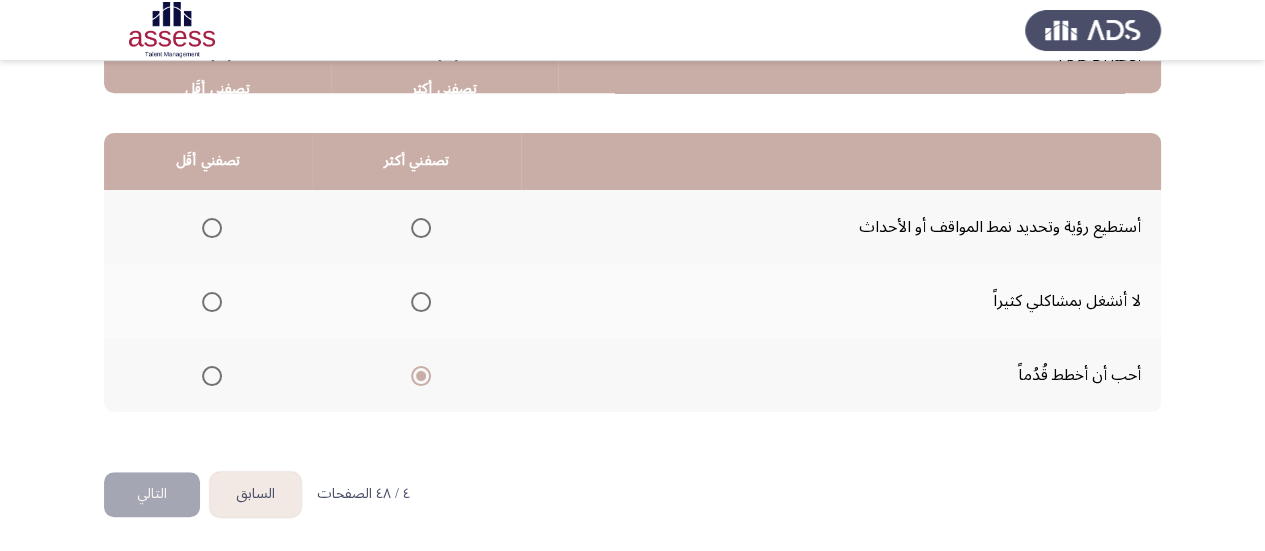 click 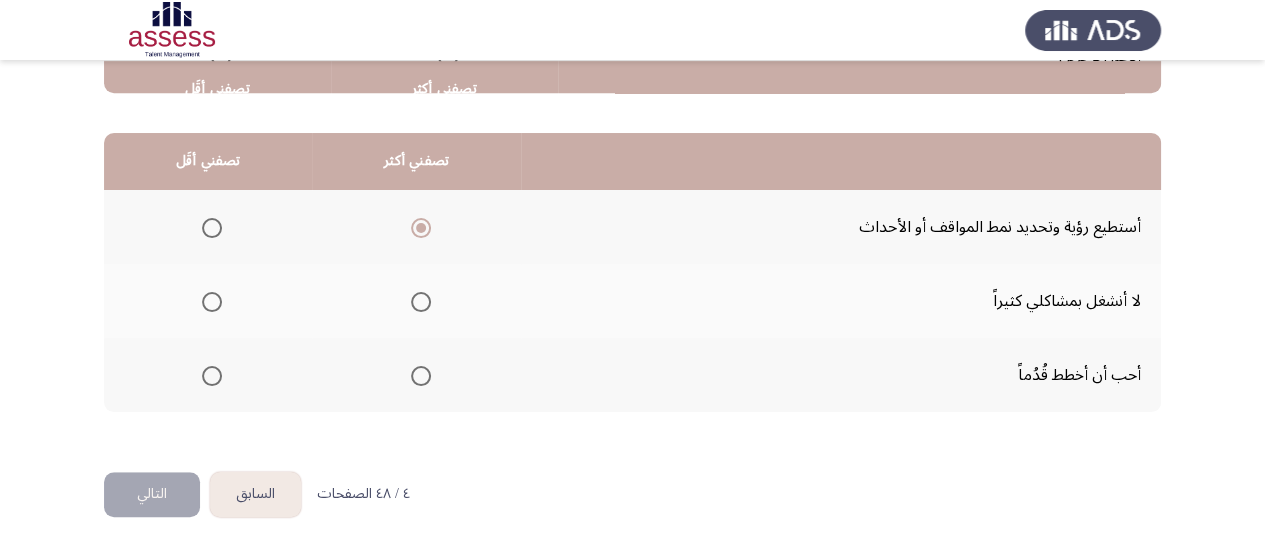 click at bounding box center (212, 302) 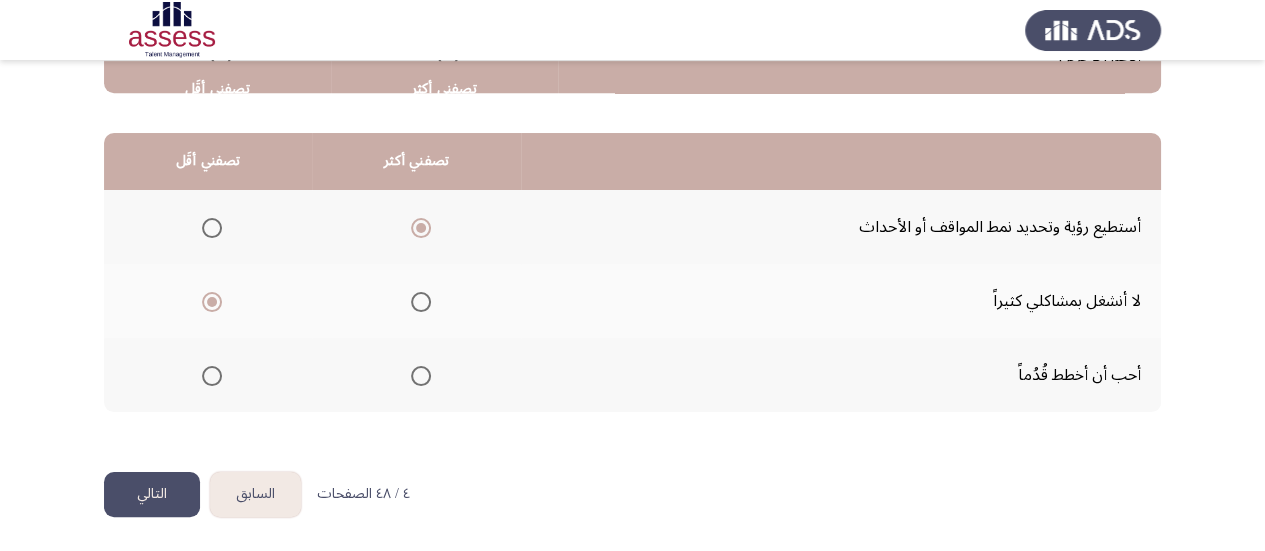 click on "التالي" 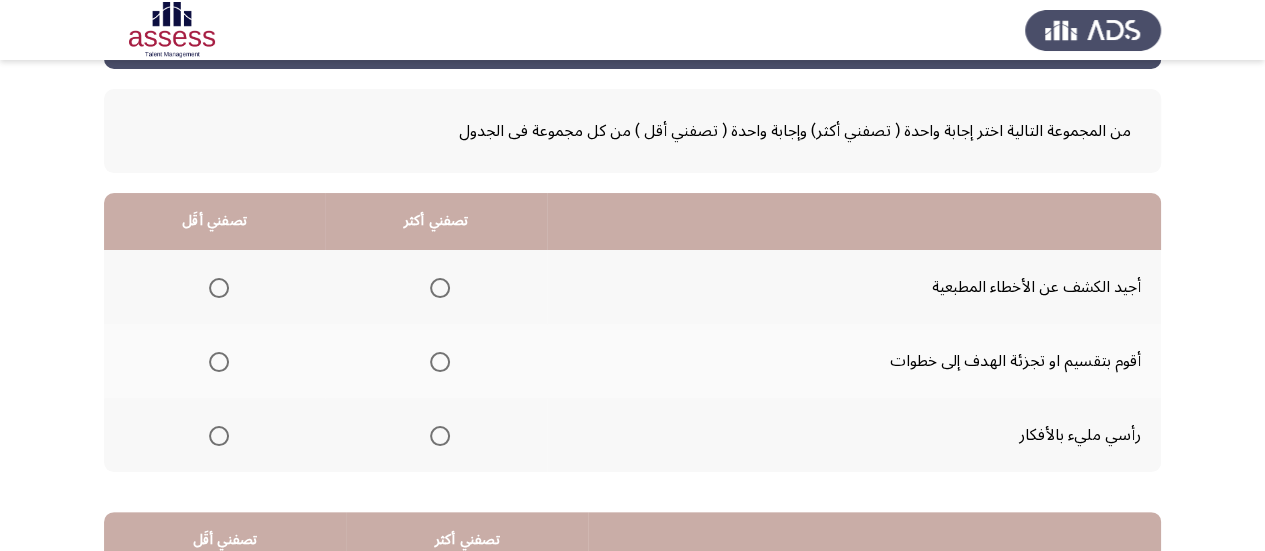scroll, scrollTop: 200, scrollLeft: 0, axis: vertical 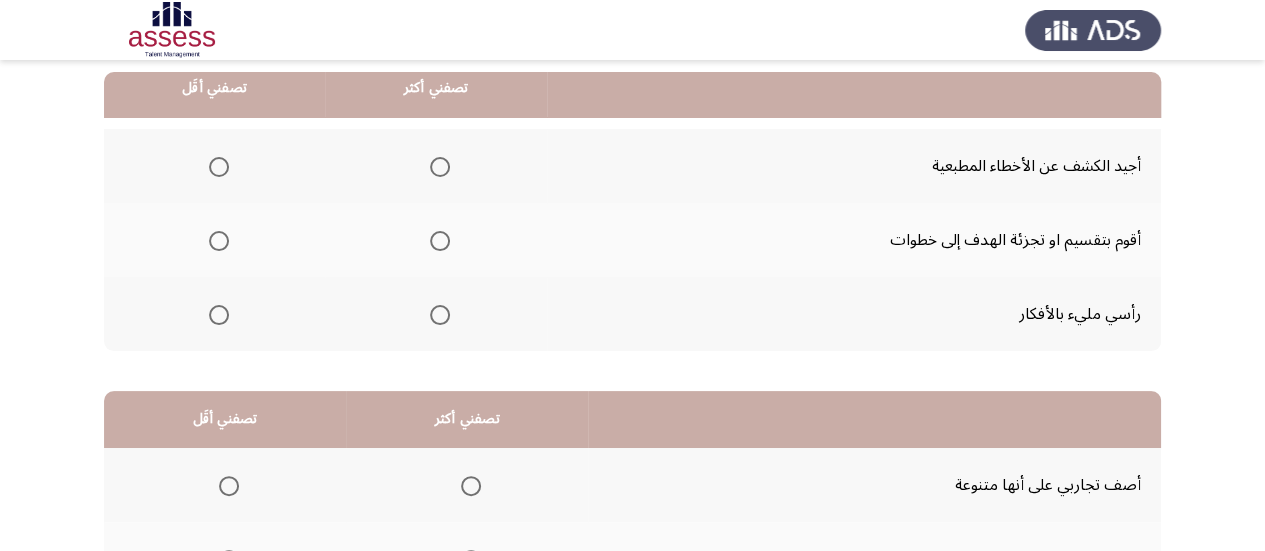click 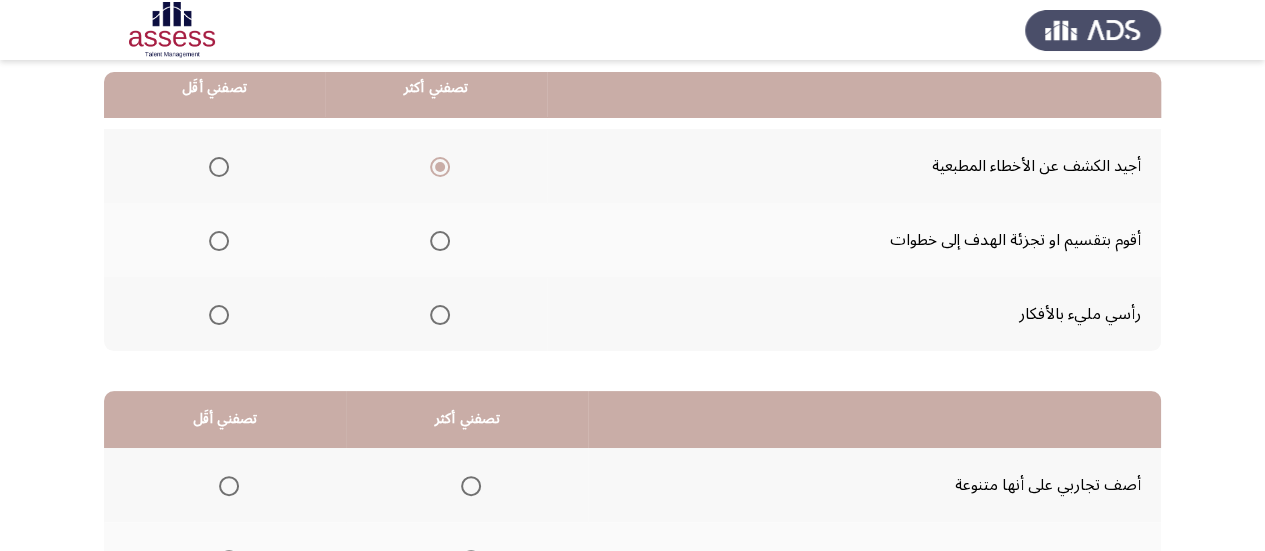 click at bounding box center (219, 241) 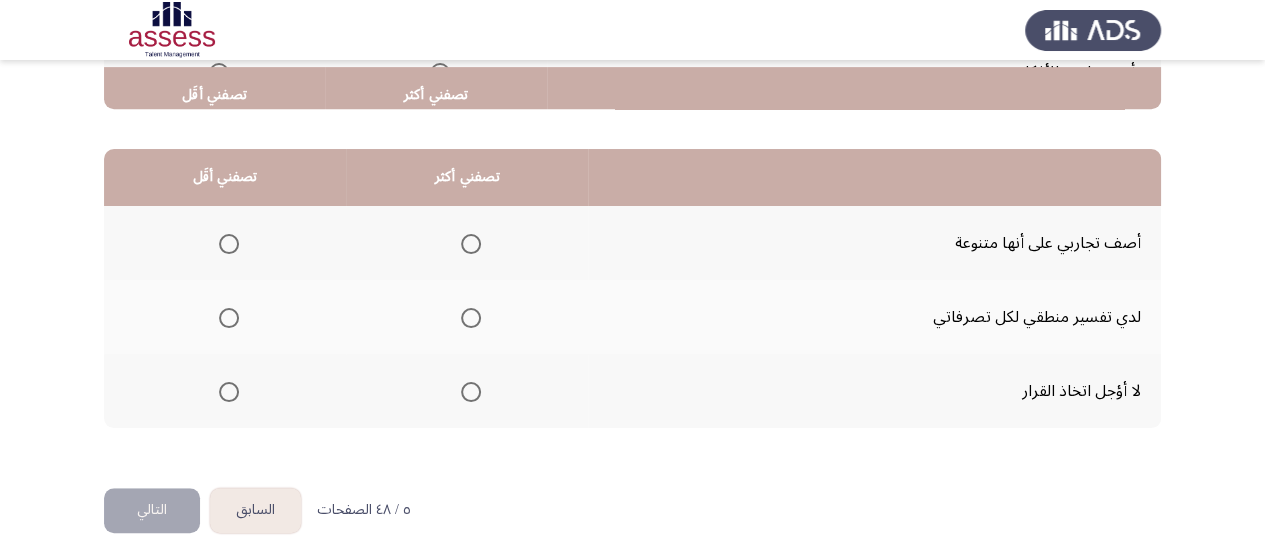 scroll, scrollTop: 458, scrollLeft: 0, axis: vertical 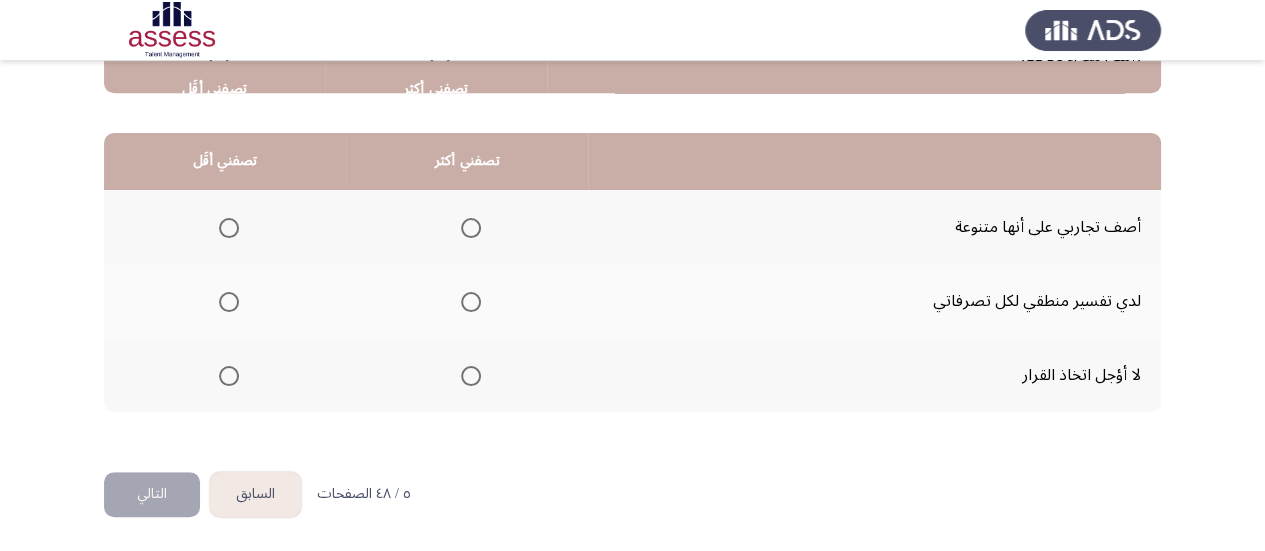 click 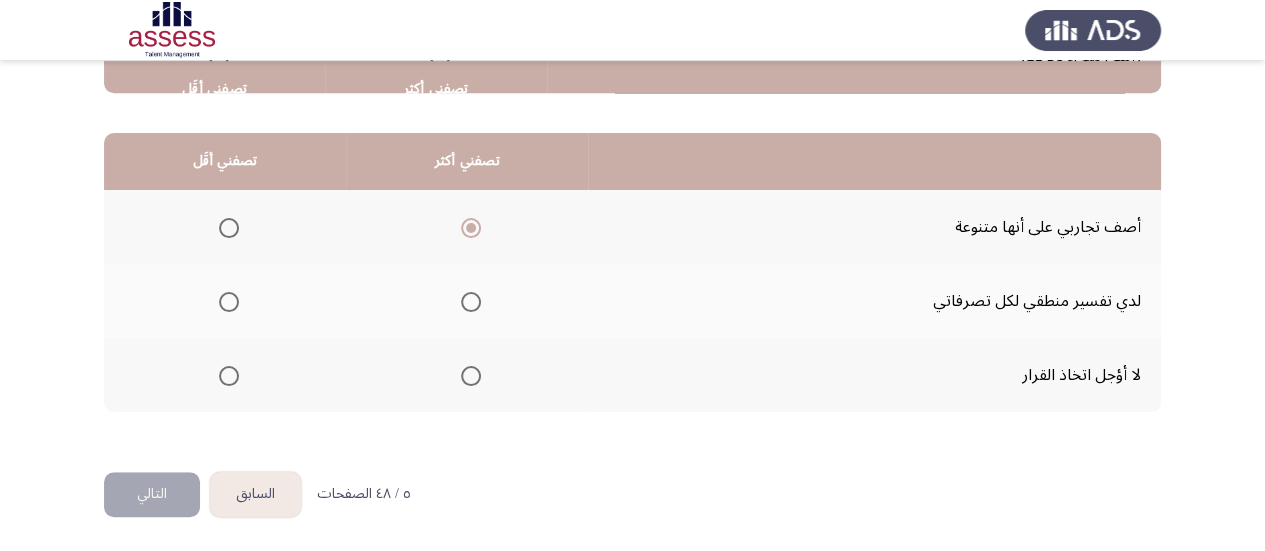 click at bounding box center (229, 302) 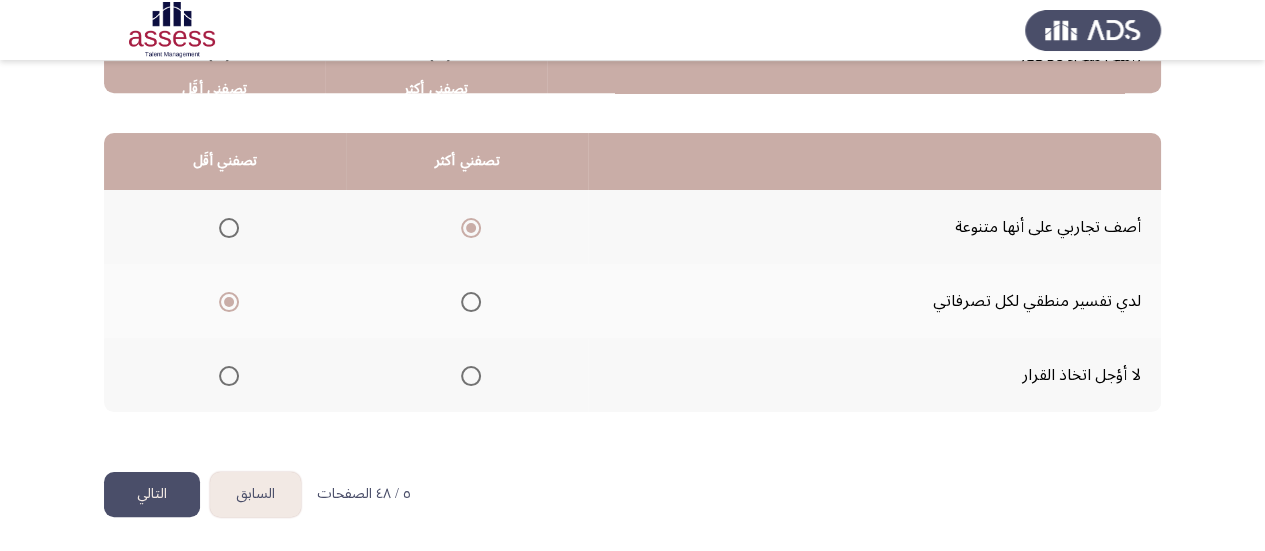 click on "التالي" 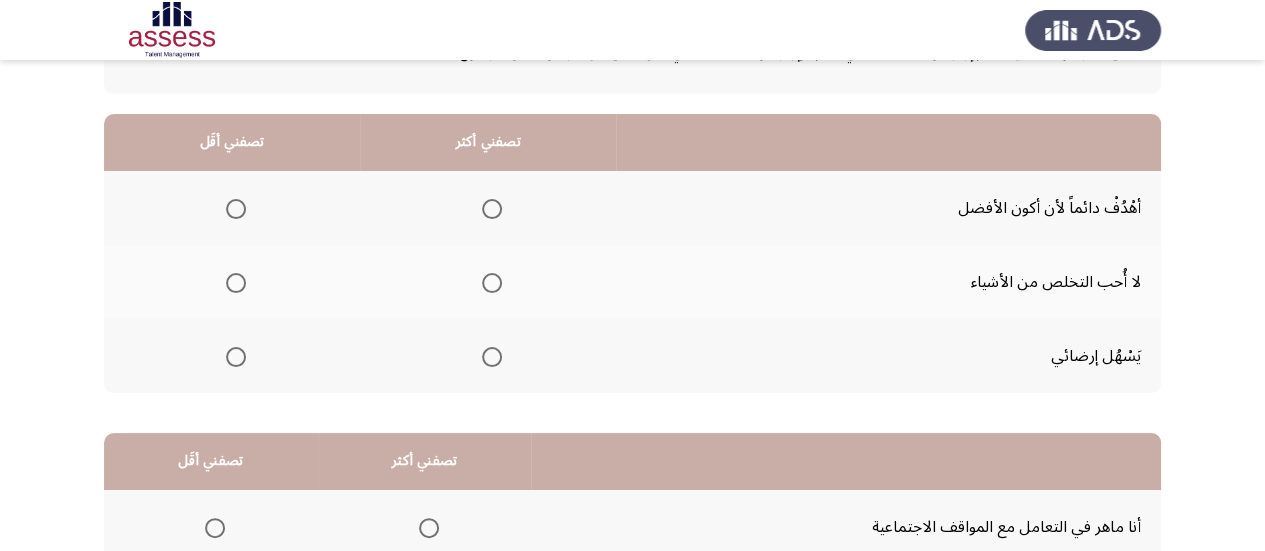 scroll, scrollTop: 200, scrollLeft: 0, axis: vertical 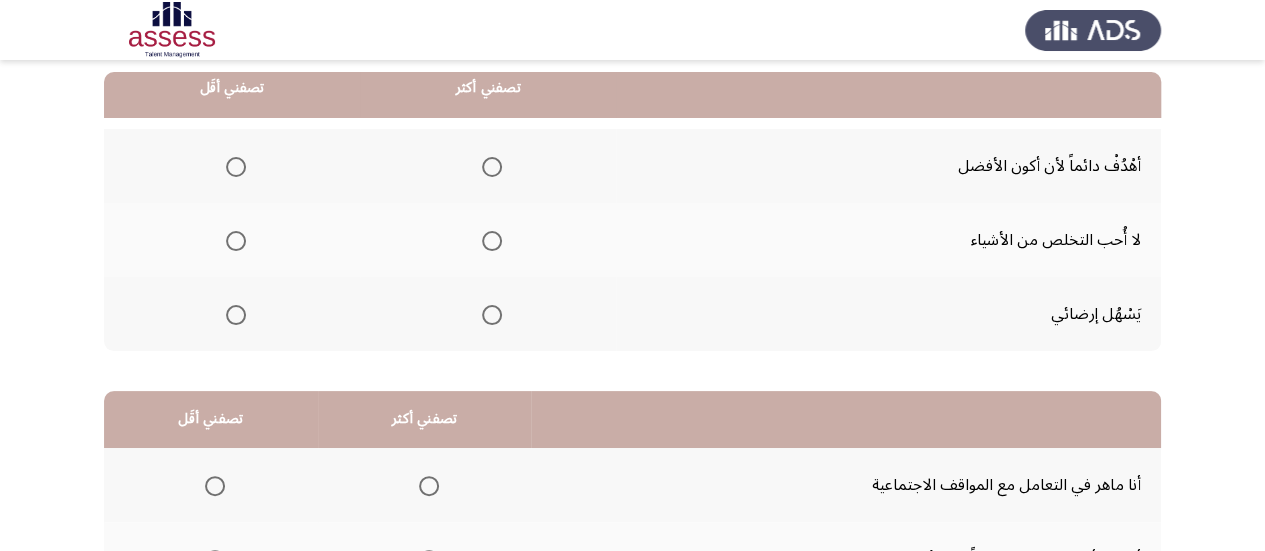 click at bounding box center [492, 167] 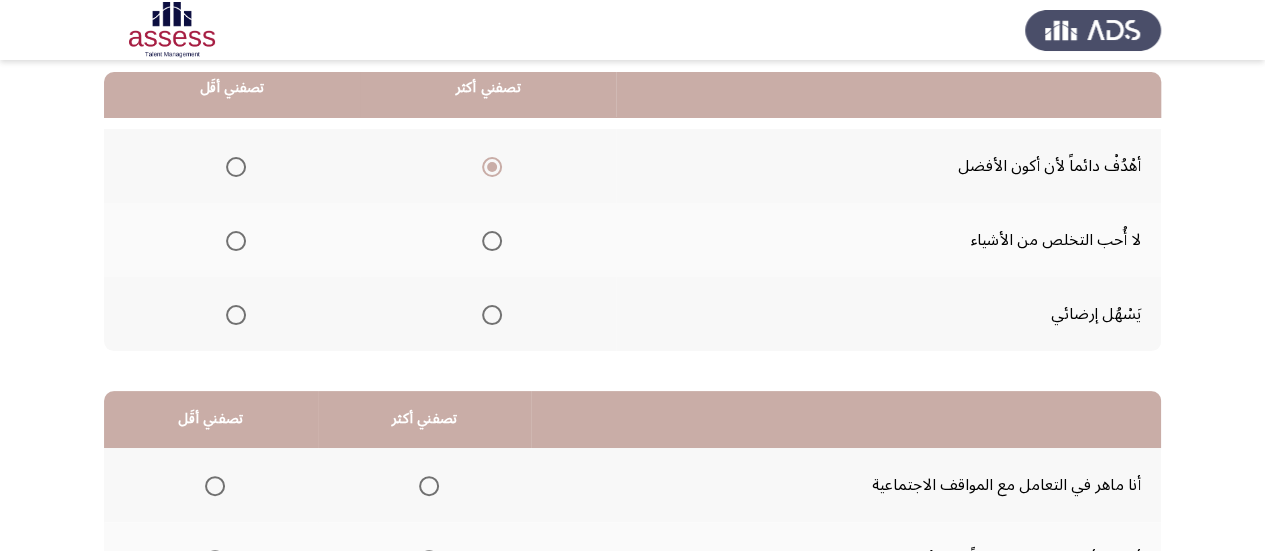 click at bounding box center (236, 315) 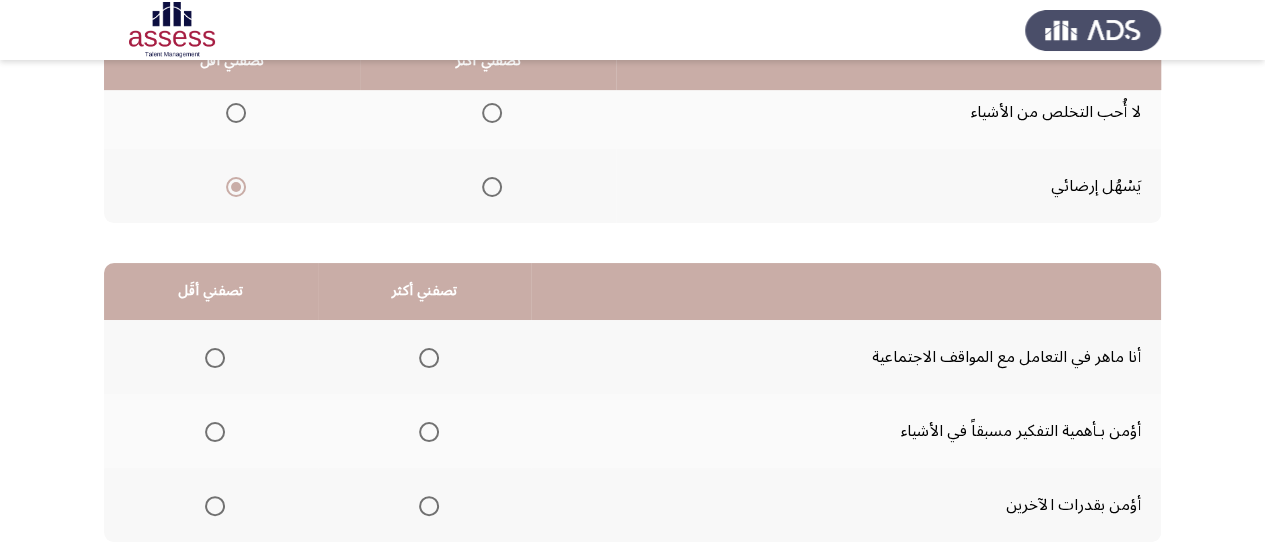 scroll, scrollTop: 400, scrollLeft: 0, axis: vertical 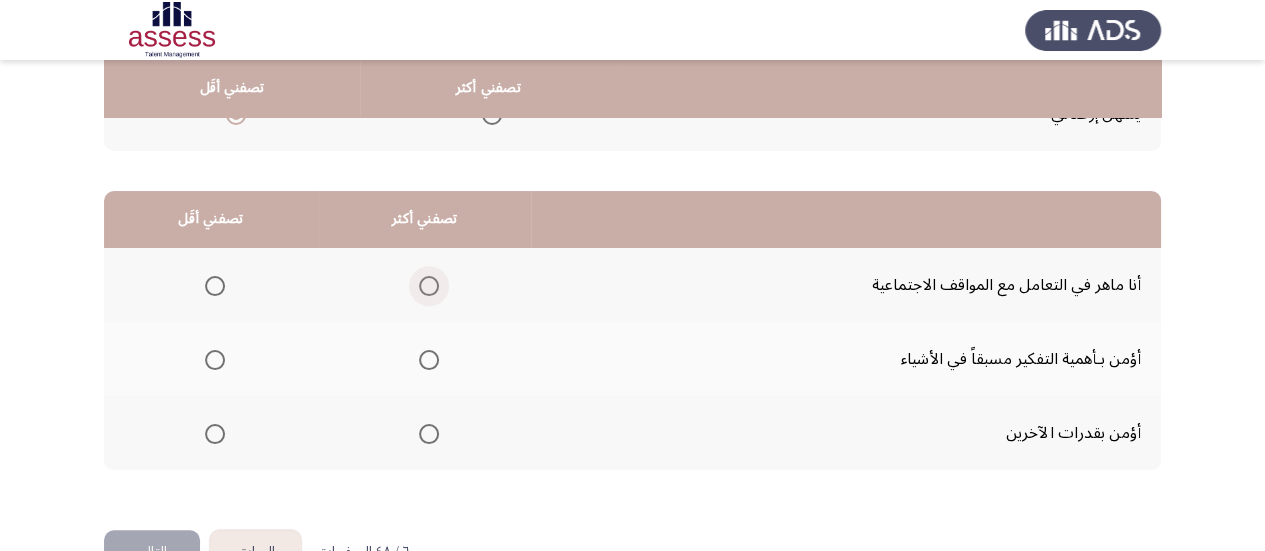 click at bounding box center (429, 286) 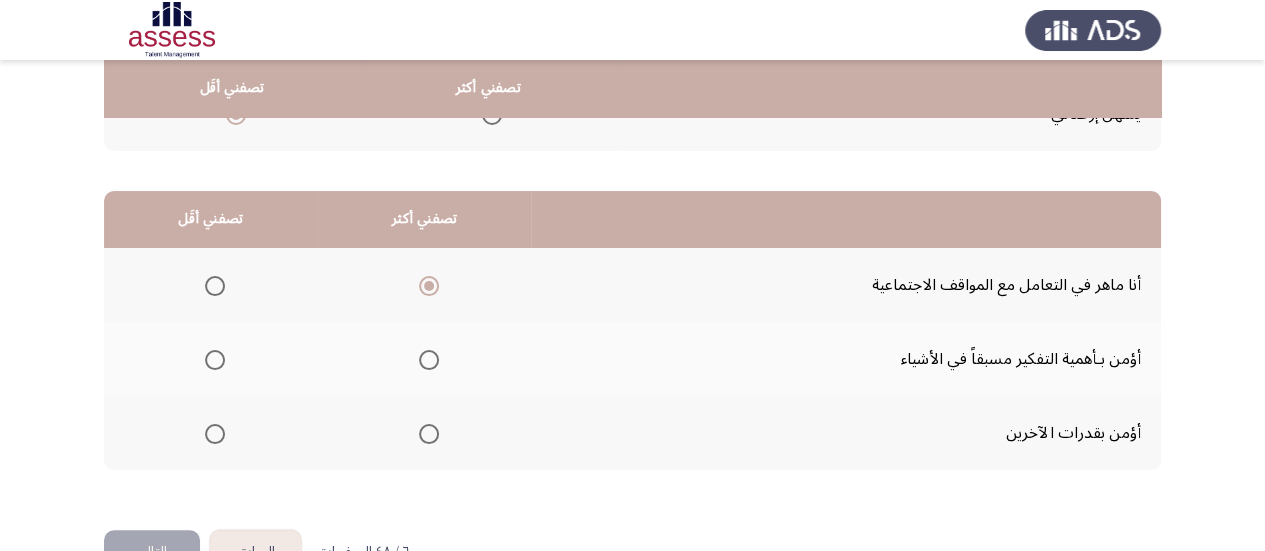 click at bounding box center (215, 360) 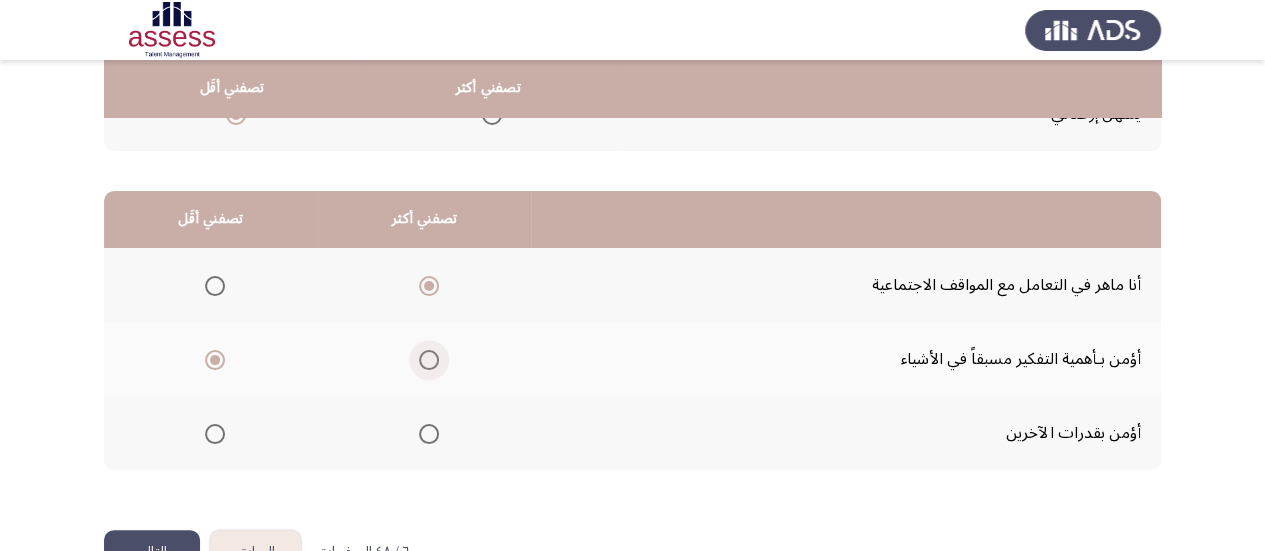click at bounding box center (429, 360) 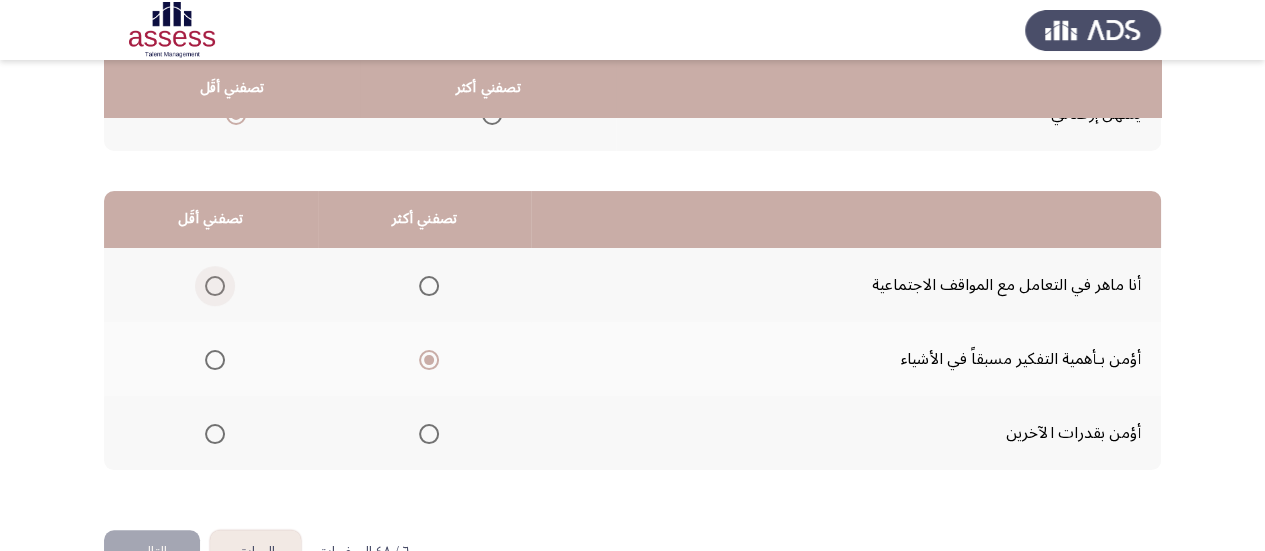 click at bounding box center [215, 286] 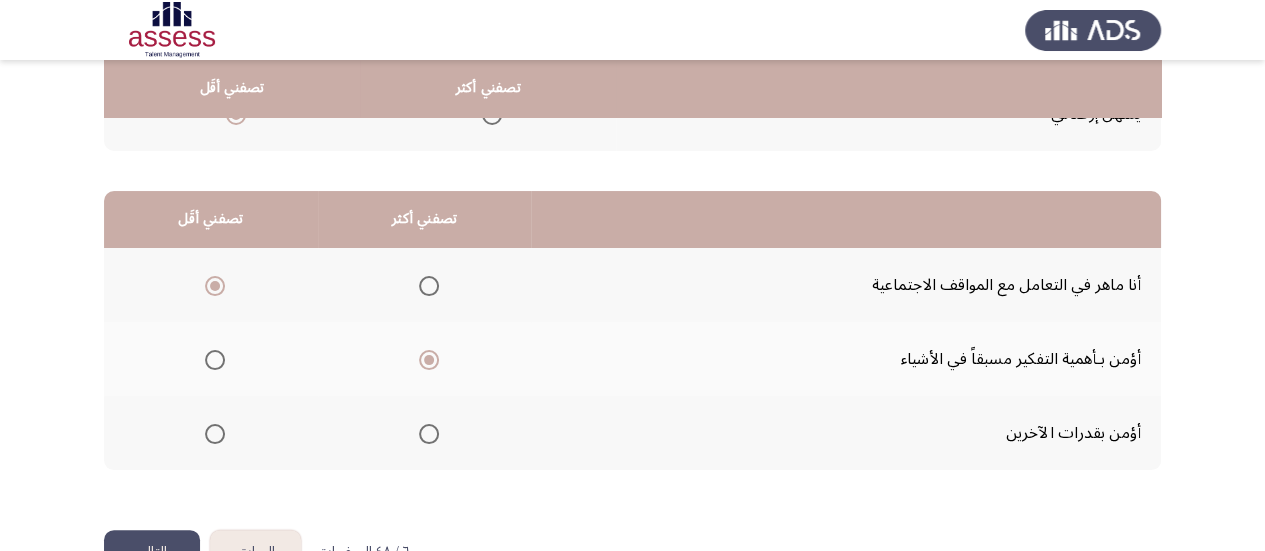 click on "التالي" 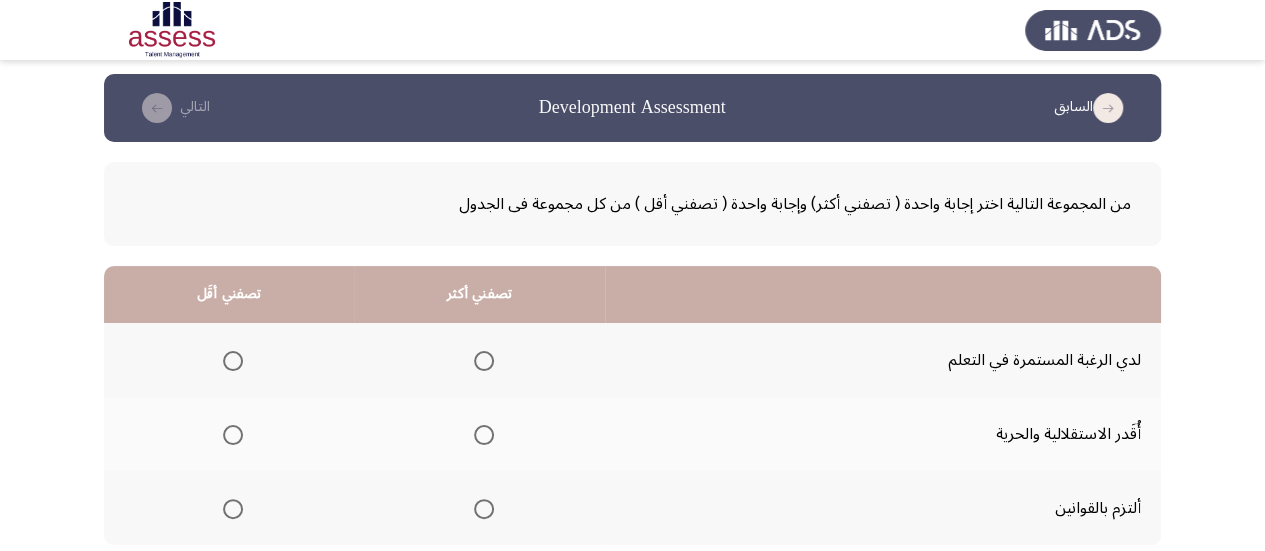 scroll, scrollTop: 200, scrollLeft: 0, axis: vertical 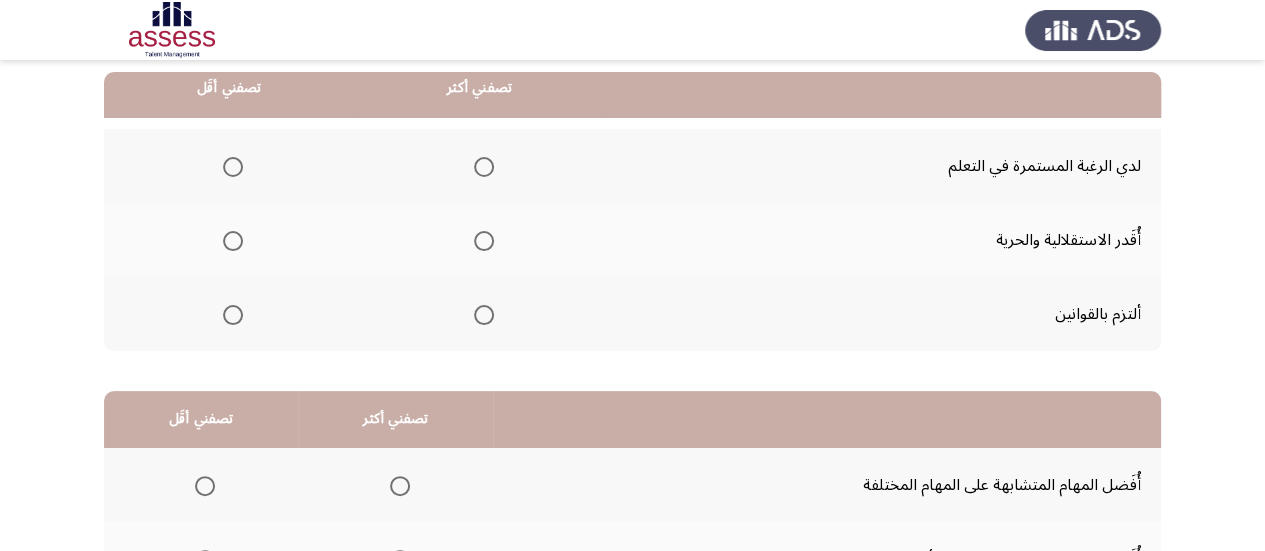 click 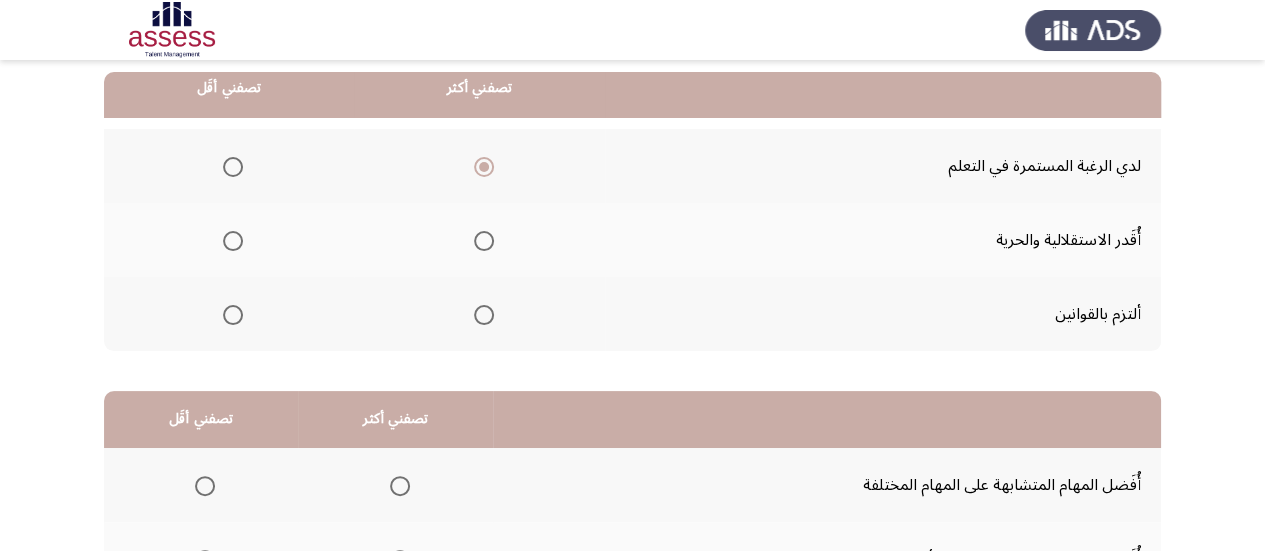 click 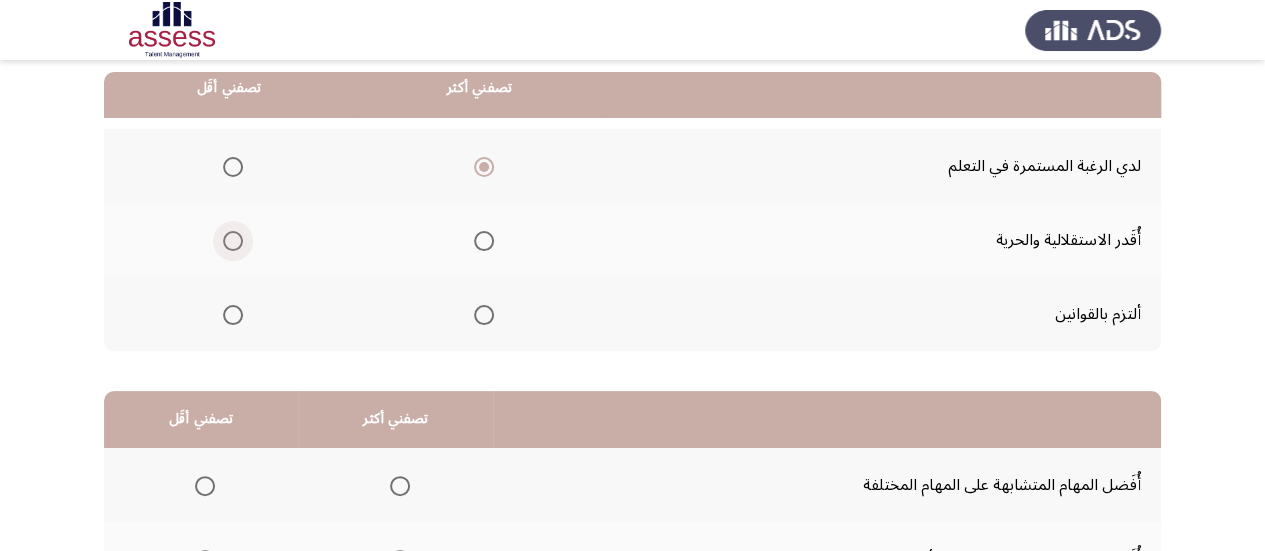 click at bounding box center (233, 241) 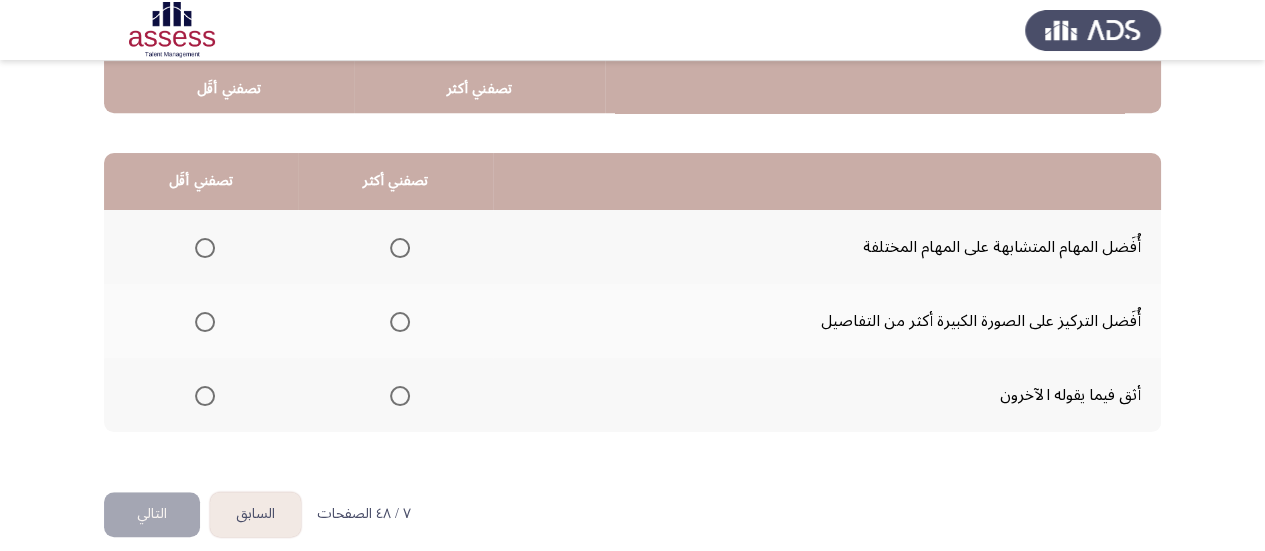 scroll, scrollTop: 458, scrollLeft: 0, axis: vertical 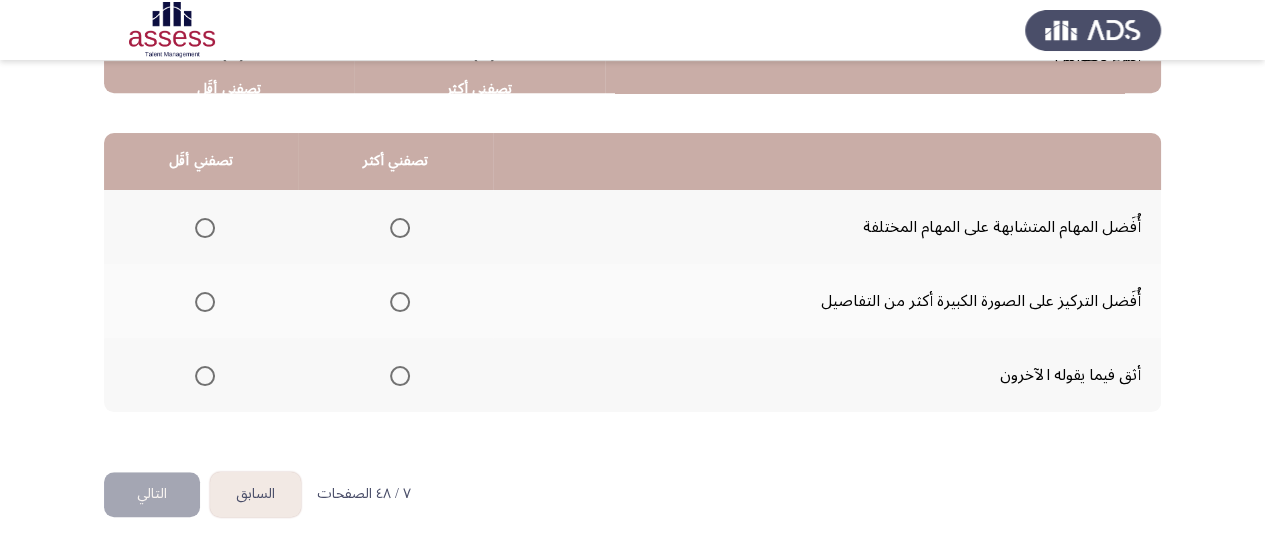 click 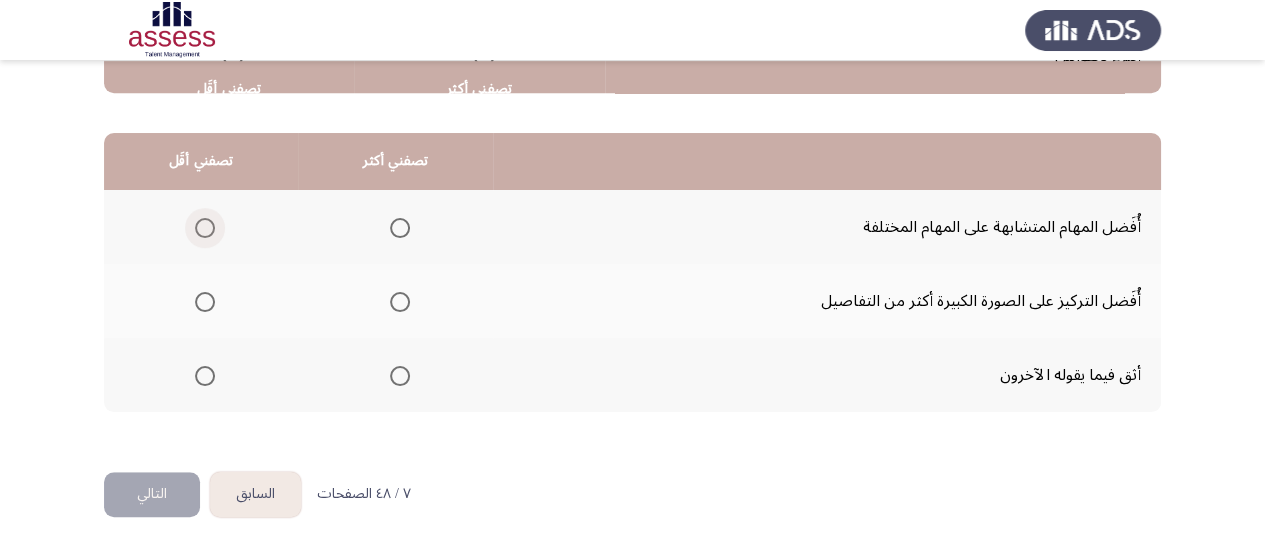 click at bounding box center [205, 228] 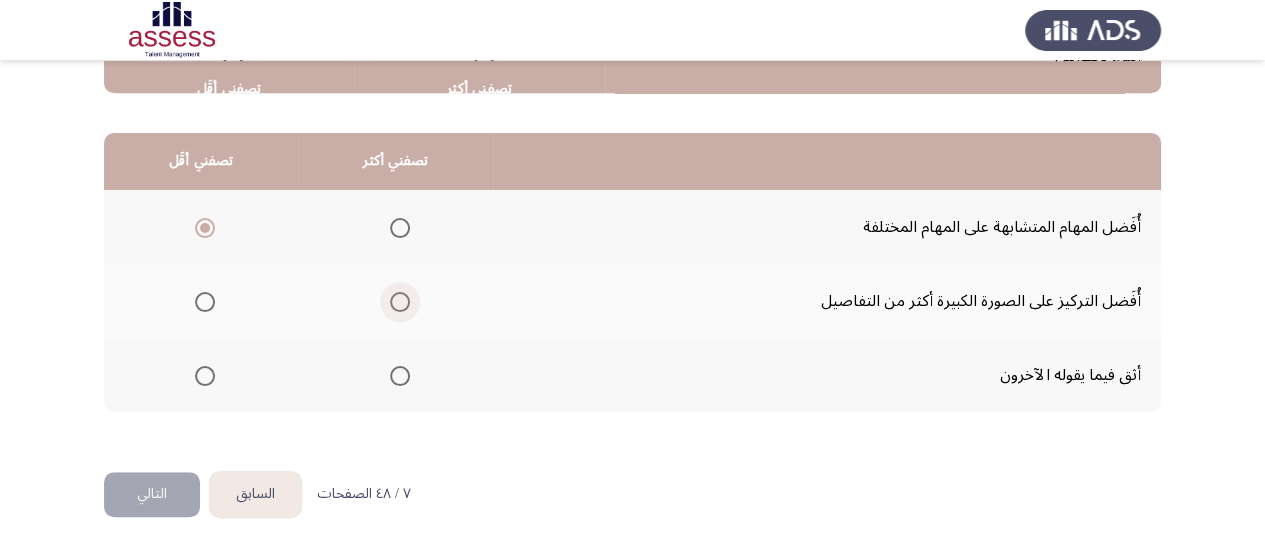 click at bounding box center (400, 302) 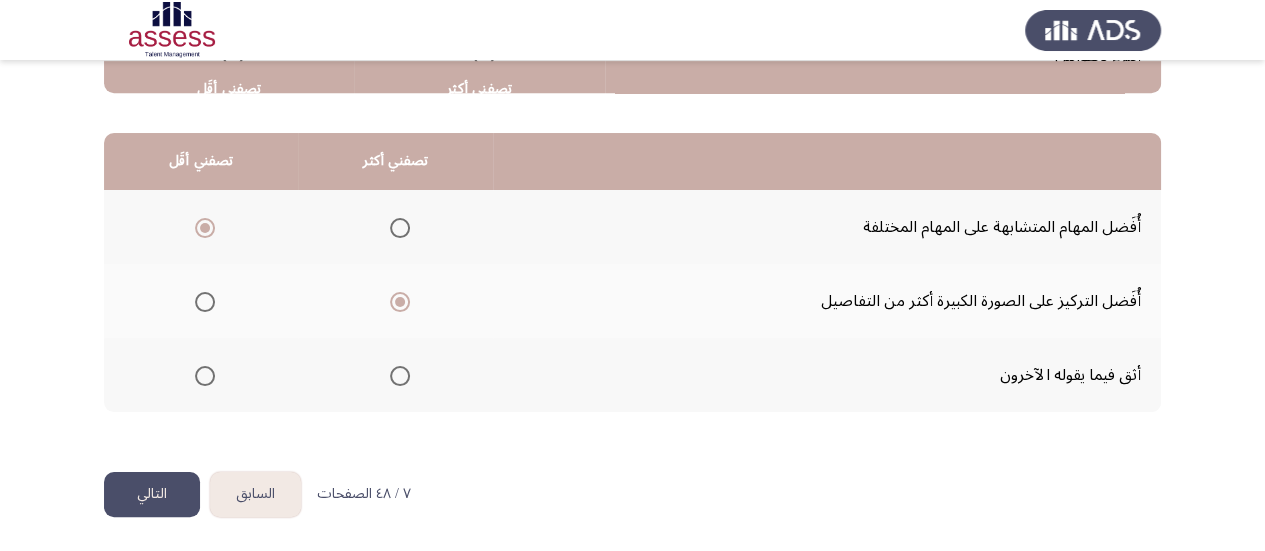 click on "من المجموعة التالية اختر إجابة واحدة ( تصفني أكثر) وإجابة واحدة ( تصفني أقل ) من كل مجموعة فى الجدول  تصفني أكثر   تصفني أقَل  لدي الرغبة المستمرة في التعلم     أُقَدر الاستقلالية والحرية     ألتزم بالقوانين      تصفني أكثر   تصفني أقَل  أُفَضل المهام المتشابهة على المهام المختلفة     أُفَضل التركيز على الصورة الكبيرة أكثر من التفاصيل     أثق فيما يقوله الآخرون" 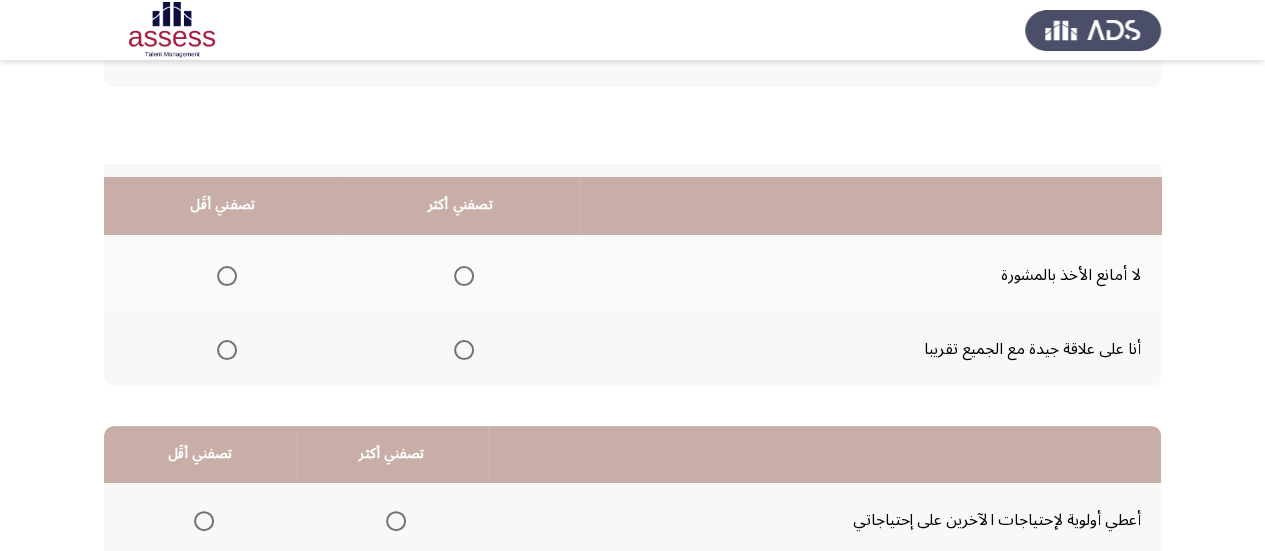 scroll, scrollTop: 158, scrollLeft: 0, axis: vertical 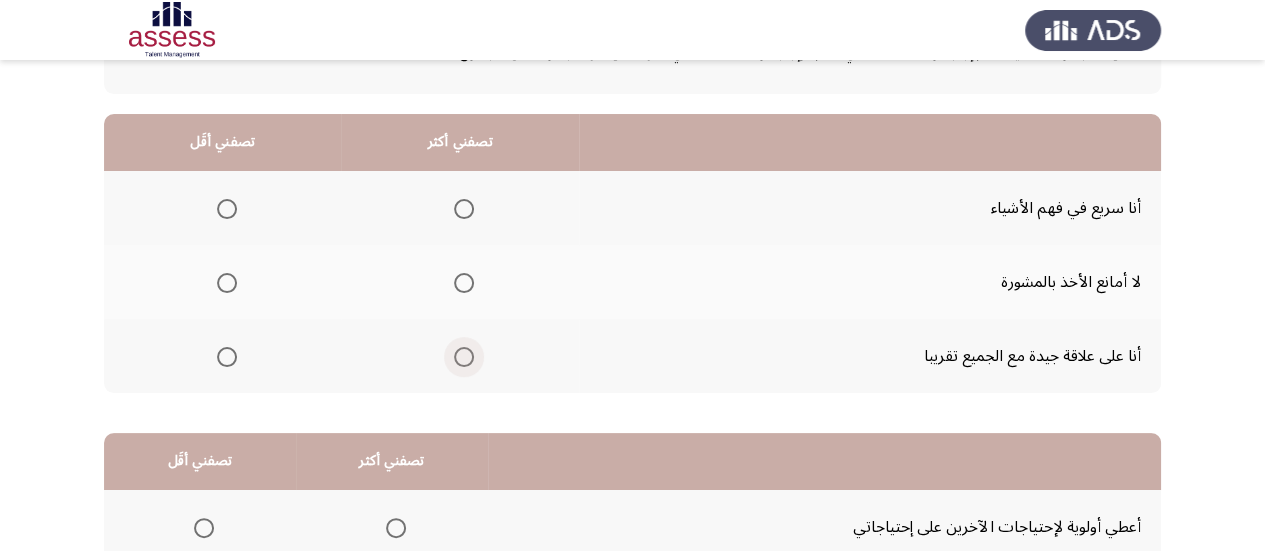 click at bounding box center [464, 357] 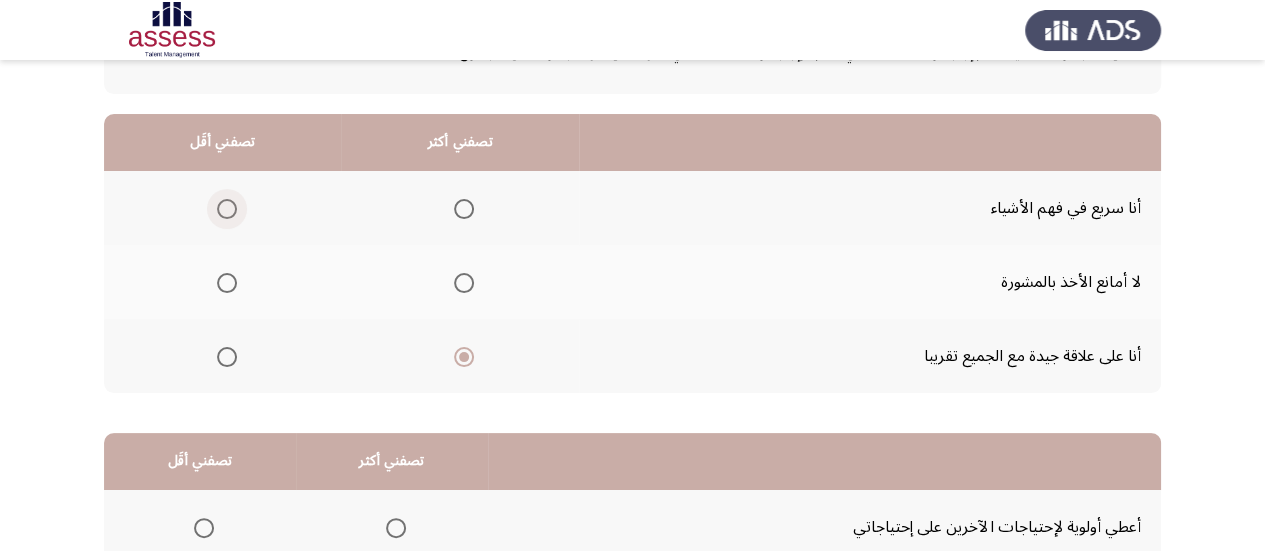 click at bounding box center (227, 209) 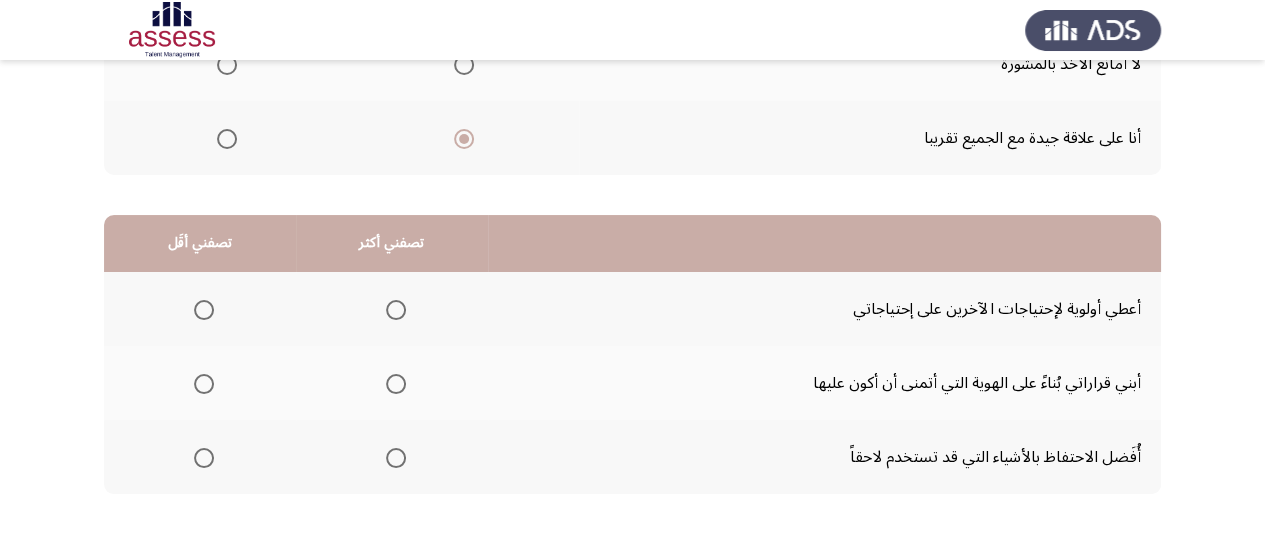 scroll, scrollTop: 458, scrollLeft: 0, axis: vertical 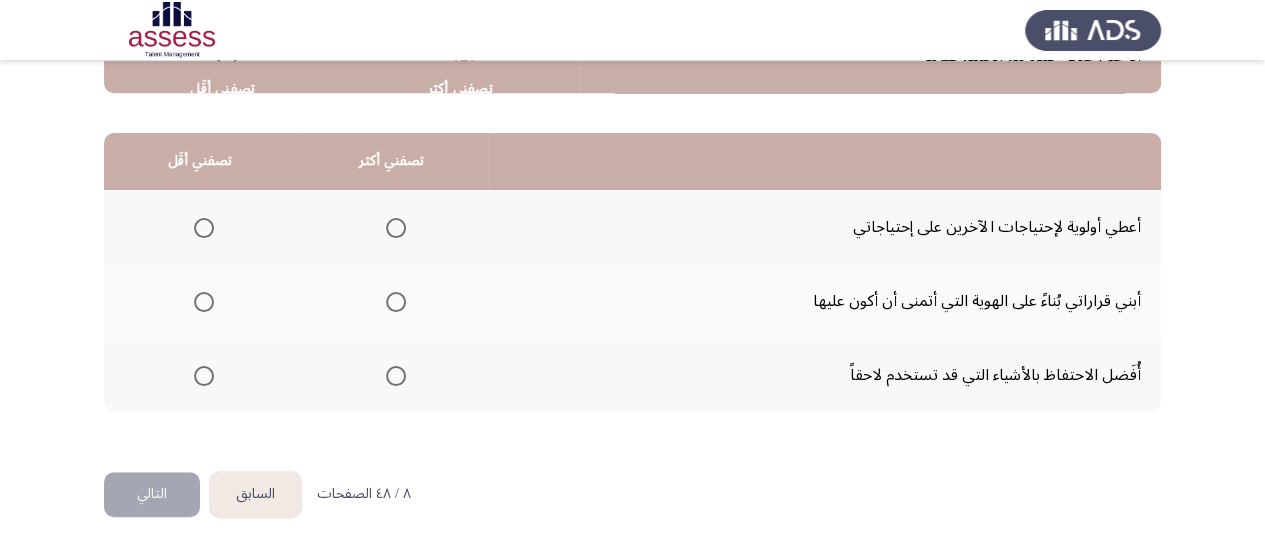 click at bounding box center (396, 228) 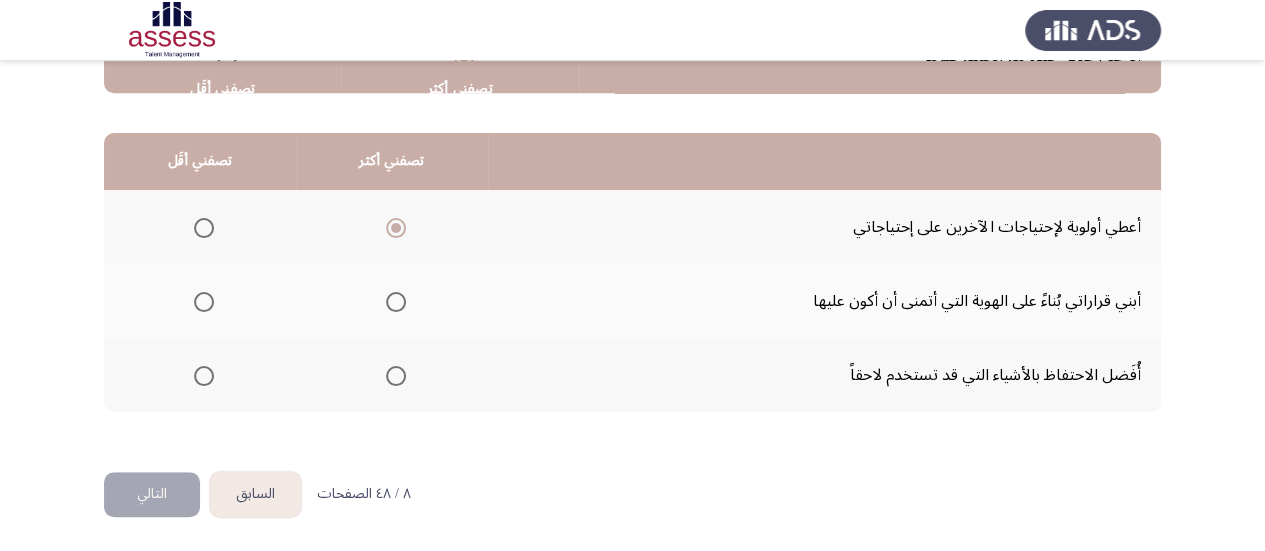 click at bounding box center [204, 376] 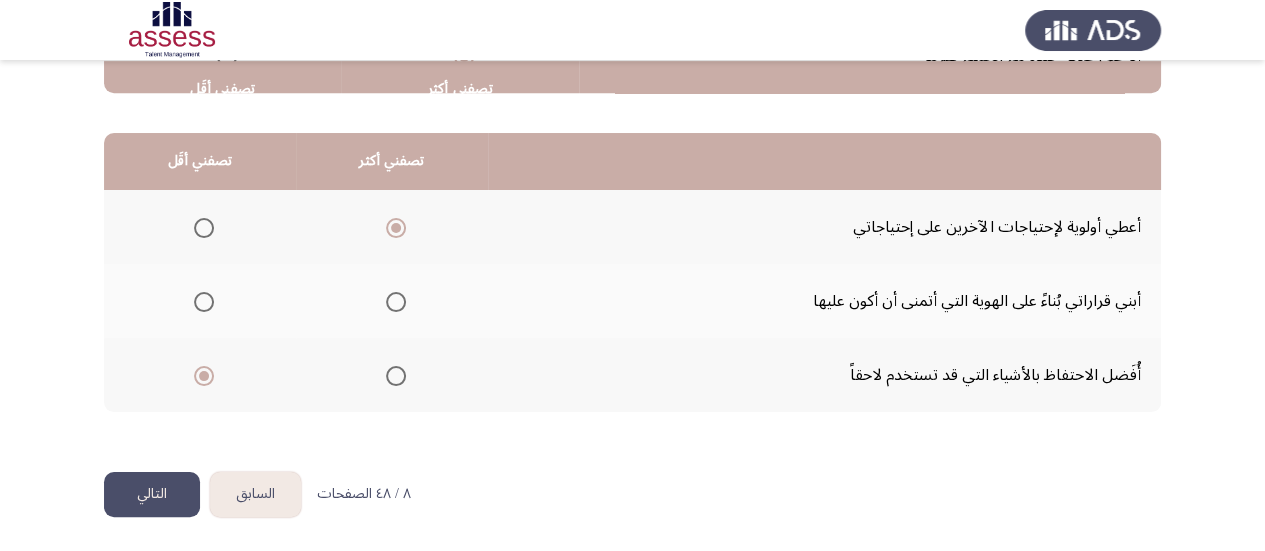 click on "من المجموعة التالية اختر إجابة واحدة ( تصفني أكثر) وإجابة واحدة ( تصفني أقل ) من كل مجموعة فى الجدول  تصفني أكثر   تصفني أقَل  أنا سريع في فهم الأشياء     لا أمانع الأخذ بالمشورة     أنا على علاقة جيدة مع الجميع تقريبا      تصفني أكثر   تصفني أقَل  أعطي أولوية لإحتياجات الآخرين على إحتياجاتي     أبني قراراتي بُناءً على الهوية التي أتمنى أن أكون عليها     أُفَضل الاحتفاظ بالأشياء التي قد تستخدم لاحقاً" 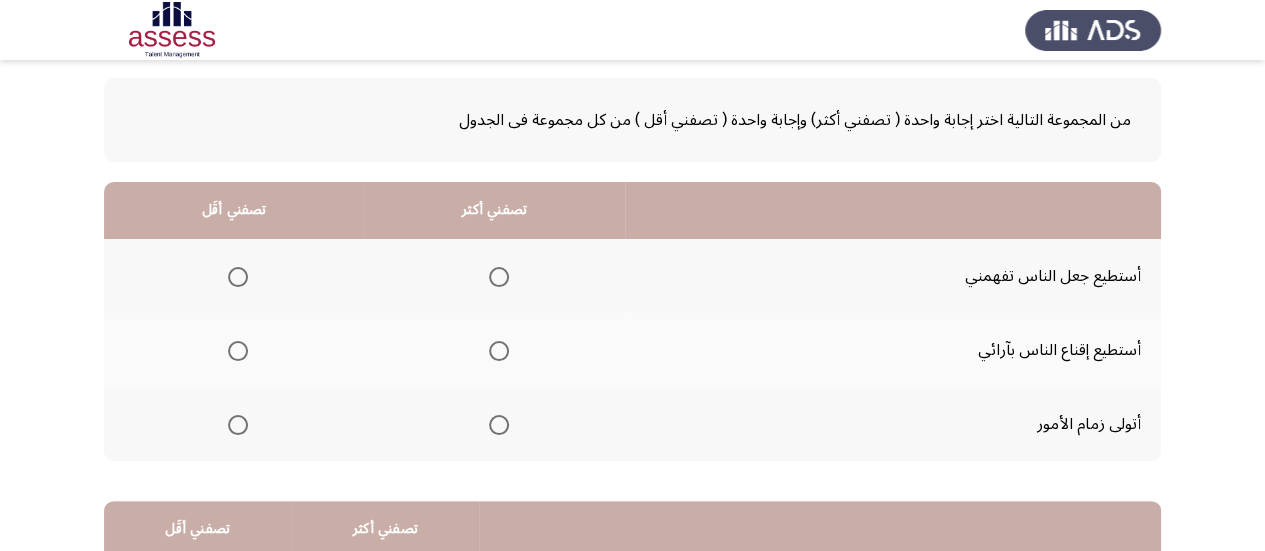 scroll, scrollTop: 58, scrollLeft: 0, axis: vertical 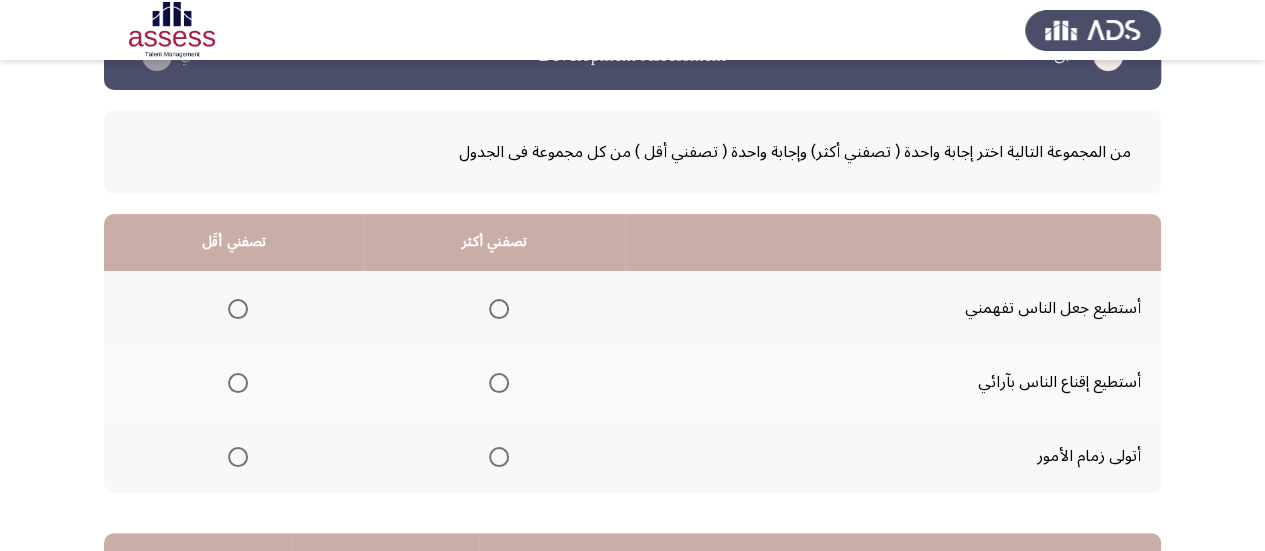 click at bounding box center [499, 309] 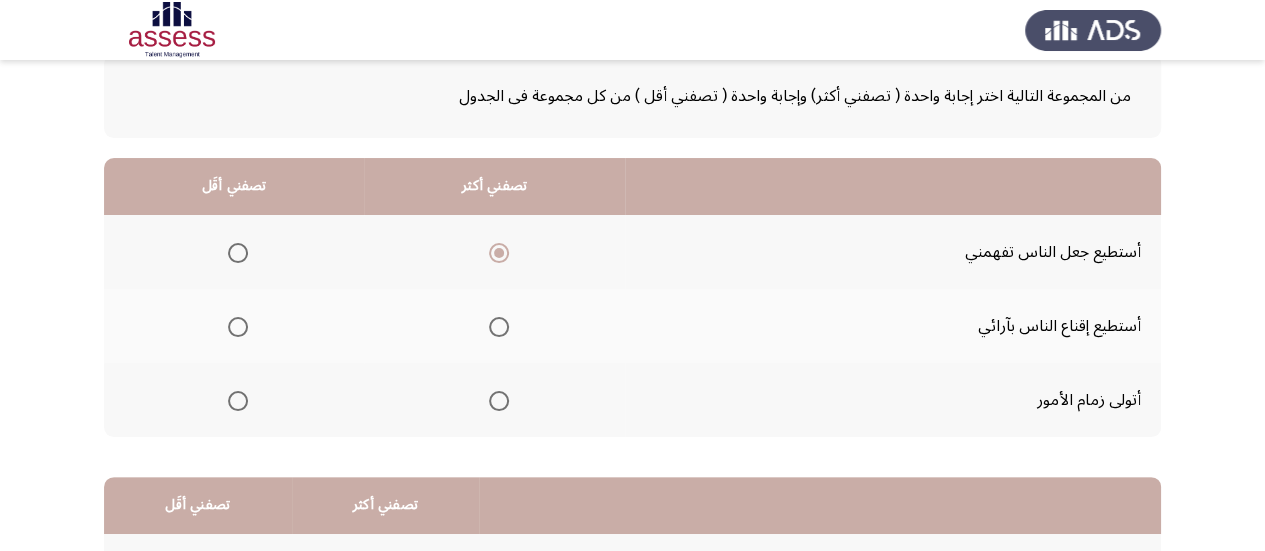 scroll, scrollTop: 158, scrollLeft: 0, axis: vertical 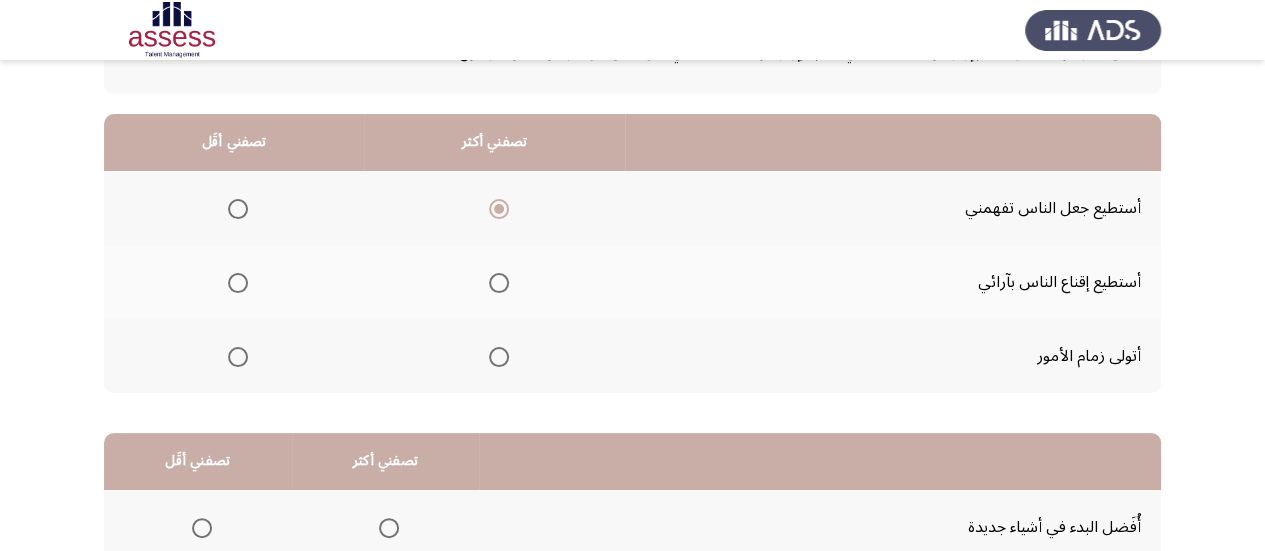 click at bounding box center [238, 283] 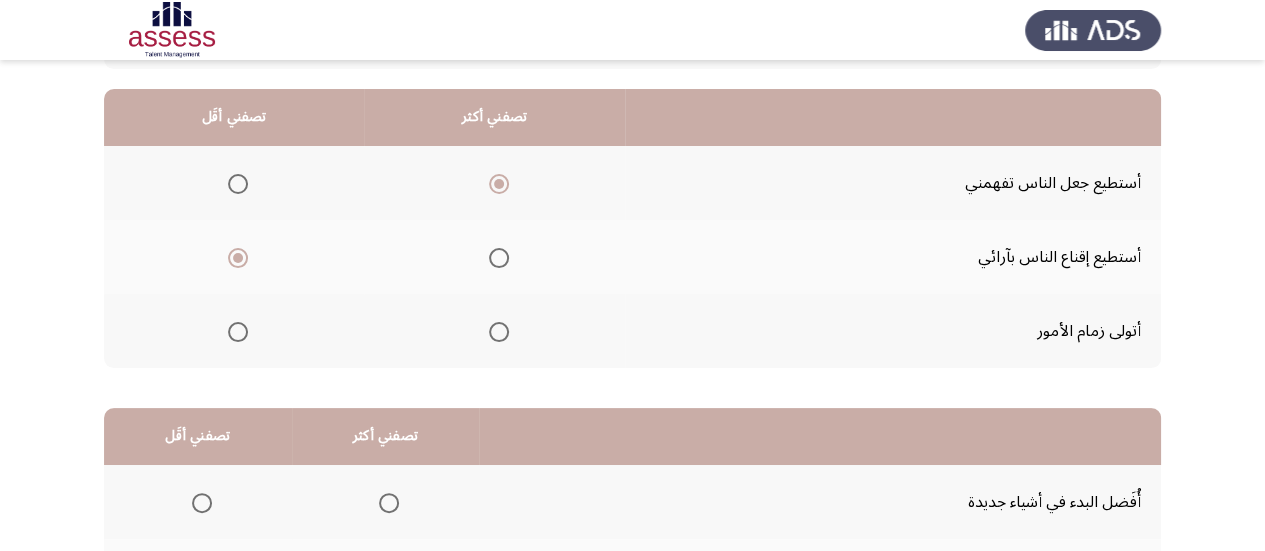 scroll, scrollTop: 158, scrollLeft: 0, axis: vertical 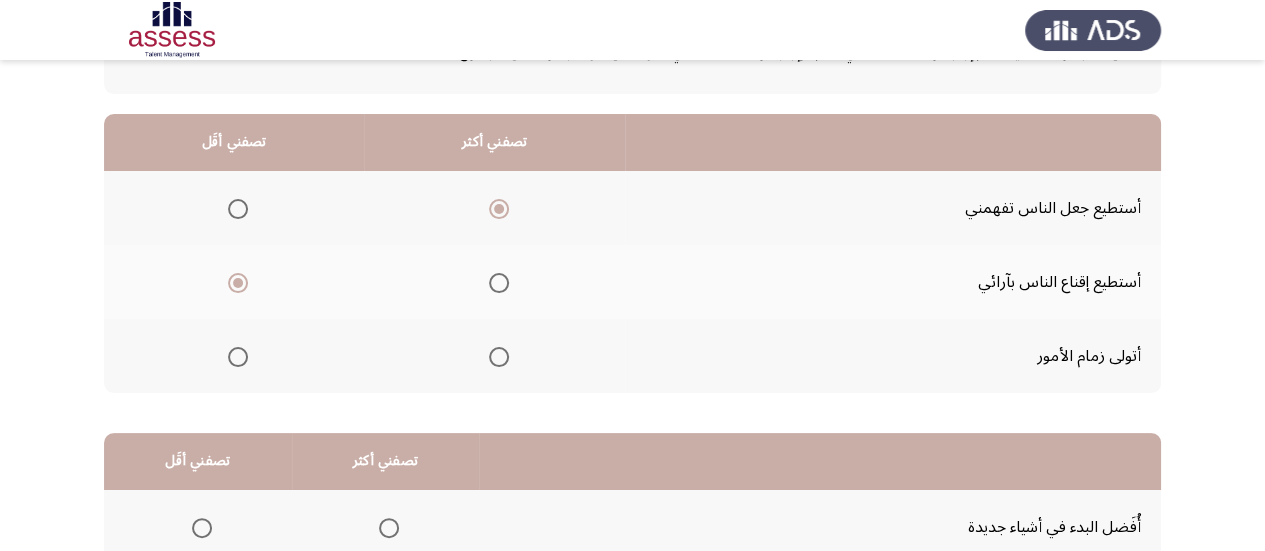 click at bounding box center (238, 209) 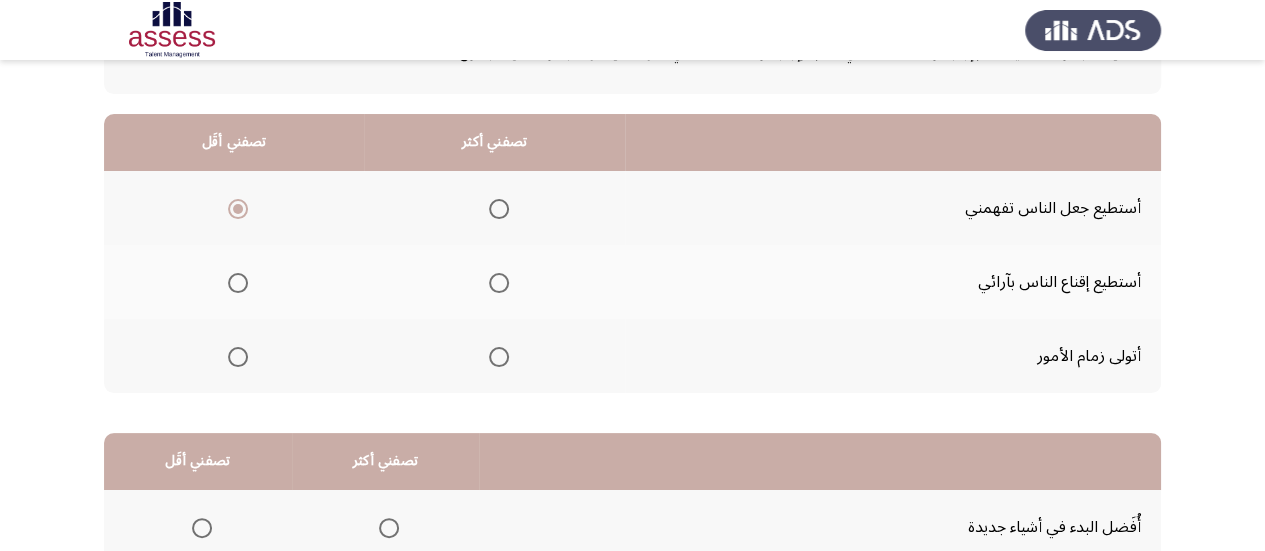 click at bounding box center (499, 283) 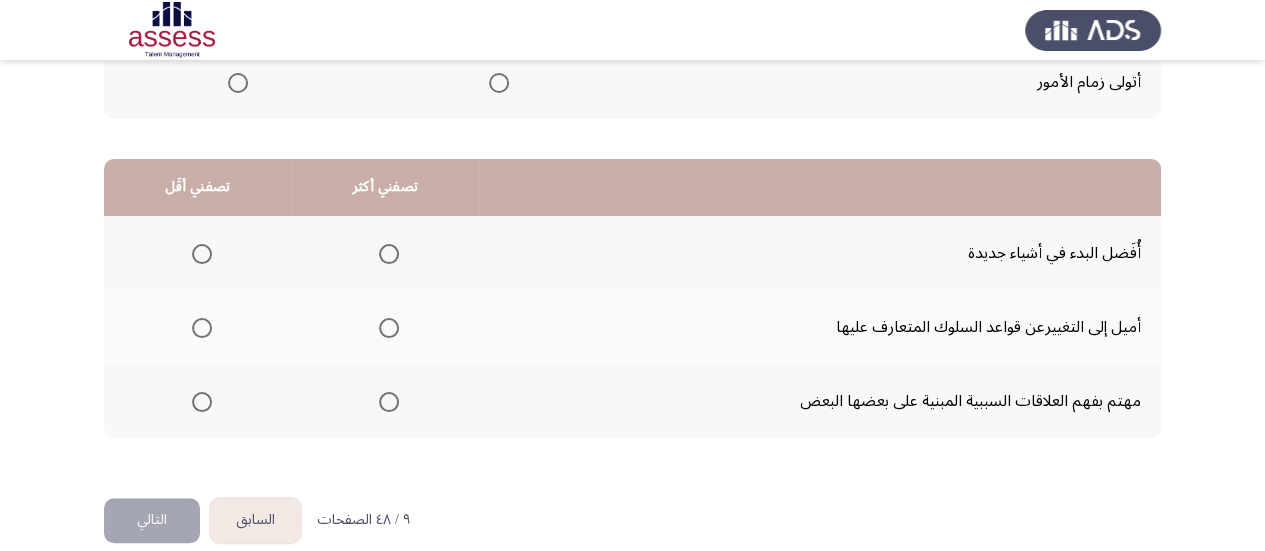 scroll, scrollTop: 458, scrollLeft: 0, axis: vertical 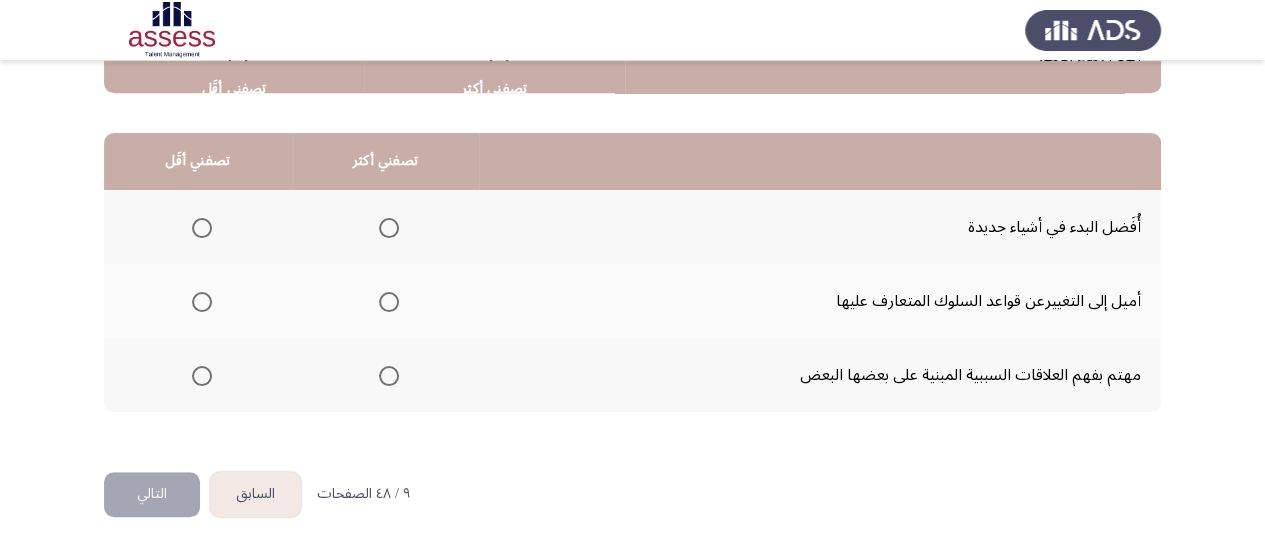 click at bounding box center [389, 228] 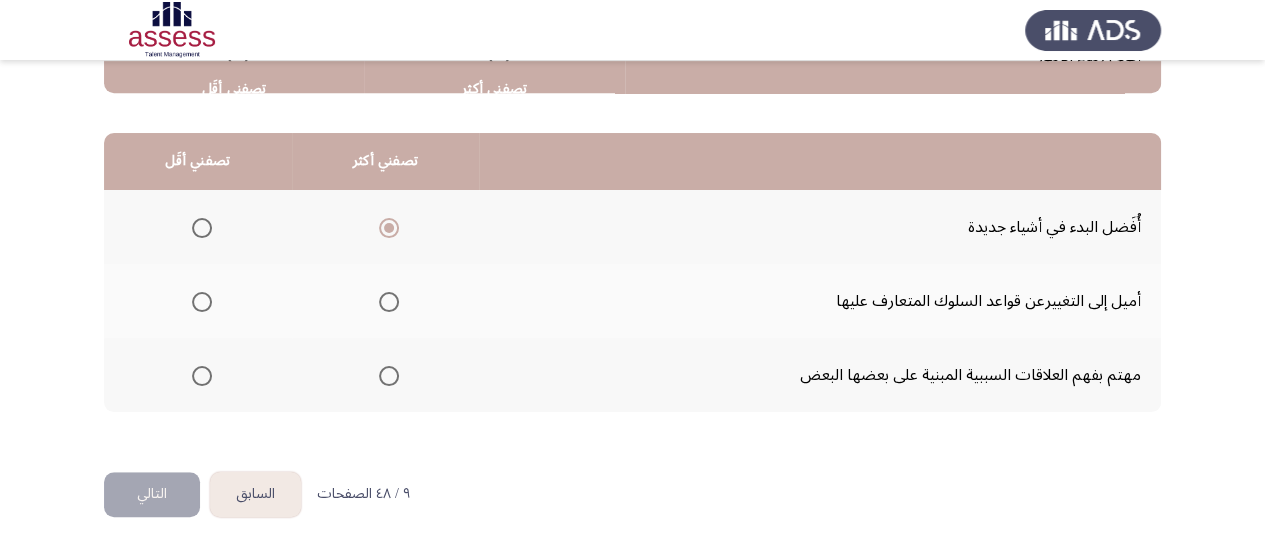 click at bounding box center [198, 302] 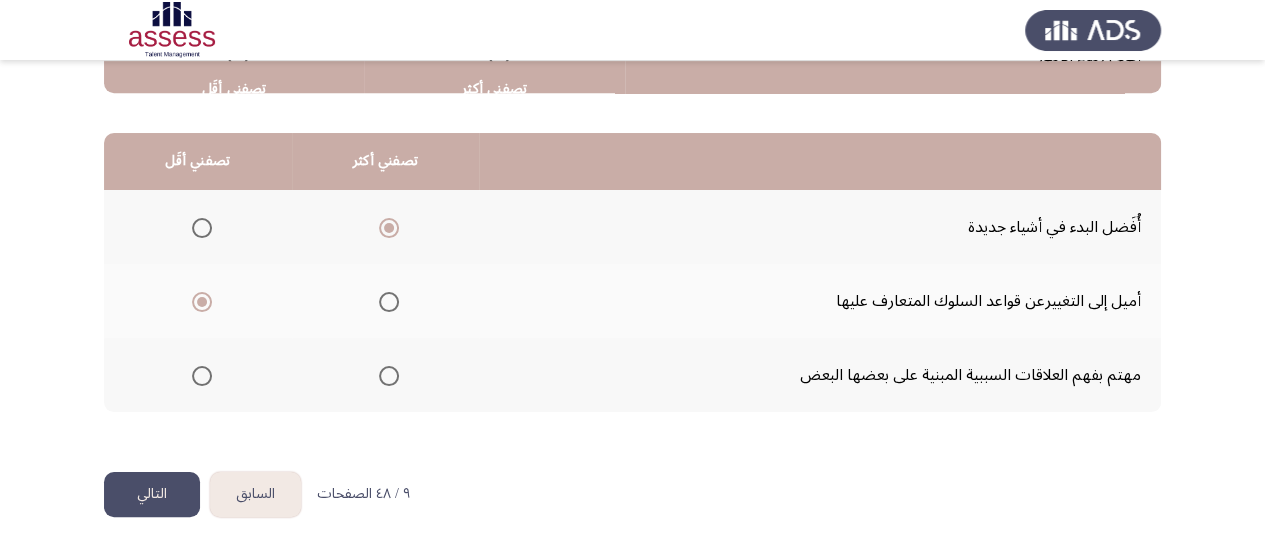 click on "التالي" 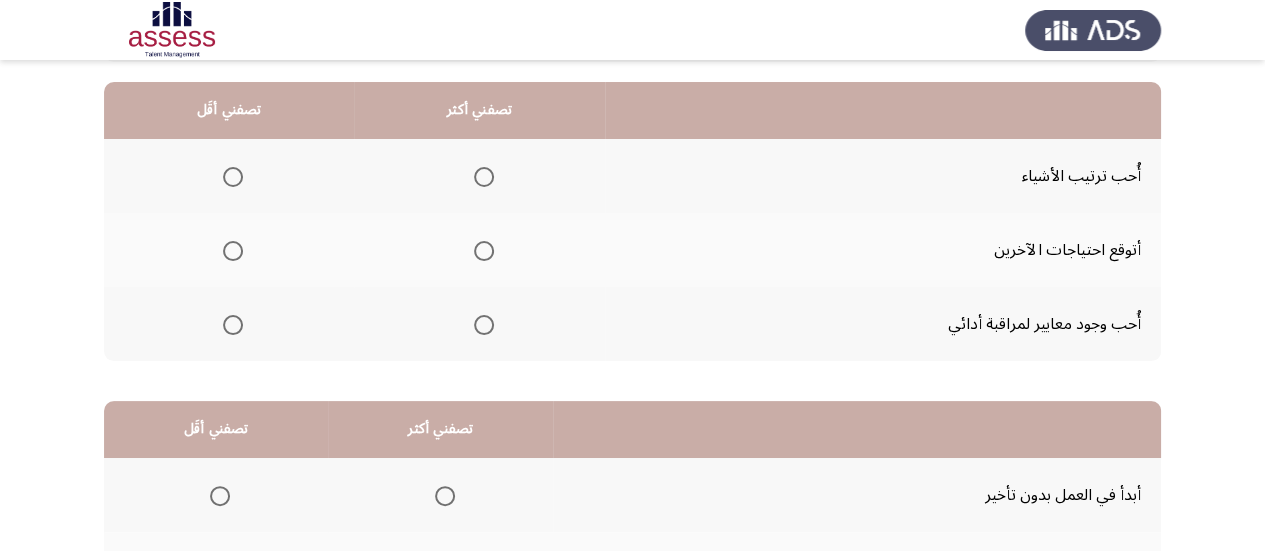 scroll, scrollTop: 158, scrollLeft: 0, axis: vertical 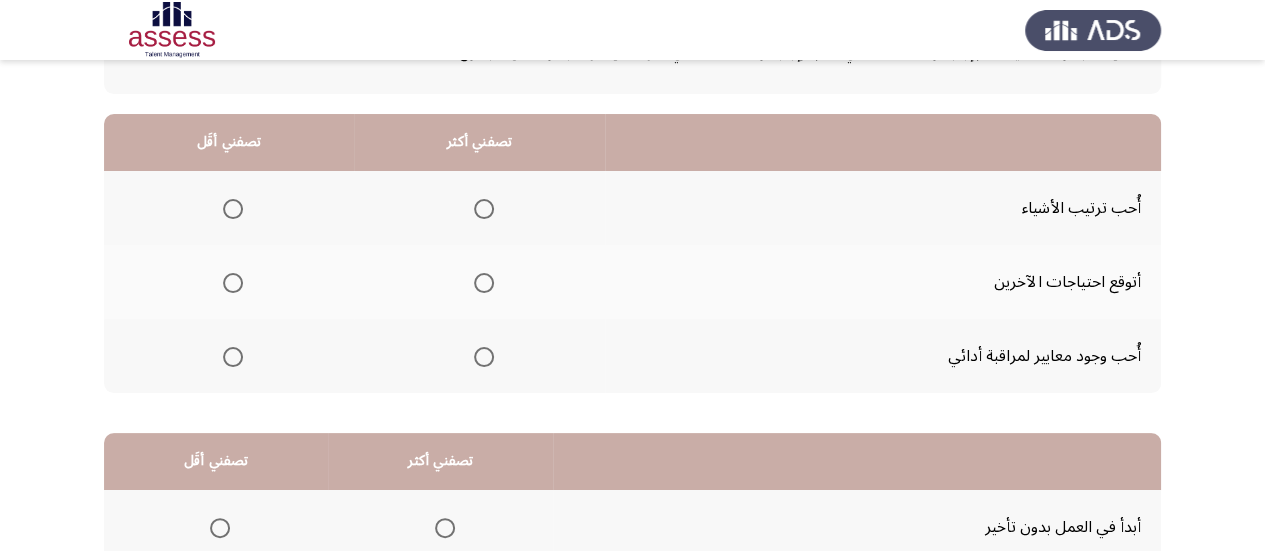 click at bounding box center (484, 209) 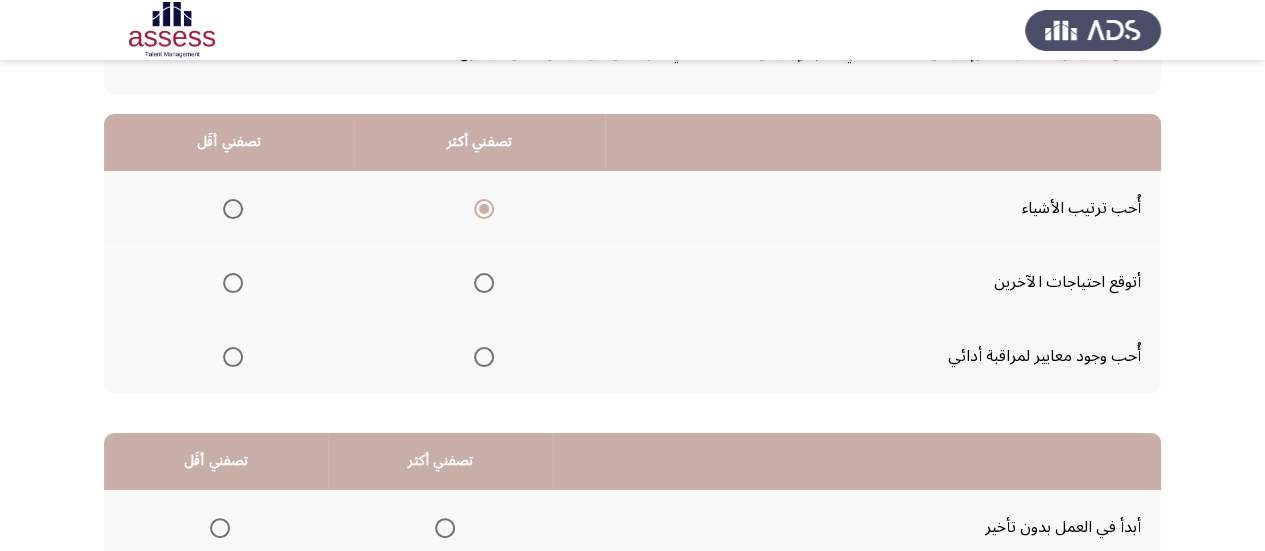 click at bounding box center (233, 357) 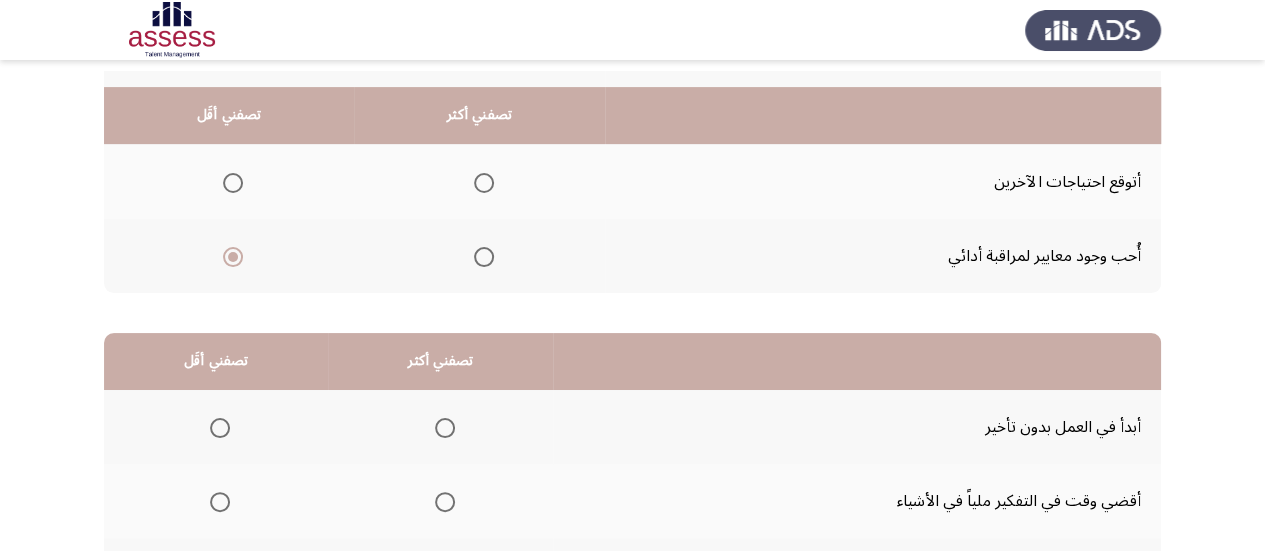 scroll, scrollTop: 458, scrollLeft: 0, axis: vertical 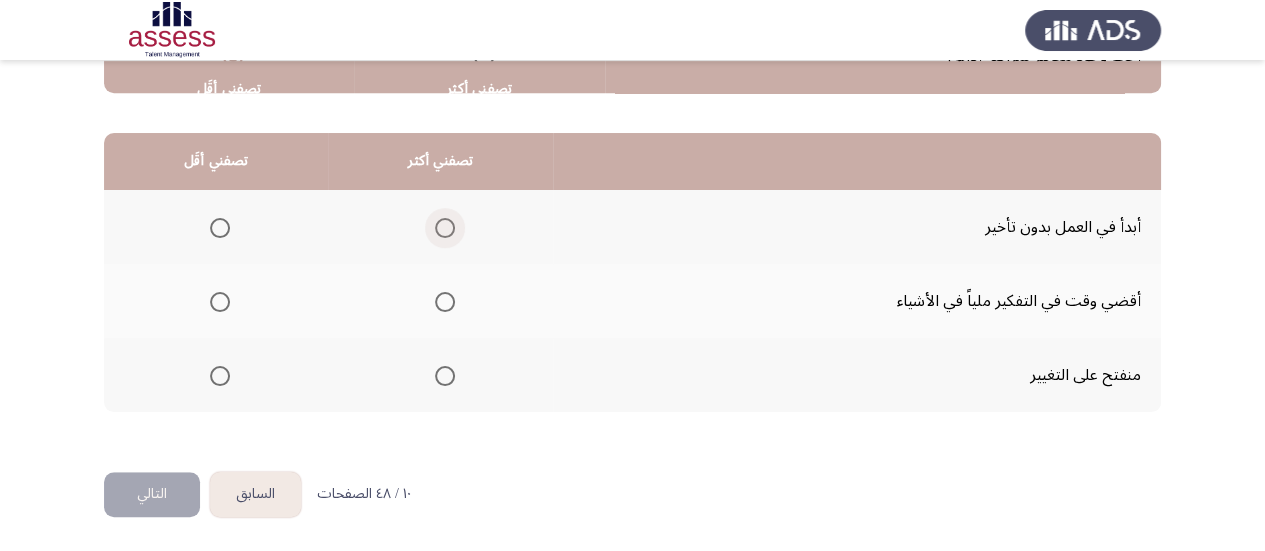 click at bounding box center [445, 228] 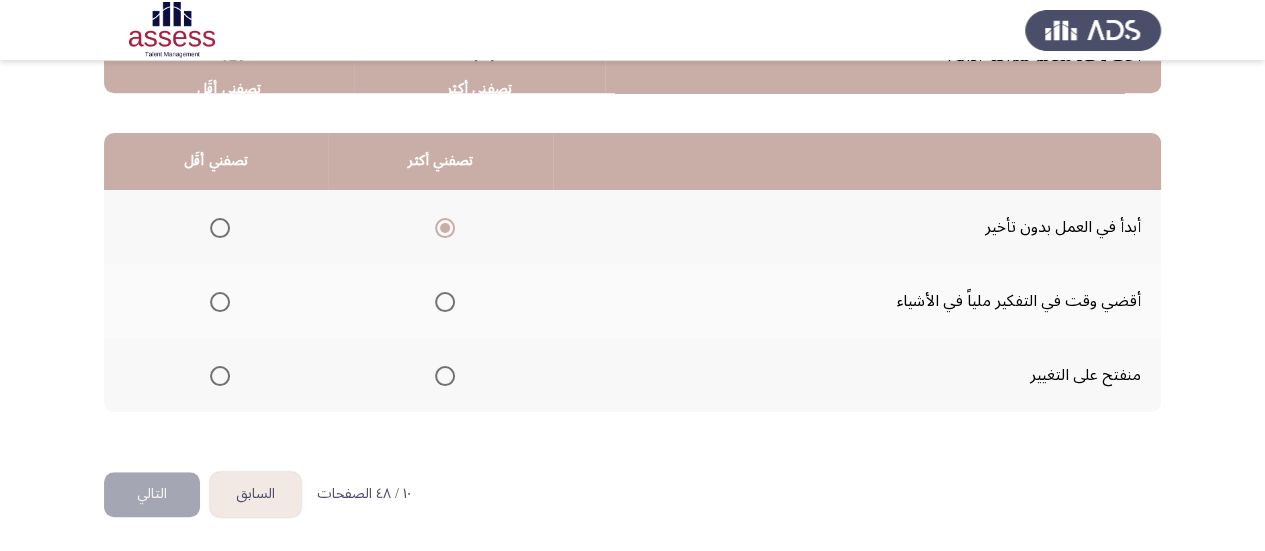 click at bounding box center (220, 376) 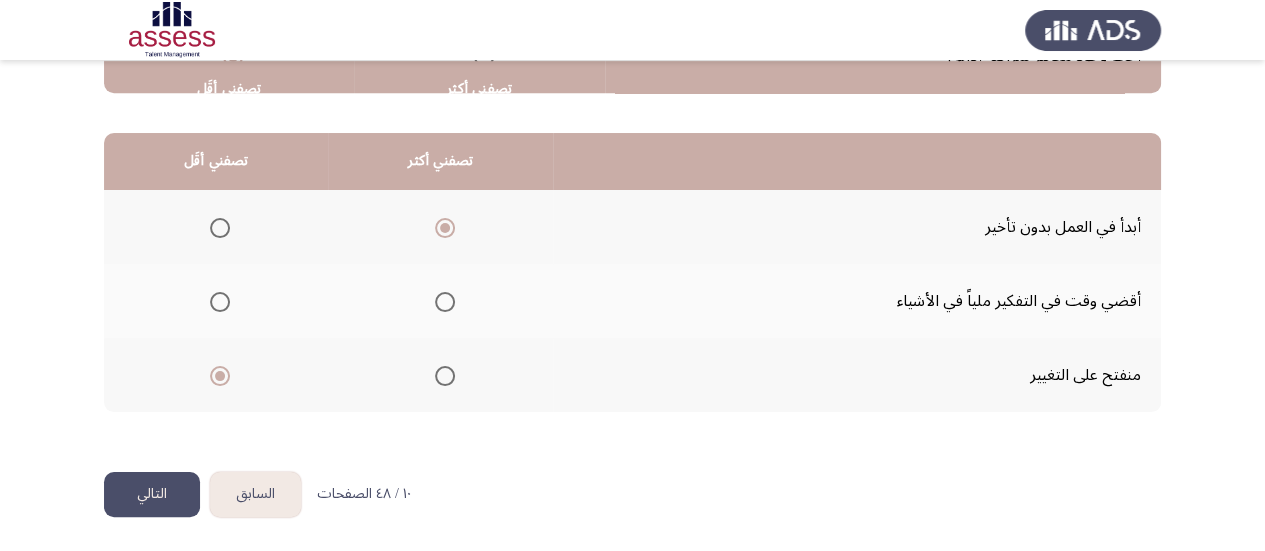 click on "التالي" 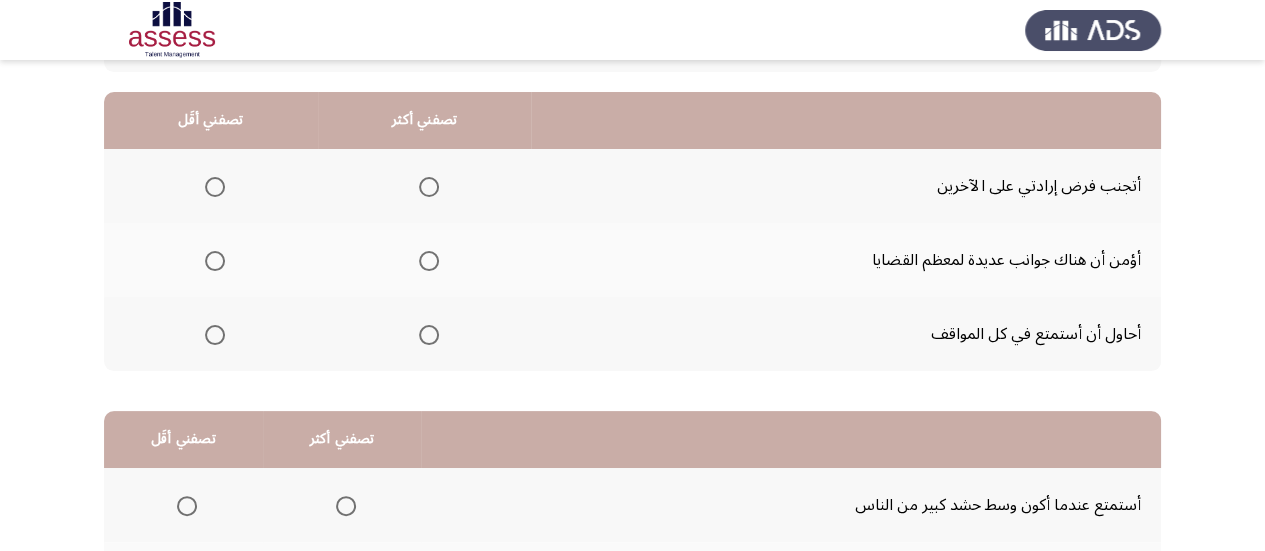 scroll, scrollTop: 200, scrollLeft: 0, axis: vertical 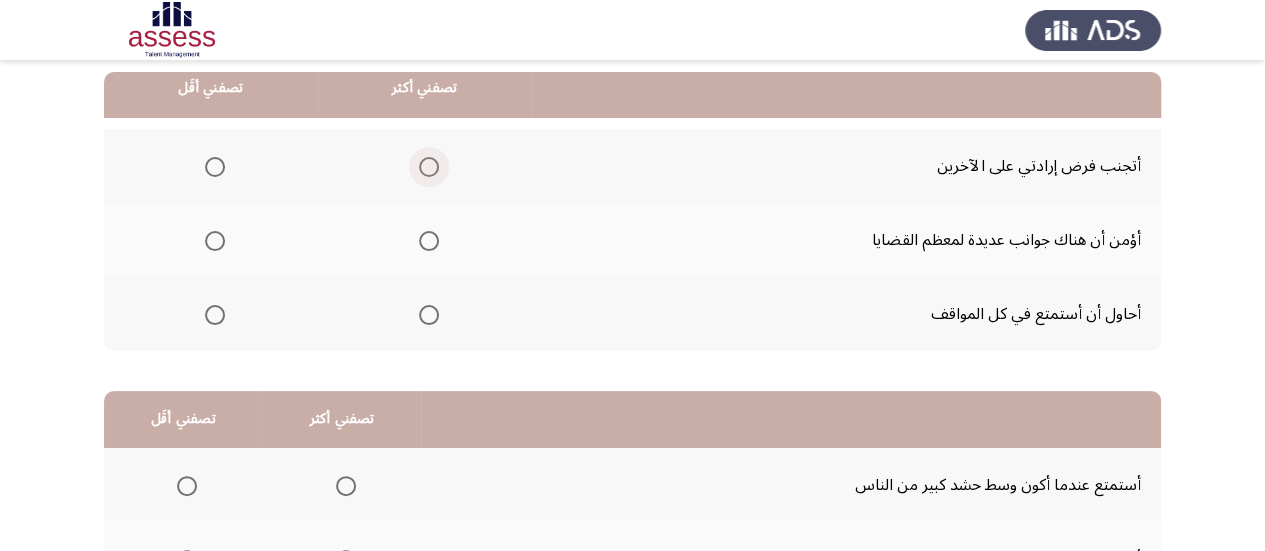 click 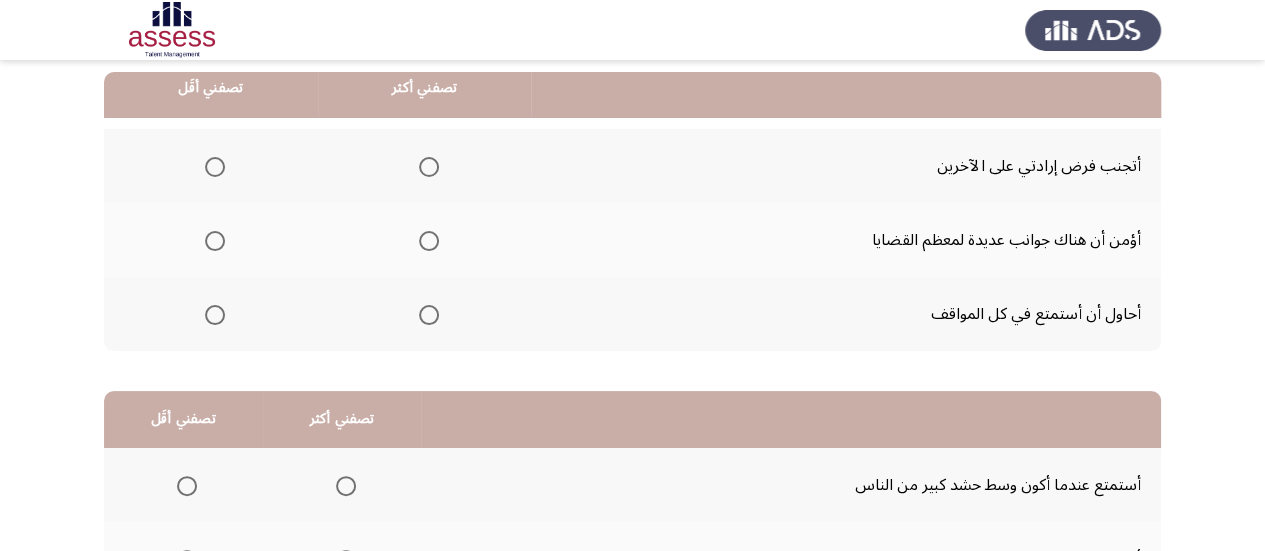 click at bounding box center (215, 315) 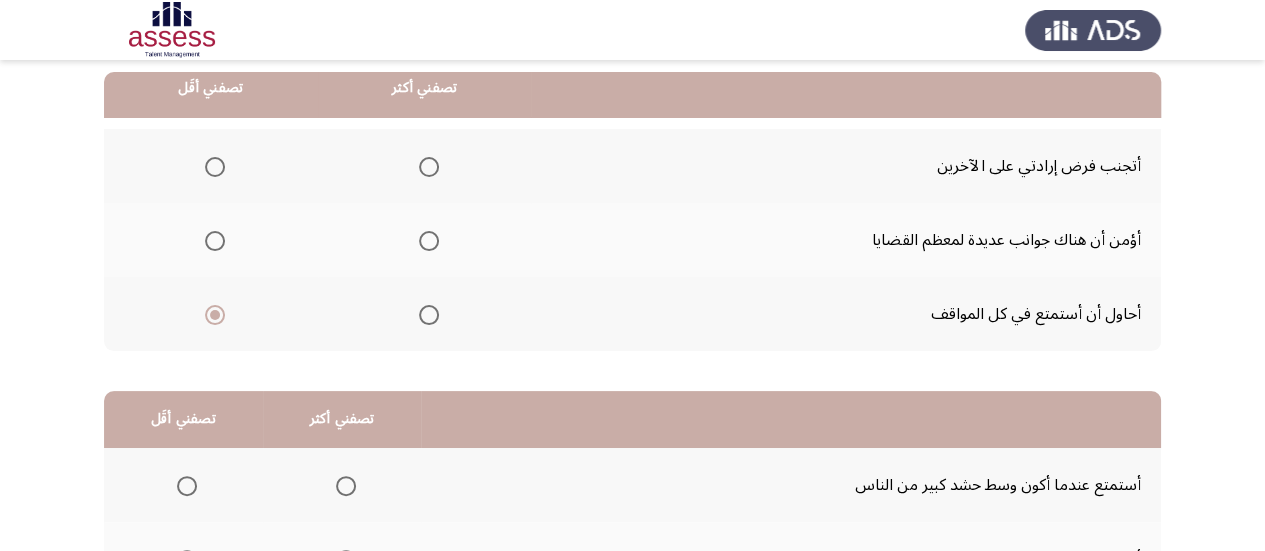 click 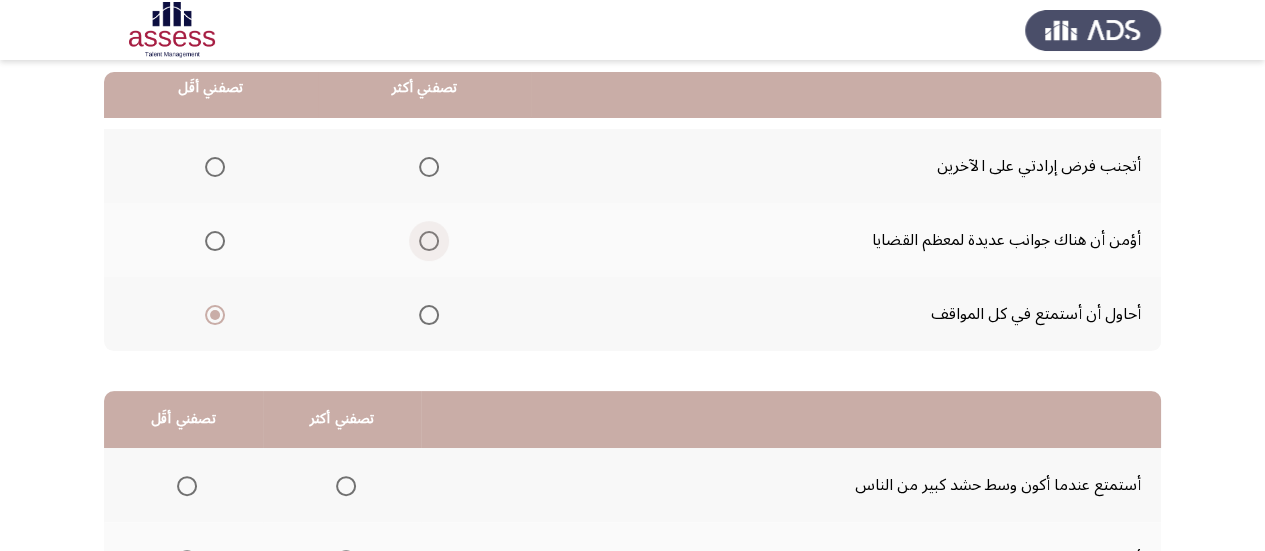 click at bounding box center [429, 241] 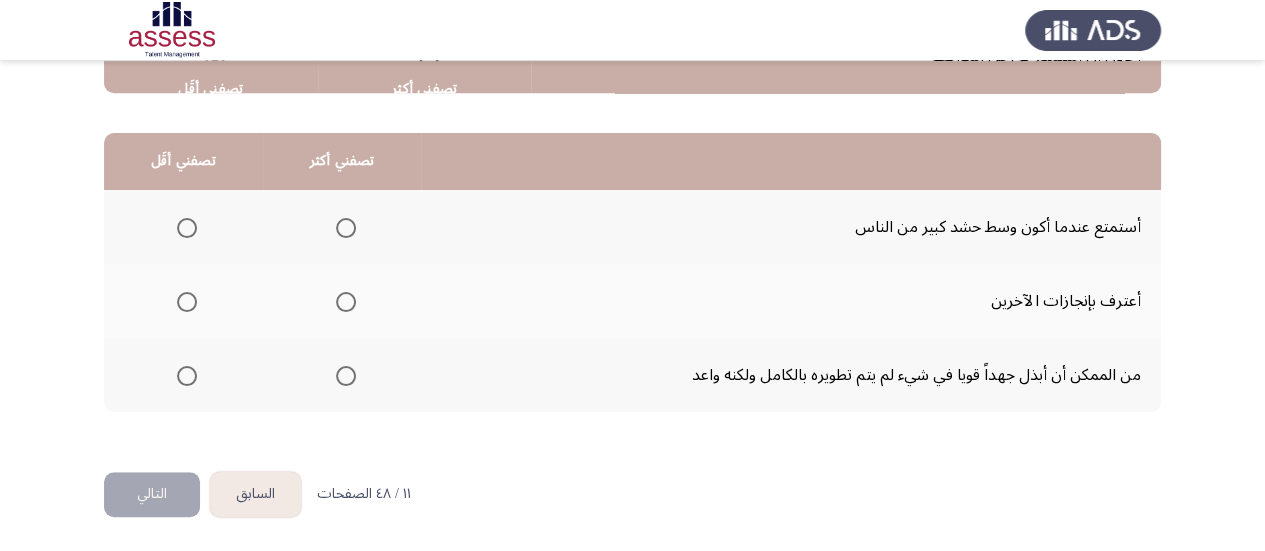 scroll, scrollTop: 458, scrollLeft: 0, axis: vertical 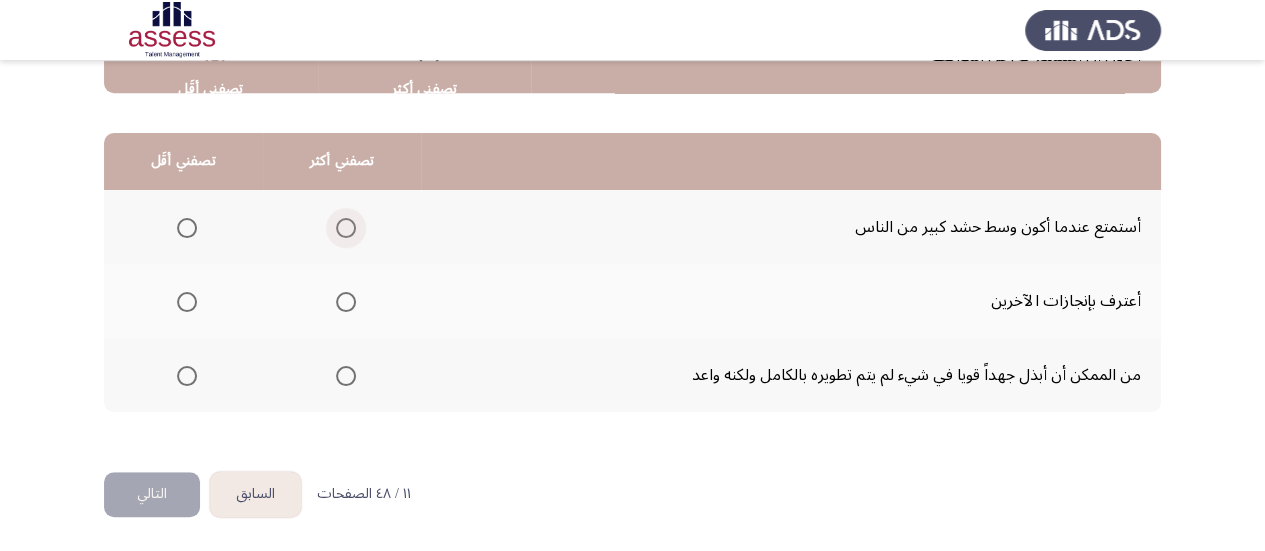 click at bounding box center [346, 228] 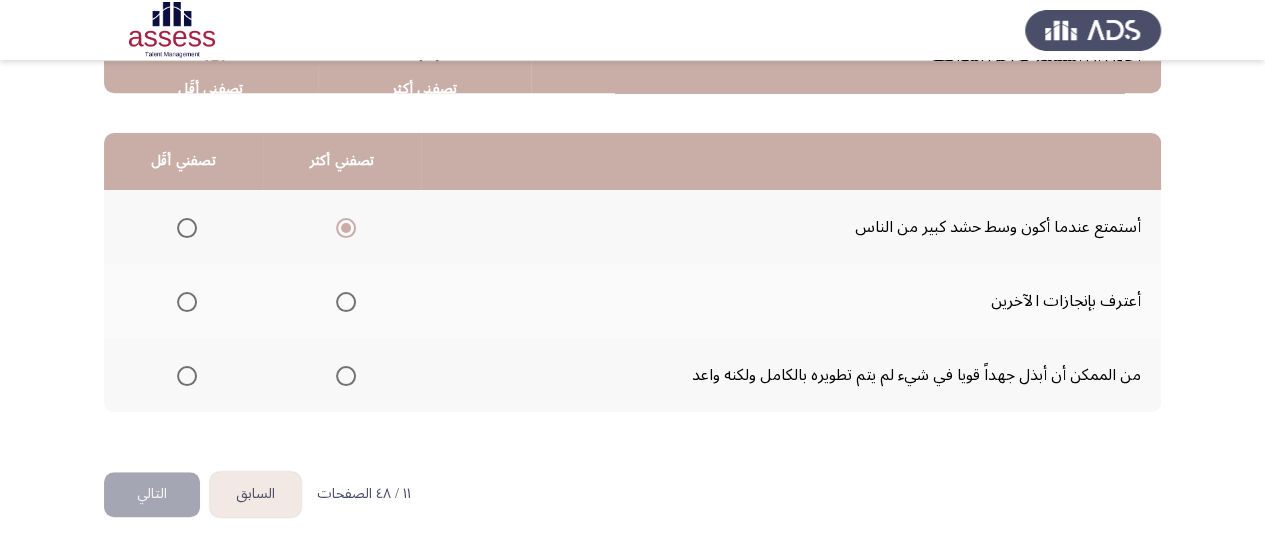 click at bounding box center (342, 302) 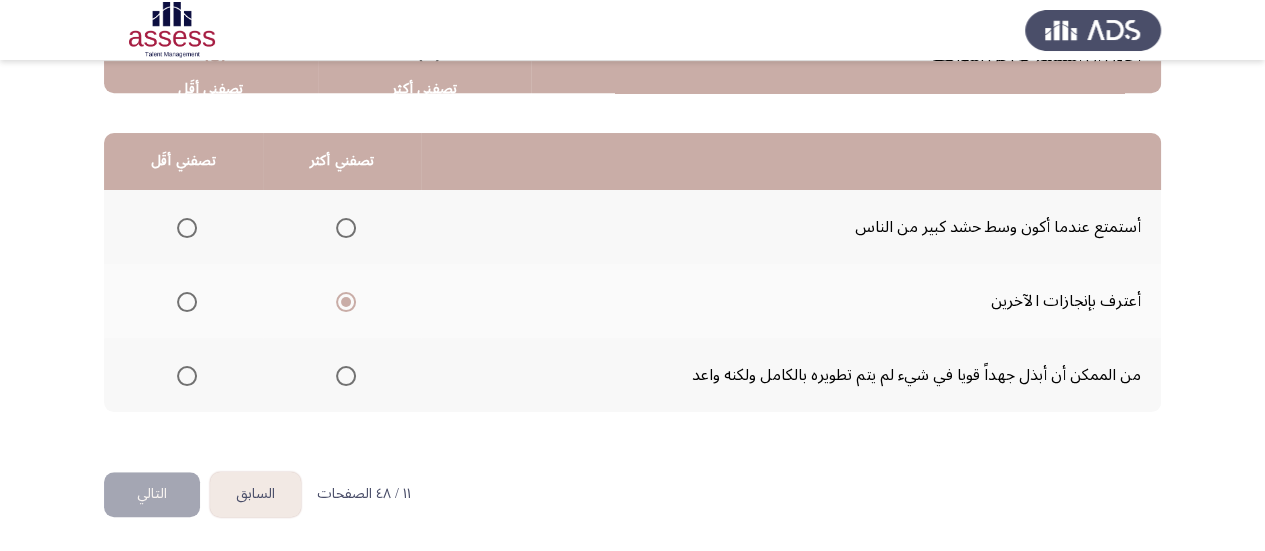 click 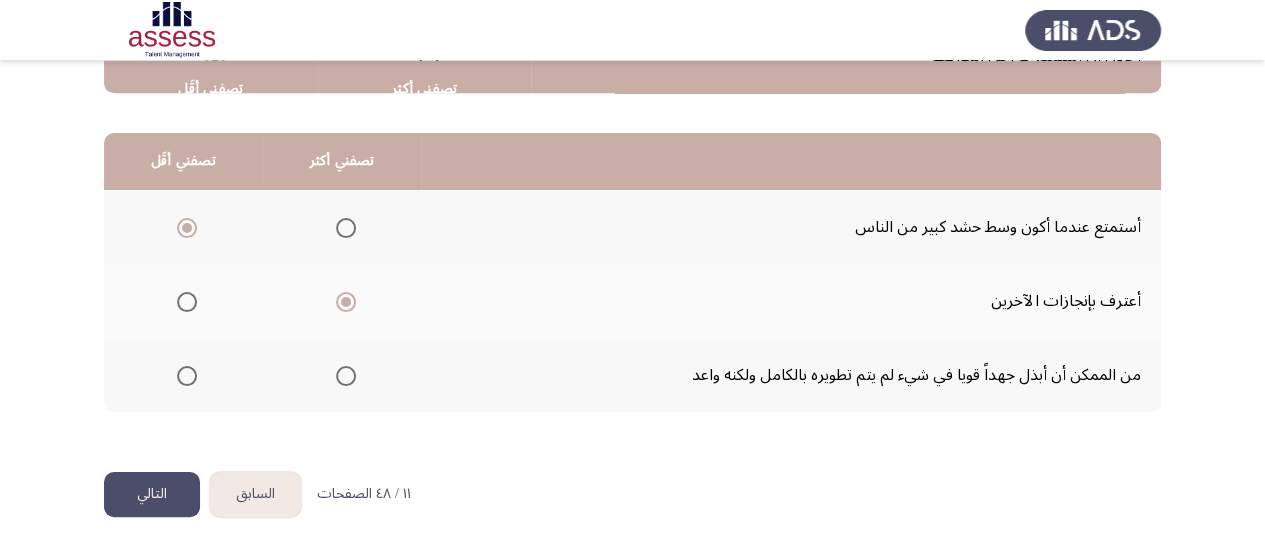 click on "التالي" 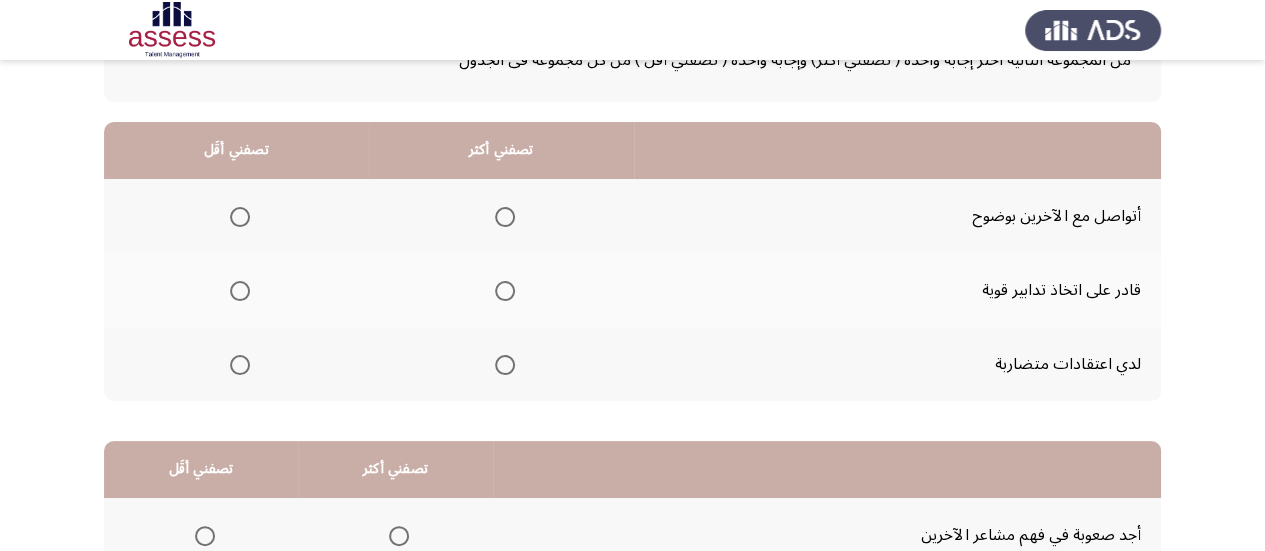 scroll, scrollTop: 200, scrollLeft: 0, axis: vertical 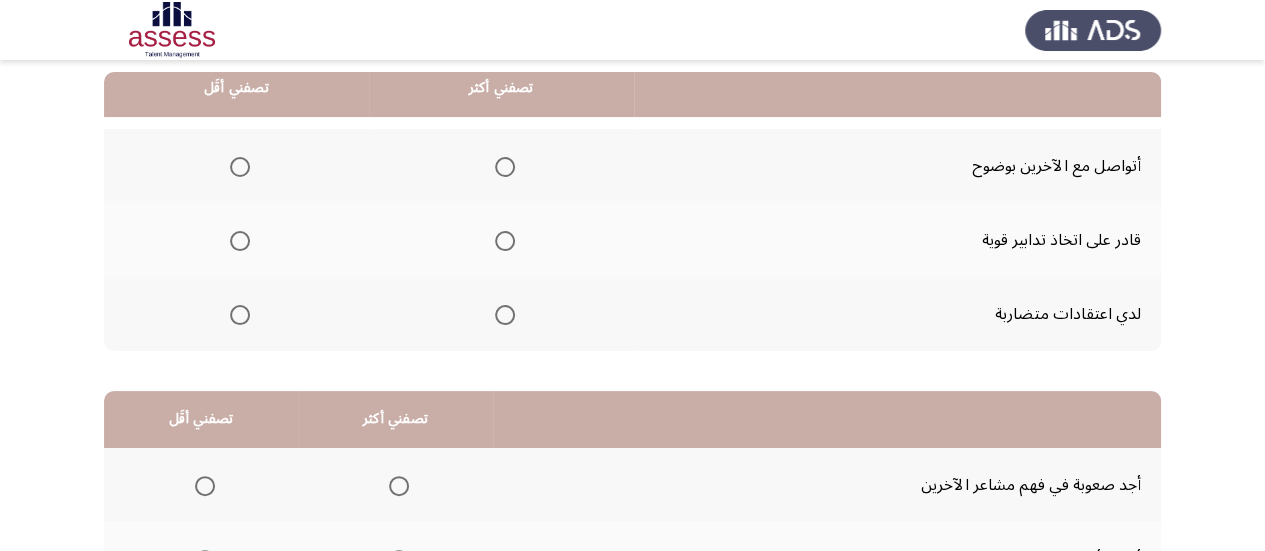 click at bounding box center (505, 167) 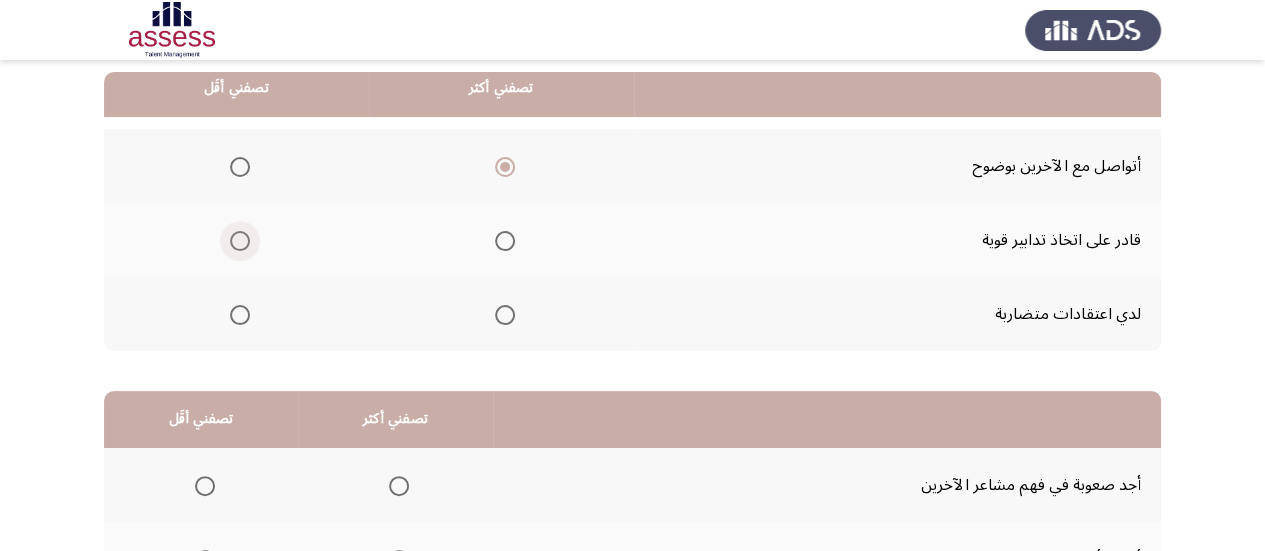 click at bounding box center [236, 241] 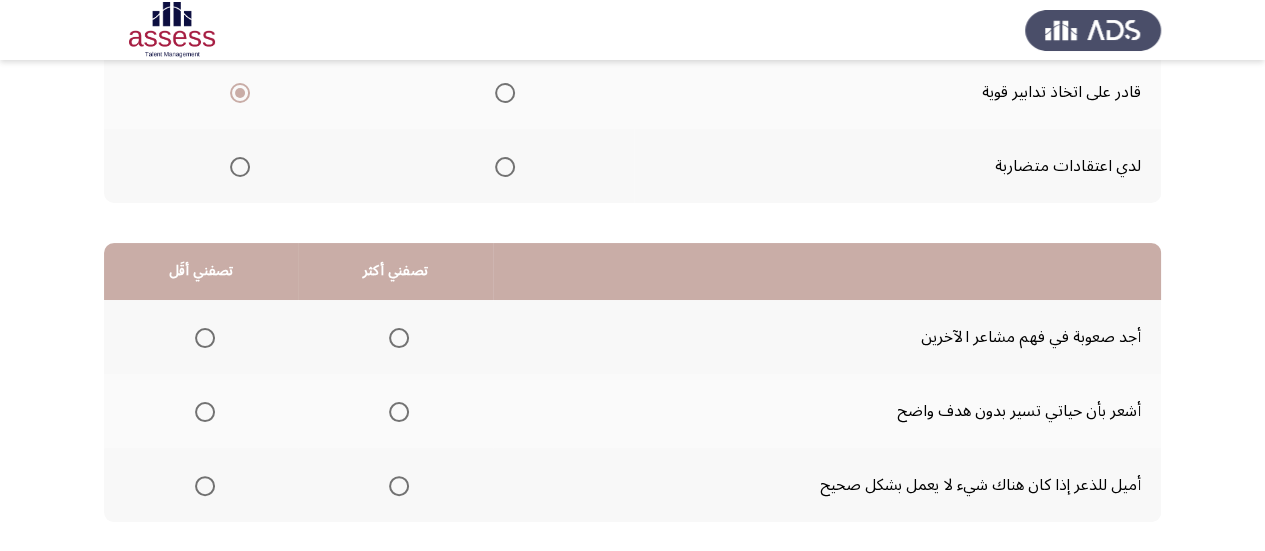 scroll, scrollTop: 400, scrollLeft: 0, axis: vertical 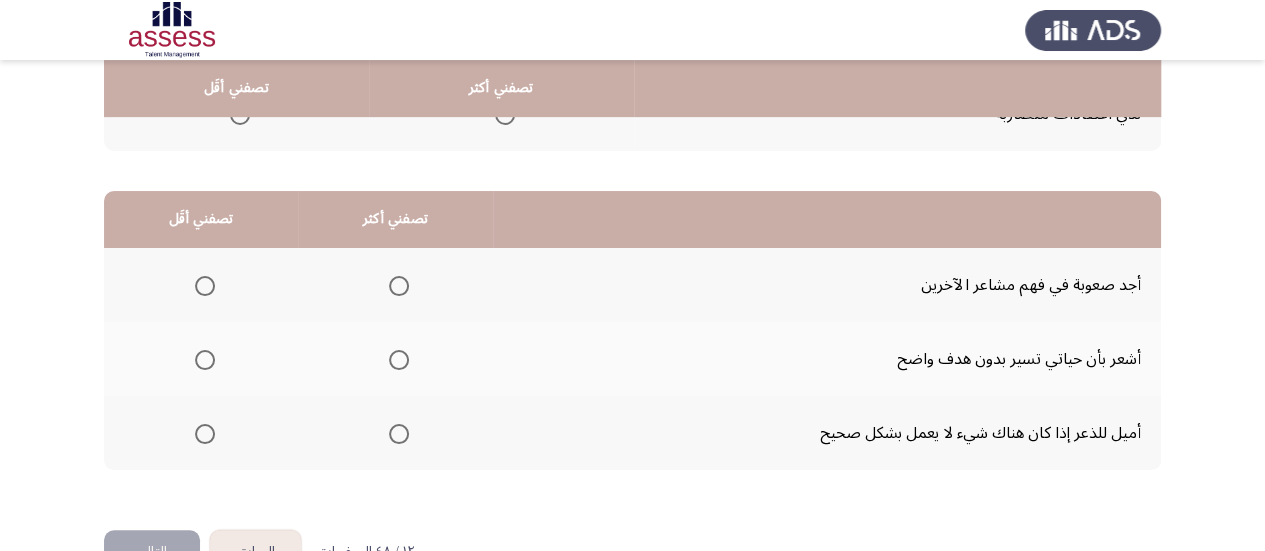 click at bounding box center (399, 286) 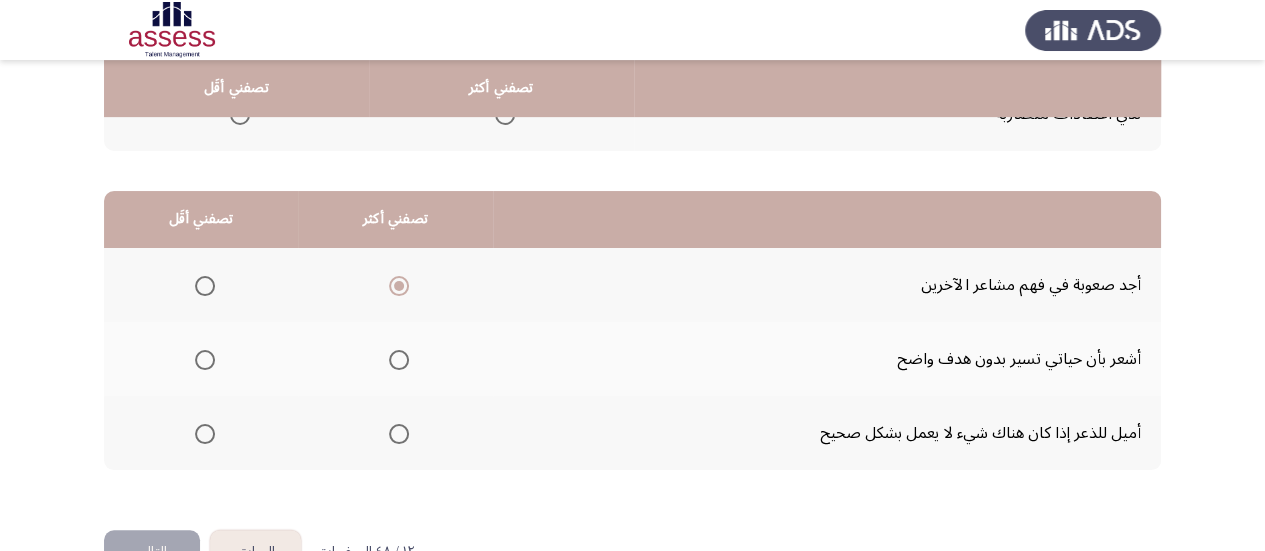 click at bounding box center [205, 434] 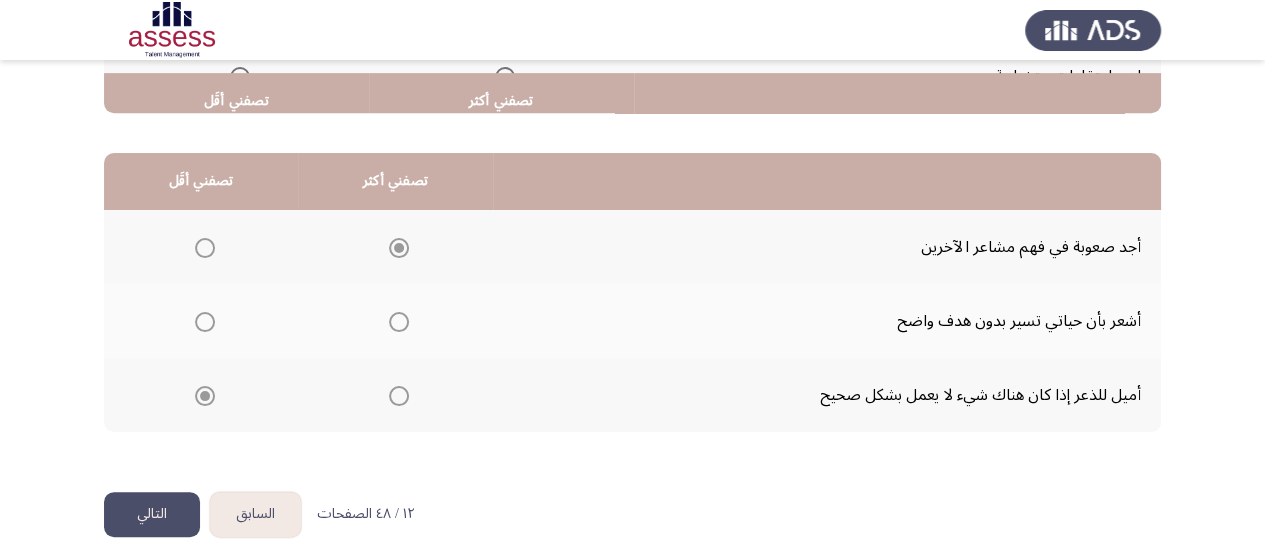 scroll, scrollTop: 458, scrollLeft: 0, axis: vertical 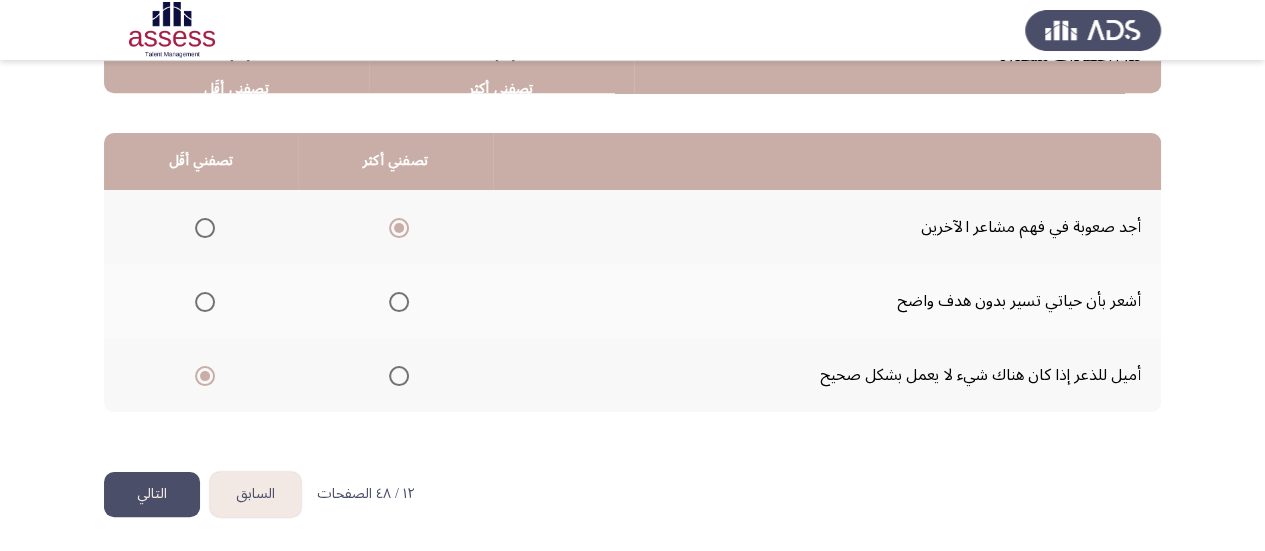 click on "التالي" 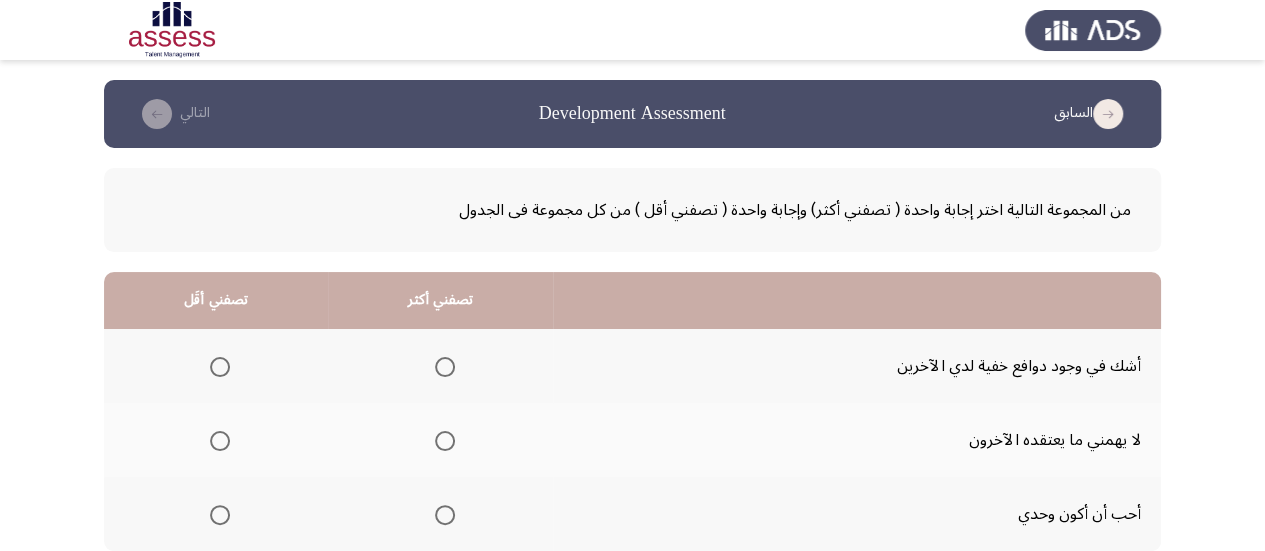 scroll, scrollTop: 200, scrollLeft: 0, axis: vertical 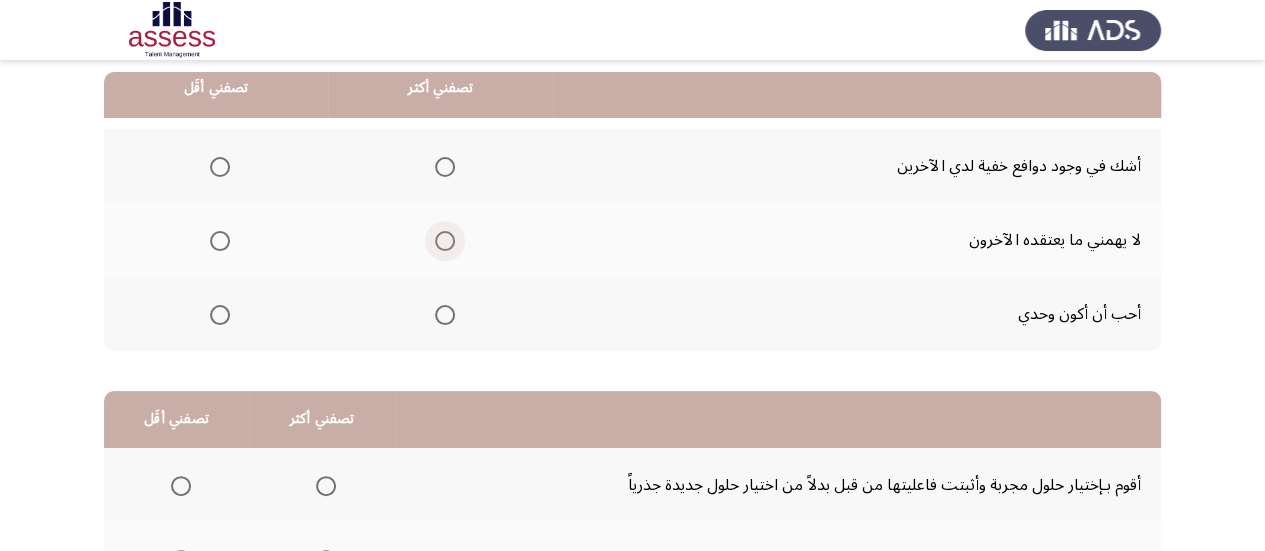 click at bounding box center [445, 241] 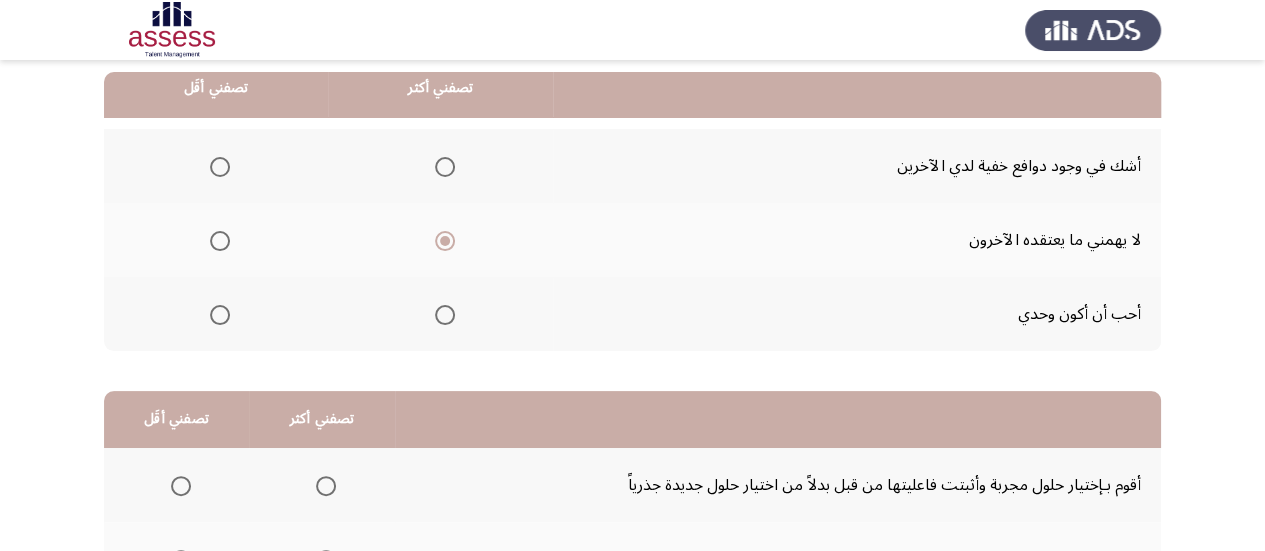 click at bounding box center (220, 315) 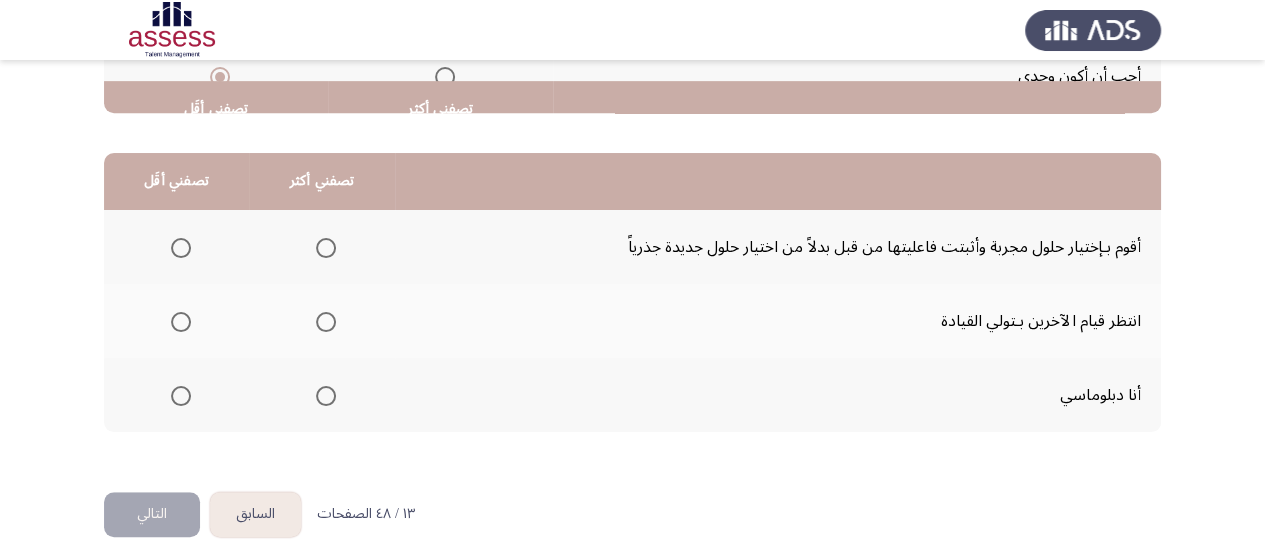 scroll, scrollTop: 458, scrollLeft: 0, axis: vertical 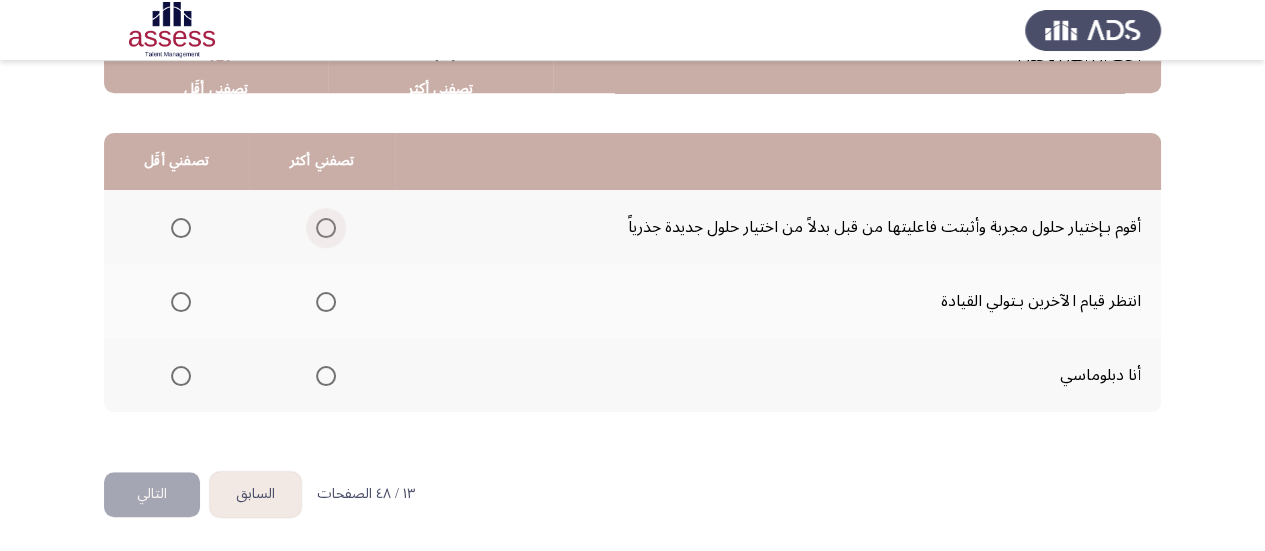 click at bounding box center [322, 228] 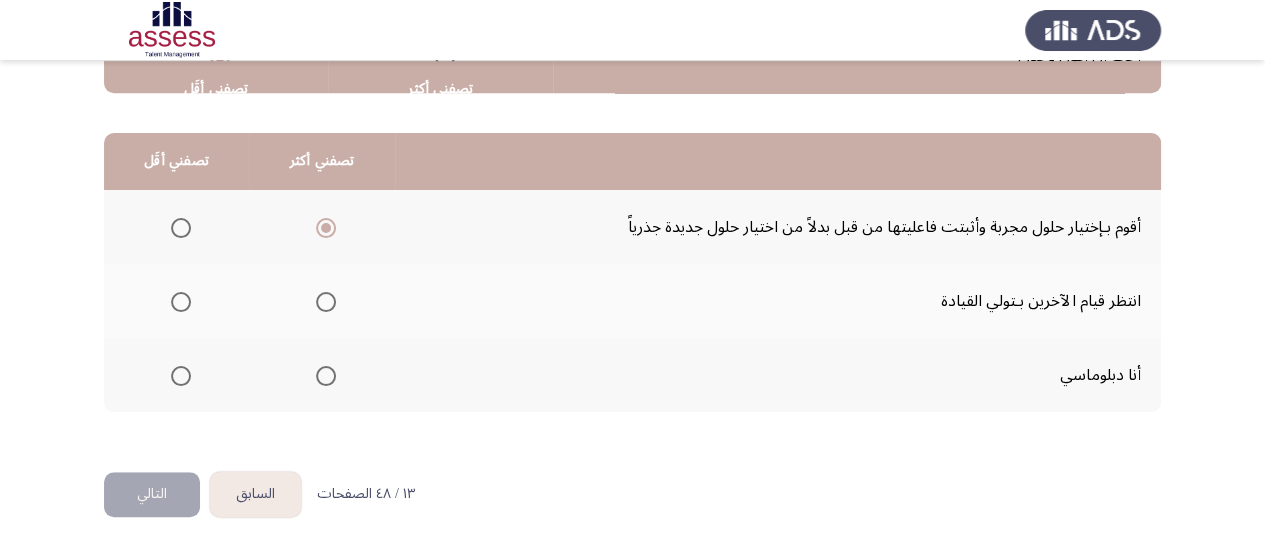 click 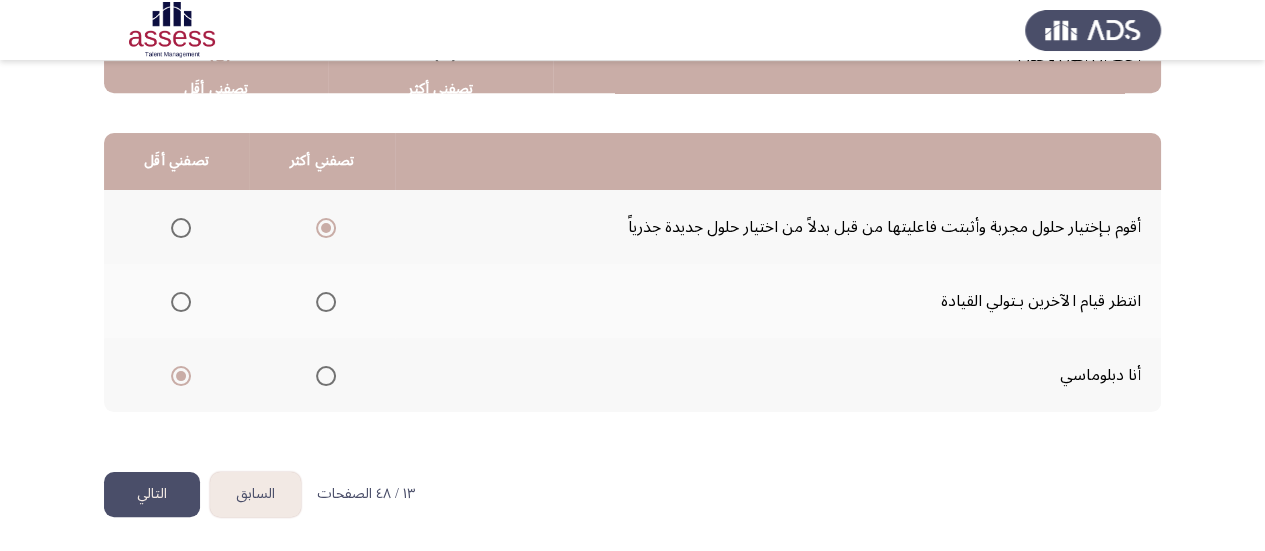 click on "التالي" 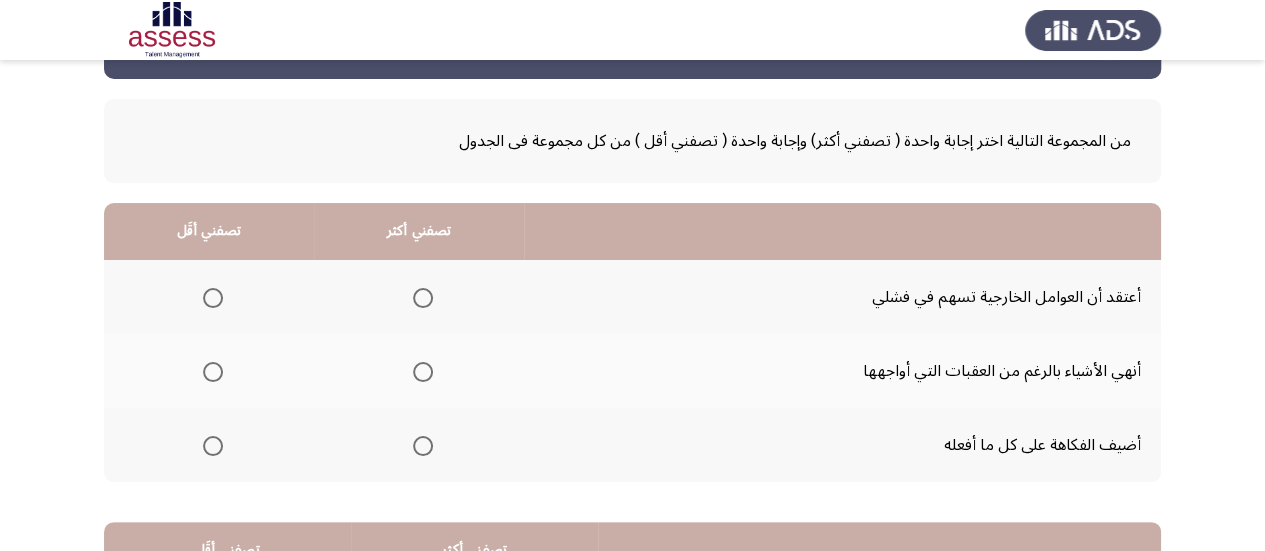 scroll, scrollTop: 100, scrollLeft: 0, axis: vertical 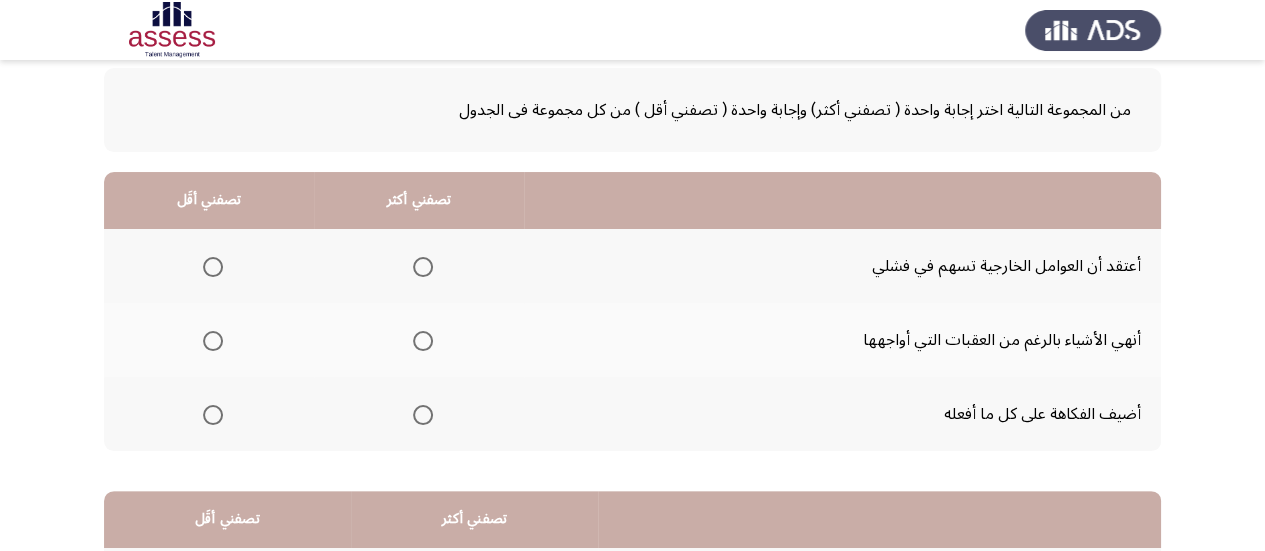 click at bounding box center [423, 267] 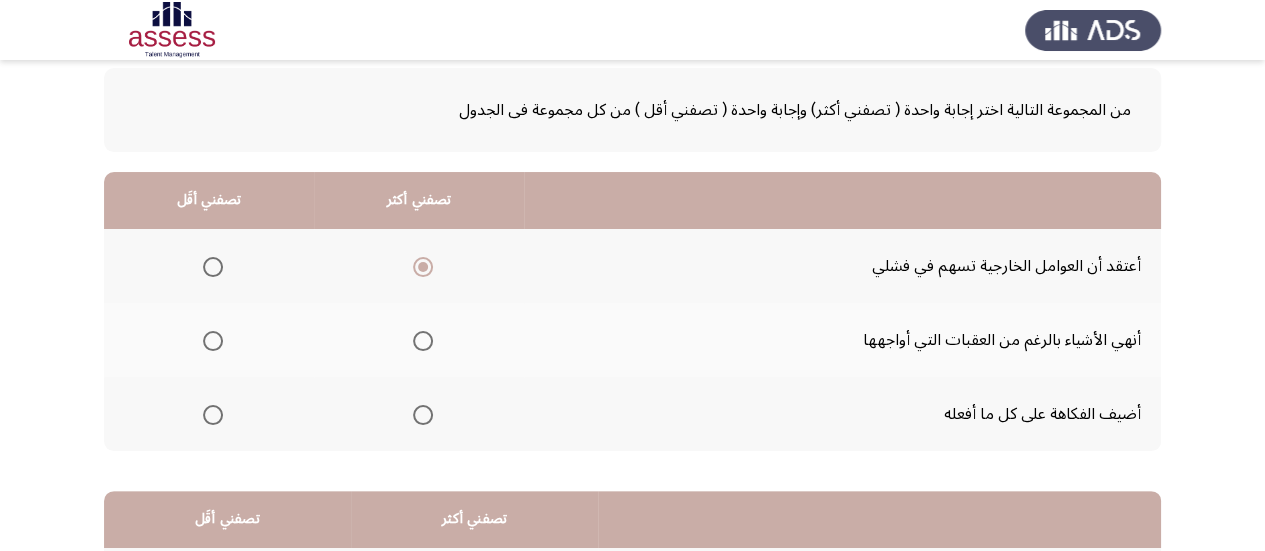 click at bounding box center (213, 415) 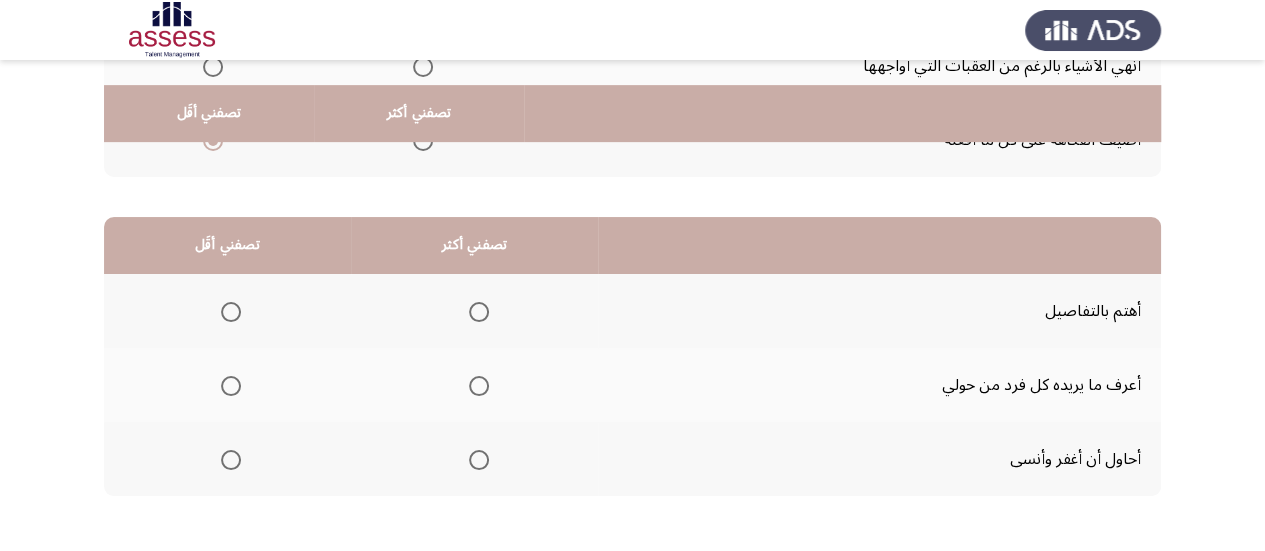 scroll, scrollTop: 400, scrollLeft: 0, axis: vertical 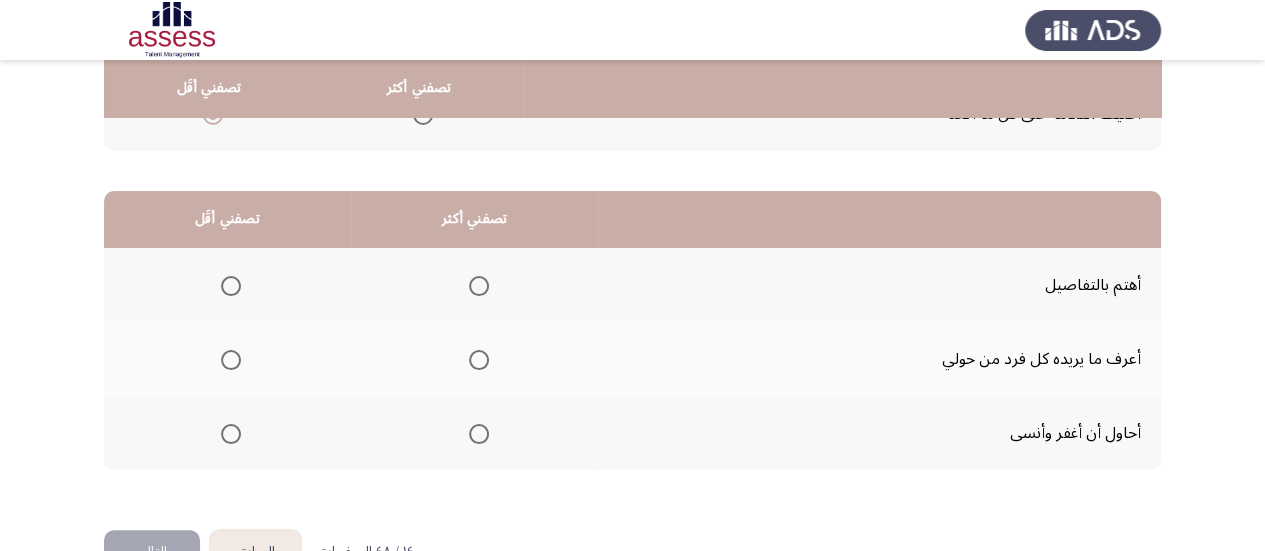 click at bounding box center [475, 286] 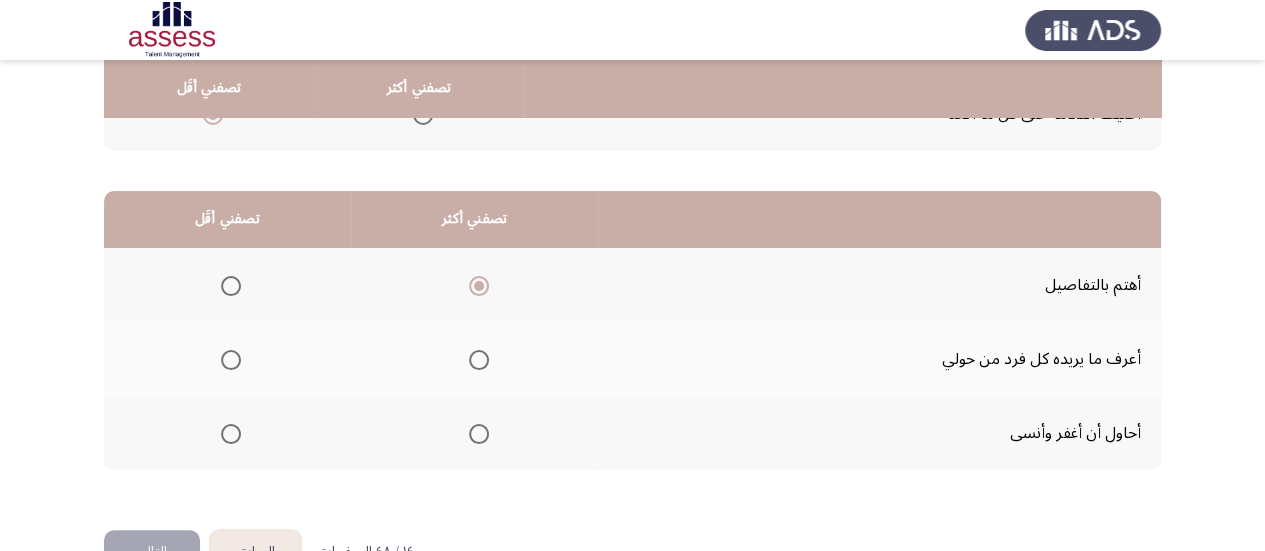click at bounding box center [231, 434] 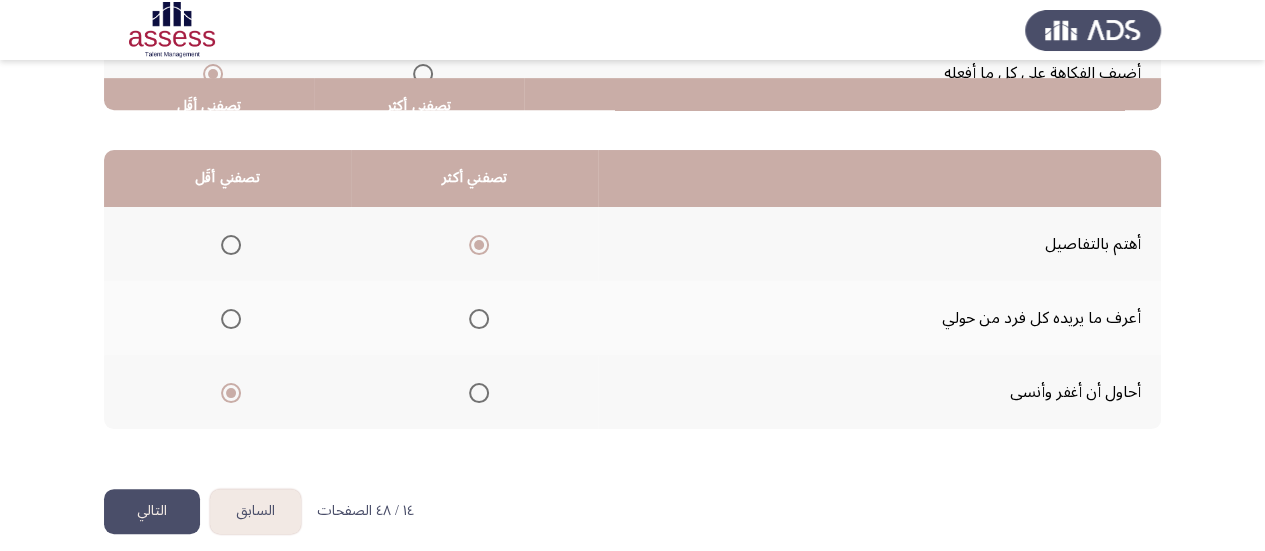 scroll, scrollTop: 458, scrollLeft: 0, axis: vertical 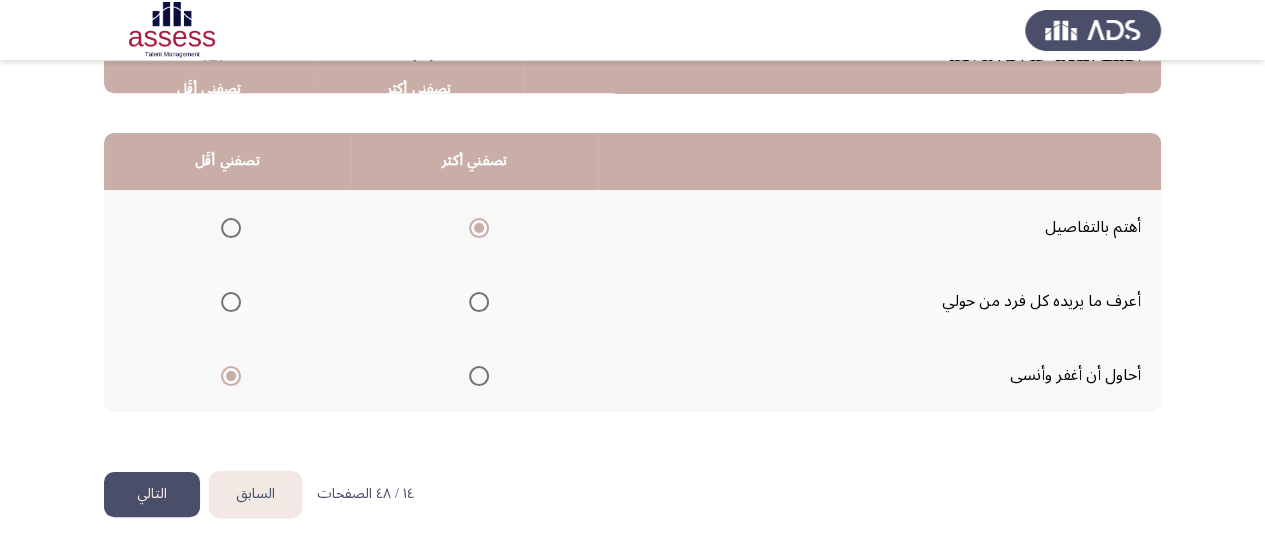 click at bounding box center (231, 302) 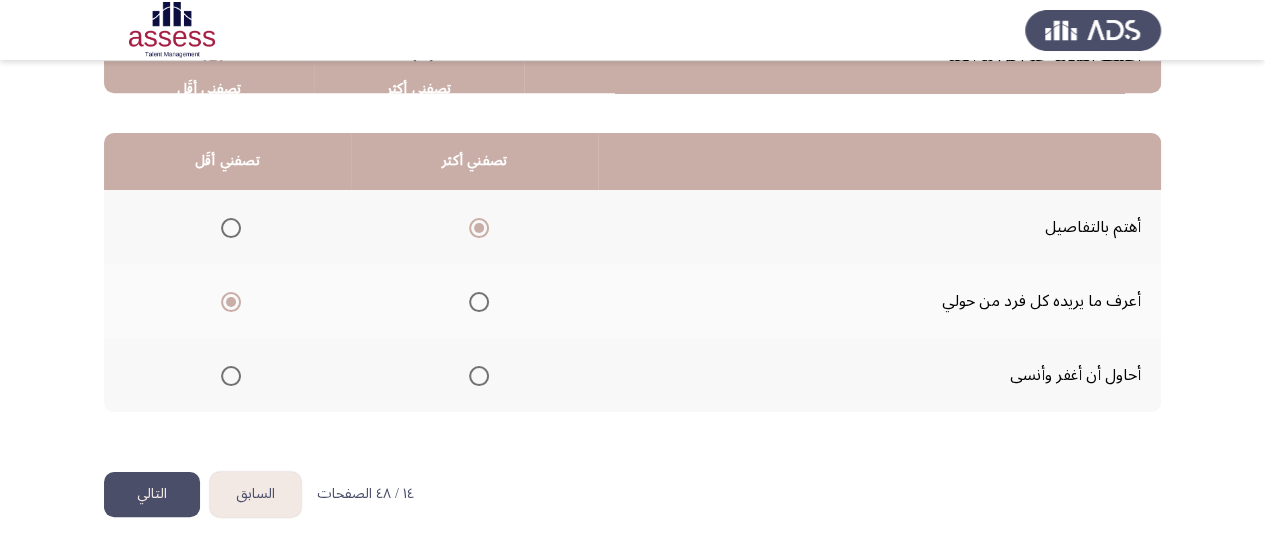 click on "التالي" 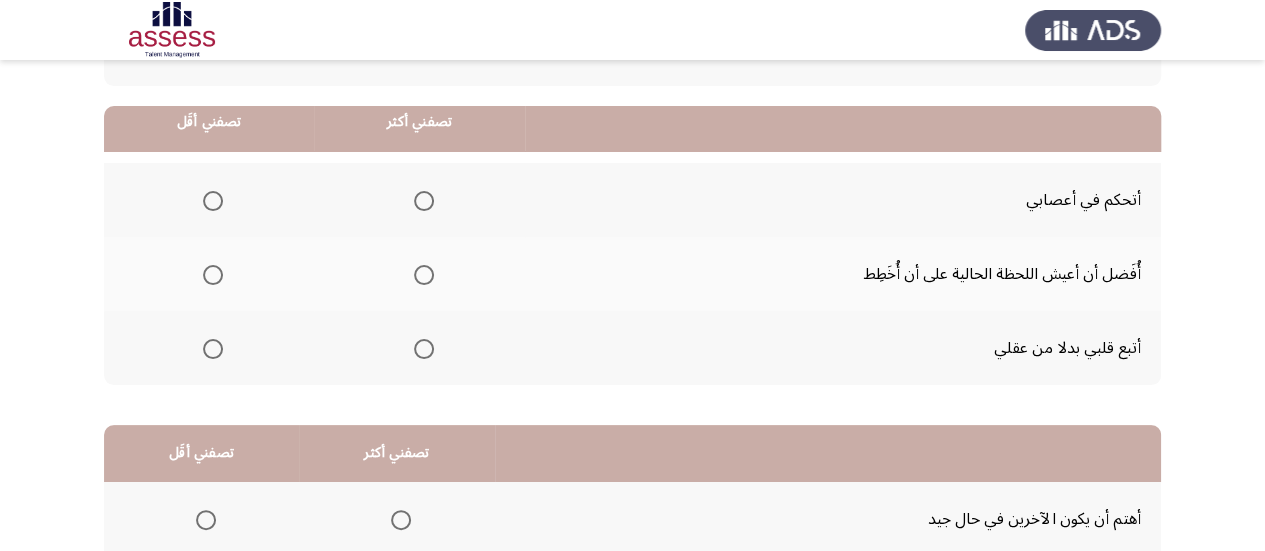 scroll, scrollTop: 200, scrollLeft: 0, axis: vertical 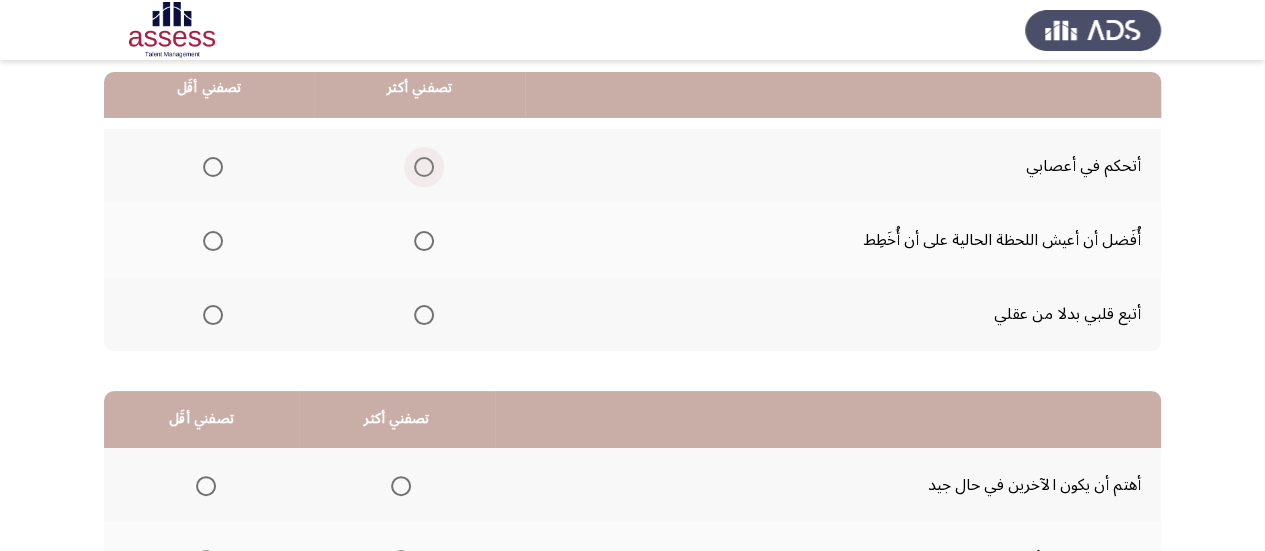 click at bounding box center [424, 167] 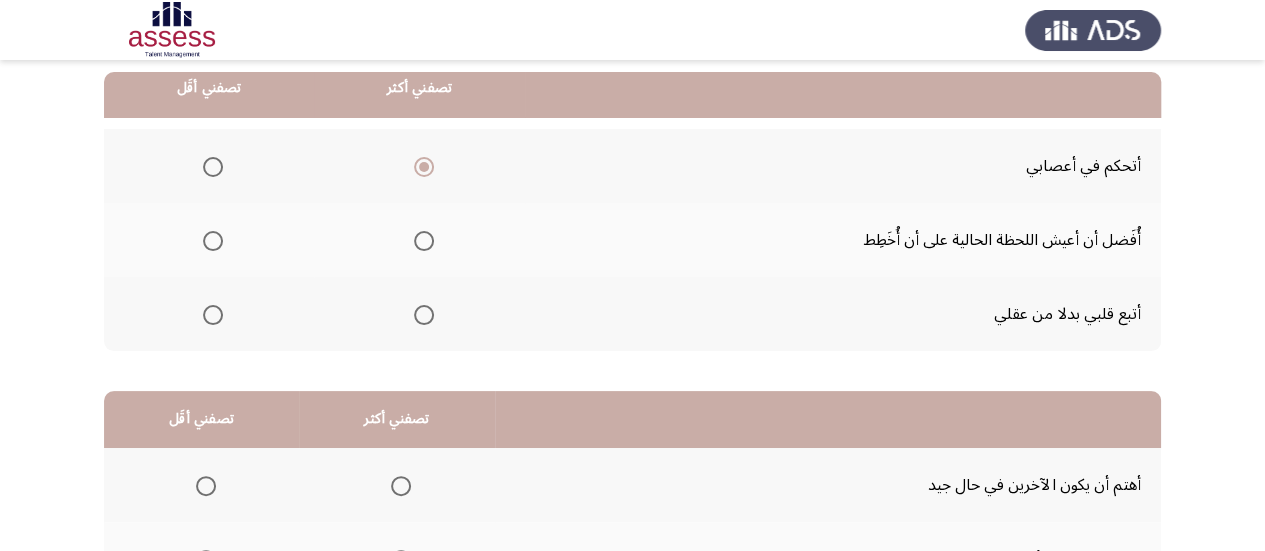 click at bounding box center (213, 315) 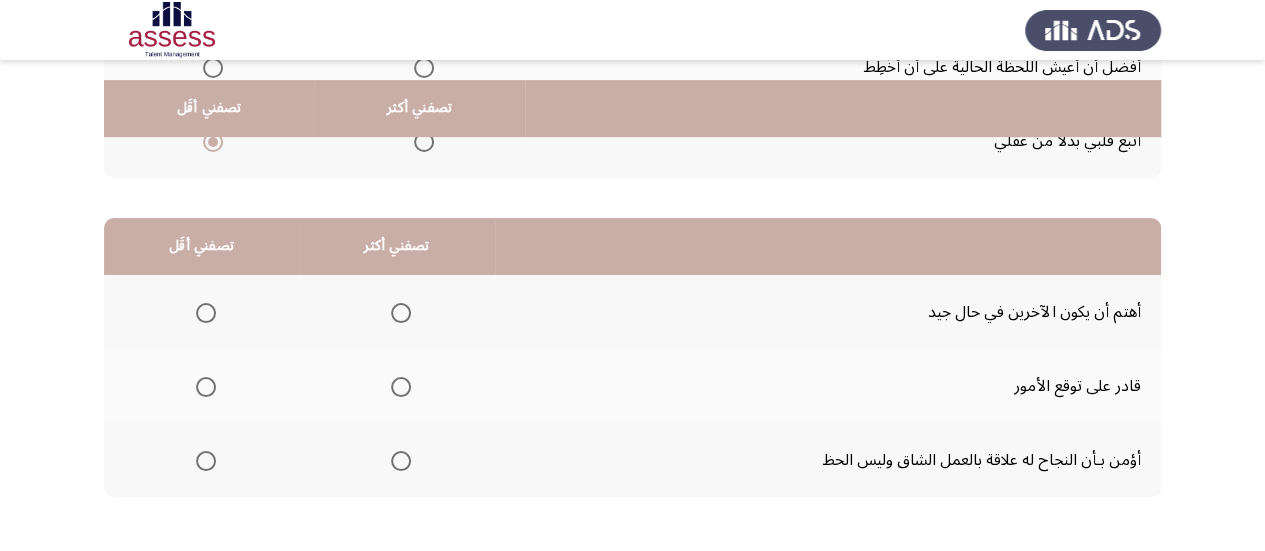 scroll, scrollTop: 400, scrollLeft: 0, axis: vertical 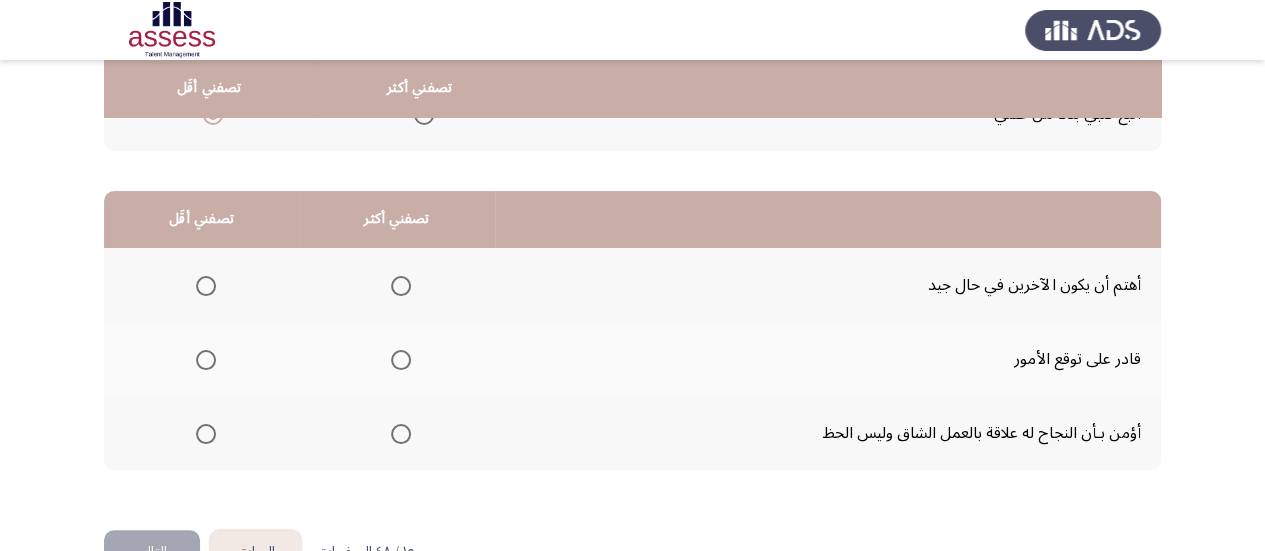 click 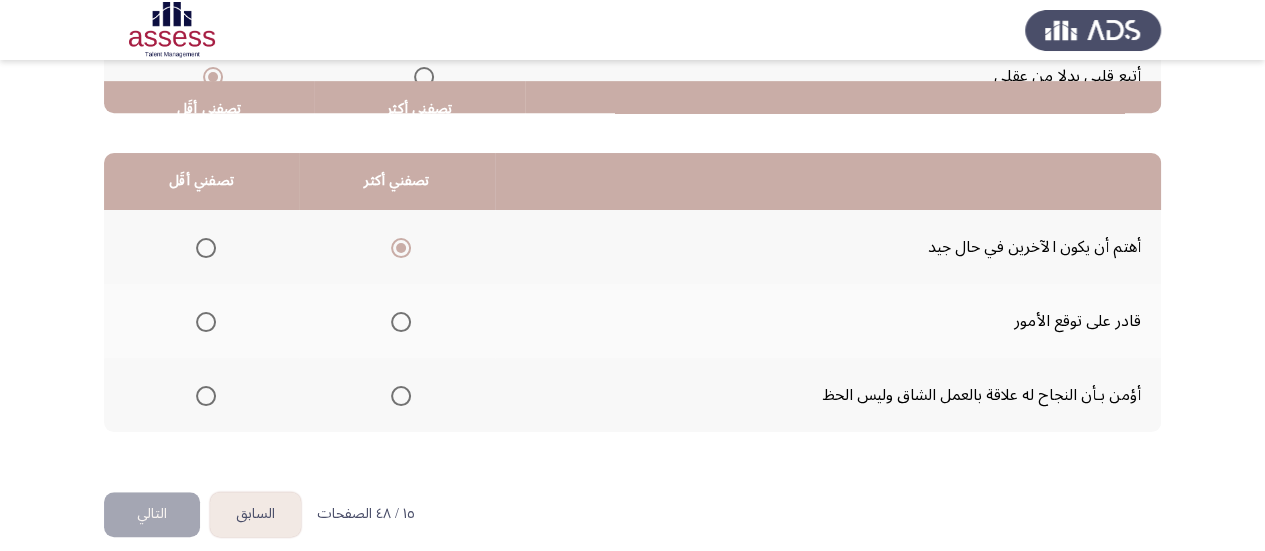 scroll, scrollTop: 458, scrollLeft: 0, axis: vertical 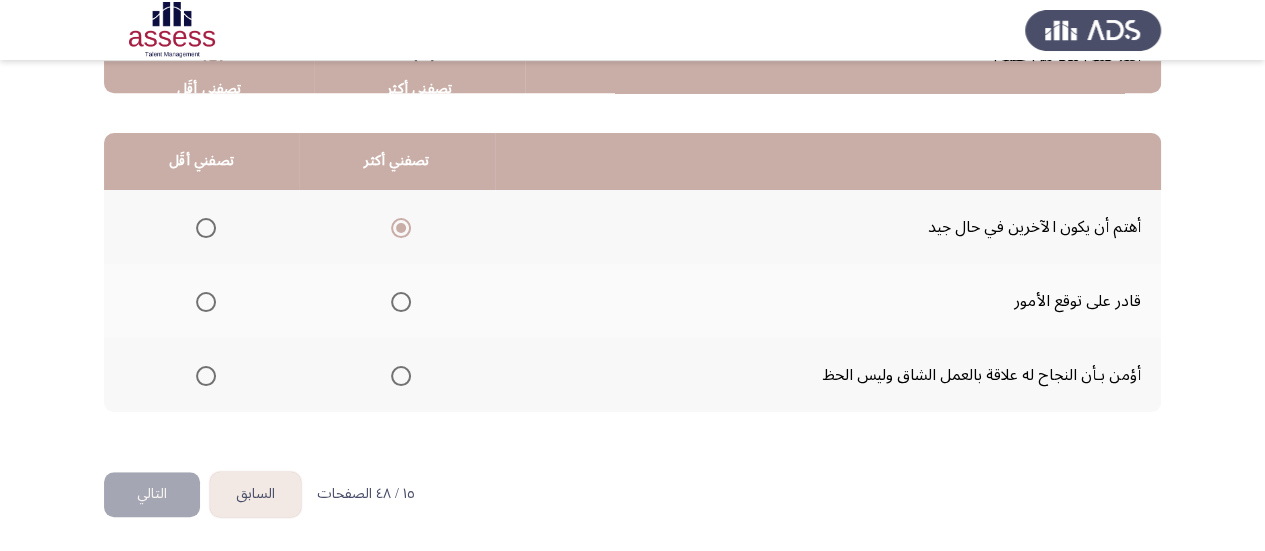 click 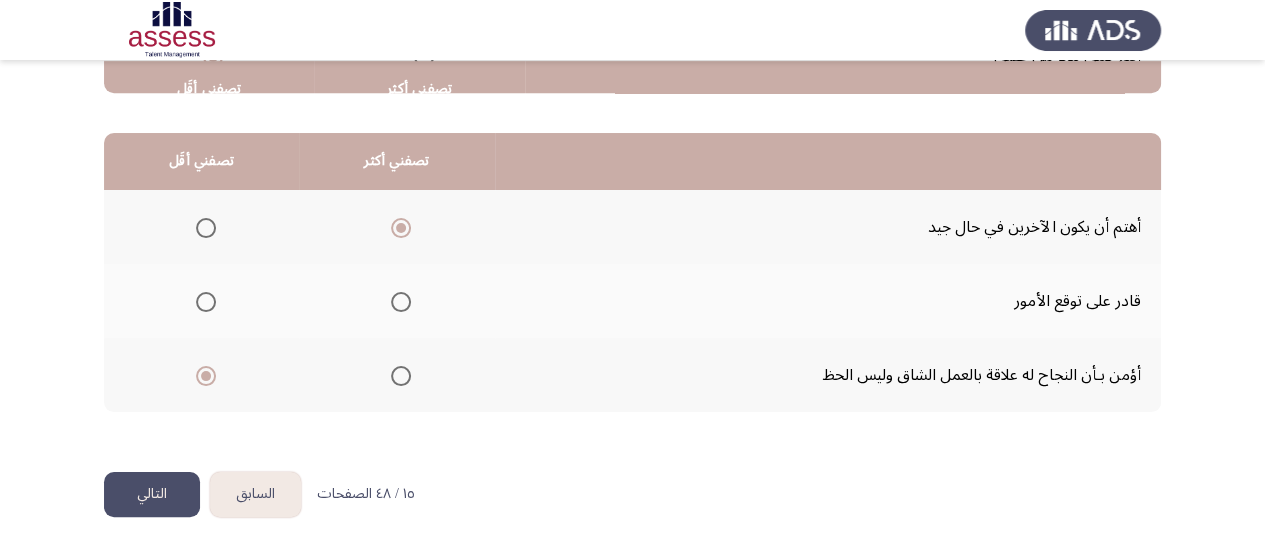 click on "التالي" 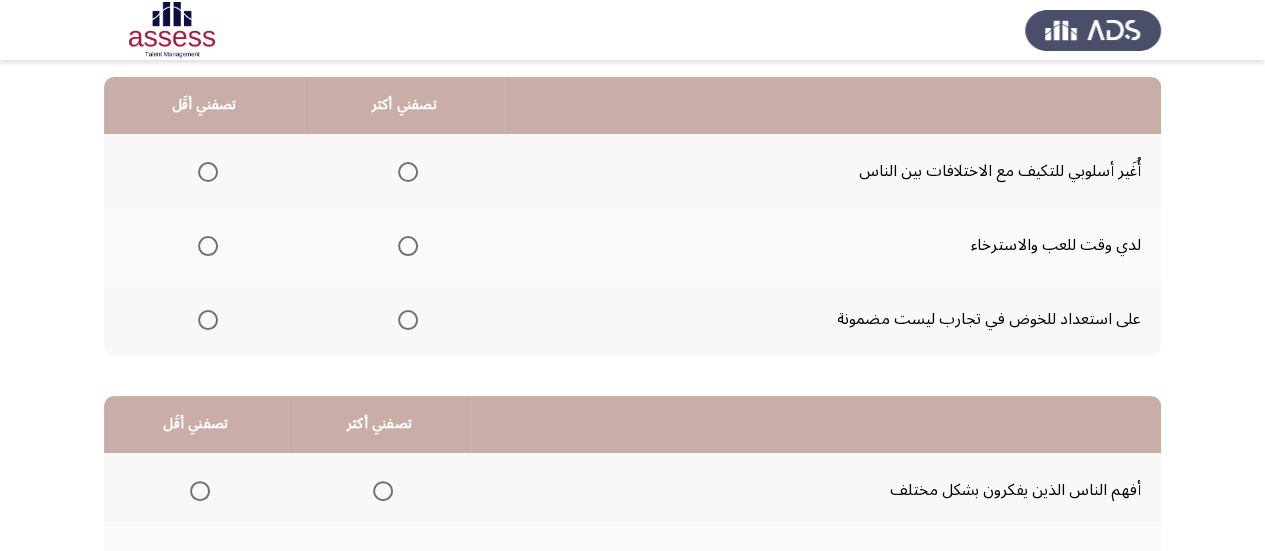 scroll, scrollTop: 200, scrollLeft: 0, axis: vertical 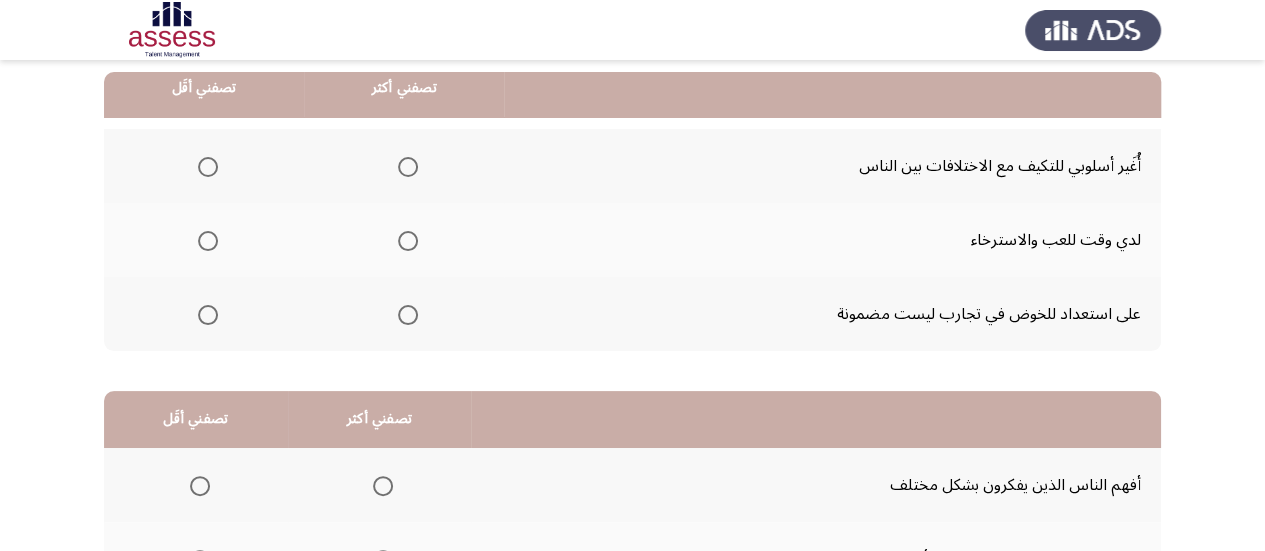 click at bounding box center [408, 167] 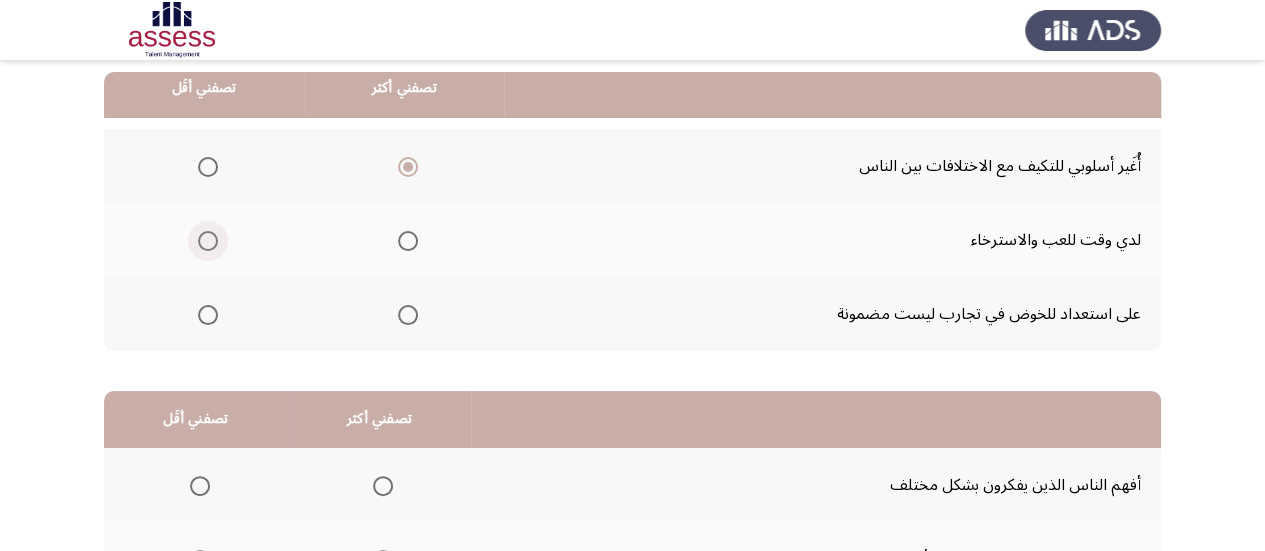 click at bounding box center (208, 241) 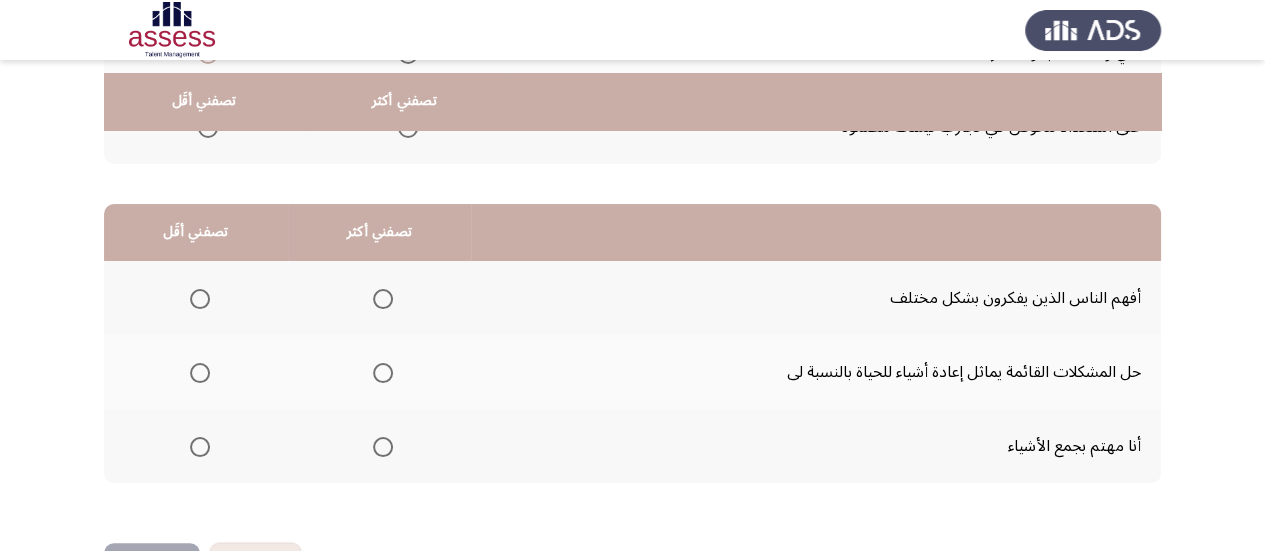 scroll, scrollTop: 400, scrollLeft: 0, axis: vertical 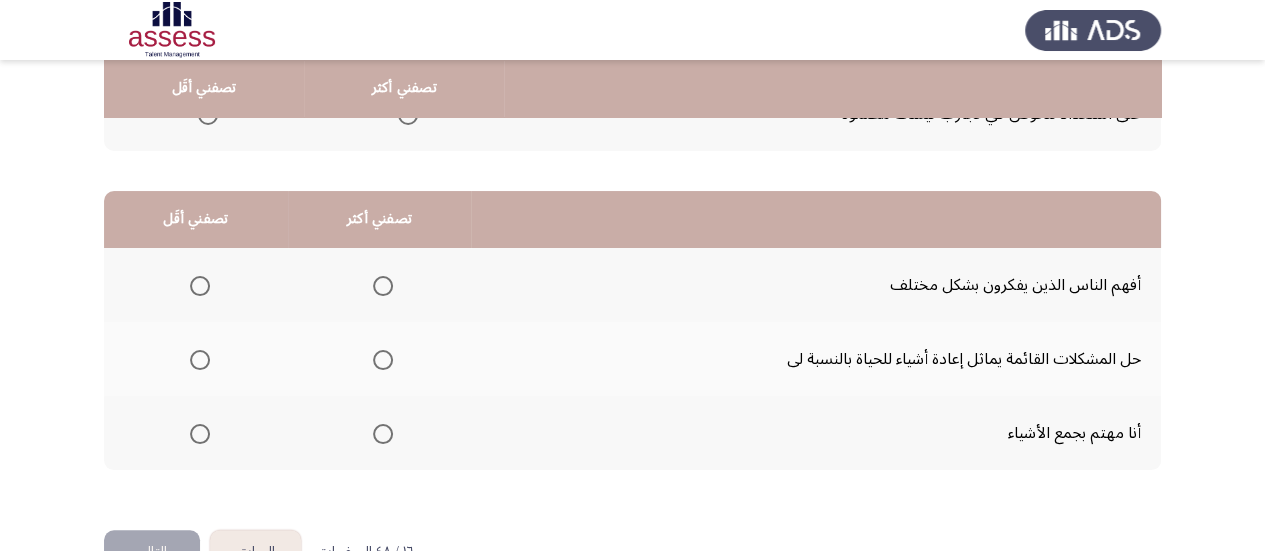 click at bounding box center [383, 286] 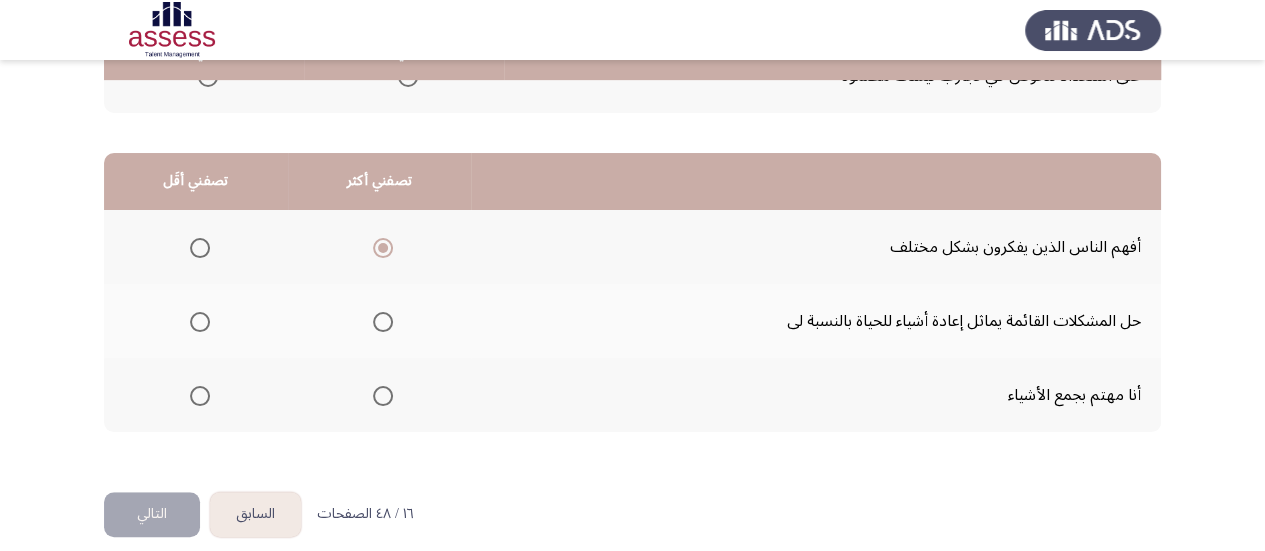 scroll, scrollTop: 458, scrollLeft: 0, axis: vertical 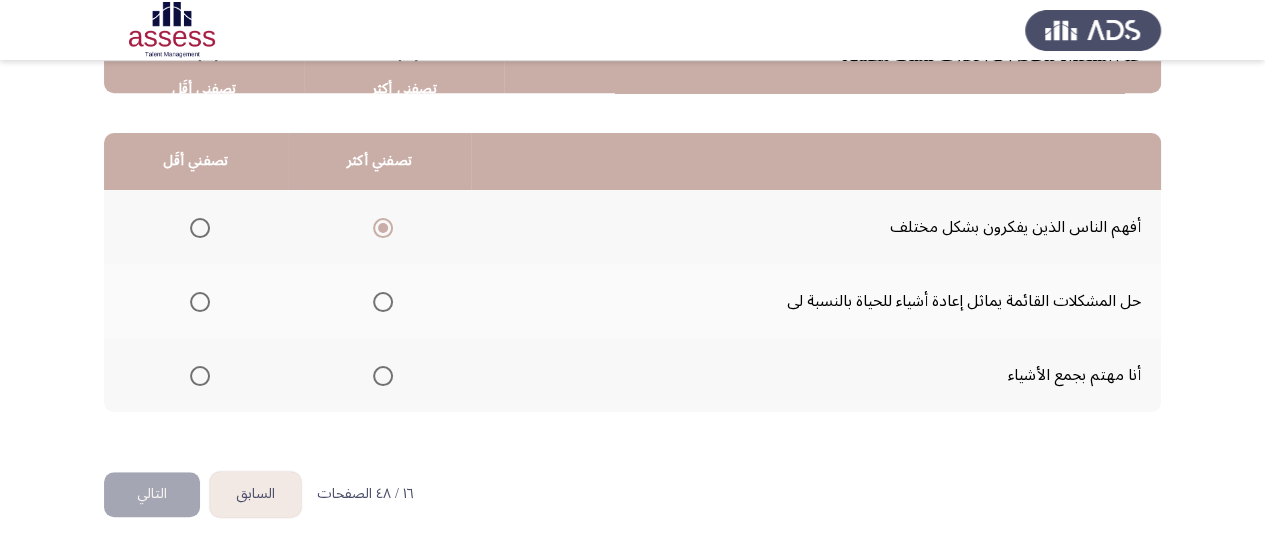click at bounding box center [200, 376] 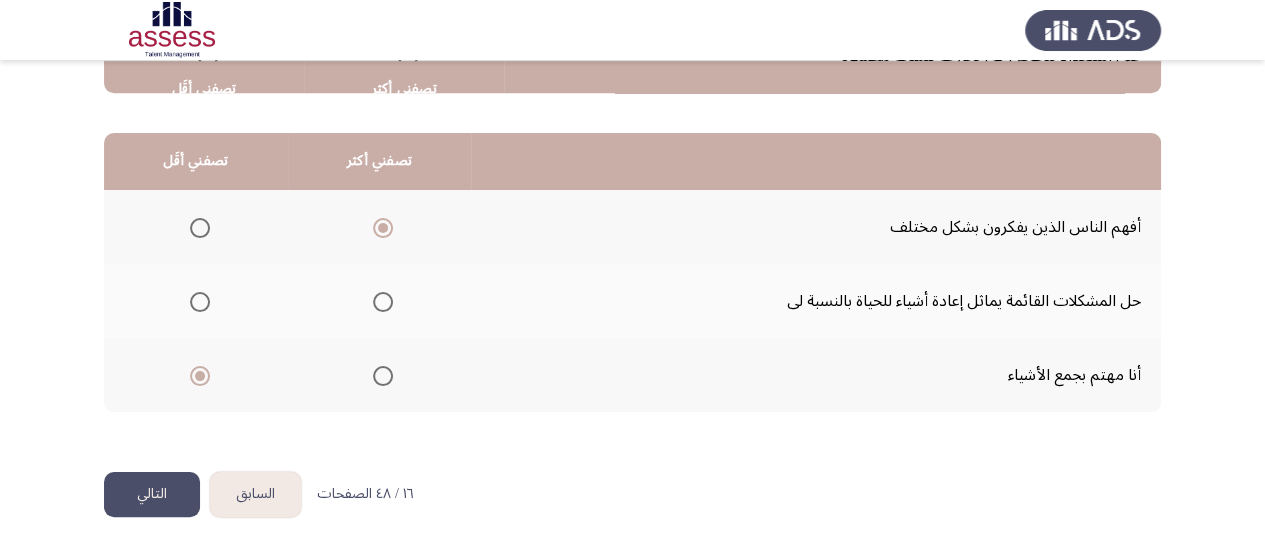 click on "التالي" 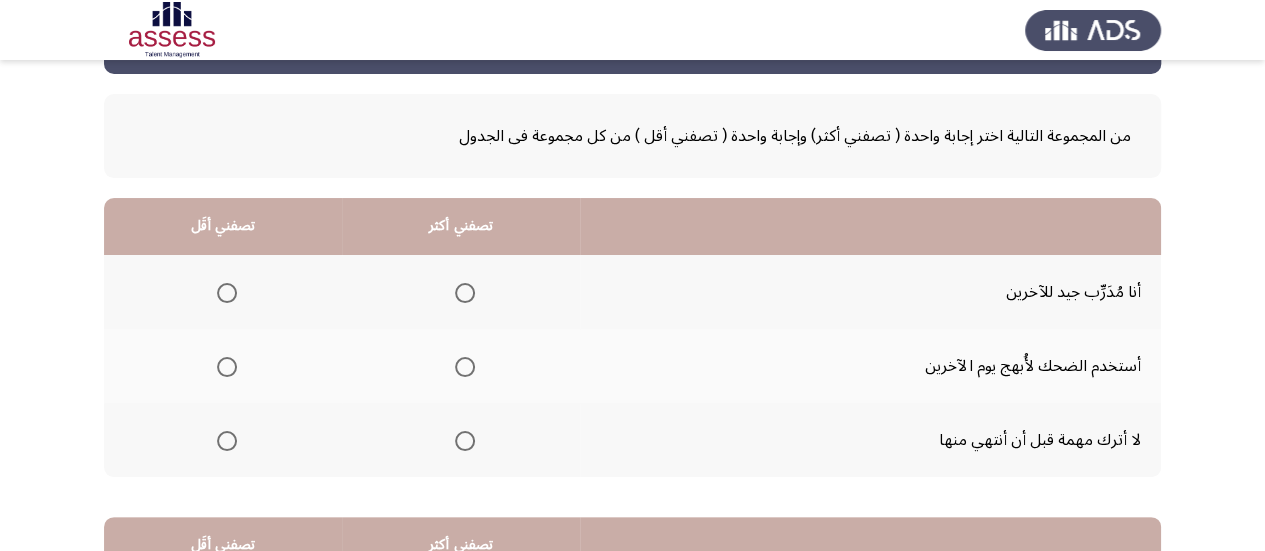 scroll, scrollTop: 100, scrollLeft: 0, axis: vertical 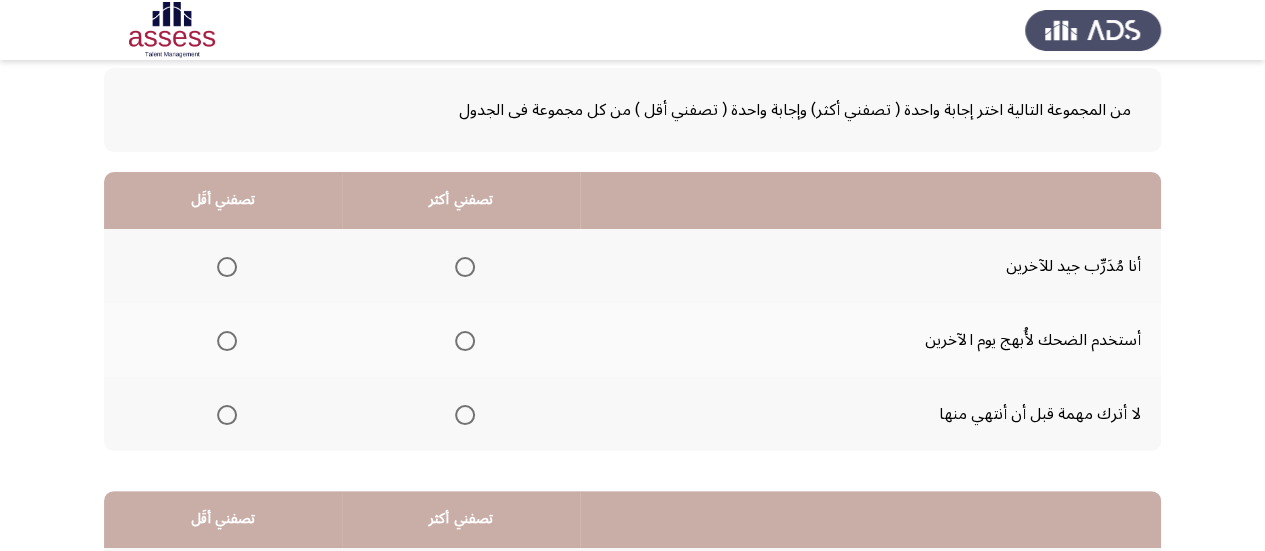 click at bounding box center [465, 267] 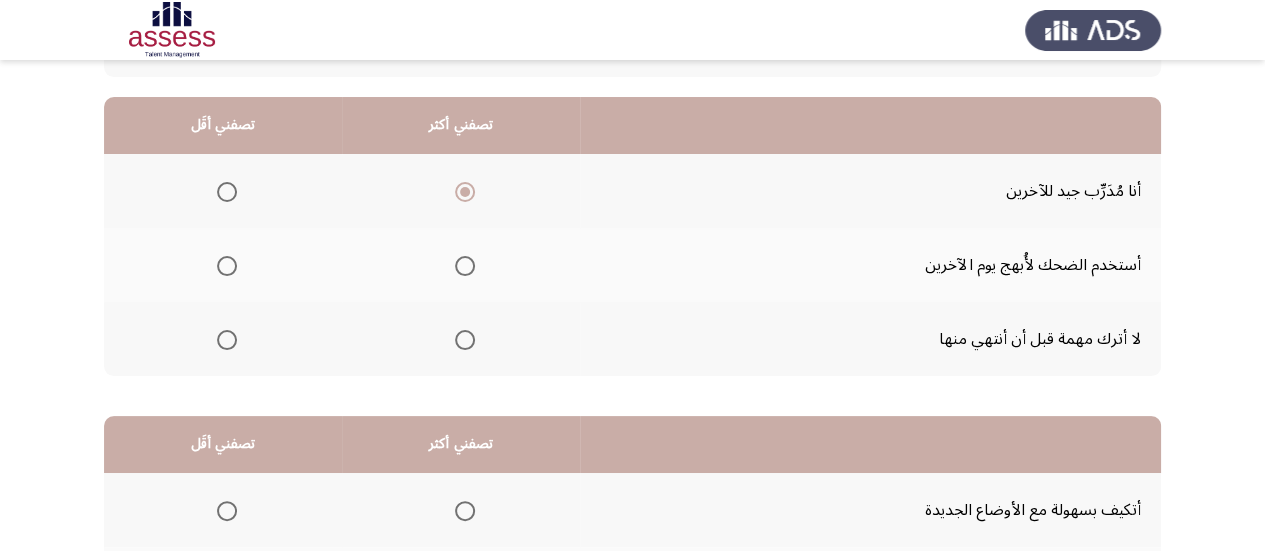 scroll, scrollTop: 200, scrollLeft: 0, axis: vertical 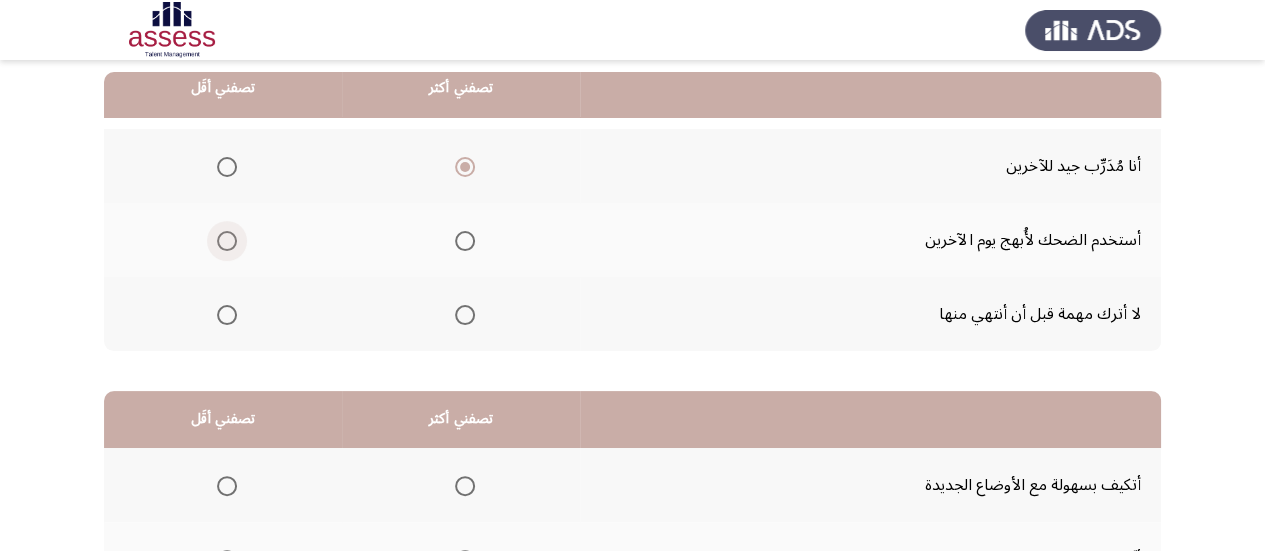 click at bounding box center (227, 241) 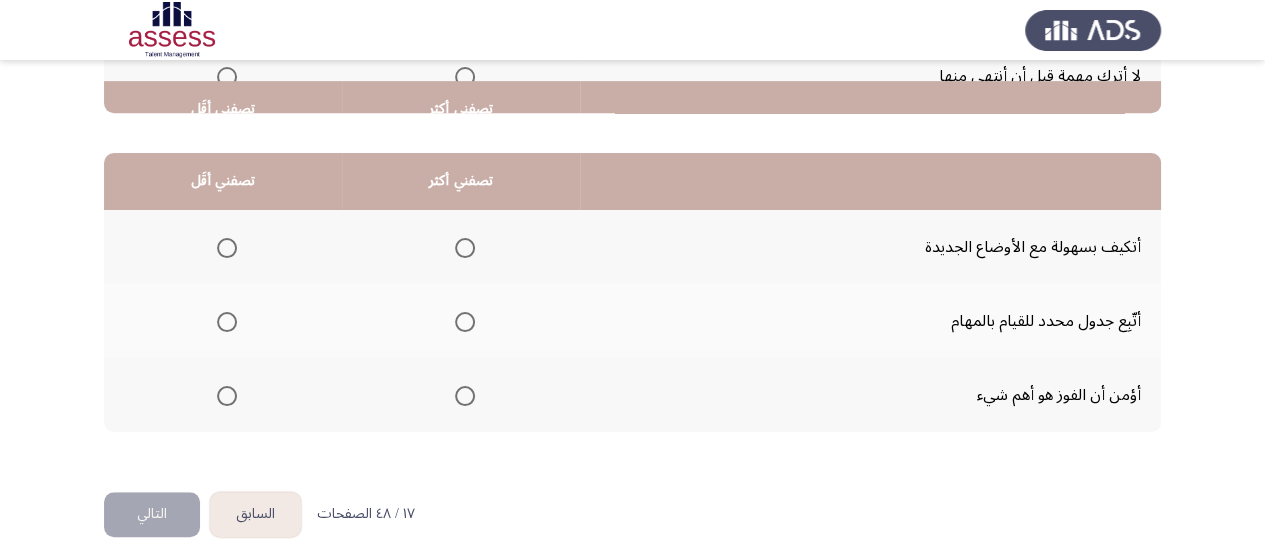 scroll, scrollTop: 458, scrollLeft: 0, axis: vertical 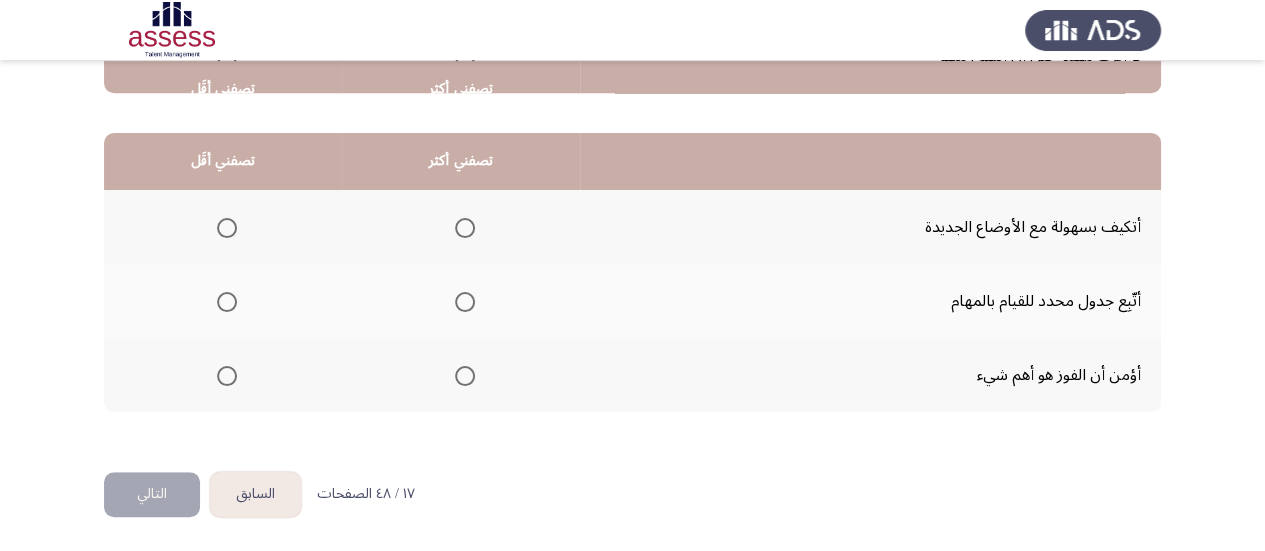 click at bounding box center [465, 228] 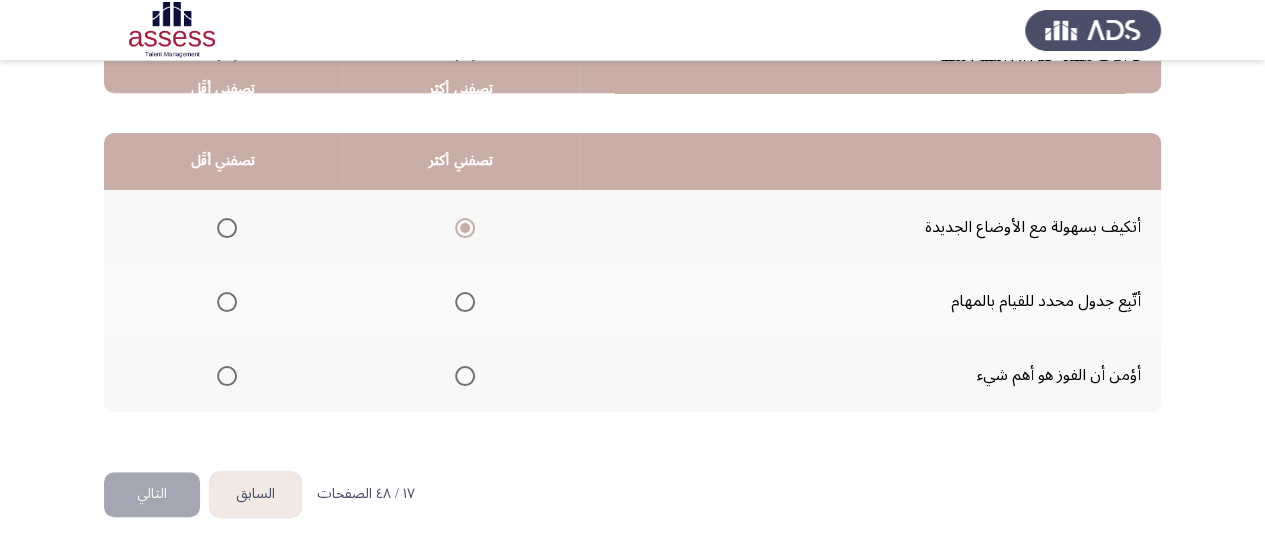 click at bounding box center (227, 302) 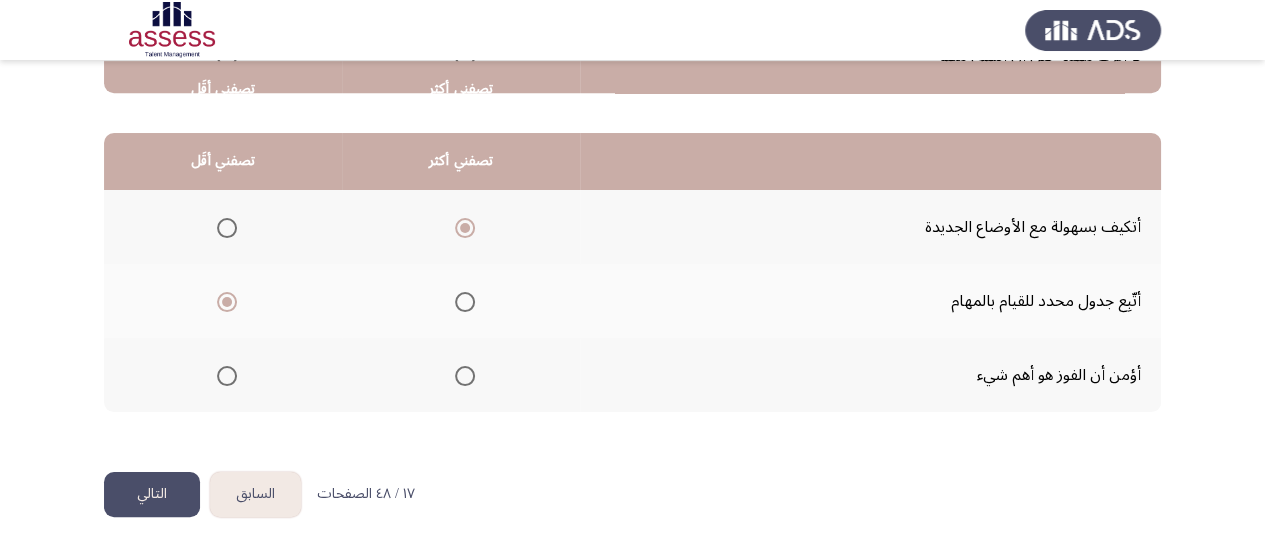 click at bounding box center (465, 302) 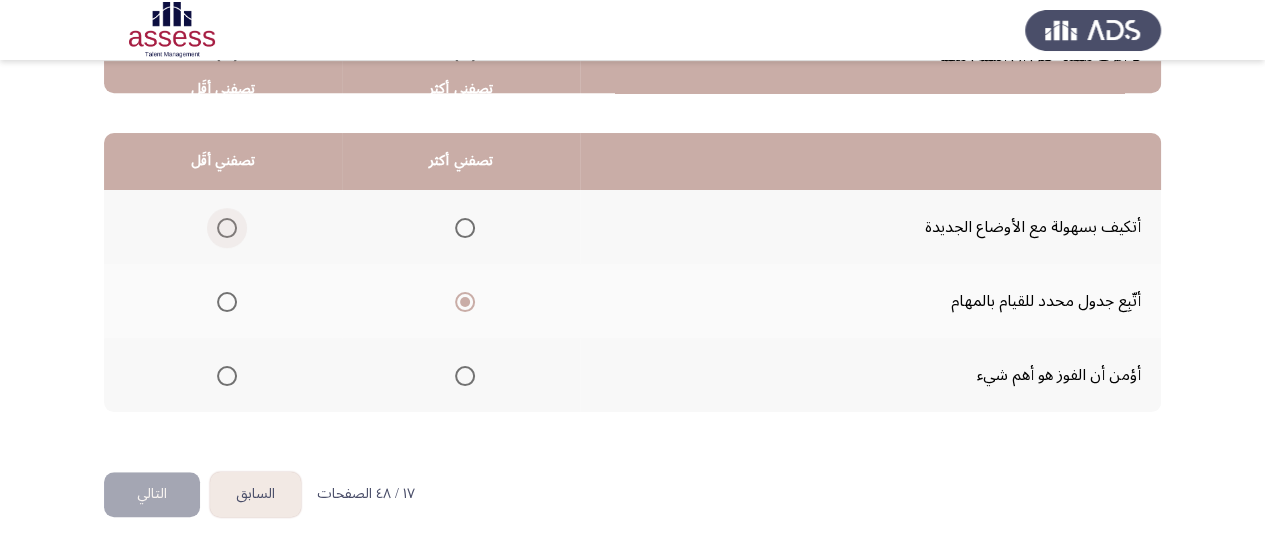 click at bounding box center (227, 228) 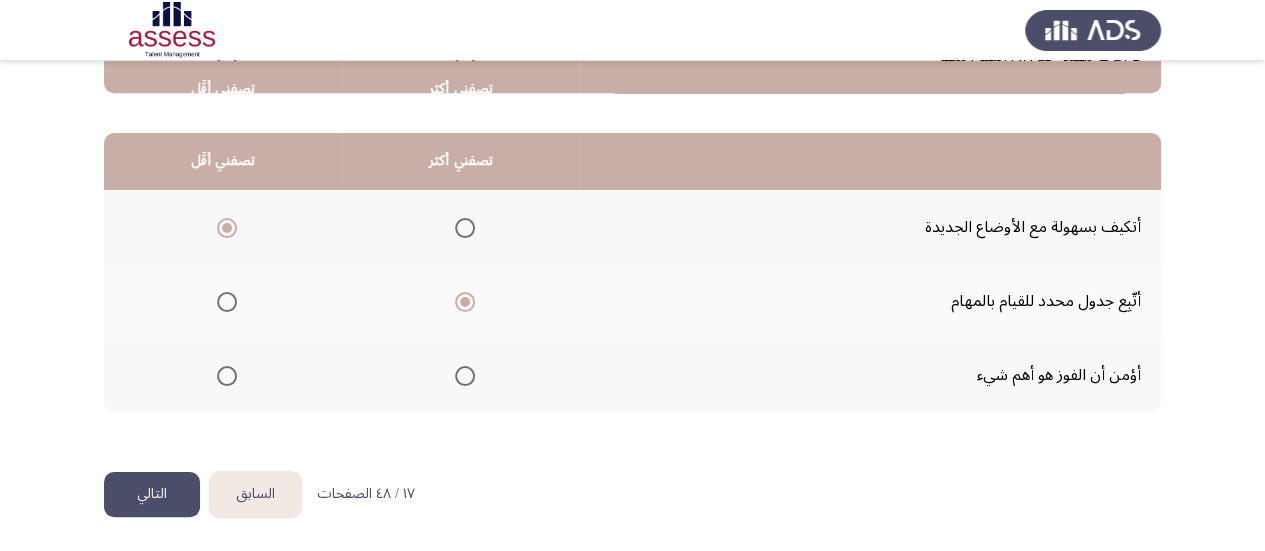 click on "التالي" 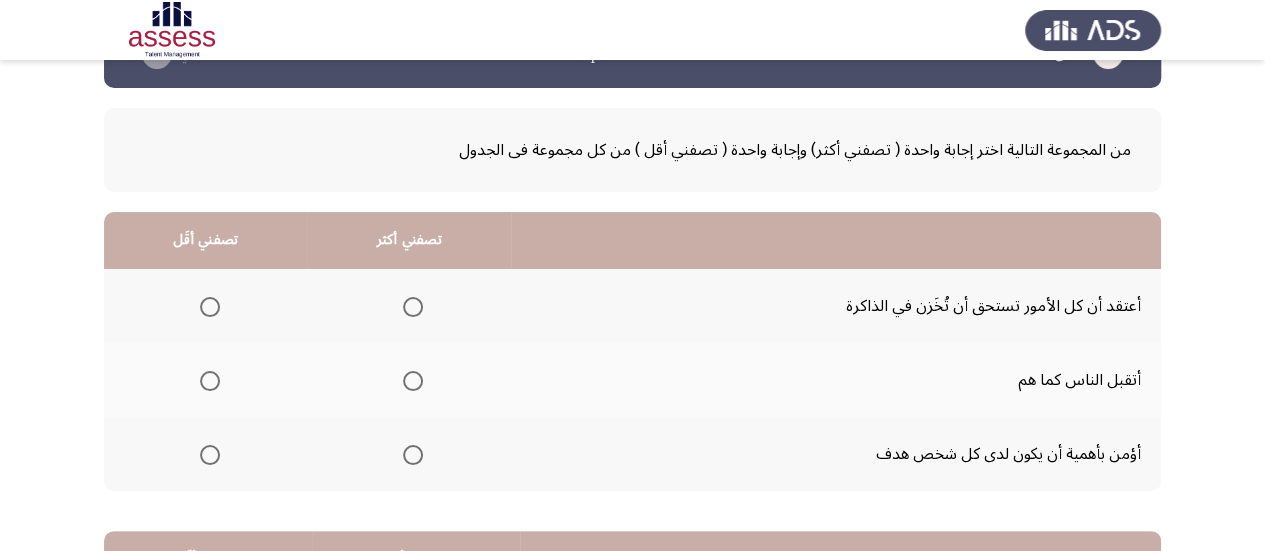 scroll, scrollTop: 58, scrollLeft: 0, axis: vertical 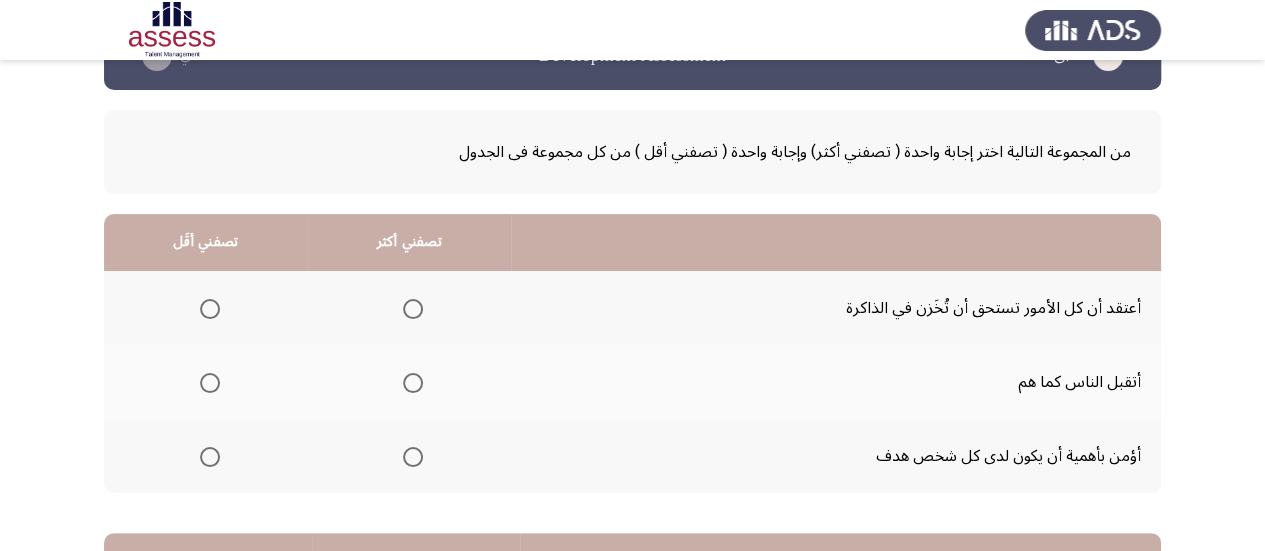 click at bounding box center (210, 383) 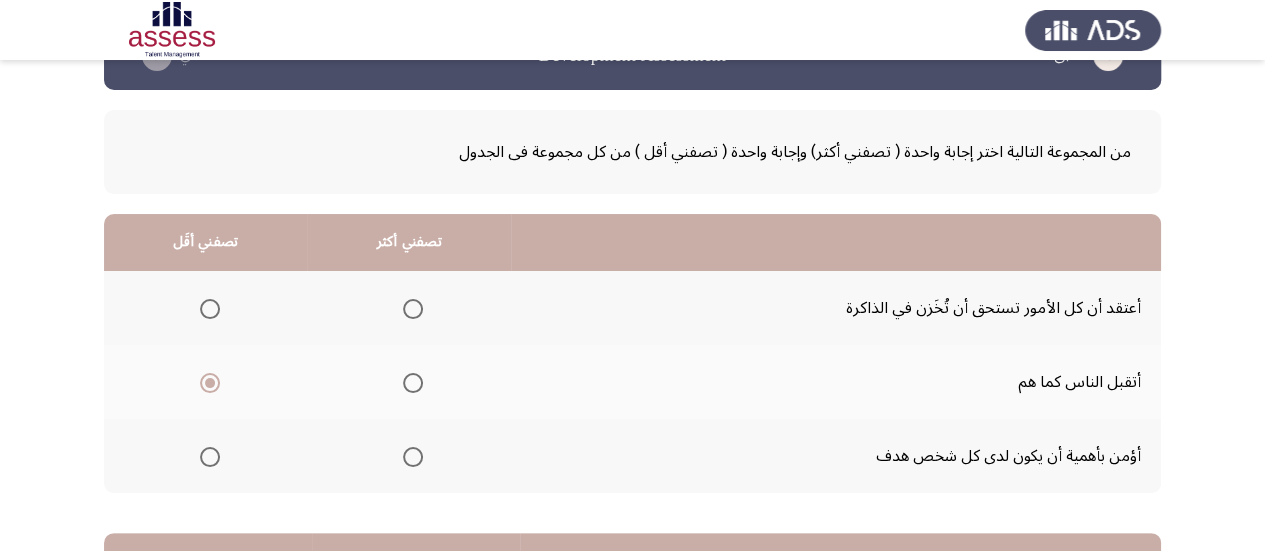 click at bounding box center (413, 309) 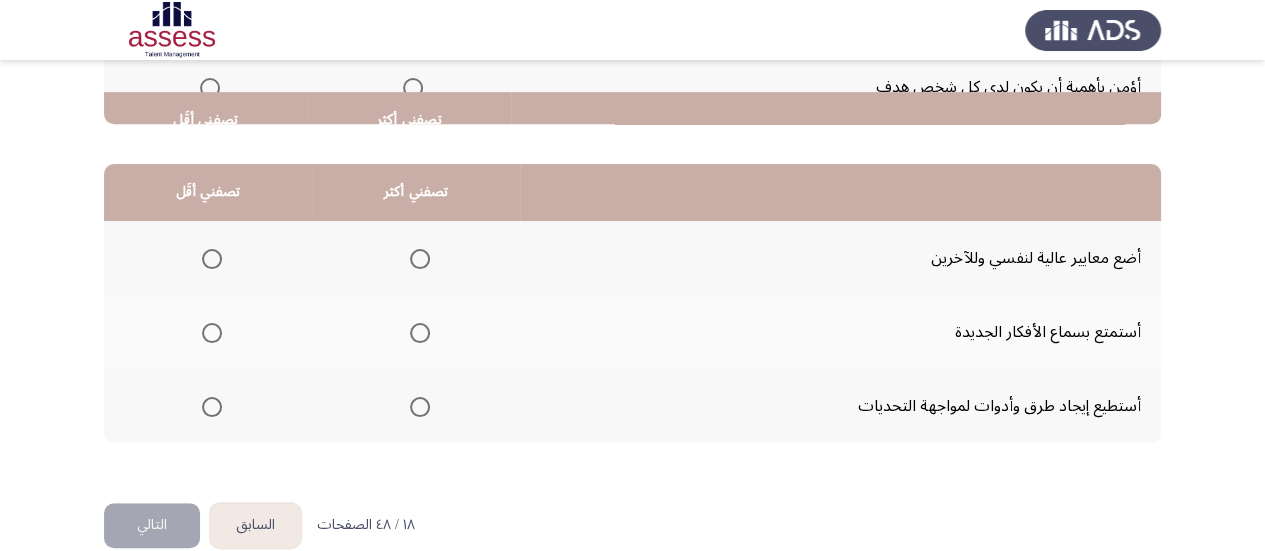 scroll, scrollTop: 458, scrollLeft: 0, axis: vertical 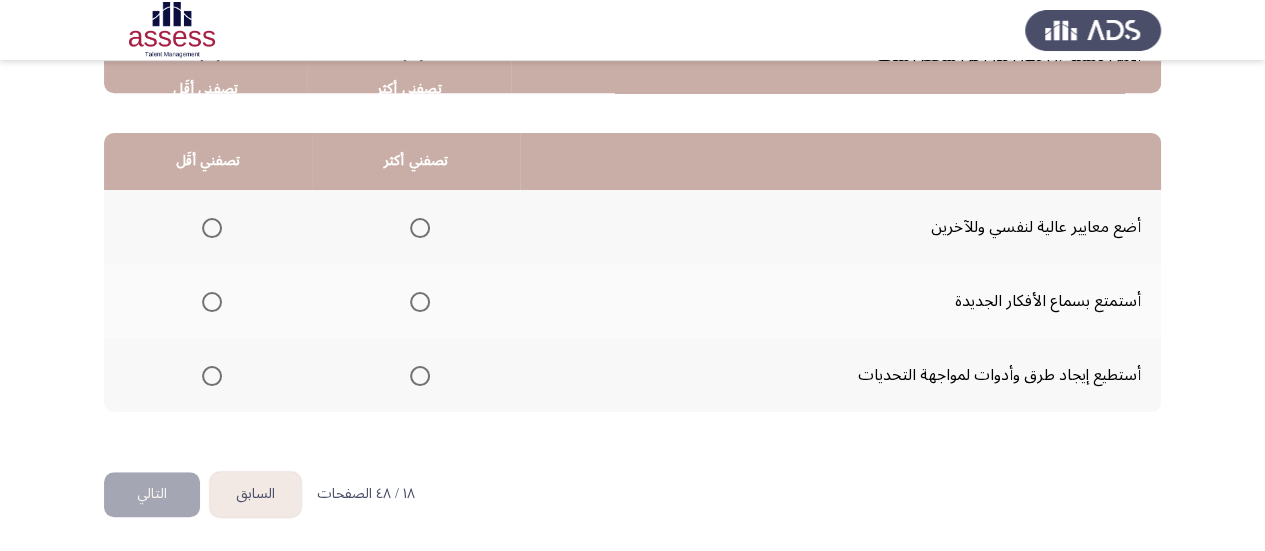 click at bounding box center (420, 228) 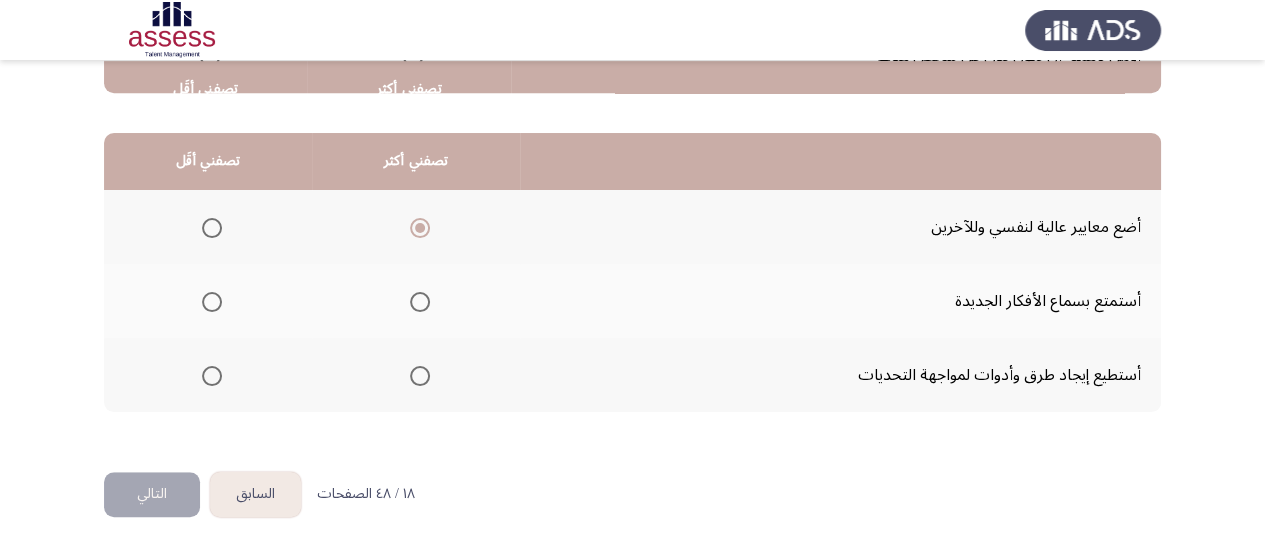 click 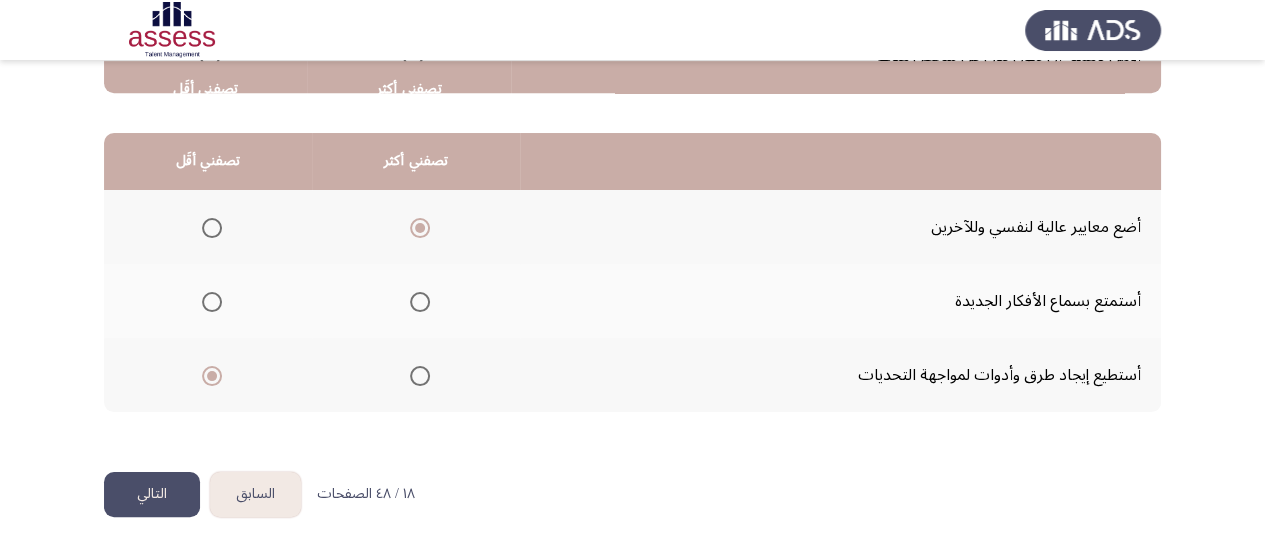 click on "التالي" 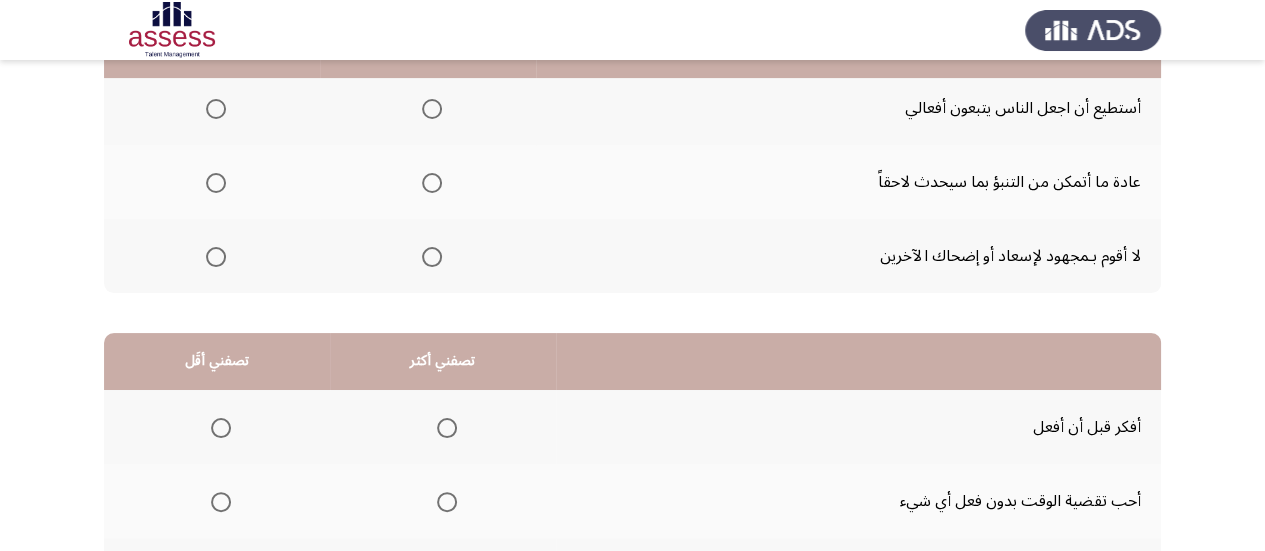scroll, scrollTop: 158, scrollLeft: 0, axis: vertical 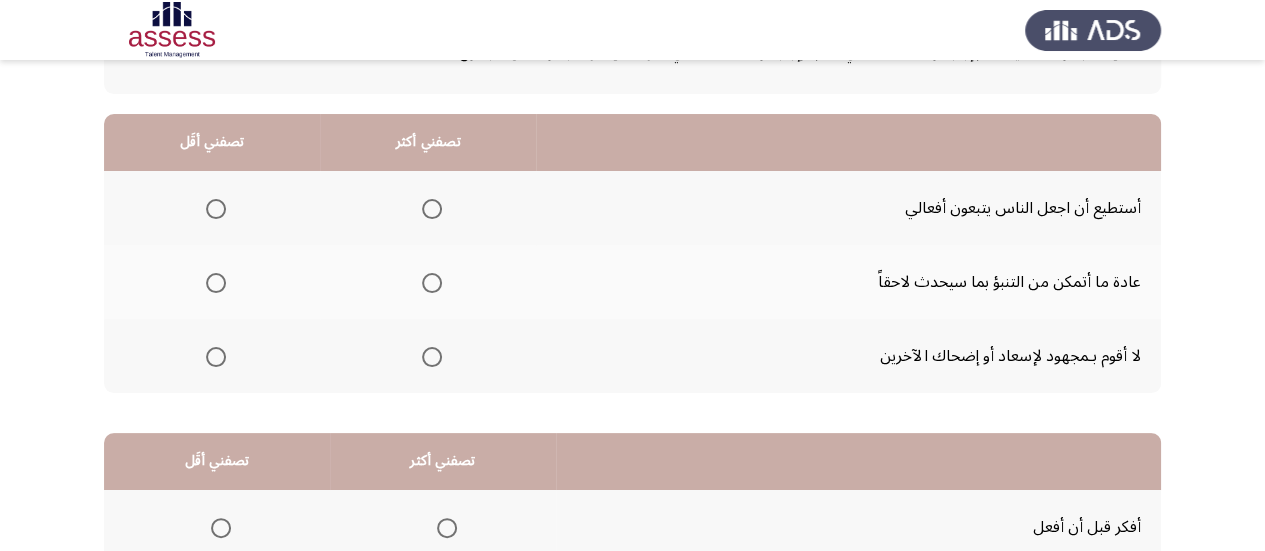 click at bounding box center (432, 209) 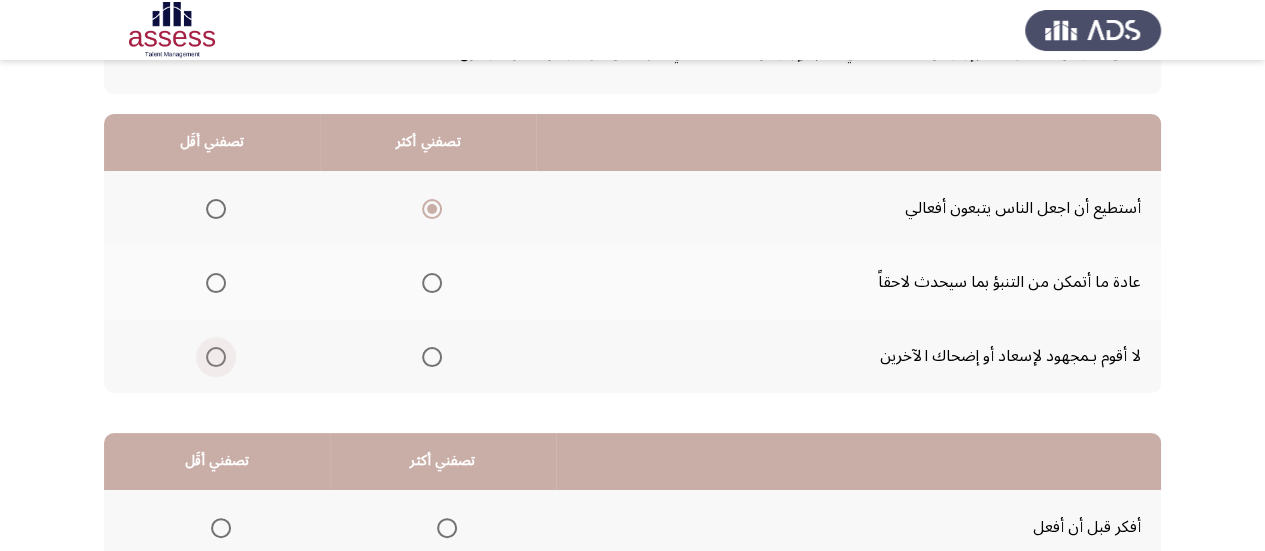 click at bounding box center [216, 357] 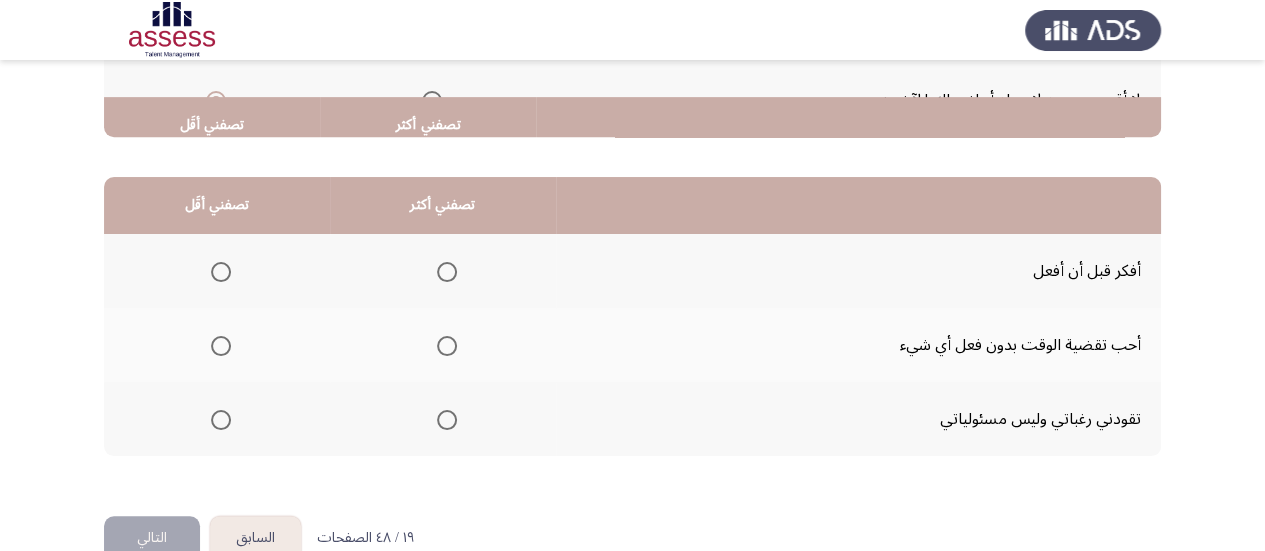 scroll, scrollTop: 458, scrollLeft: 0, axis: vertical 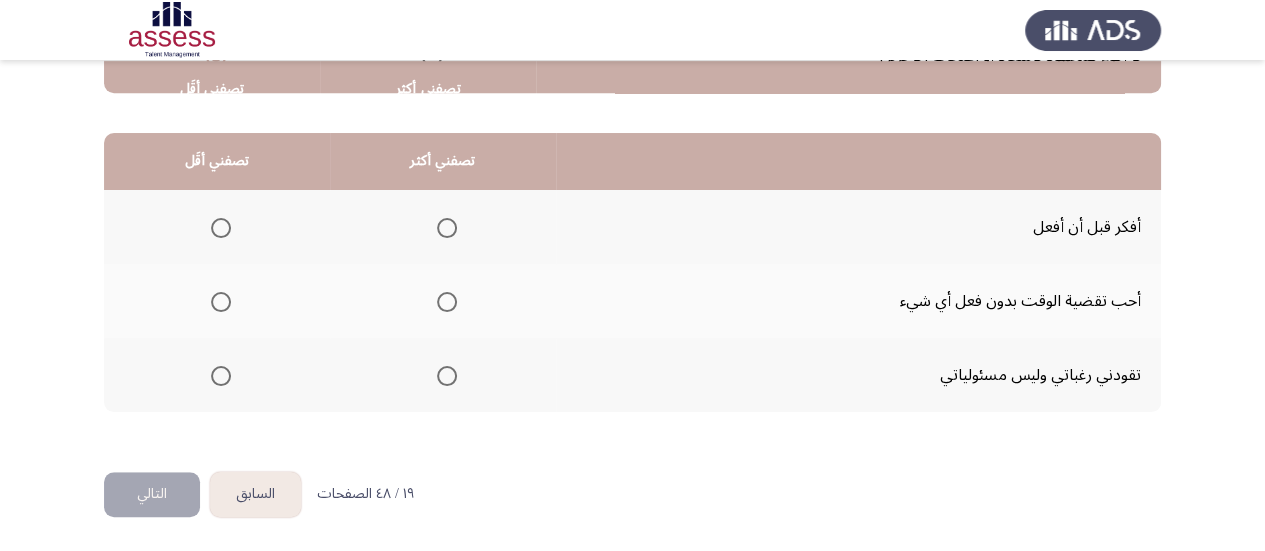 click at bounding box center [447, 228] 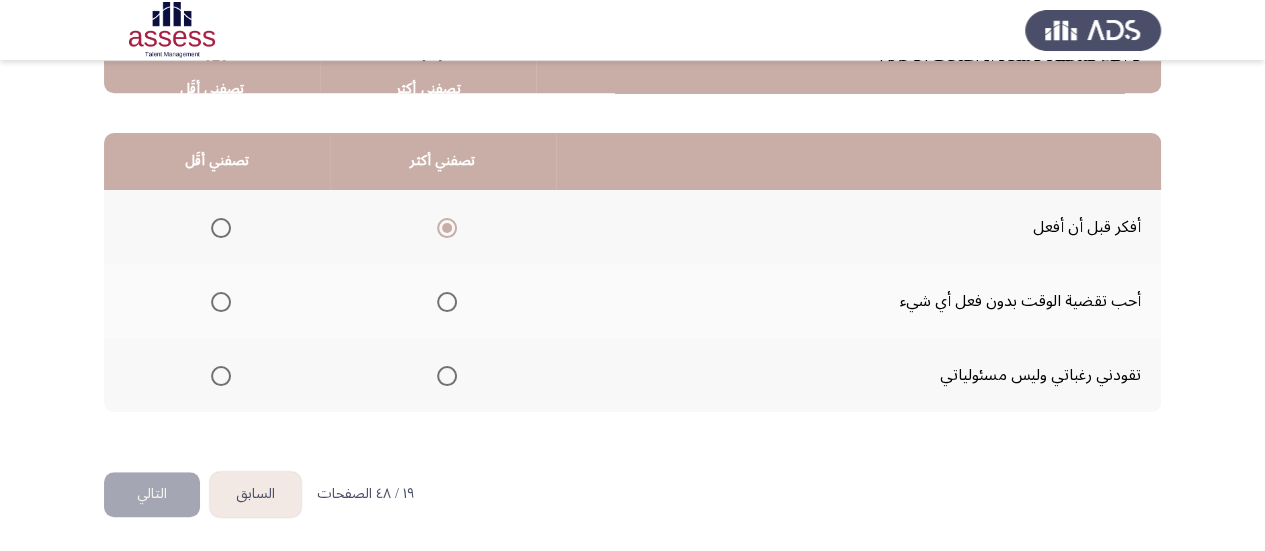 click at bounding box center [217, 376] 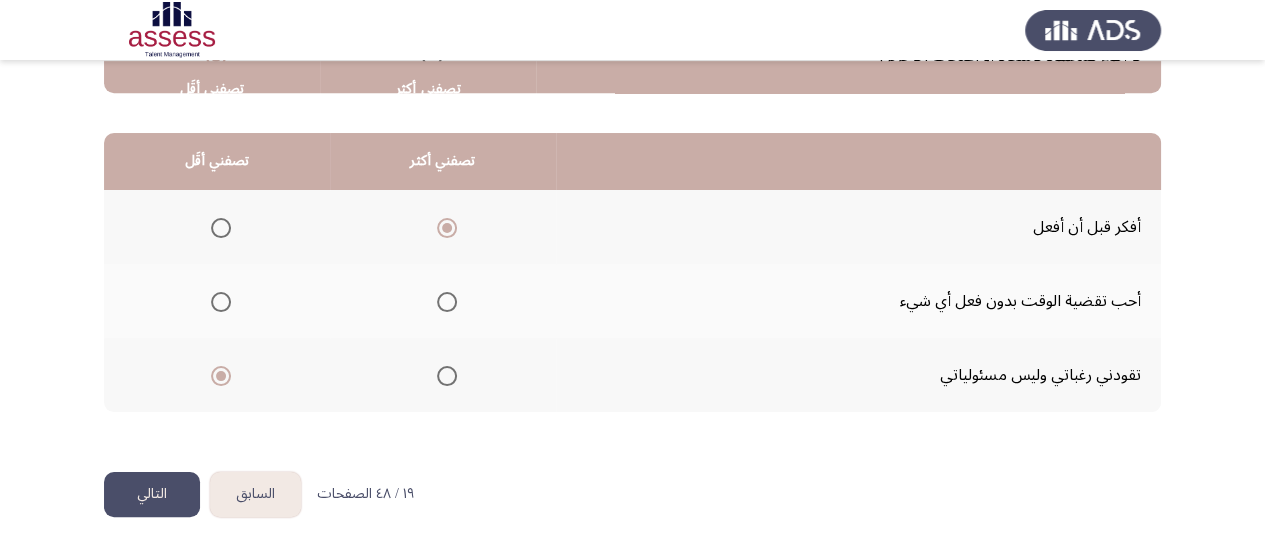 click on "التالي" 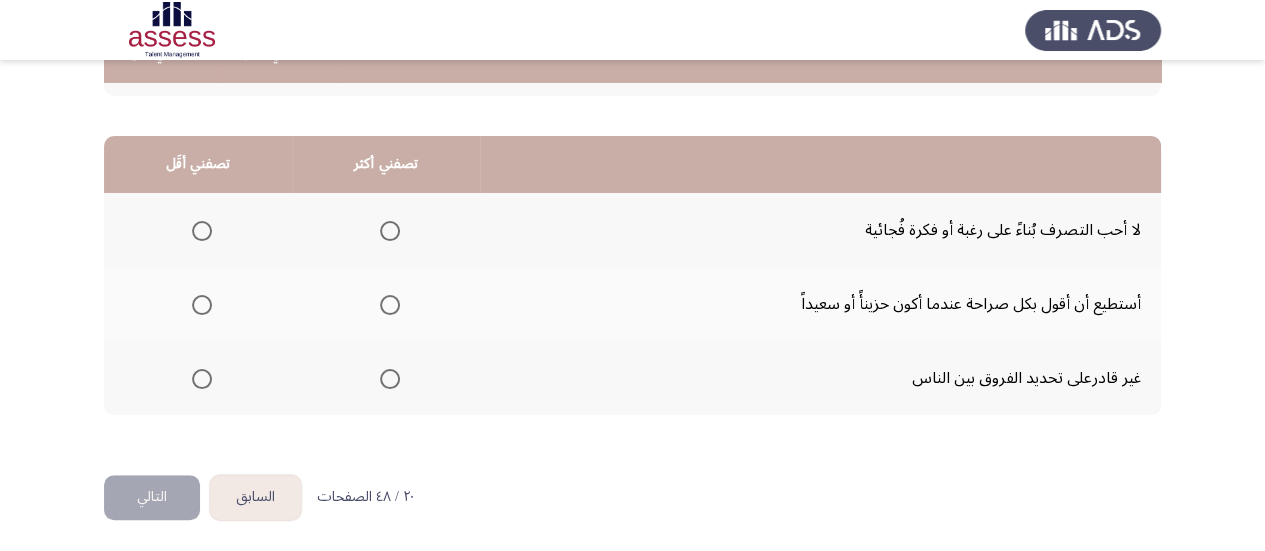 scroll, scrollTop: 458, scrollLeft: 0, axis: vertical 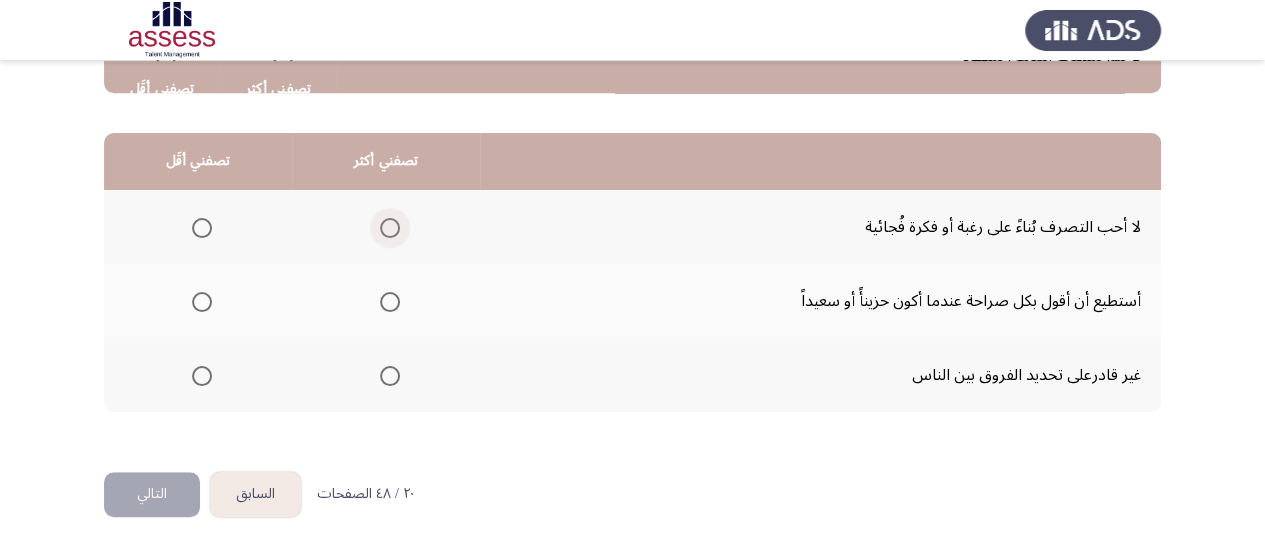 click at bounding box center [390, 228] 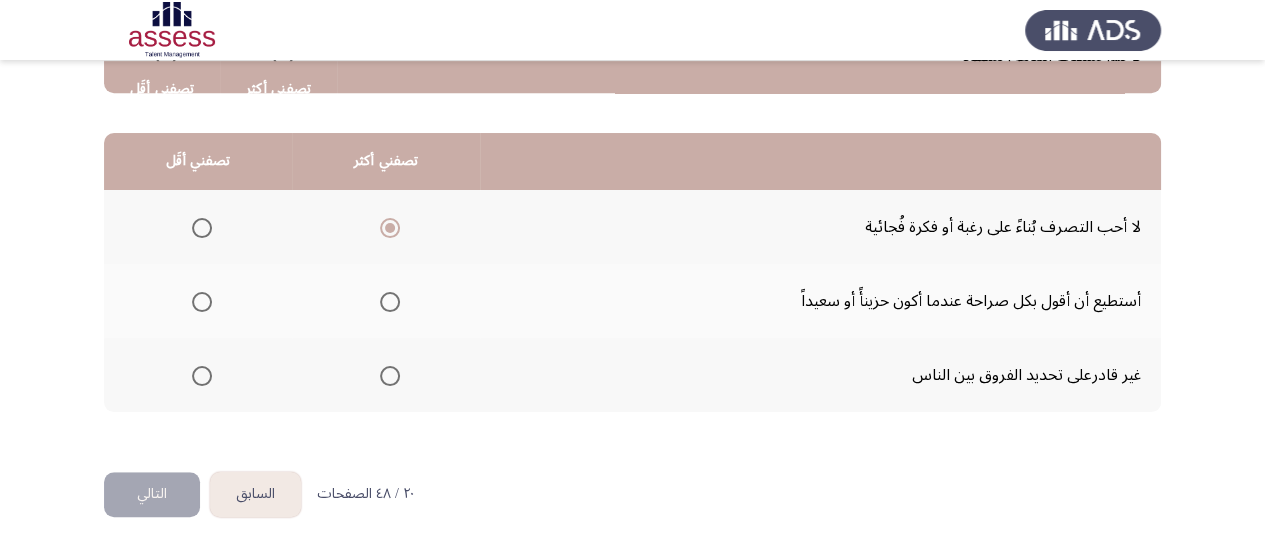 click at bounding box center (202, 376) 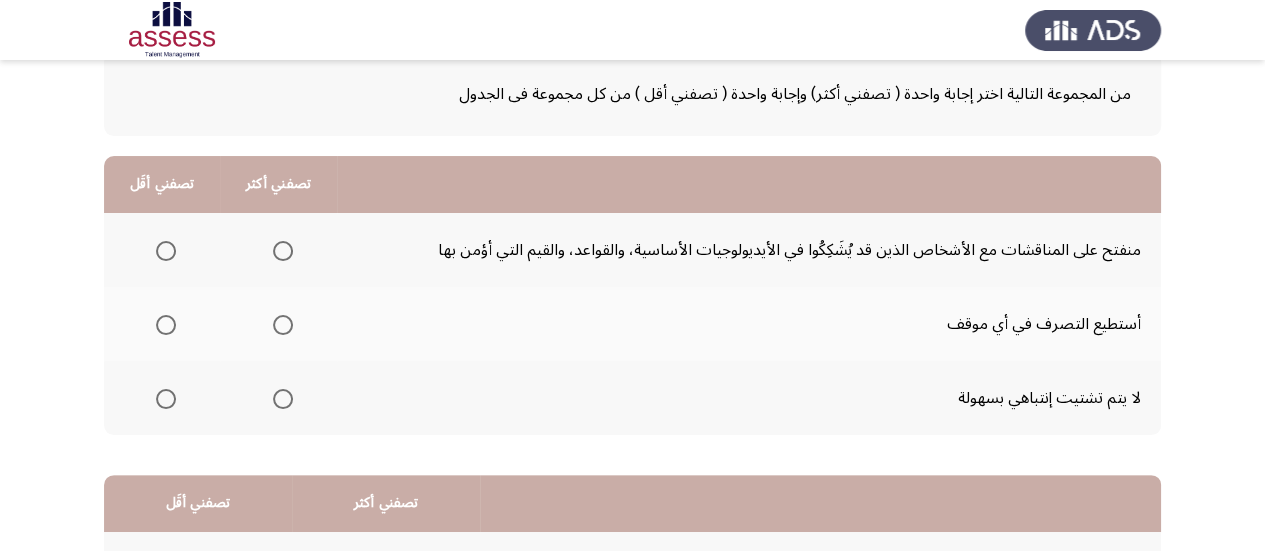scroll, scrollTop: 58, scrollLeft: 0, axis: vertical 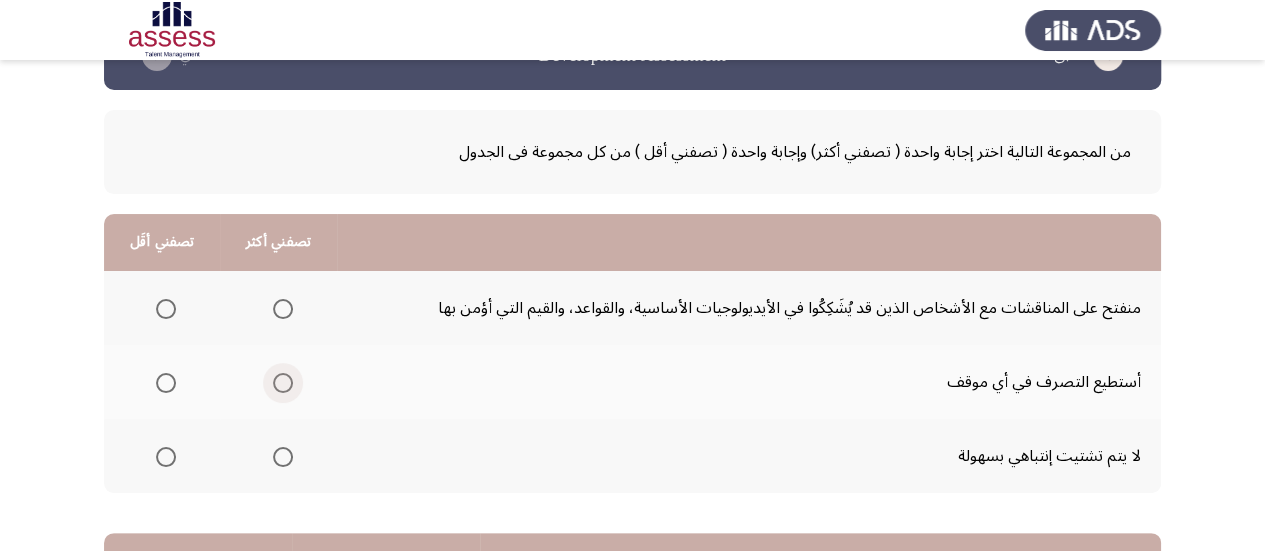 click at bounding box center [283, 383] 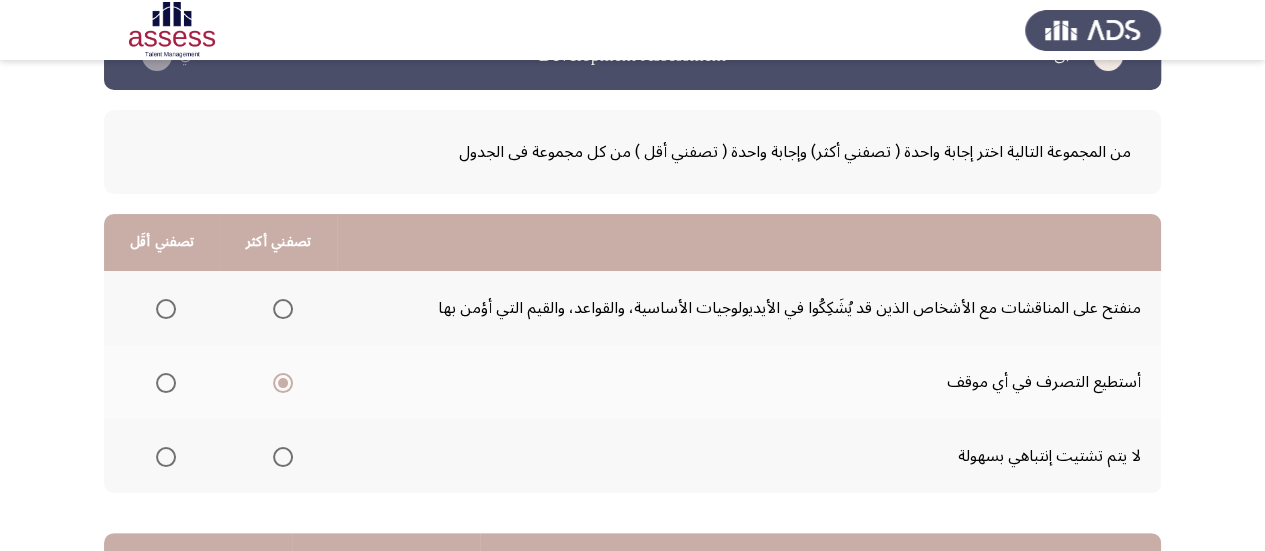click at bounding box center [162, 457] 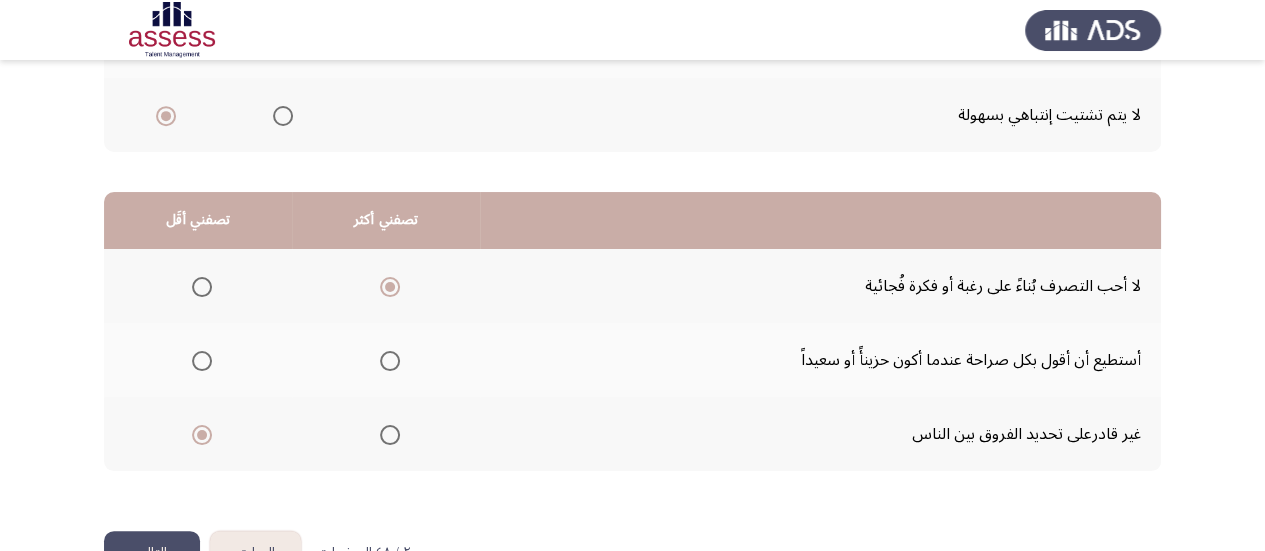 scroll, scrollTop: 458, scrollLeft: 0, axis: vertical 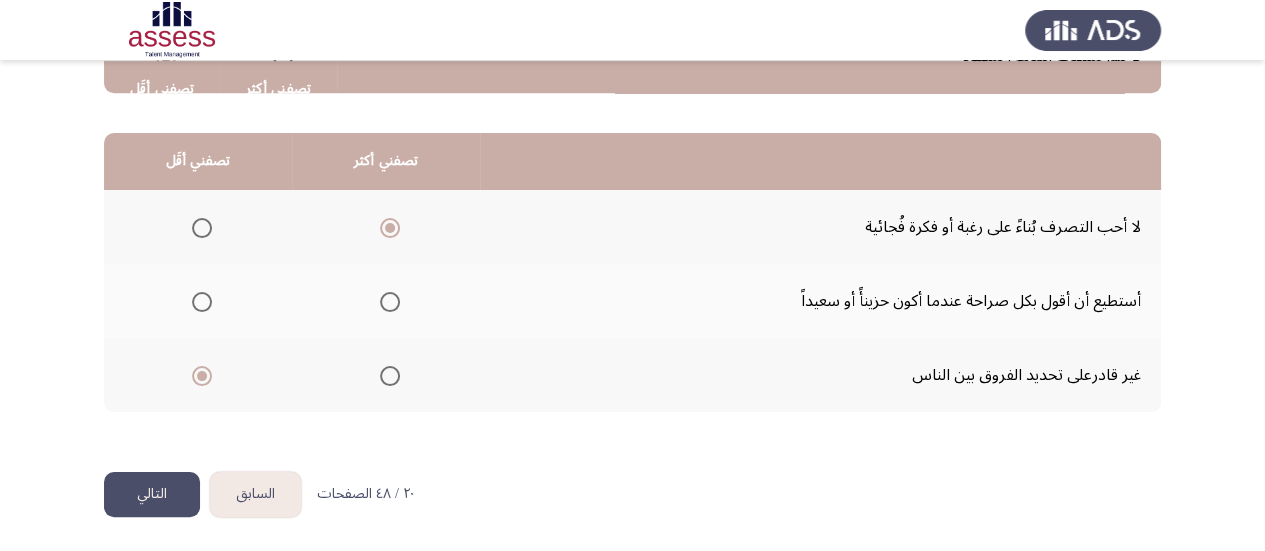 click on "التالي" 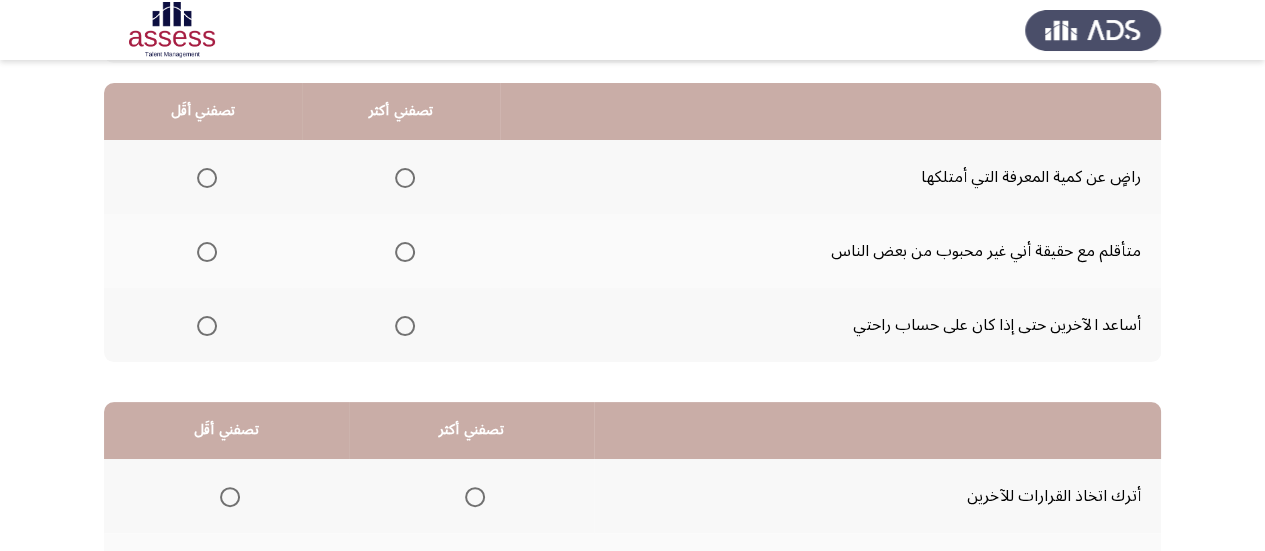 scroll, scrollTop: 158, scrollLeft: 0, axis: vertical 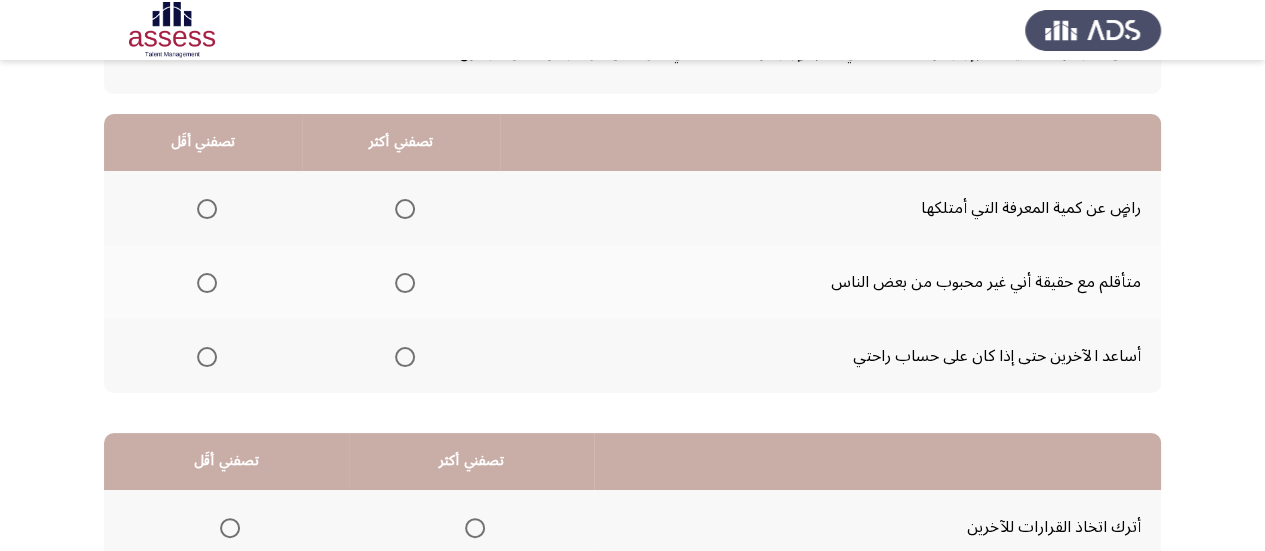 click at bounding box center (405, 209) 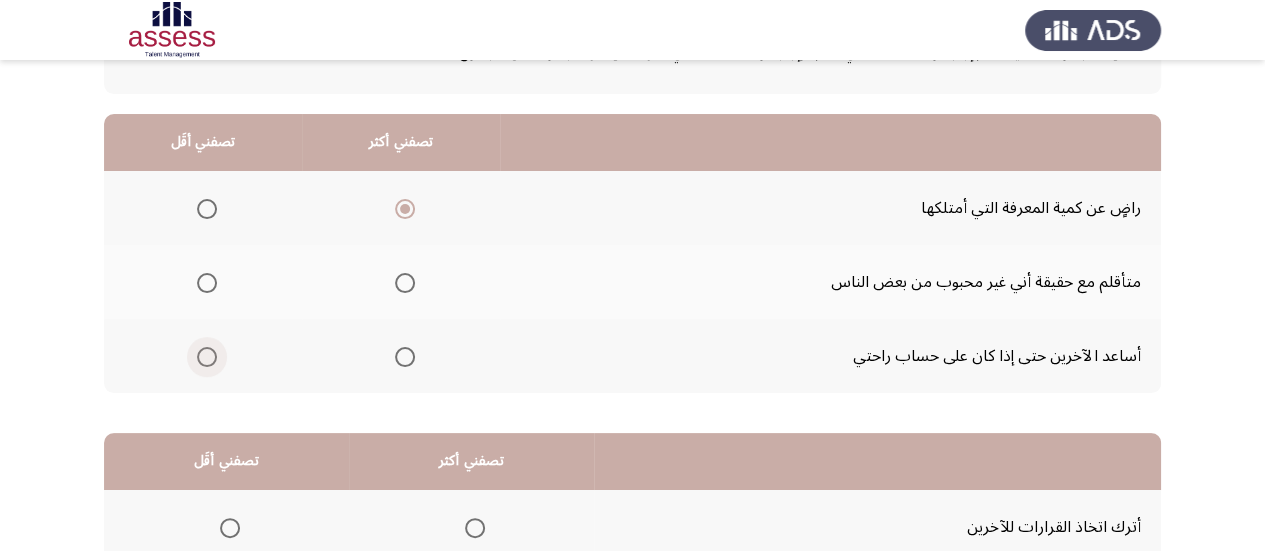 click at bounding box center [207, 357] 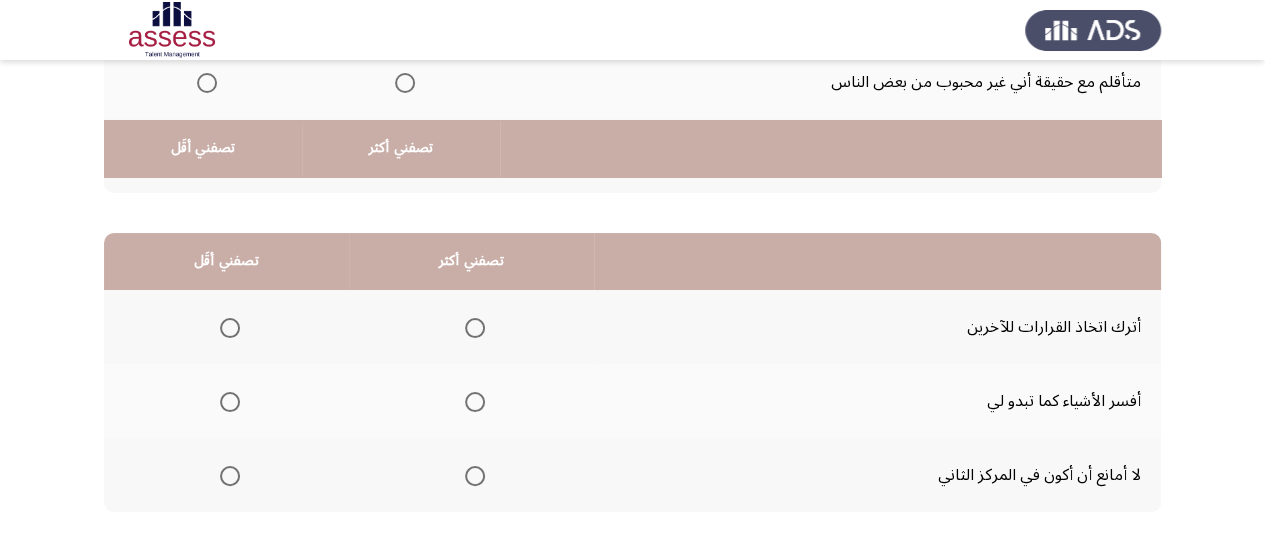 scroll, scrollTop: 458, scrollLeft: 0, axis: vertical 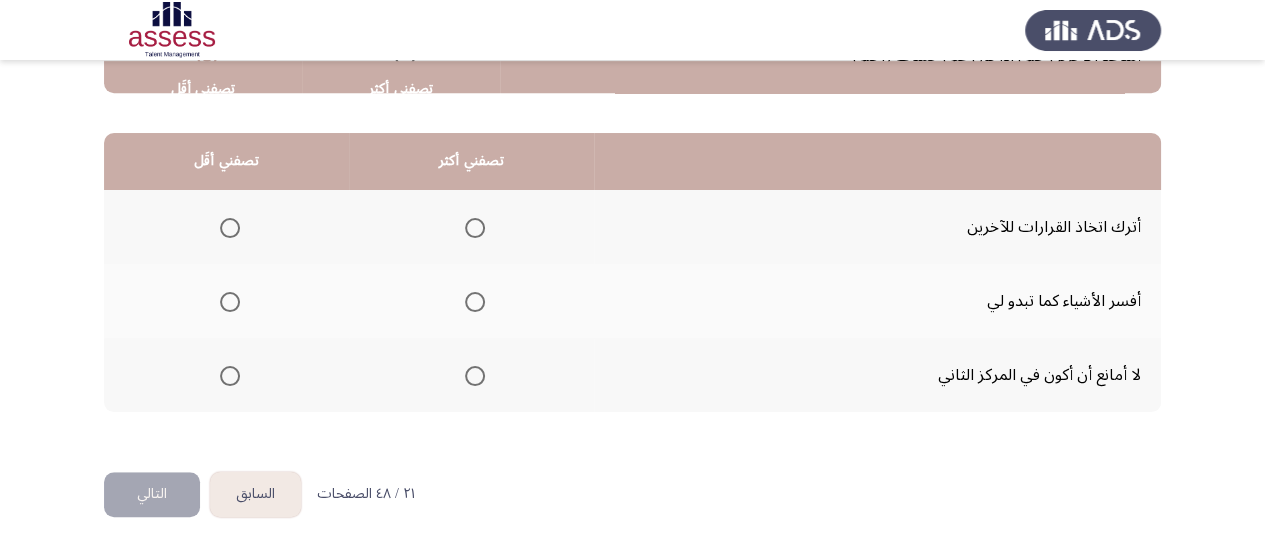 click at bounding box center [475, 228] 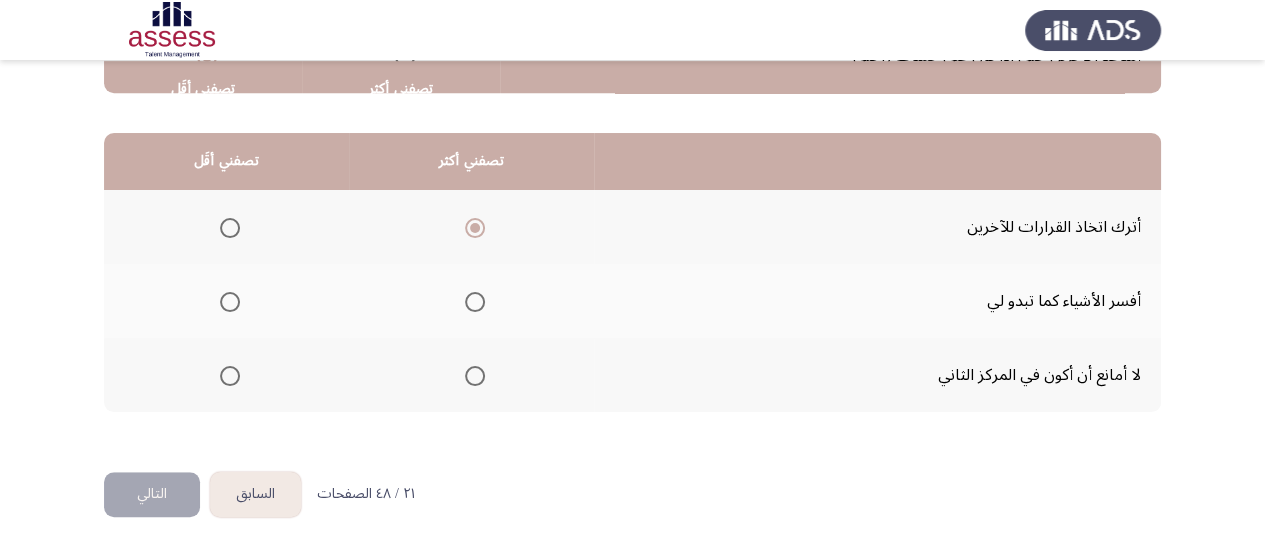 click at bounding box center [230, 376] 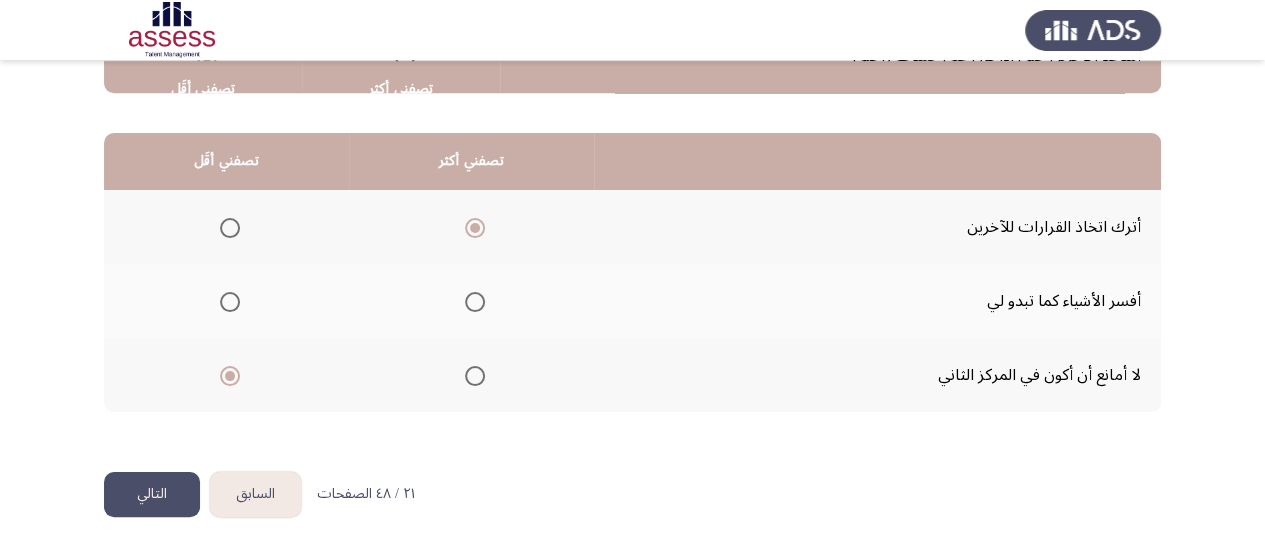 click on "التالي" 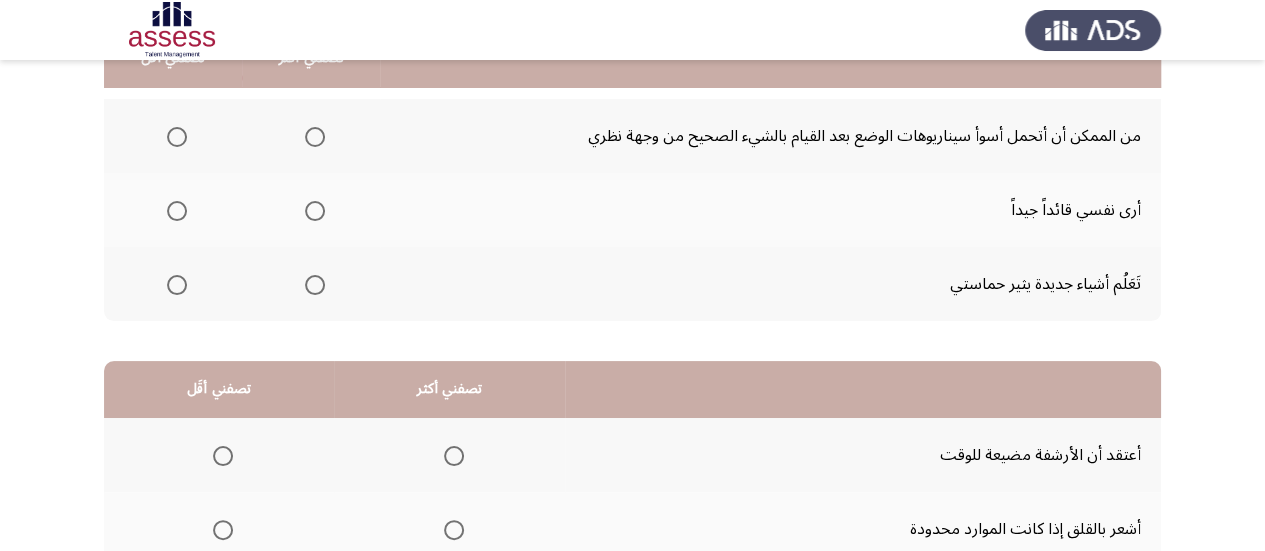 scroll, scrollTop: 200, scrollLeft: 0, axis: vertical 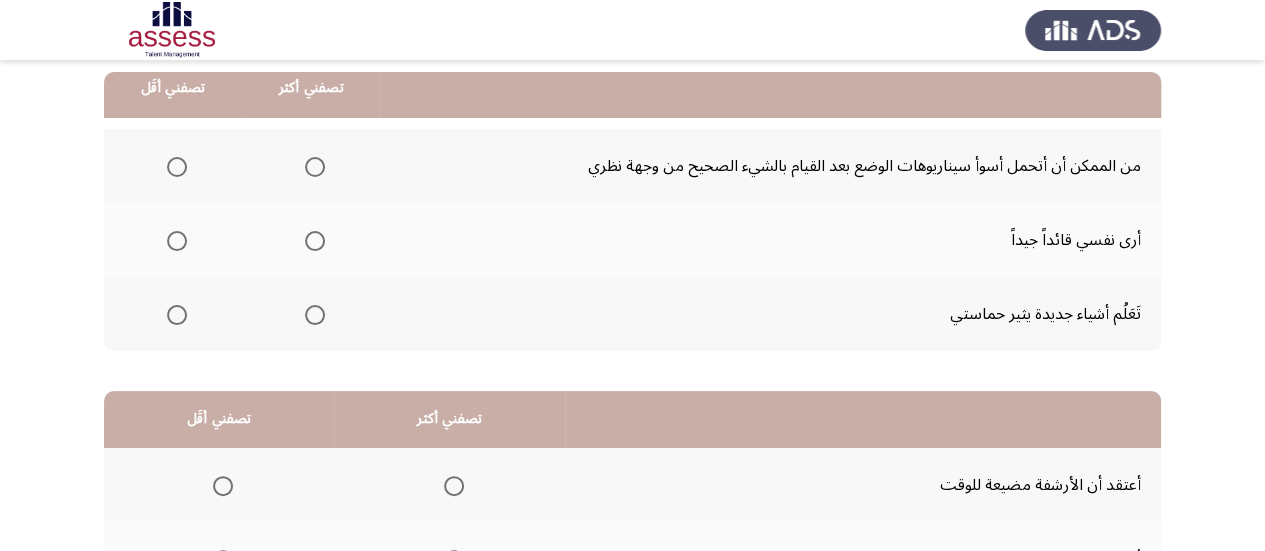 click at bounding box center [315, 167] 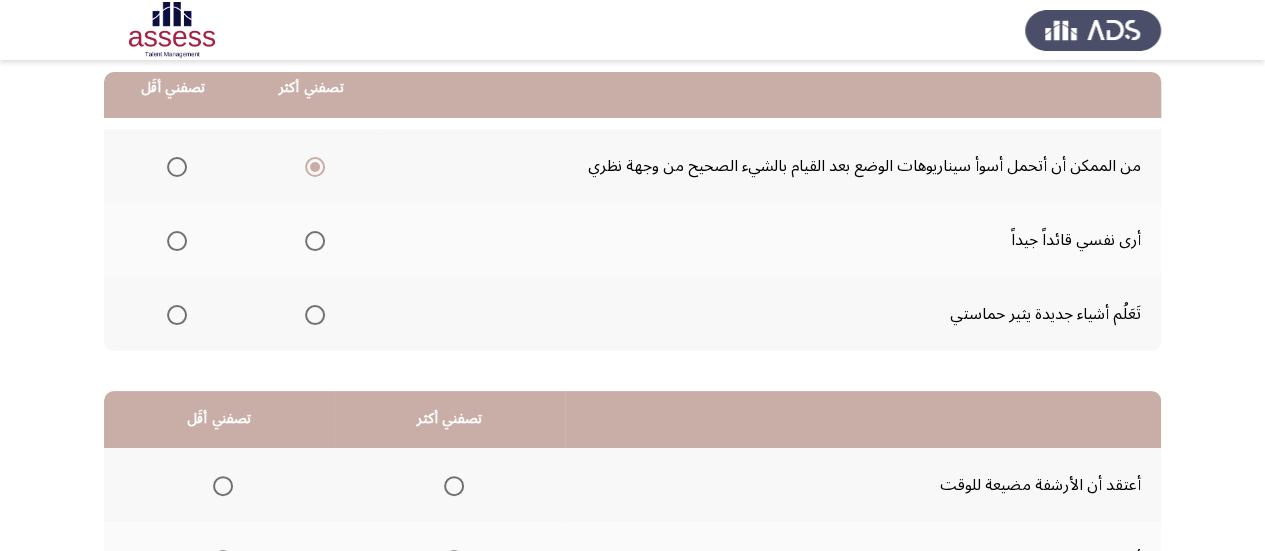 click at bounding box center (177, 315) 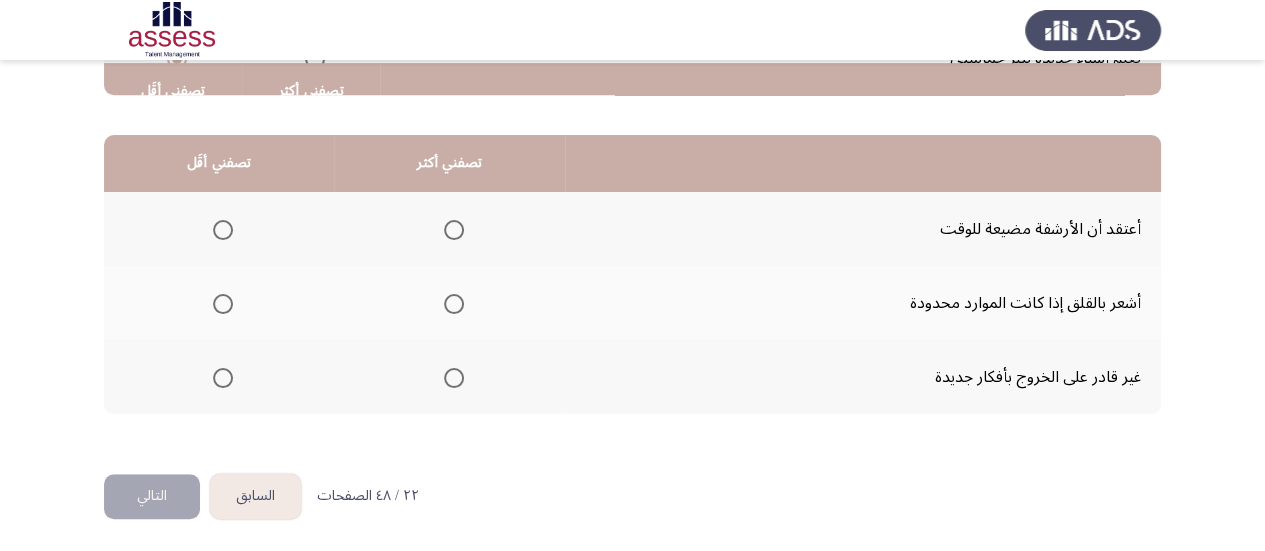 scroll, scrollTop: 458, scrollLeft: 0, axis: vertical 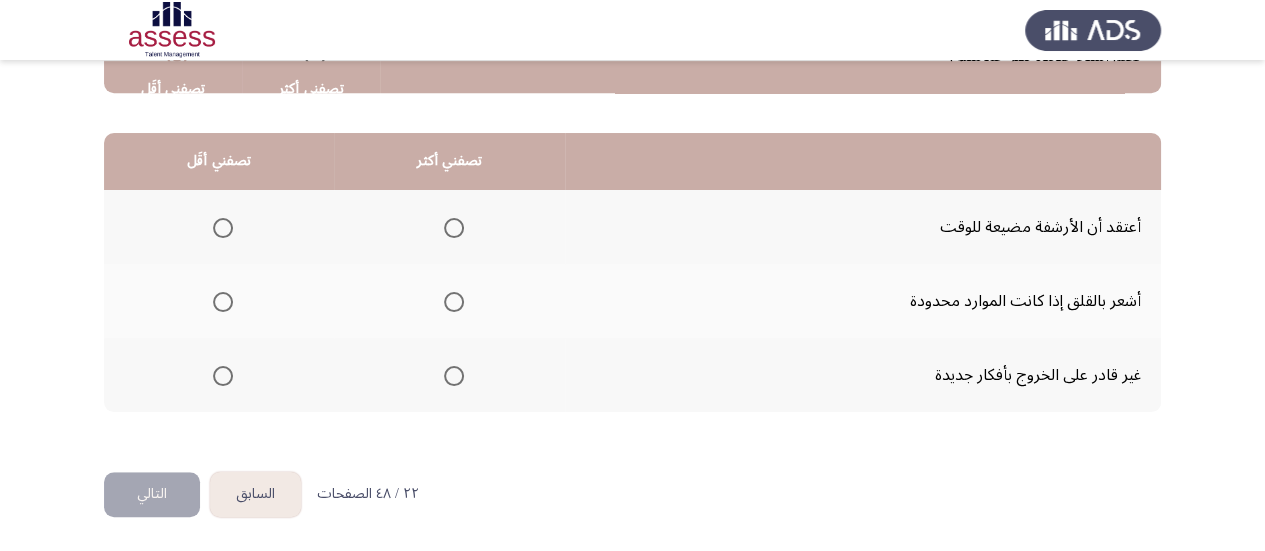 click at bounding box center (223, 228) 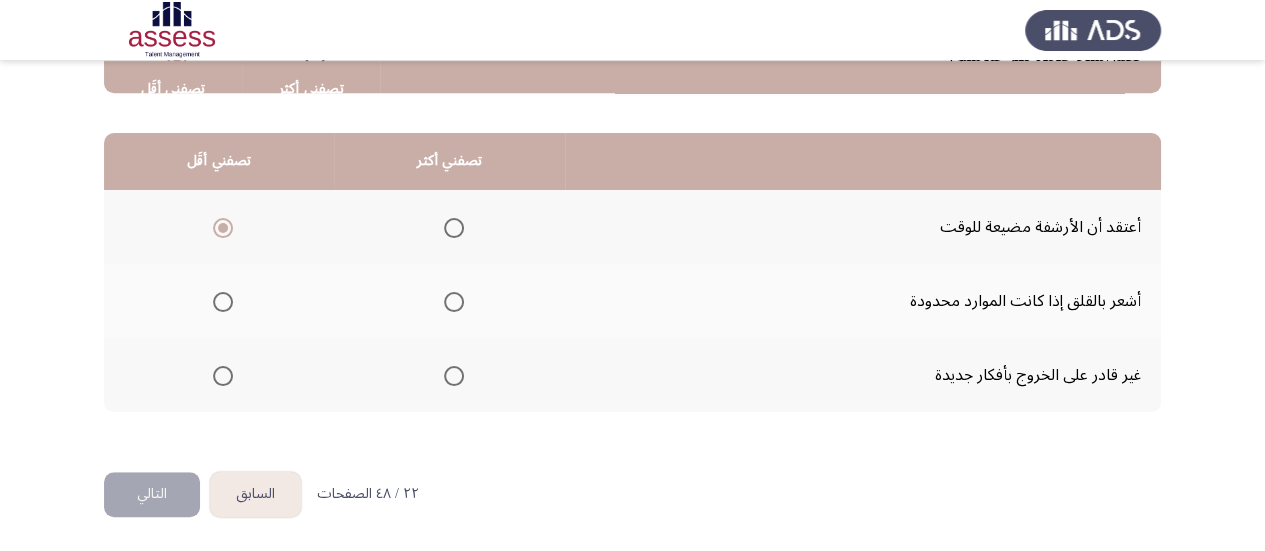 click at bounding box center [454, 302] 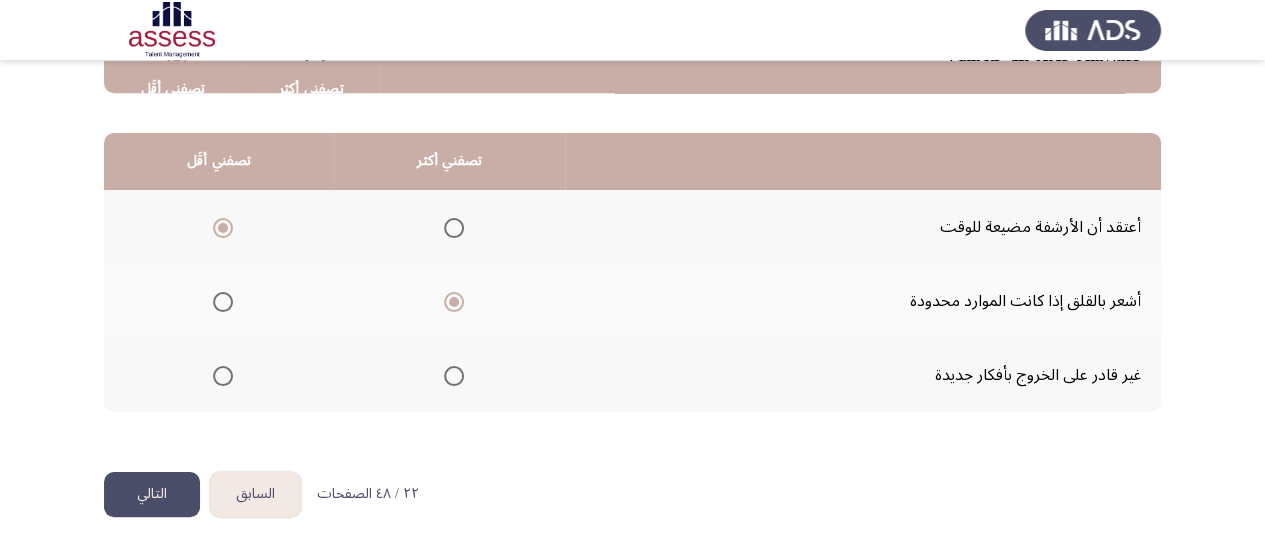 click 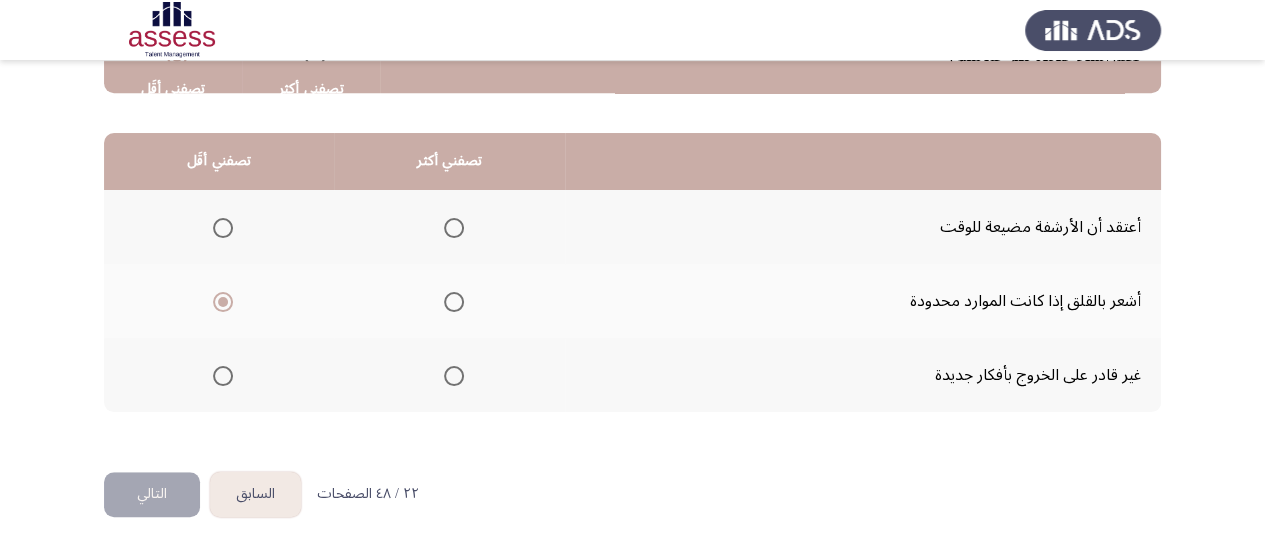 click at bounding box center (454, 228) 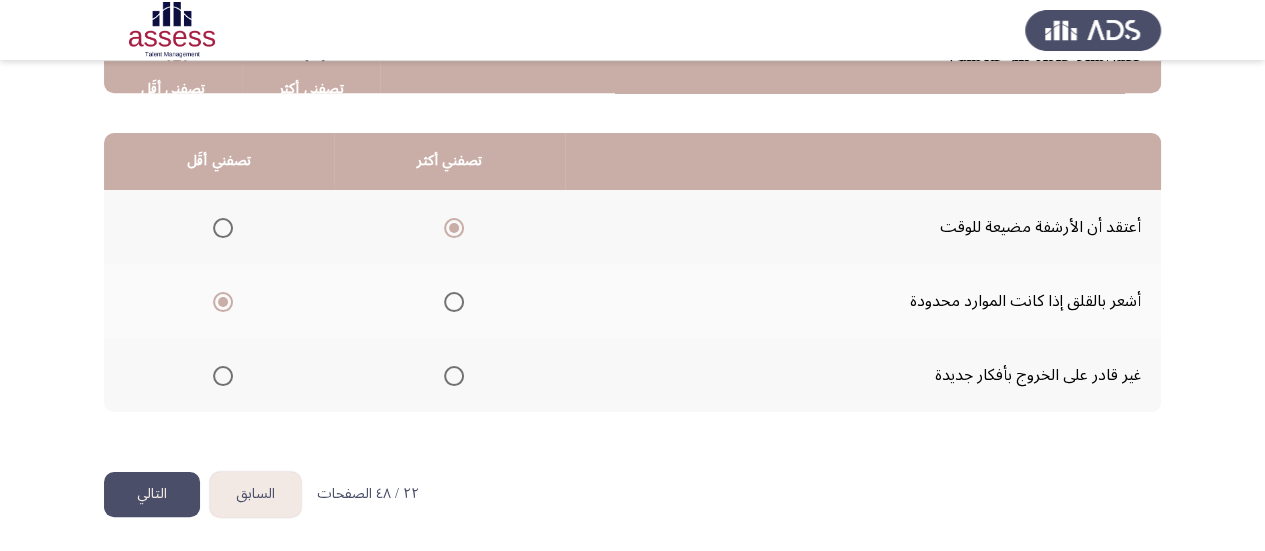 click on "التالي" 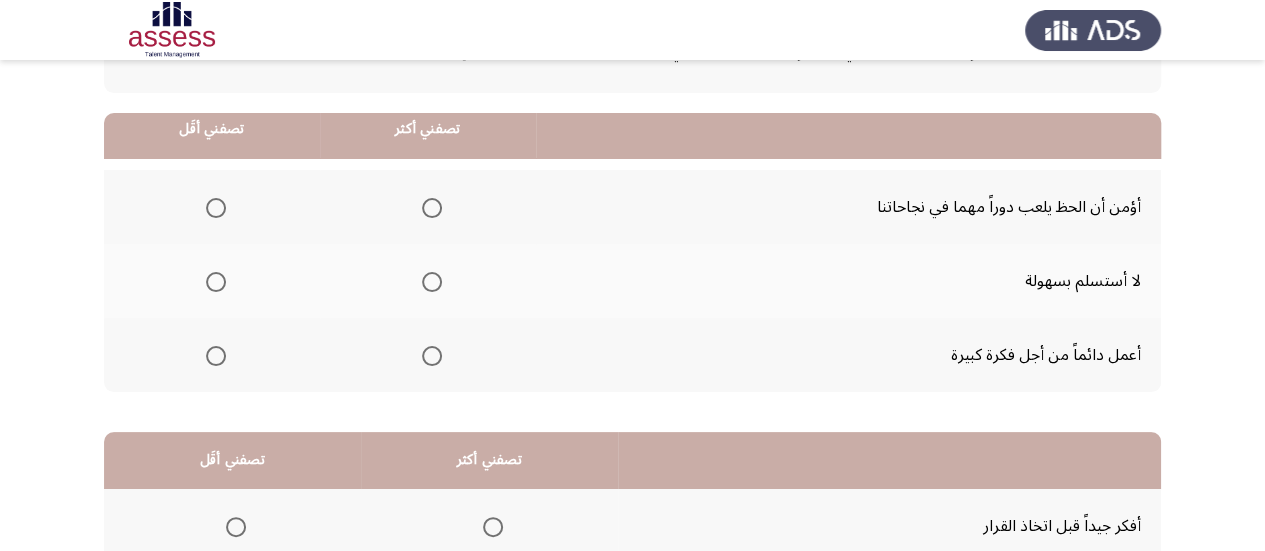 scroll, scrollTop: 200, scrollLeft: 0, axis: vertical 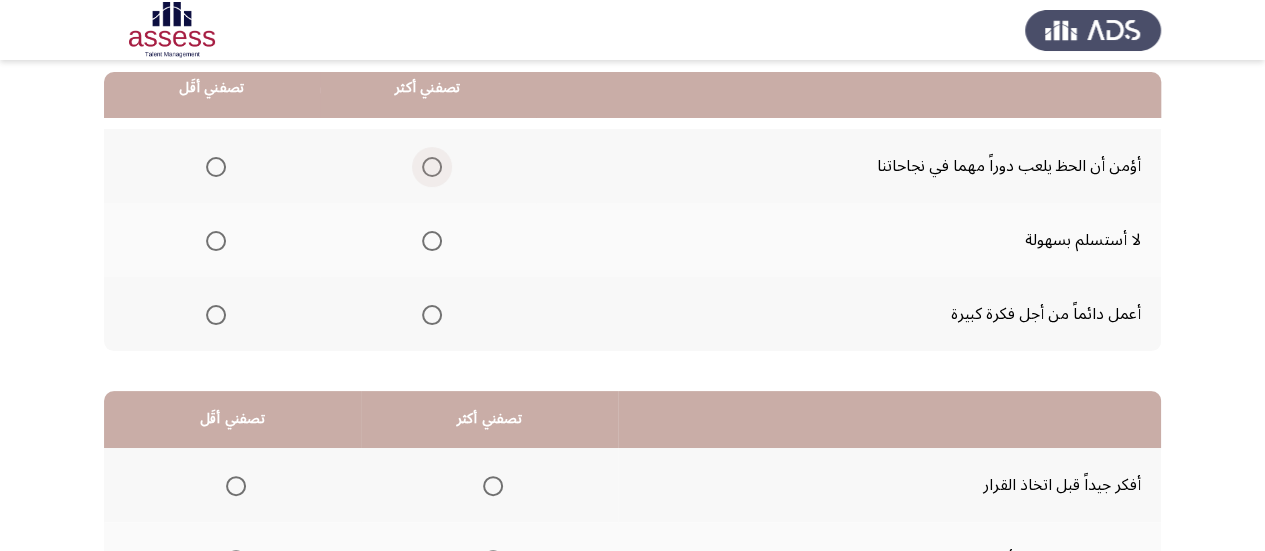 click at bounding box center [432, 167] 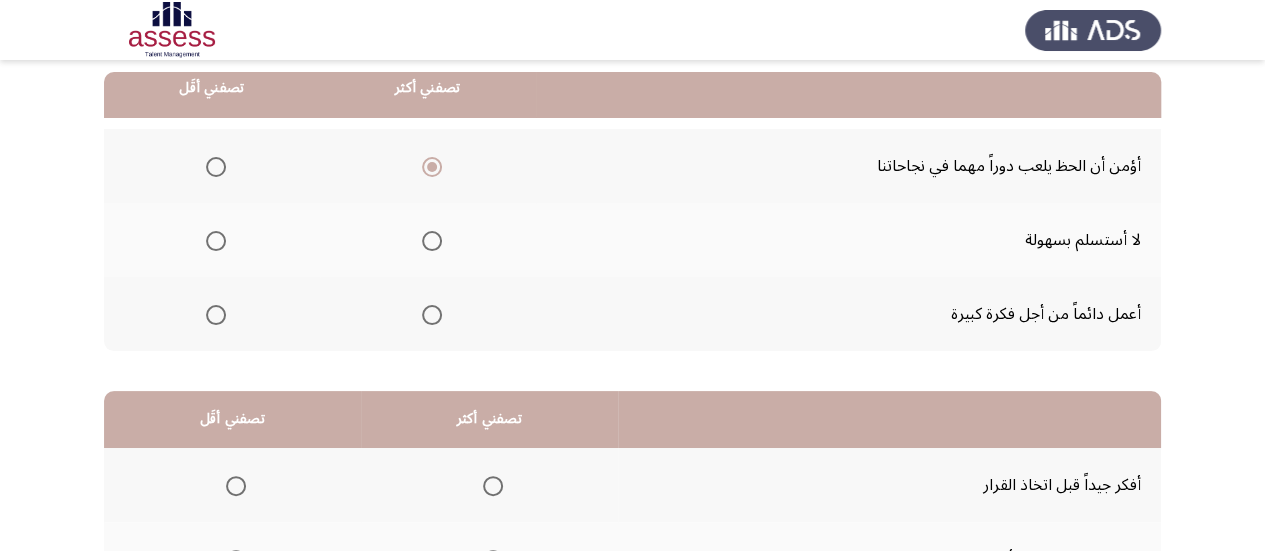 click 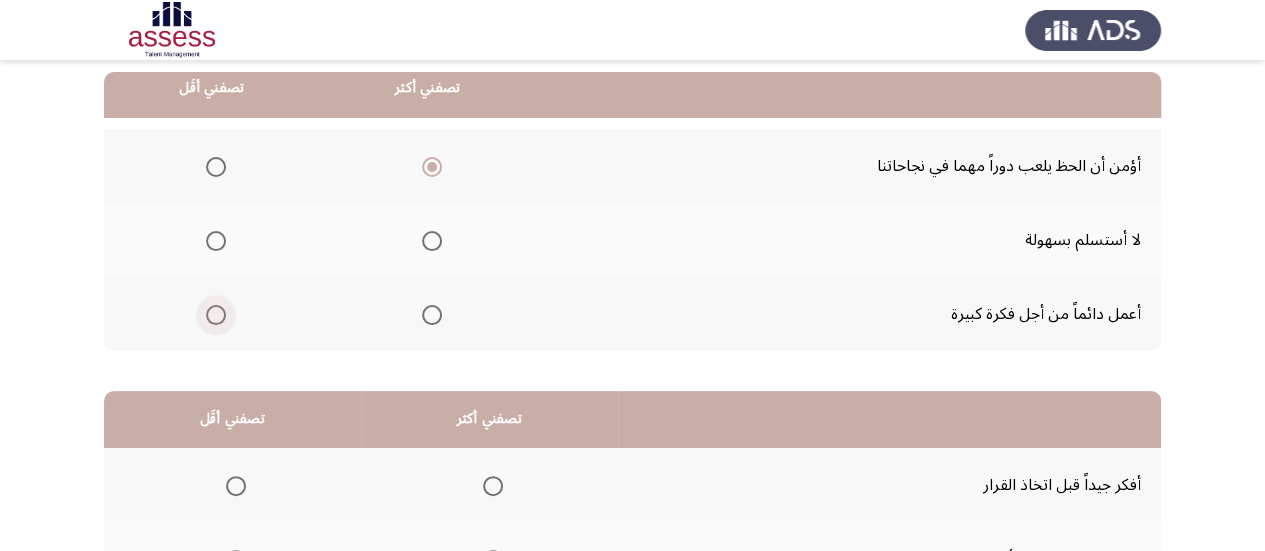 click at bounding box center [216, 315] 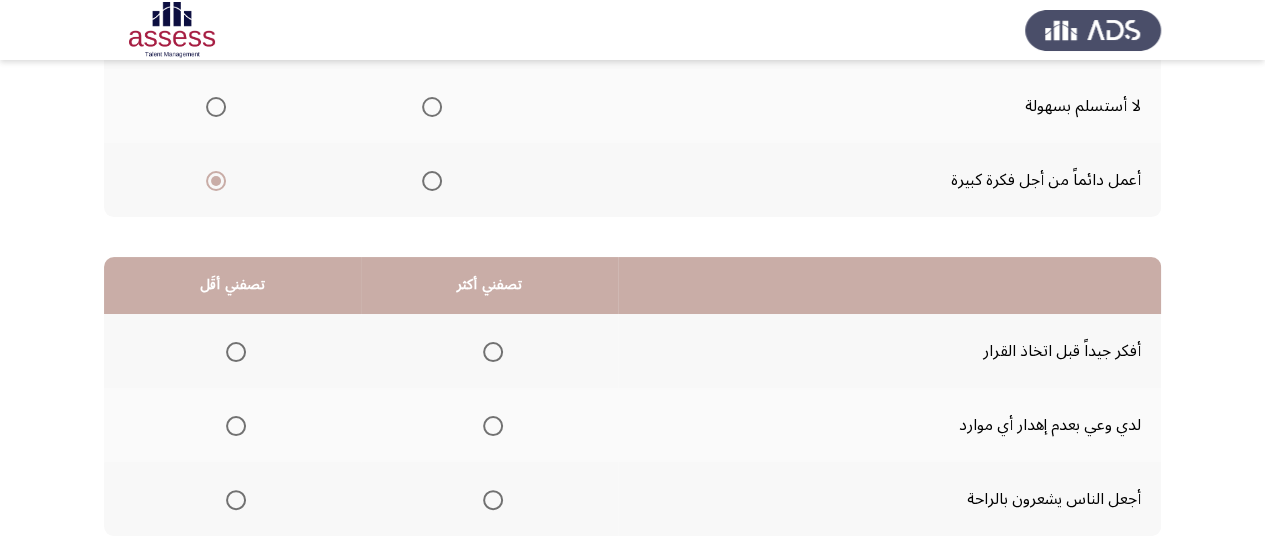 scroll, scrollTop: 458, scrollLeft: 0, axis: vertical 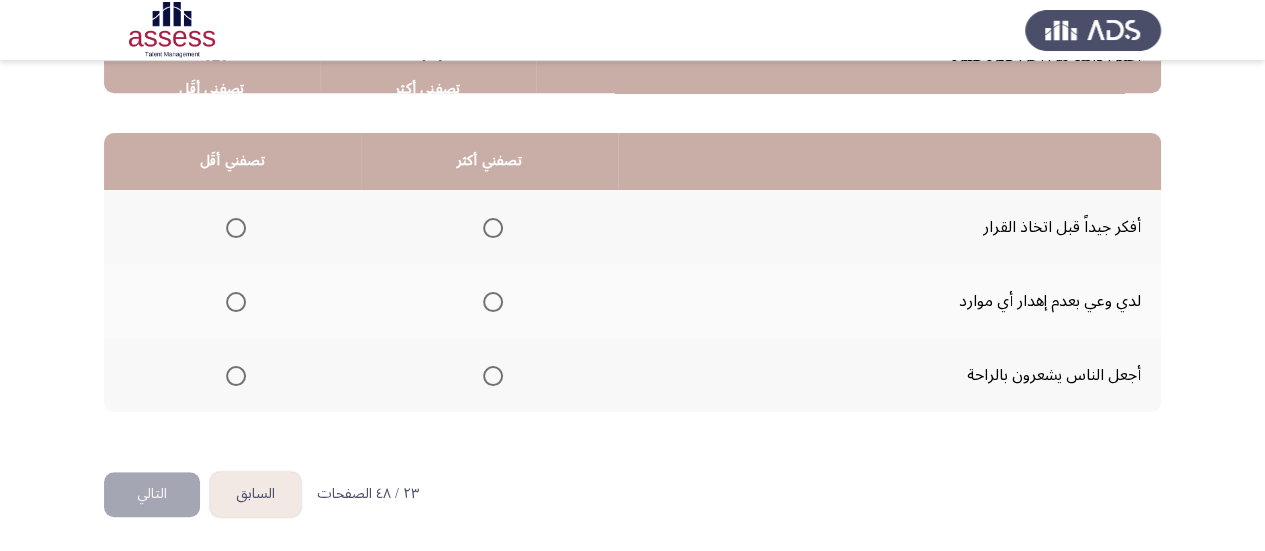 click at bounding box center (236, 228) 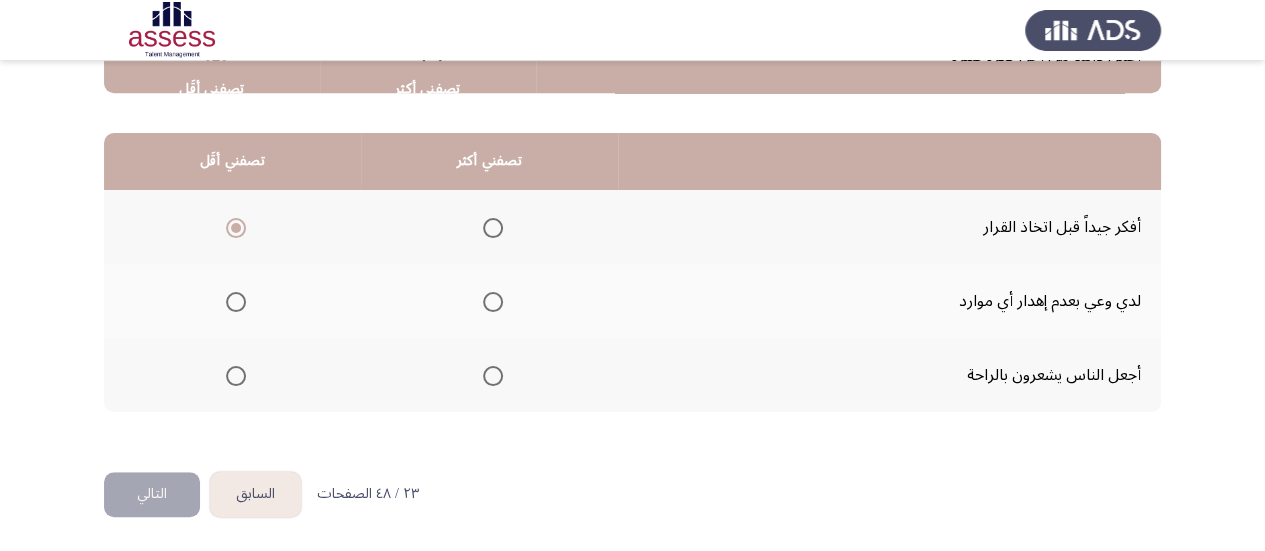 click 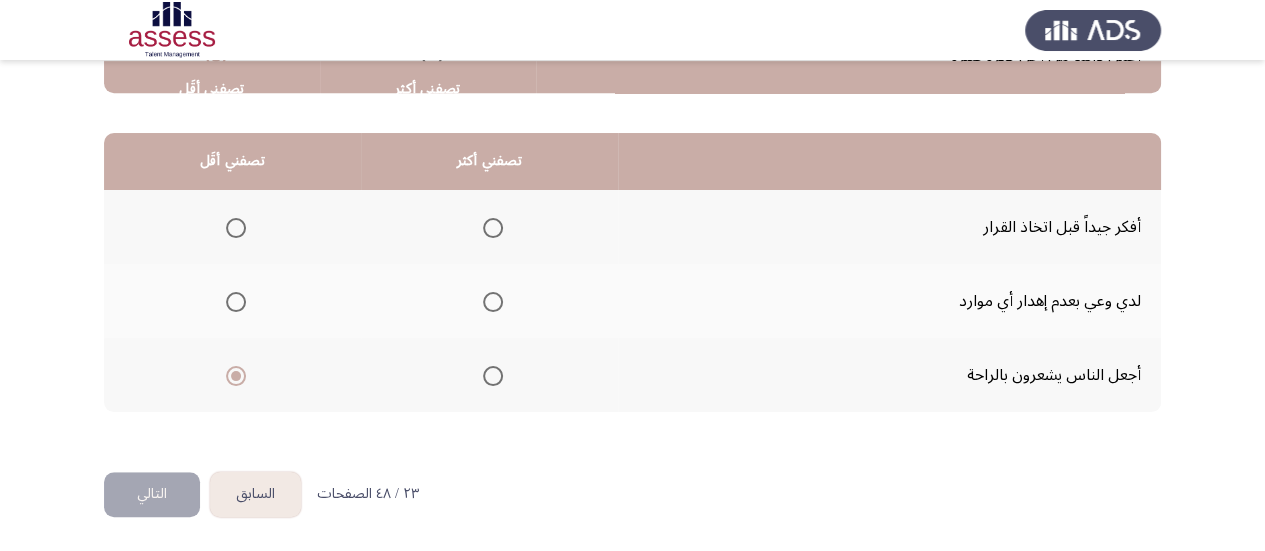 click at bounding box center (493, 302) 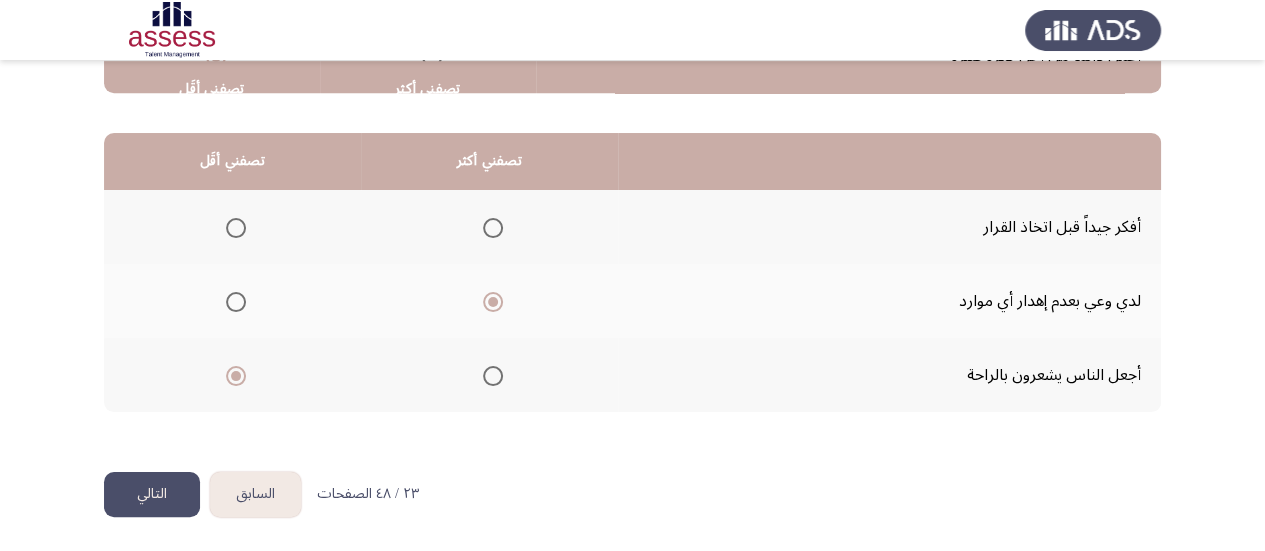 click on "التالي" 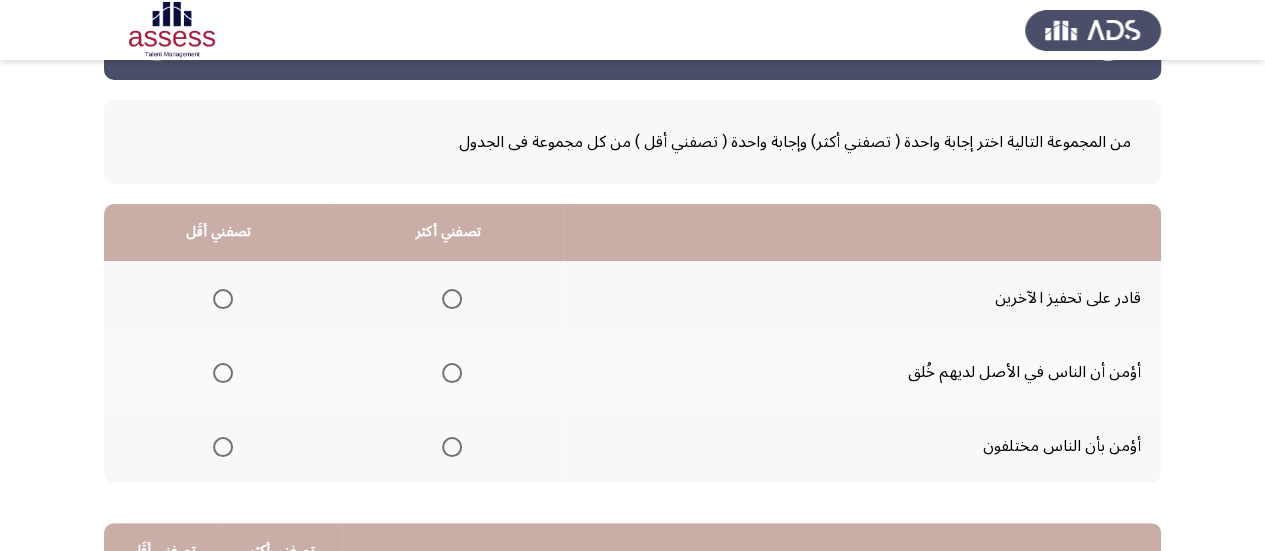 scroll, scrollTop: 100, scrollLeft: 0, axis: vertical 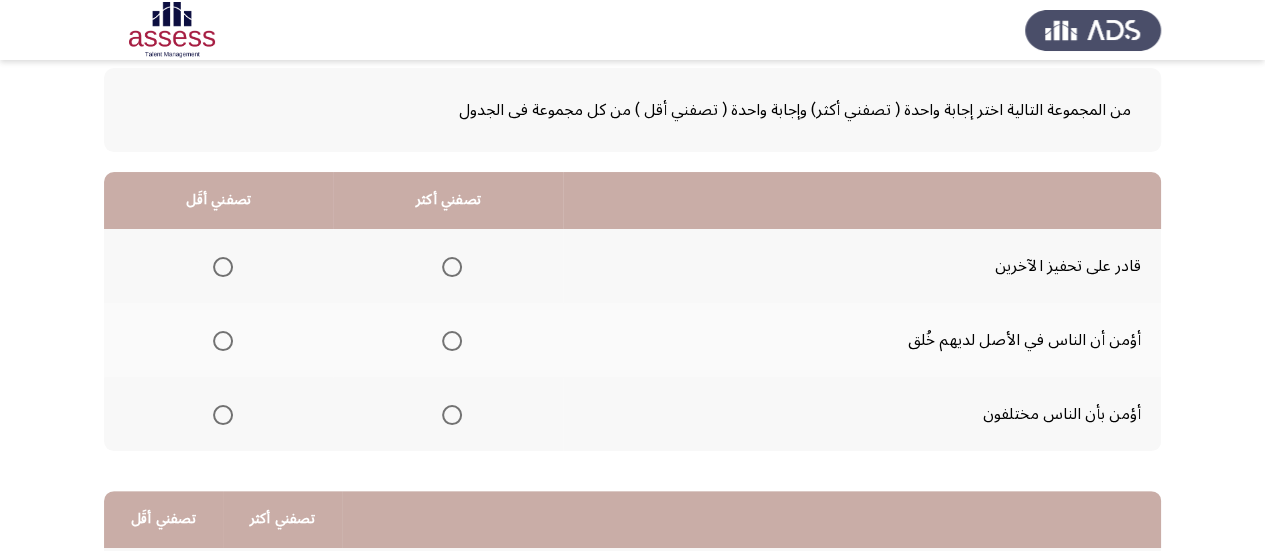 click 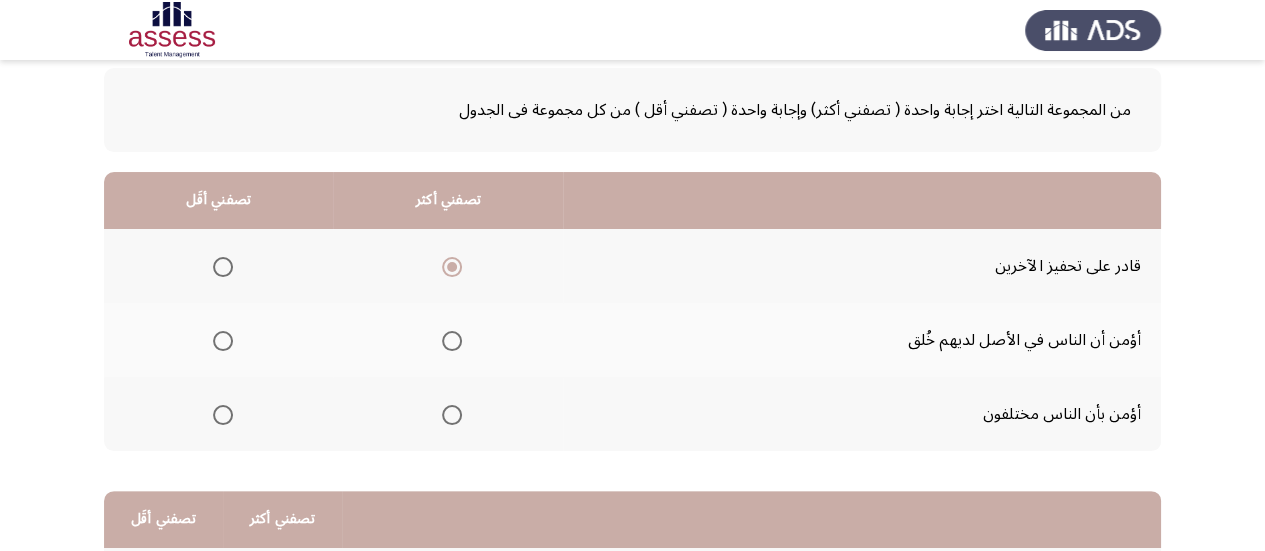 click at bounding box center [223, 341] 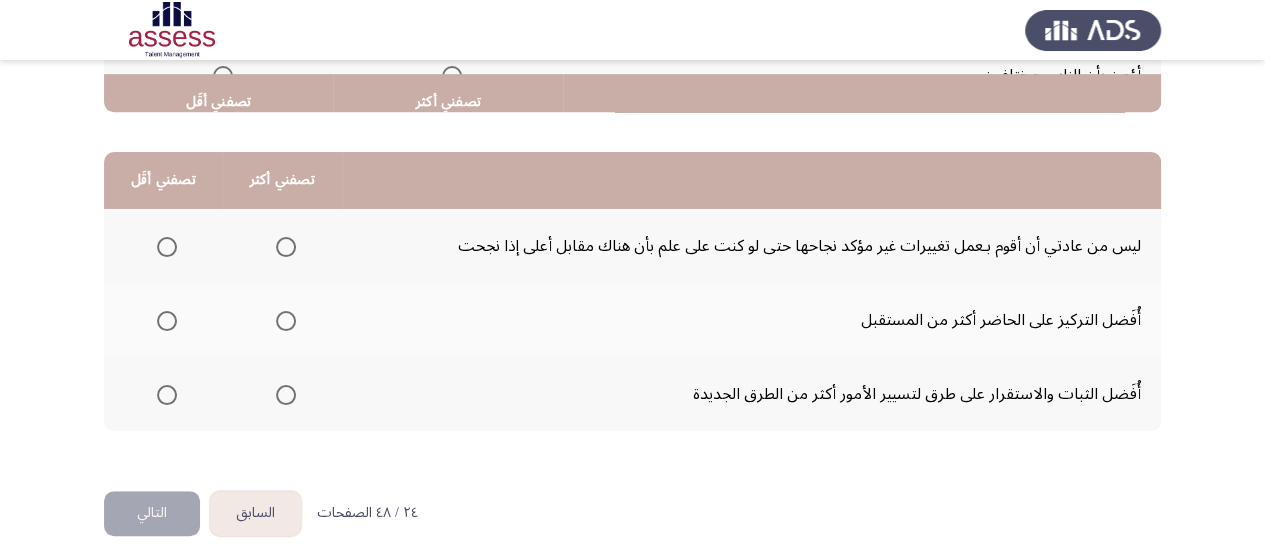 scroll, scrollTop: 458, scrollLeft: 0, axis: vertical 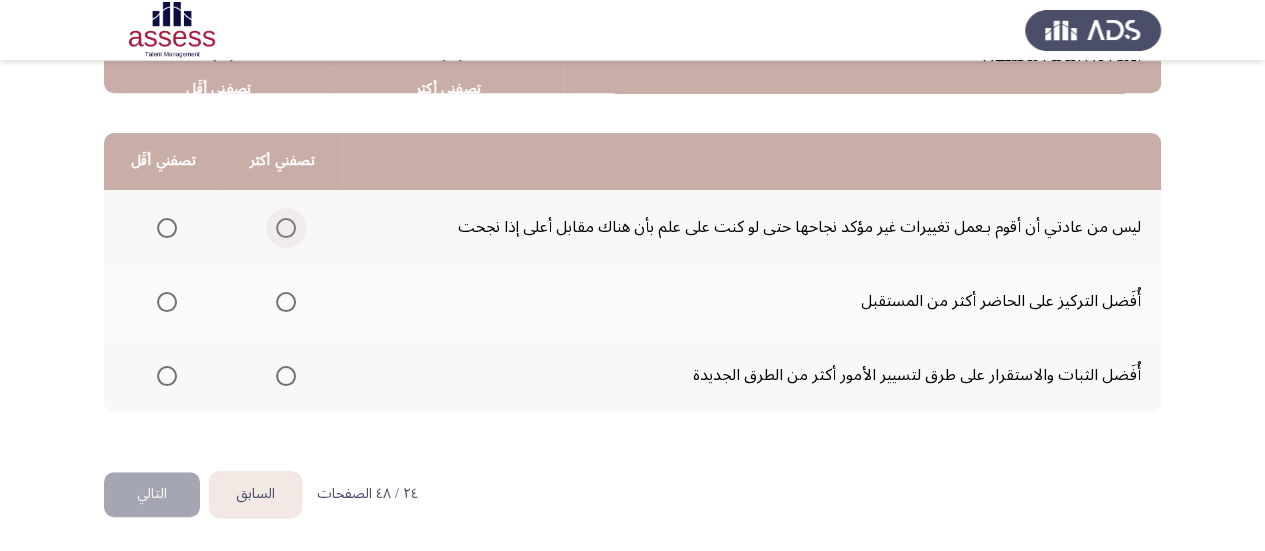 click at bounding box center (286, 228) 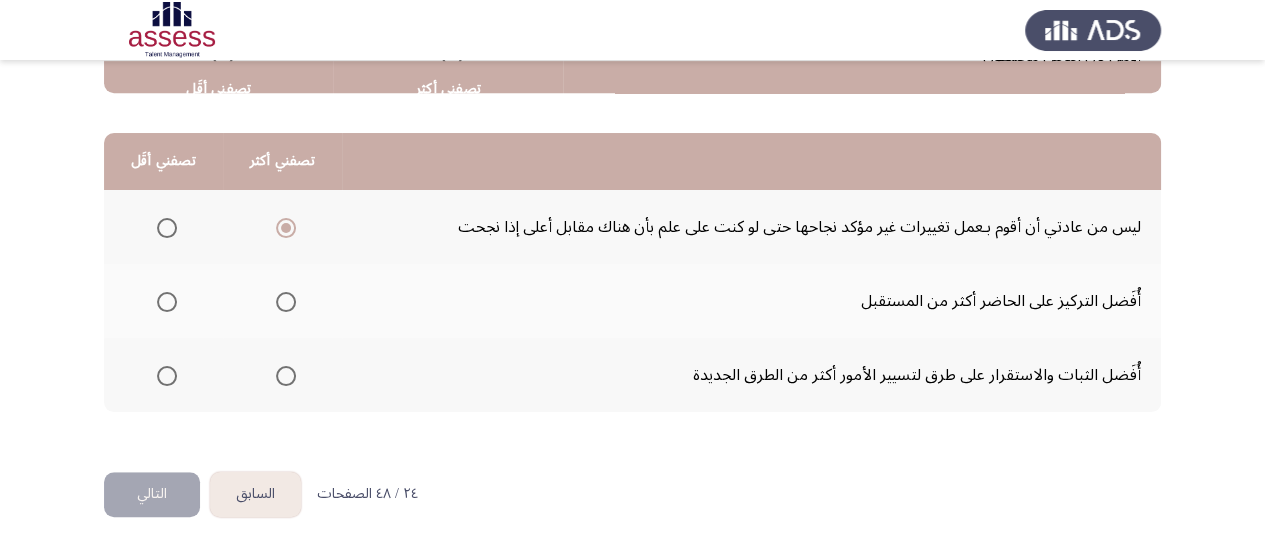 click at bounding box center (167, 302) 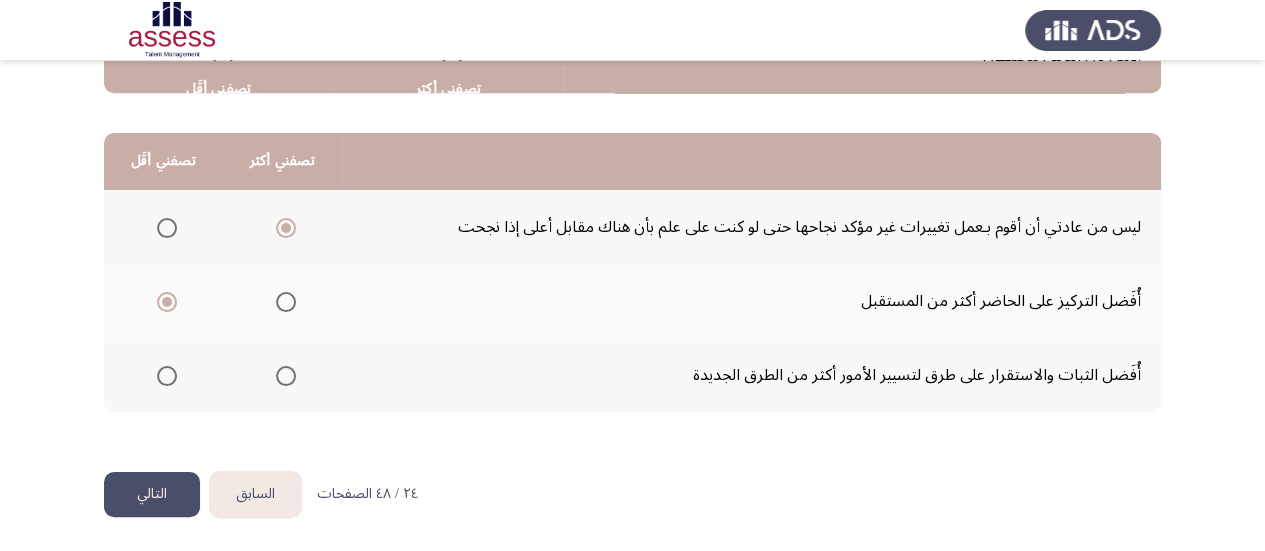 click 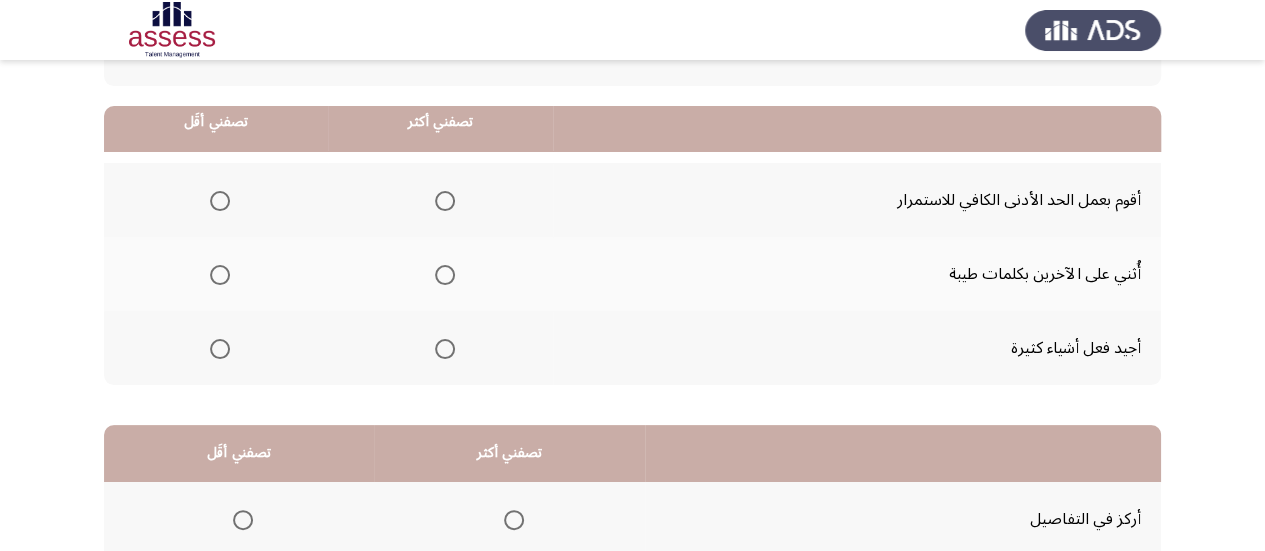 scroll, scrollTop: 200, scrollLeft: 0, axis: vertical 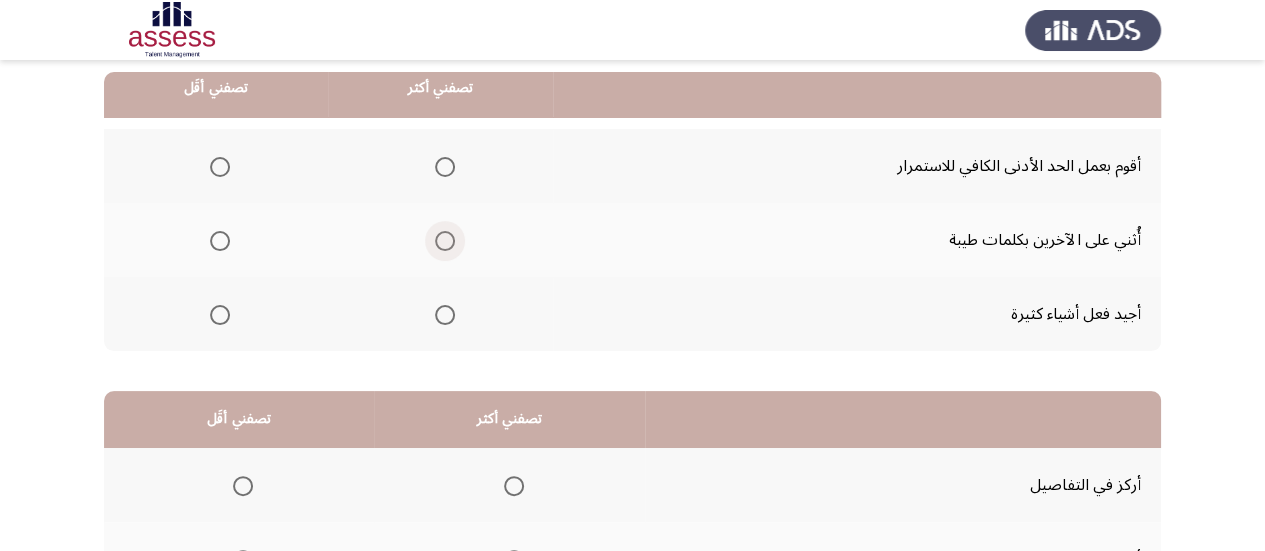 click at bounding box center (445, 241) 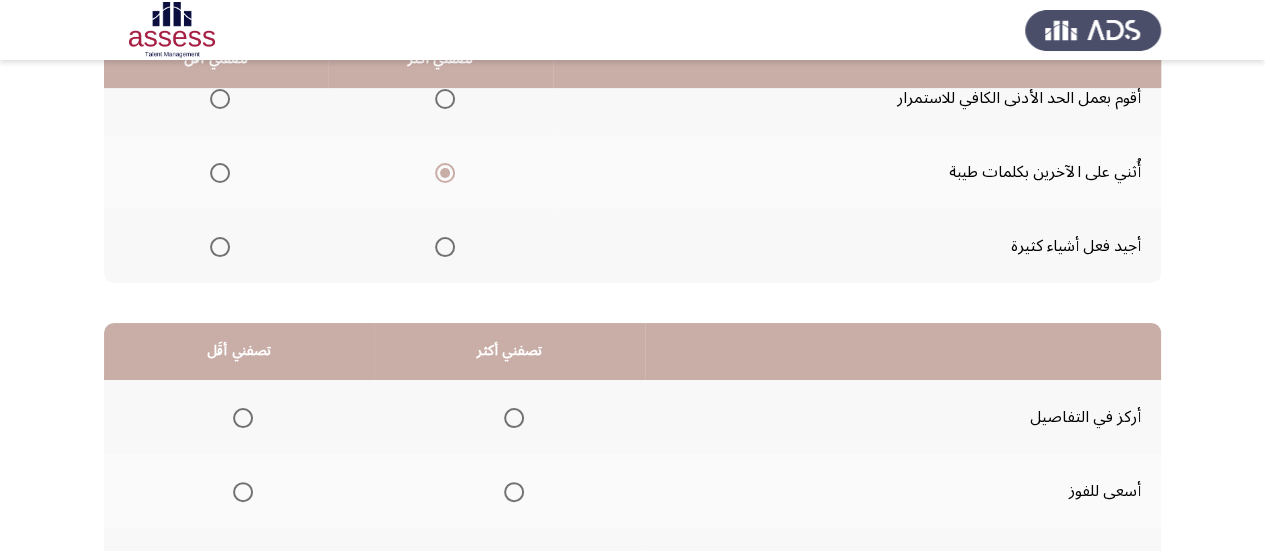 scroll, scrollTop: 300, scrollLeft: 0, axis: vertical 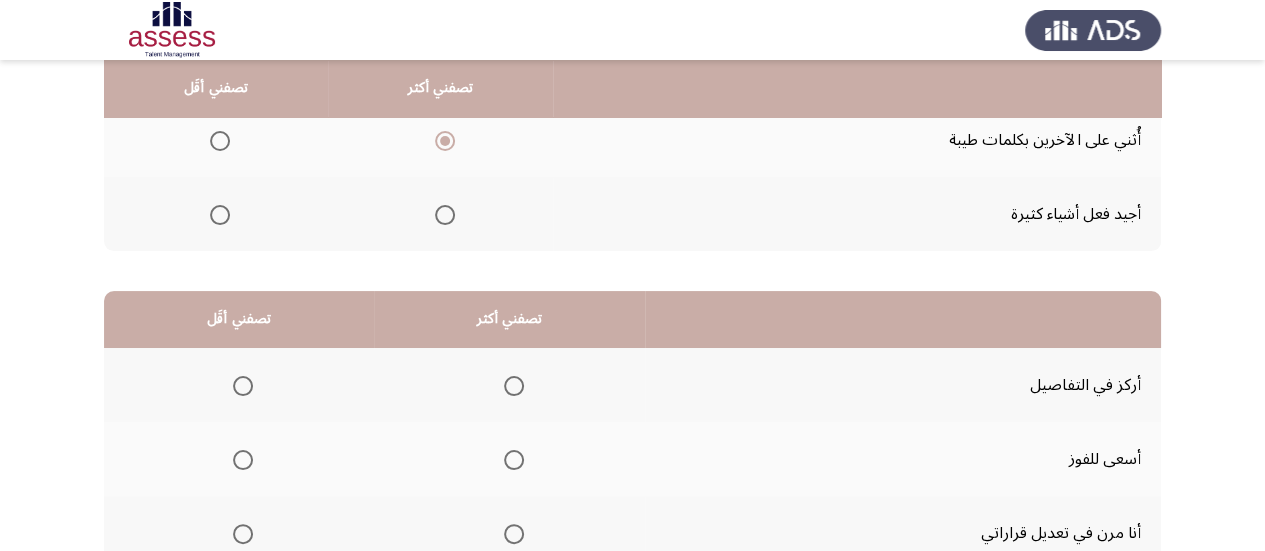 click 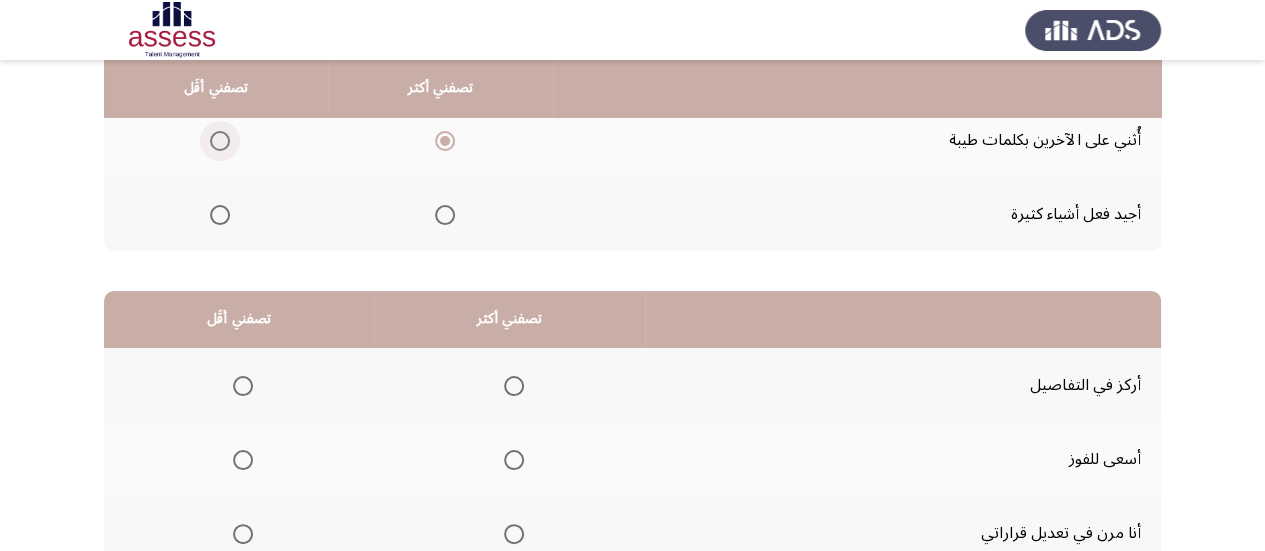 click at bounding box center (220, 141) 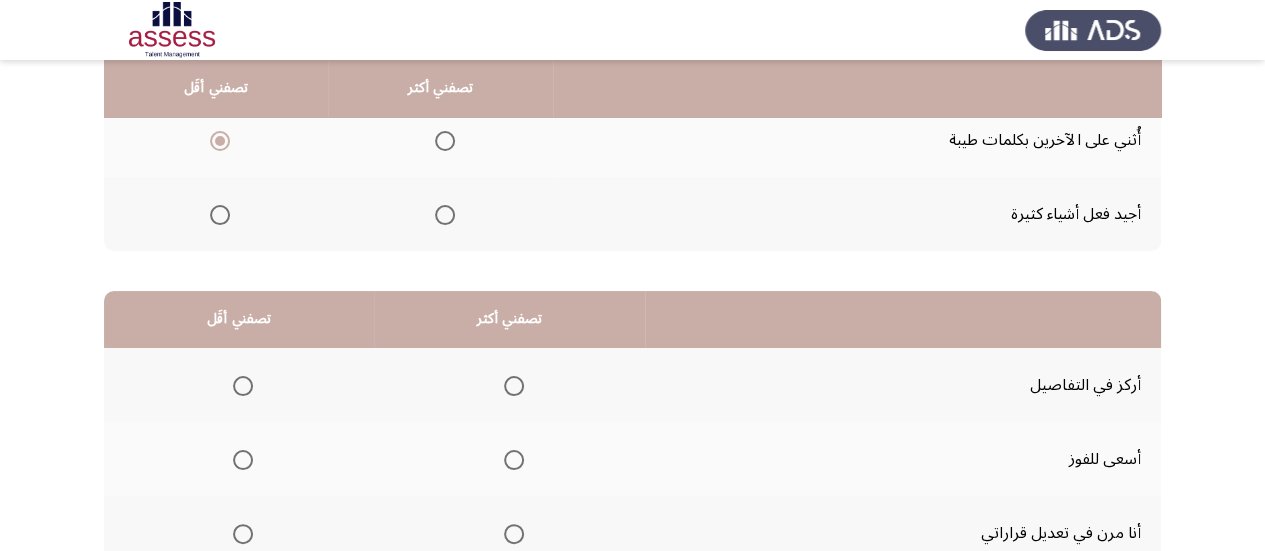 click at bounding box center [445, 215] 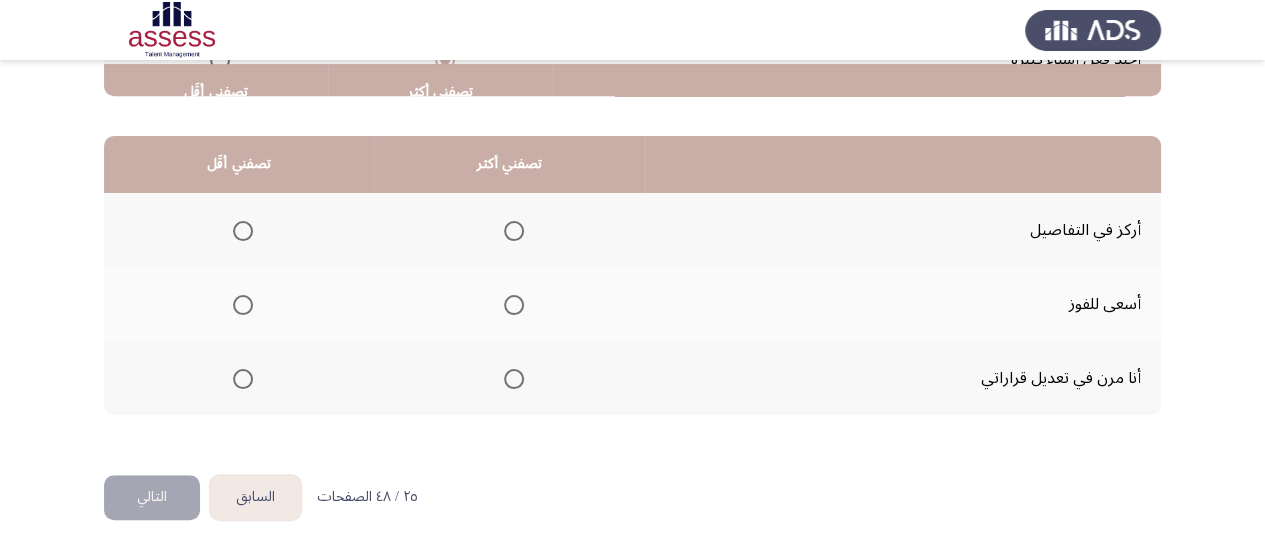 scroll, scrollTop: 458, scrollLeft: 0, axis: vertical 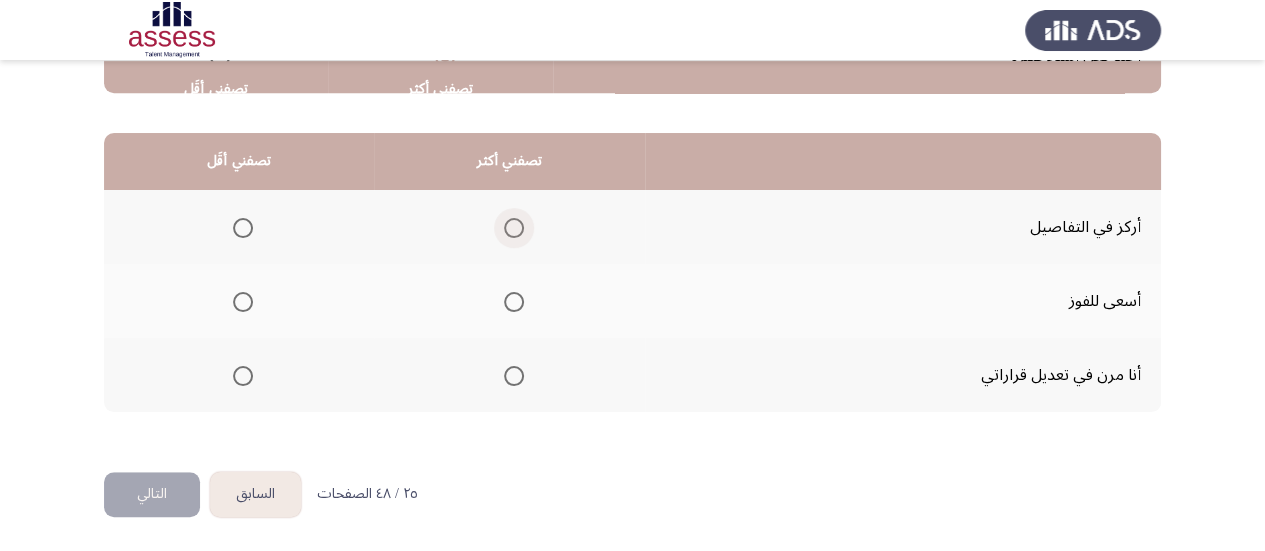 click at bounding box center (514, 228) 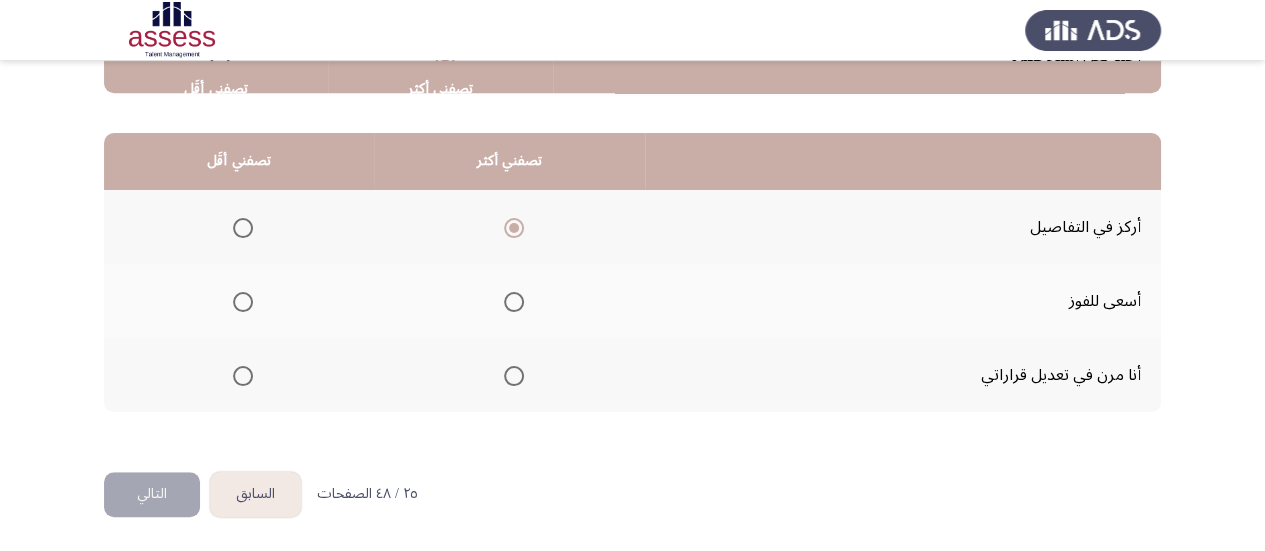 click 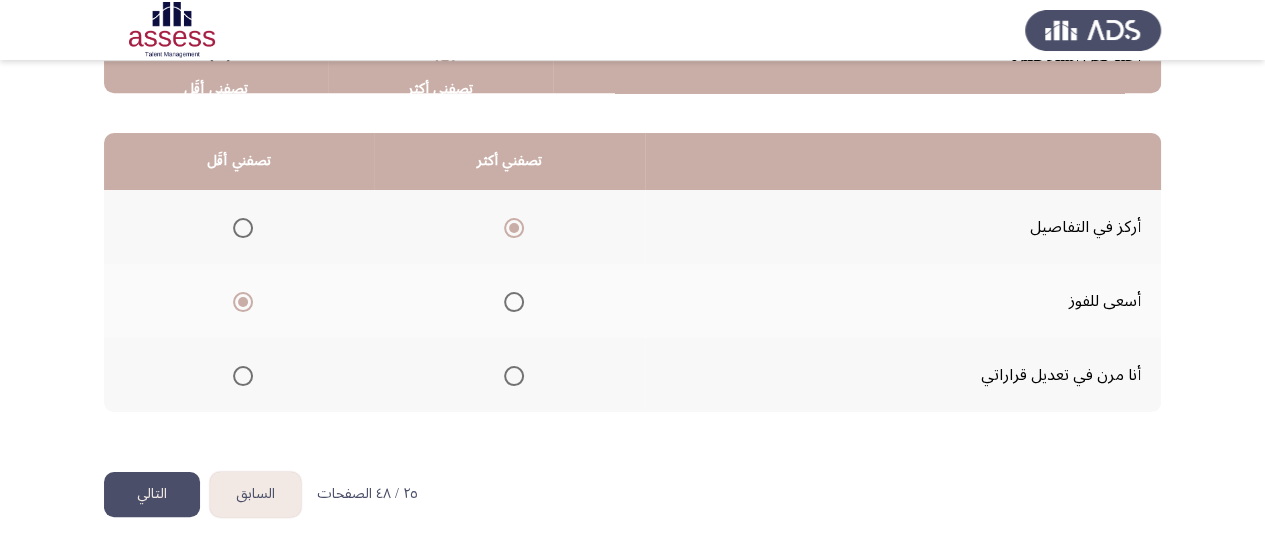click on "التالي" 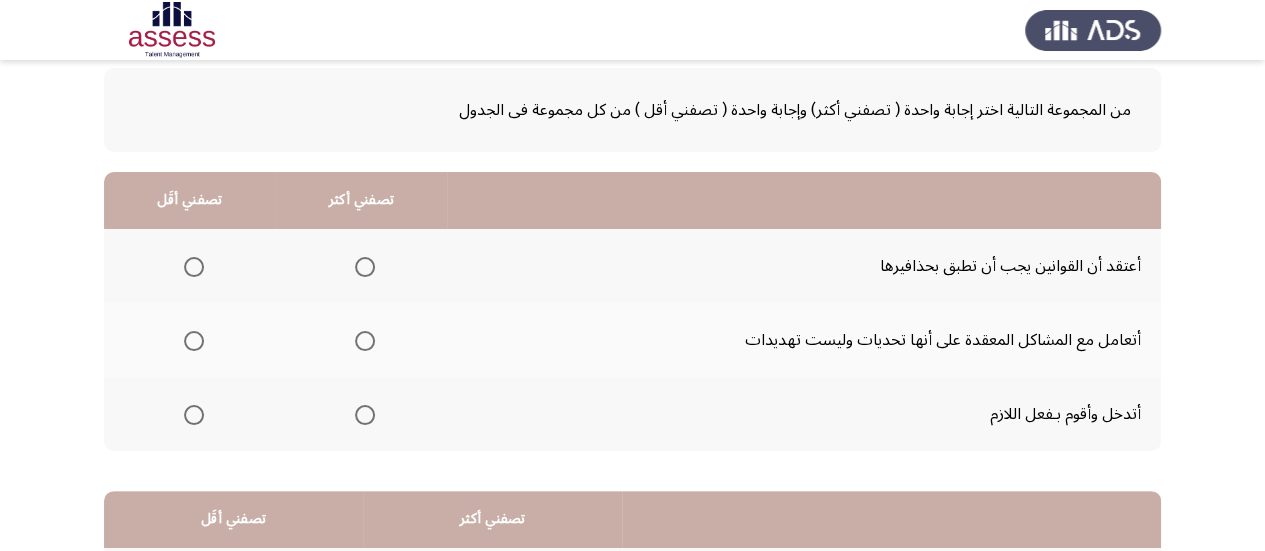 scroll, scrollTop: 200, scrollLeft: 0, axis: vertical 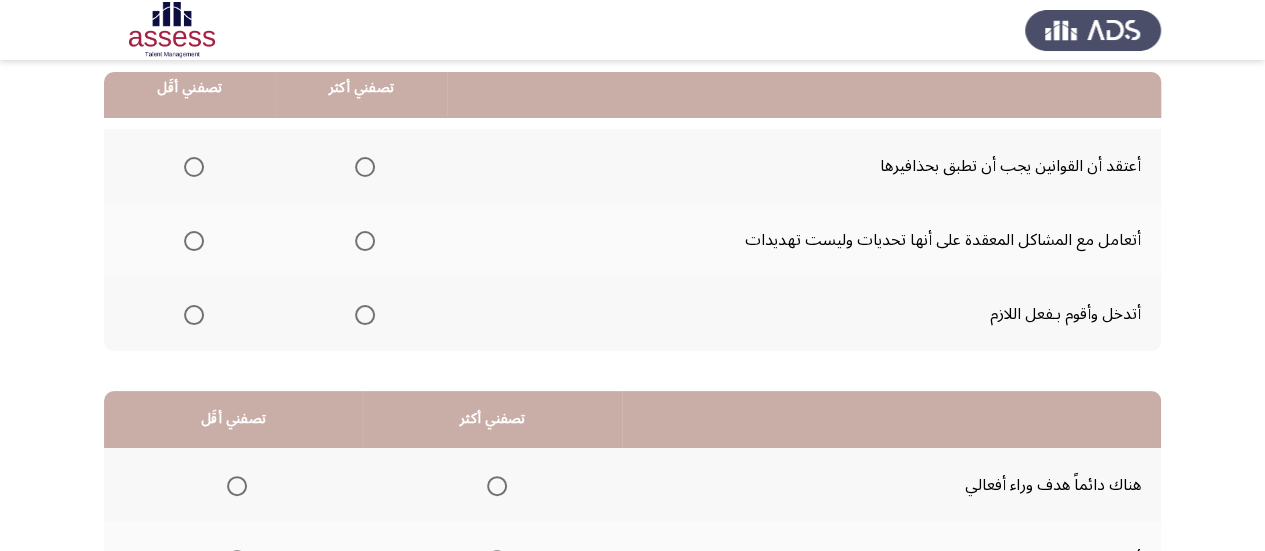 click at bounding box center [365, 167] 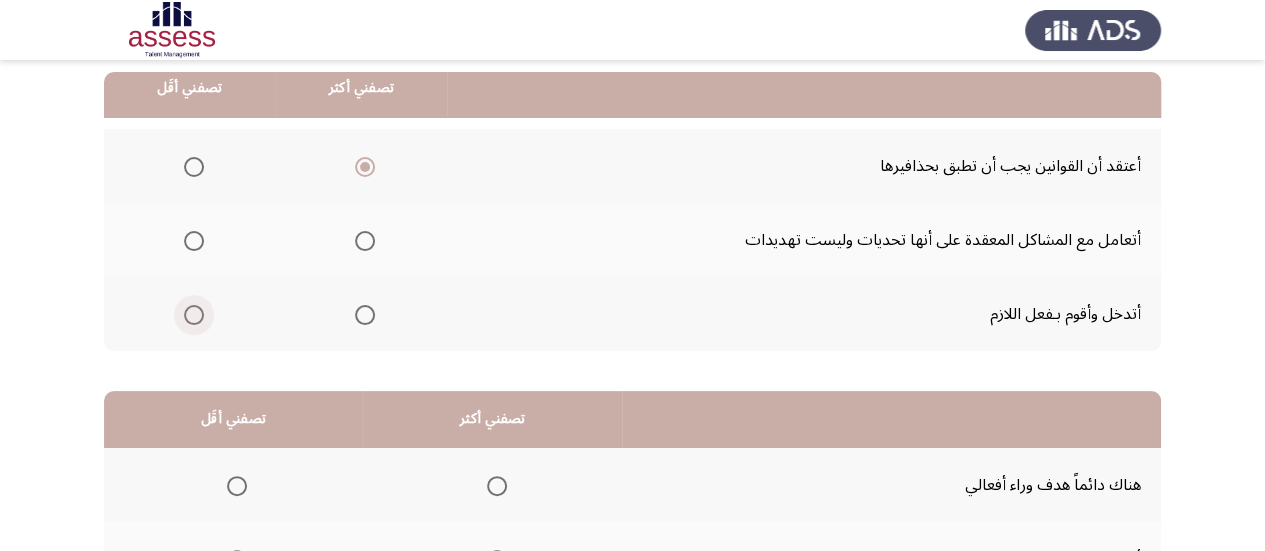 click at bounding box center (190, 315) 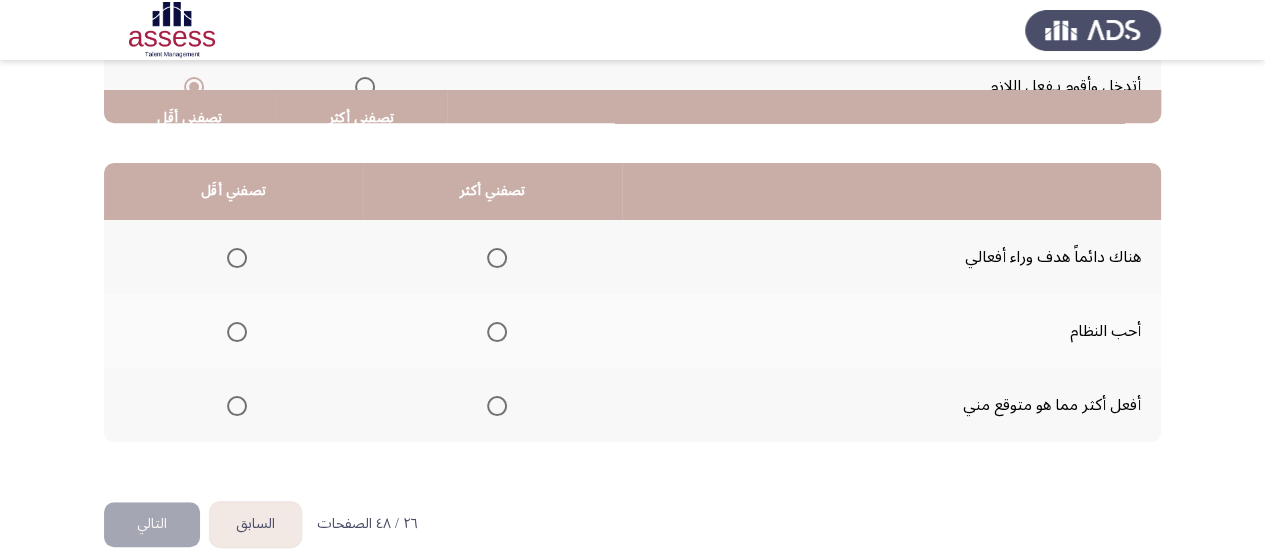 scroll, scrollTop: 458, scrollLeft: 0, axis: vertical 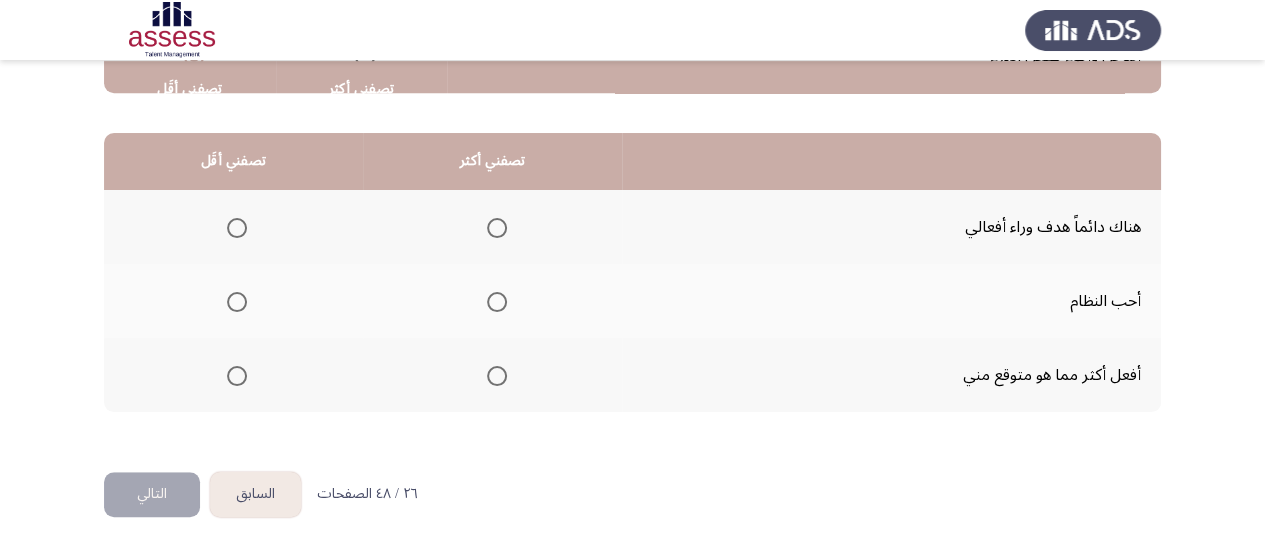 click at bounding box center [497, 228] 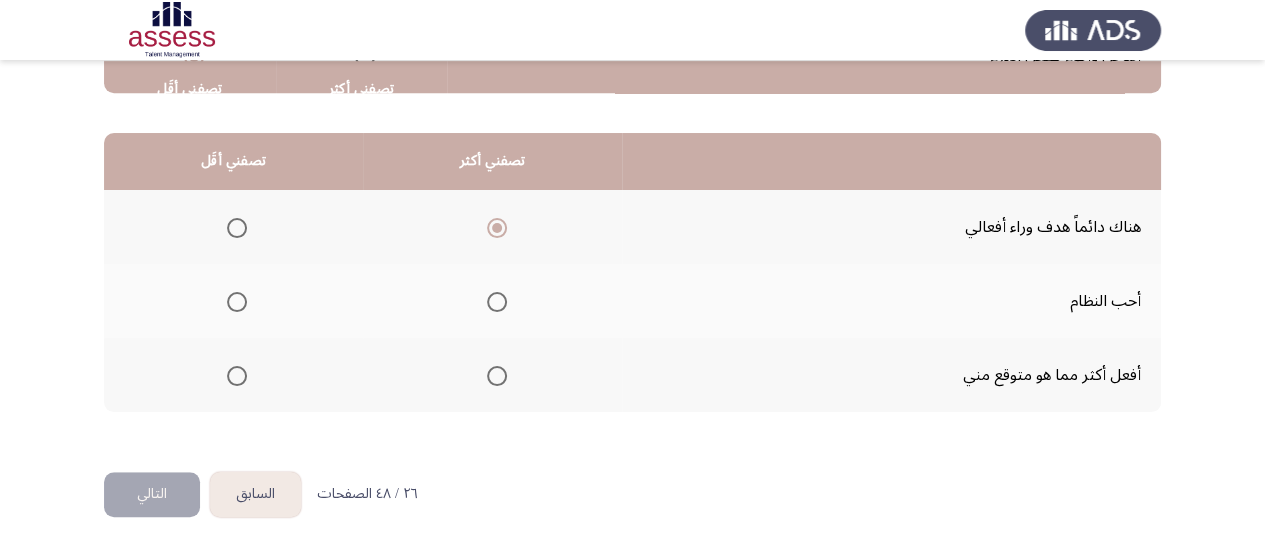 click at bounding box center [237, 302] 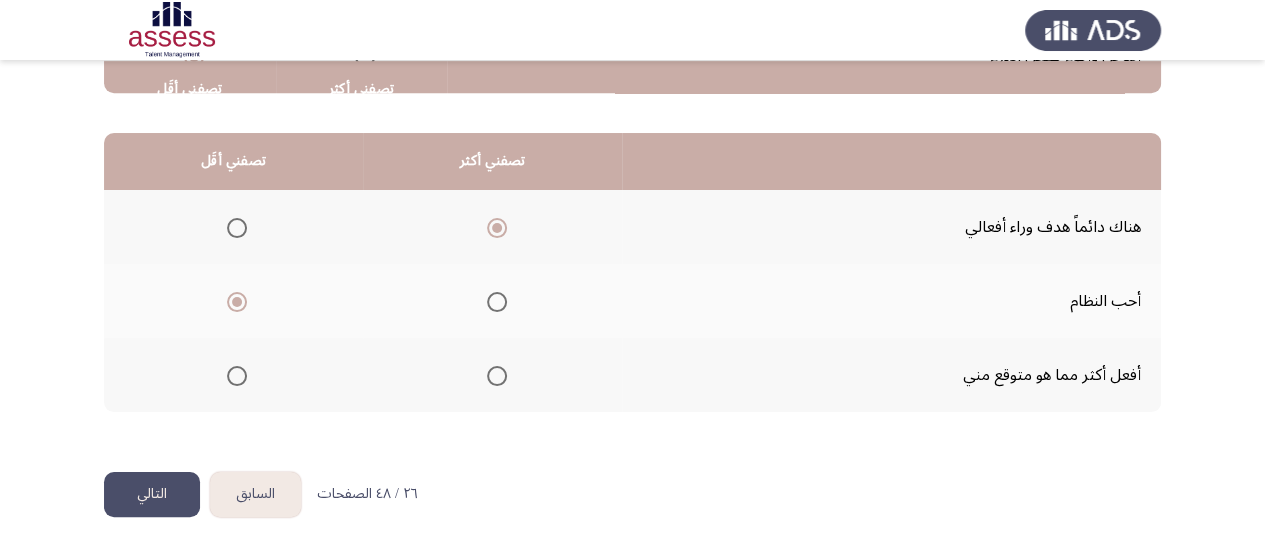 click on "التالي" 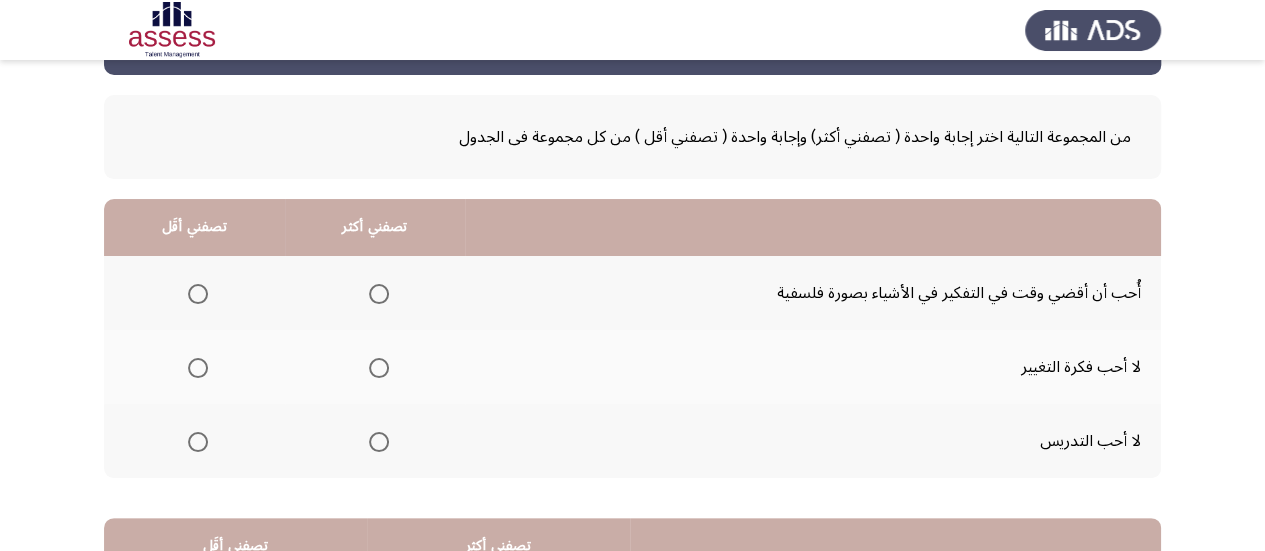 scroll, scrollTop: 200, scrollLeft: 0, axis: vertical 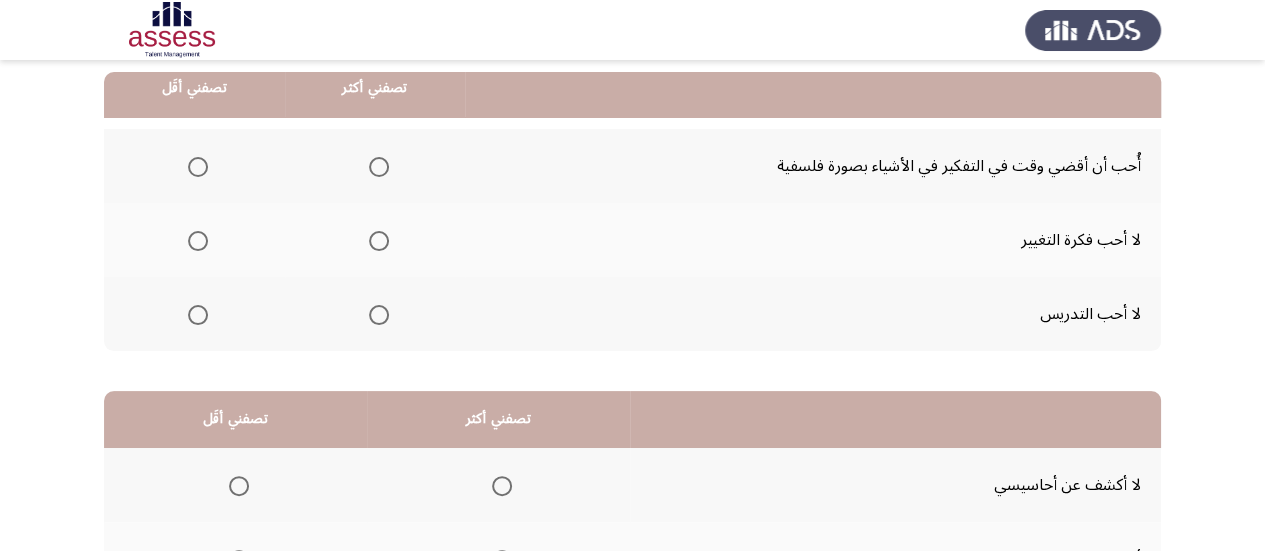 click at bounding box center [379, 241] 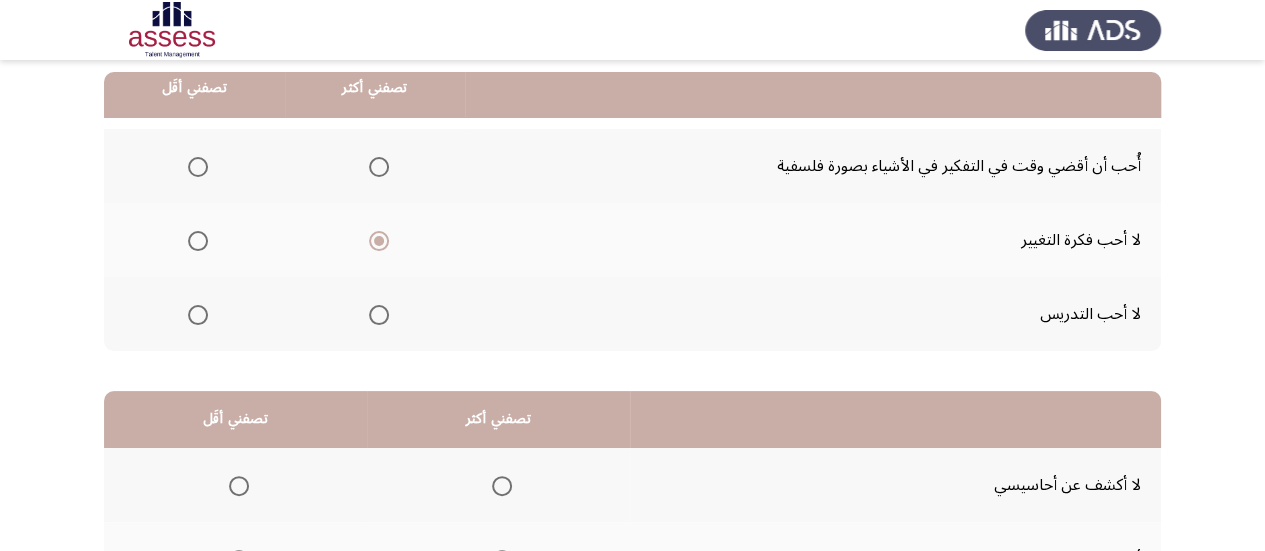 click at bounding box center [198, 315] 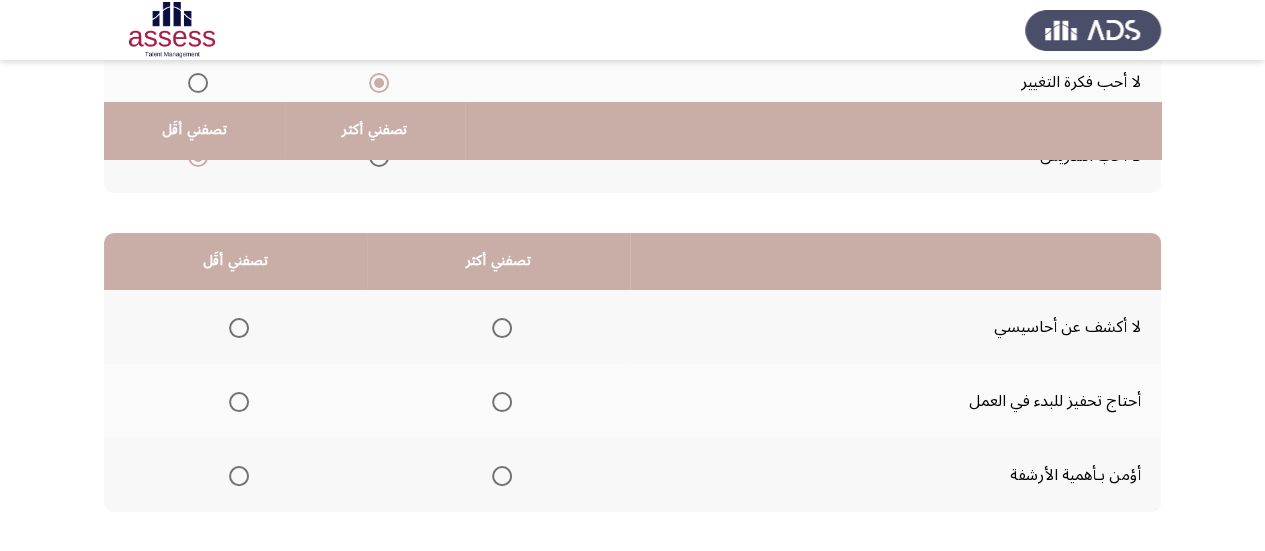 scroll, scrollTop: 400, scrollLeft: 0, axis: vertical 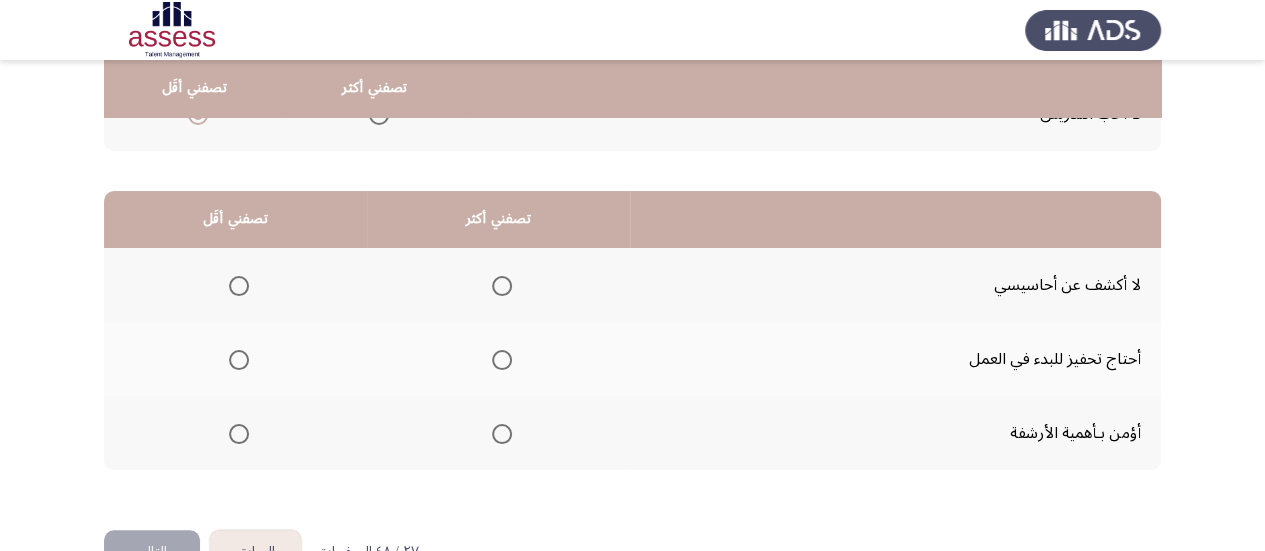 click at bounding box center [239, 286] 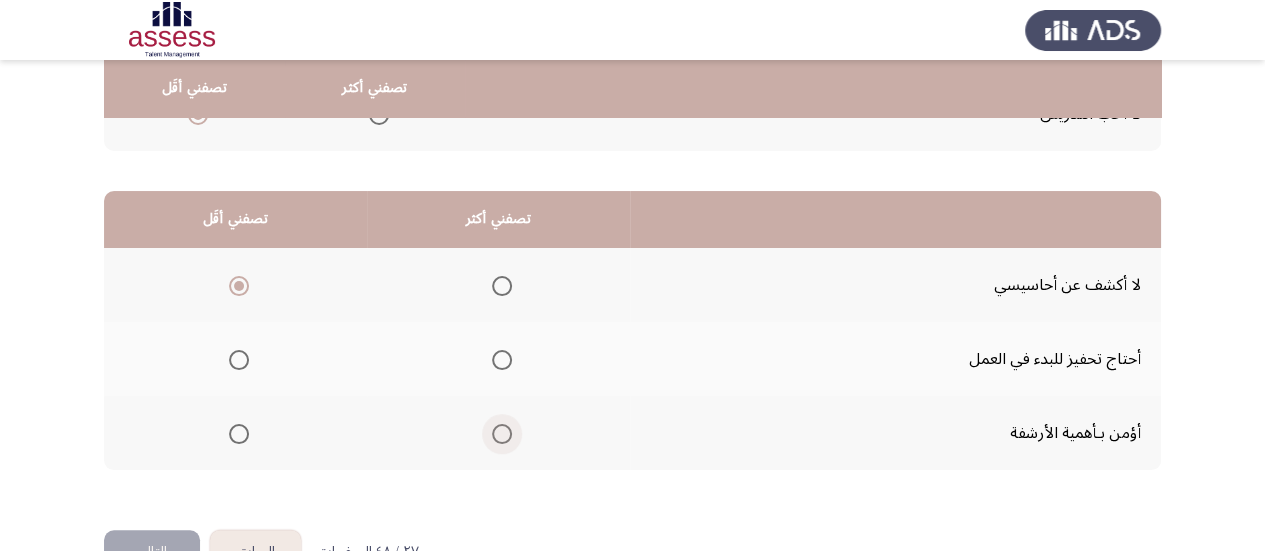 click at bounding box center (502, 434) 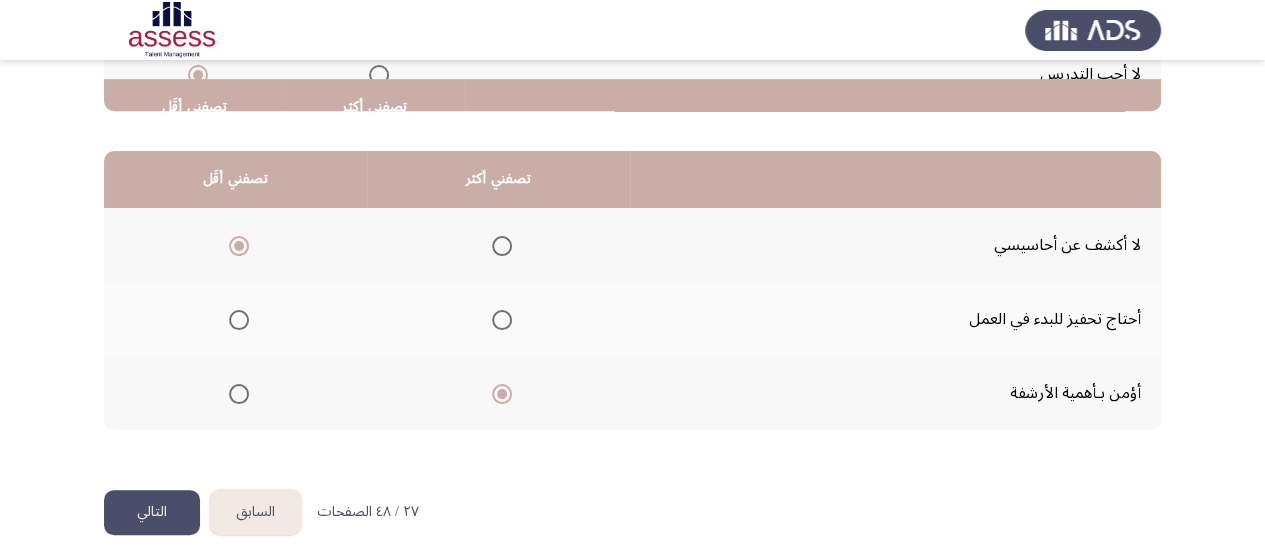 scroll, scrollTop: 458, scrollLeft: 0, axis: vertical 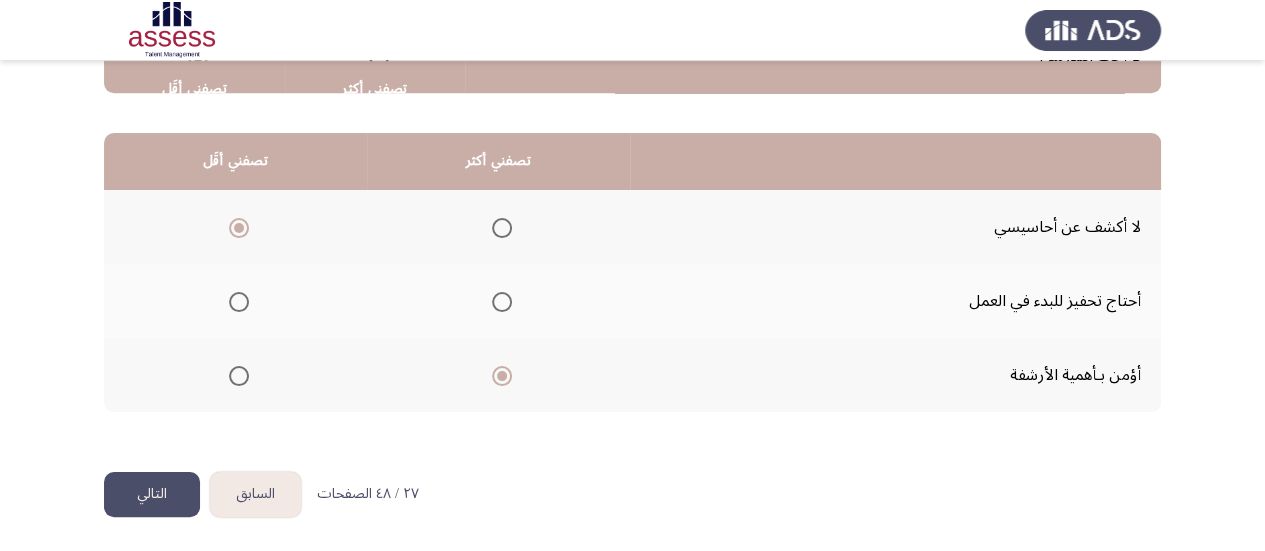 click on "التالي" 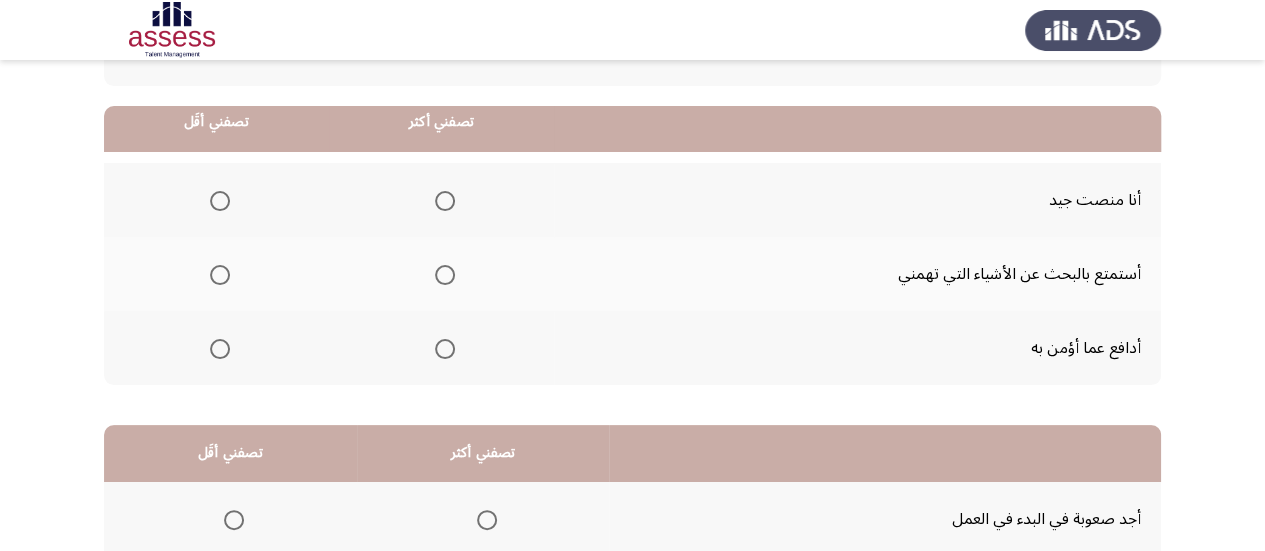 scroll, scrollTop: 200, scrollLeft: 0, axis: vertical 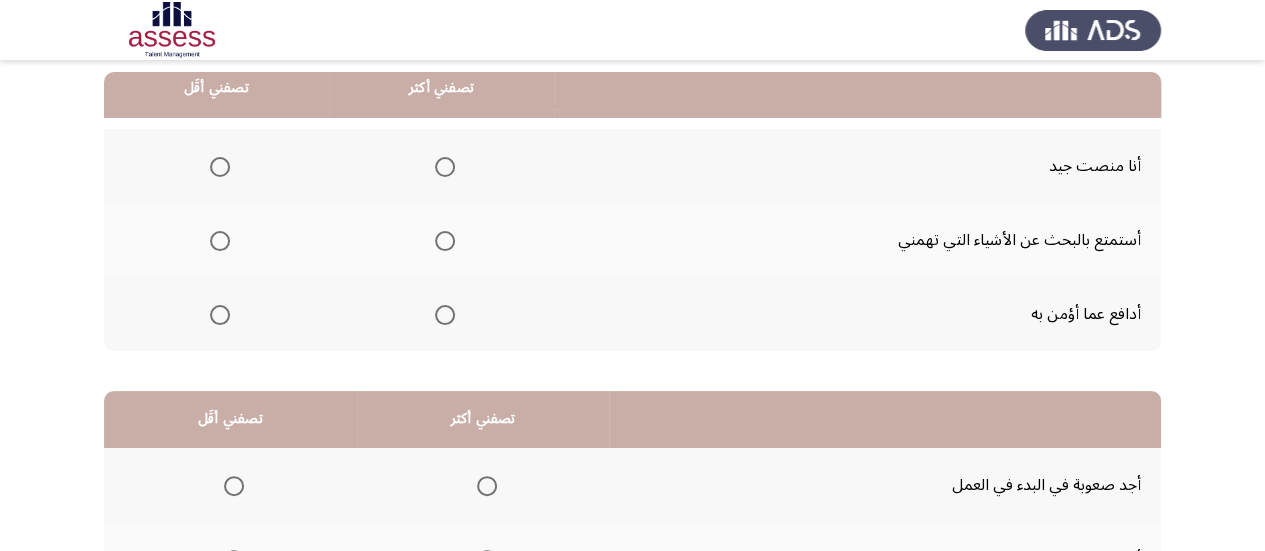 click at bounding box center [445, 167] 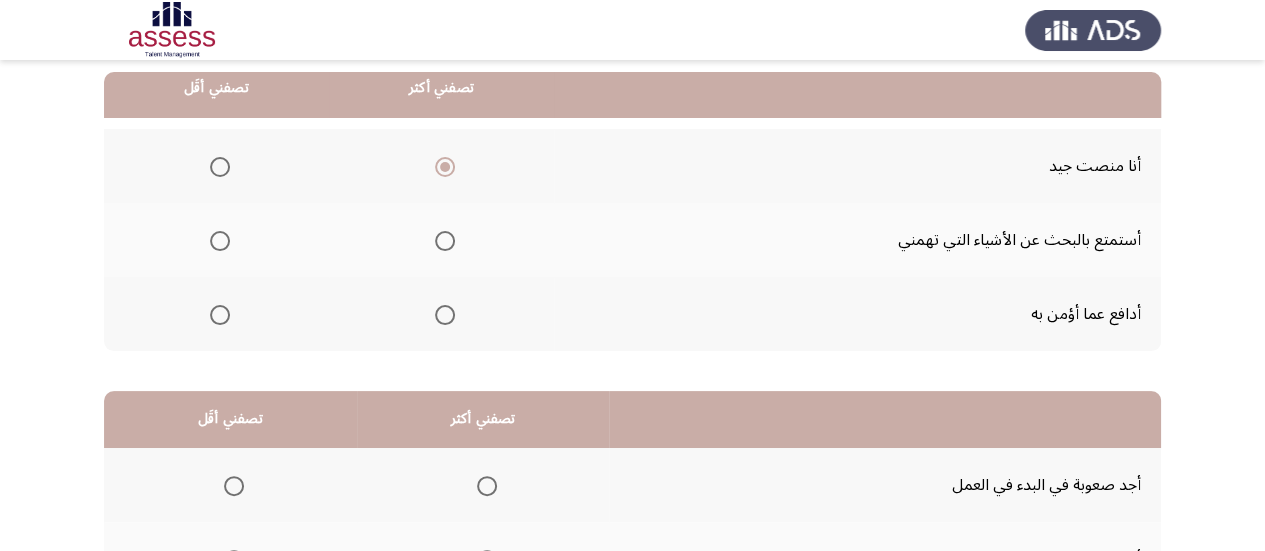 click at bounding box center [220, 315] 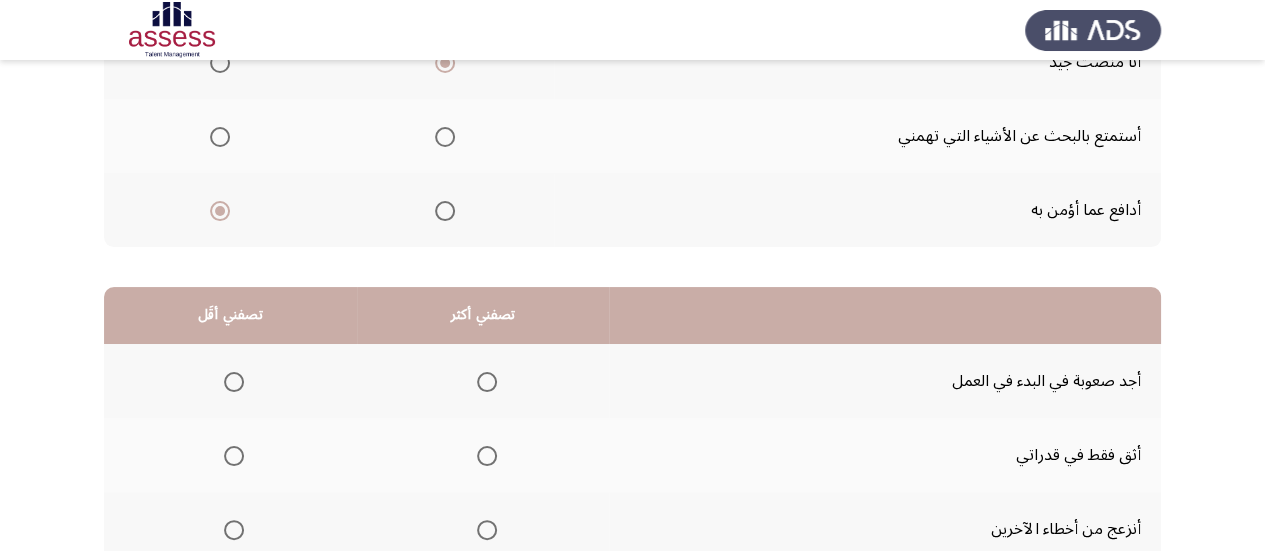 scroll, scrollTop: 200, scrollLeft: 0, axis: vertical 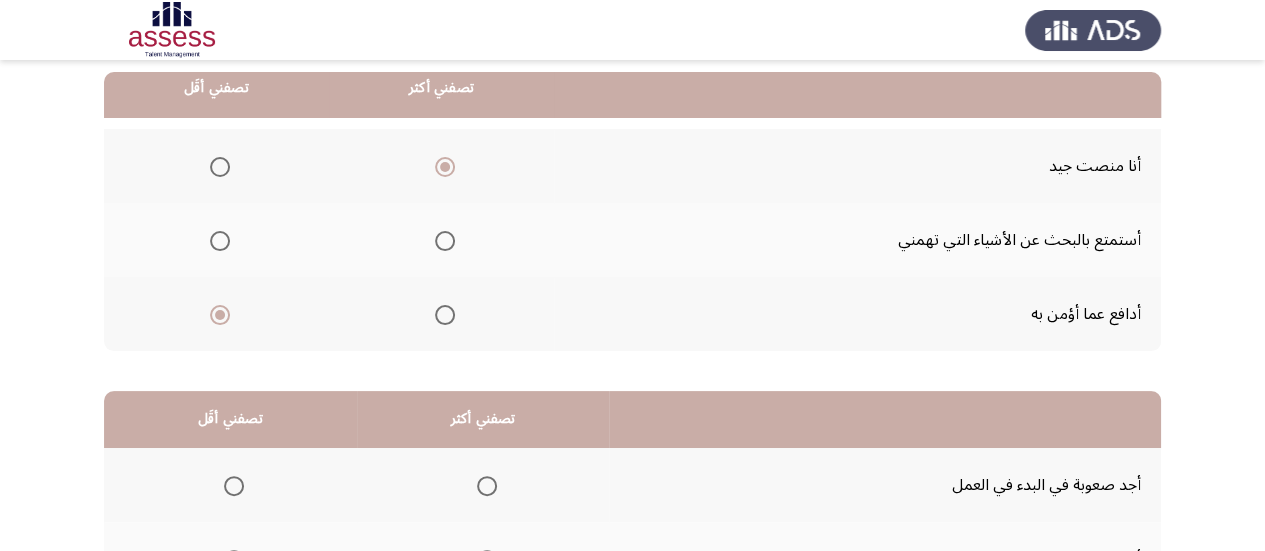 click at bounding box center (220, 241) 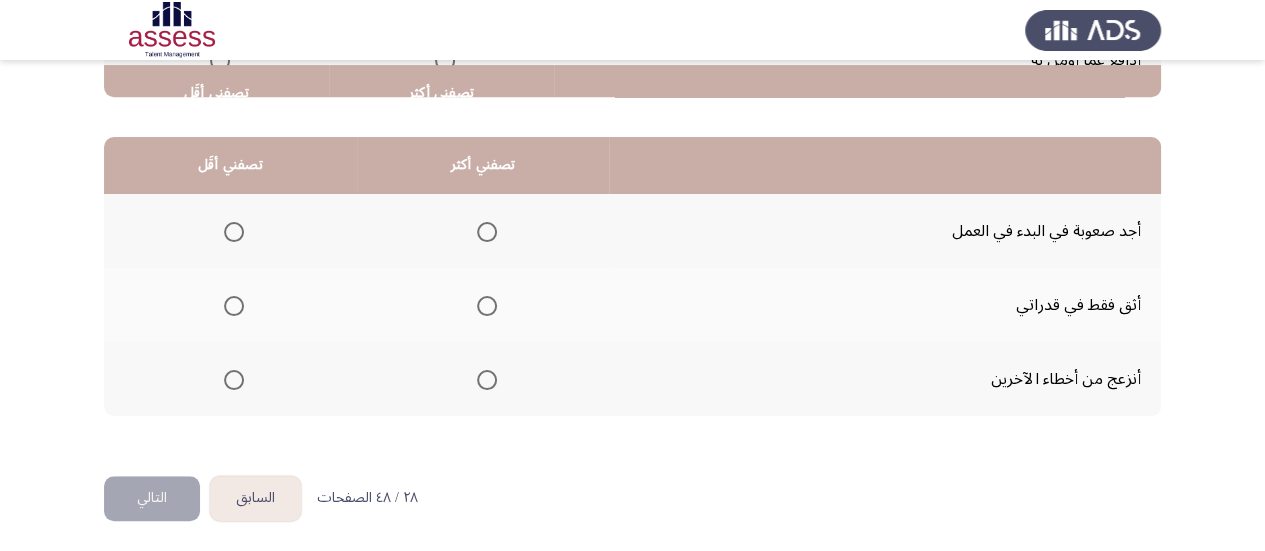 scroll, scrollTop: 458, scrollLeft: 0, axis: vertical 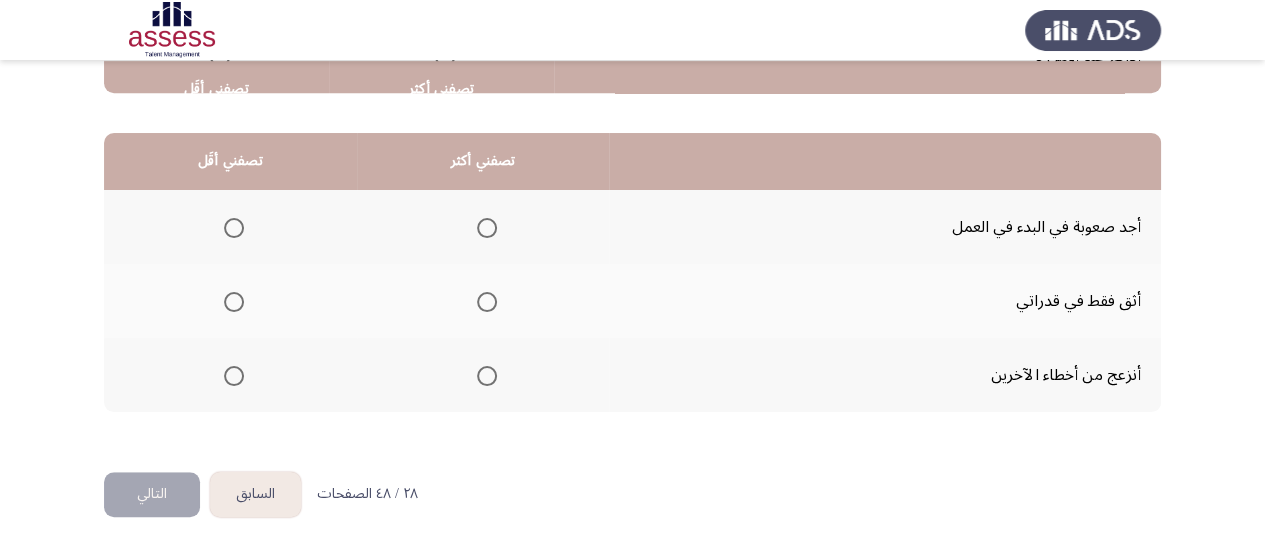 click at bounding box center [234, 228] 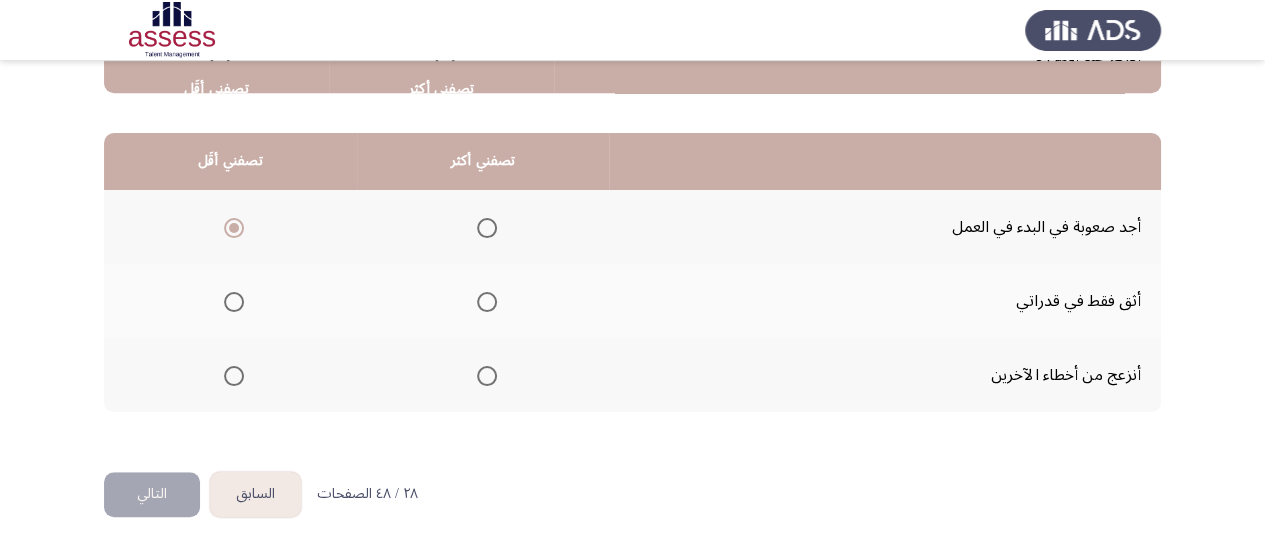 click at bounding box center (483, 302) 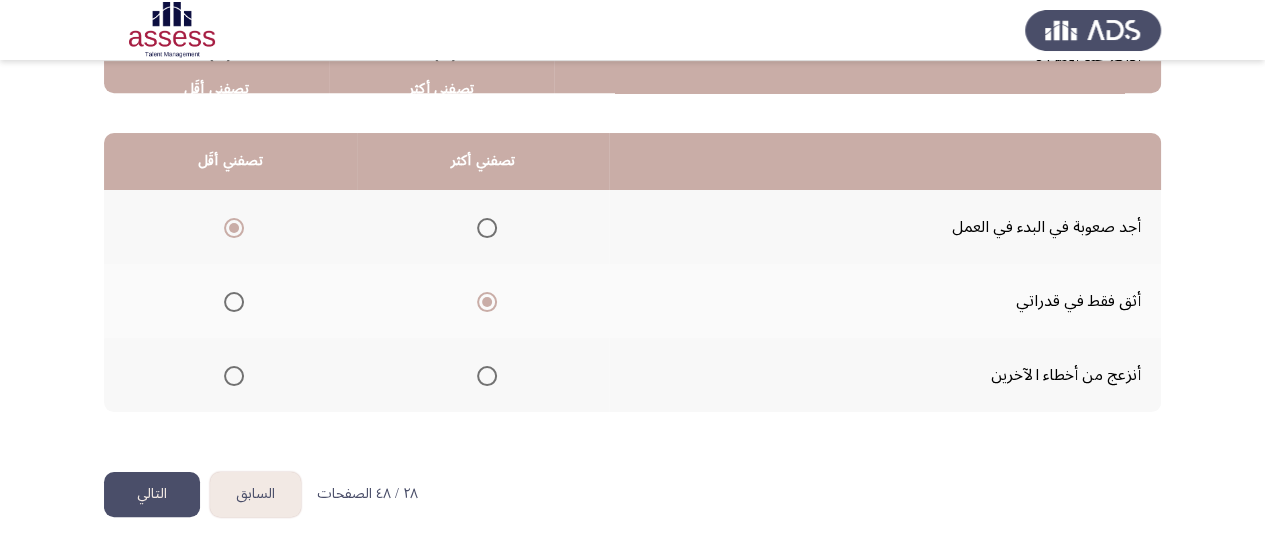 click on "التالي" 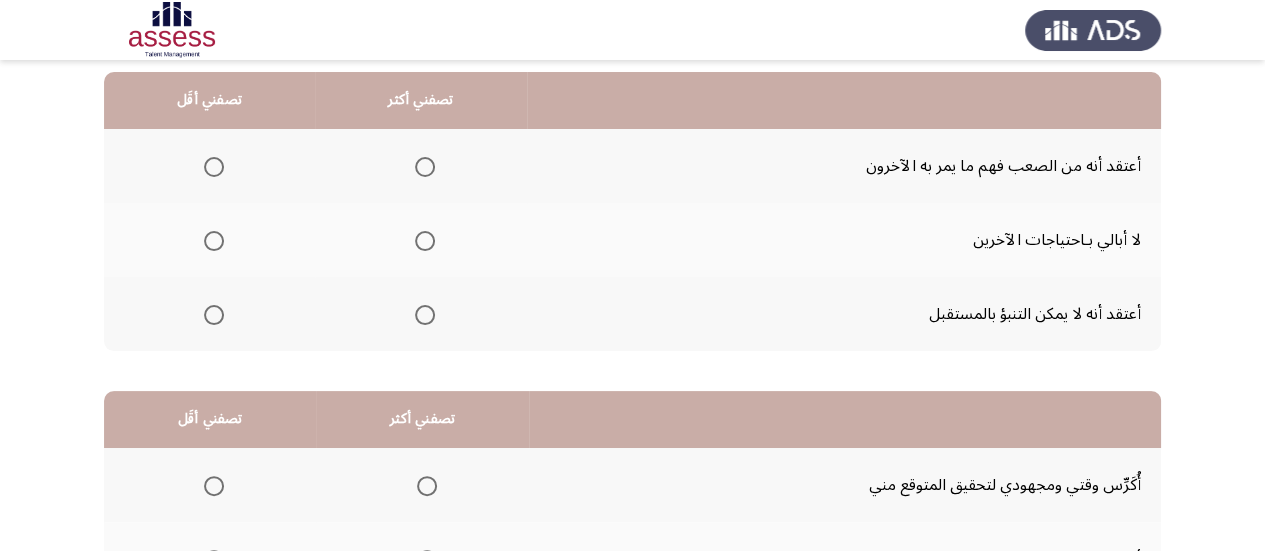 scroll, scrollTop: 100, scrollLeft: 0, axis: vertical 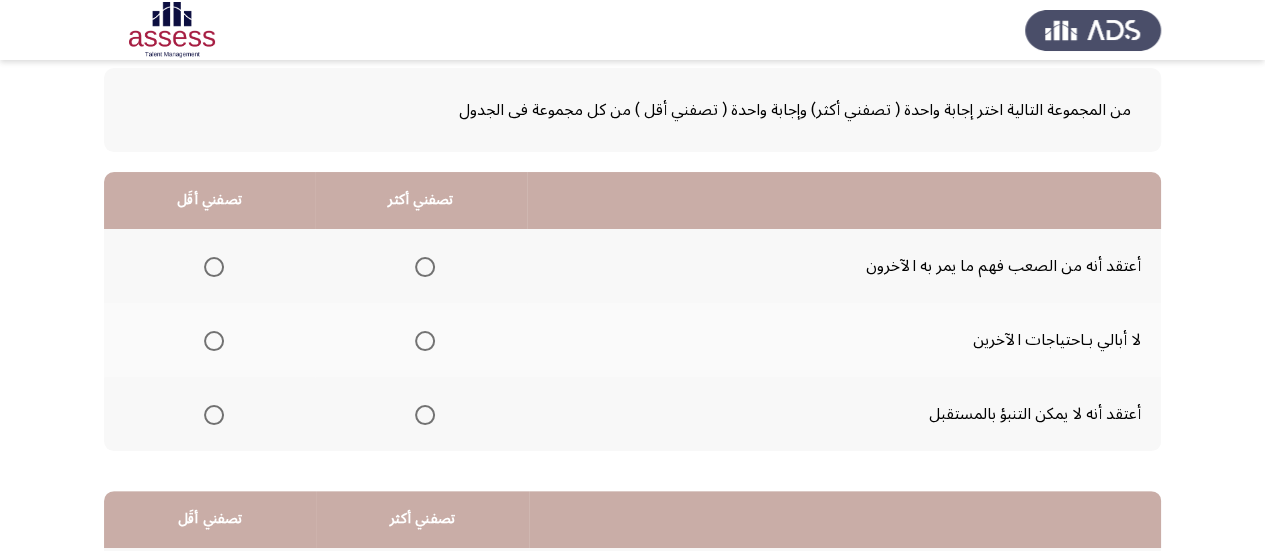 click at bounding box center (425, 267) 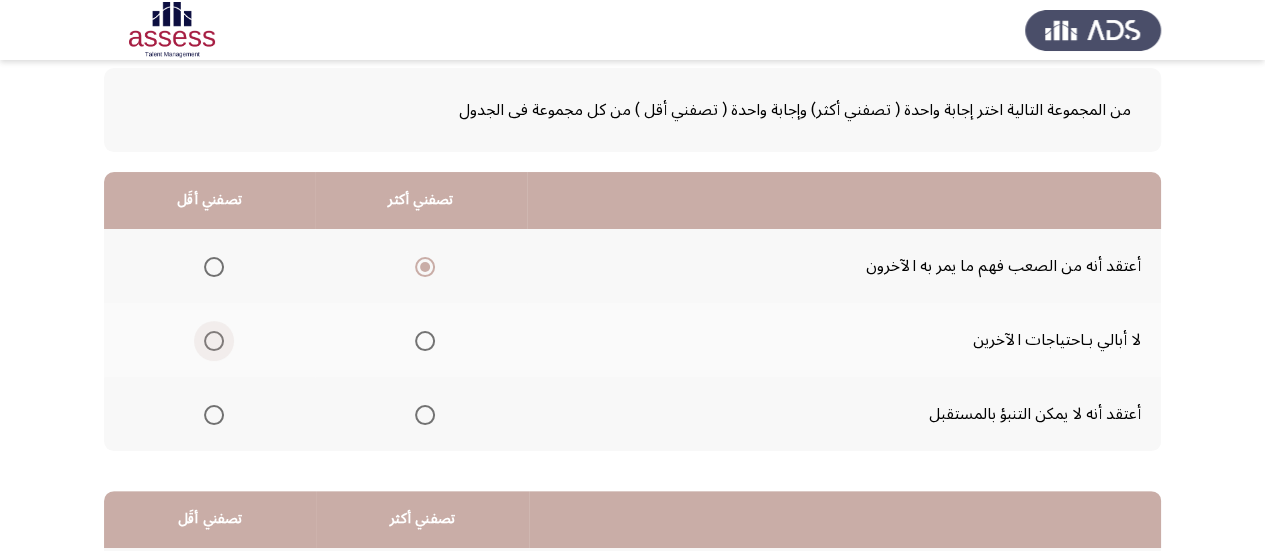 click at bounding box center (214, 341) 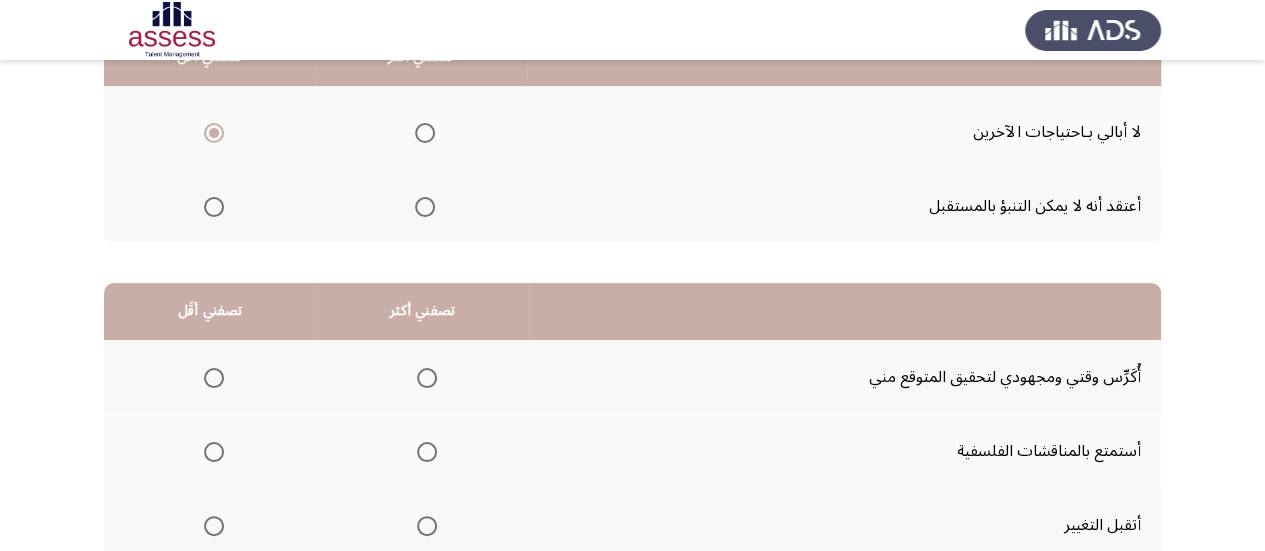 scroll, scrollTop: 400, scrollLeft: 0, axis: vertical 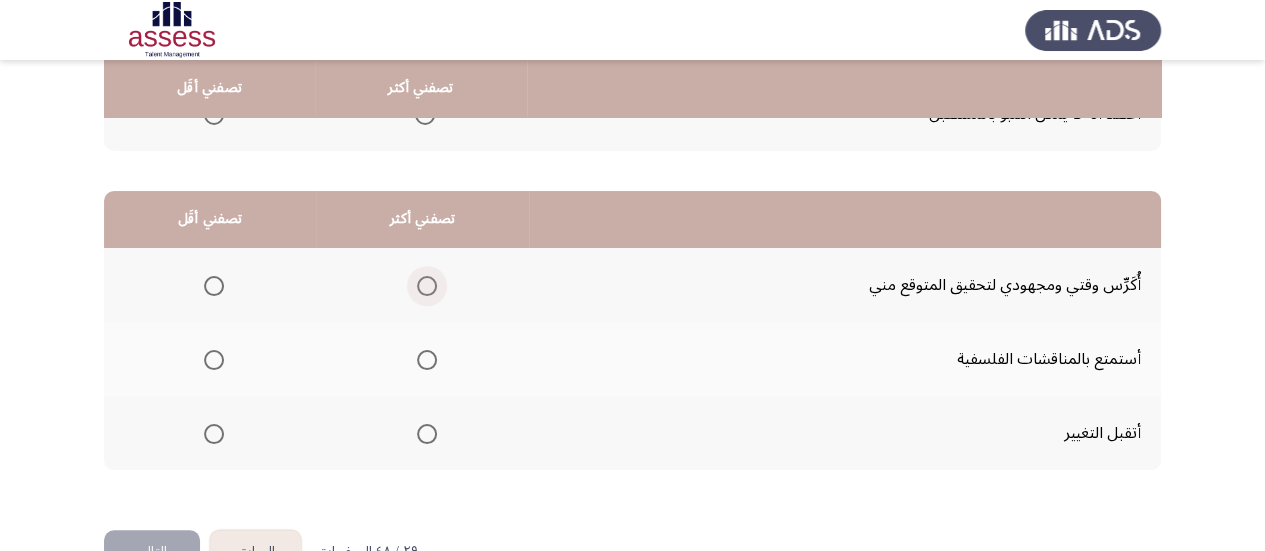 click at bounding box center (427, 286) 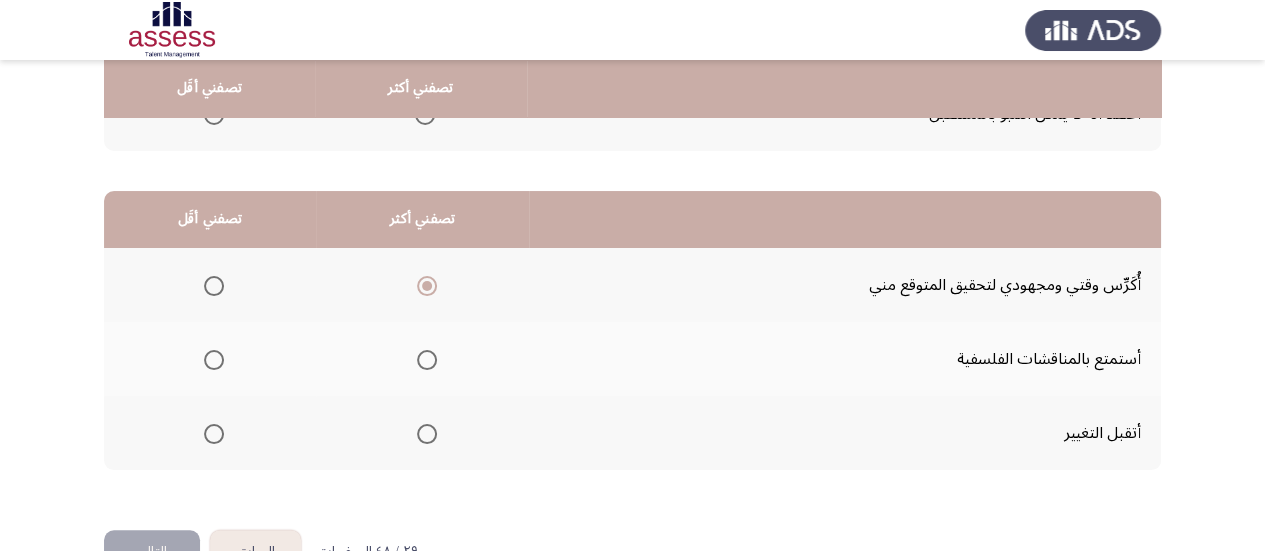 click at bounding box center (214, 434) 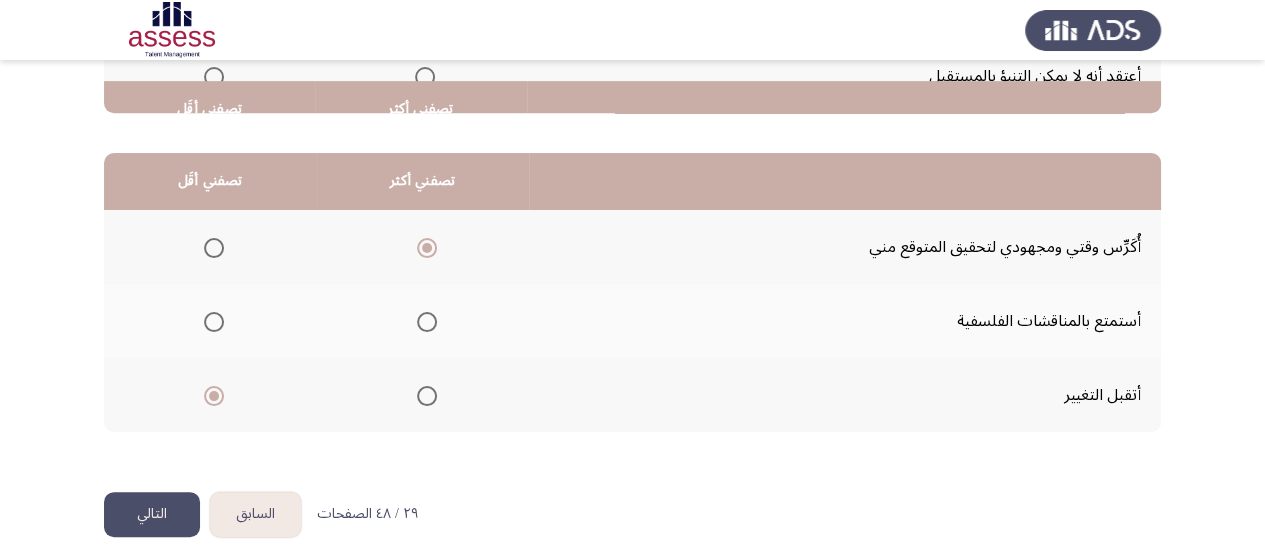 scroll, scrollTop: 458, scrollLeft: 0, axis: vertical 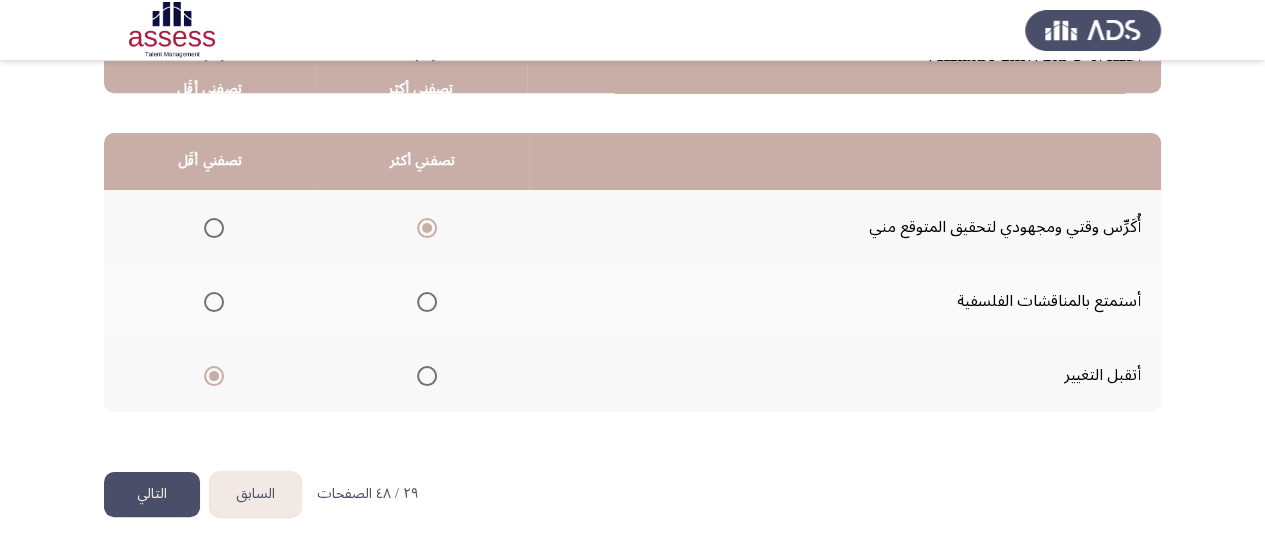 click on "التالي" 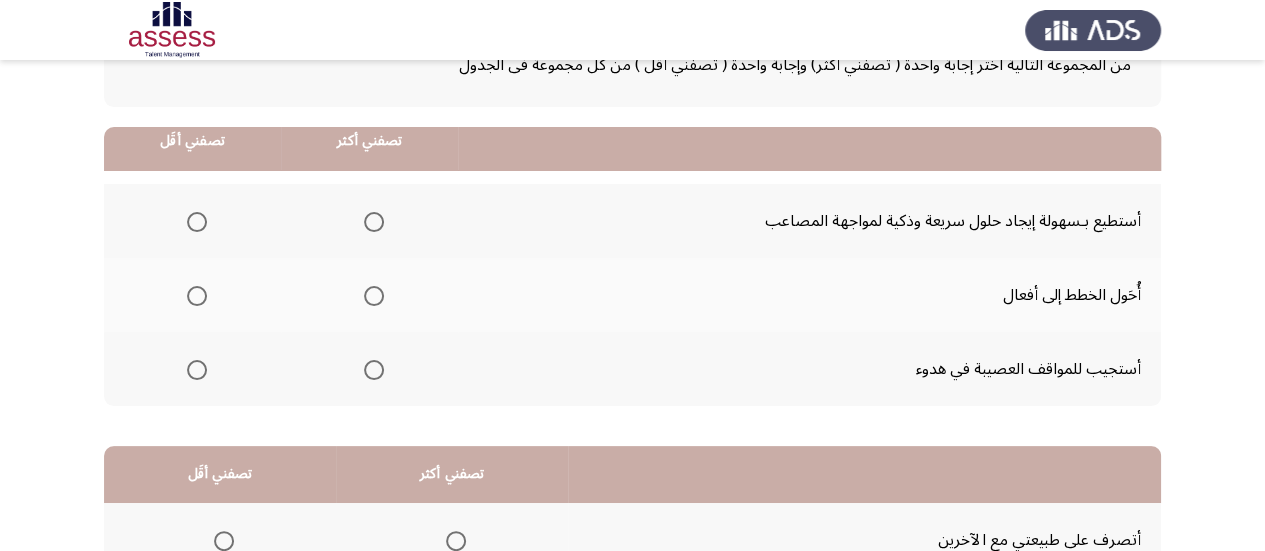 scroll, scrollTop: 200, scrollLeft: 0, axis: vertical 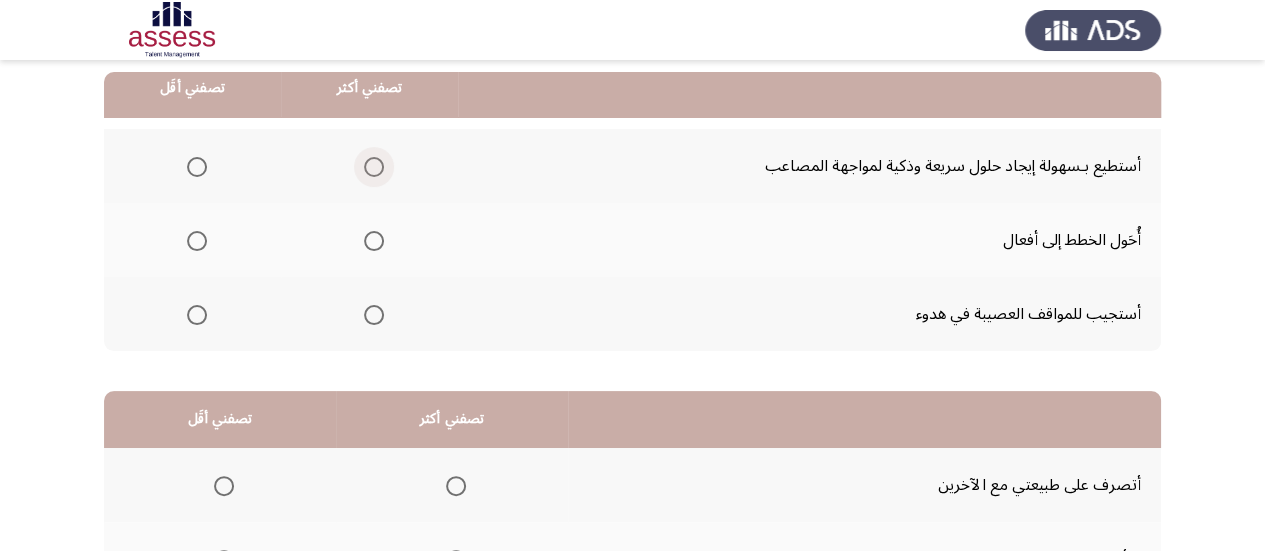 click at bounding box center [374, 167] 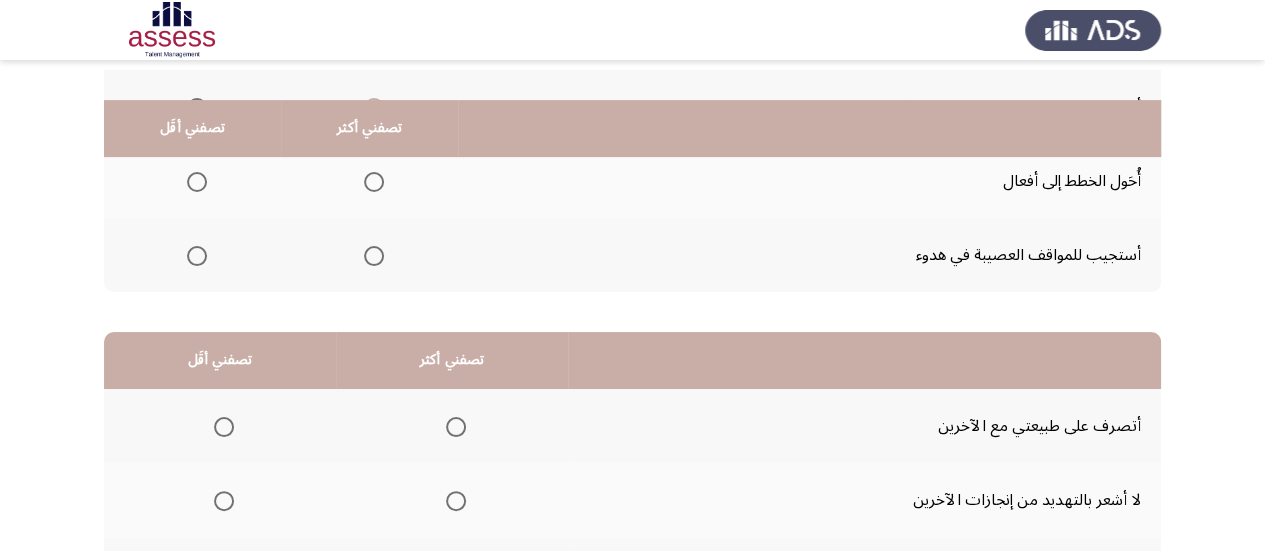 scroll, scrollTop: 300, scrollLeft: 0, axis: vertical 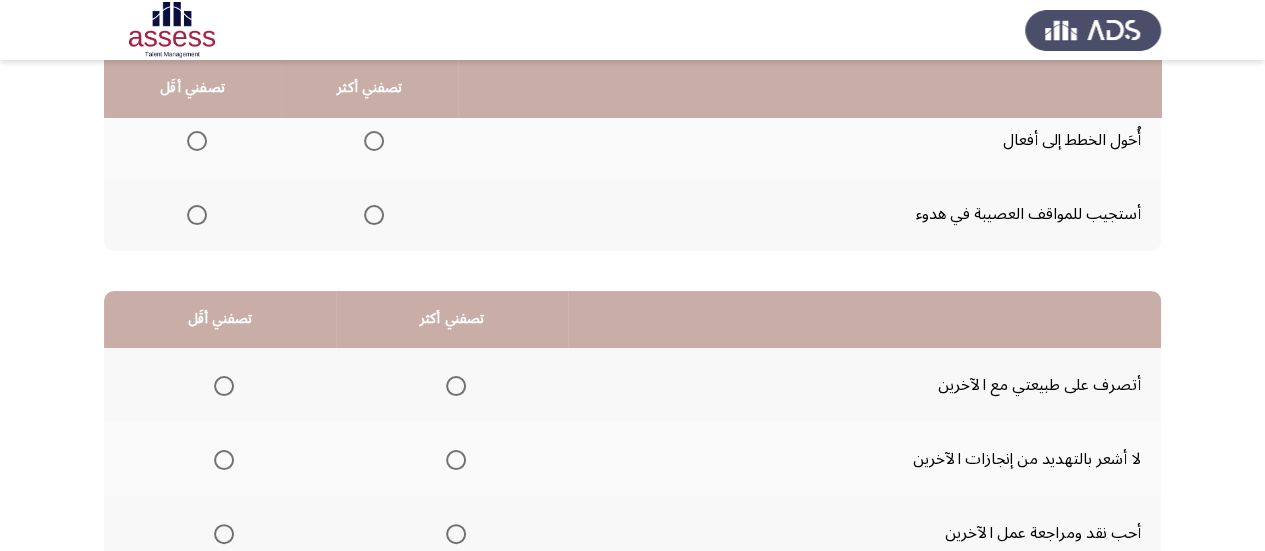 click 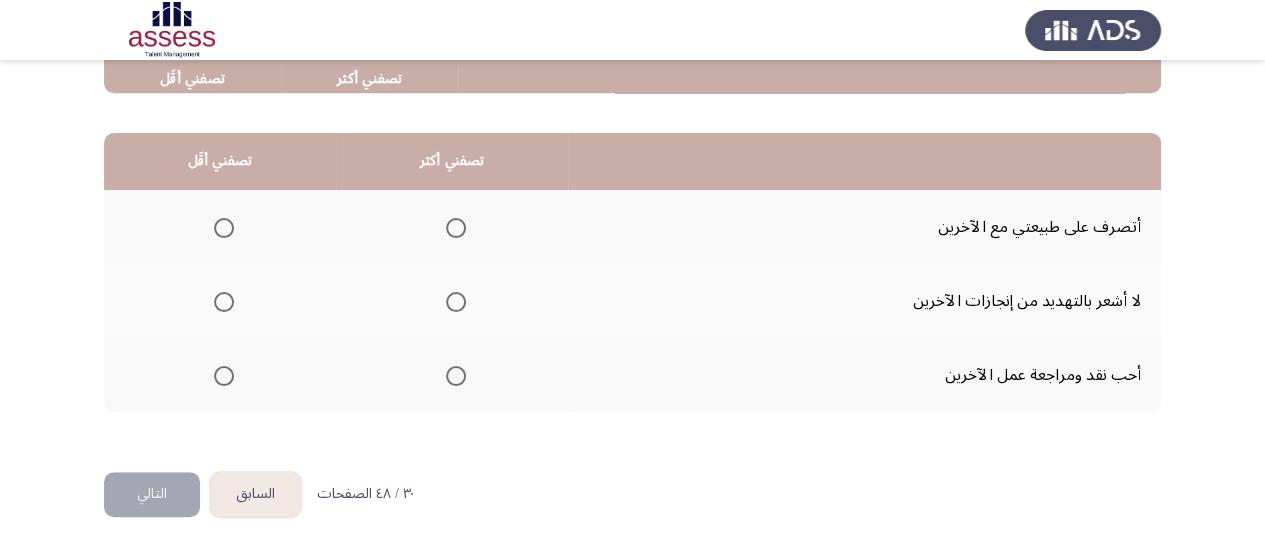 scroll, scrollTop: 458, scrollLeft: 0, axis: vertical 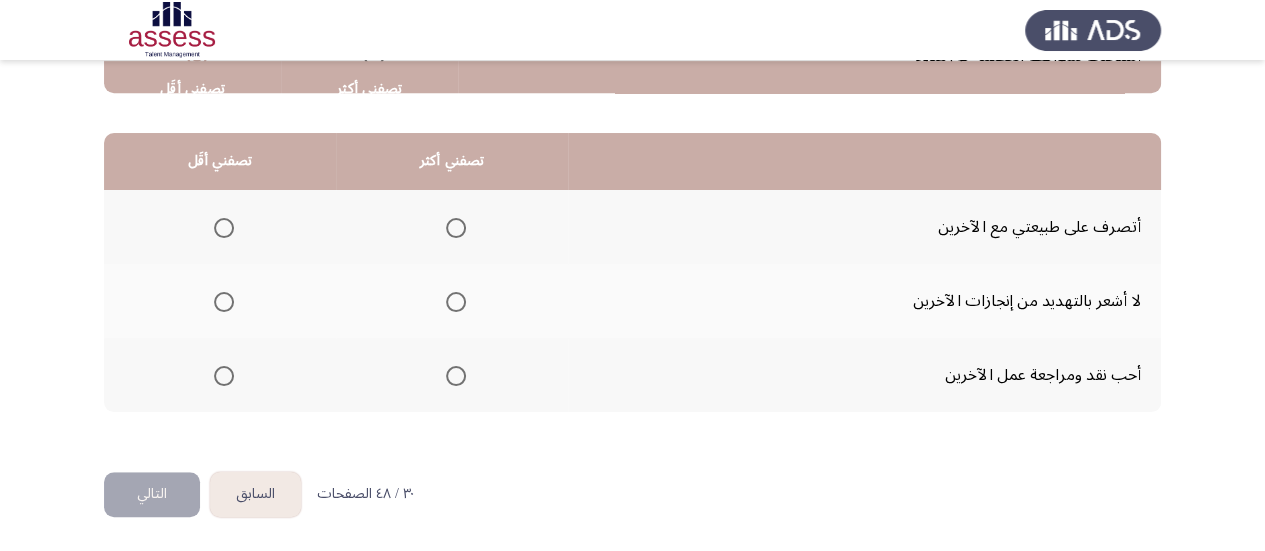 click at bounding box center [456, 228] 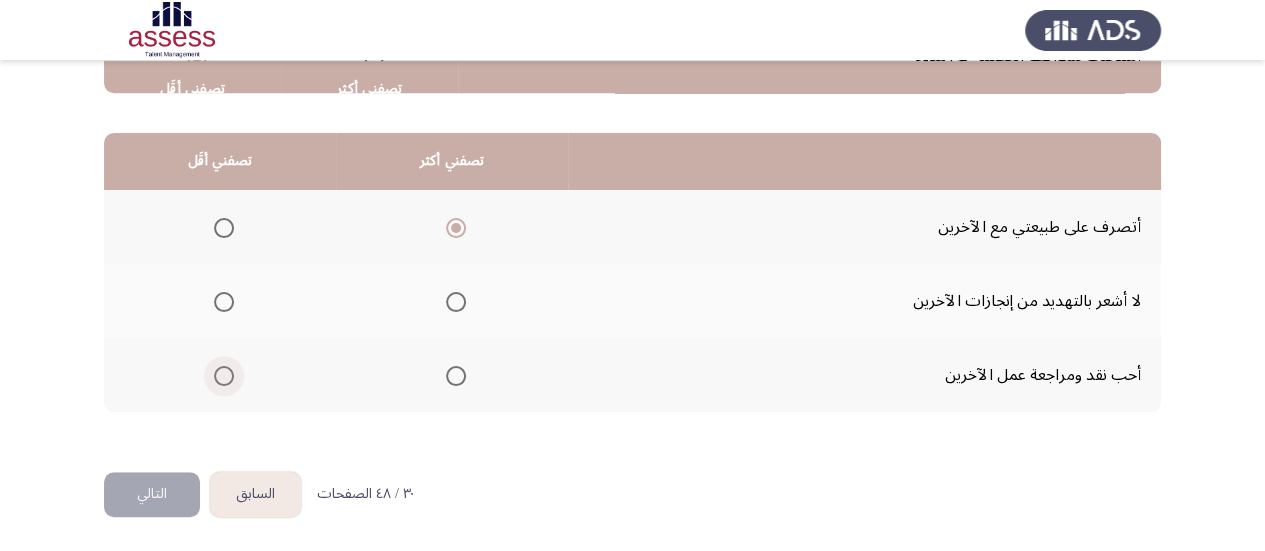 click at bounding box center (224, 376) 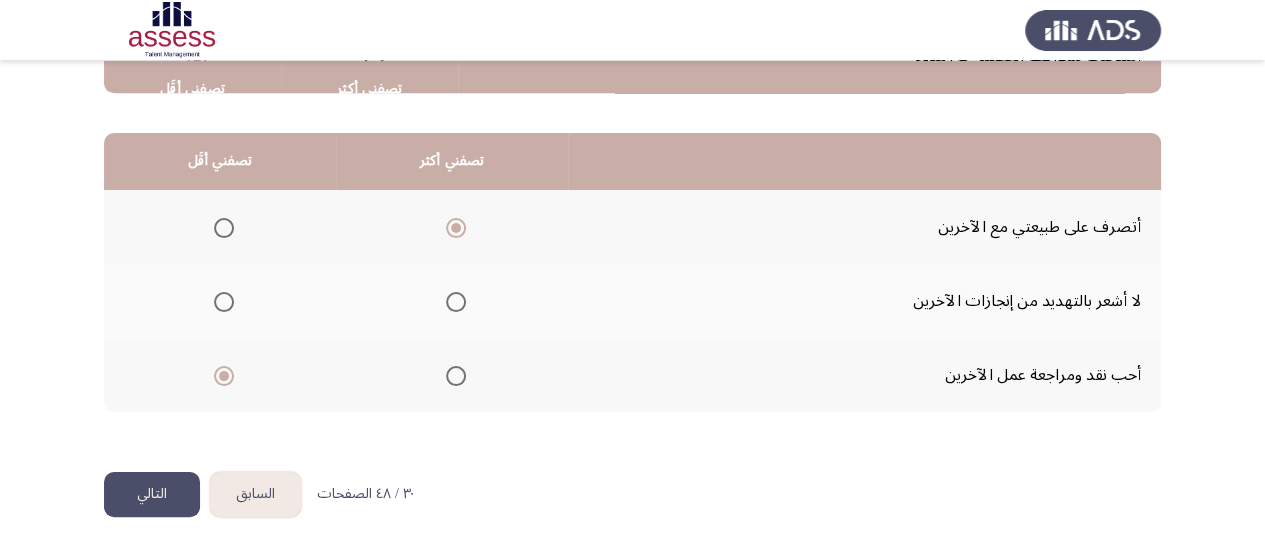 click on "التالي" 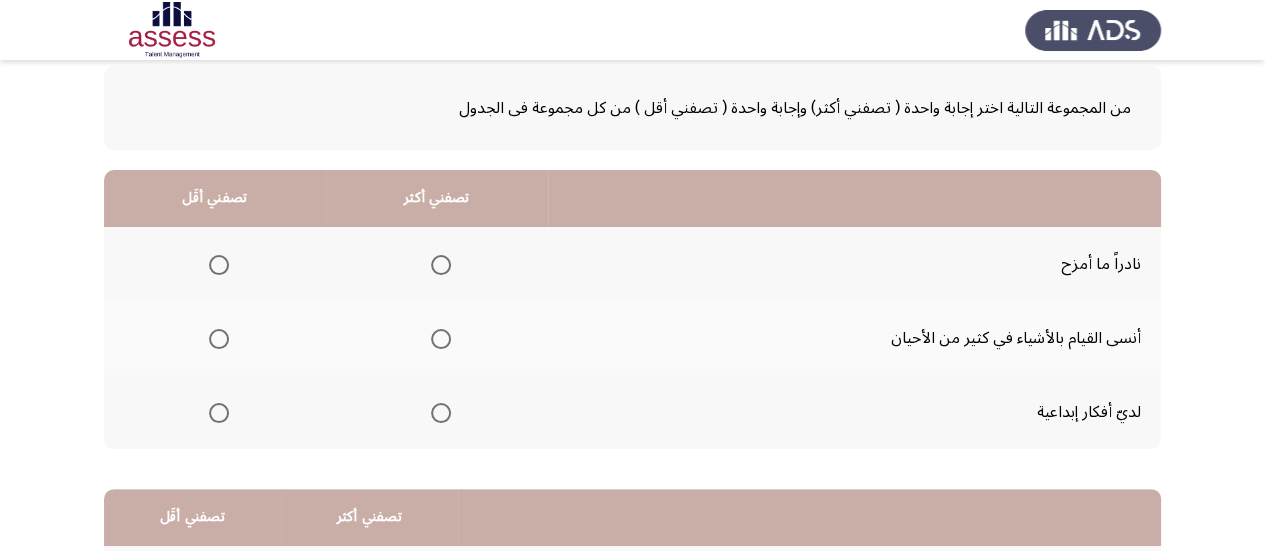 scroll, scrollTop: 200, scrollLeft: 0, axis: vertical 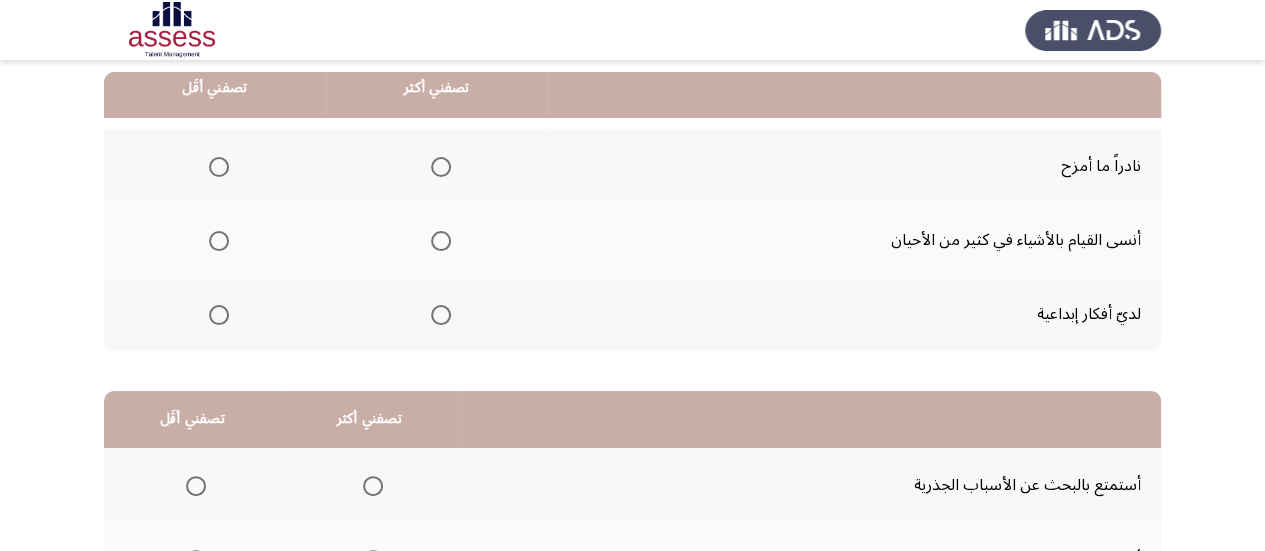 click at bounding box center [219, 167] 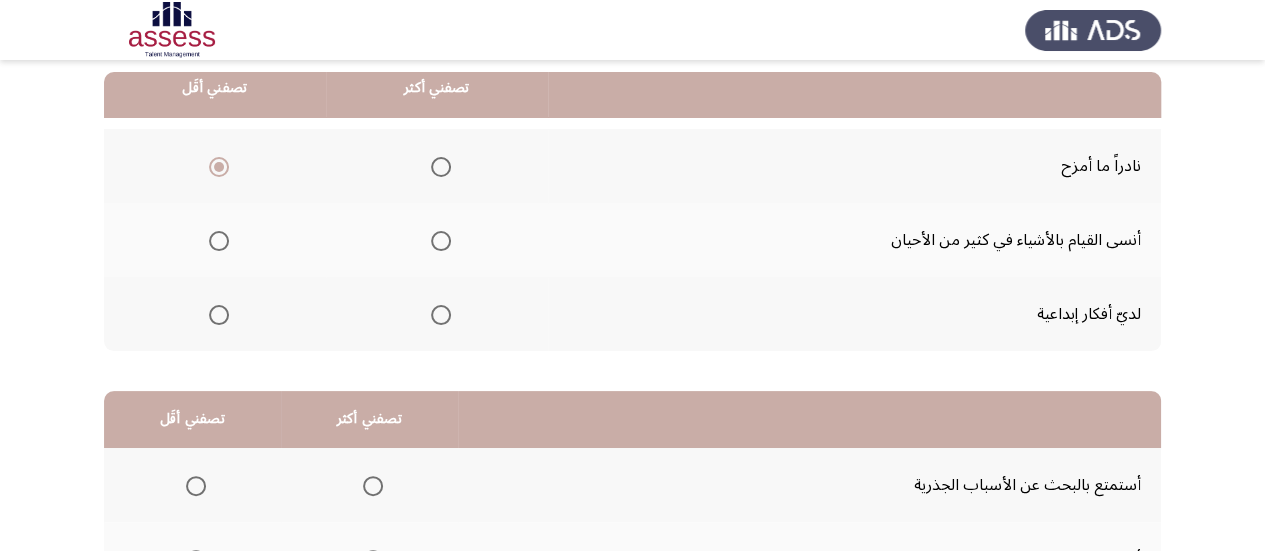 click at bounding box center [441, 241] 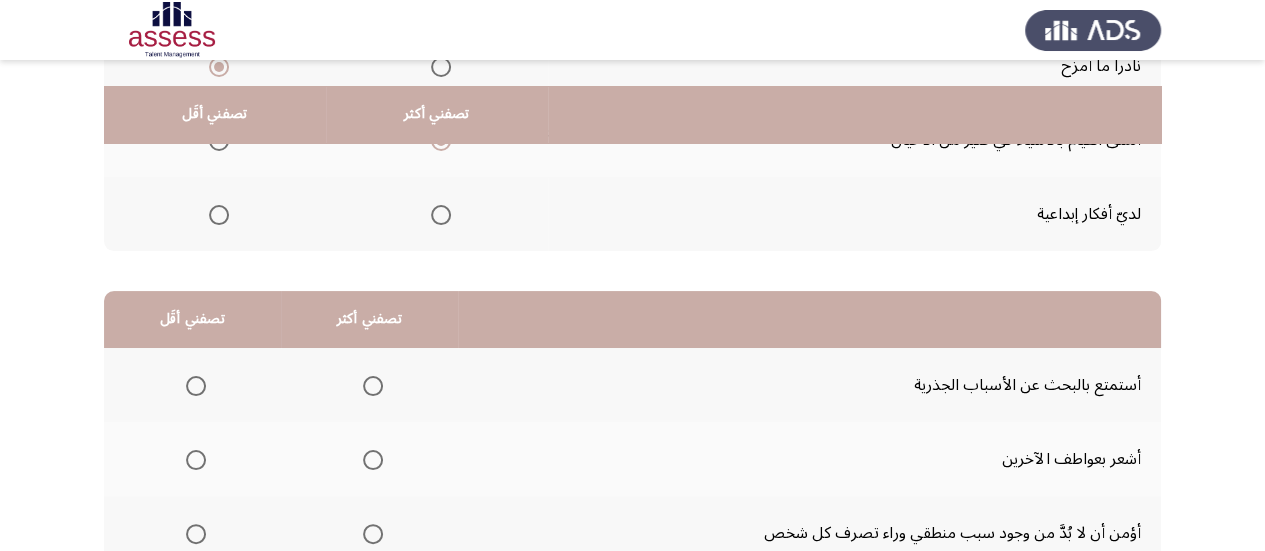 scroll, scrollTop: 458, scrollLeft: 0, axis: vertical 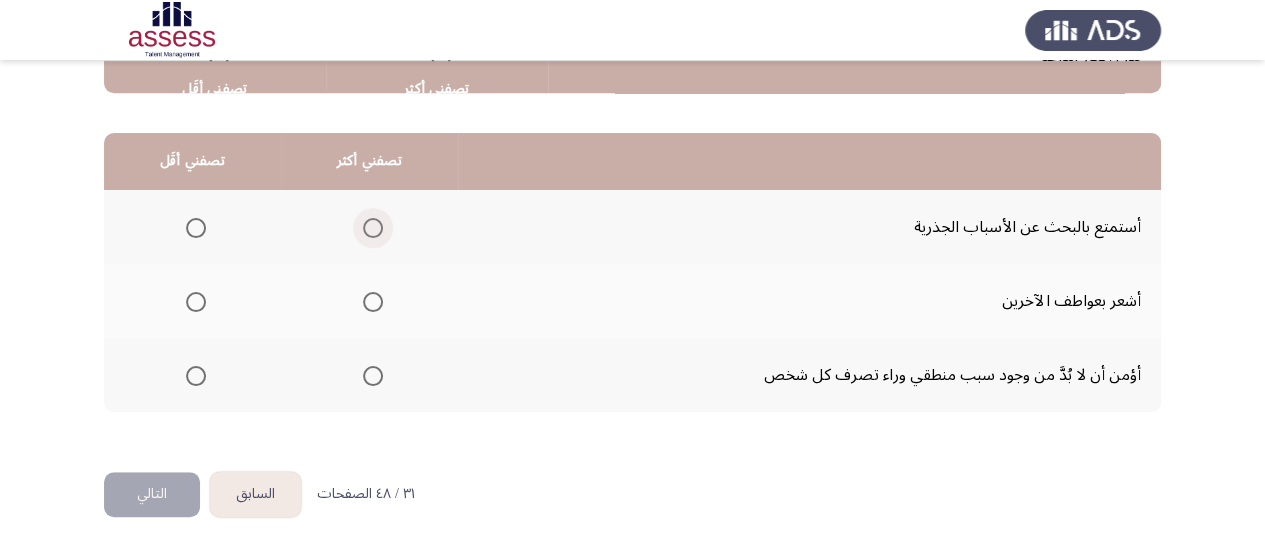 click at bounding box center (373, 228) 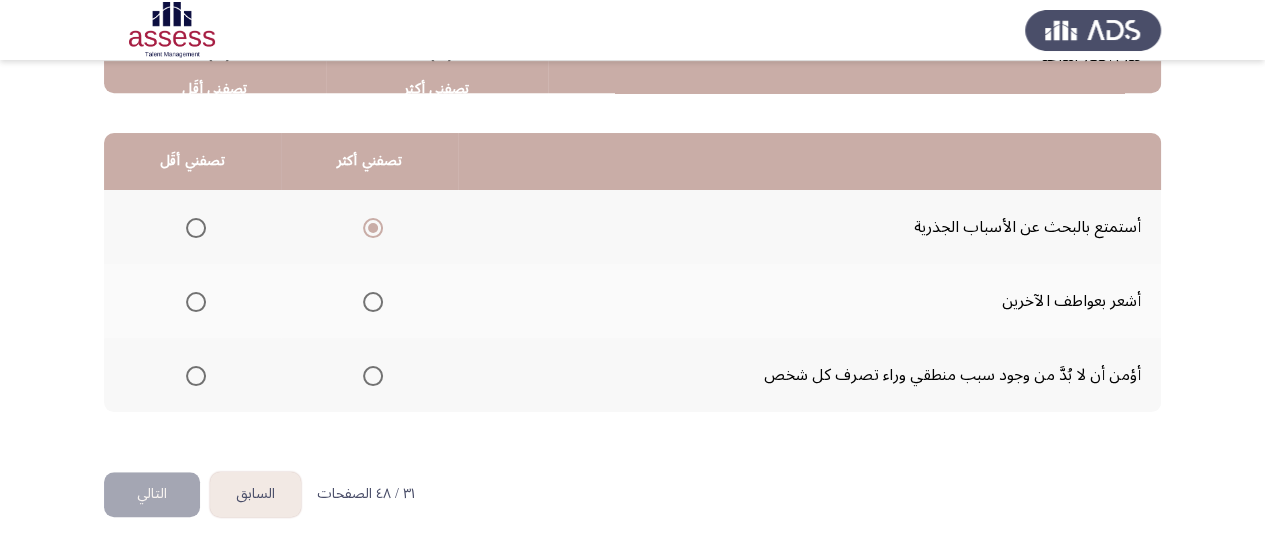 click 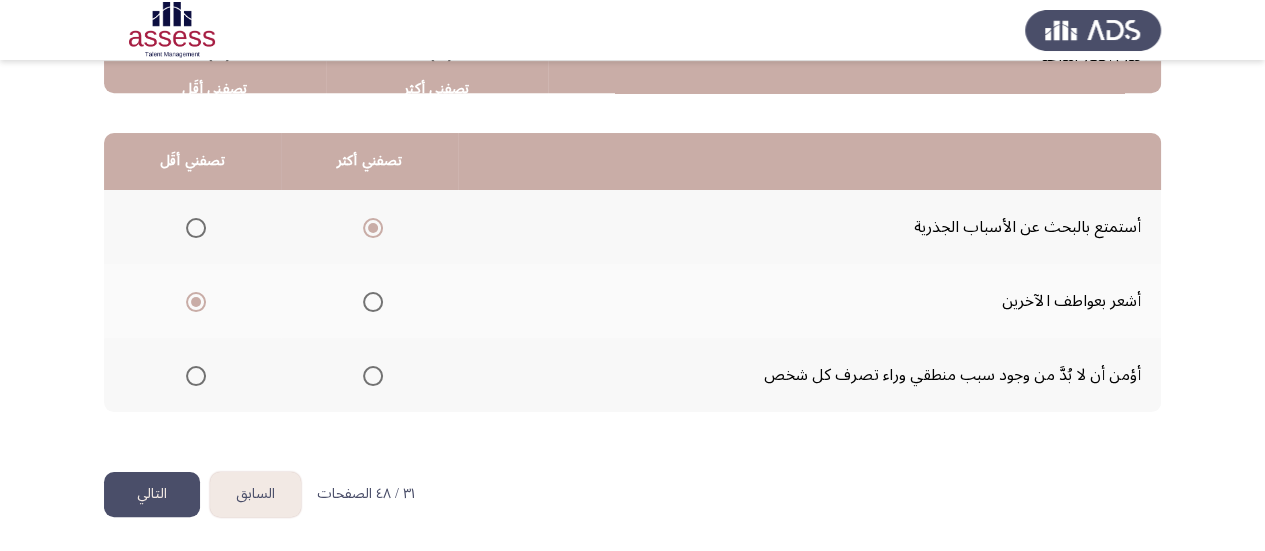 click on "التالي" 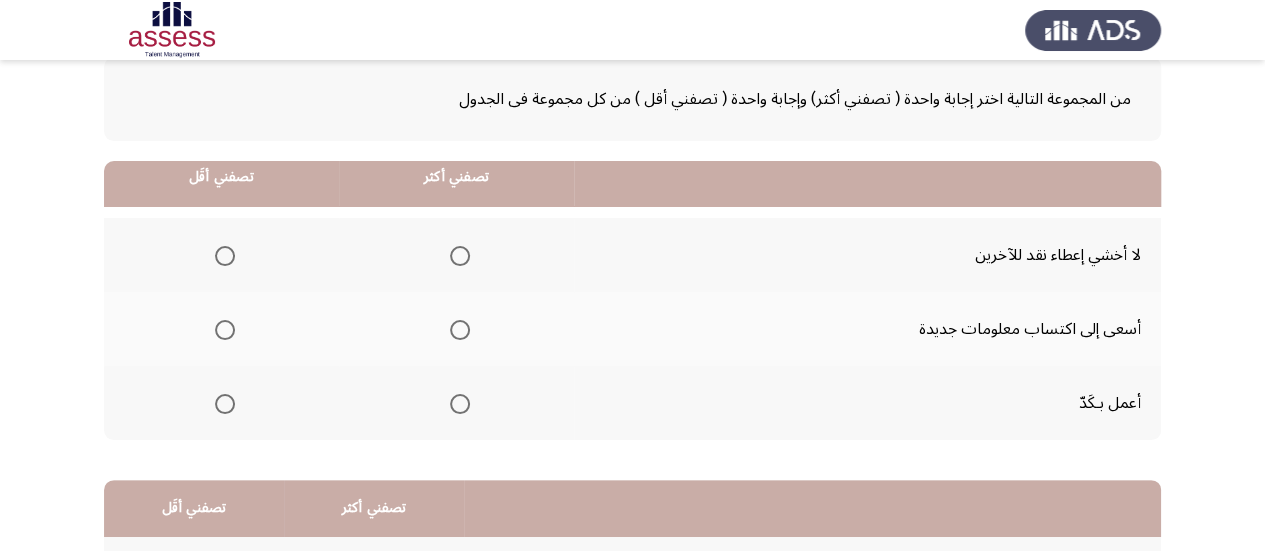 scroll, scrollTop: 200, scrollLeft: 0, axis: vertical 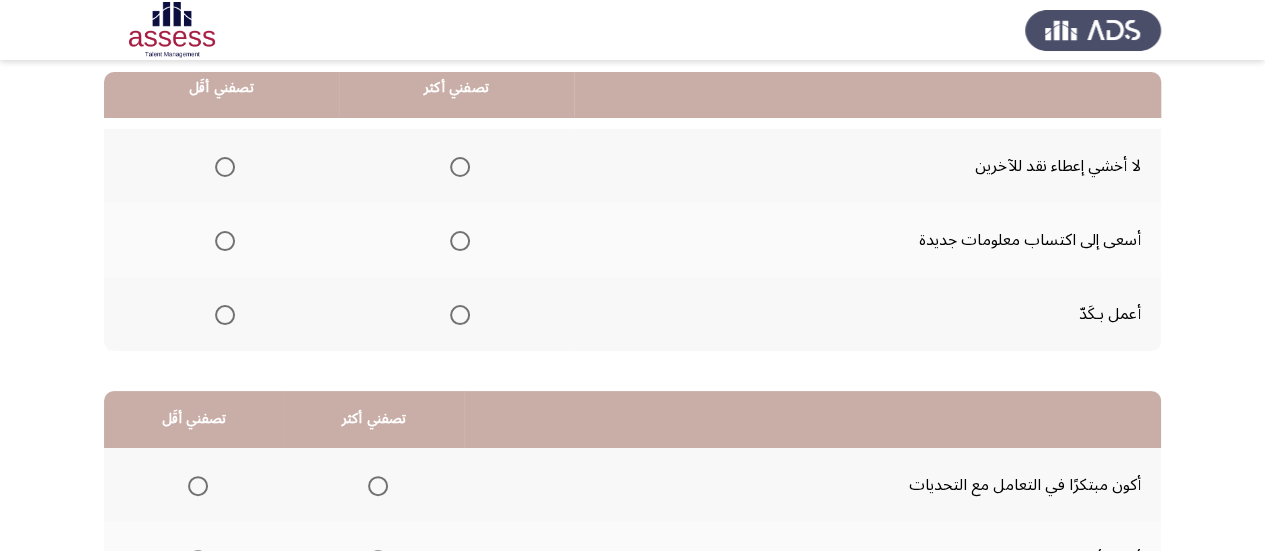 click at bounding box center [225, 167] 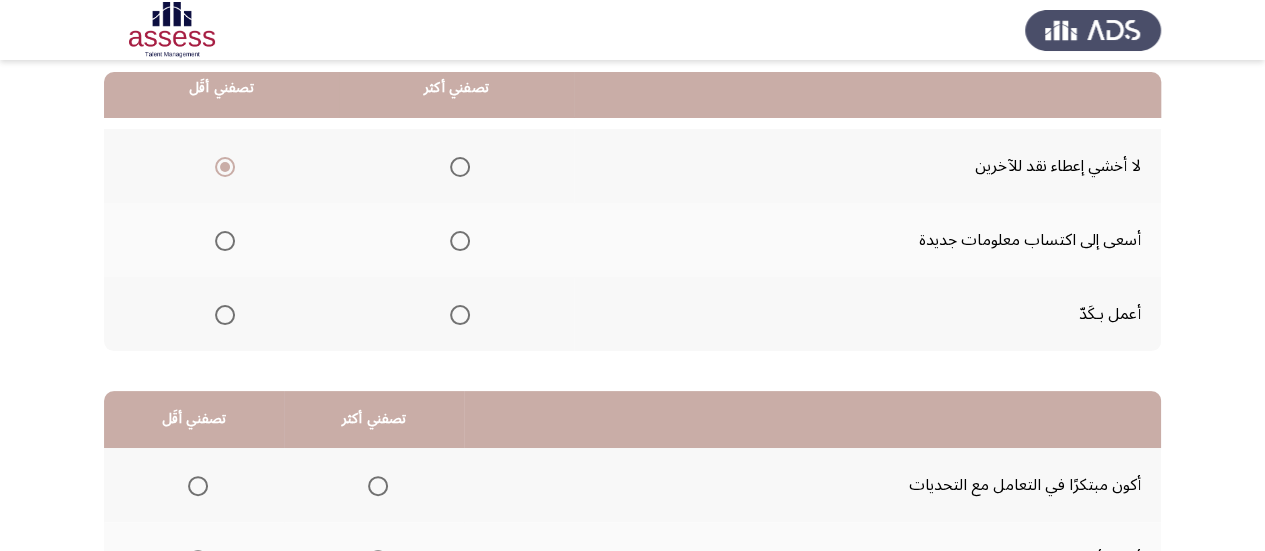 click at bounding box center [460, 315] 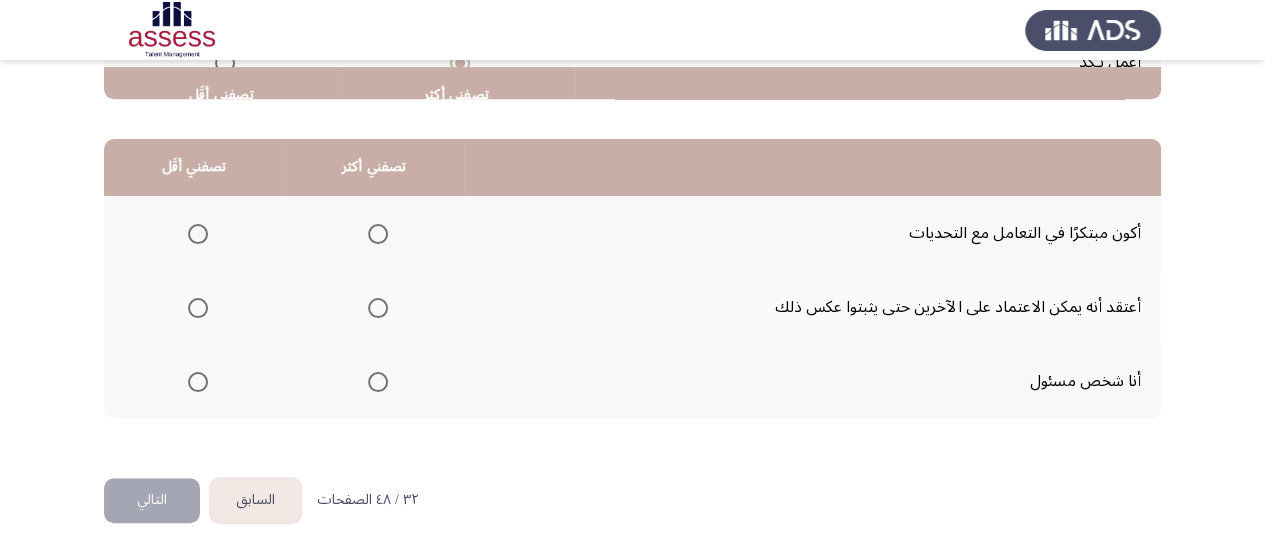 scroll, scrollTop: 458, scrollLeft: 0, axis: vertical 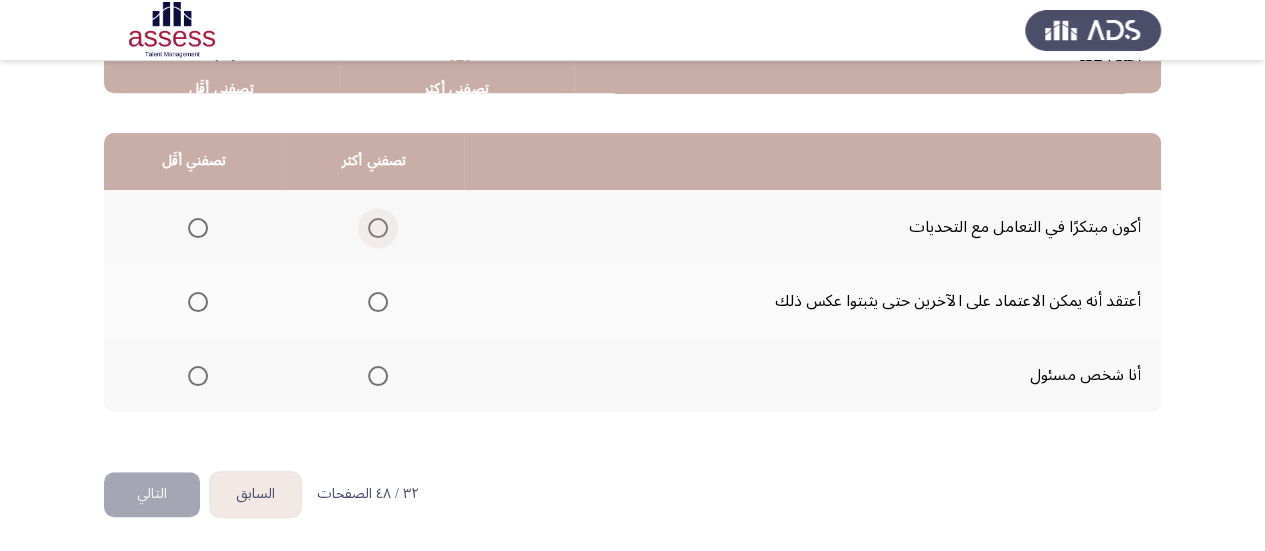 click at bounding box center (378, 228) 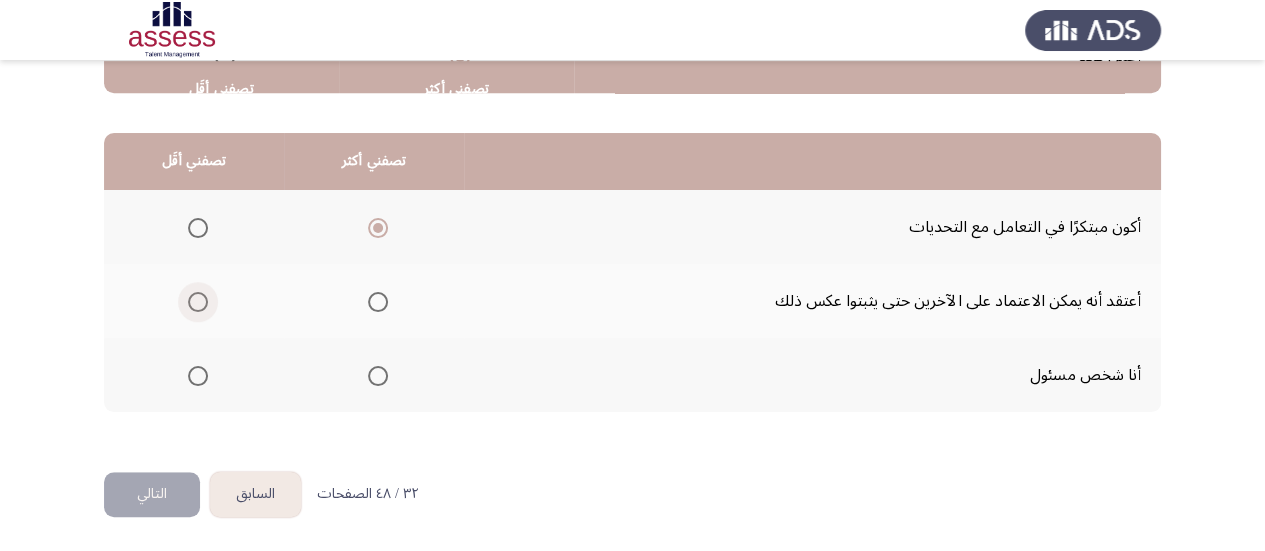 click at bounding box center [198, 302] 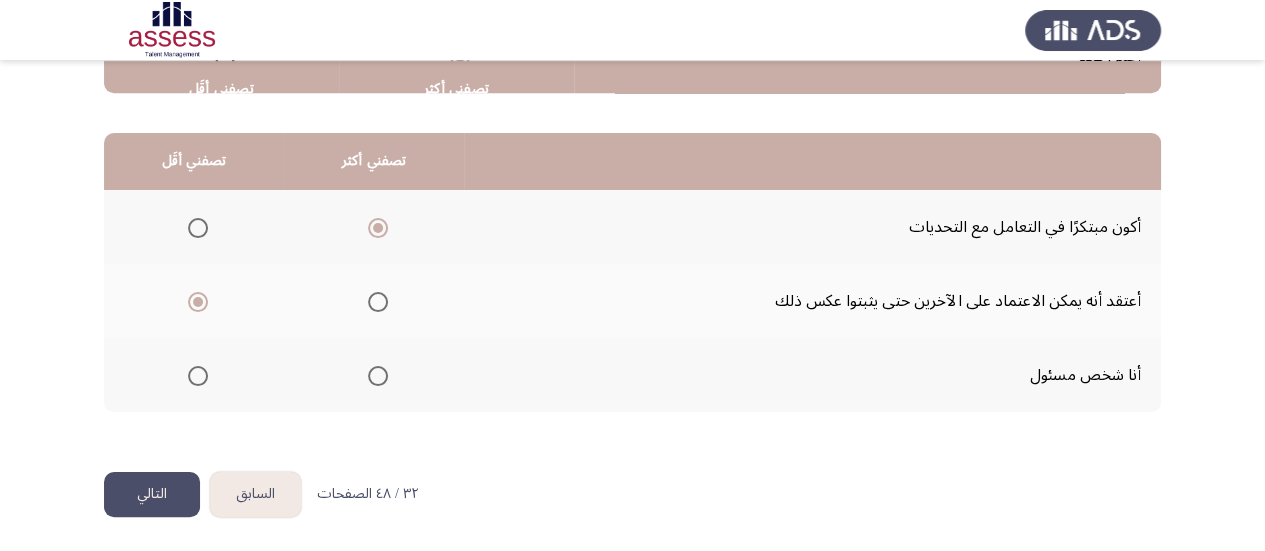 click on "التالي" 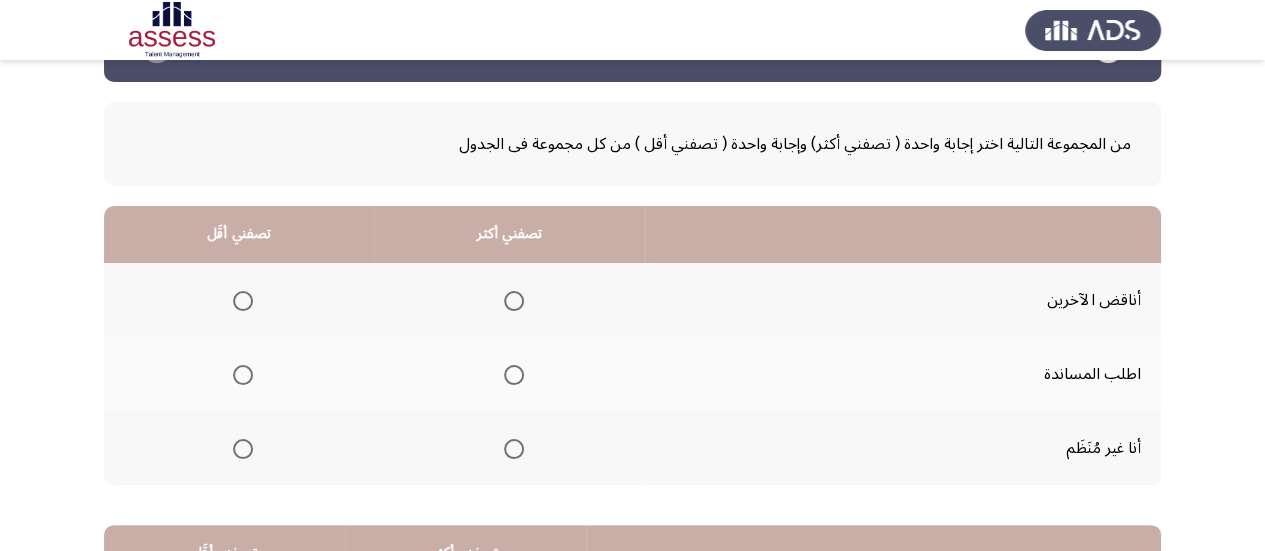scroll, scrollTop: 58, scrollLeft: 0, axis: vertical 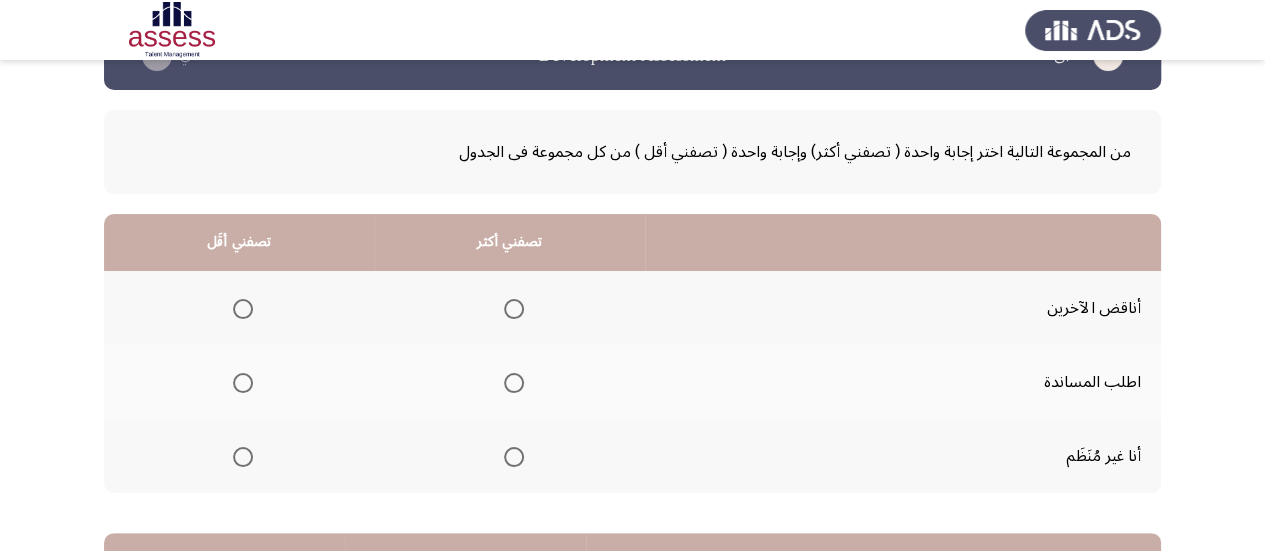 click at bounding box center [514, 383] 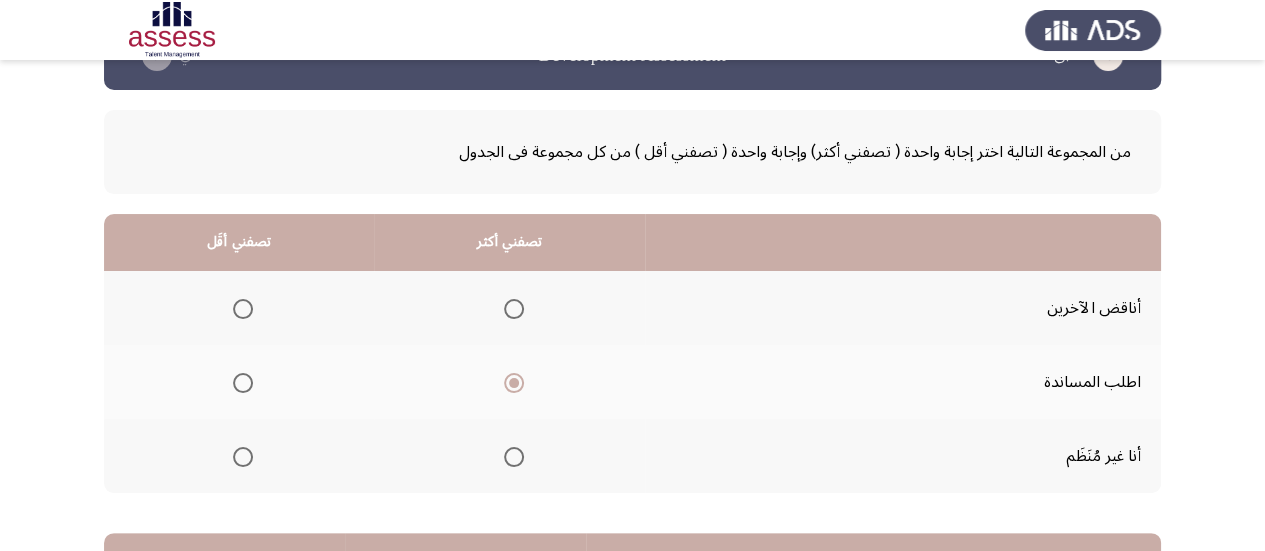 click 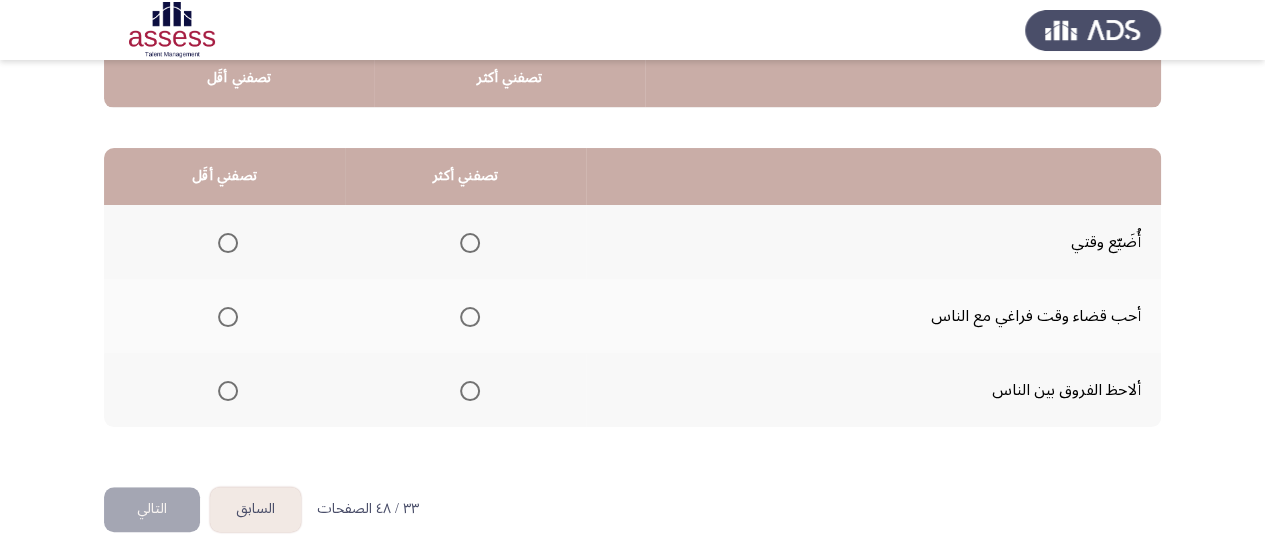 scroll, scrollTop: 458, scrollLeft: 0, axis: vertical 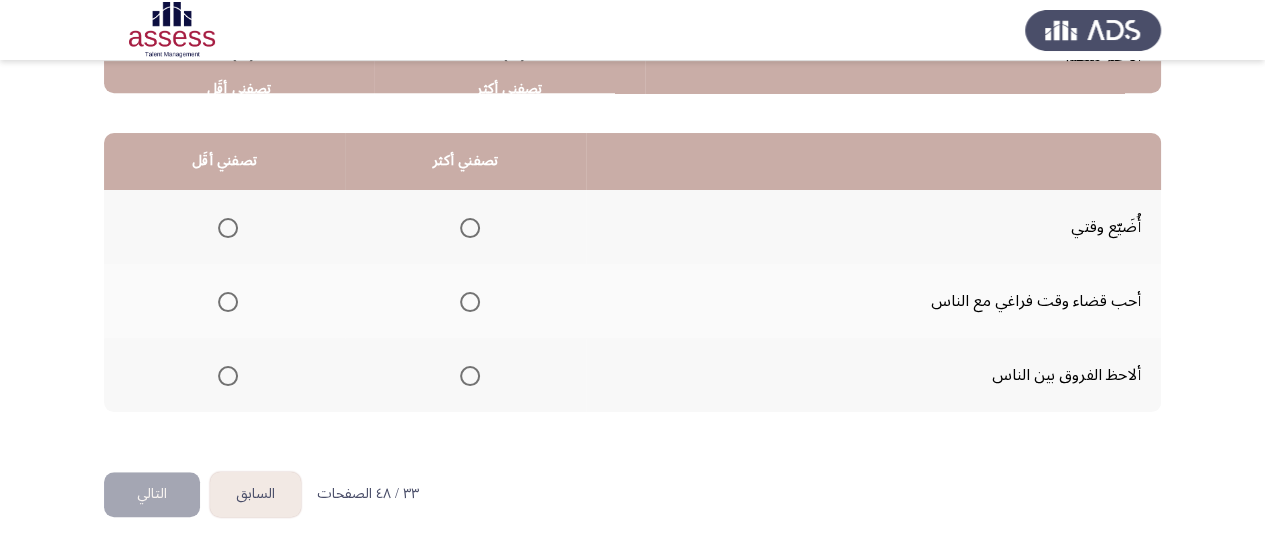 click at bounding box center [228, 228] 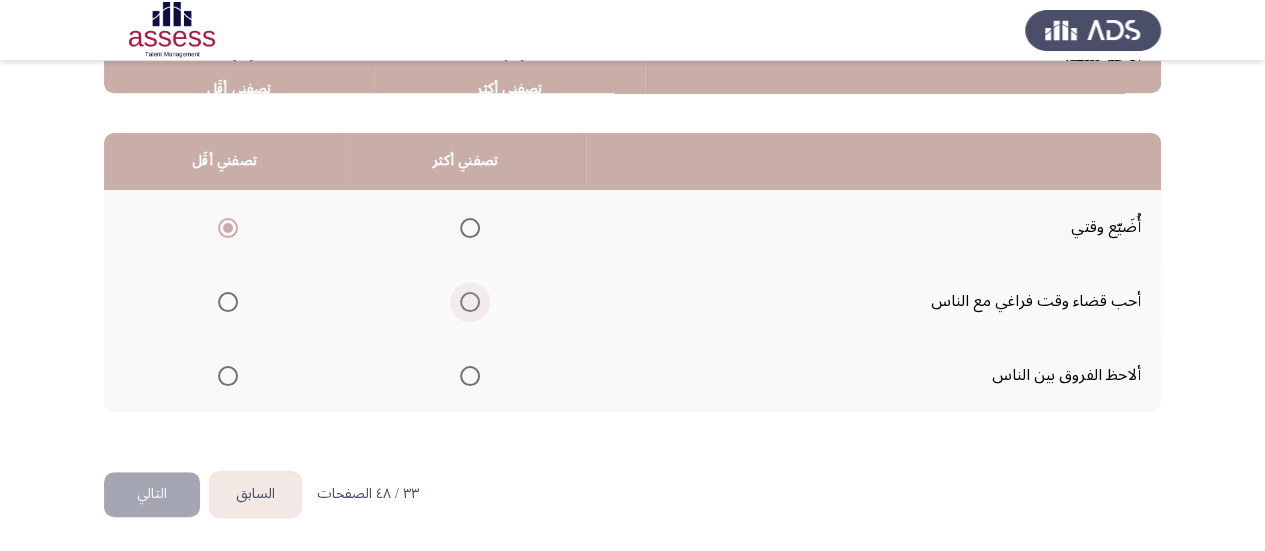 click at bounding box center [466, 302] 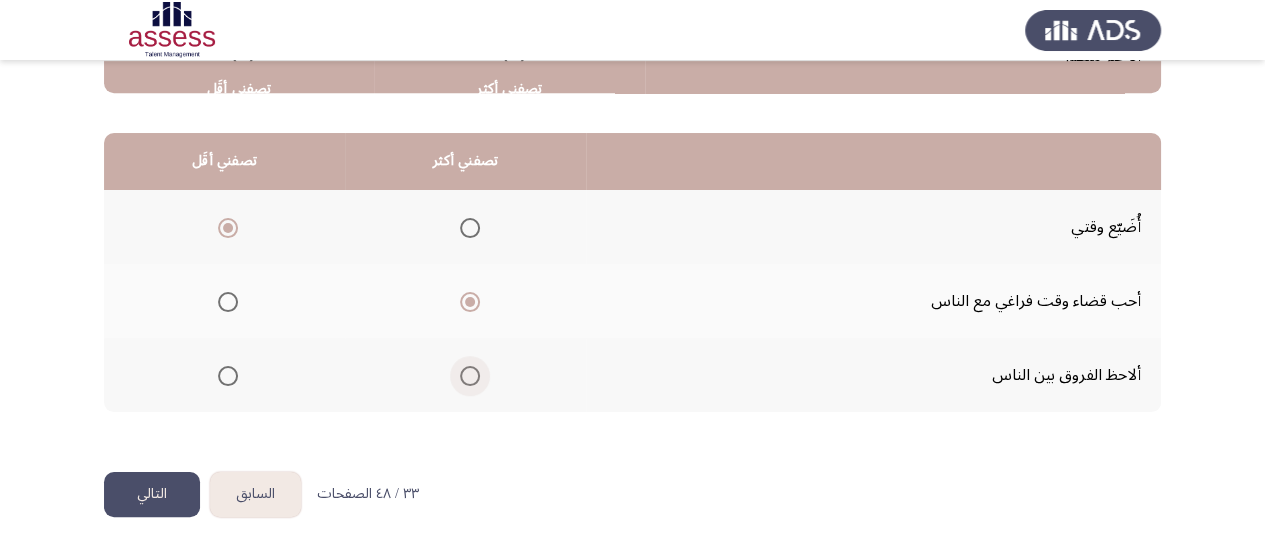 click at bounding box center (470, 376) 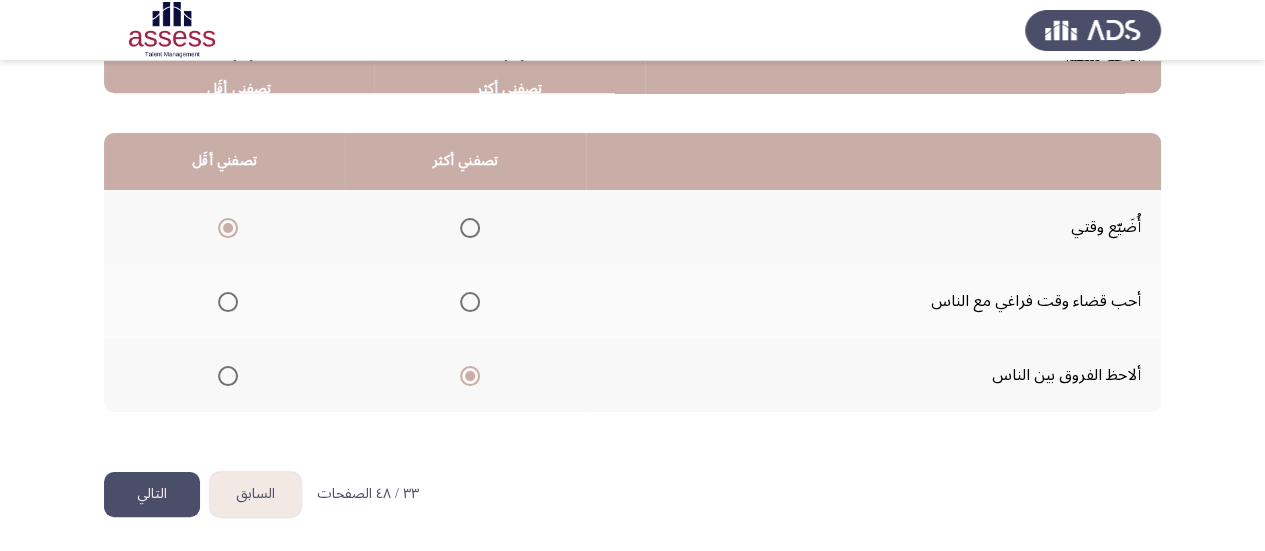 click on "التالي" 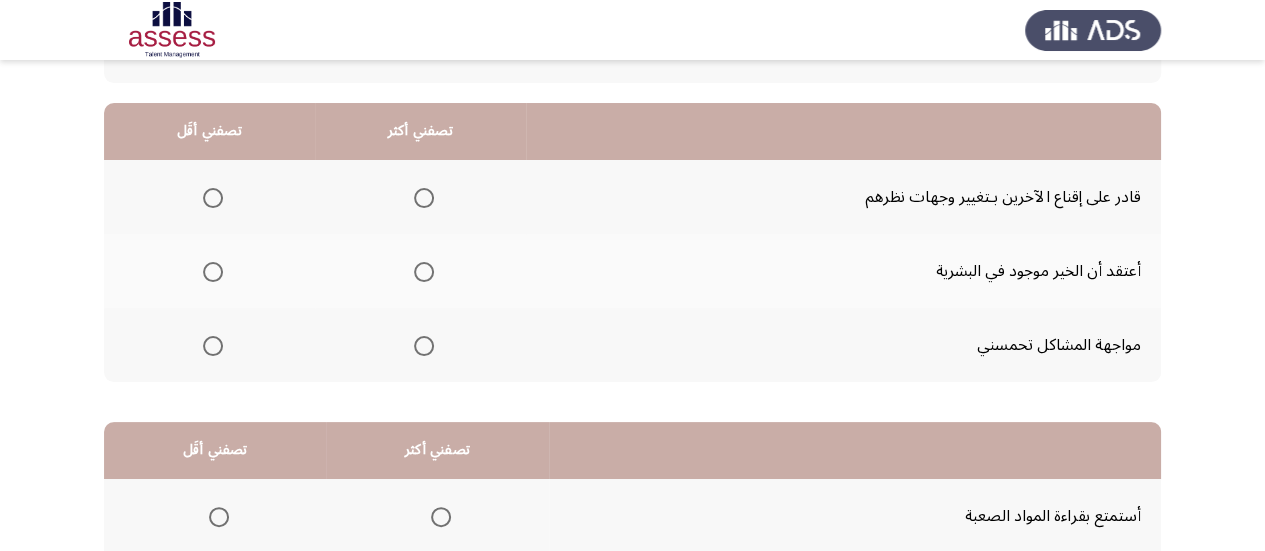 scroll, scrollTop: 200, scrollLeft: 0, axis: vertical 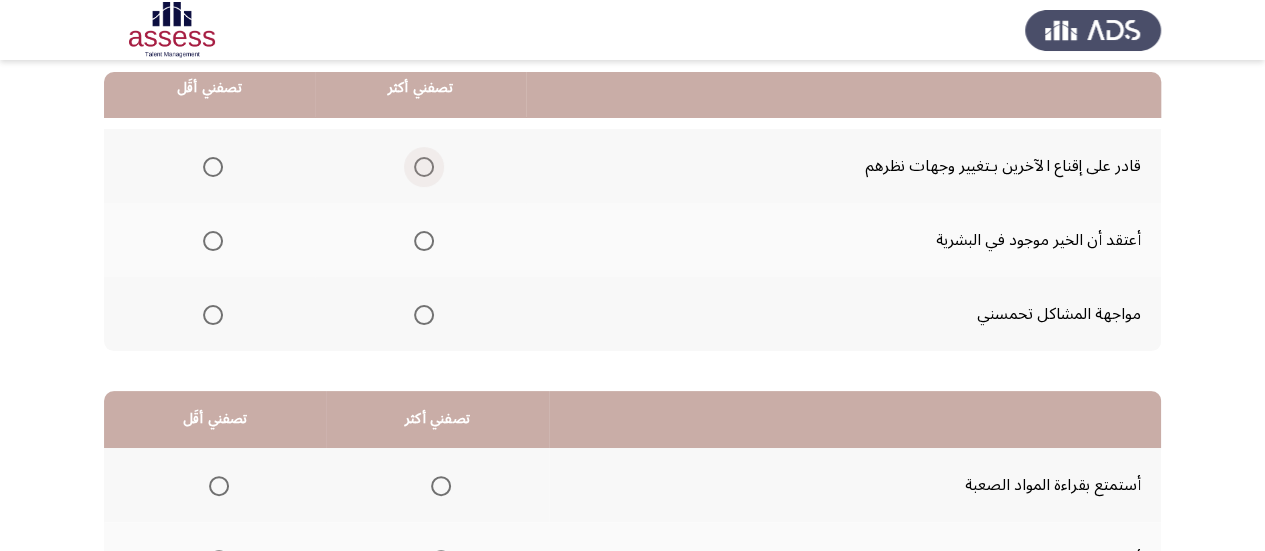 click at bounding box center [424, 167] 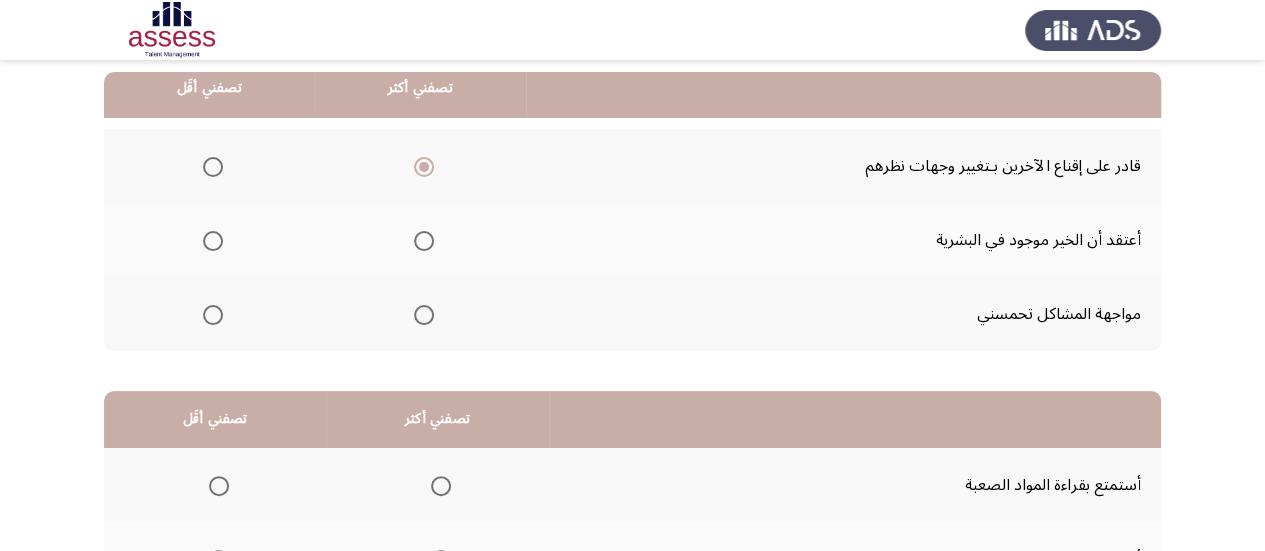 click at bounding box center [213, 315] 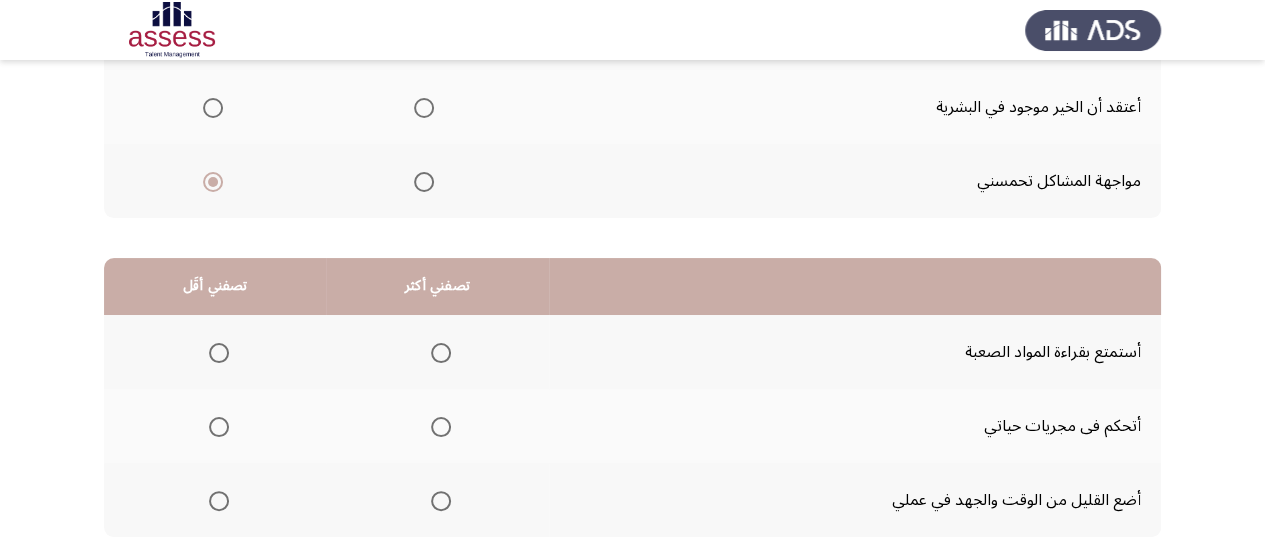 scroll, scrollTop: 458, scrollLeft: 0, axis: vertical 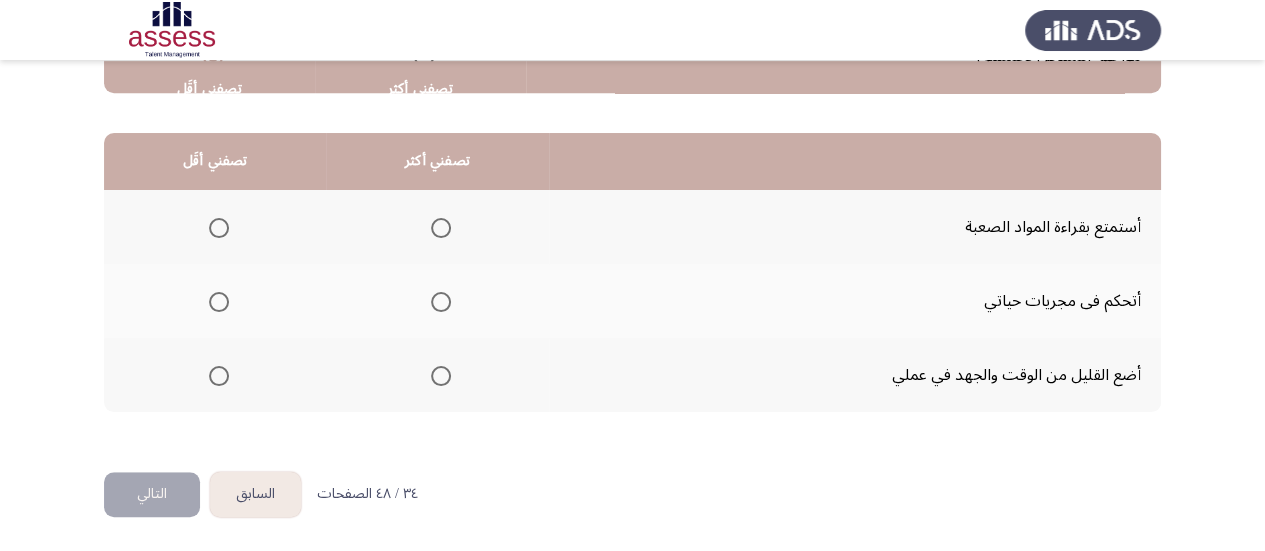 click at bounding box center [441, 228] 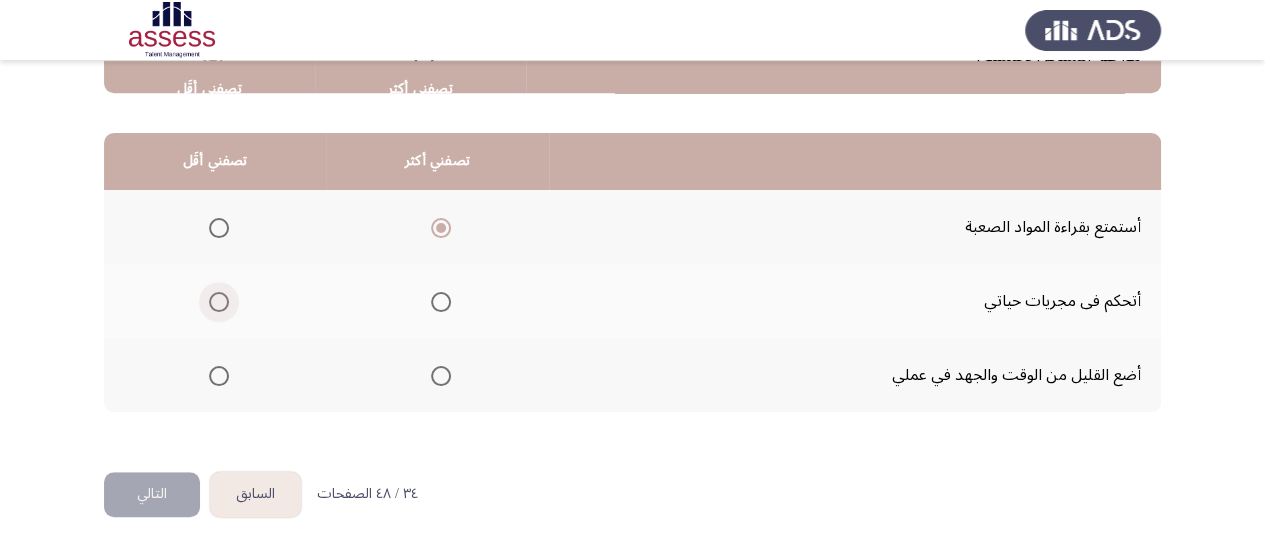 click at bounding box center (219, 302) 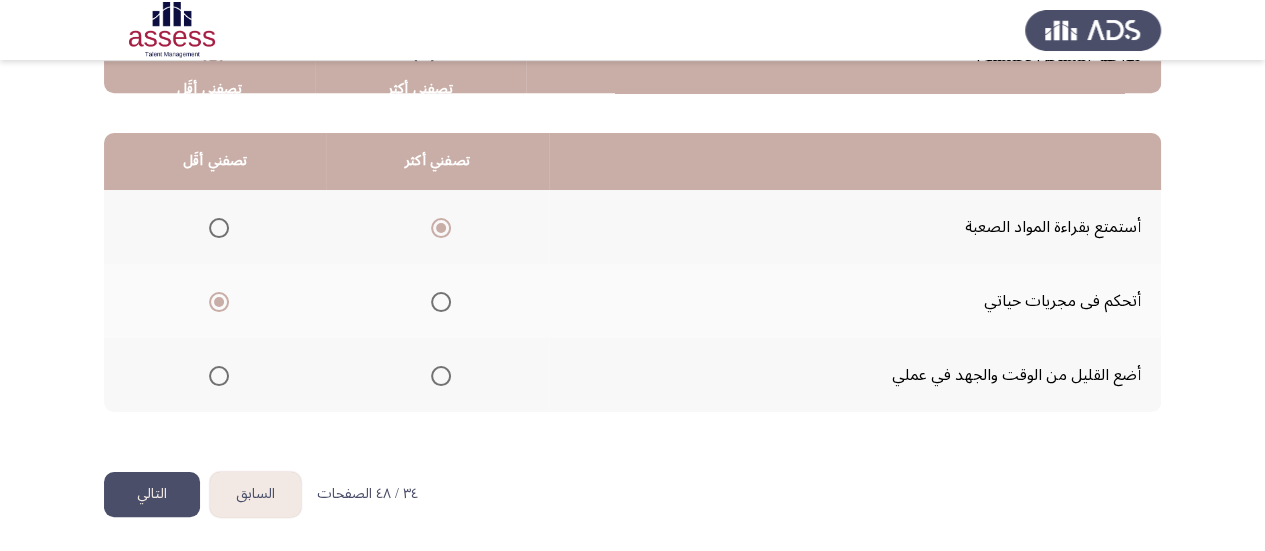 click on "التالي" 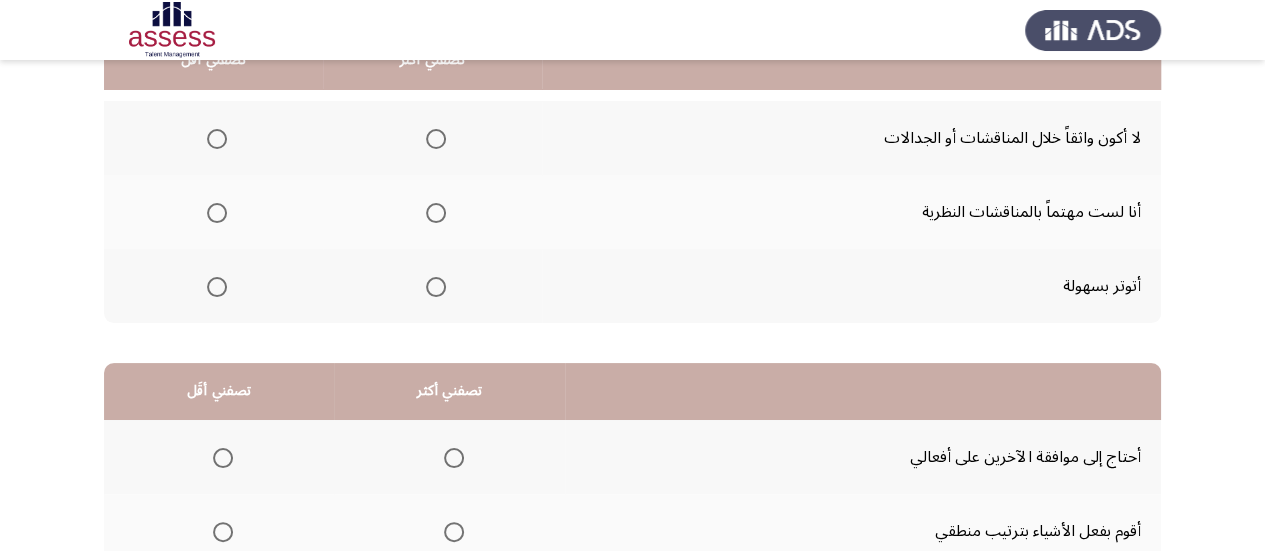 scroll, scrollTop: 200, scrollLeft: 0, axis: vertical 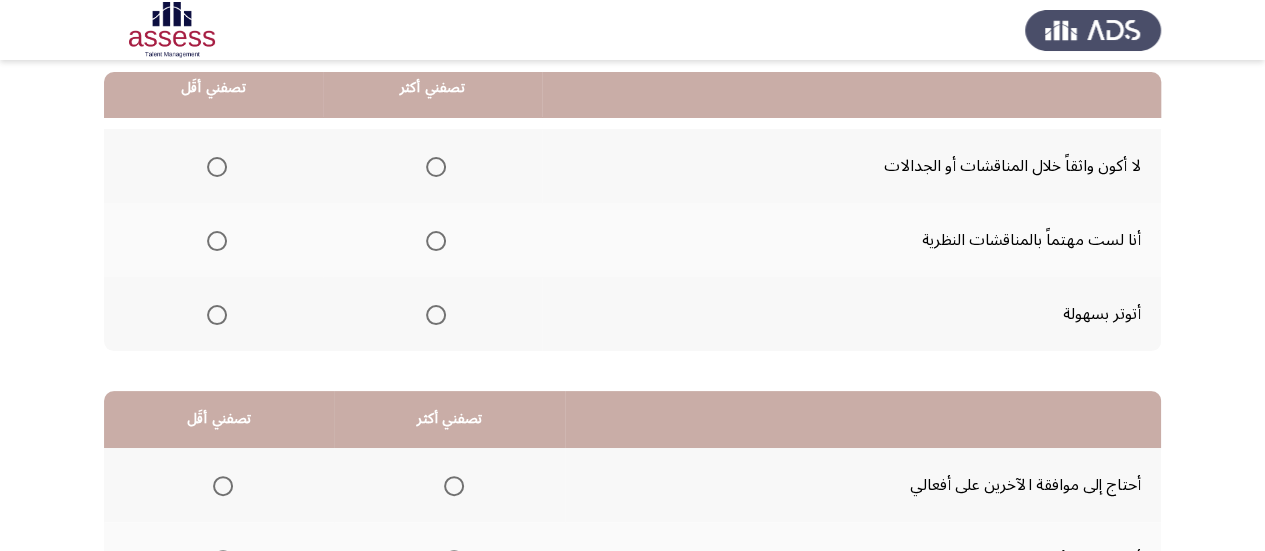 click at bounding box center (436, 167) 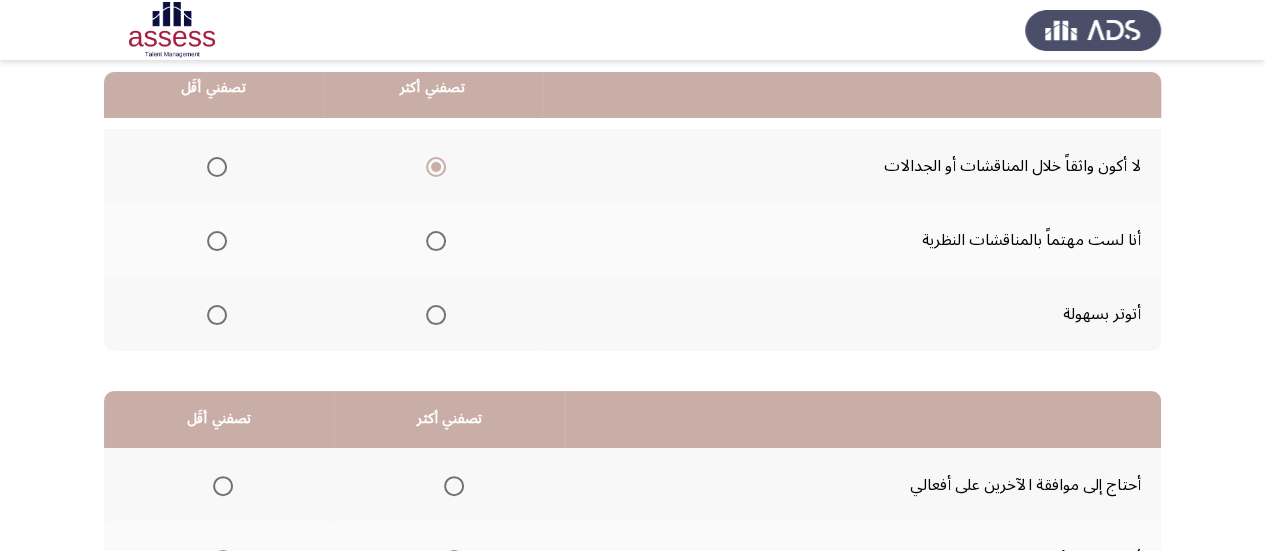 click at bounding box center (213, 315) 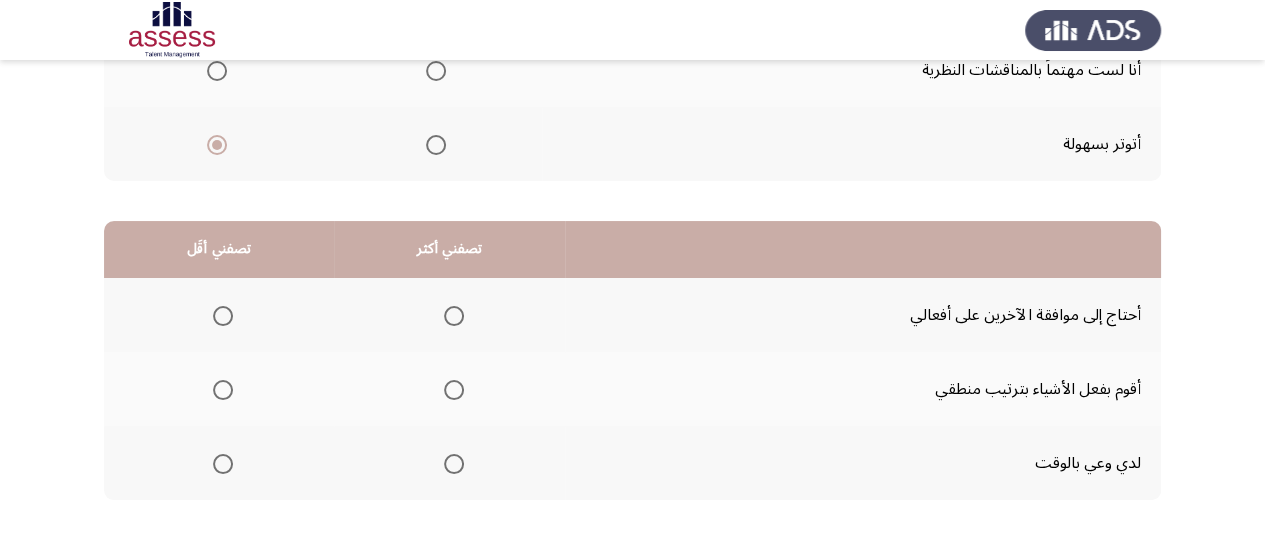 scroll, scrollTop: 400, scrollLeft: 0, axis: vertical 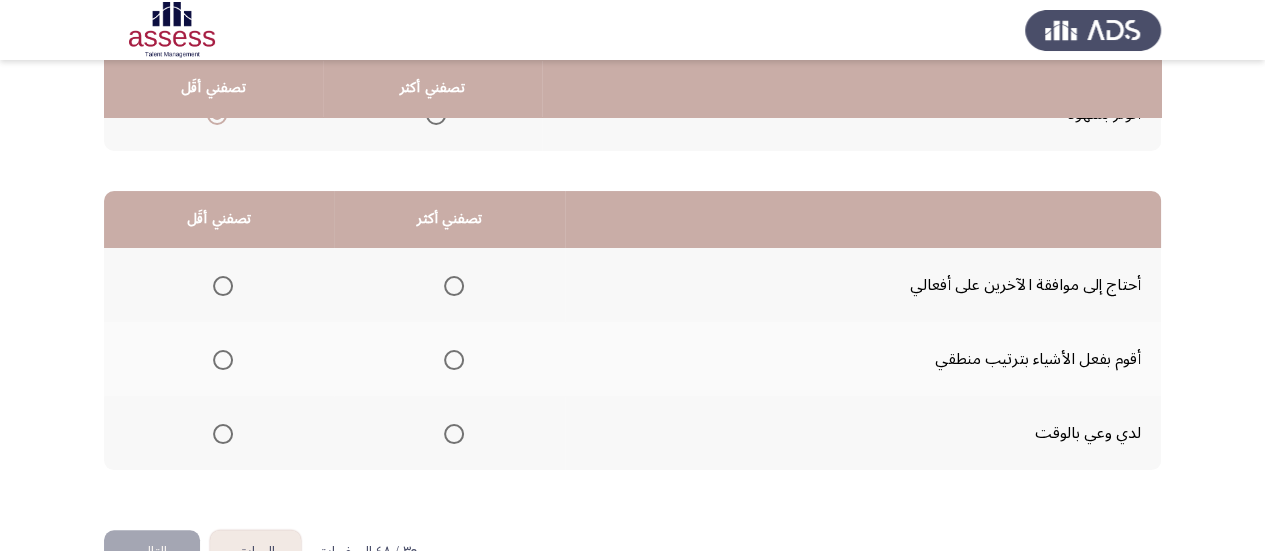 click at bounding box center [454, 286] 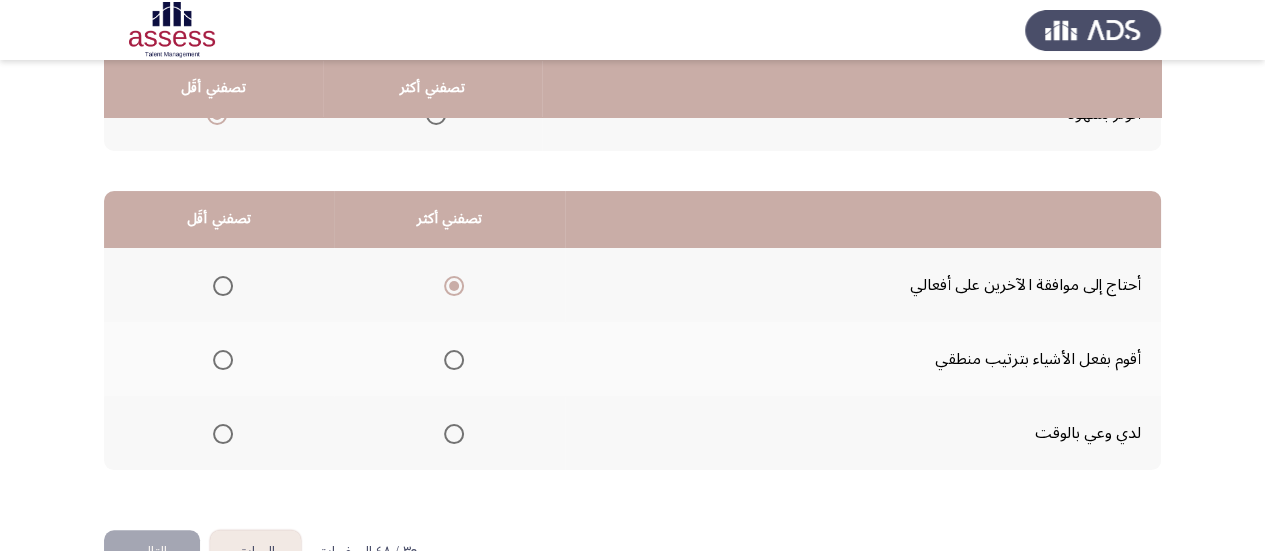 click at bounding box center (223, 434) 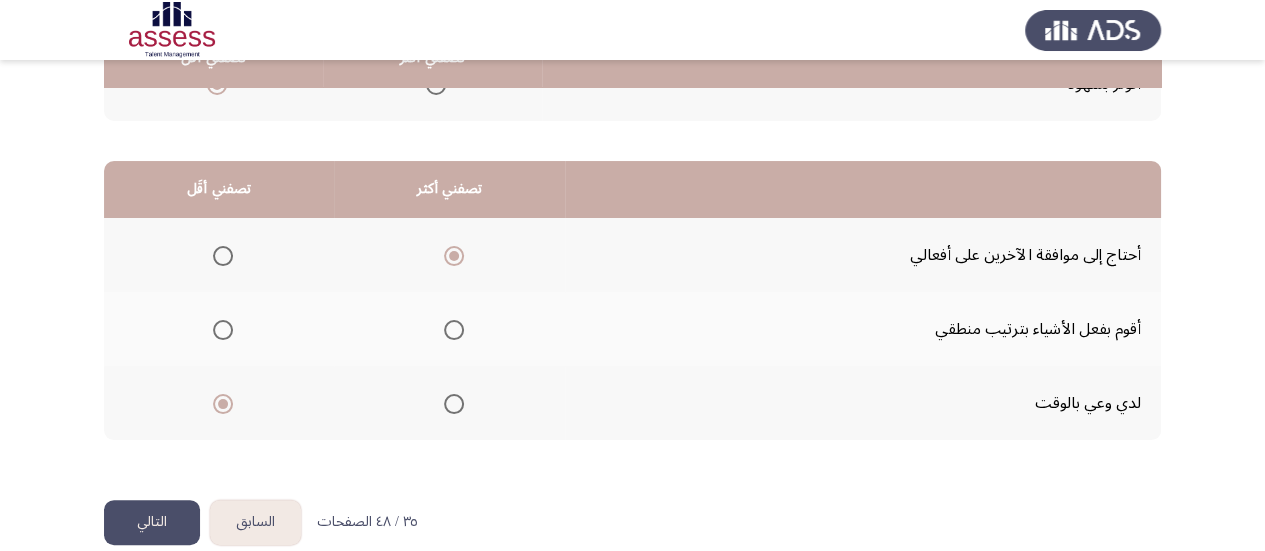 scroll, scrollTop: 458, scrollLeft: 0, axis: vertical 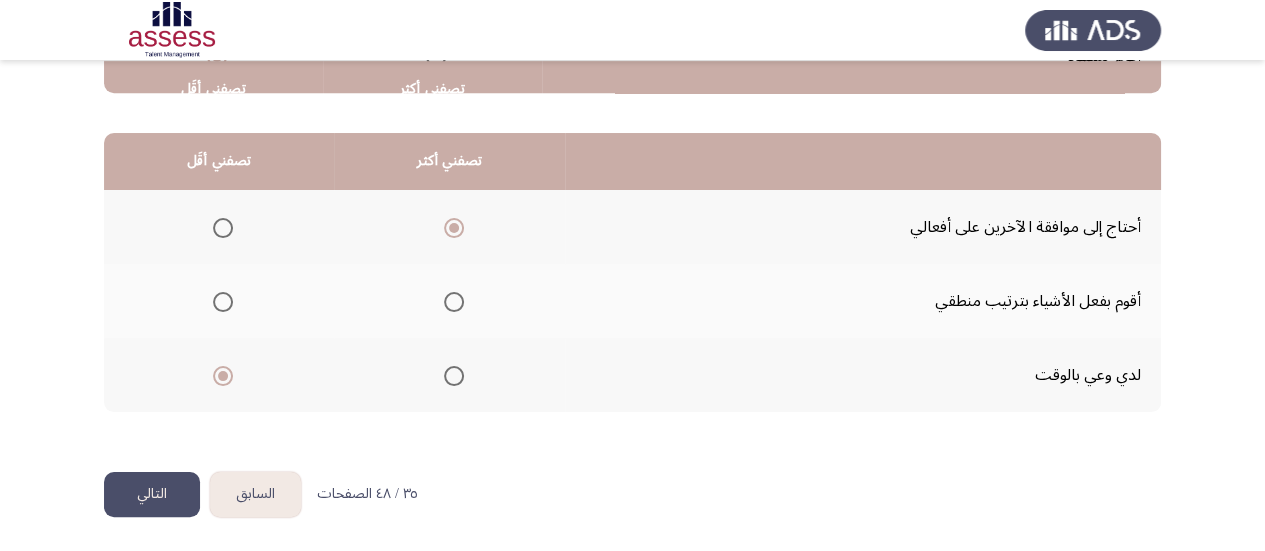click on "التالي" 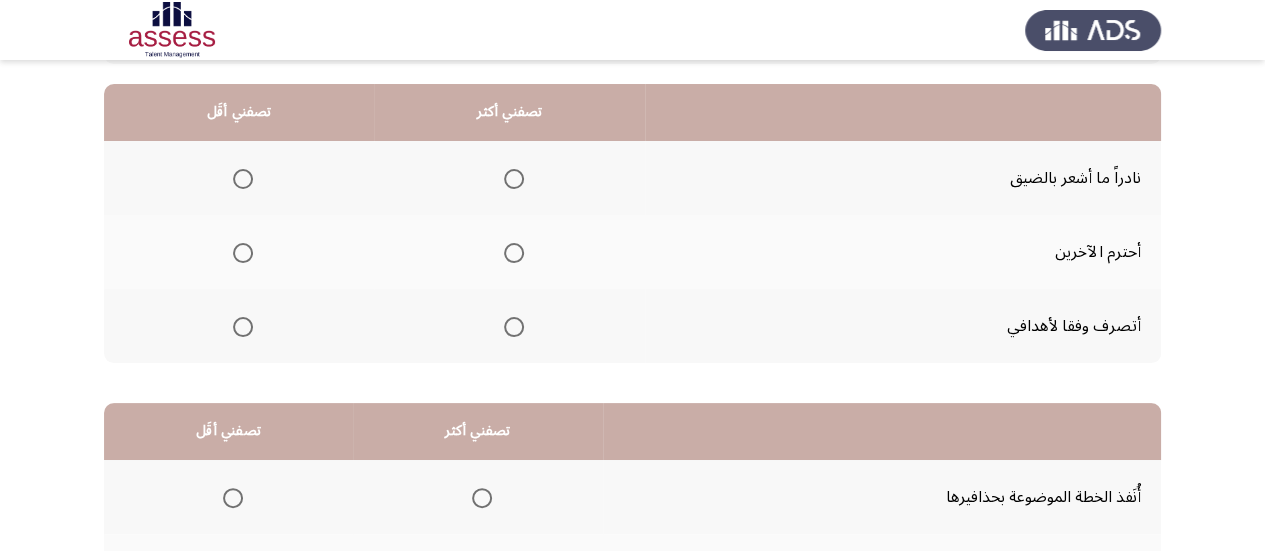 scroll, scrollTop: 158, scrollLeft: 0, axis: vertical 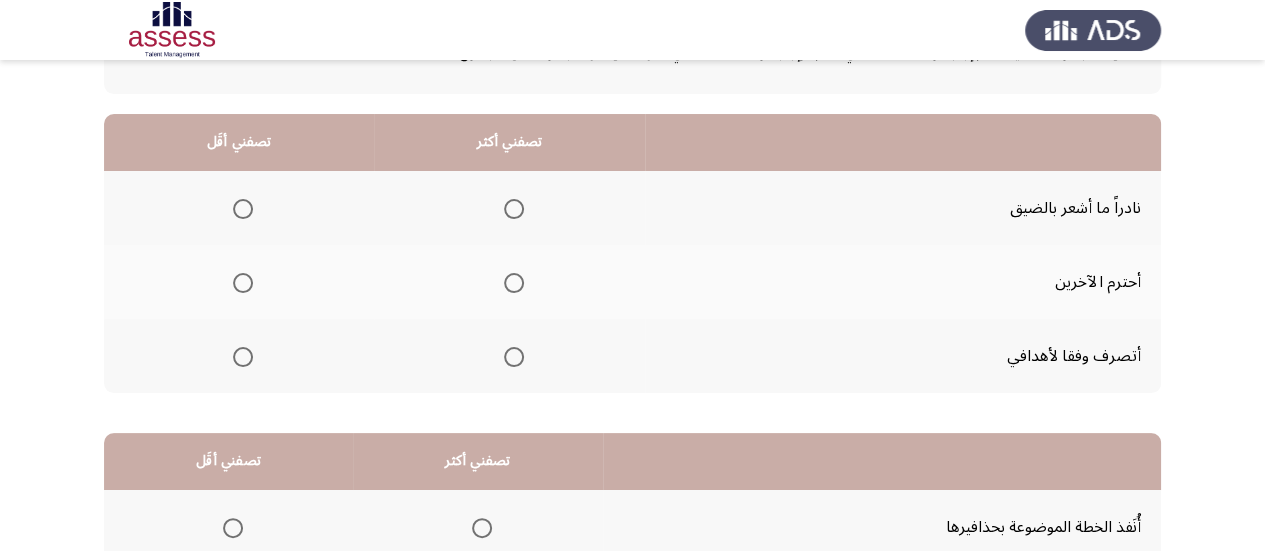 click at bounding box center [514, 209] 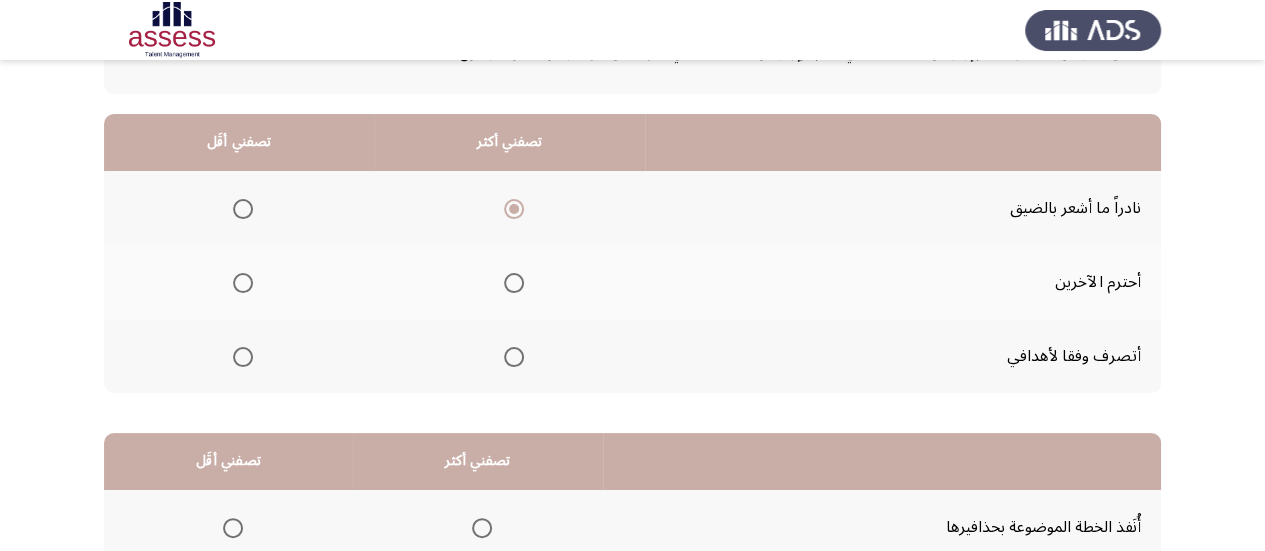 click at bounding box center [239, 283] 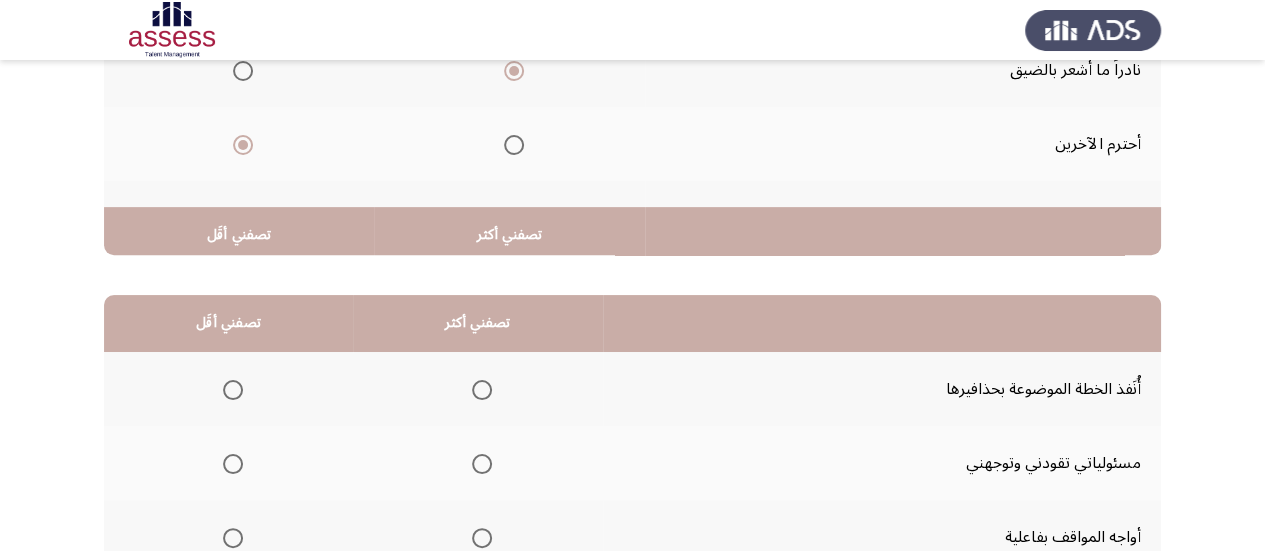 scroll, scrollTop: 458, scrollLeft: 0, axis: vertical 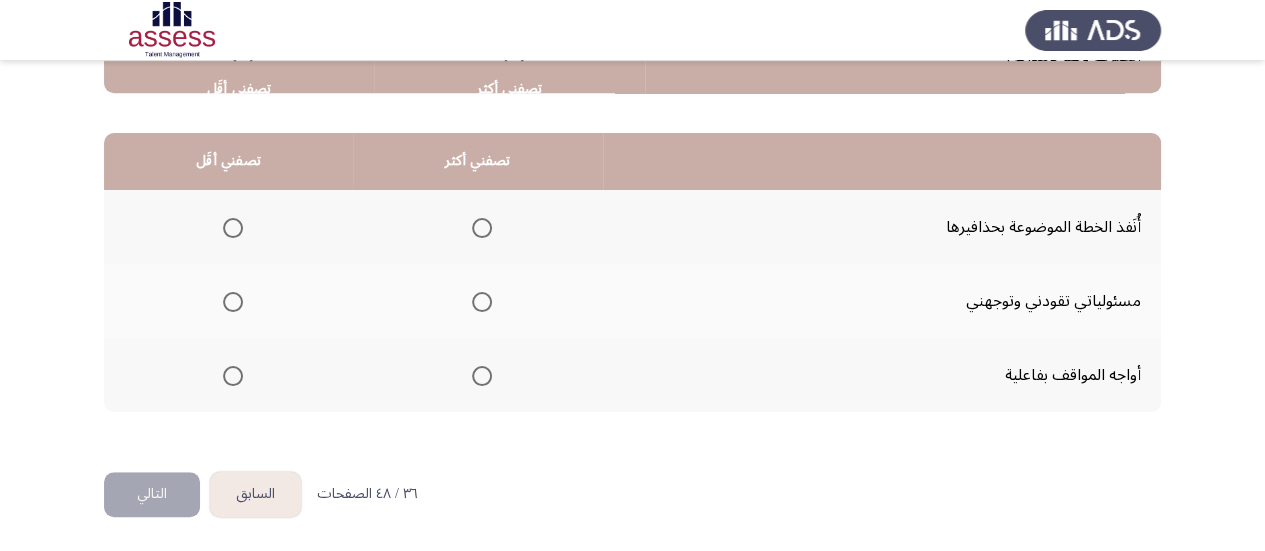 click at bounding box center (482, 228) 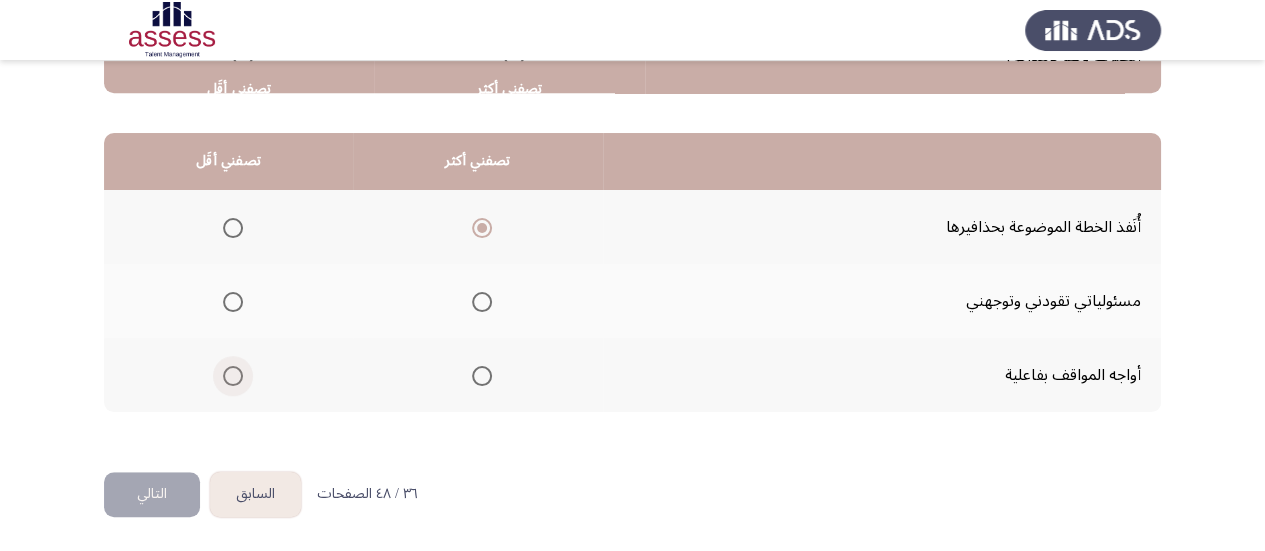 click at bounding box center [233, 376] 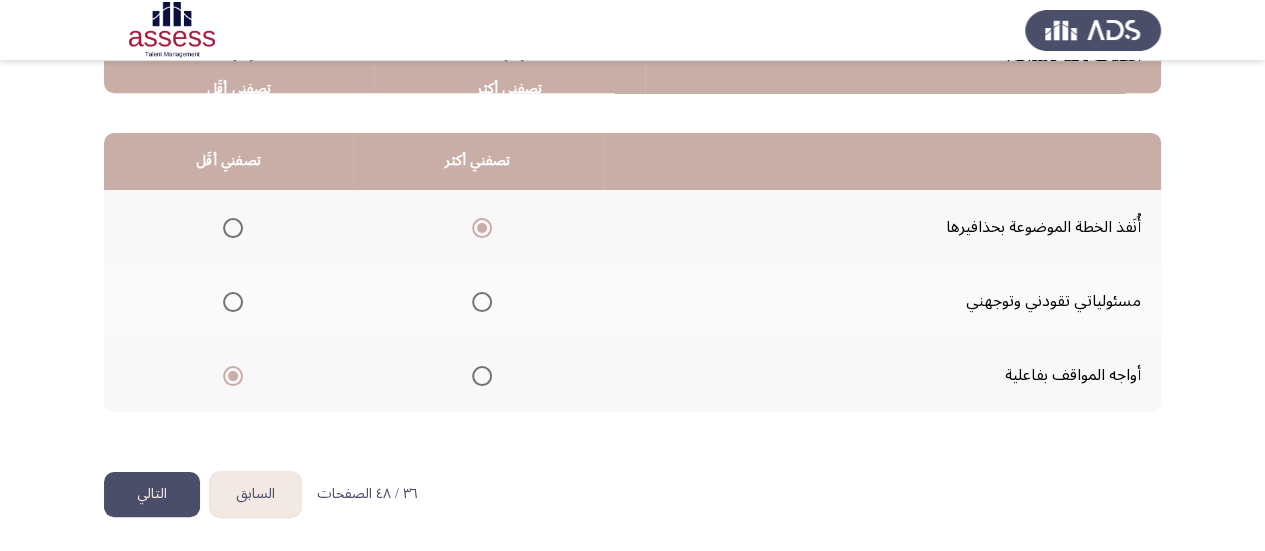 click on "التالي" 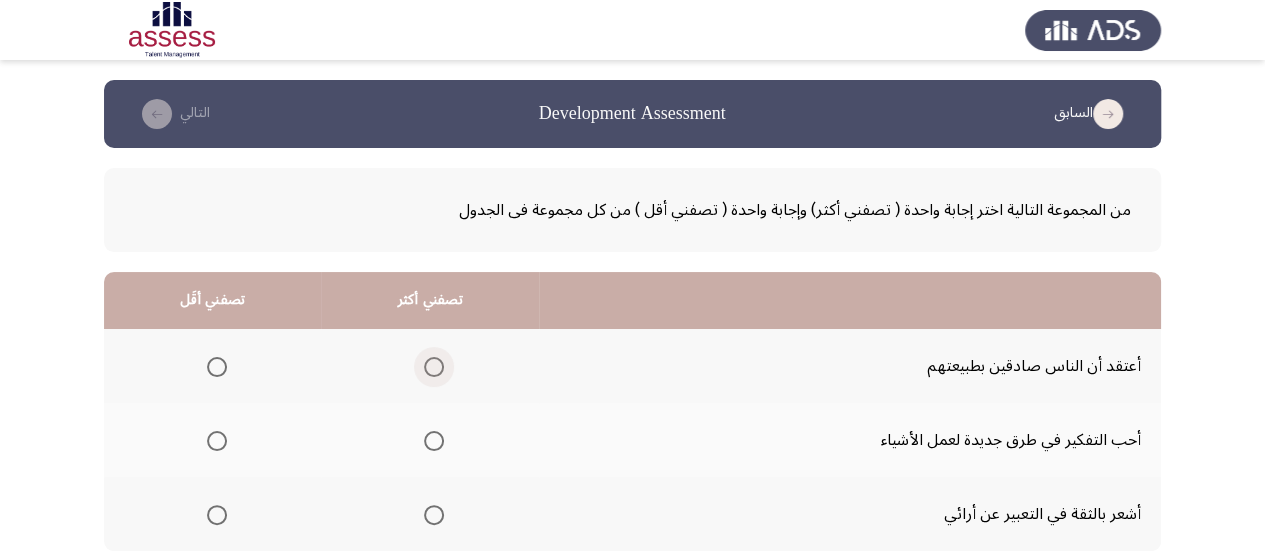 click at bounding box center [434, 367] 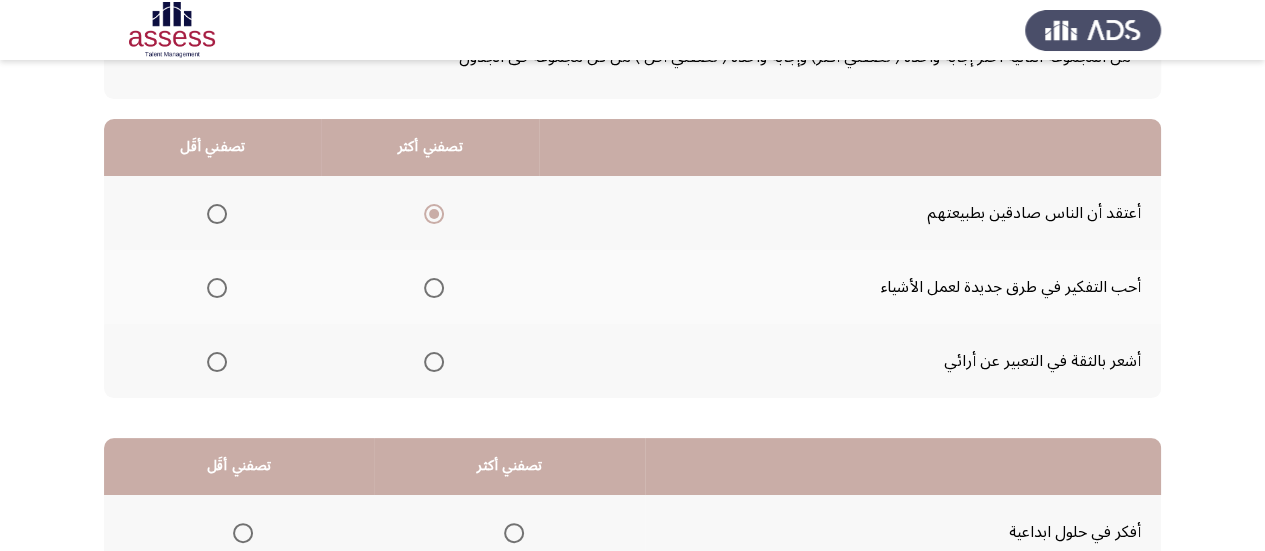 scroll, scrollTop: 200, scrollLeft: 0, axis: vertical 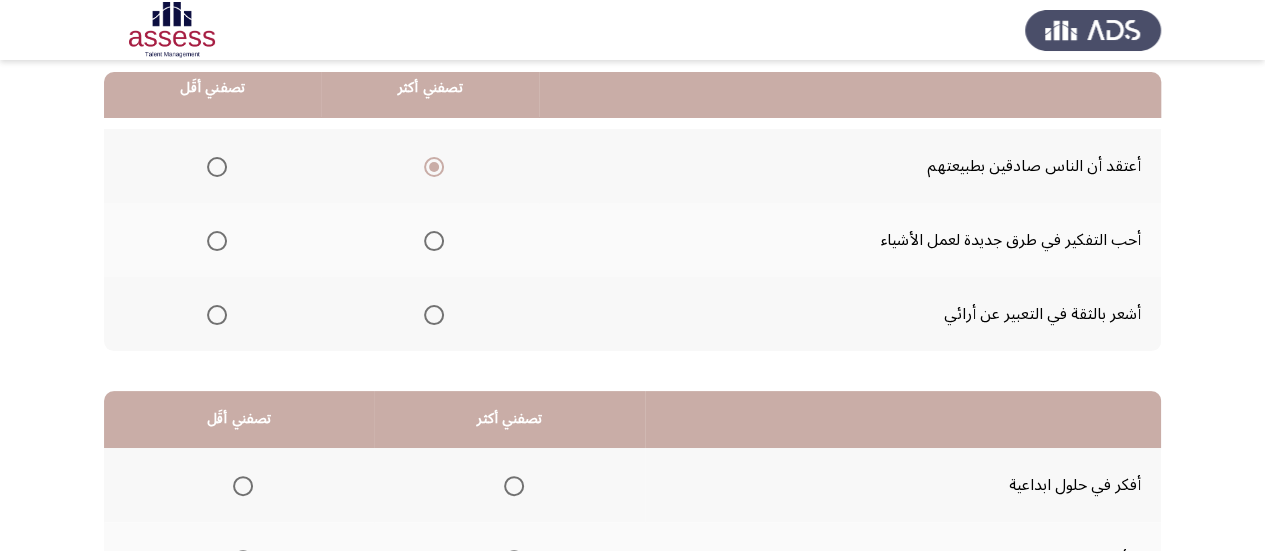 click at bounding box center (217, 315) 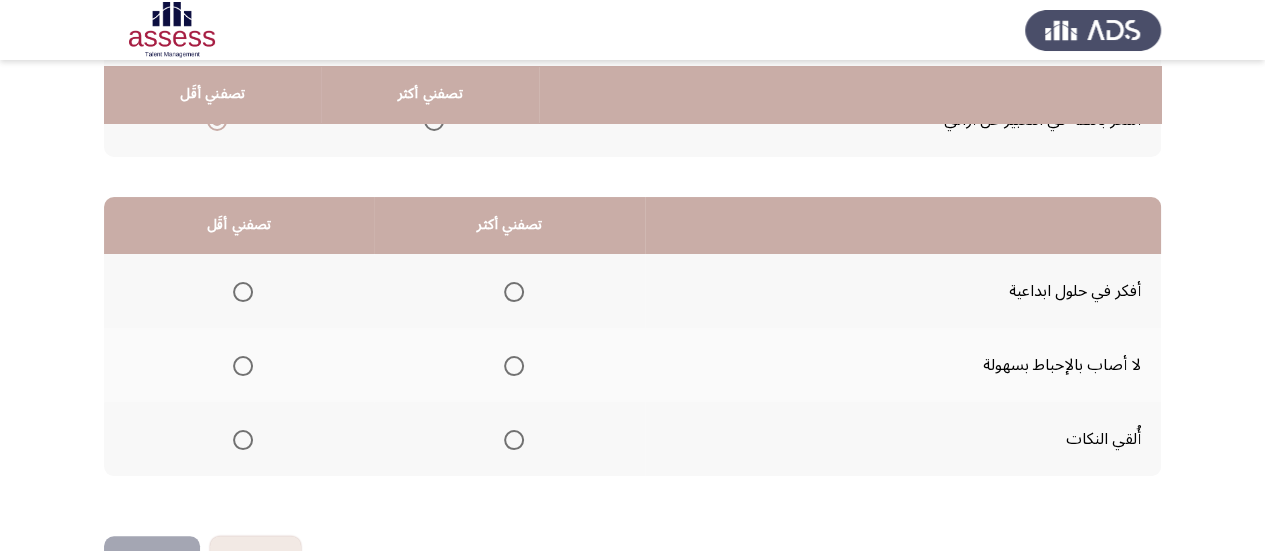 scroll, scrollTop: 400, scrollLeft: 0, axis: vertical 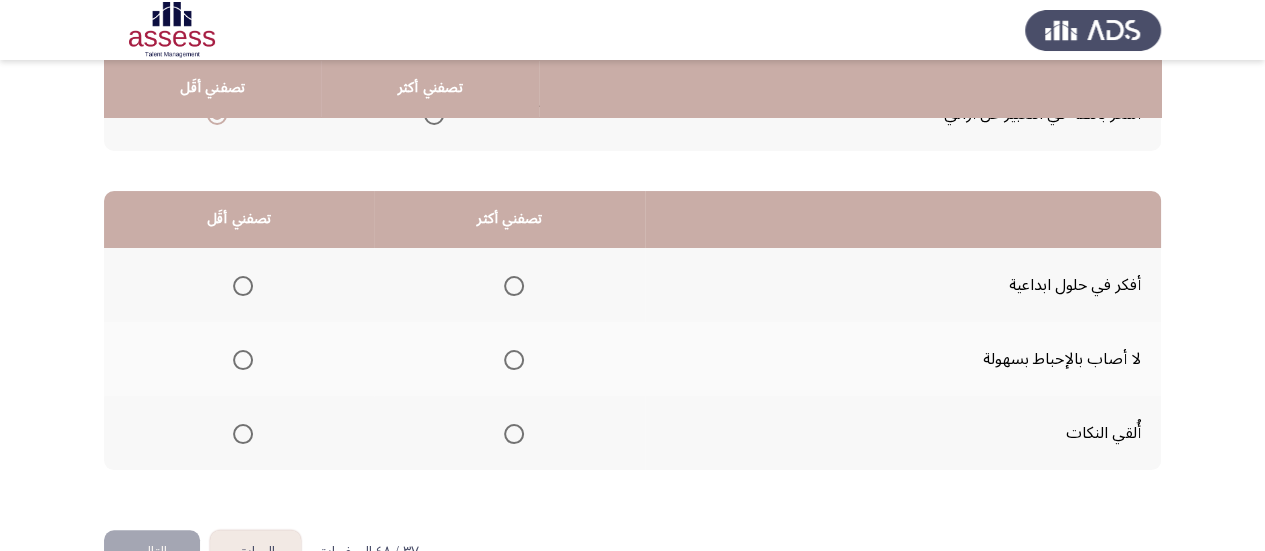click at bounding box center [510, 286] 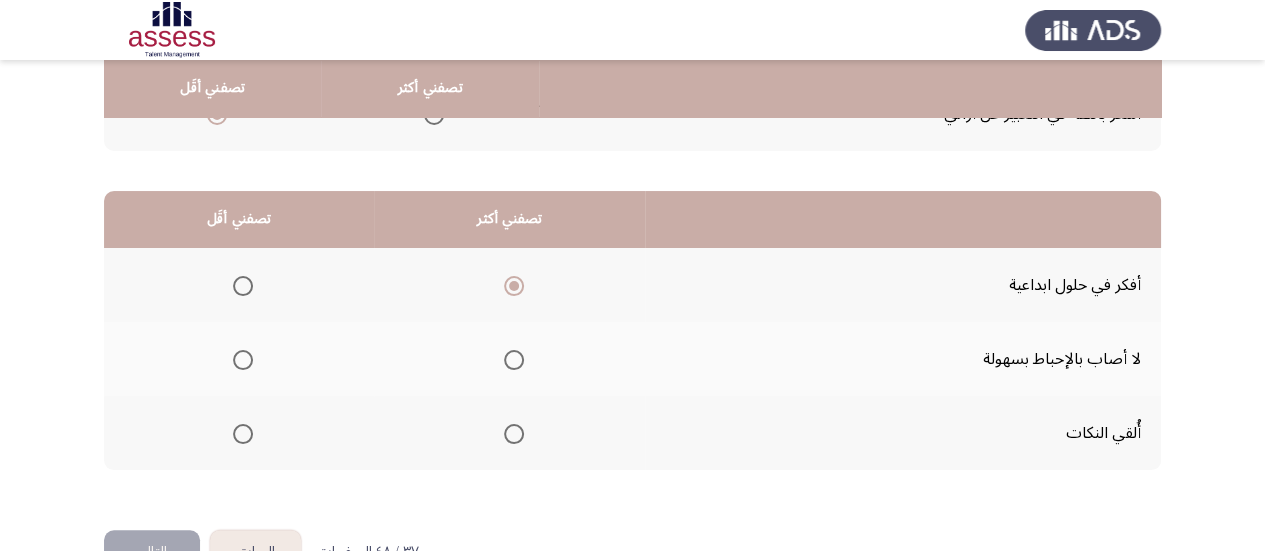 click at bounding box center (243, 434) 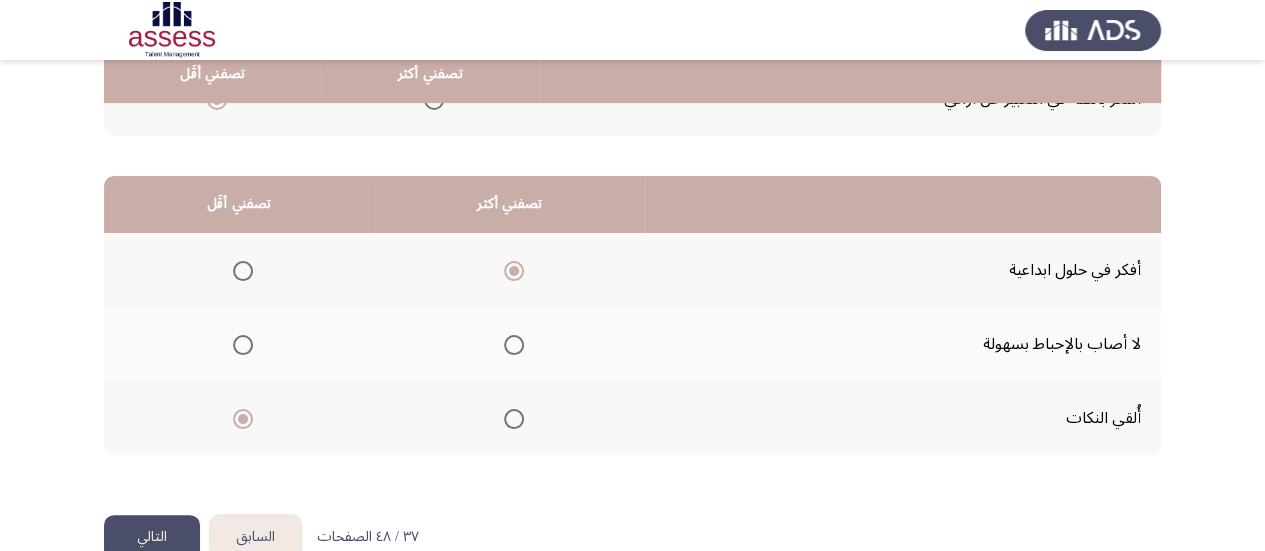 scroll, scrollTop: 458, scrollLeft: 0, axis: vertical 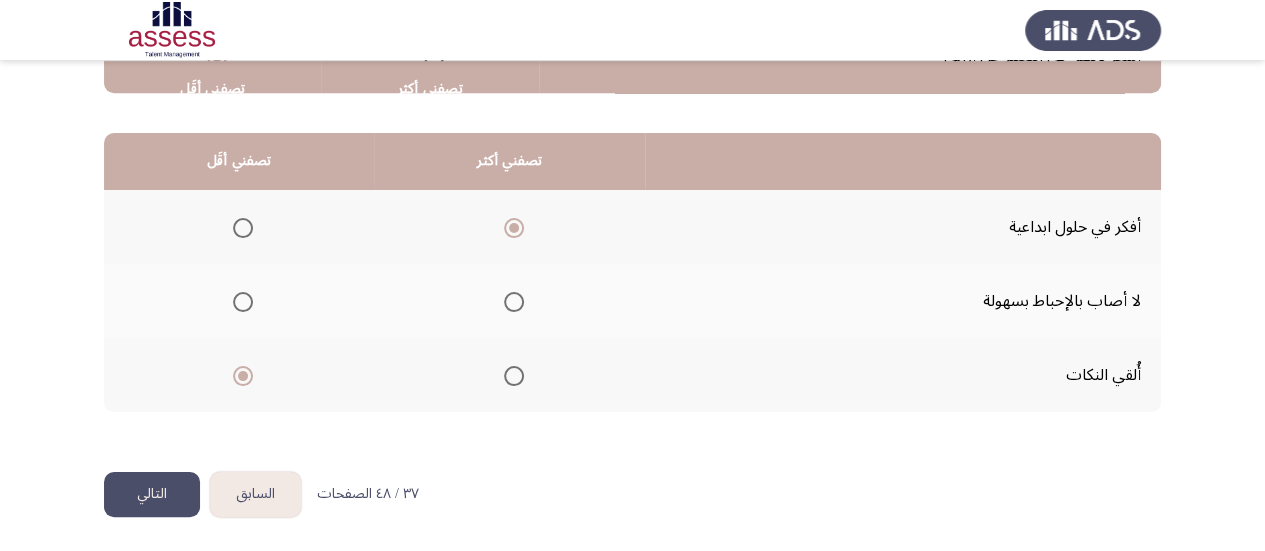 click on "التالي" 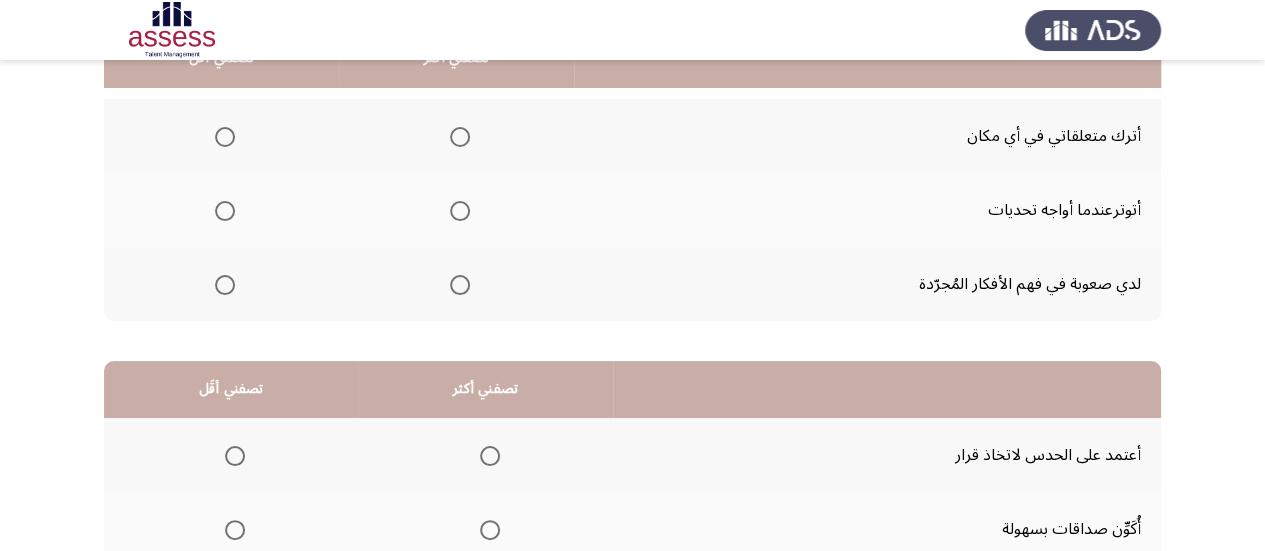 scroll, scrollTop: 200, scrollLeft: 0, axis: vertical 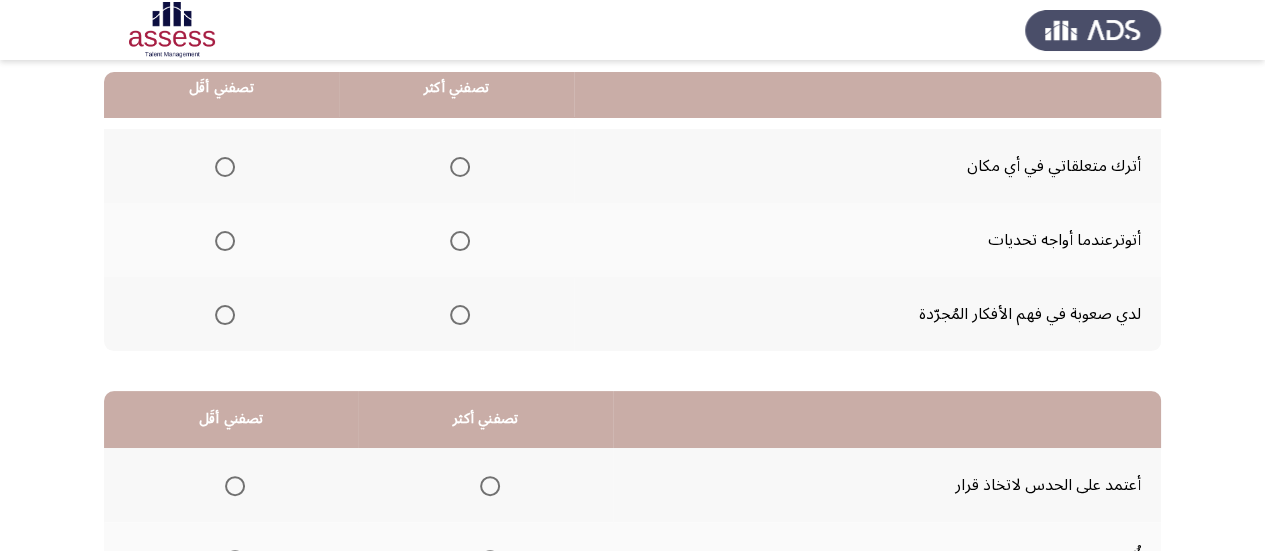 click at bounding box center [460, 167] 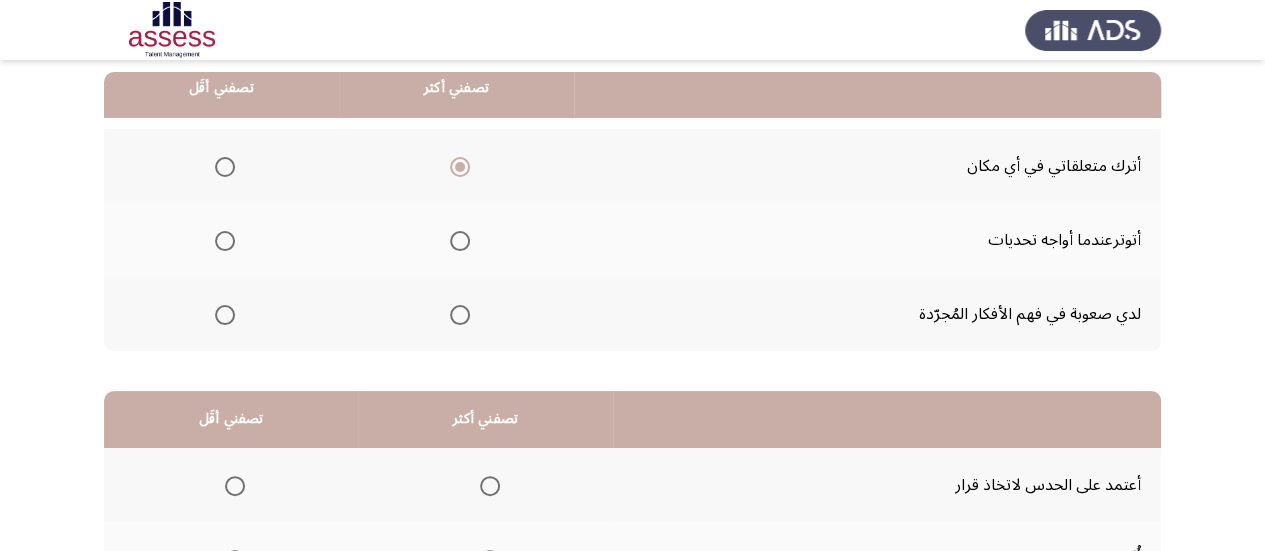 click 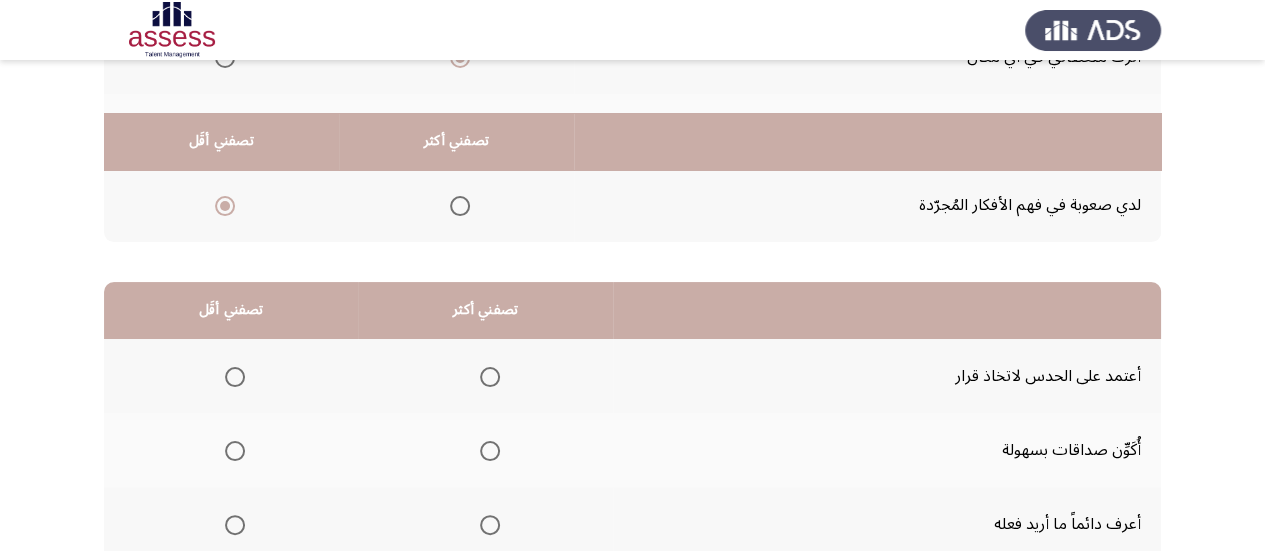 scroll, scrollTop: 458, scrollLeft: 0, axis: vertical 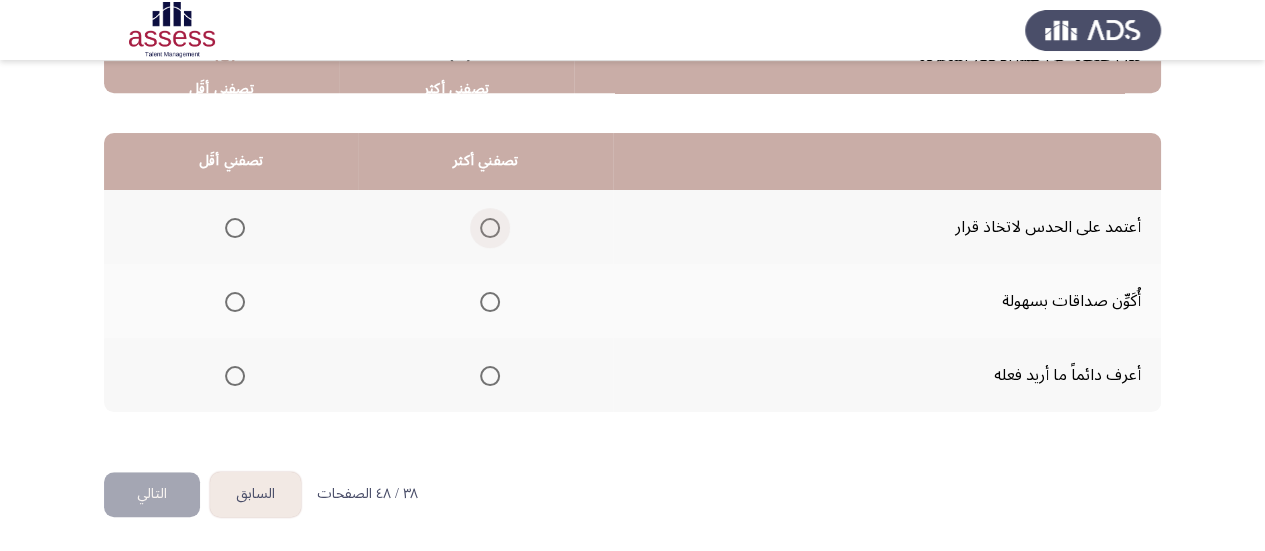 click at bounding box center [490, 228] 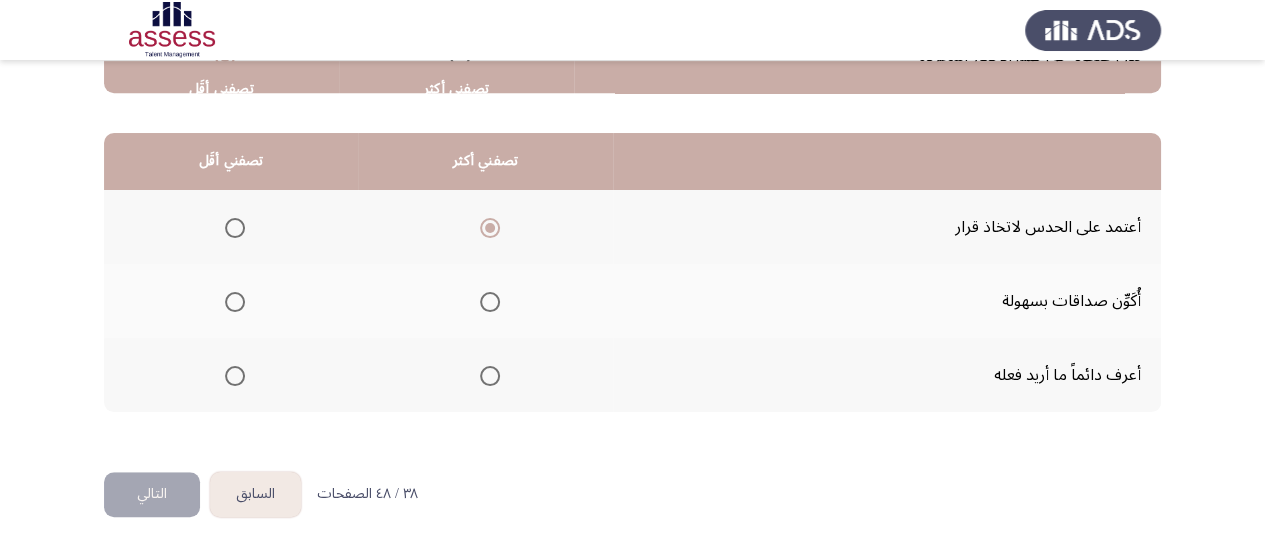 click at bounding box center [235, 376] 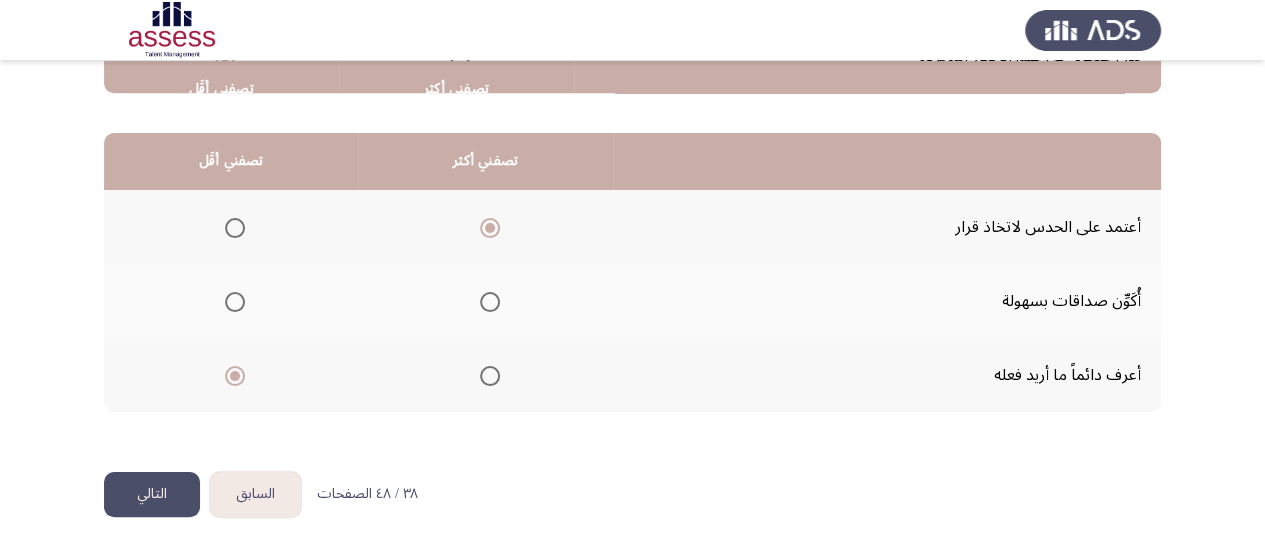 click on "التالي" 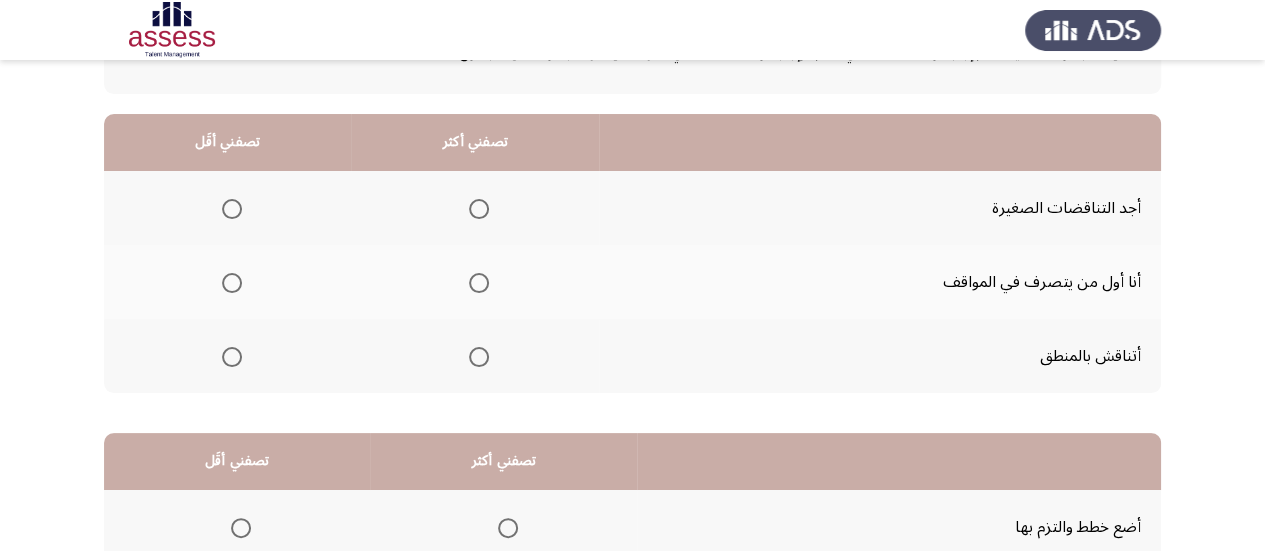 scroll, scrollTop: 58, scrollLeft: 0, axis: vertical 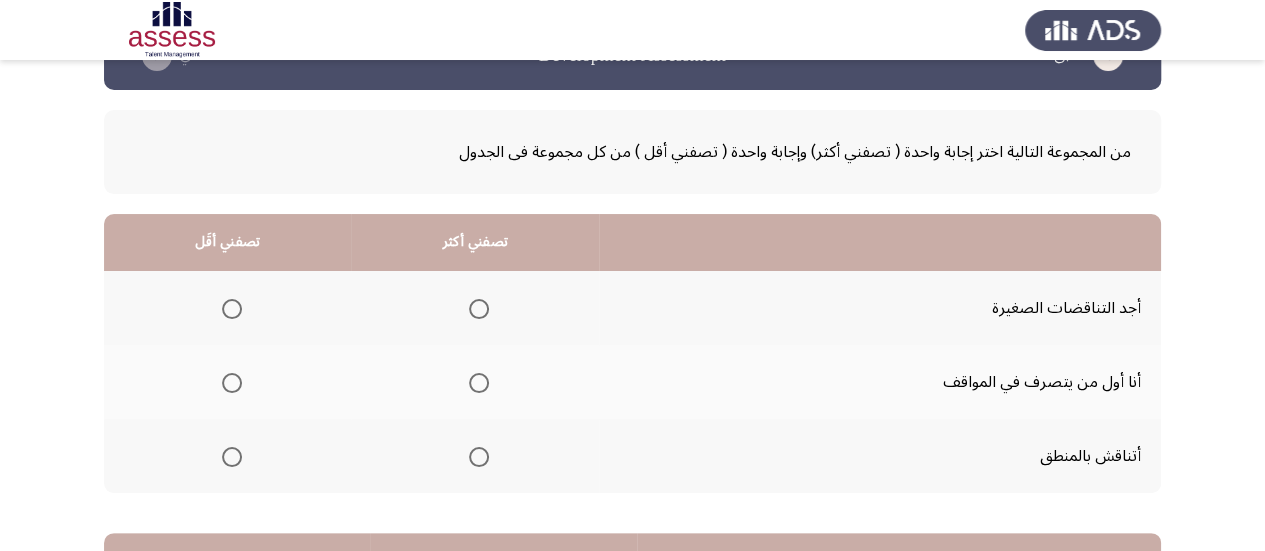 click at bounding box center [232, 309] 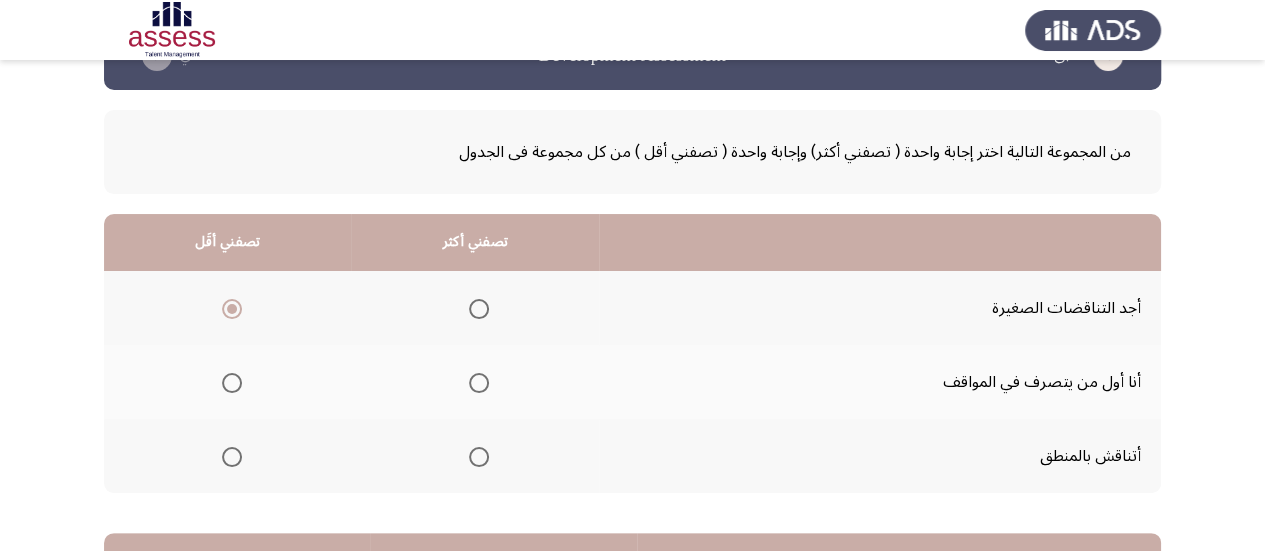click at bounding box center [479, 383] 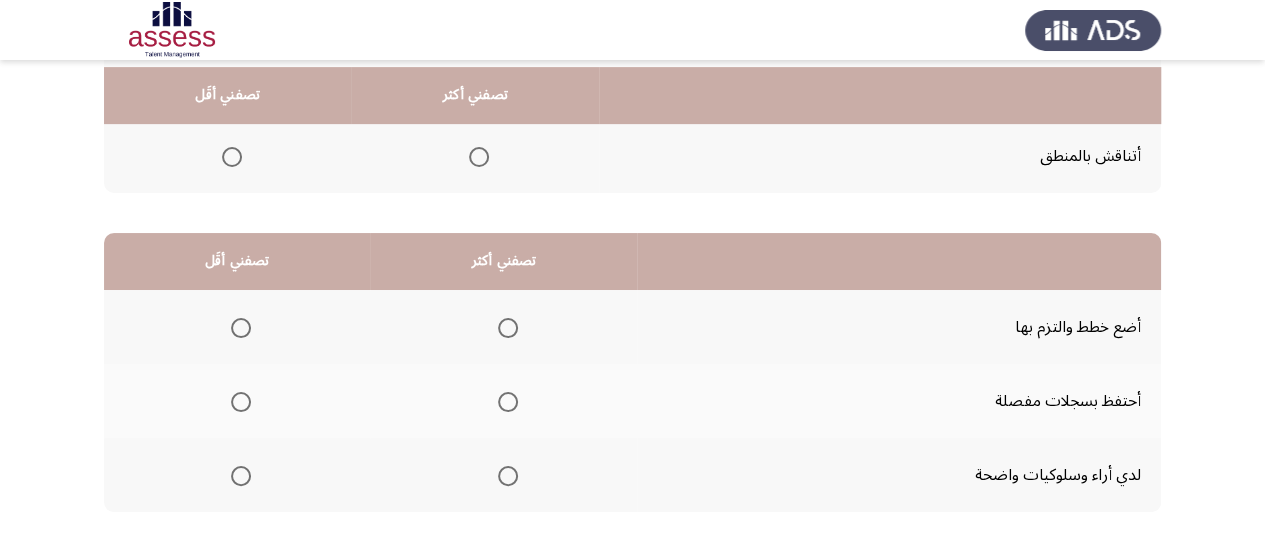 scroll, scrollTop: 458, scrollLeft: 0, axis: vertical 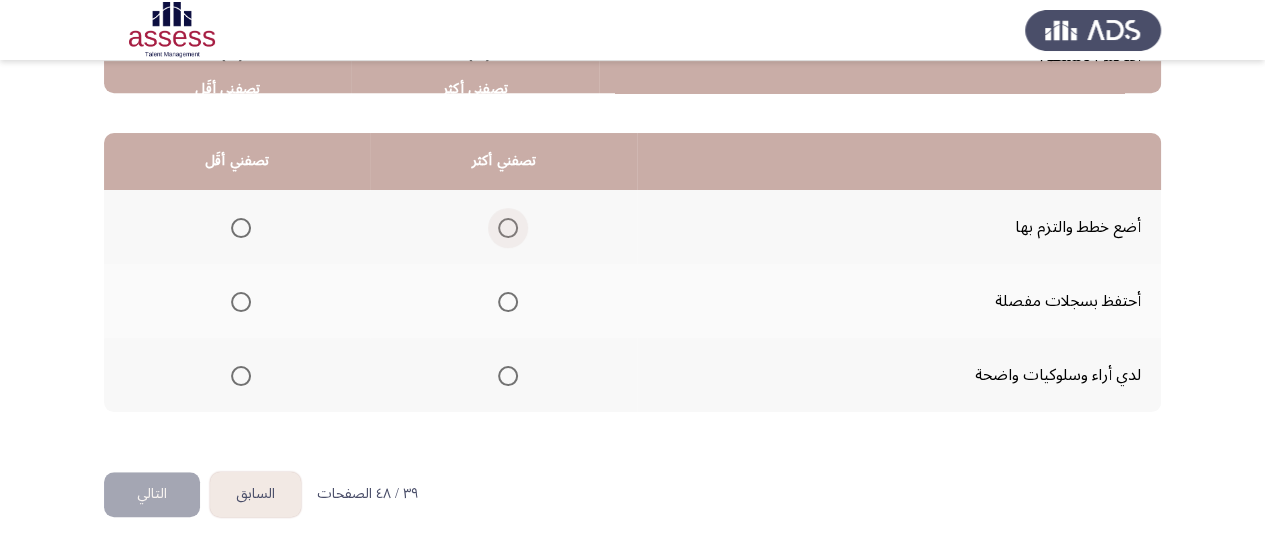 click at bounding box center (508, 228) 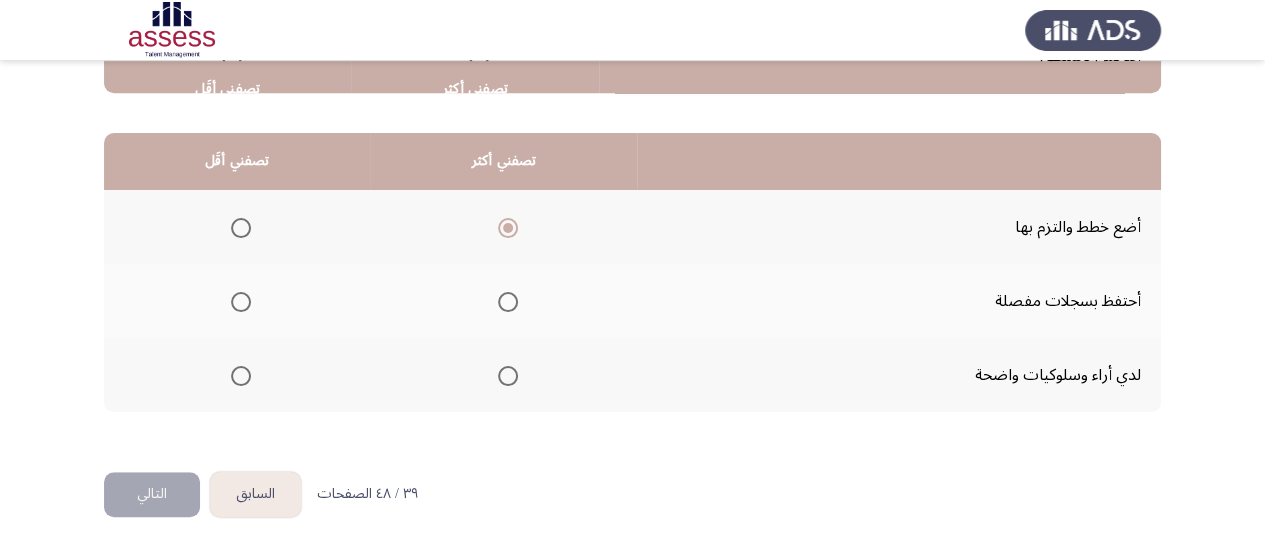 click at bounding box center [241, 302] 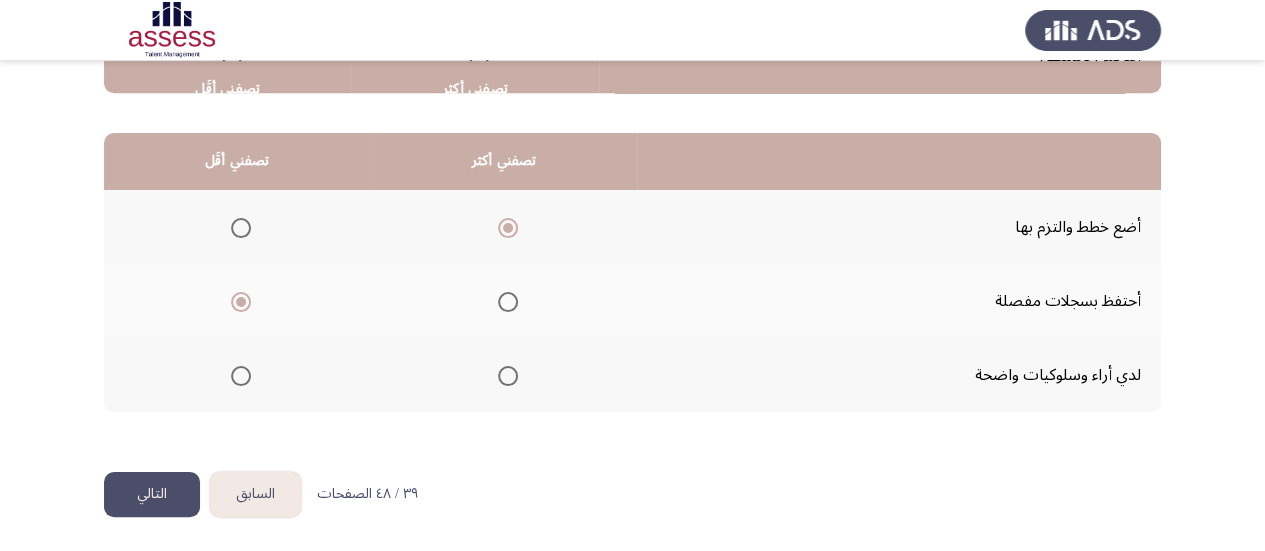 click on "التالي" 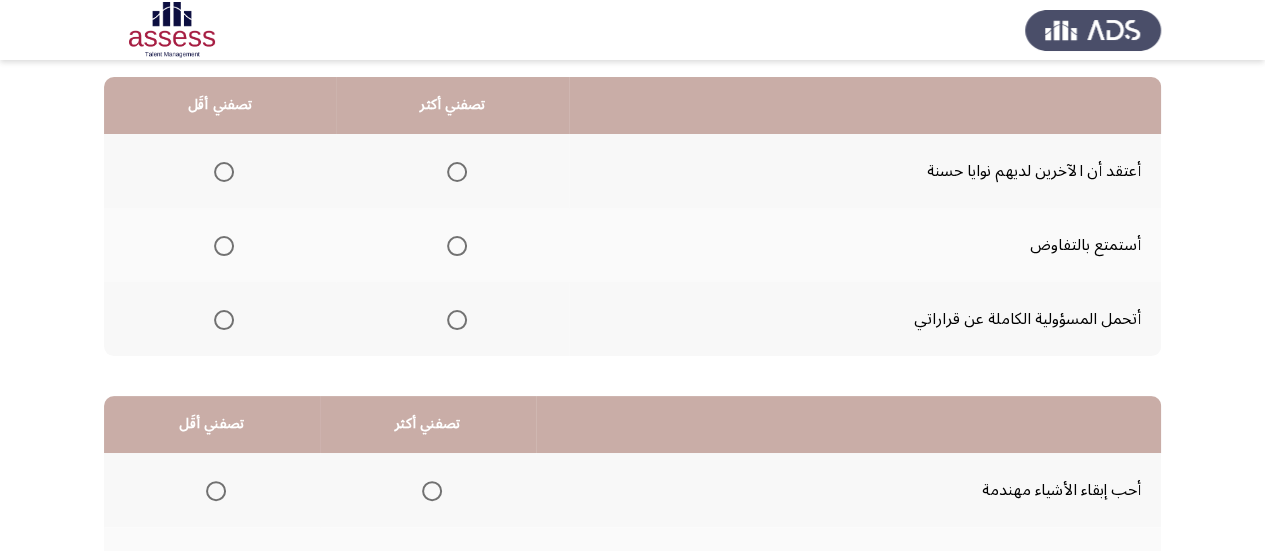 scroll, scrollTop: 200, scrollLeft: 0, axis: vertical 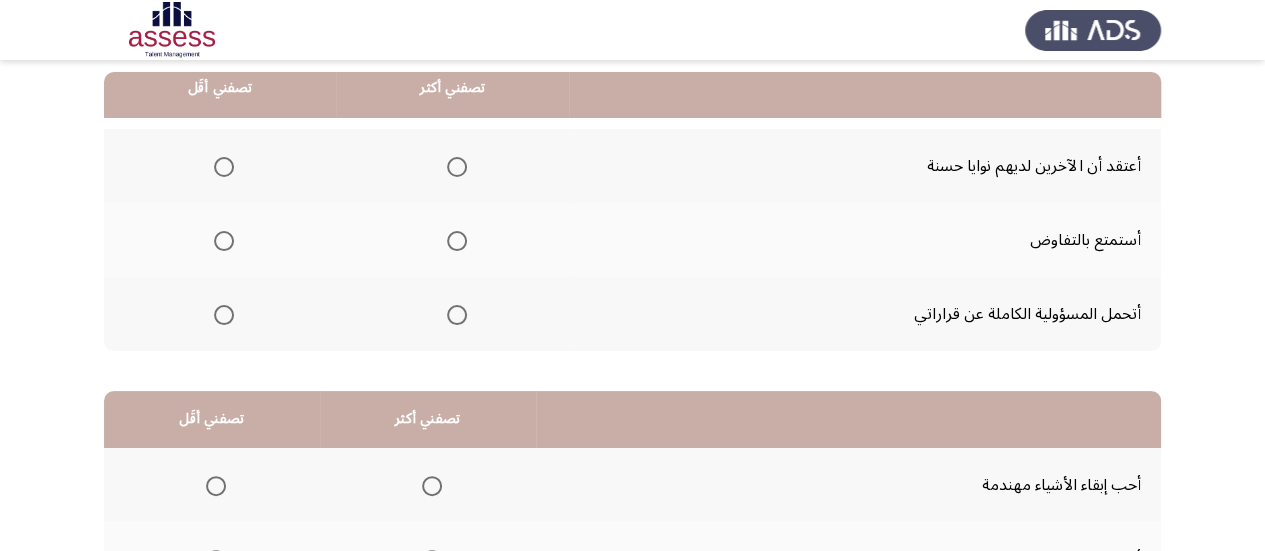 click at bounding box center [224, 167] 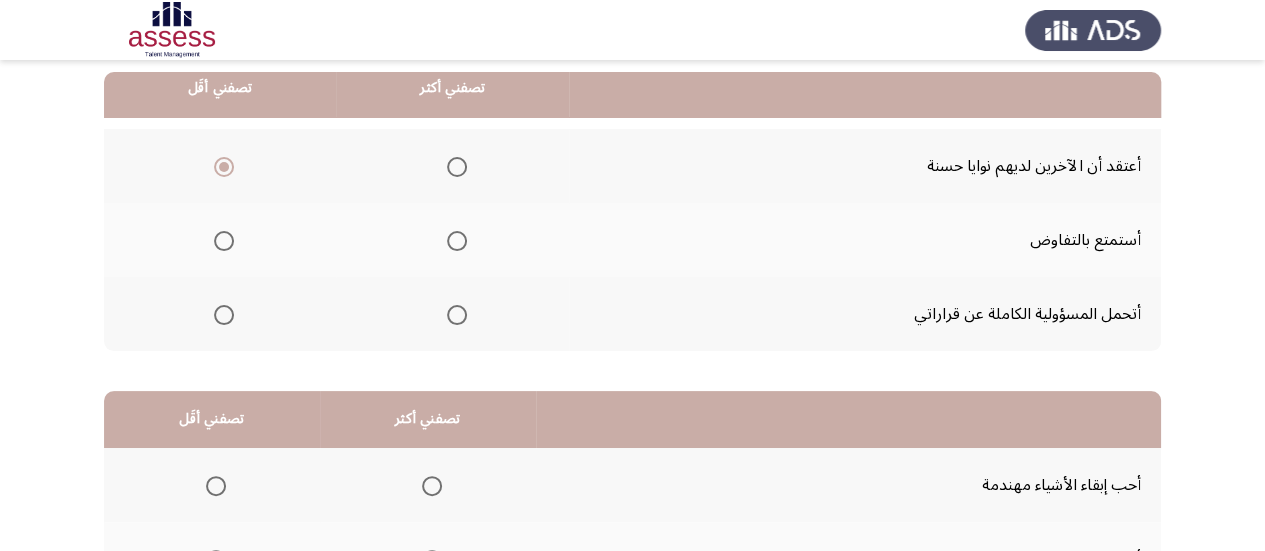click at bounding box center (457, 241) 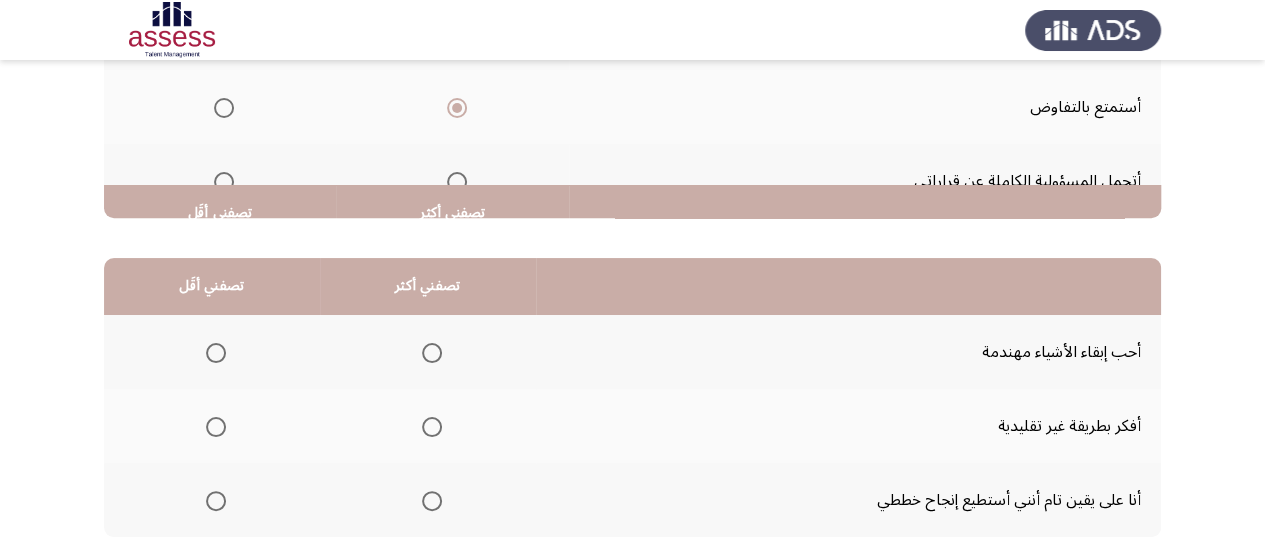 scroll, scrollTop: 458, scrollLeft: 0, axis: vertical 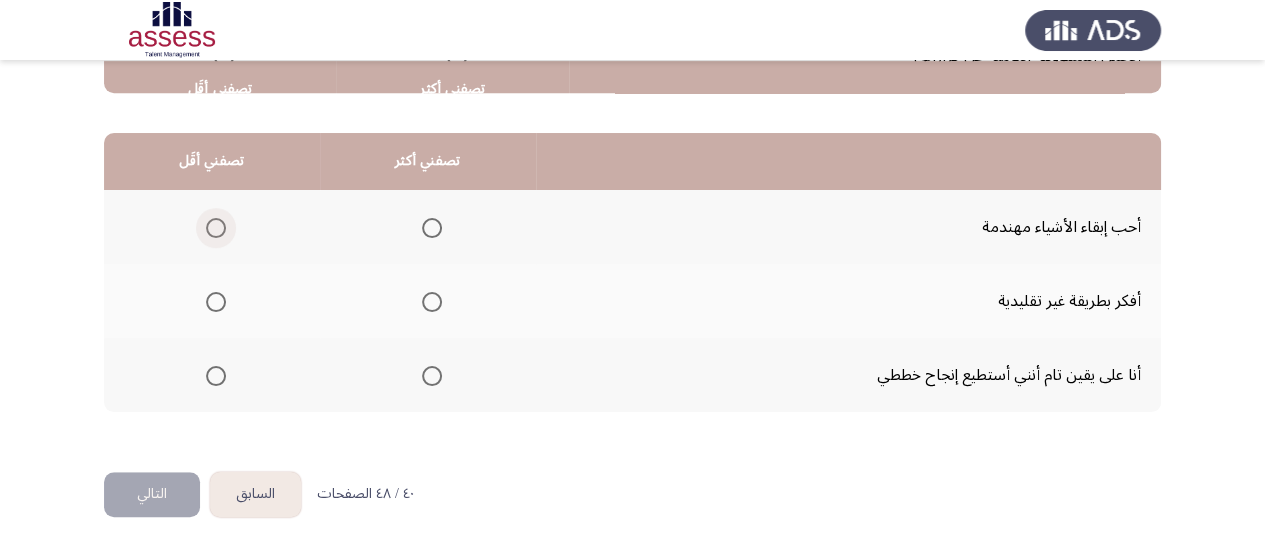 click at bounding box center (216, 228) 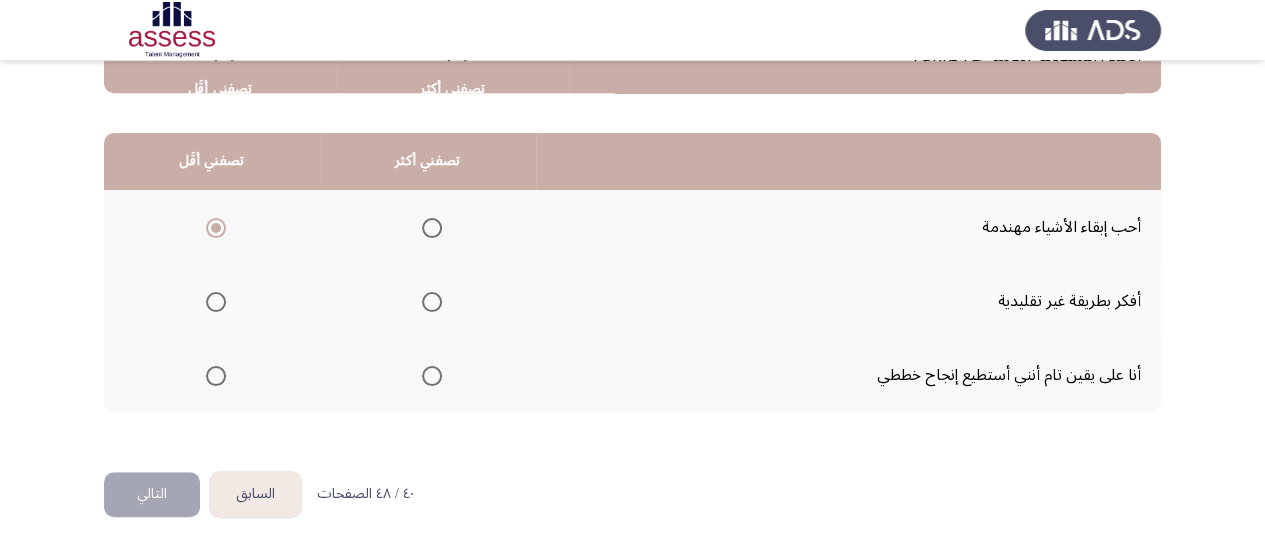 click 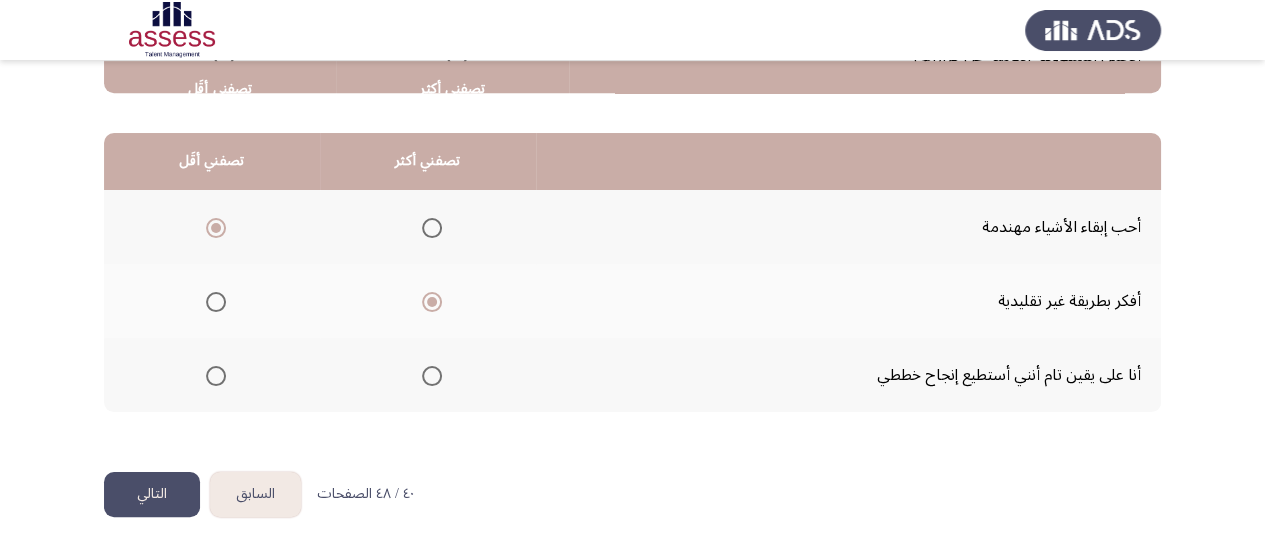 click on "التالي" 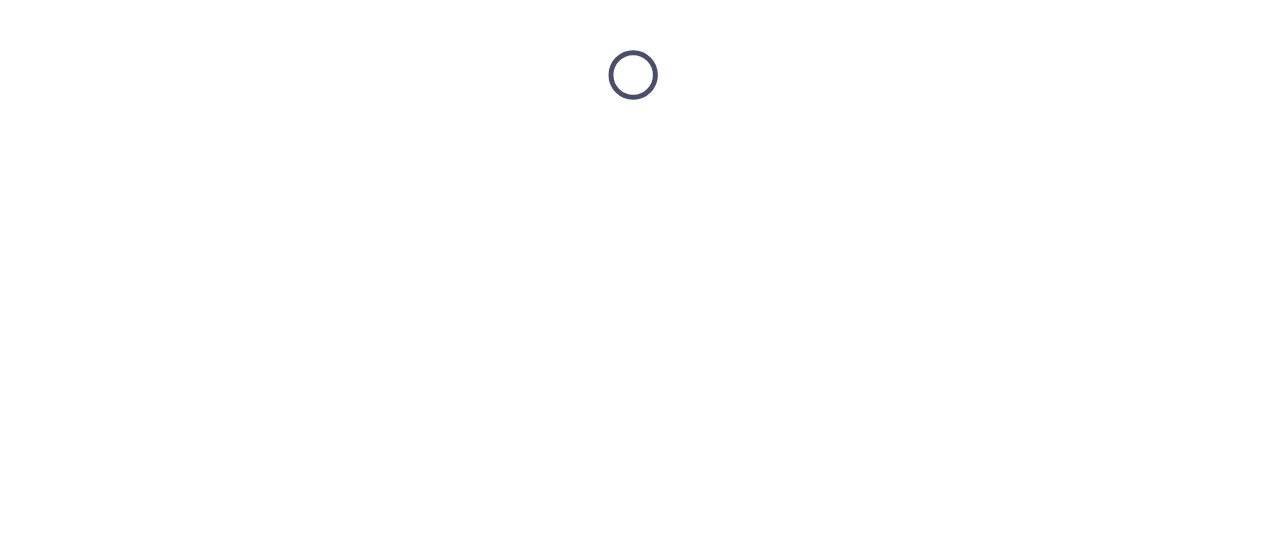 scroll, scrollTop: 0, scrollLeft: 0, axis: both 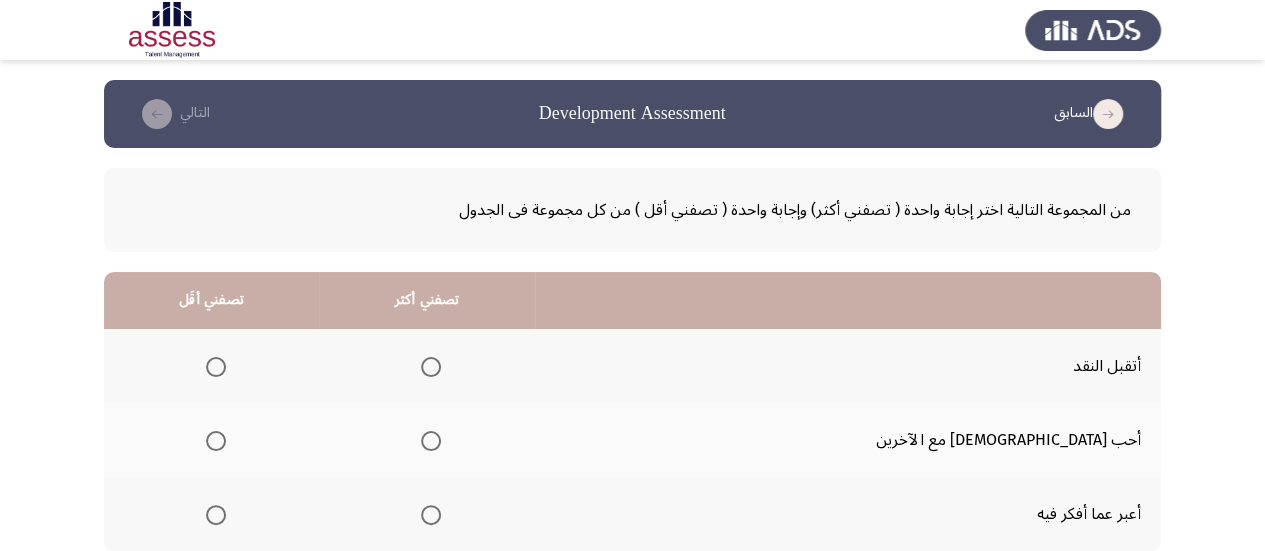 click at bounding box center (431, 367) 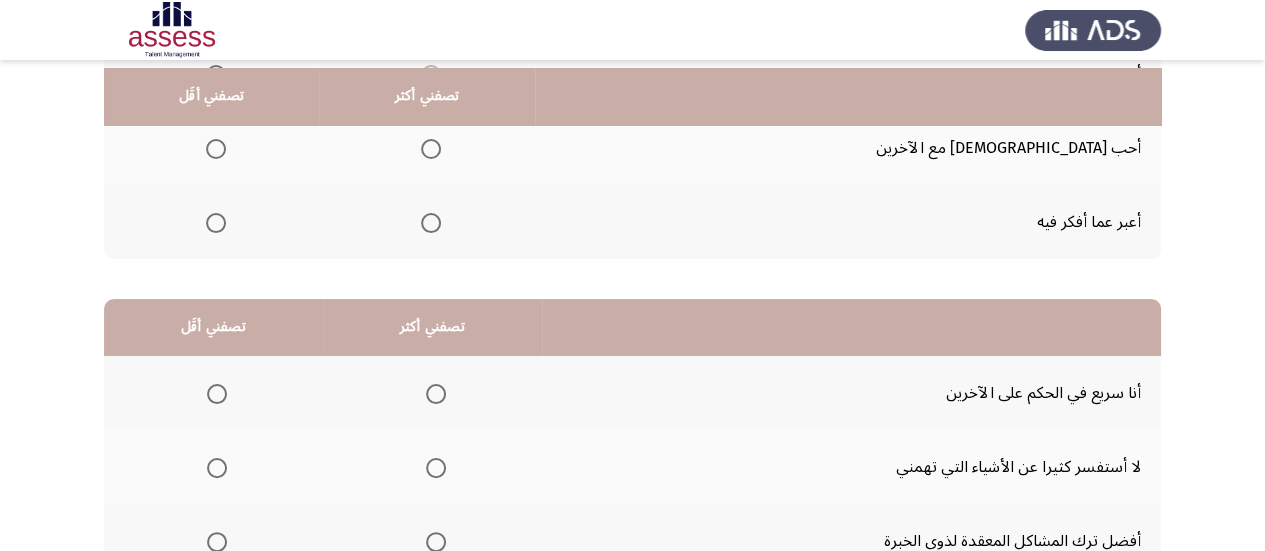 scroll, scrollTop: 300, scrollLeft: 0, axis: vertical 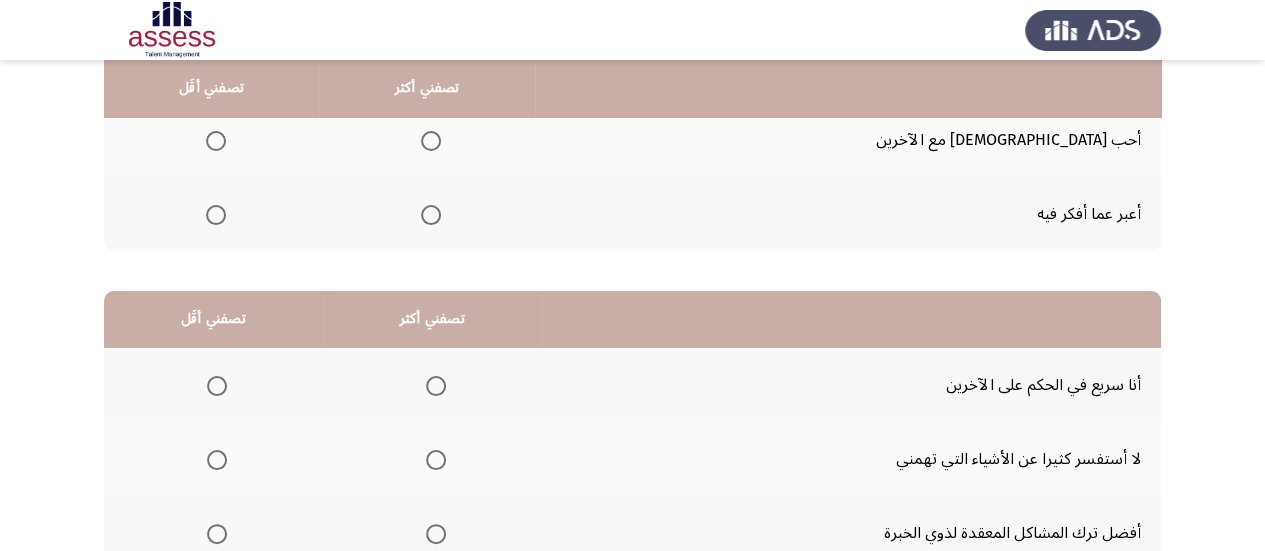 click at bounding box center (216, 215) 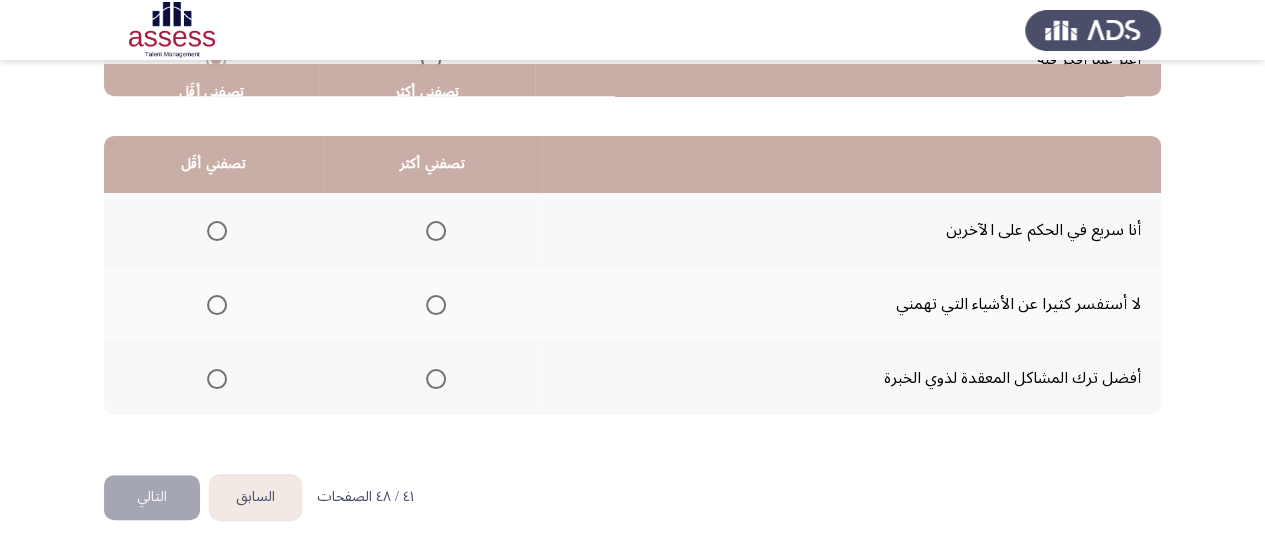 scroll, scrollTop: 458, scrollLeft: 0, axis: vertical 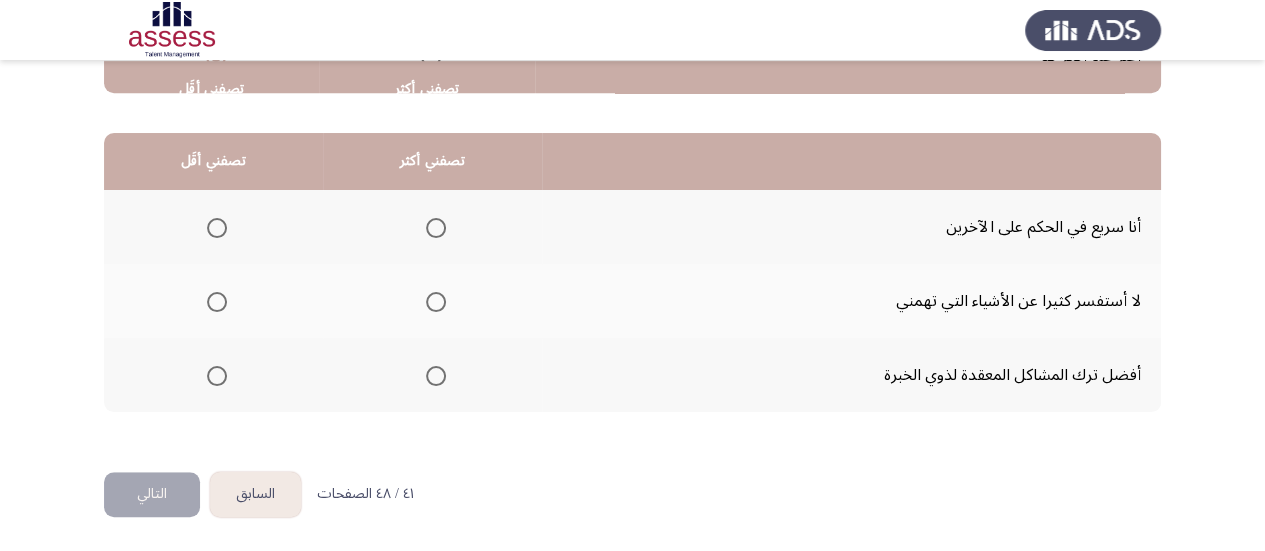 click 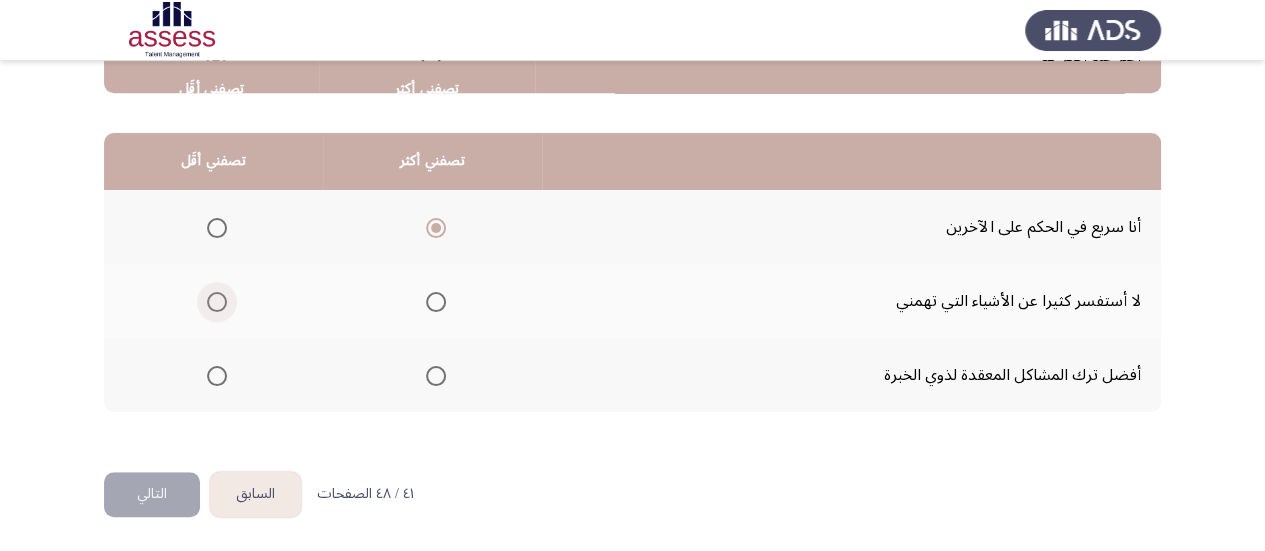 click at bounding box center [217, 302] 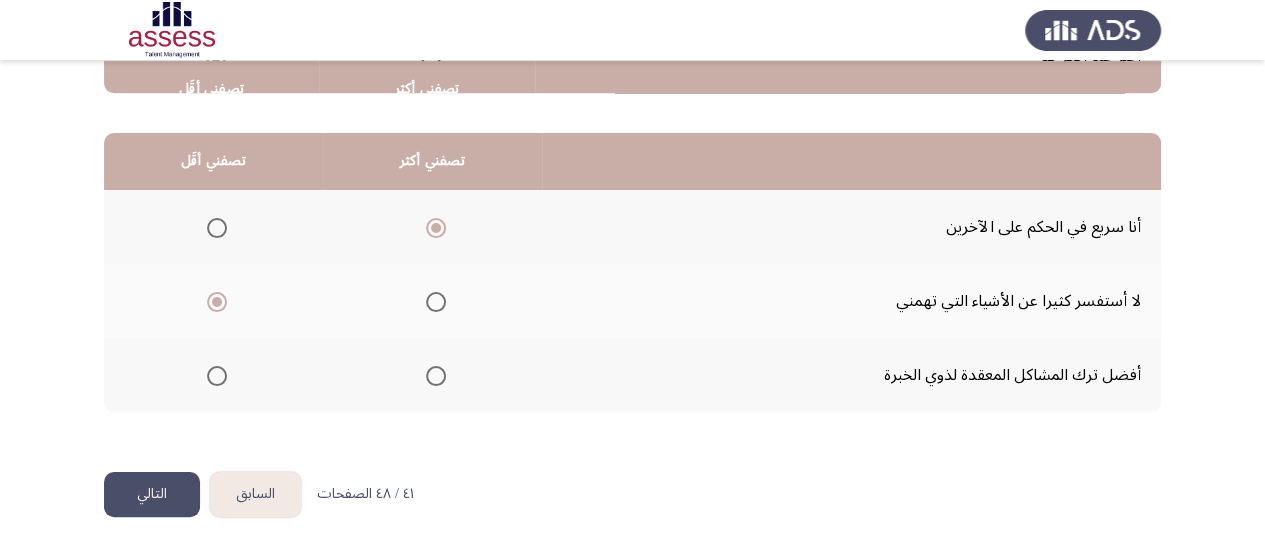click on "التالي" 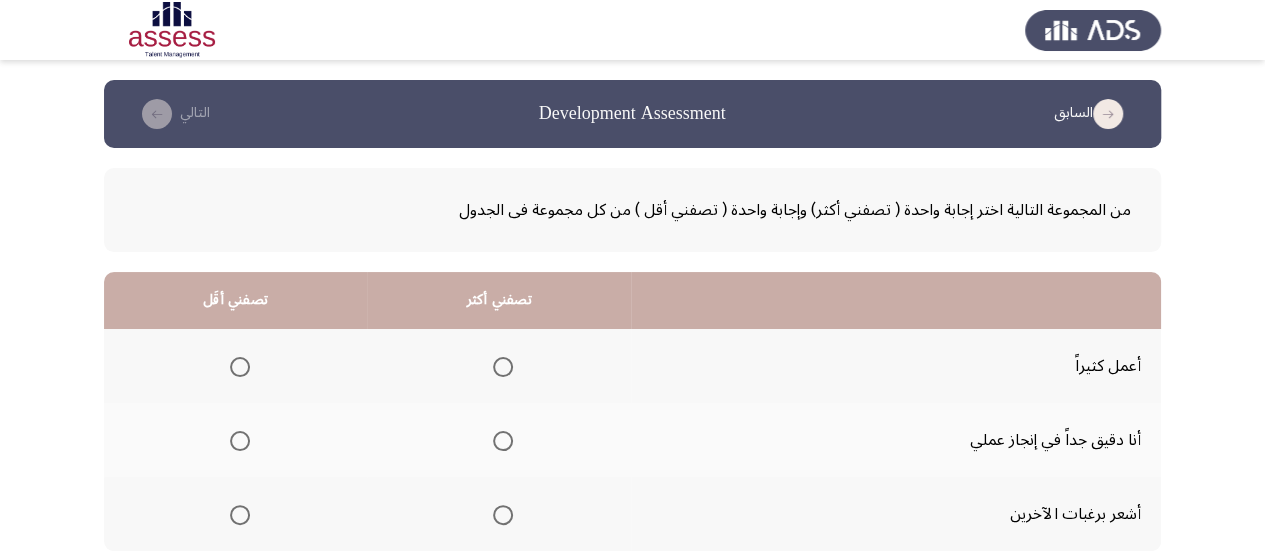 click at bounding box center (503, 367) 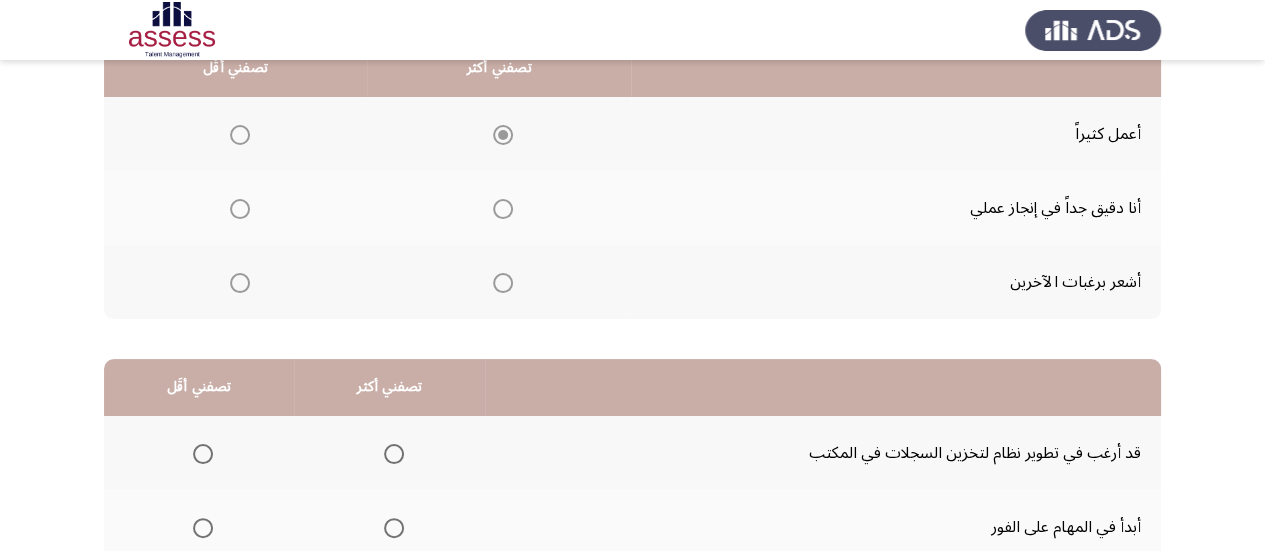 scroll, scrollTop: 300, scrollLeft: 0, axis: vertical 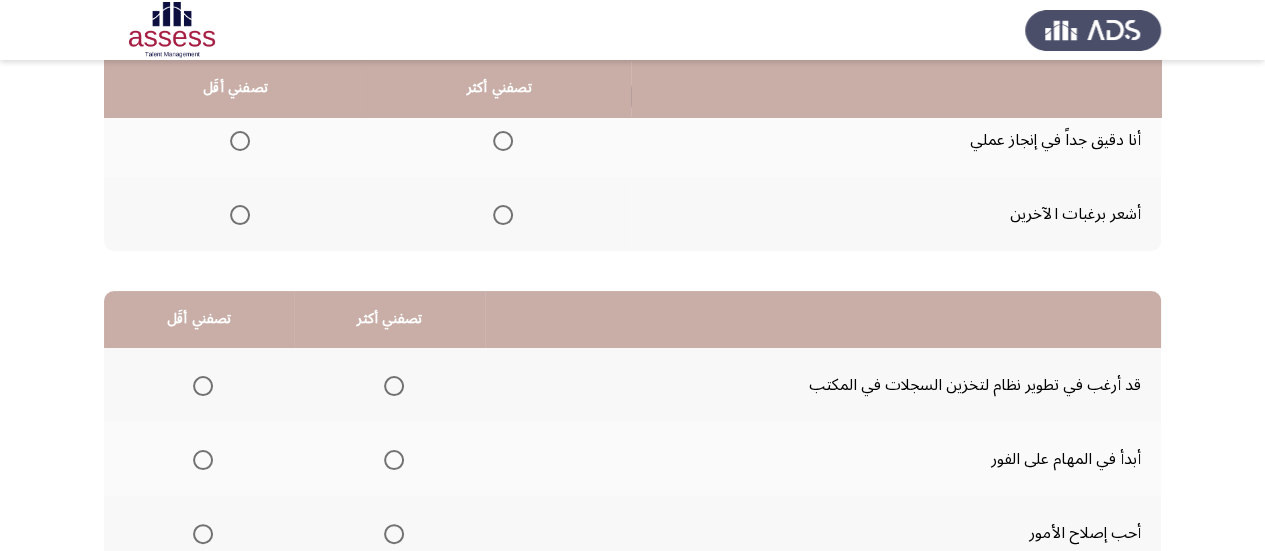 click at bounding box center [240, 215] 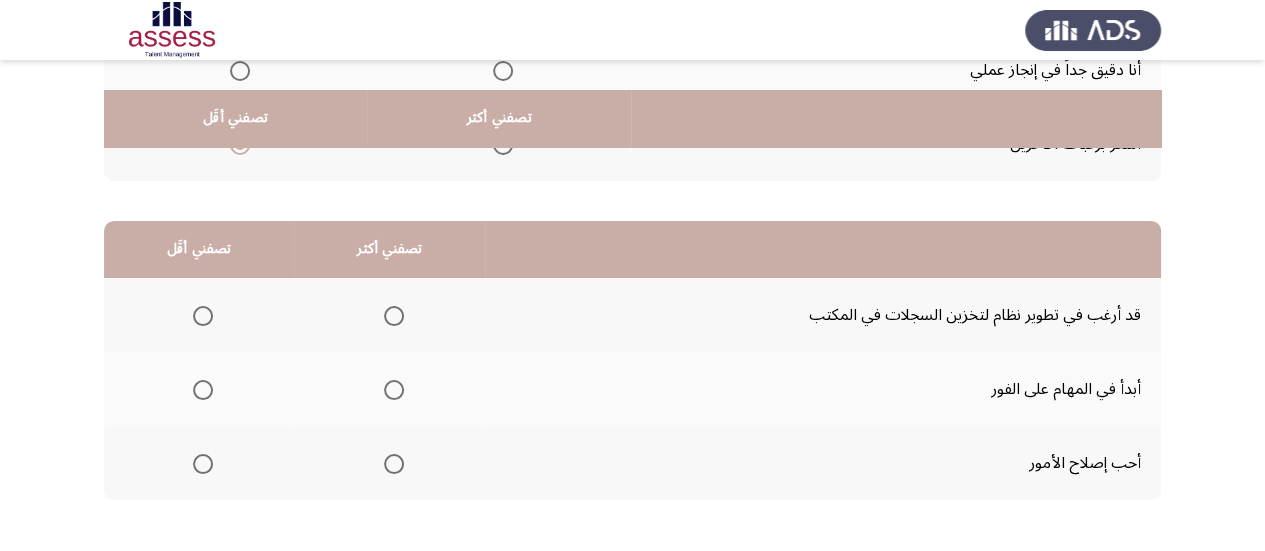 scroll, scrollTop: 400, scrollLeft: 0, axis: vertical 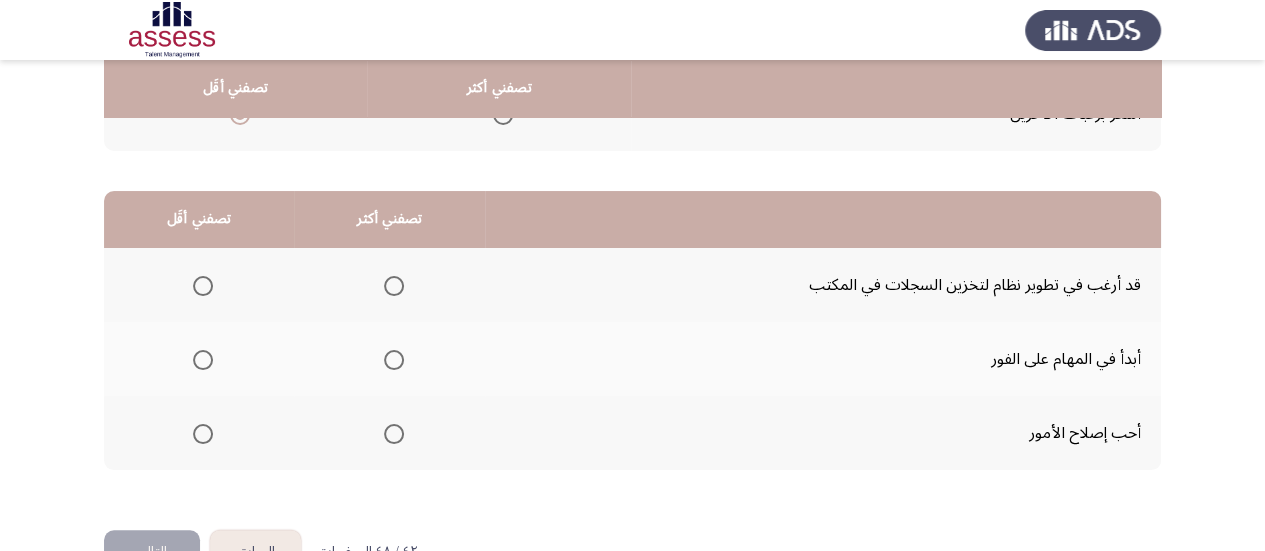 click 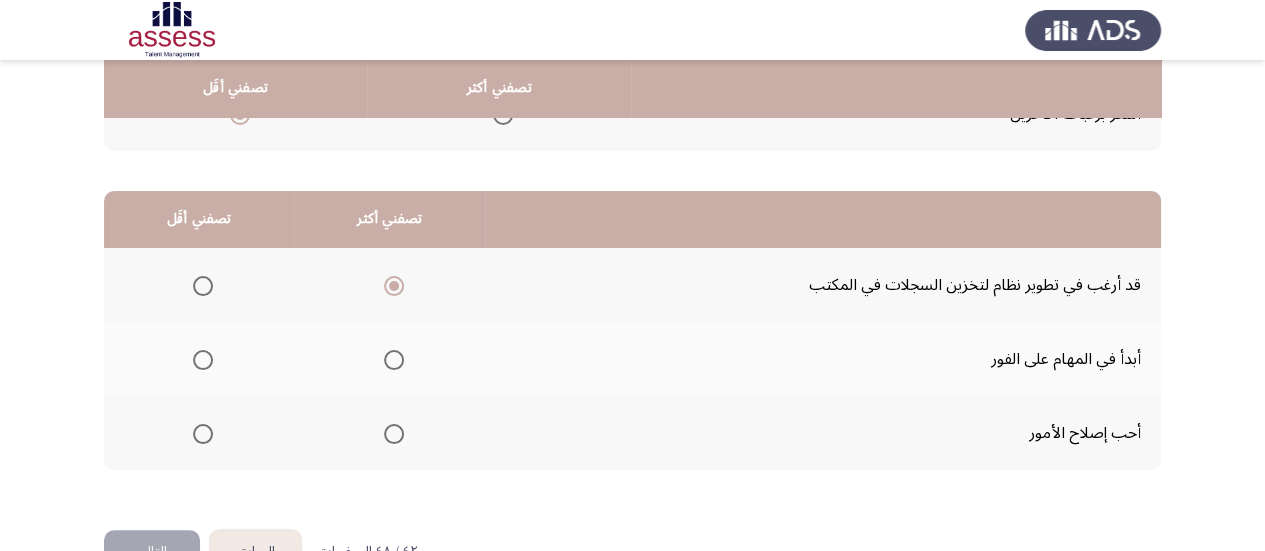 click 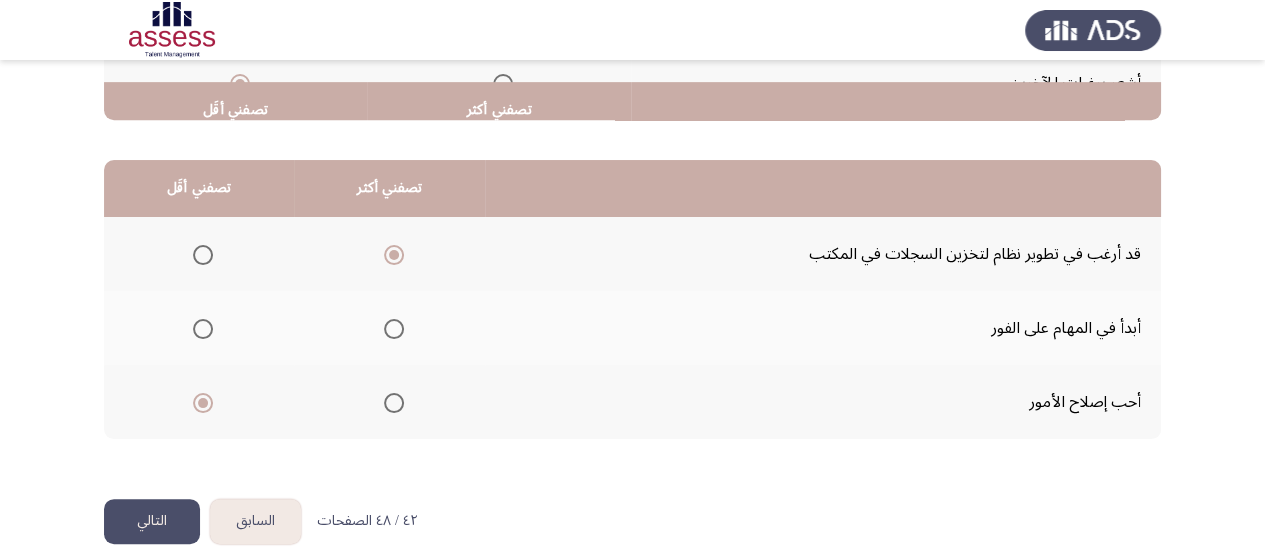 scroll, scrollTop: 458, scrollLeft: 0, axis: vertical 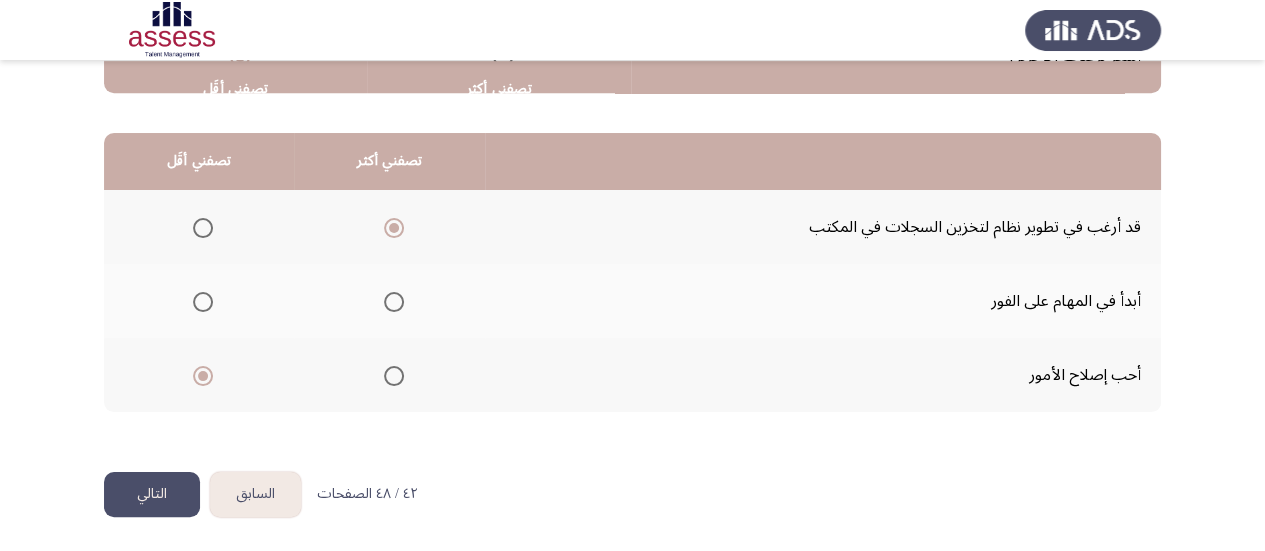 click on "التالي" 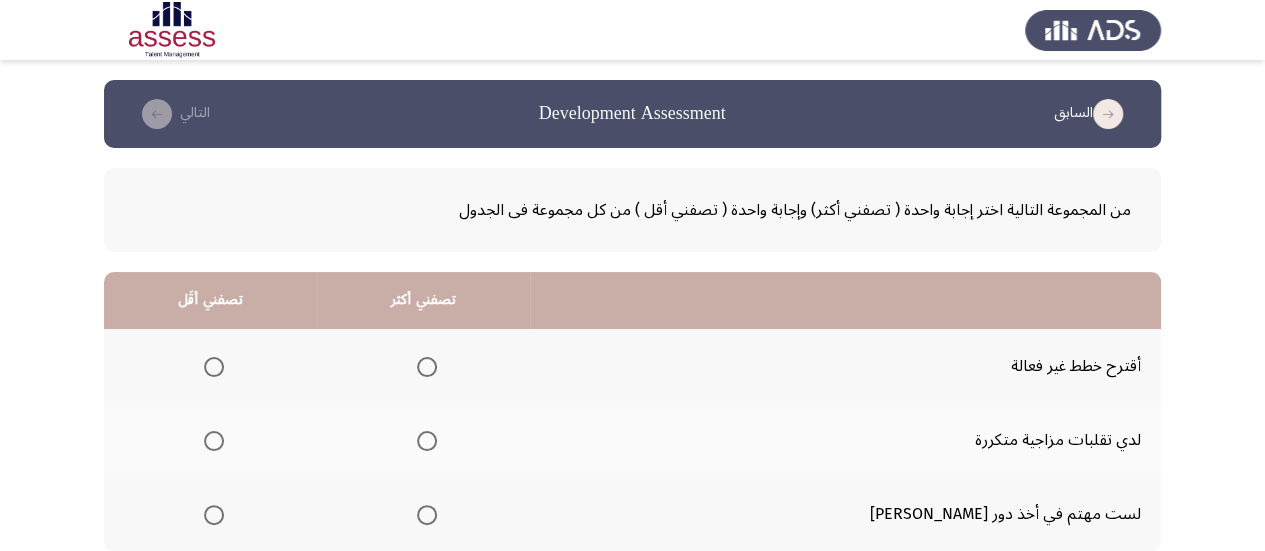 click at bounding box center (423, 367) 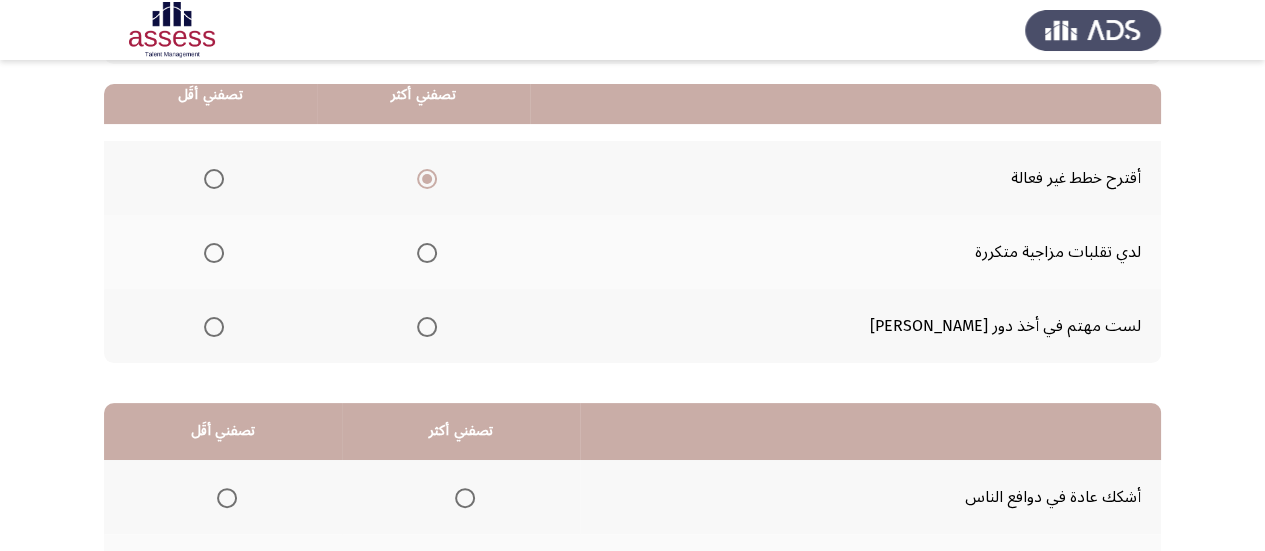 scroll, scrollTop: 200, scrollLeft: 0, axis: vertical 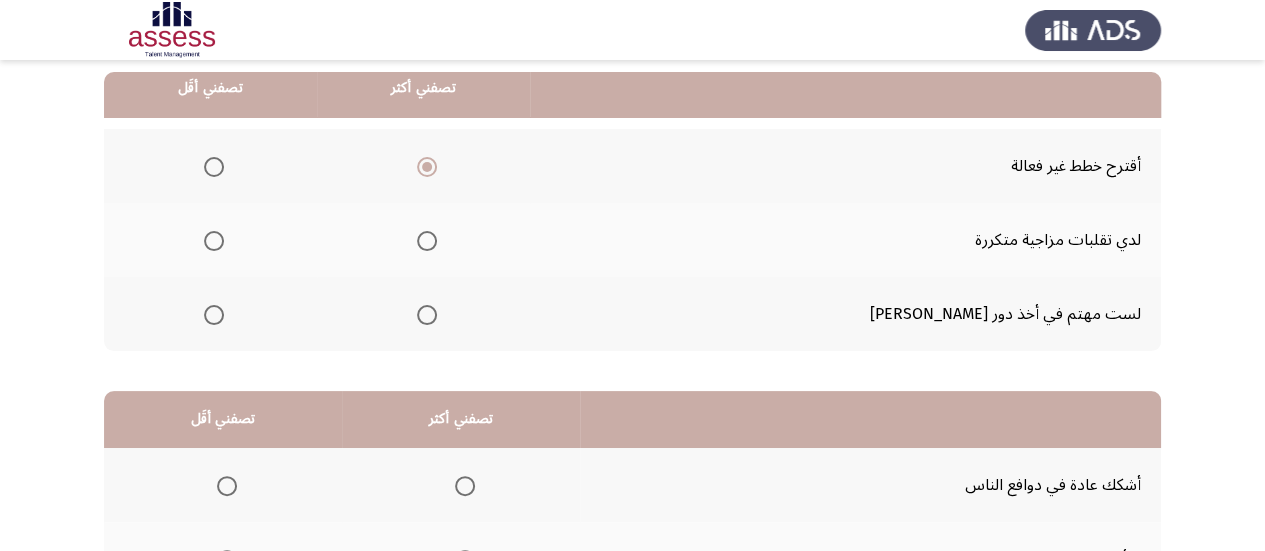 click at bounding box center (214, 315) 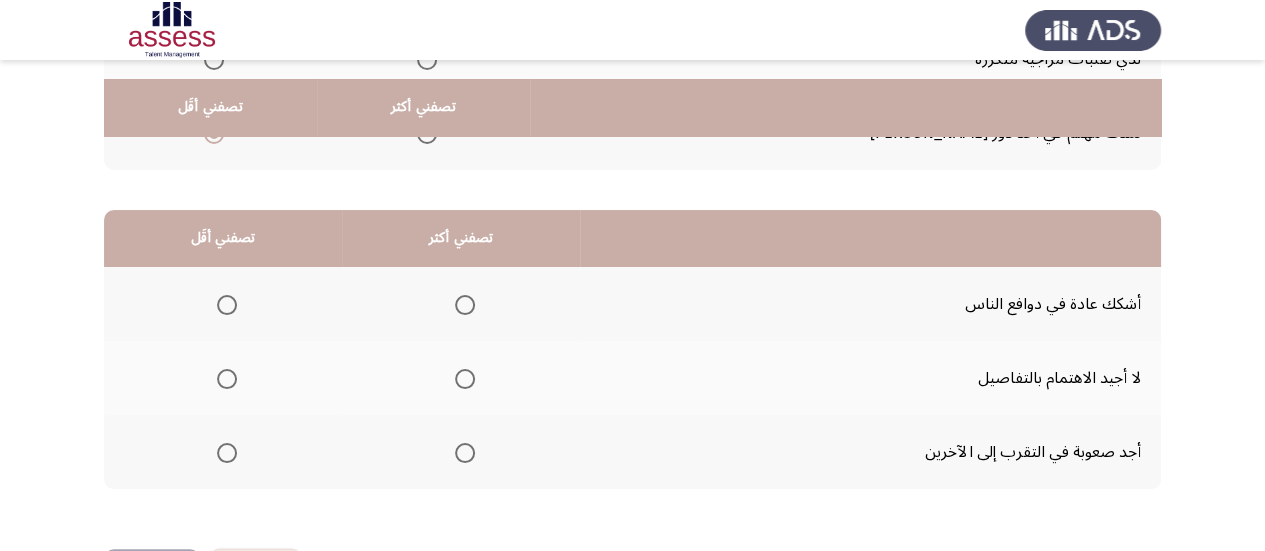 scroll, scrollTop: 400, scrollLeft: 0, axis: vertical 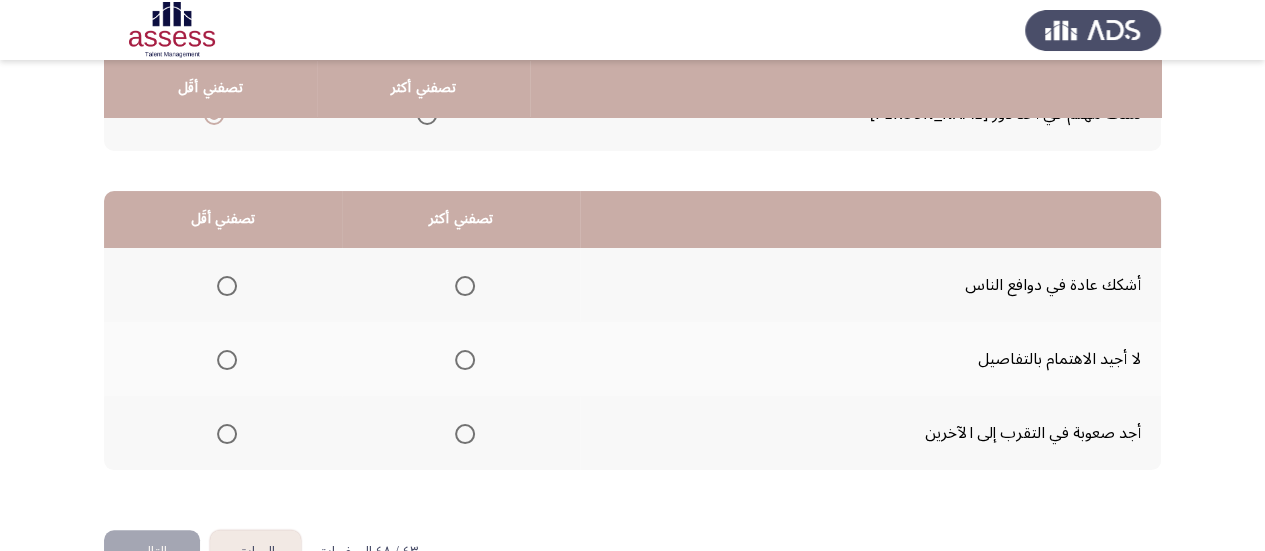 click 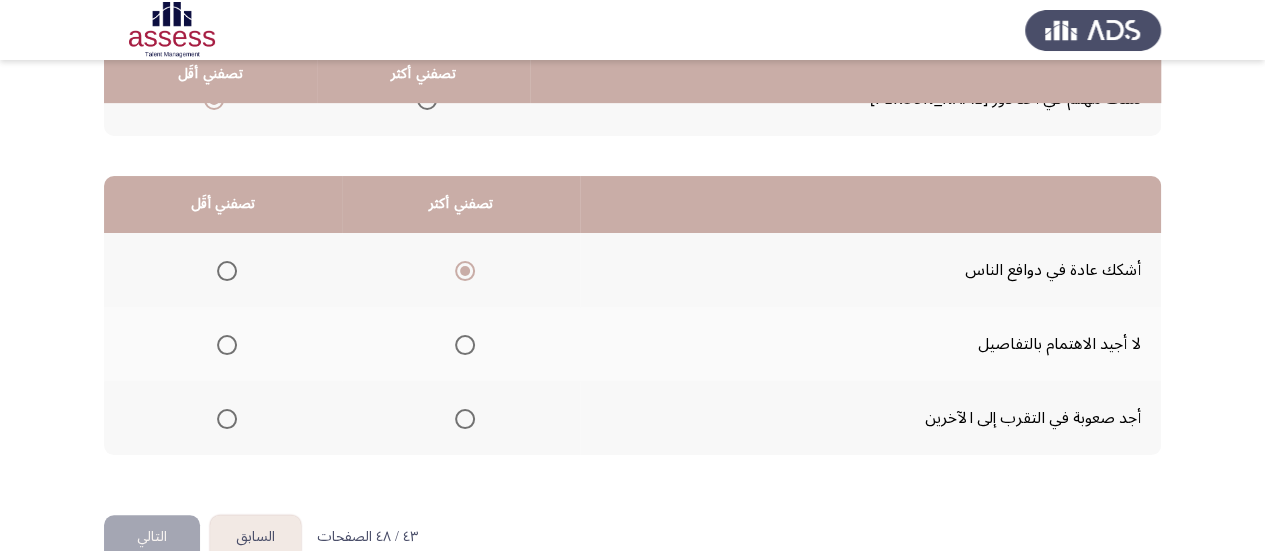 scroll, scrollTop: 458, scrollLeft: 0, axis: vertical 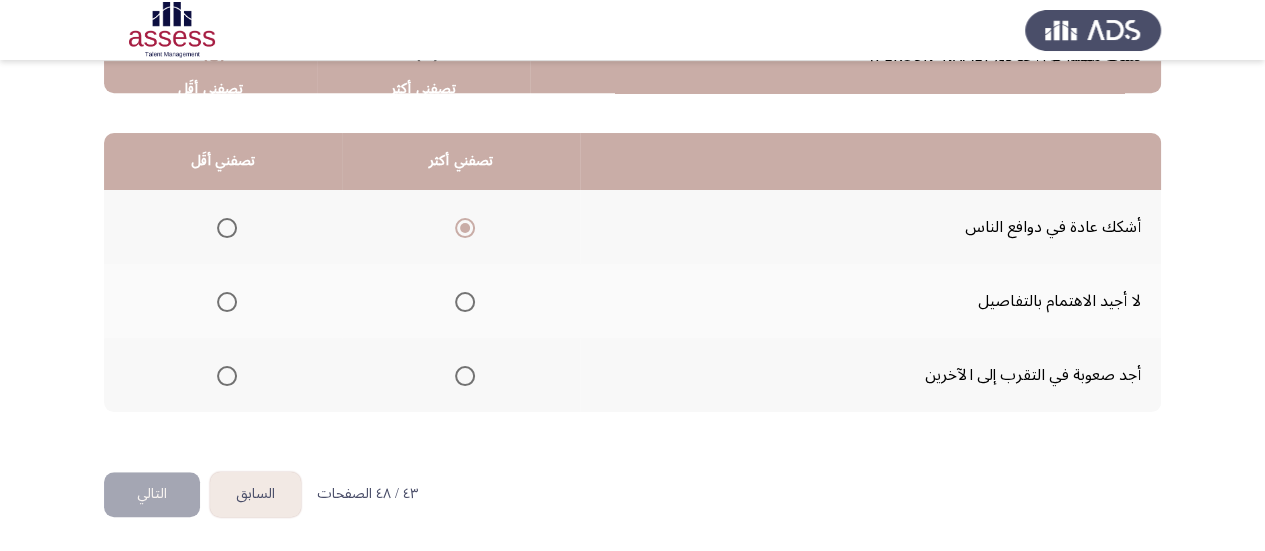 click at bounding box center [227, 376] 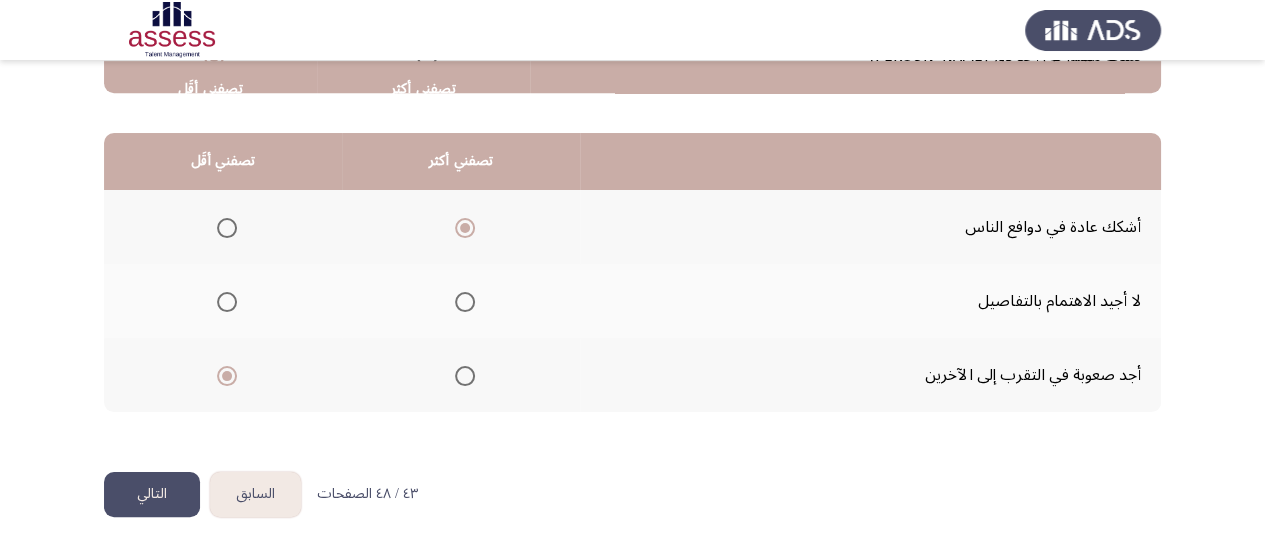click on "التالي" 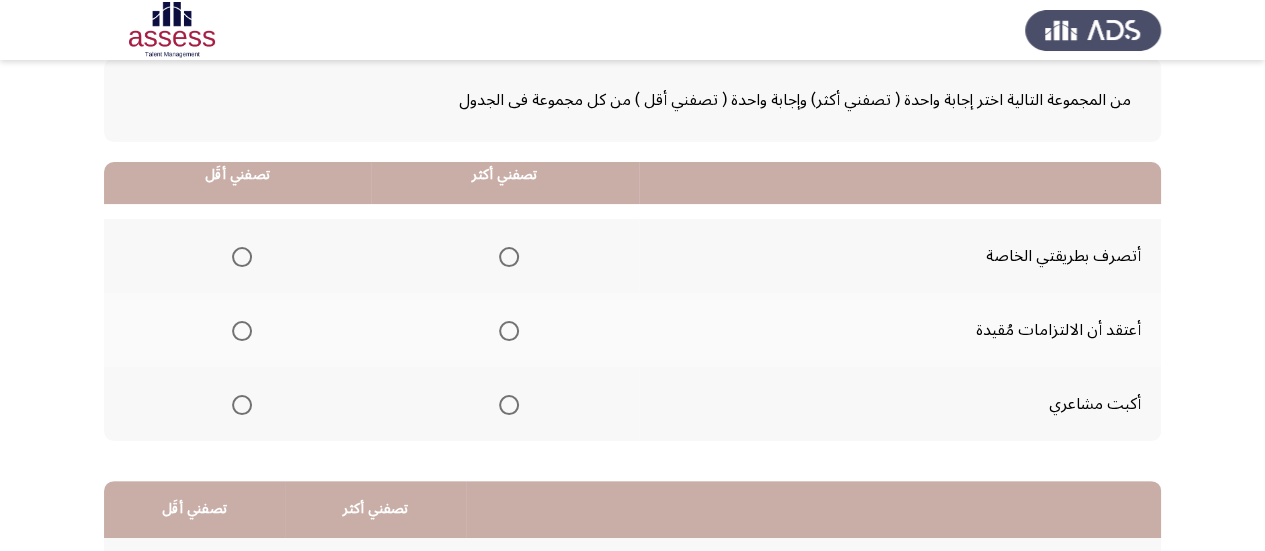 scroll, scrollTop: 200, scrollLeft: 0, axis: vertical 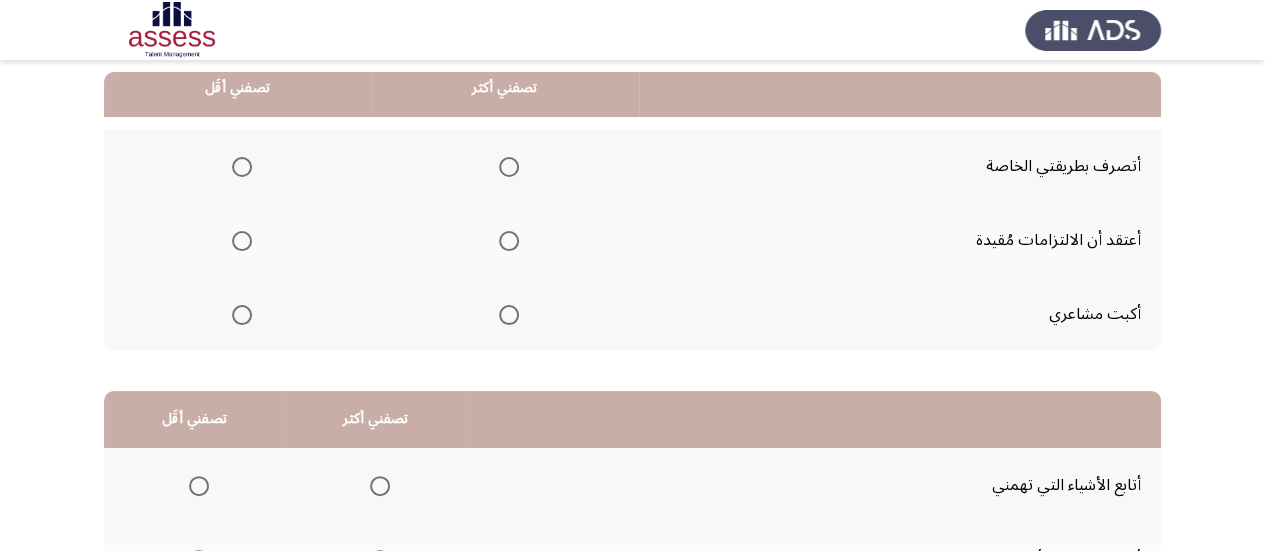 click at bounding box center [509, 167] 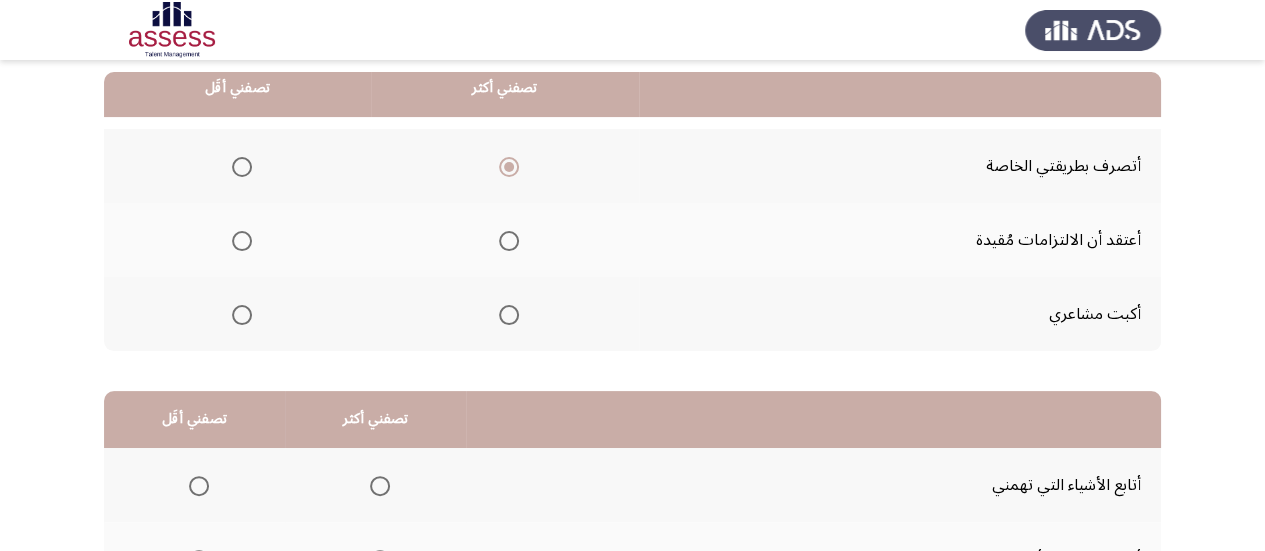 click 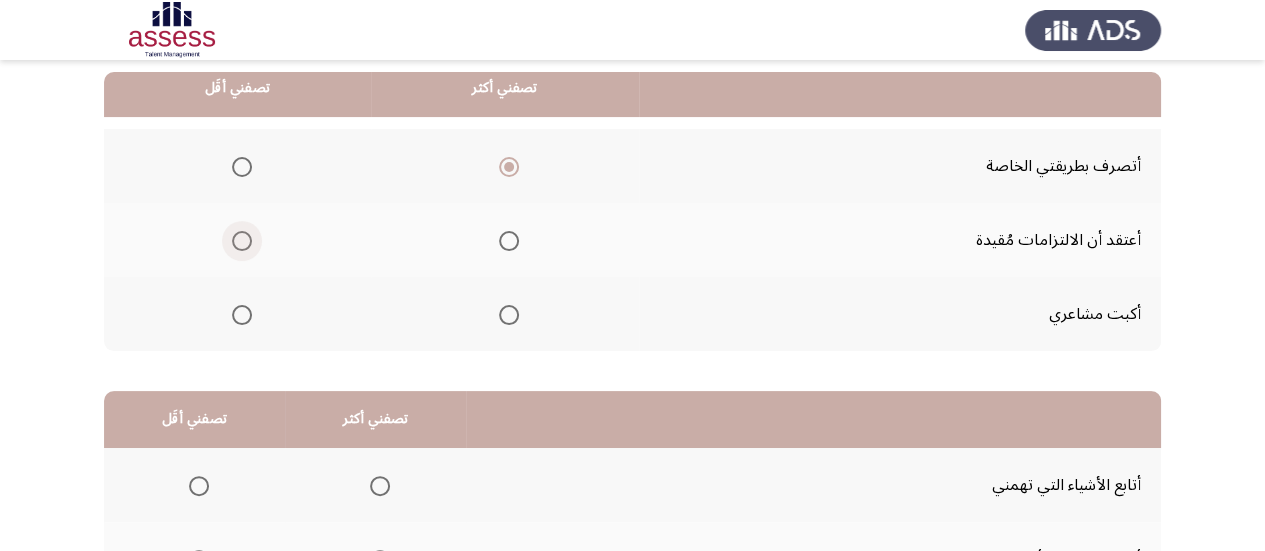 click at bounding box center (242, 241) 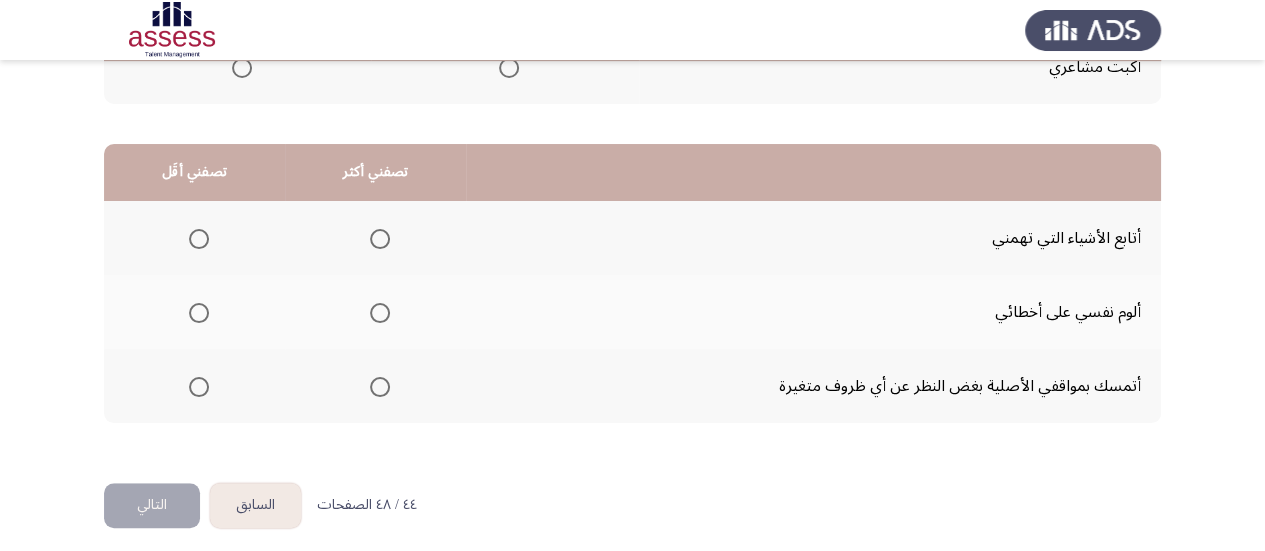 scroll, scrollTop: 458, scrollLeft: 0, axis: vertical 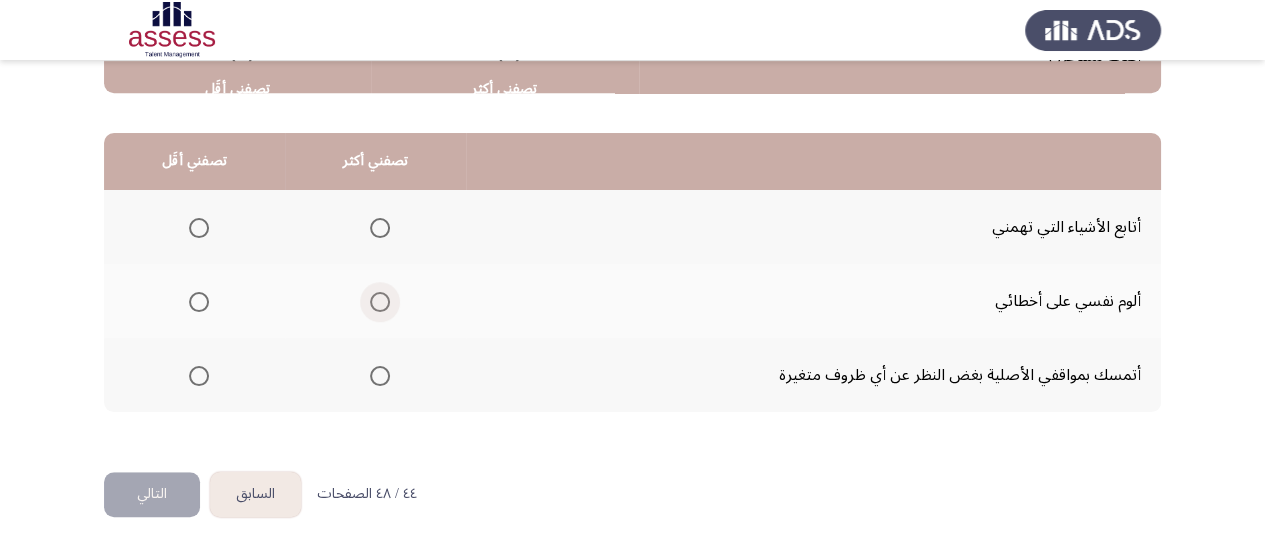 click at bounding box center (376, 302) 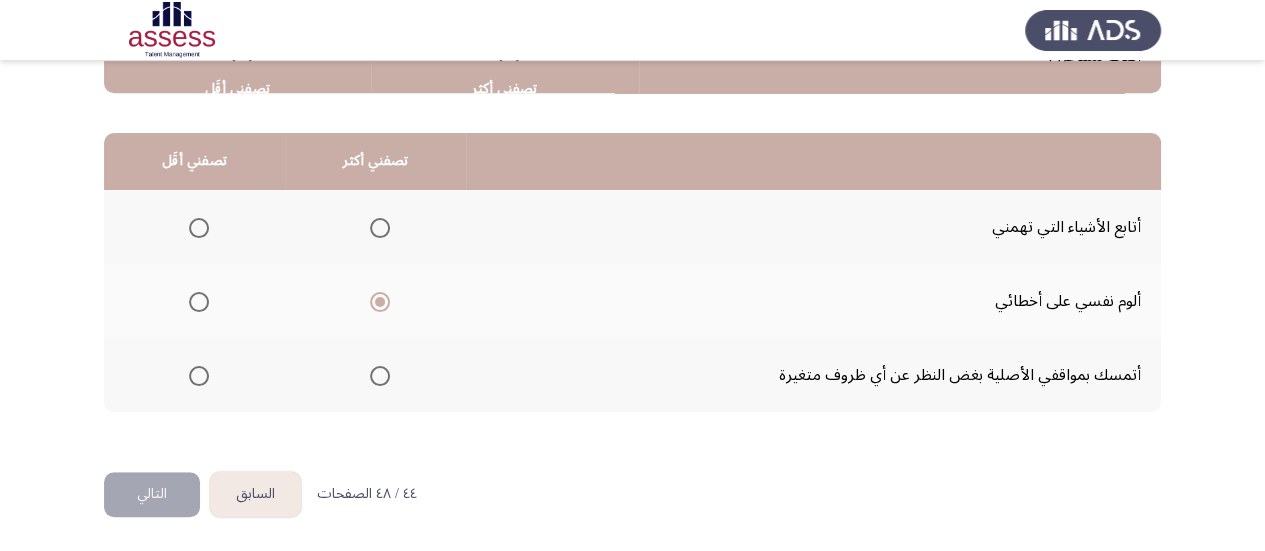 click at bounding box center [199, 376] 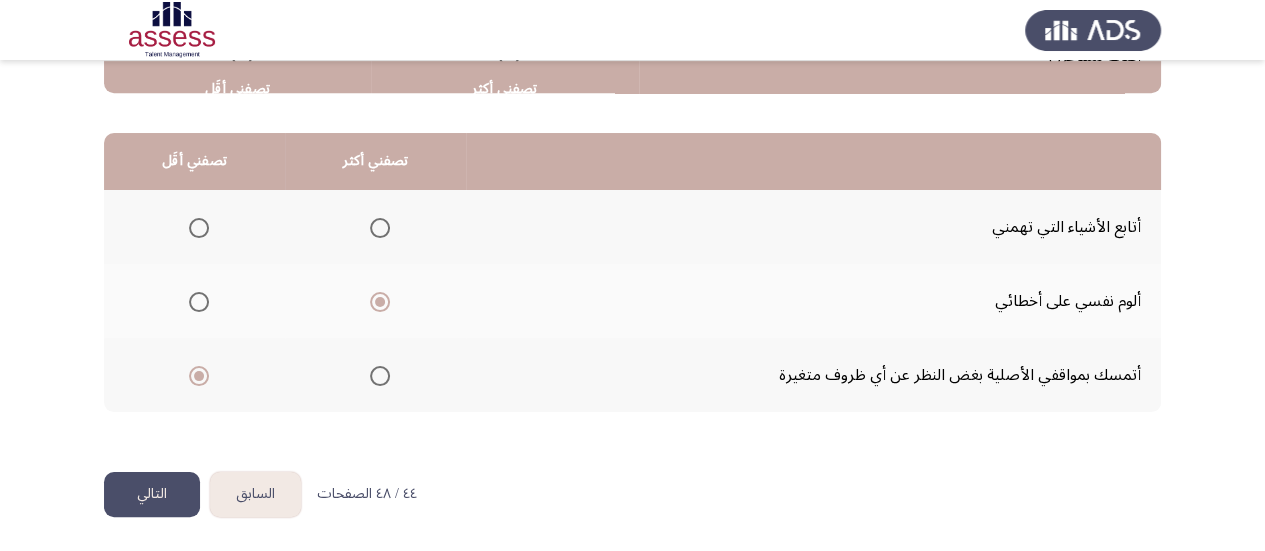 click on "التالي" 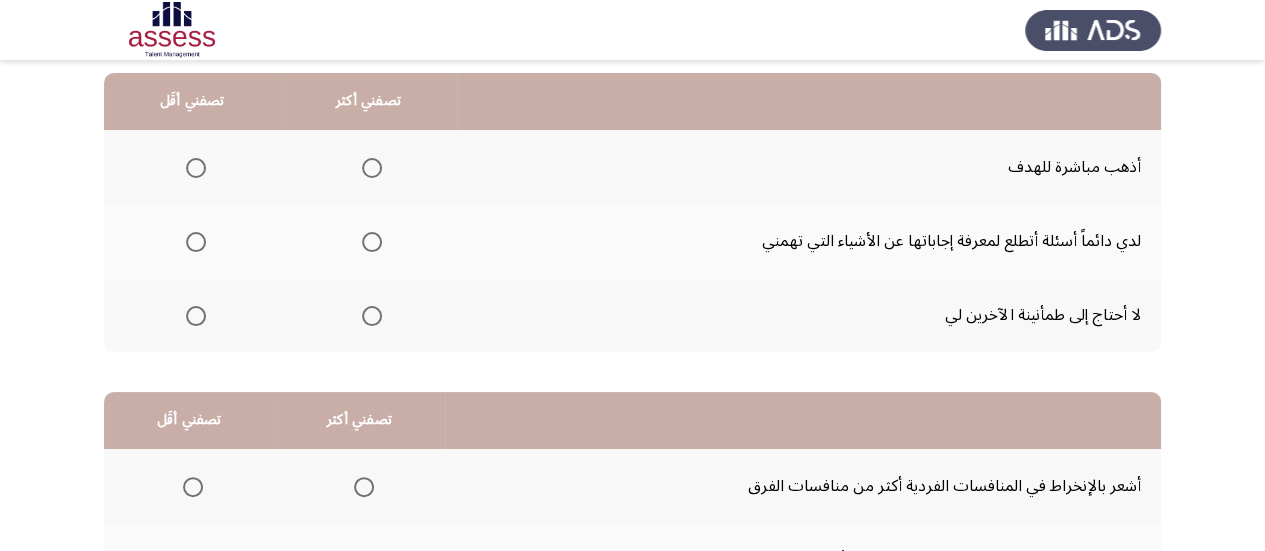 scroll, scrollTop: 200, scrollLeft: 0, axis: vertical 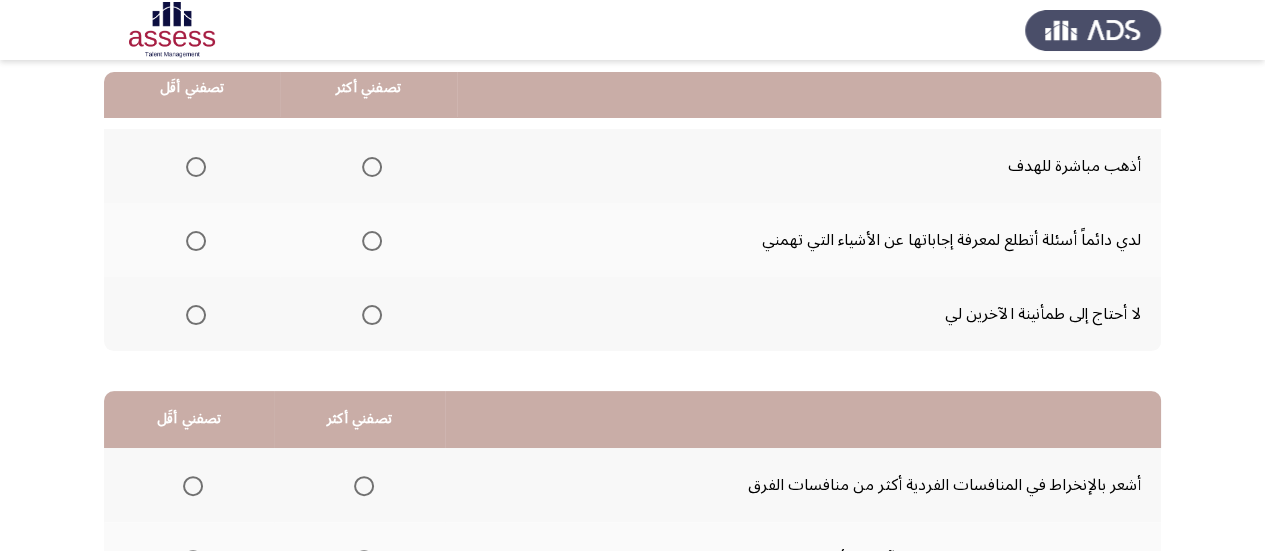 click at bounding box center (372, 167) 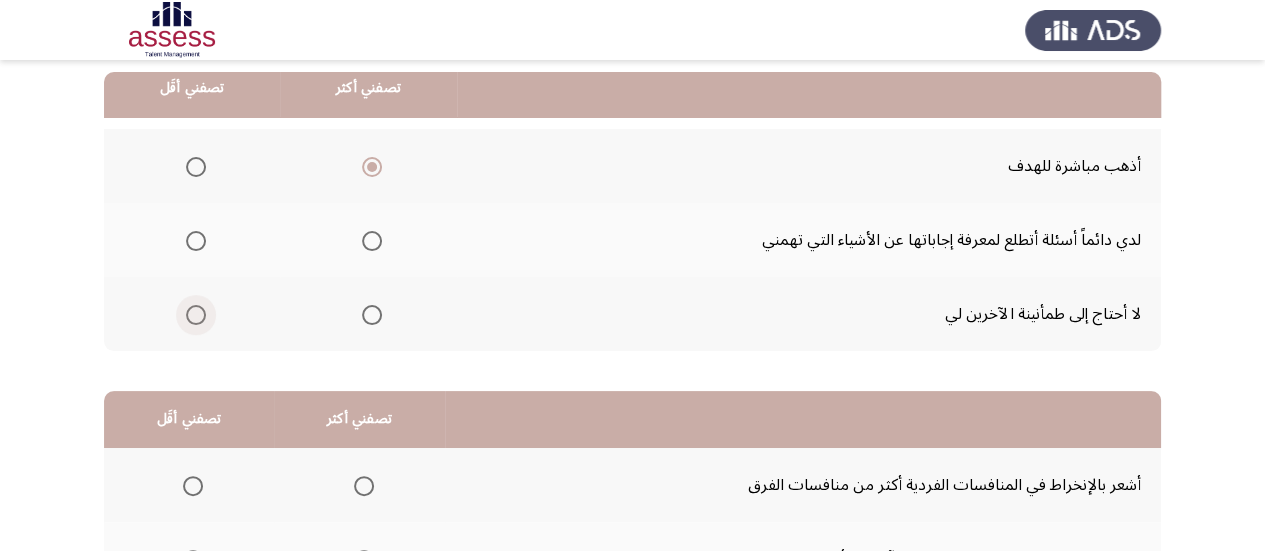 click at bounding box center (196, 315) 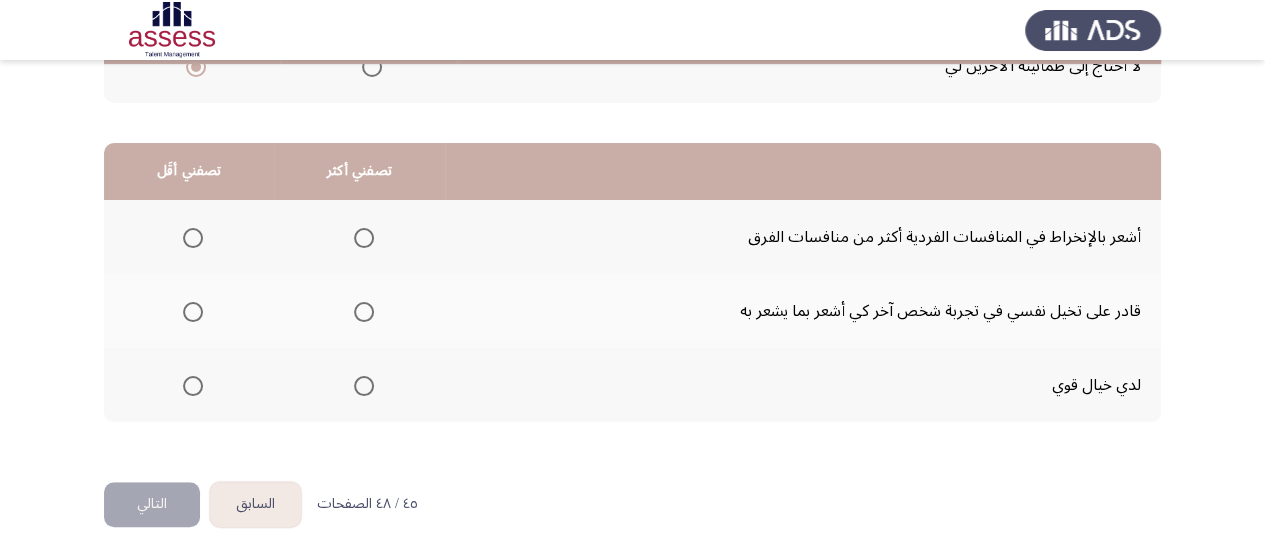 scroll, scrollTop: 458, scrollLeft: 0, axis: vertical 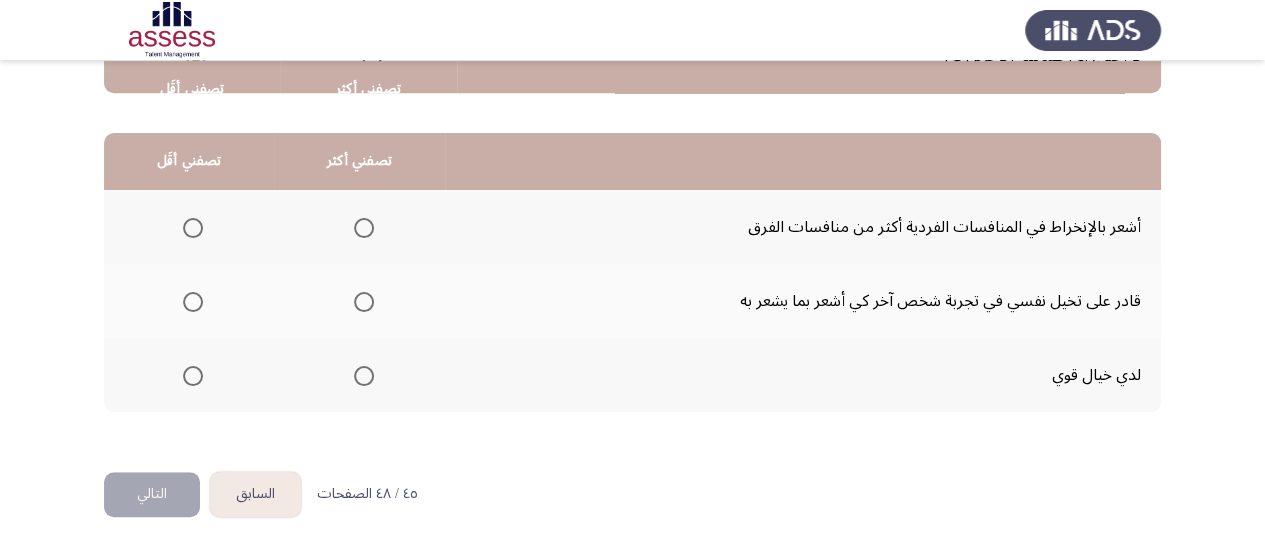 click at bounding box center [193, 376] 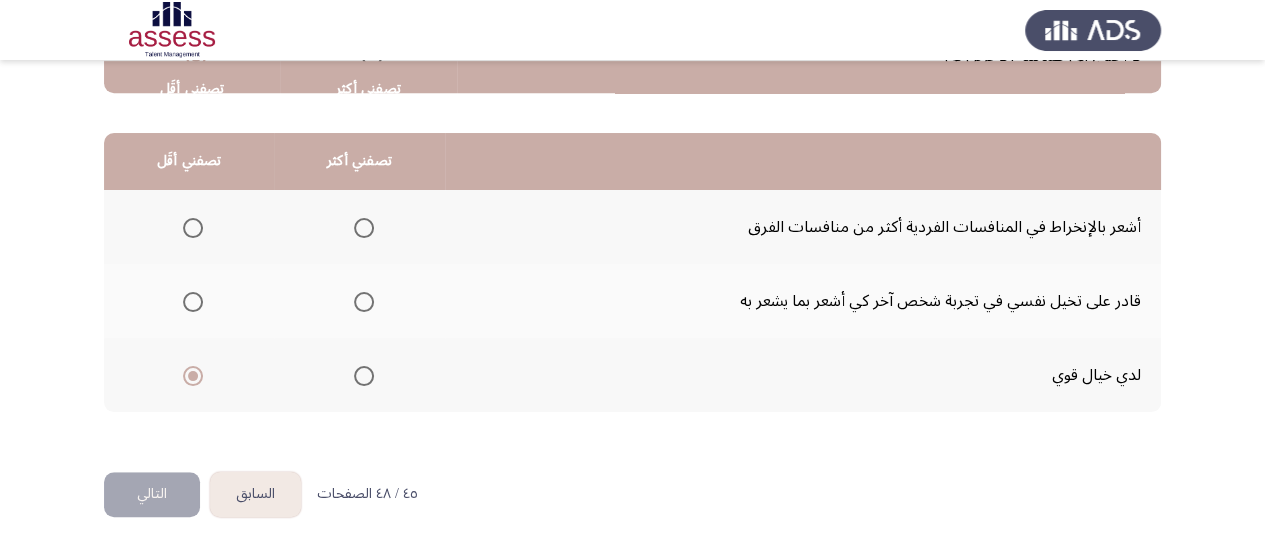 click at bounding box center [364, 228] 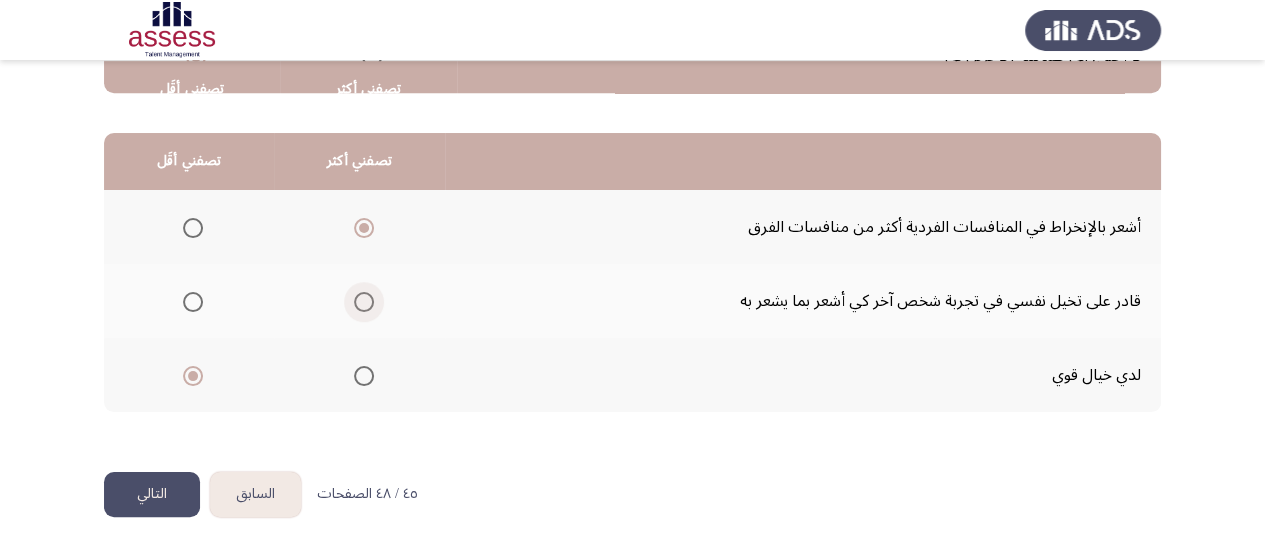 click at bounding box center (364, 302) 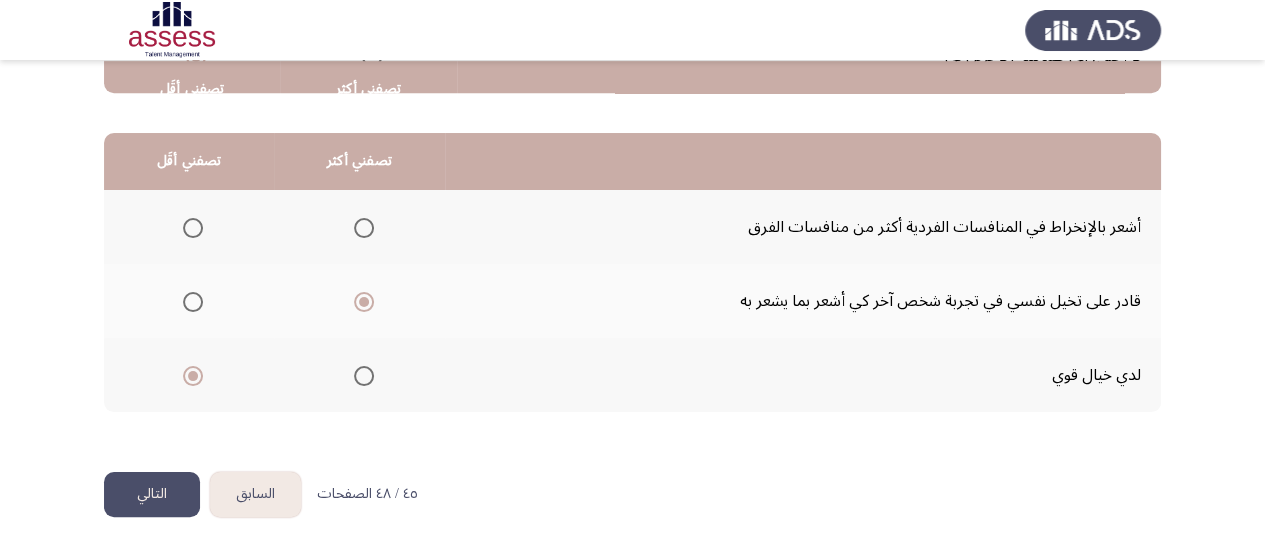 click on "التالي" 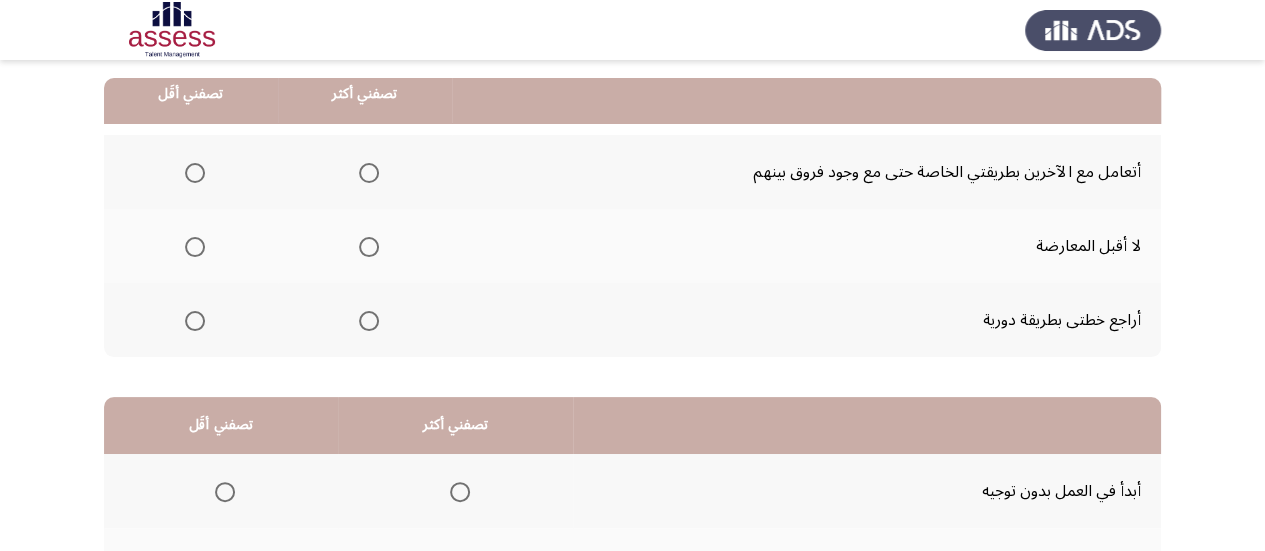 scroll, scrollTop: 200, scrollLeft: 0, axis: vertical 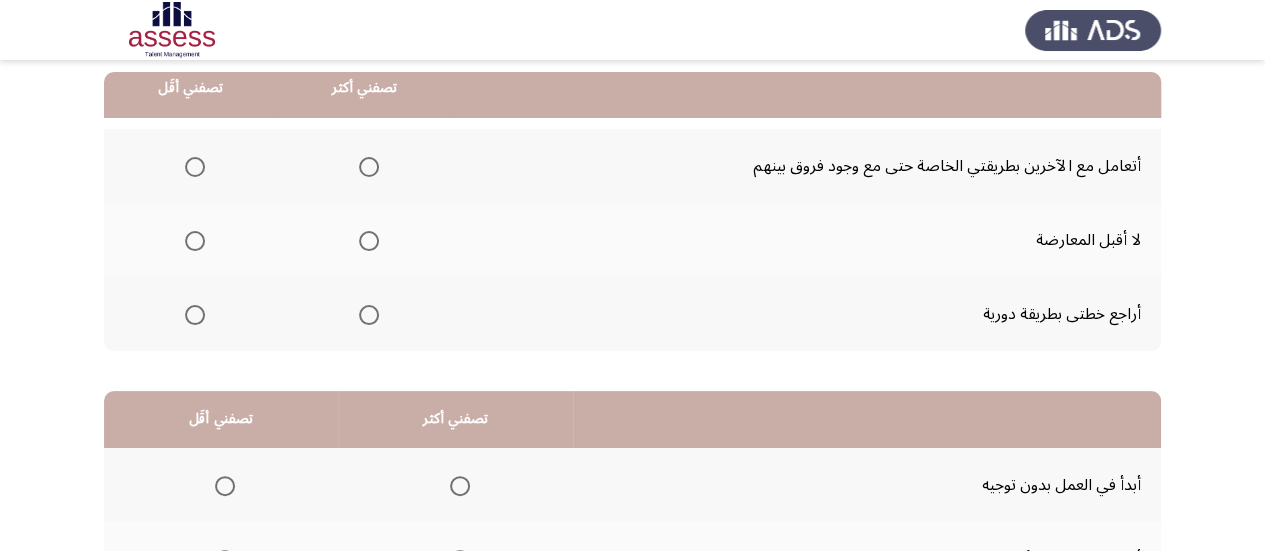 click at bounding box center (195, 315) 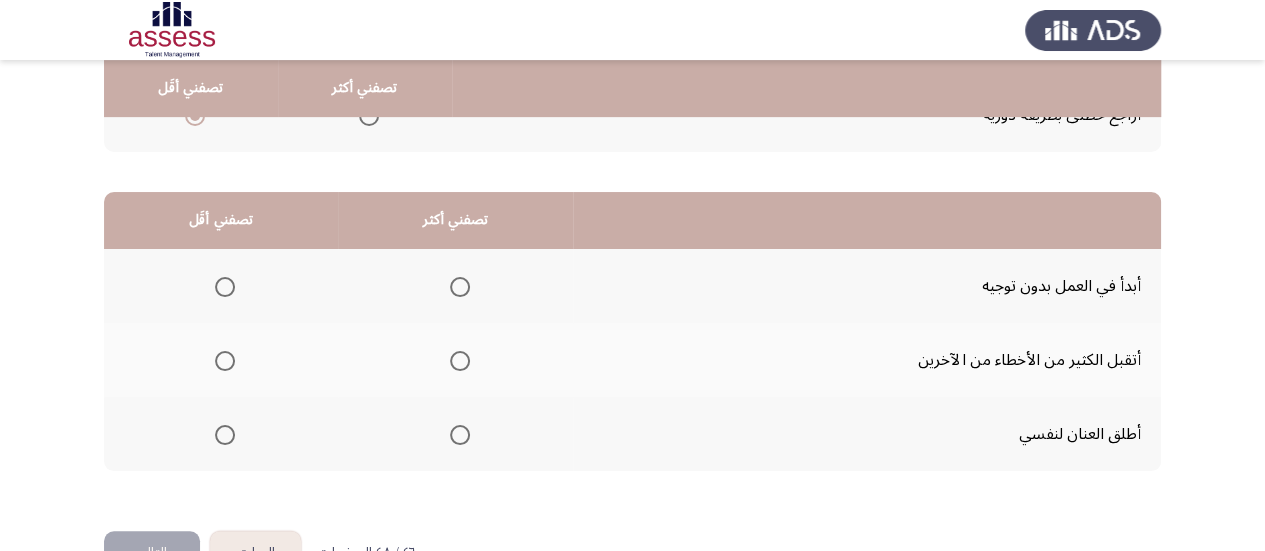 scroll, scrollTop: 400, scrollLeft: 0, axis: vertical 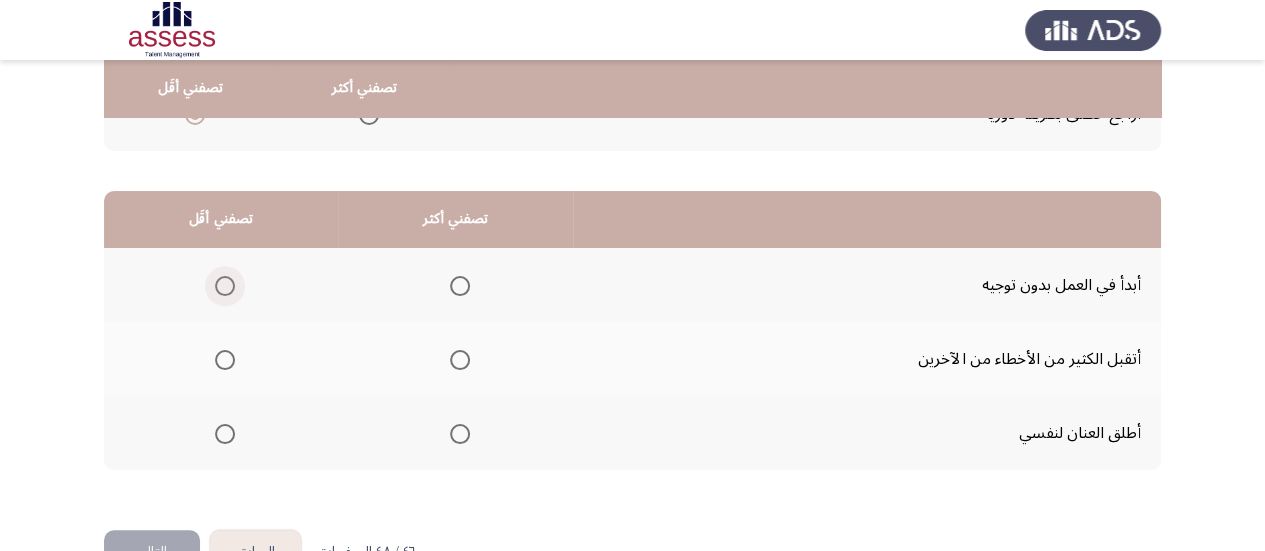 click at bounding box center [225, 286] 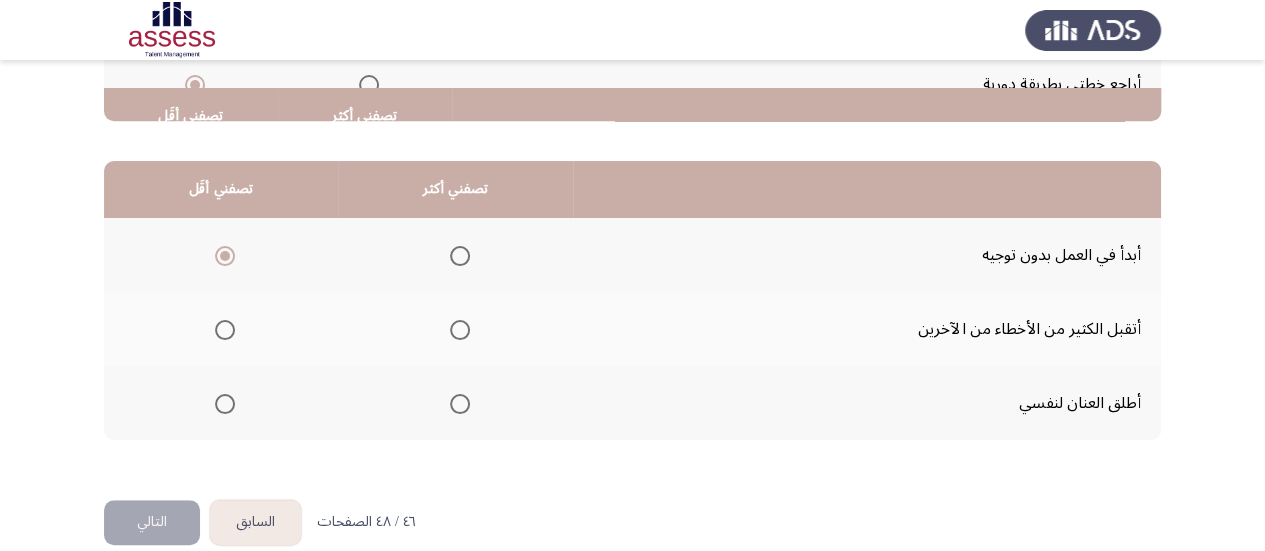scroll, scrollTop: 458, scrollLeft: 0, axis: vertical 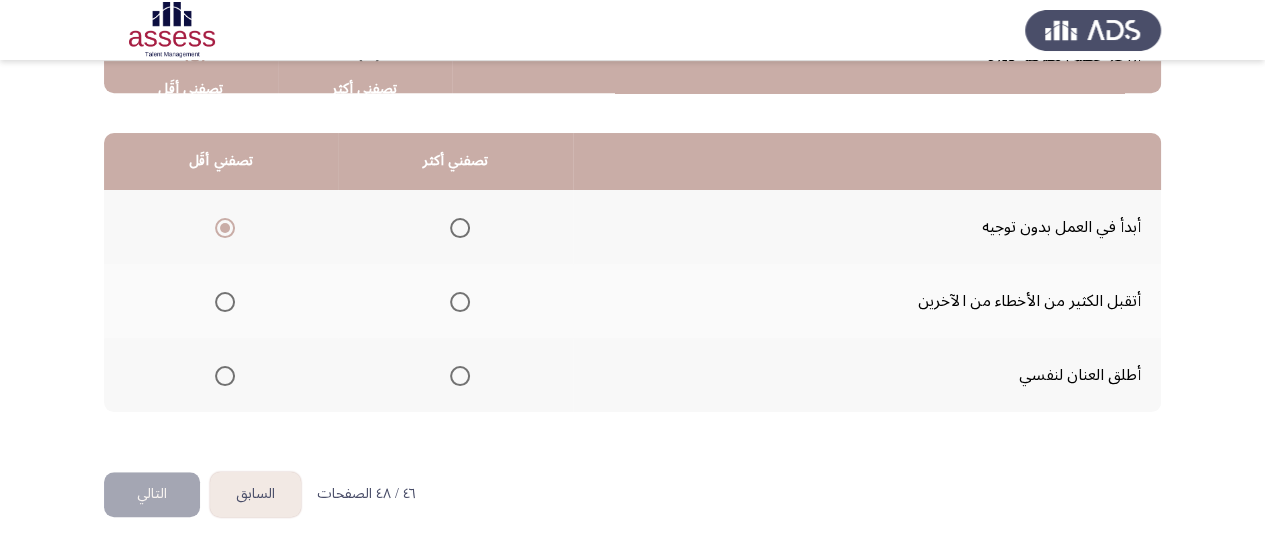 click at bounding box center [460, 376] 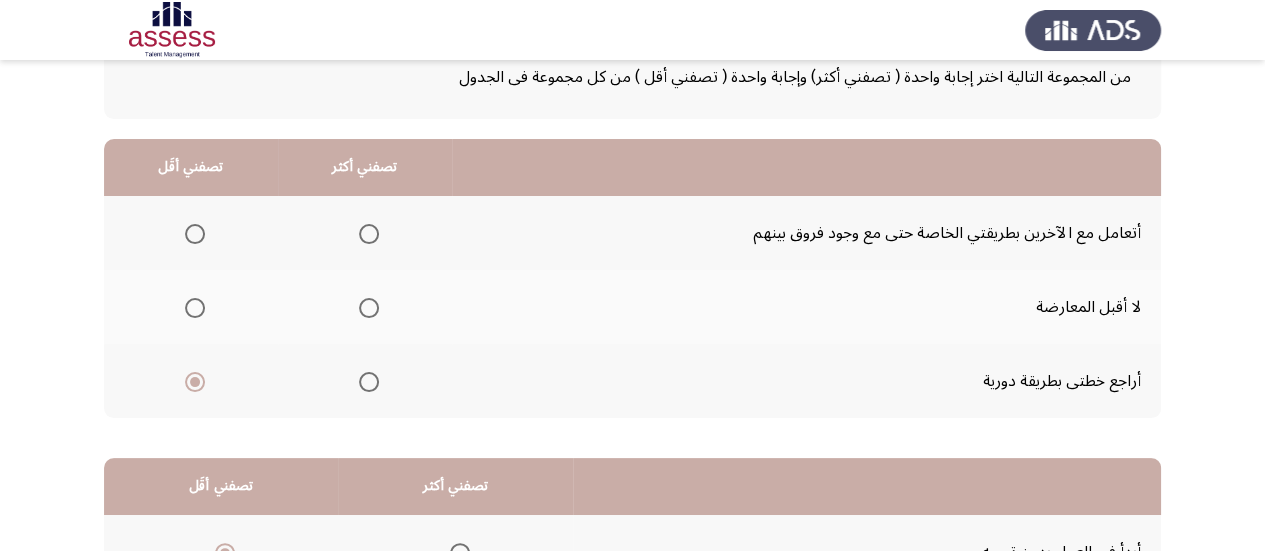scroll, scrollTop: 58, scrollLeft: 0, axis: vertical 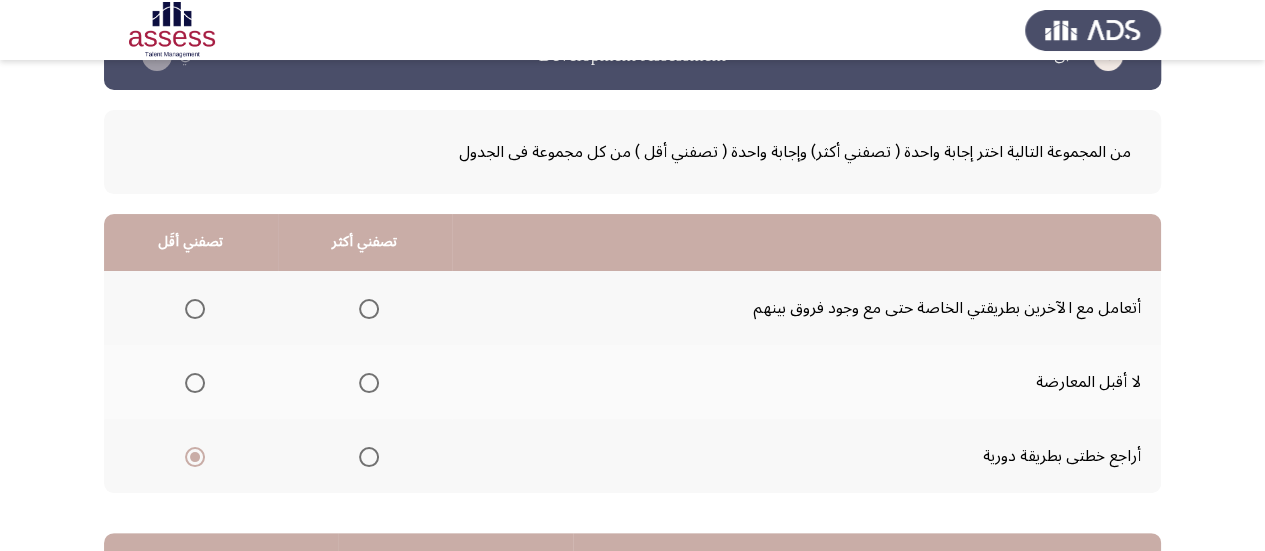 click at bounding box center (369, 309) 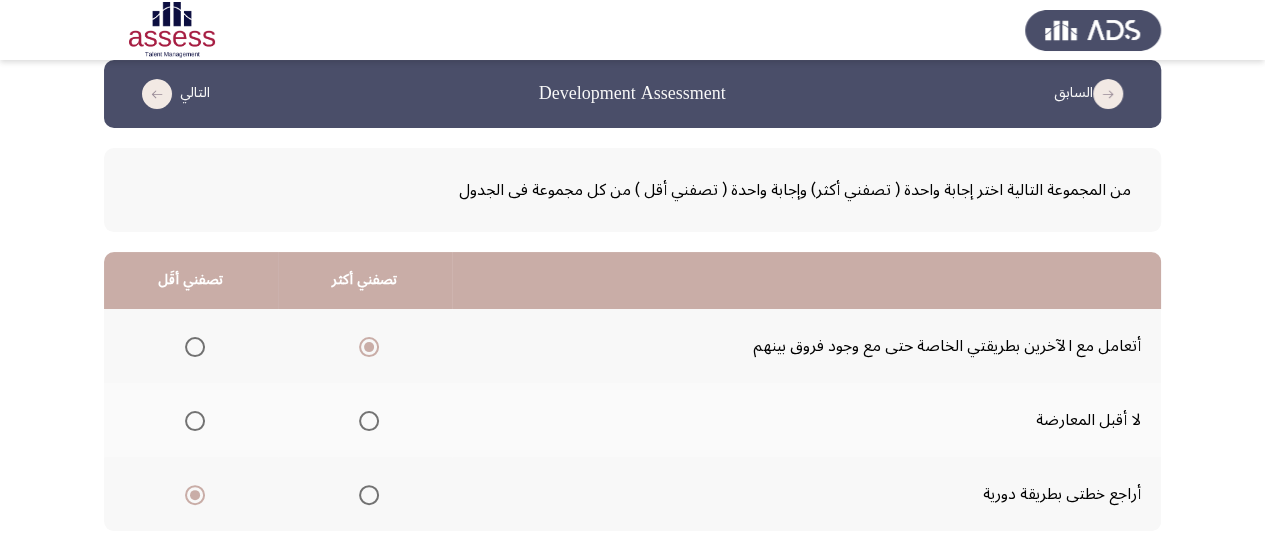 scroll, scrollTop: 0, scrollLeft: 0, axis: both 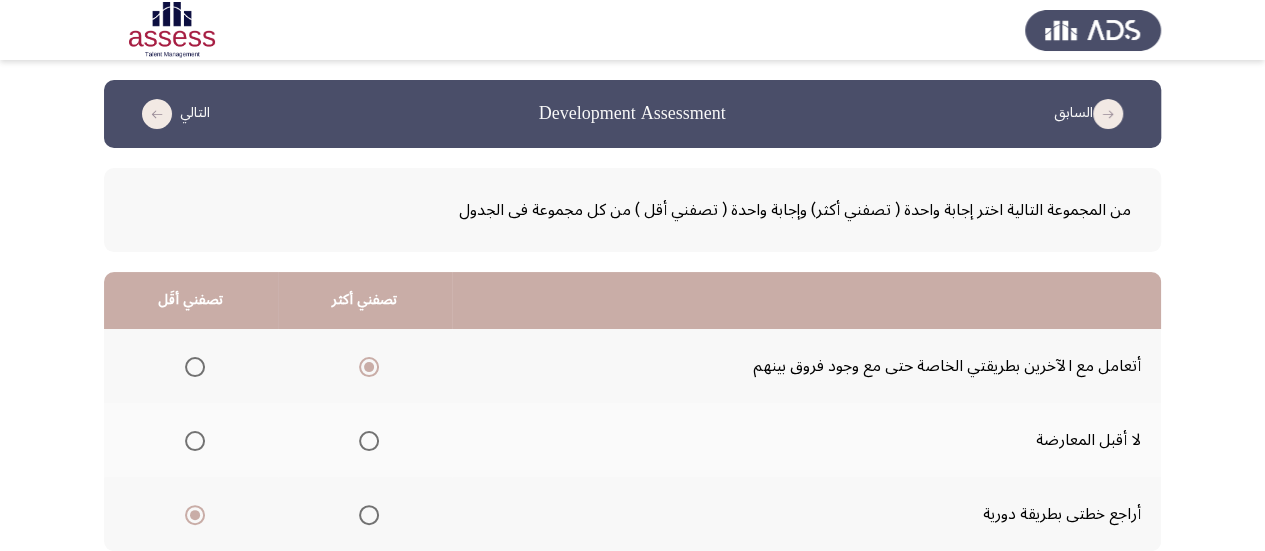 click 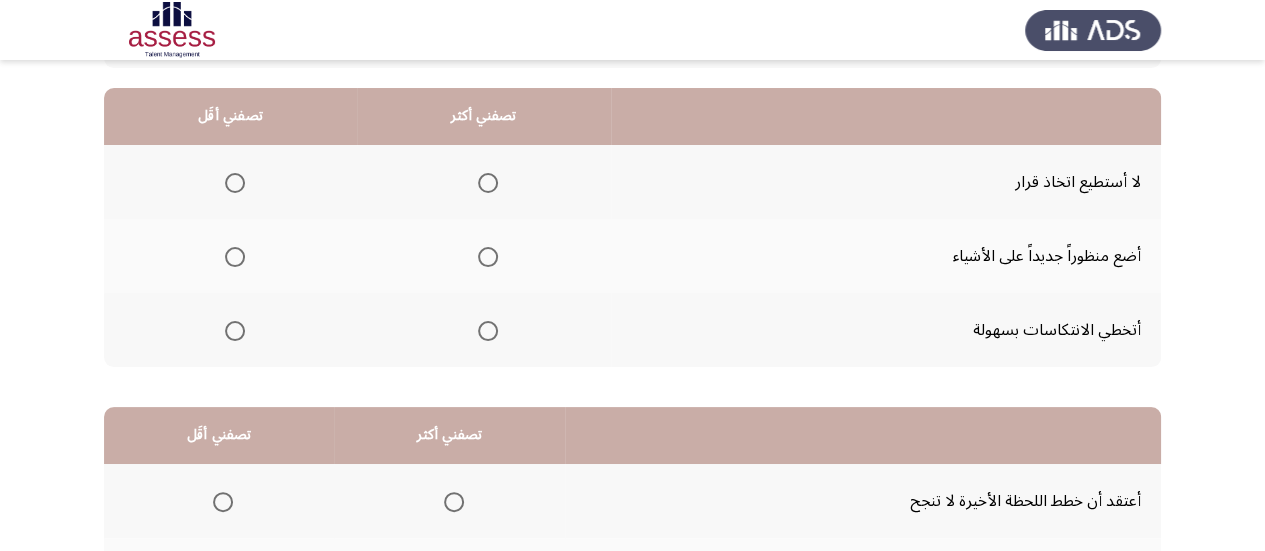scroll, scrollTop: 158, scrollLeft: 0, axis: vertical 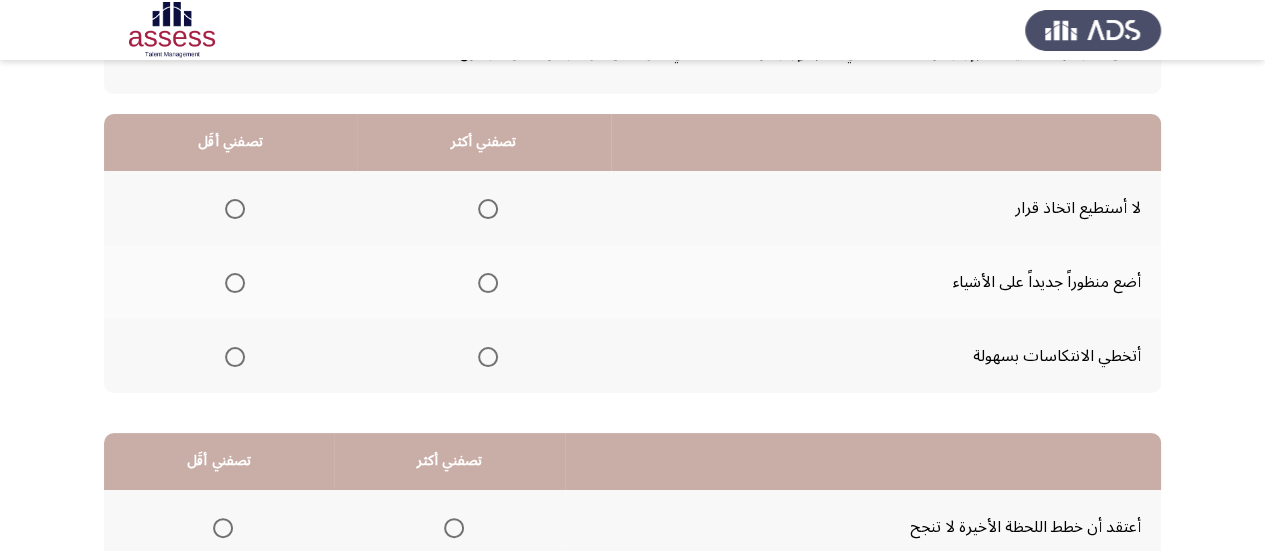 click at bounding box center [235, 209] 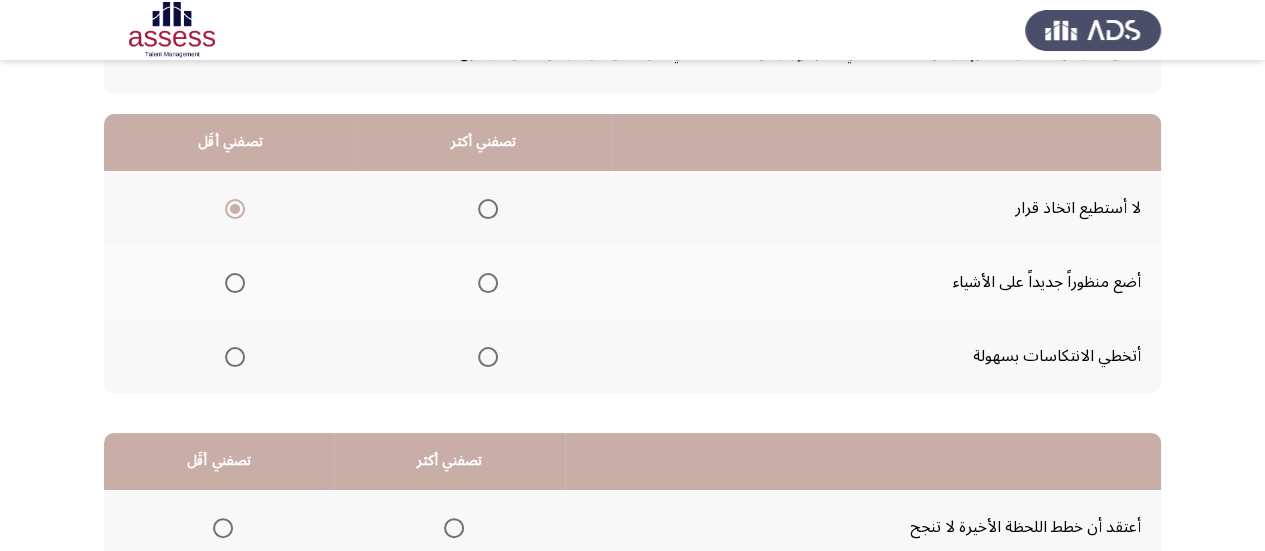 click at bounding box center [488, 357] 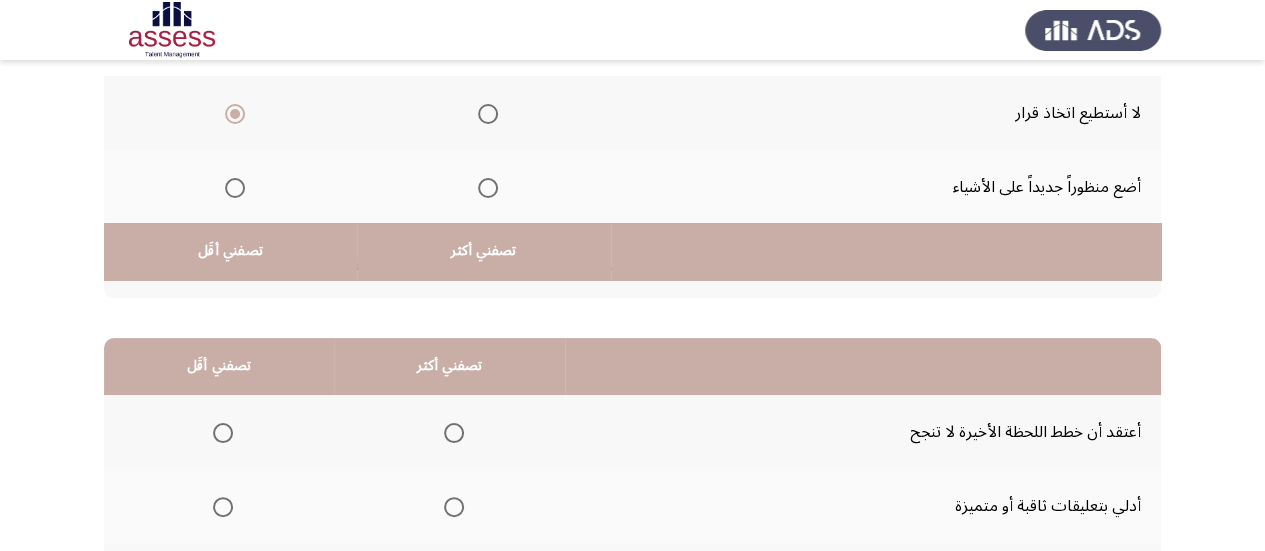 scroll, scrollTop: 458, scrollLeft: 0, axis: vertical 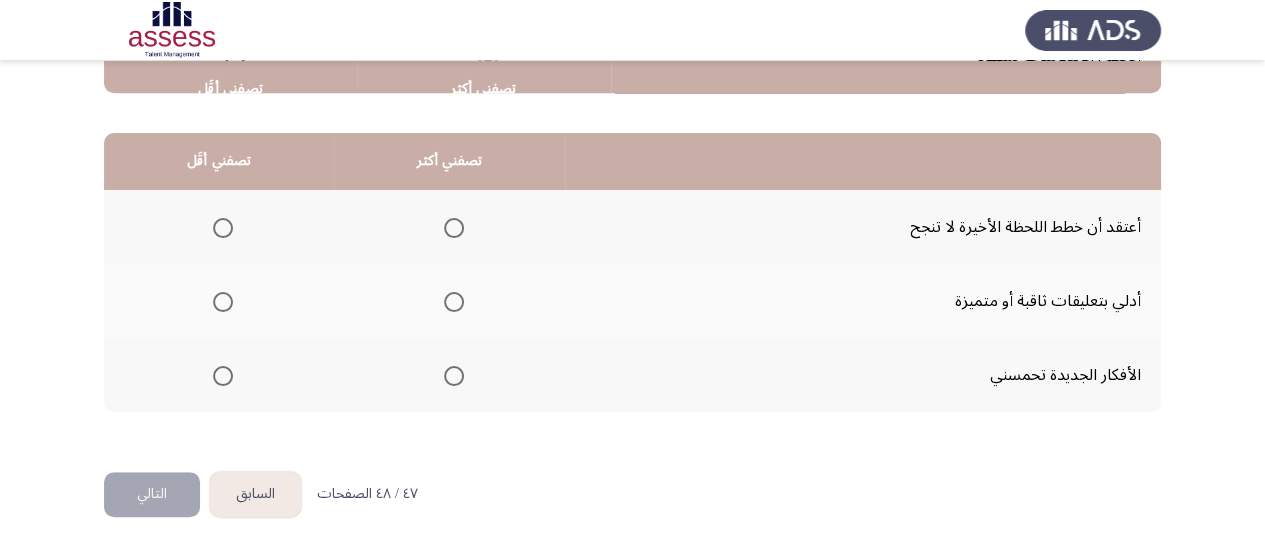 click at bounding box center (454, 228) 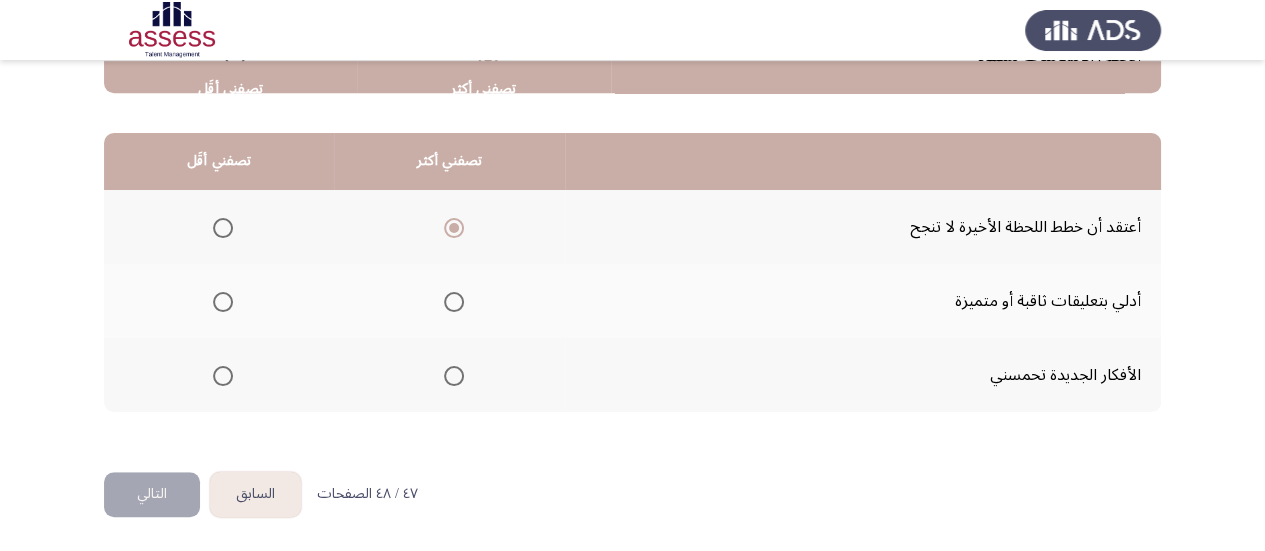 click 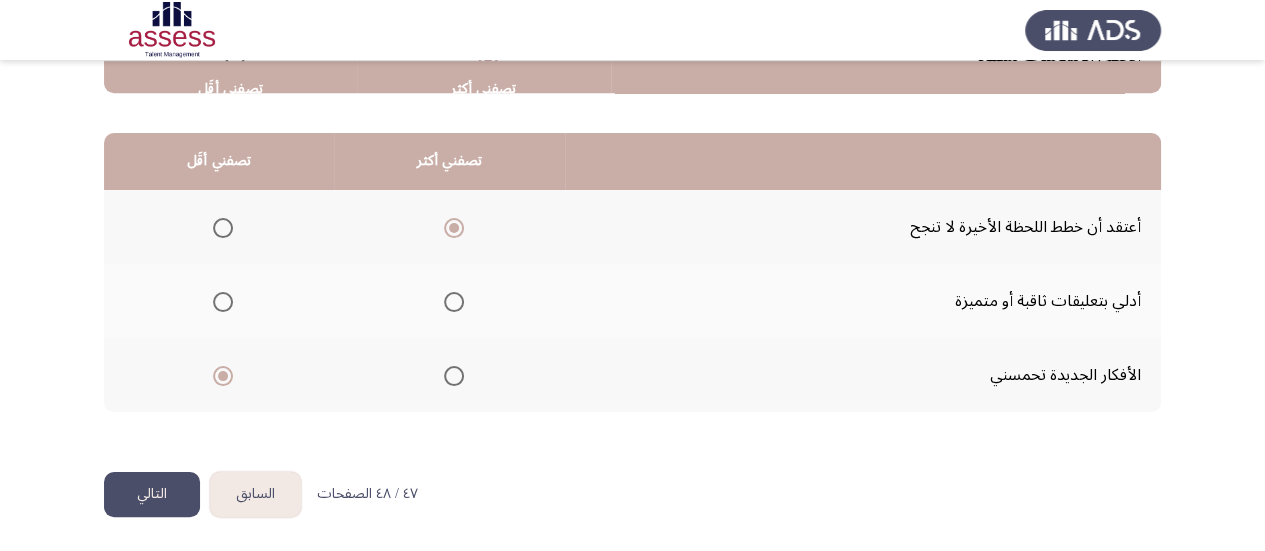 click at bounding box center (454, 302) 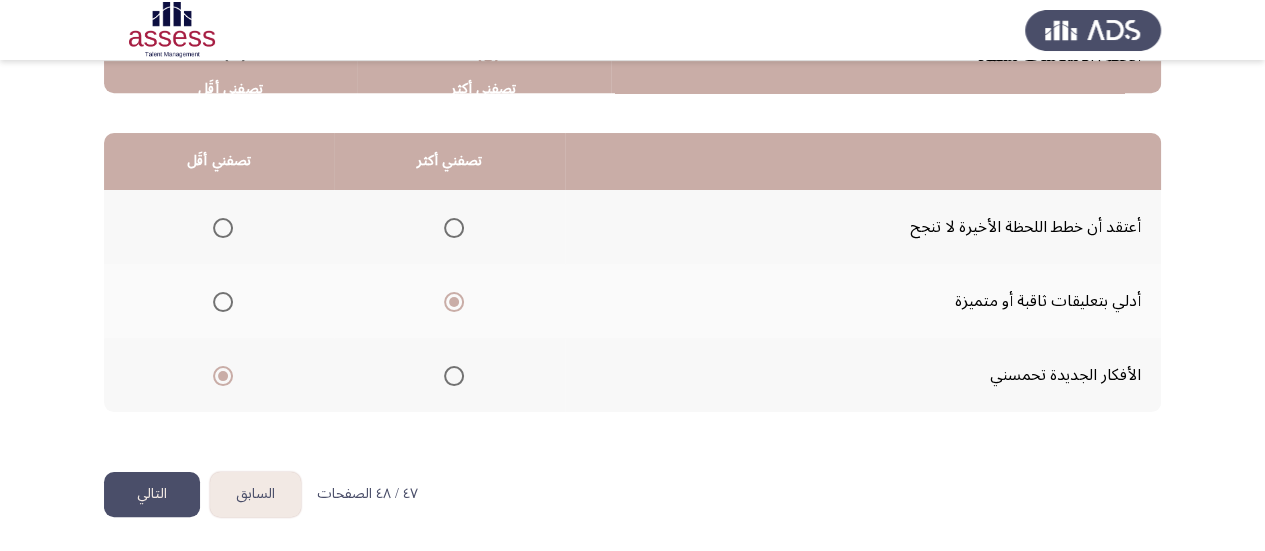 click at bounding box center [223, 228] 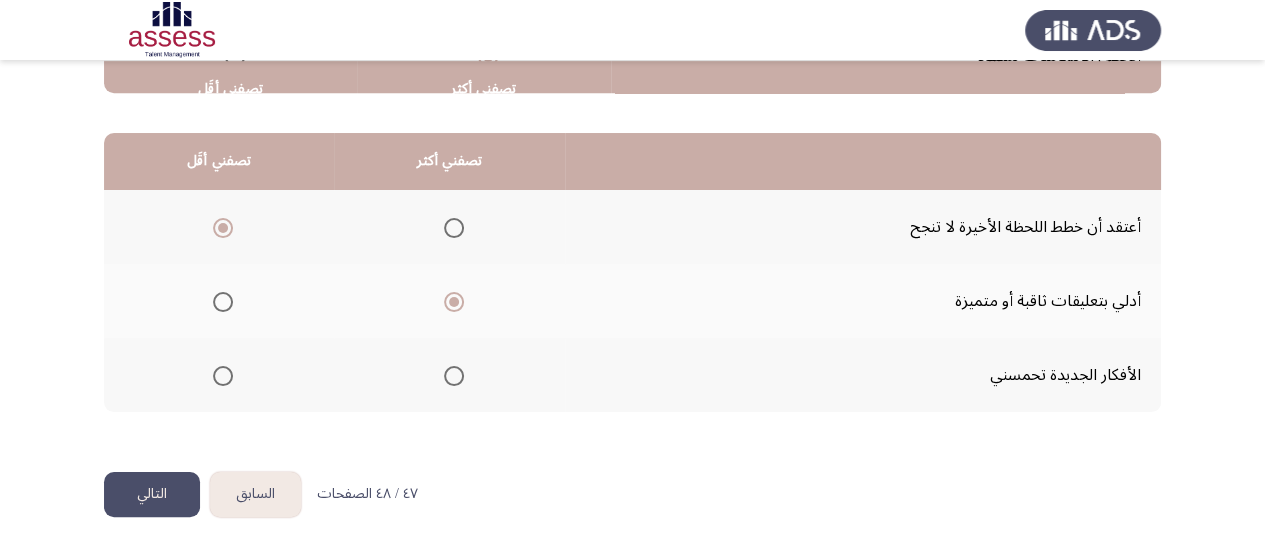 click on "التالي" 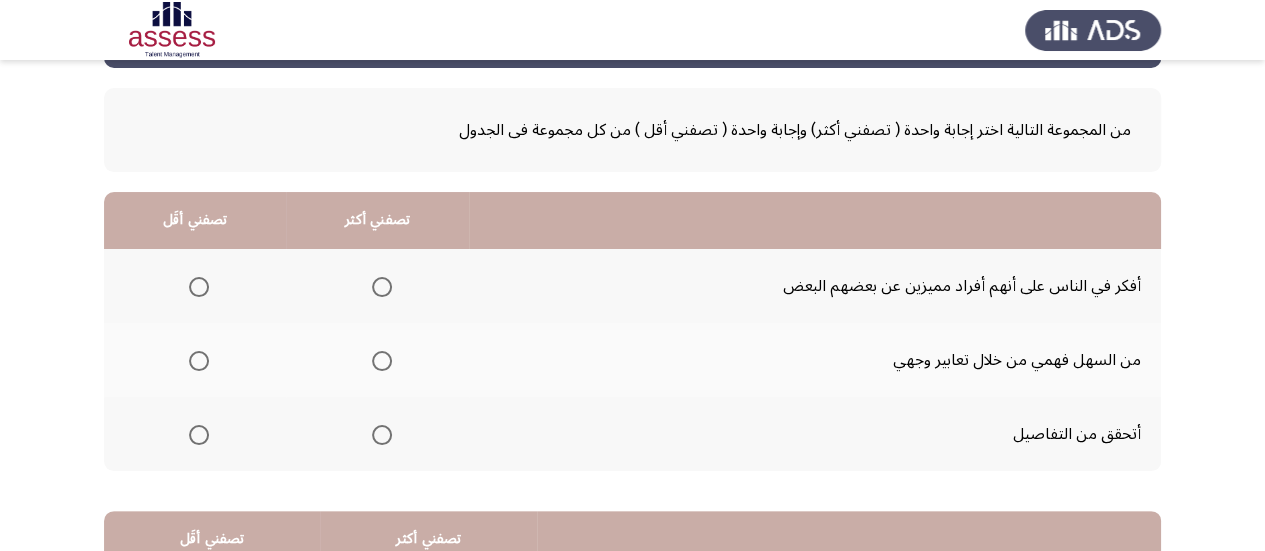 scroll, scrollTop: 200, scrollLeft: 0, axis: vertical 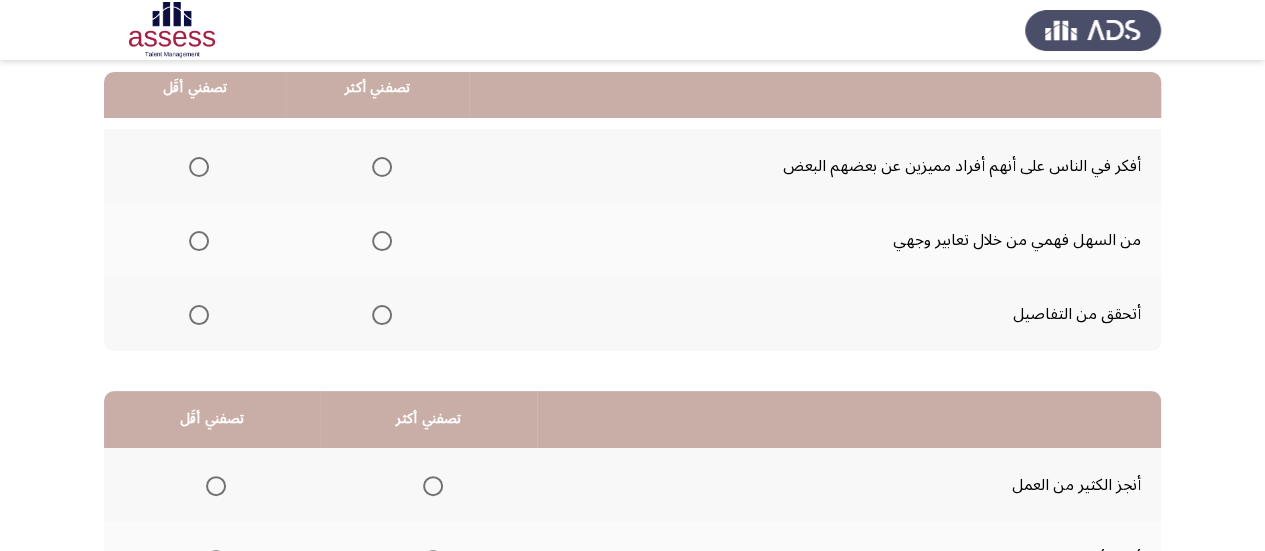 click at bounding box center (382, 167) 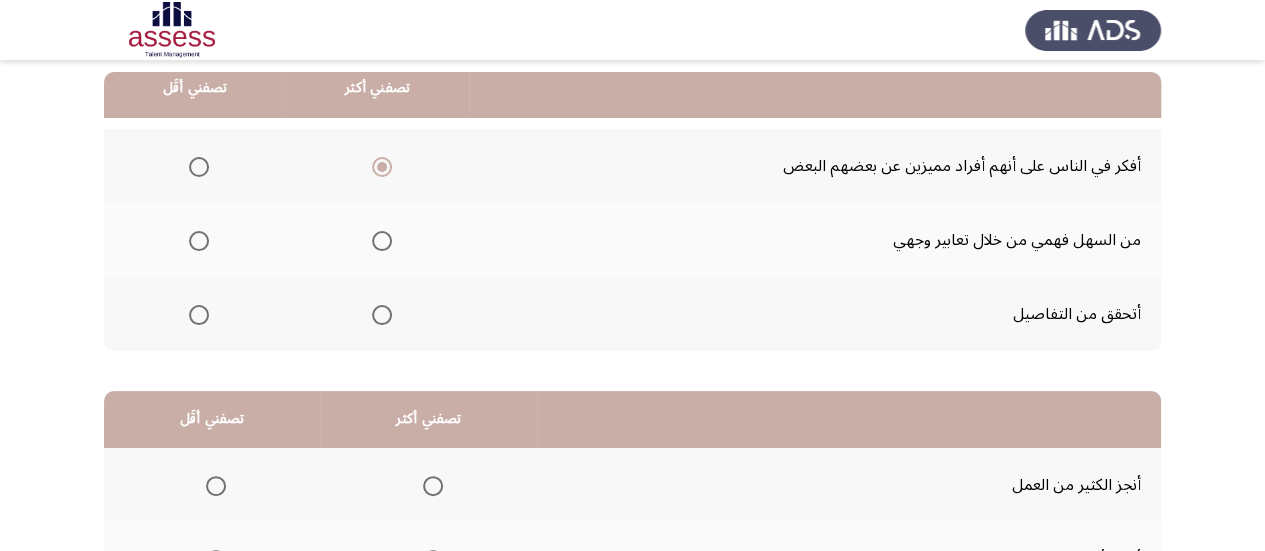 click at bounding box center [199, 315] 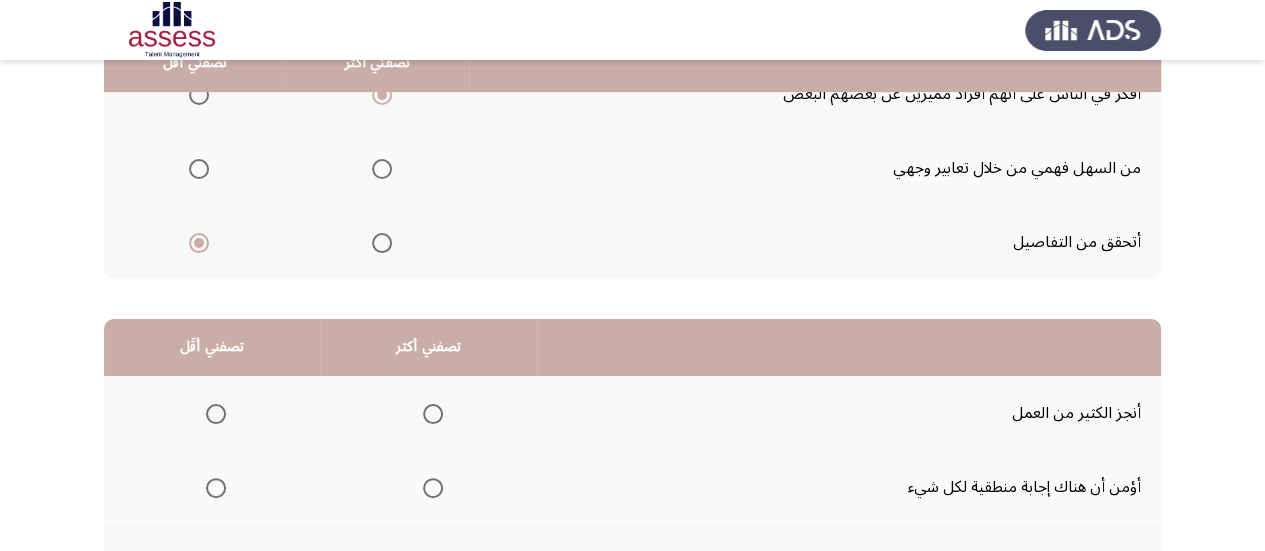 scroll, scrollTop: 400, scrollLeft: 0, axis: vertical 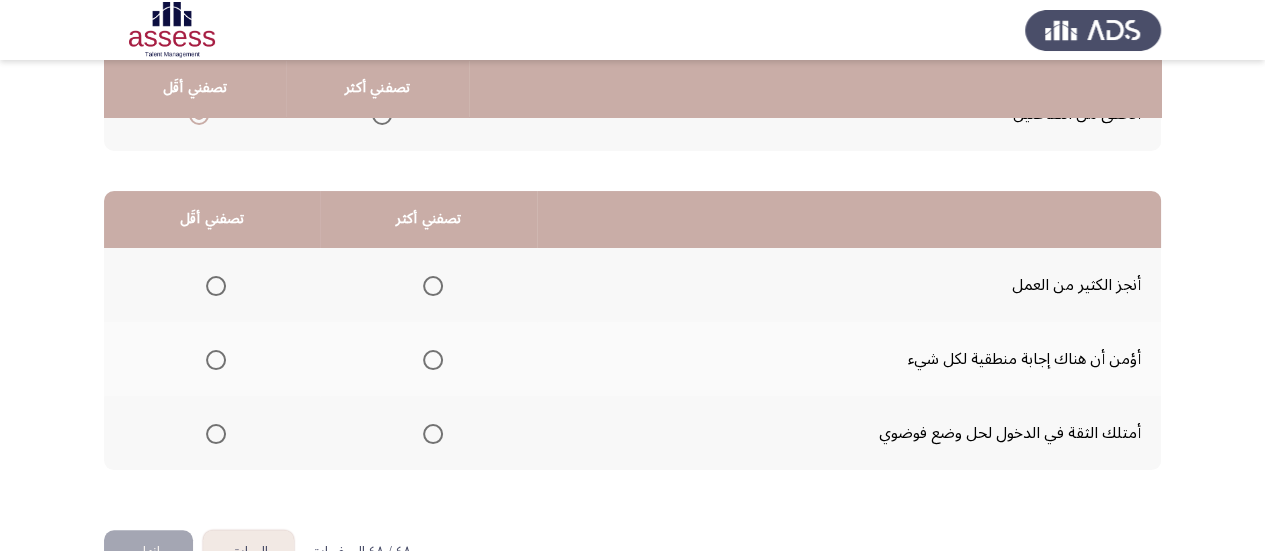 click at bounding box center [216, 286] 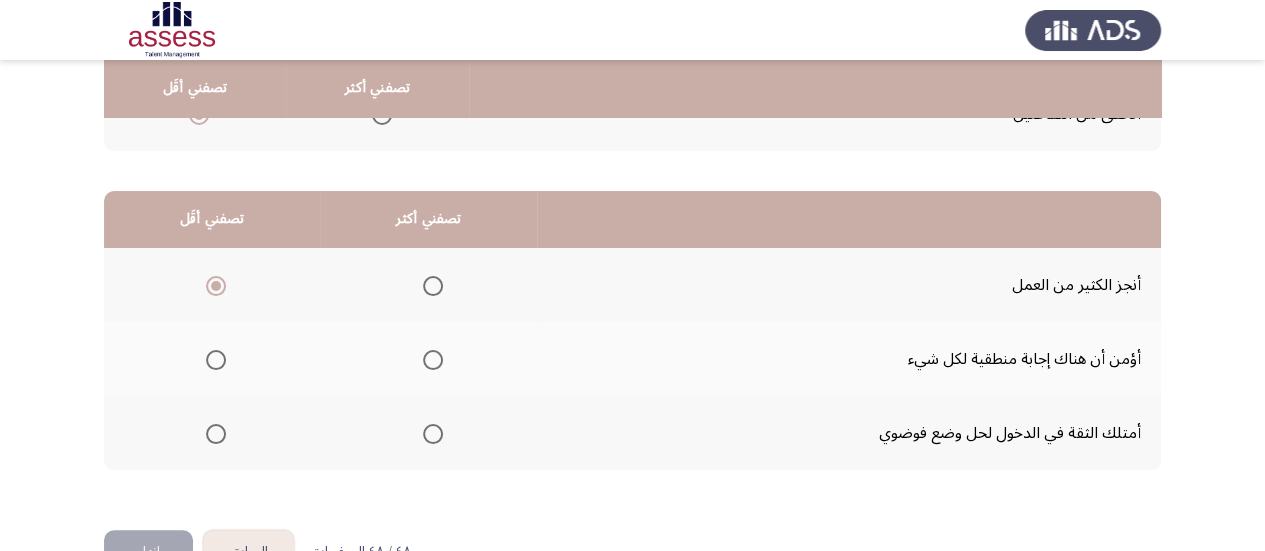click at bounding box center (433, 360) 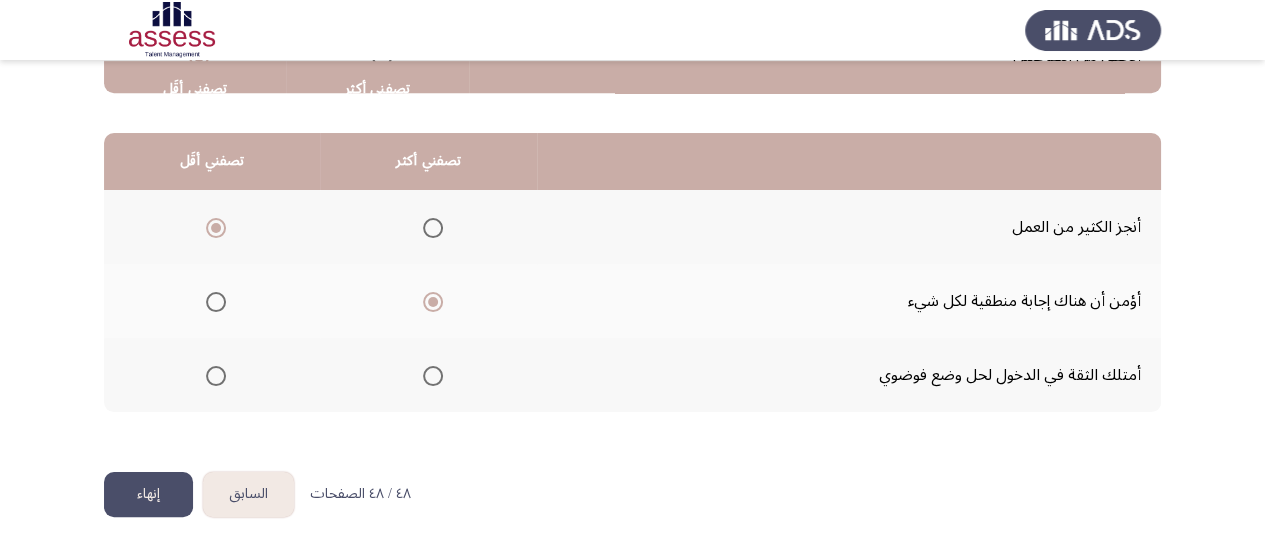 scroll, scrollTop: 458, scrollLeft: 0, axis: vertical 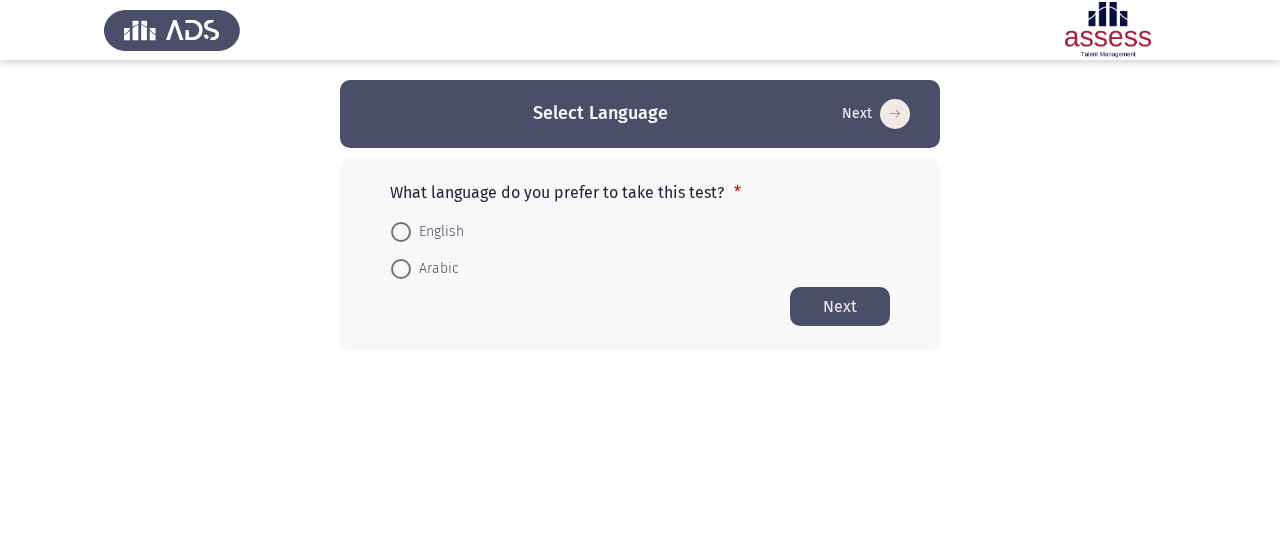 click on "Arabic" at bounding box center [435, 269] 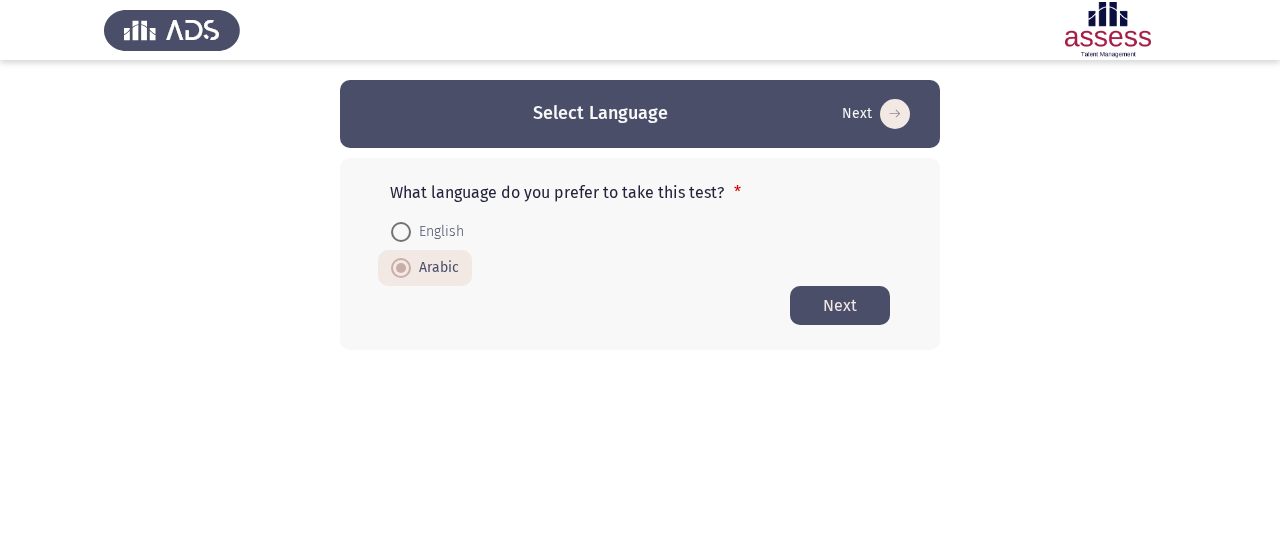 click on "Next" 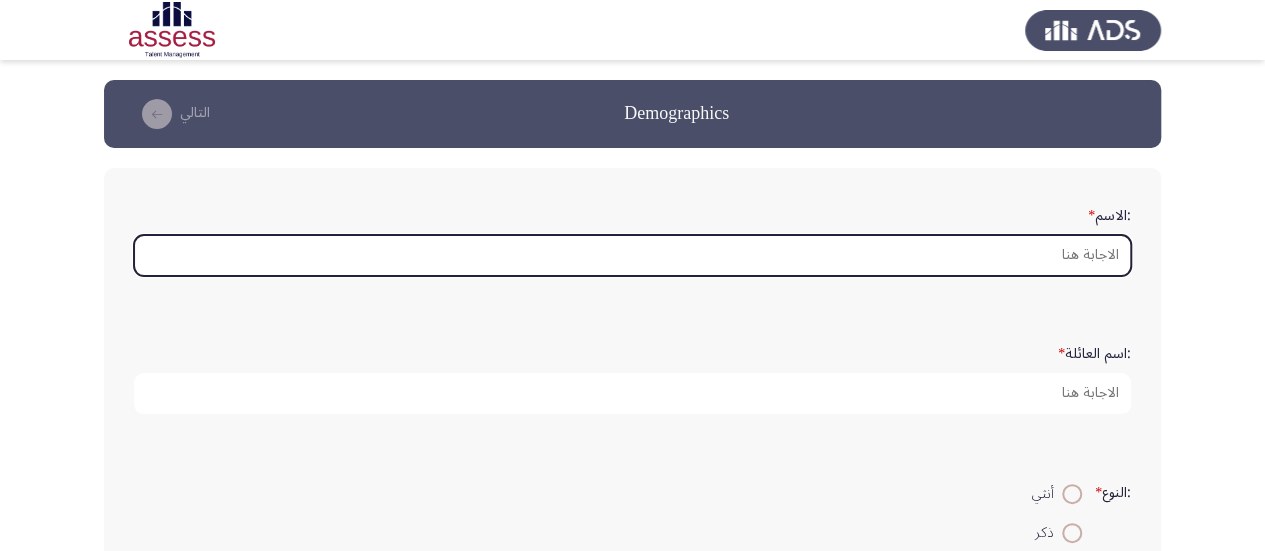 click on ":الاسم   *" at bounding box center (632, 255) 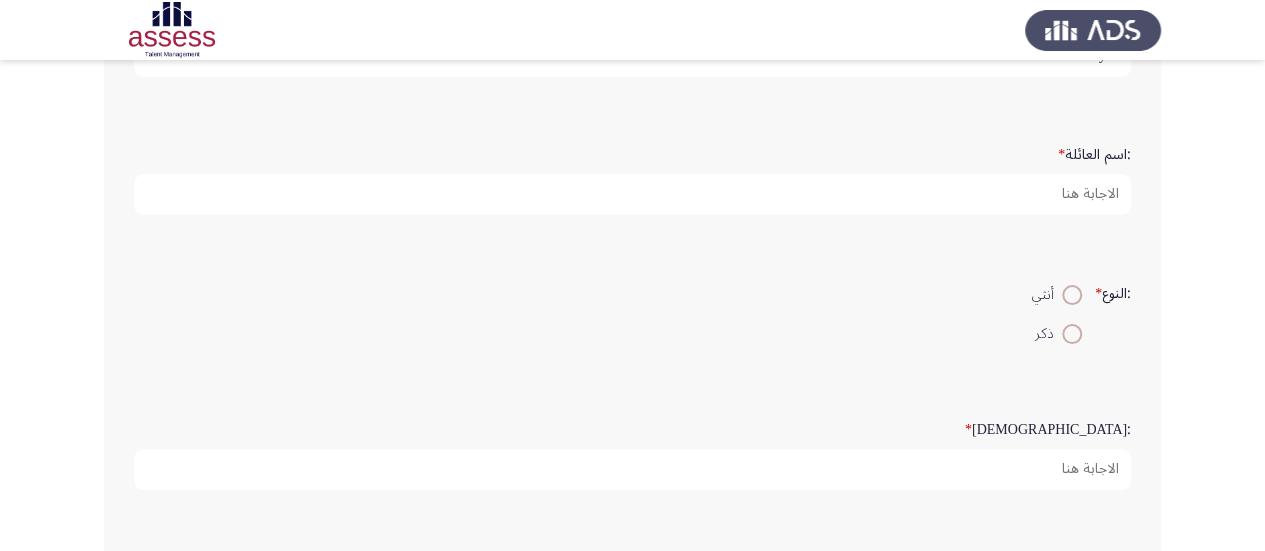 scroll, scrollTop: 200, scrollLeft: 0, axis: vertical 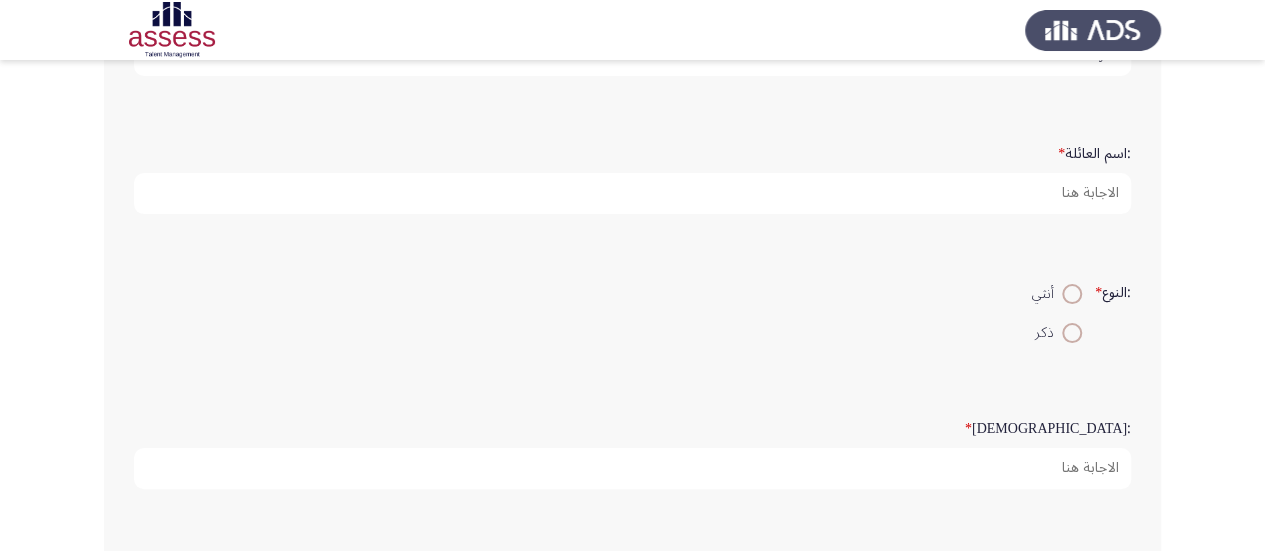 type on "Elsayed" 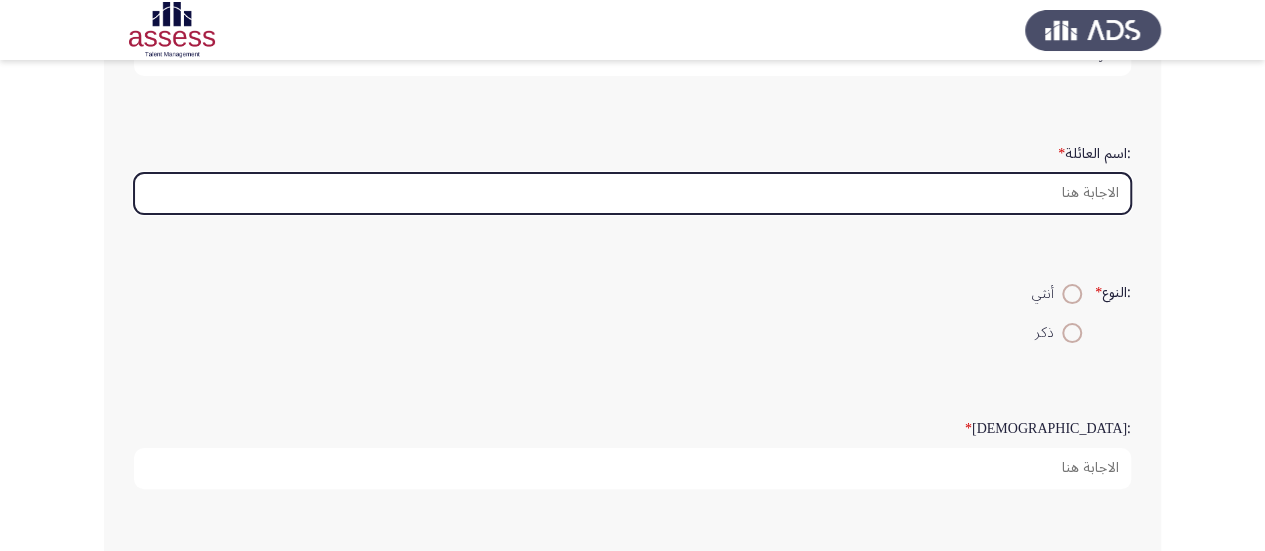 click on ":اسم العائلة   *" at bounding box center [632, 193] 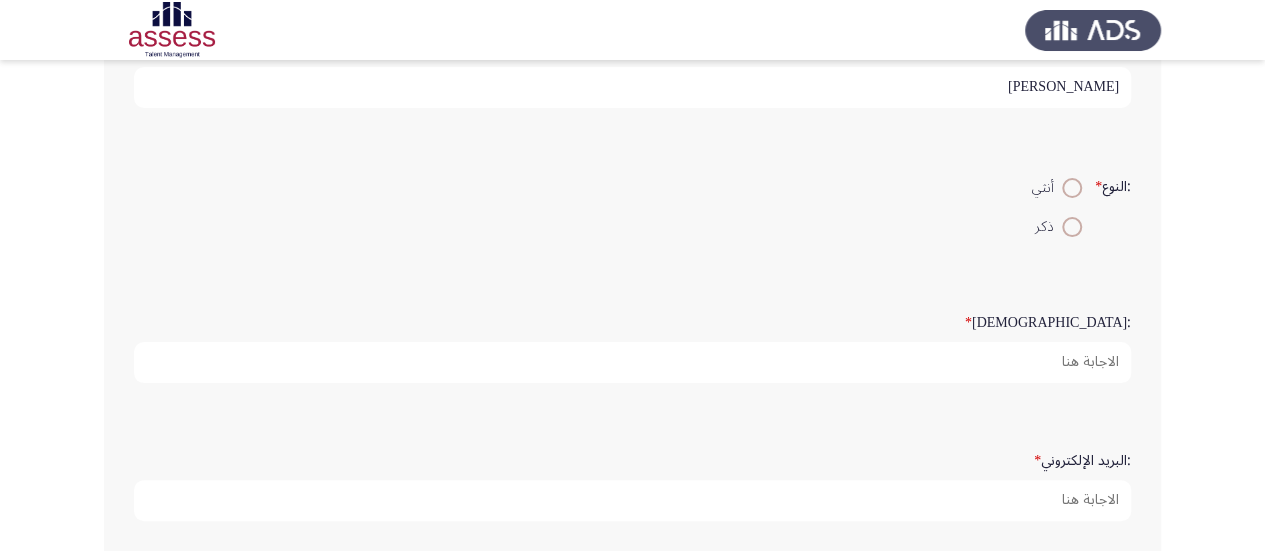 scroll, scrollTop: 400, scrollLeft: 0, axis: vertical 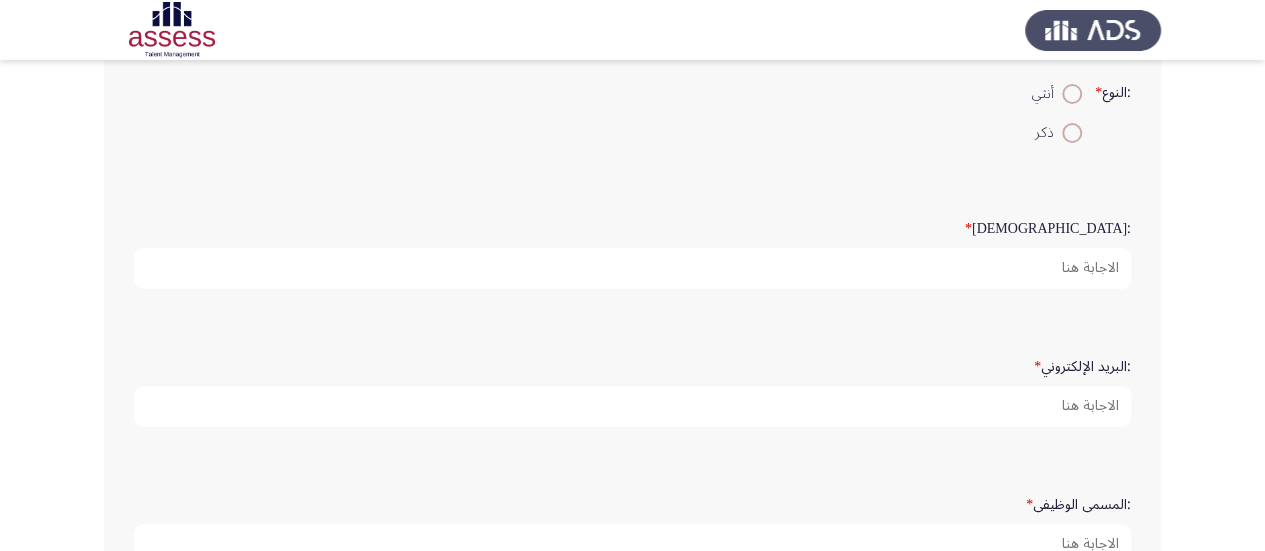 type on "Mohamed" 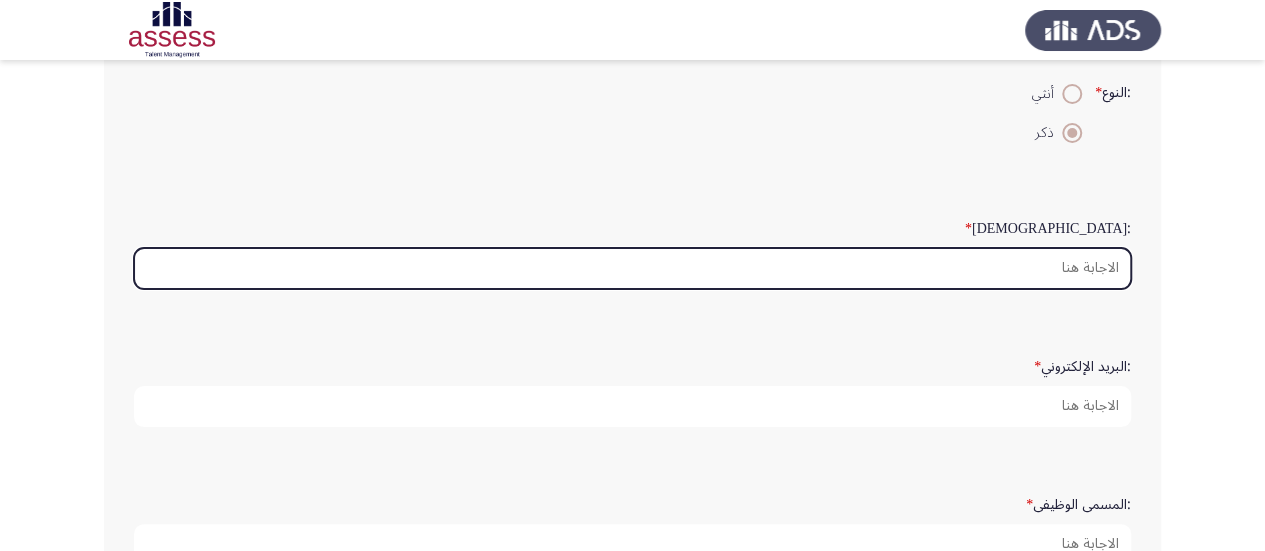 click on ":السن   *" at bounding box center [632, 268] 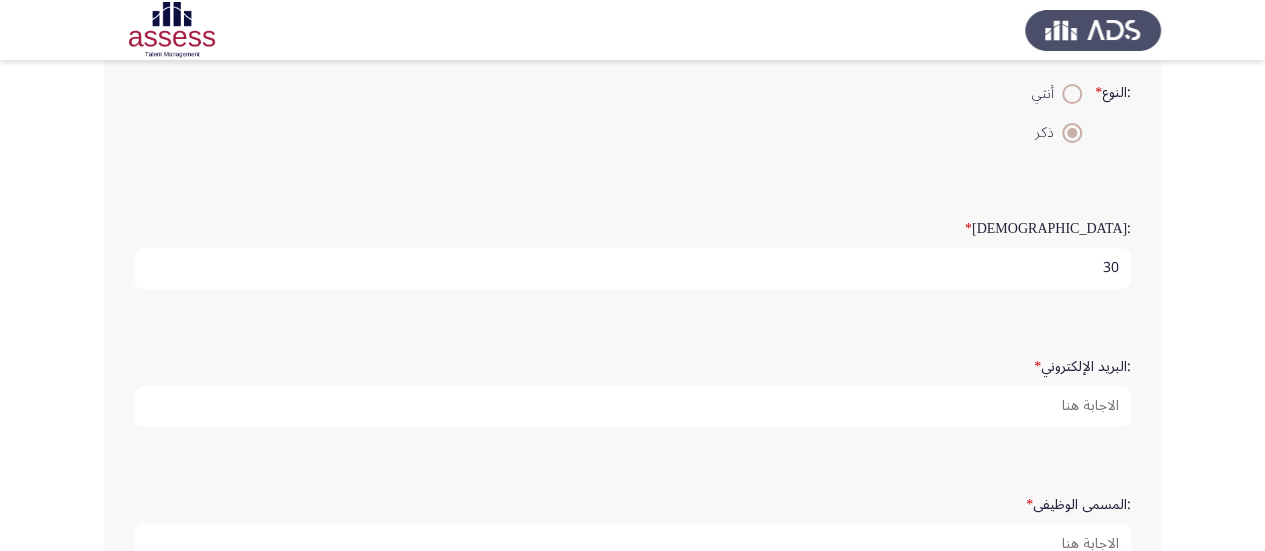 type on "30" 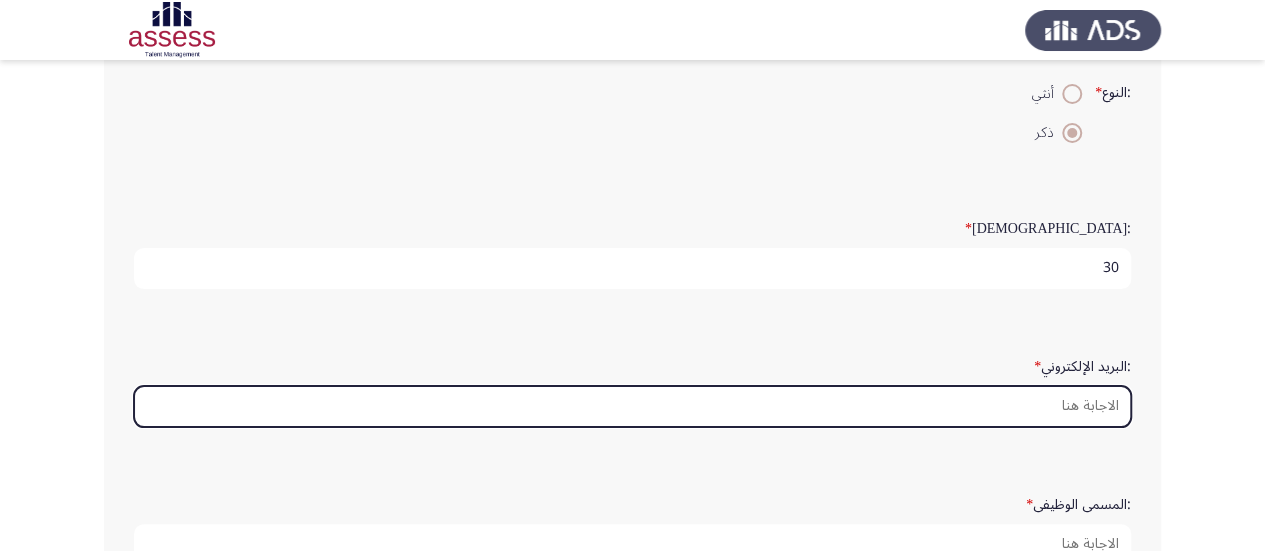 click on ":البريد الإلكتروني   *" at bounding box center (632, 406) 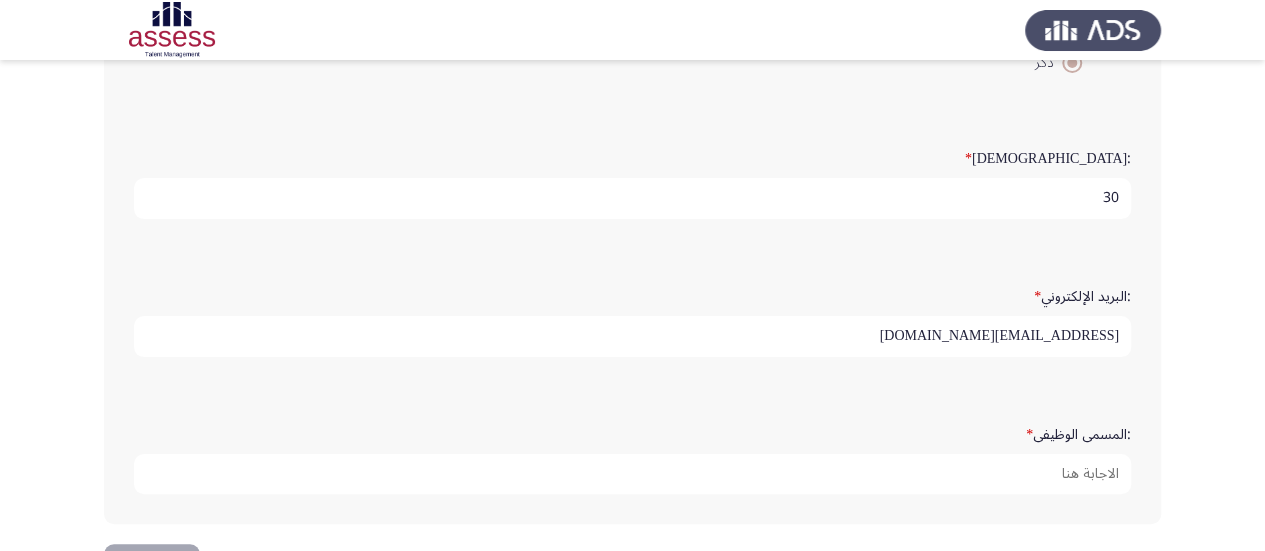 scroll, scrollTop: 539, scrollLeft: 0, axis: vertical 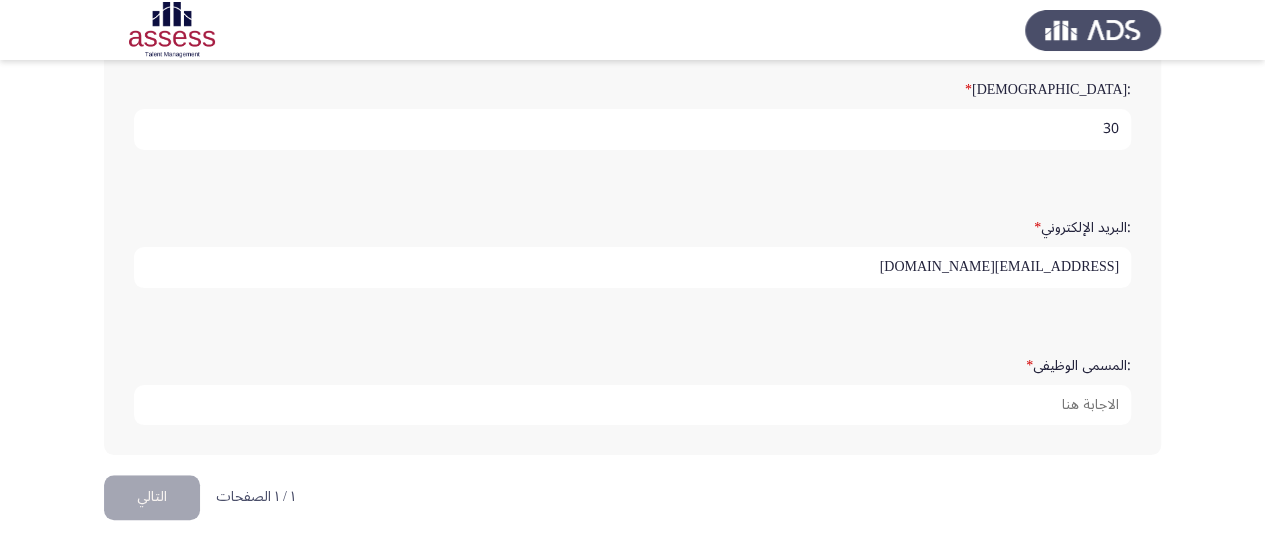 type on "elsayed17617@gmail.com" 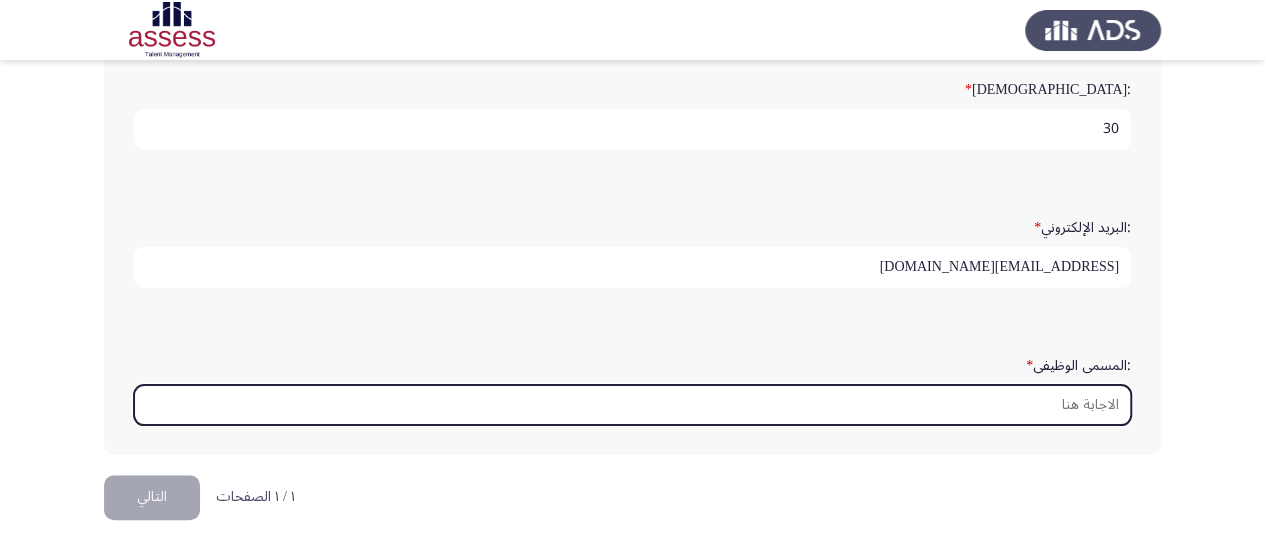 click on ":المسمى الوظيفى   *" at bounding box center [632, 405] 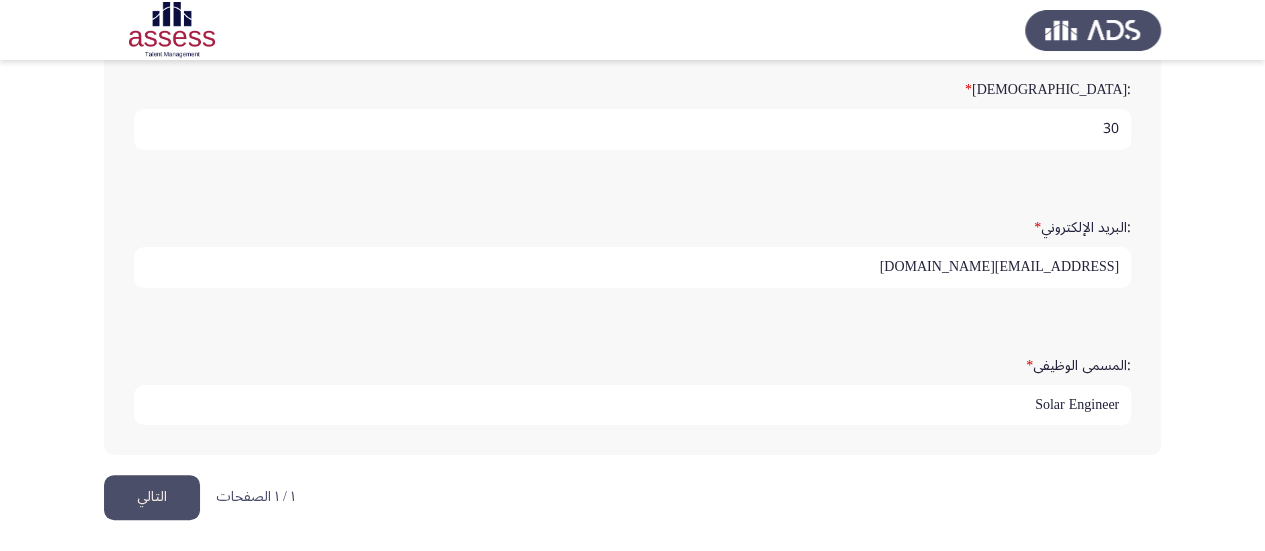 type on "Solar Engineer" 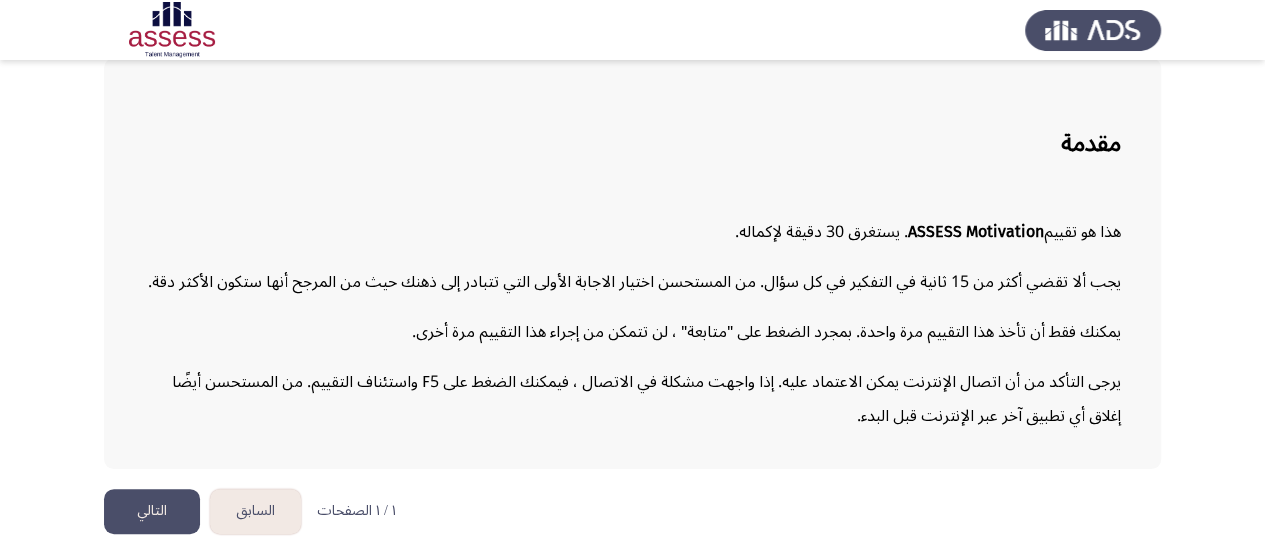 scroll, scrollTop: 112, scrollLeft: 0, axis: vertical 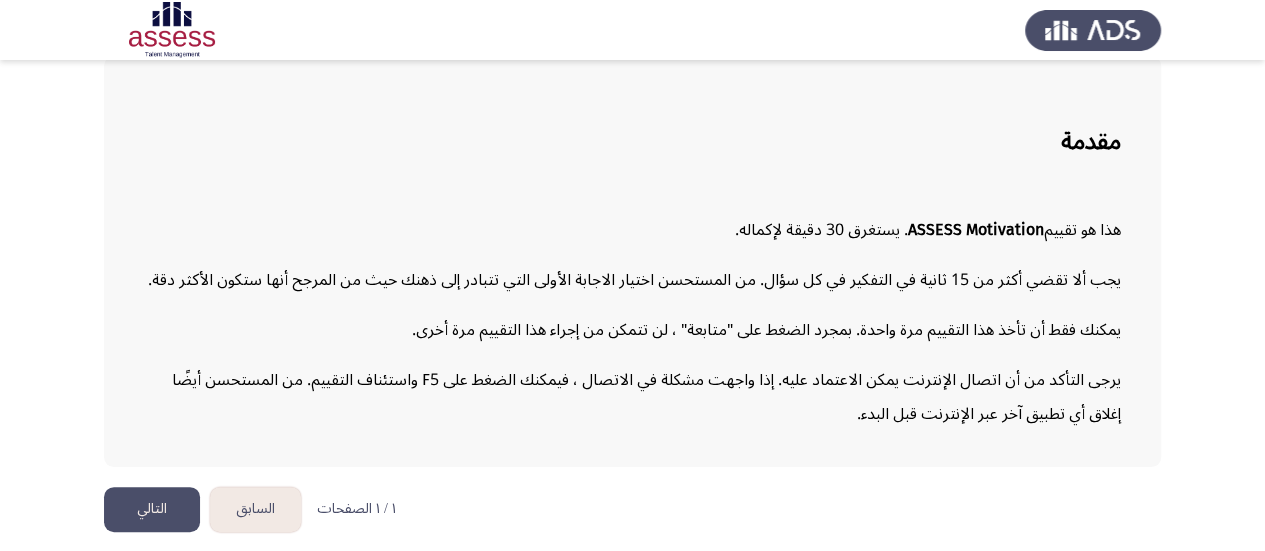 click on "التالي" 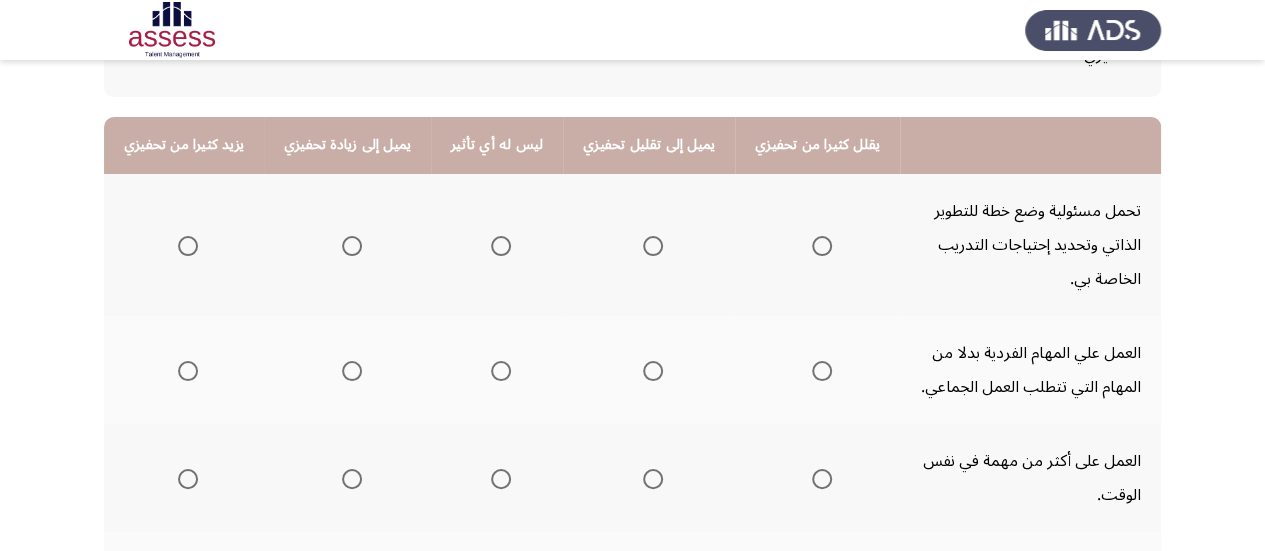 scroll, scrollTop: 115, scrollLeft: 0, axis: vertical 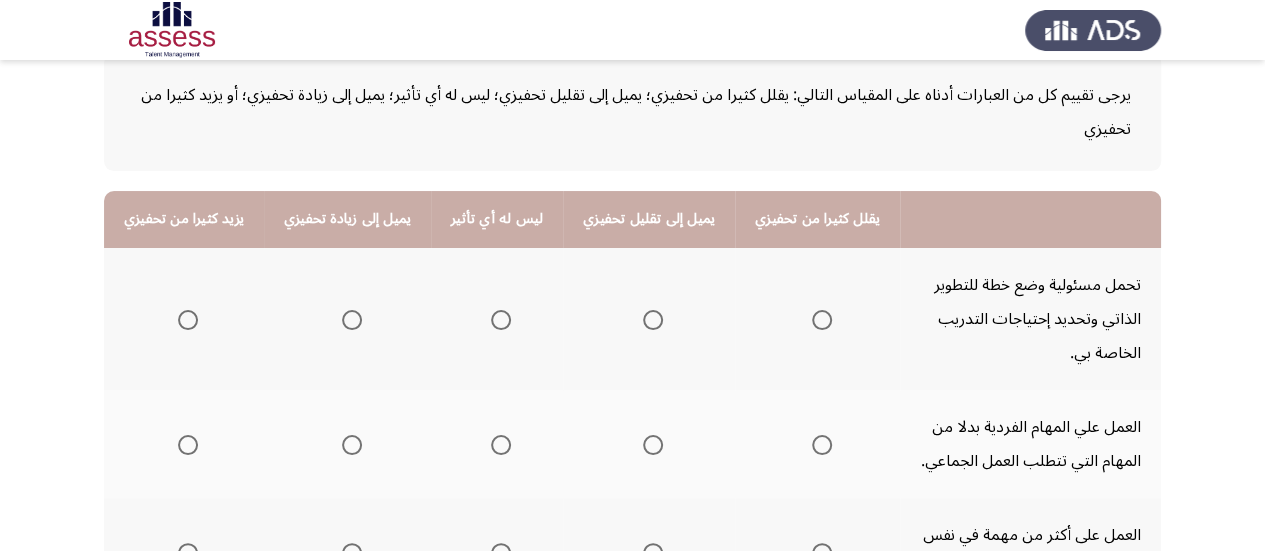 click at bounding box center (188, 320) 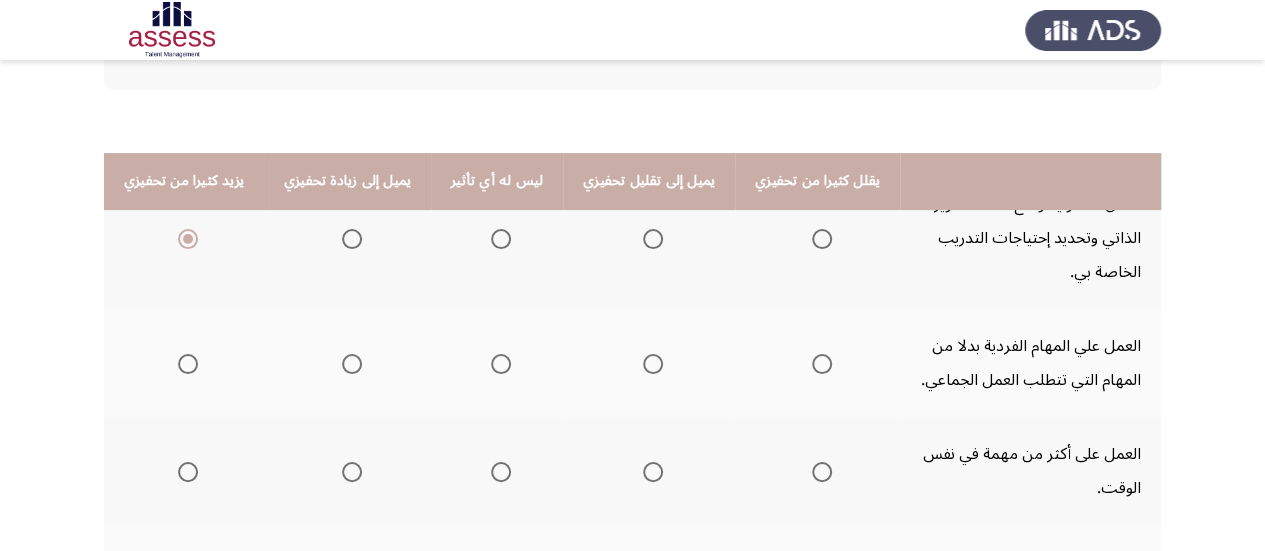 scroll, scrollTop: 315, scrollLeft: 0, axis: vertical 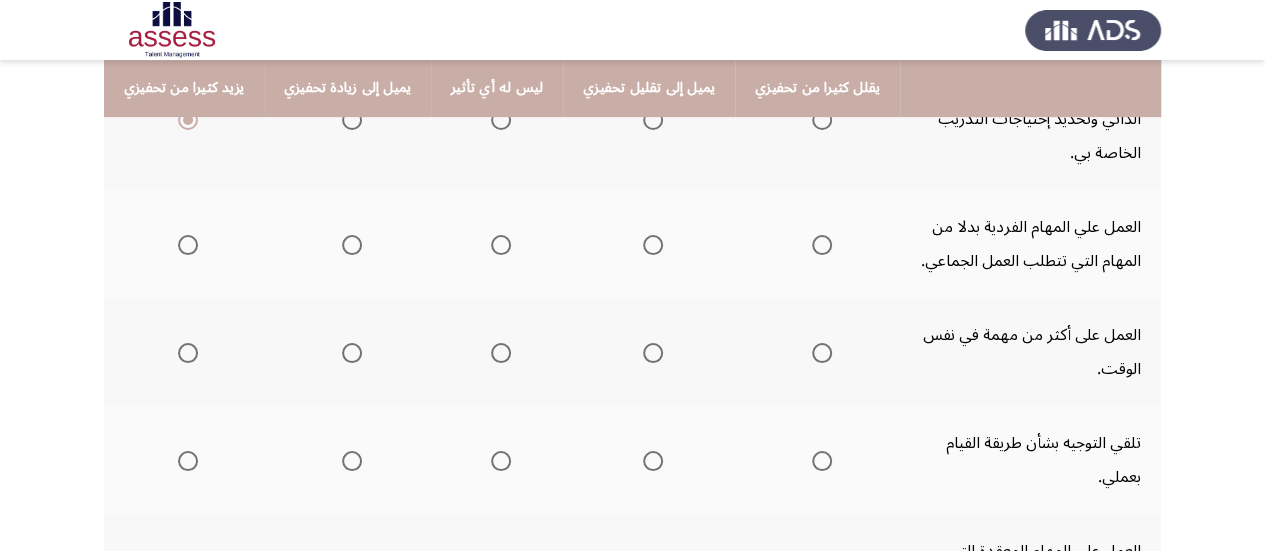 click at bounding box center [188, 245] 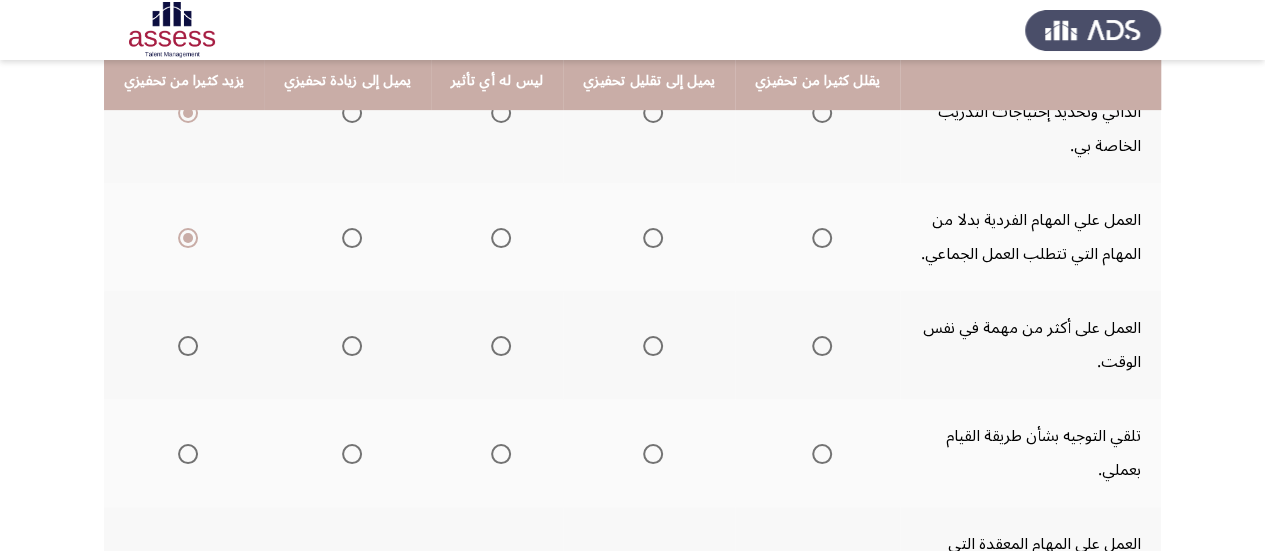 scroll, scrollTop: 415, scrollLeft: 0, axis: vertical 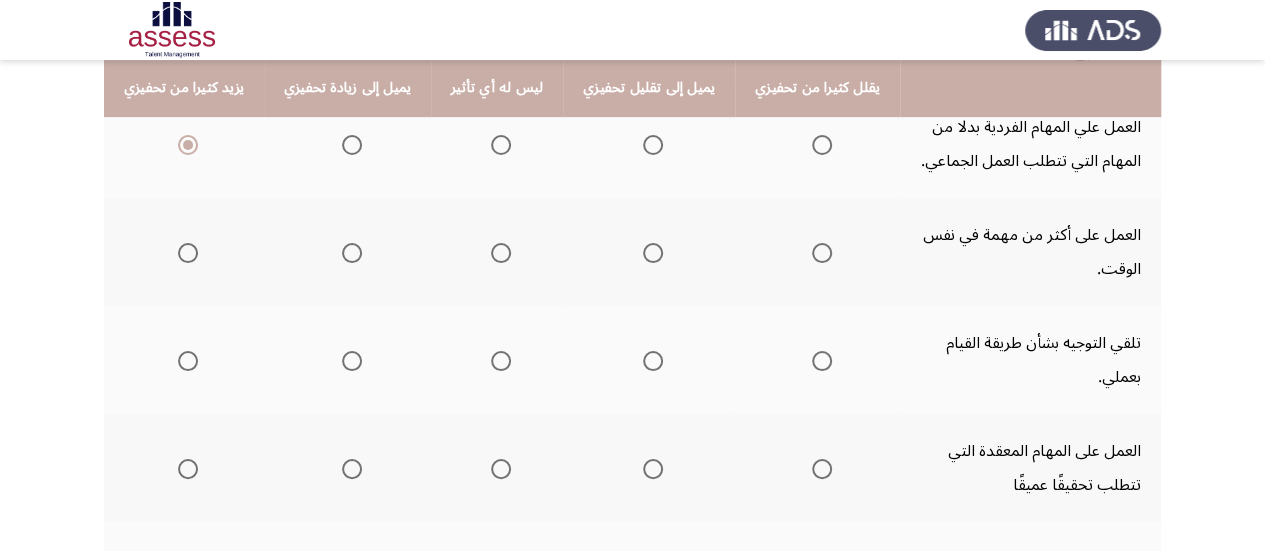 click at bounding box center [501, 253] 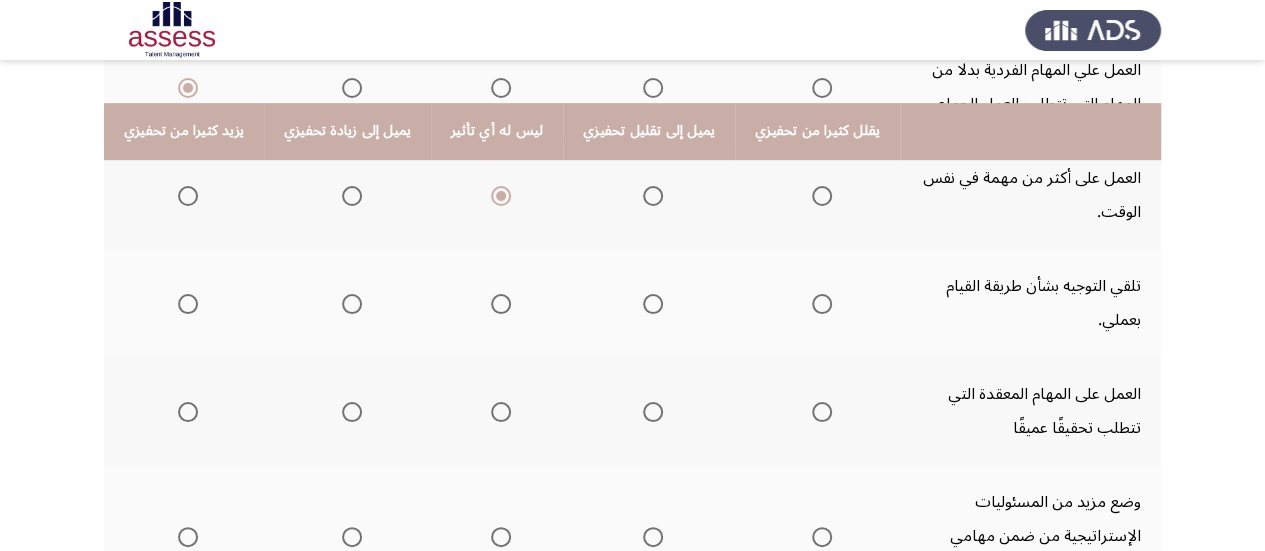 scroll, scrollTop: 515, scrollLeft: 0, axis: vertical 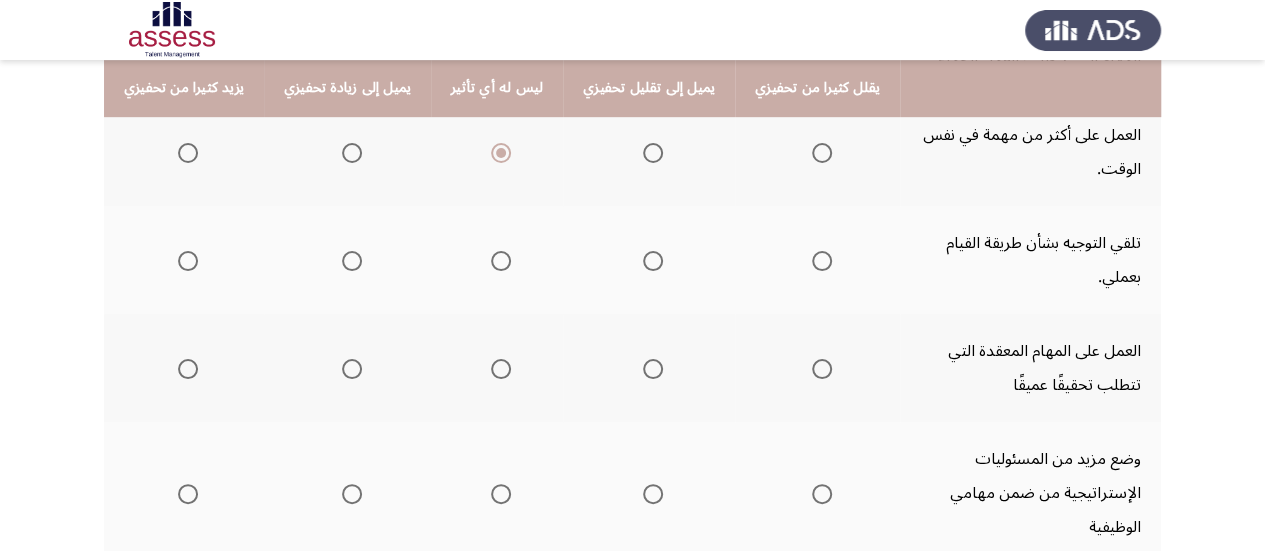 click at bounding box center (822, 261) 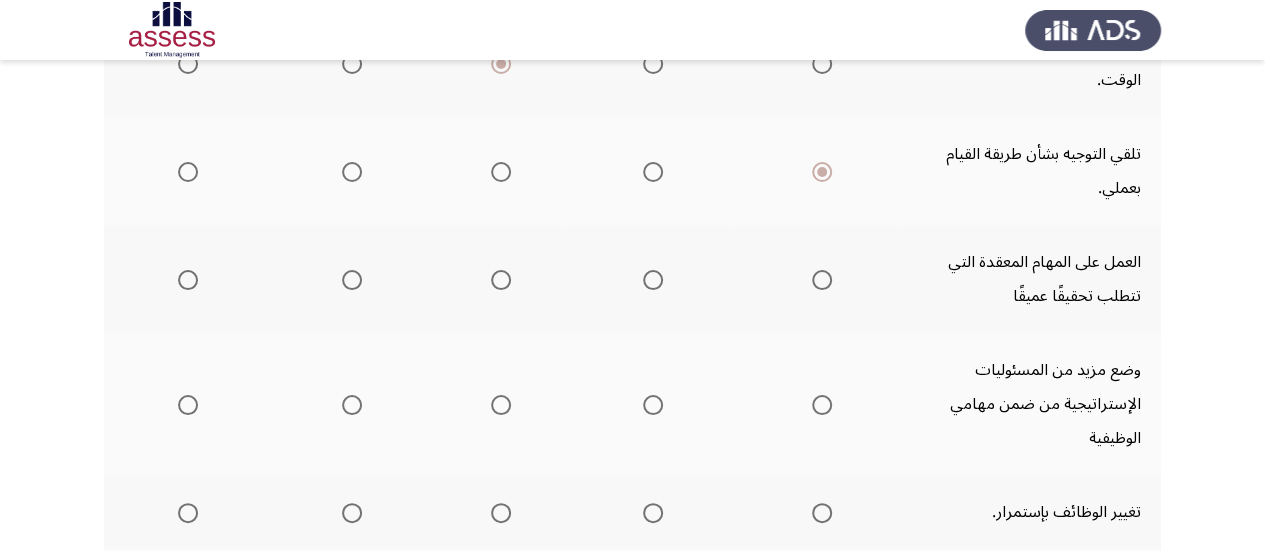 scroll, scrollTop: 715, scrollLeft: 0, axis: vertical 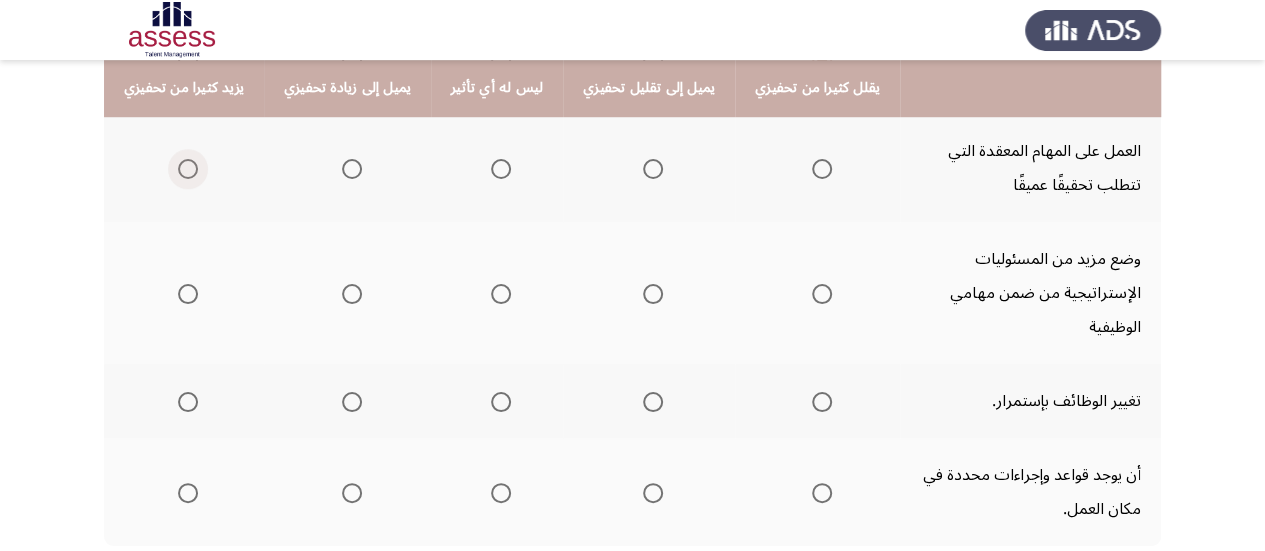 click at bounding box center [188, 169] 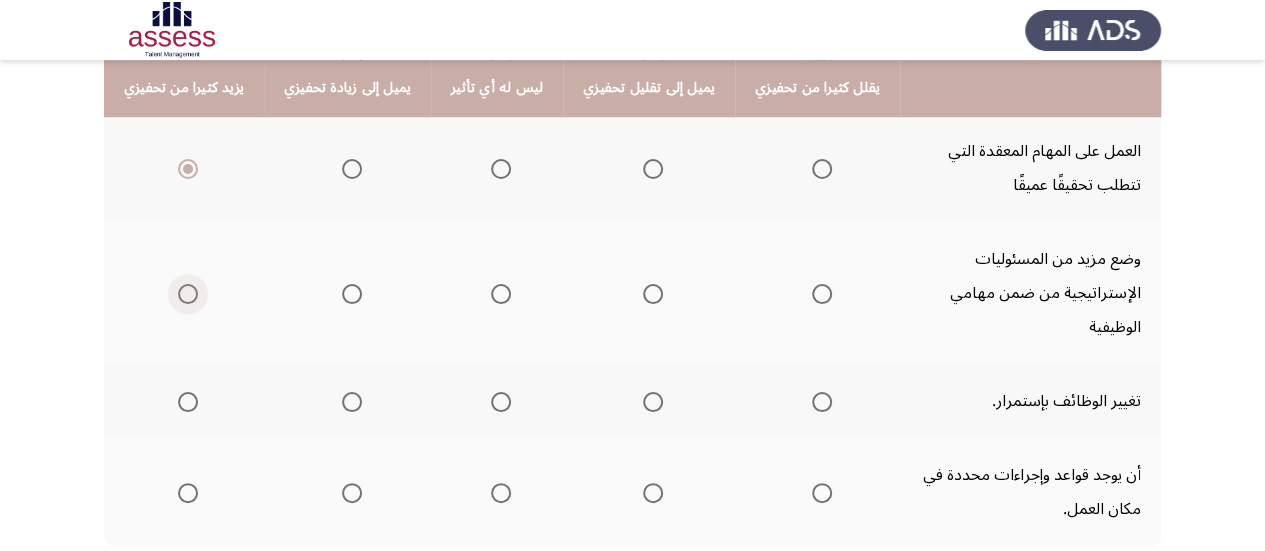 click at bounding box center [188, 294] 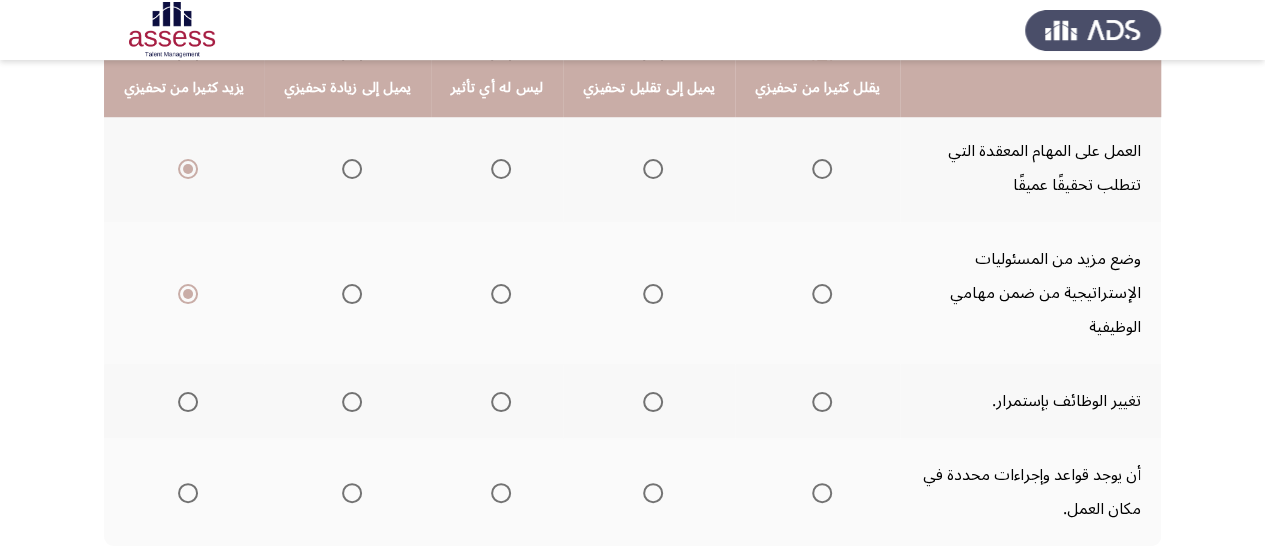 click at bounding box center [653, 402] 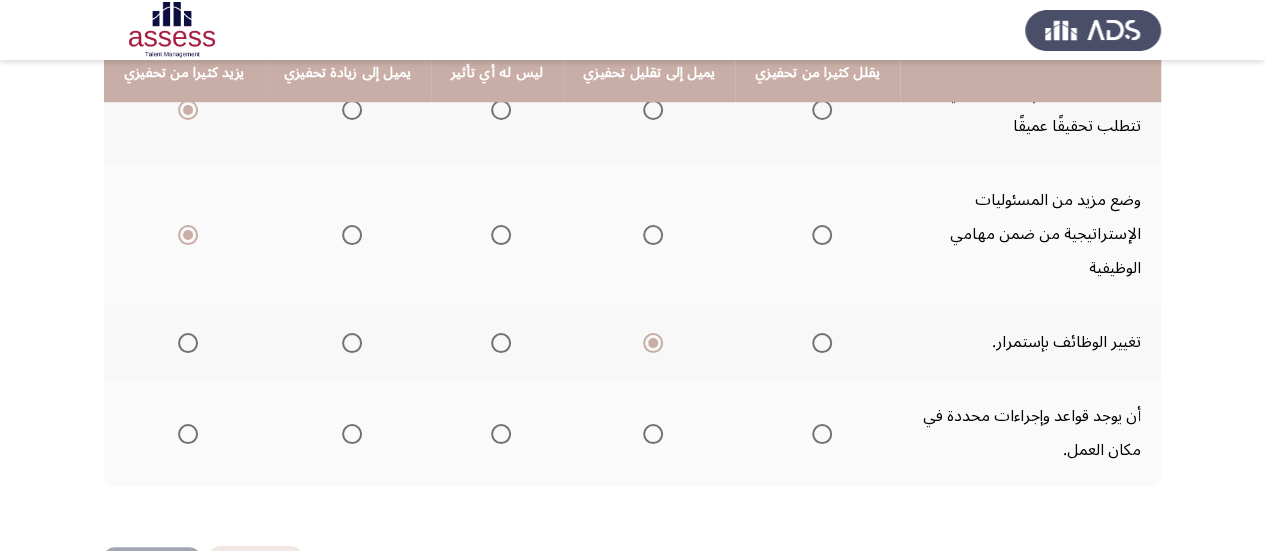 scroll, scrollTop: 815, scrollLeft: 0, axis: vertical 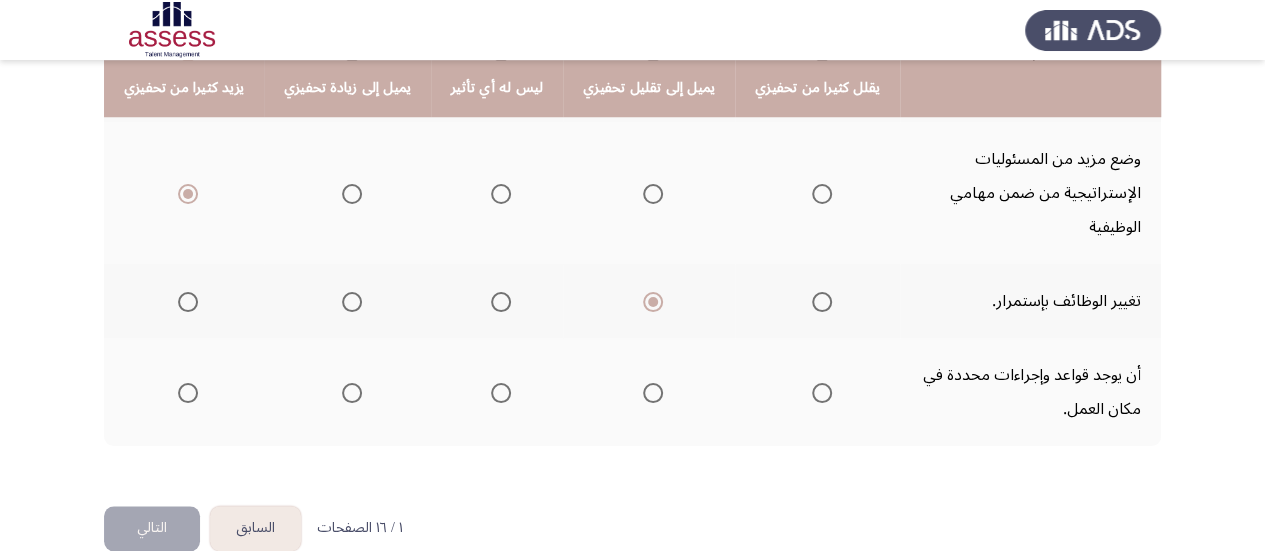 click at bounding box center [188, 393] 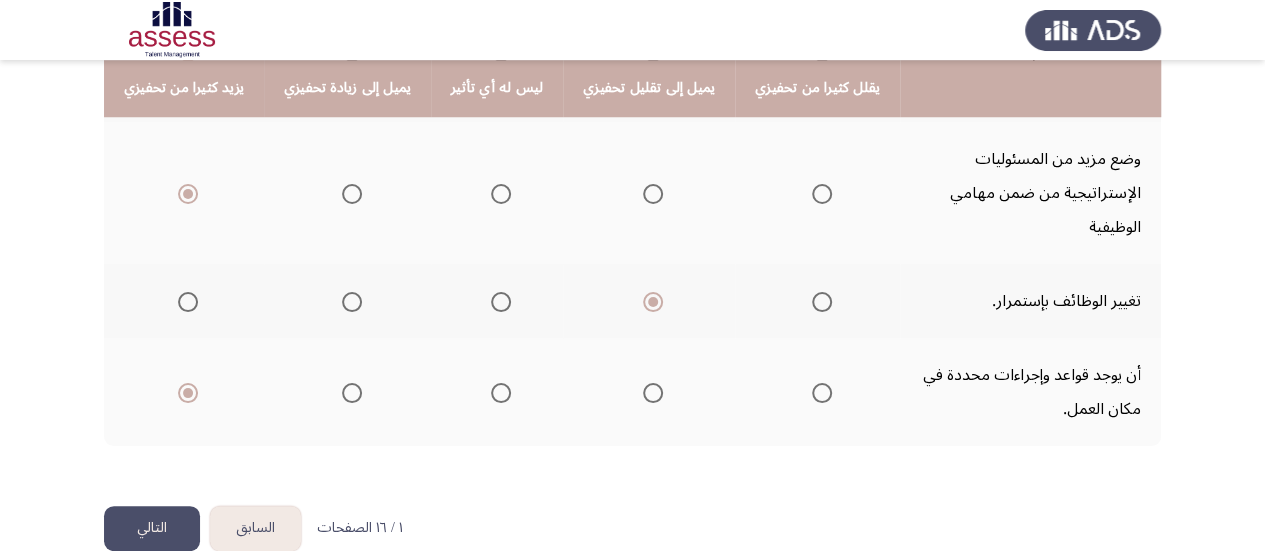 click on "التالي" 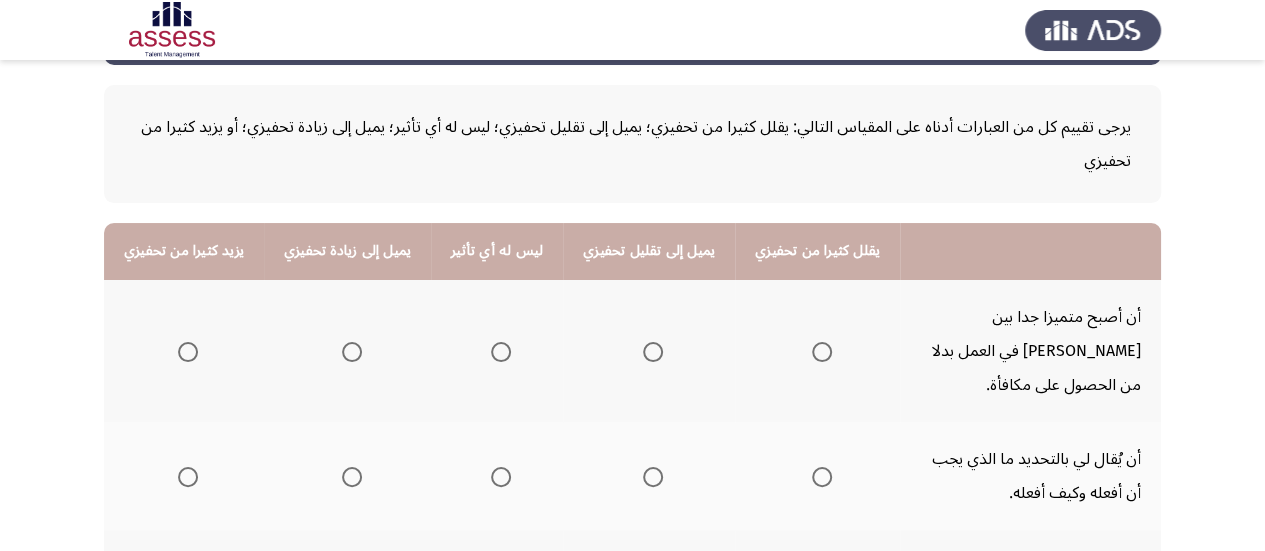scroll, scrollTop: 200, scrollLeft: 0, axis: vertical 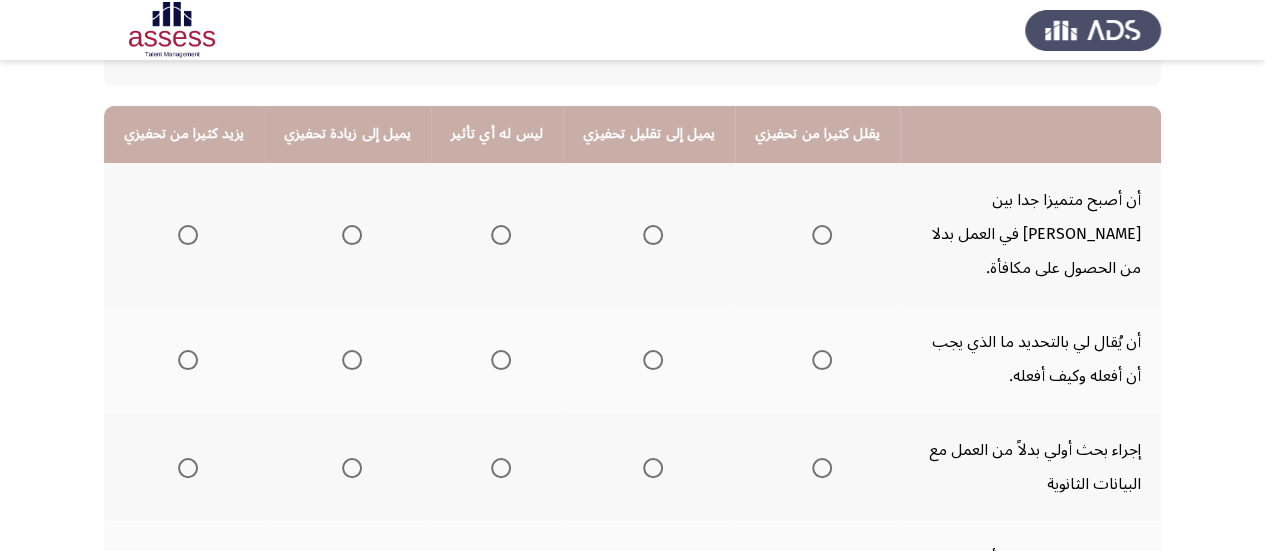 click at bounding box center [188, 235] 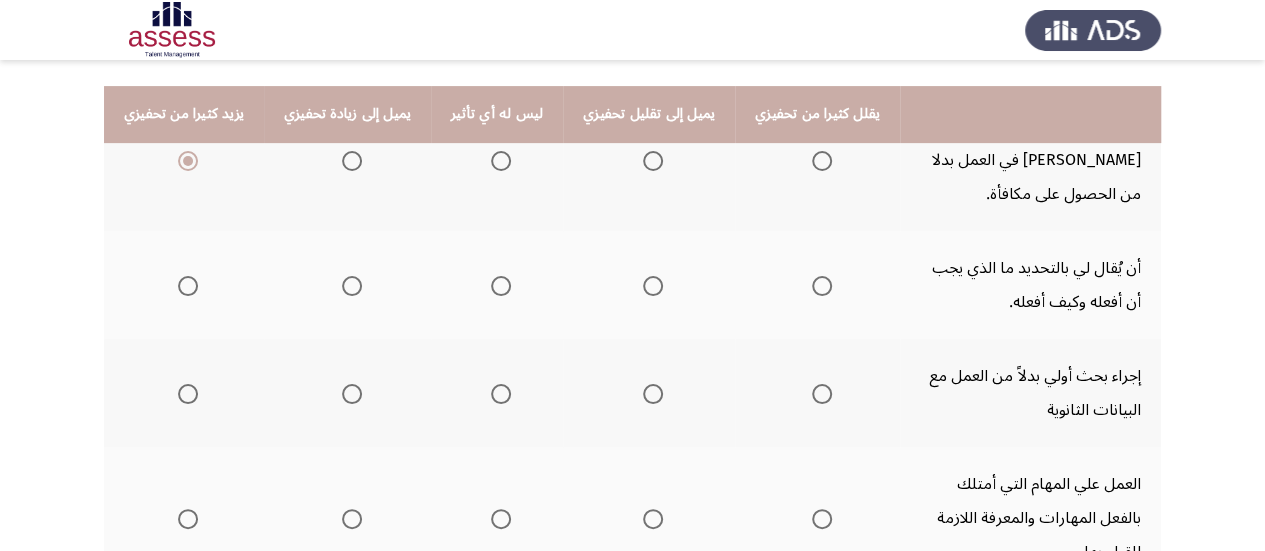 scroll, scrollTop: 300, scrollLeft: 0, axis: vertical 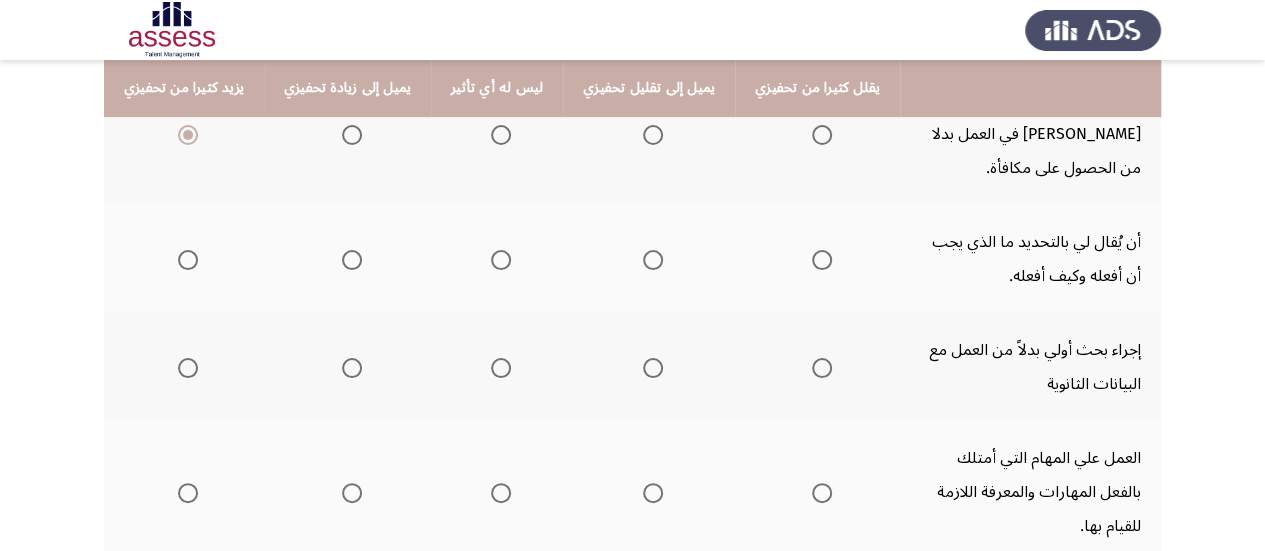 click at bounding box center [188, 260] 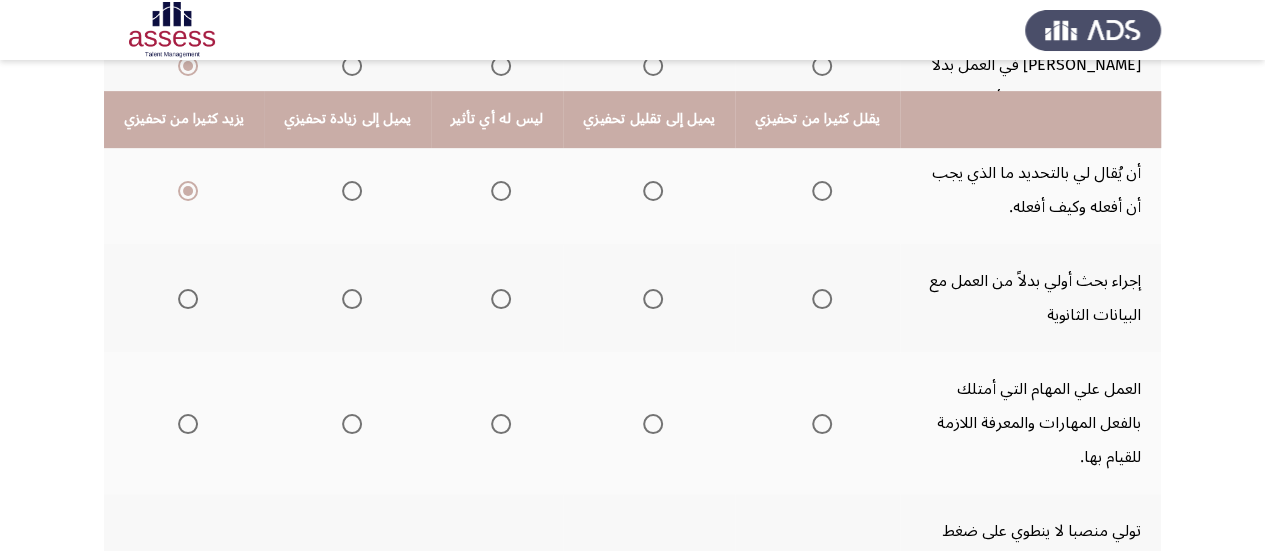 scroll, scrollTop: 400, scrollLeft: 0, axis: vertical 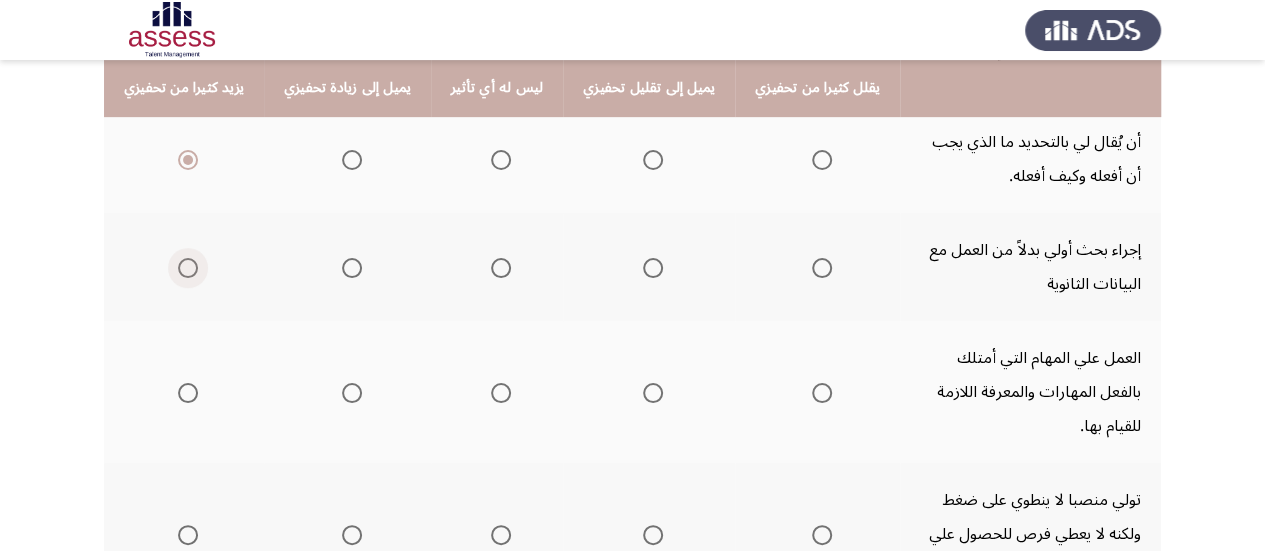 click at bounding box center (188, 268) 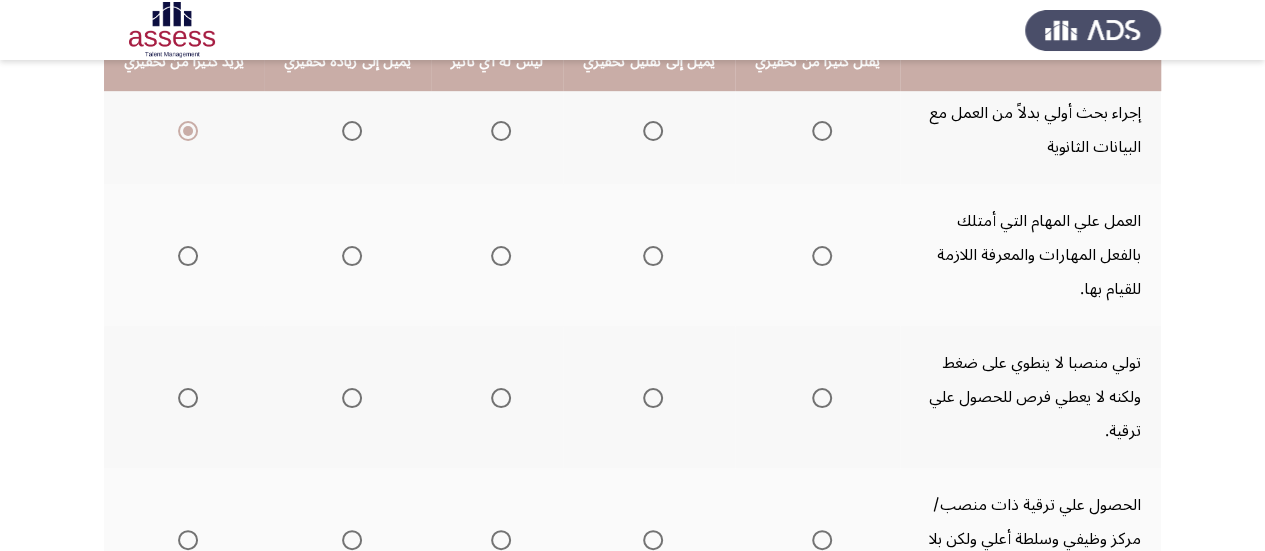 scroll, scrollTop: 500, scrollLeft: 0, axis: vertical 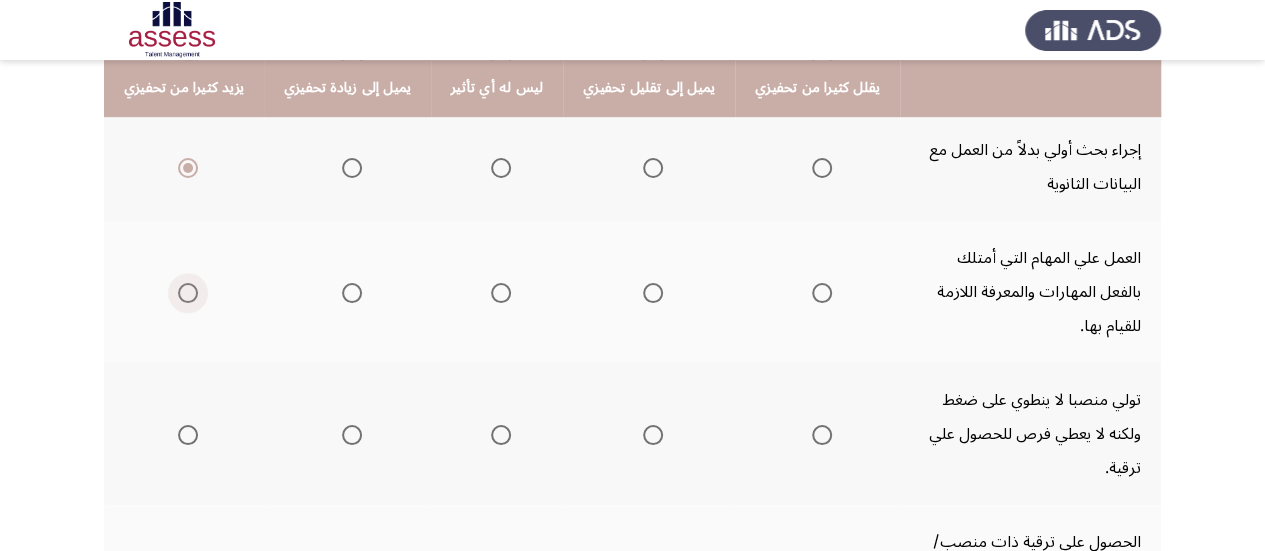 click at bounding box center (188, 293) 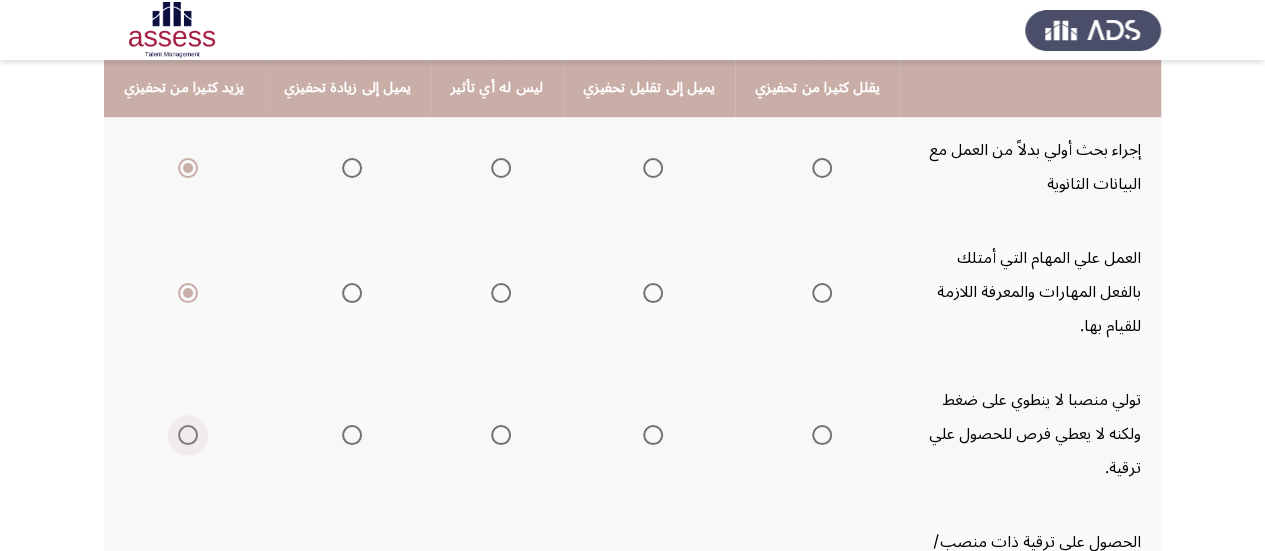 click at bounding box center (188, 435) 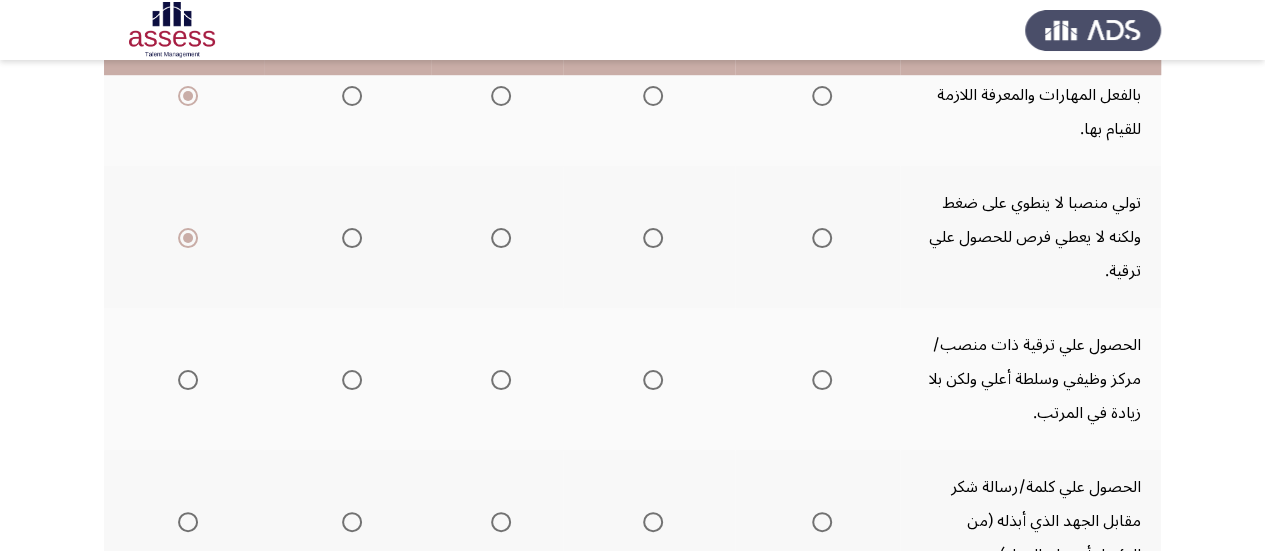 scroll, scrollTop: 700, scrollLeft: 0, axis: vertical 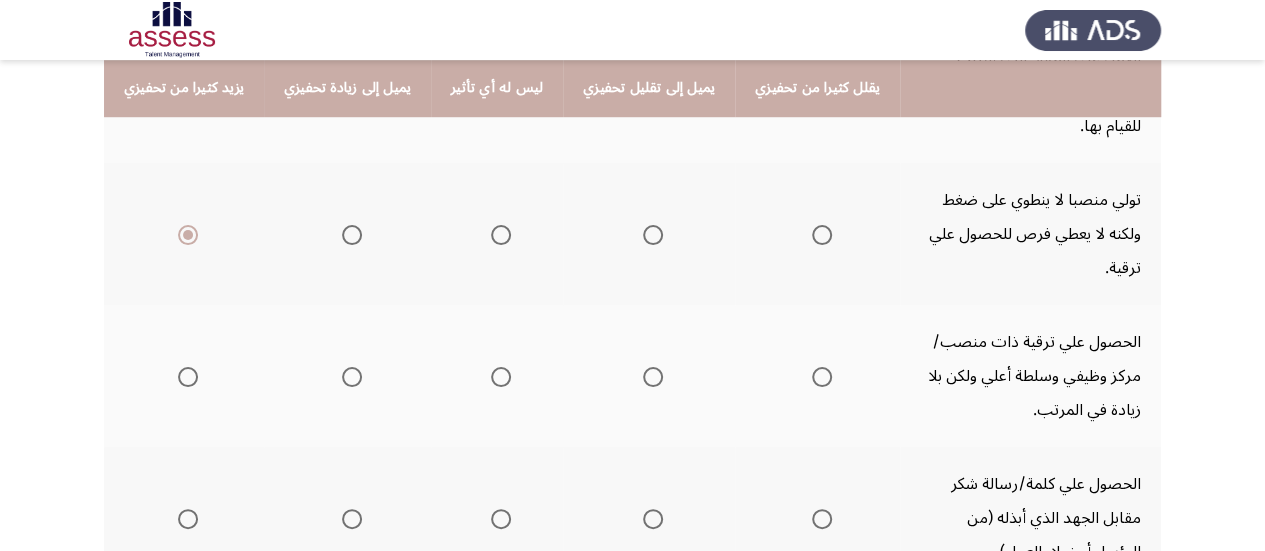 click at bounding box center (653, 377) 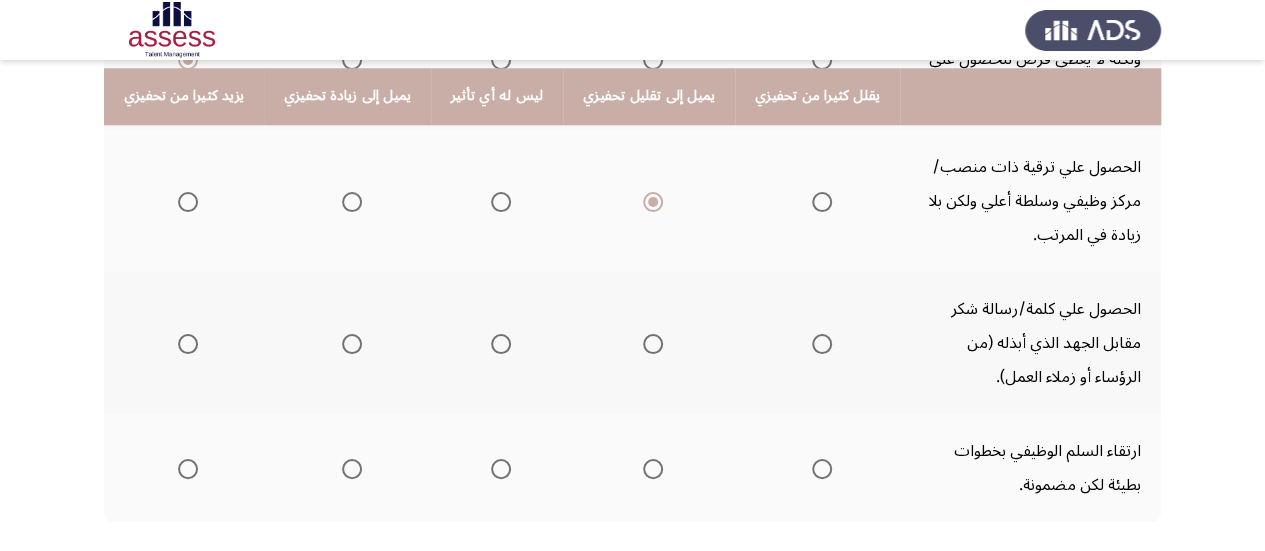 scroll, scrollTop: 883, scrollLeft: 0, axis: vertical 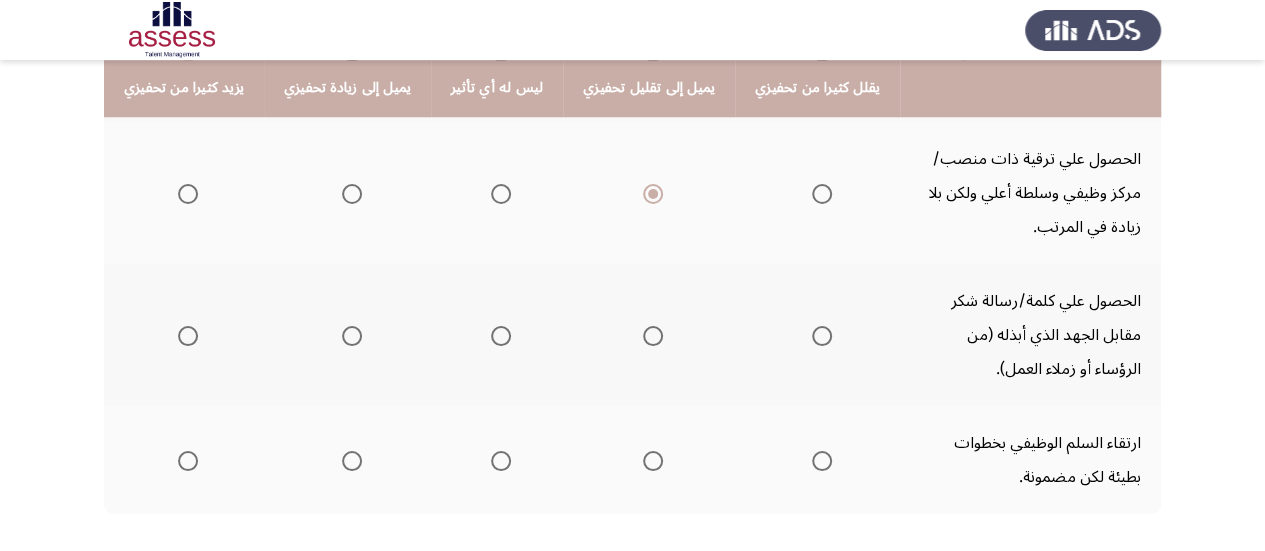 click at bounding box center [188, 336] 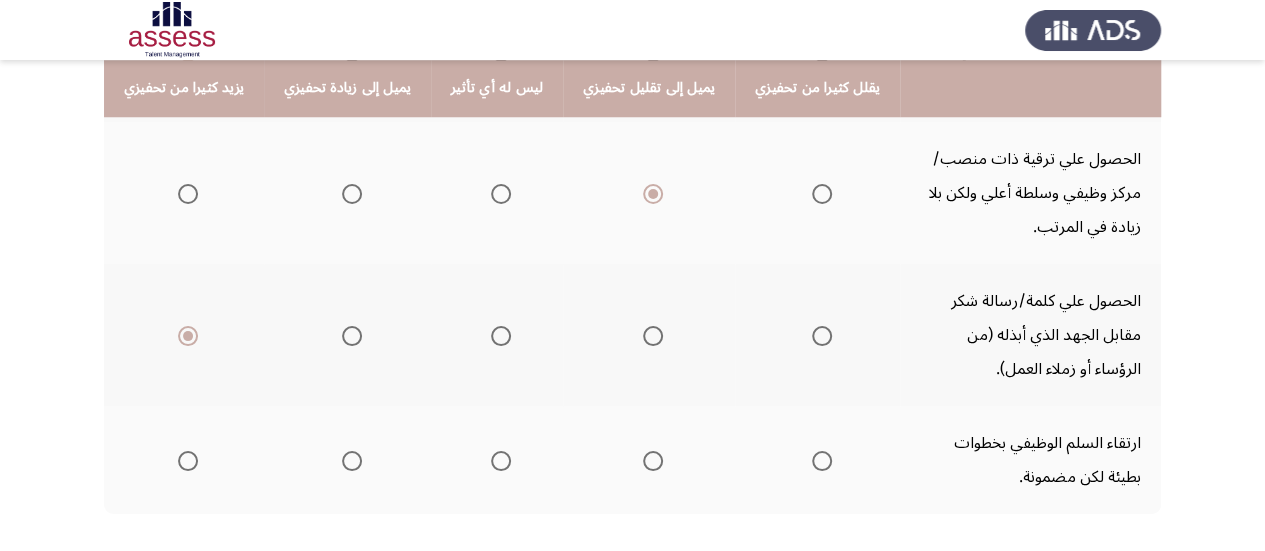 click at bounding box center (188, 461) 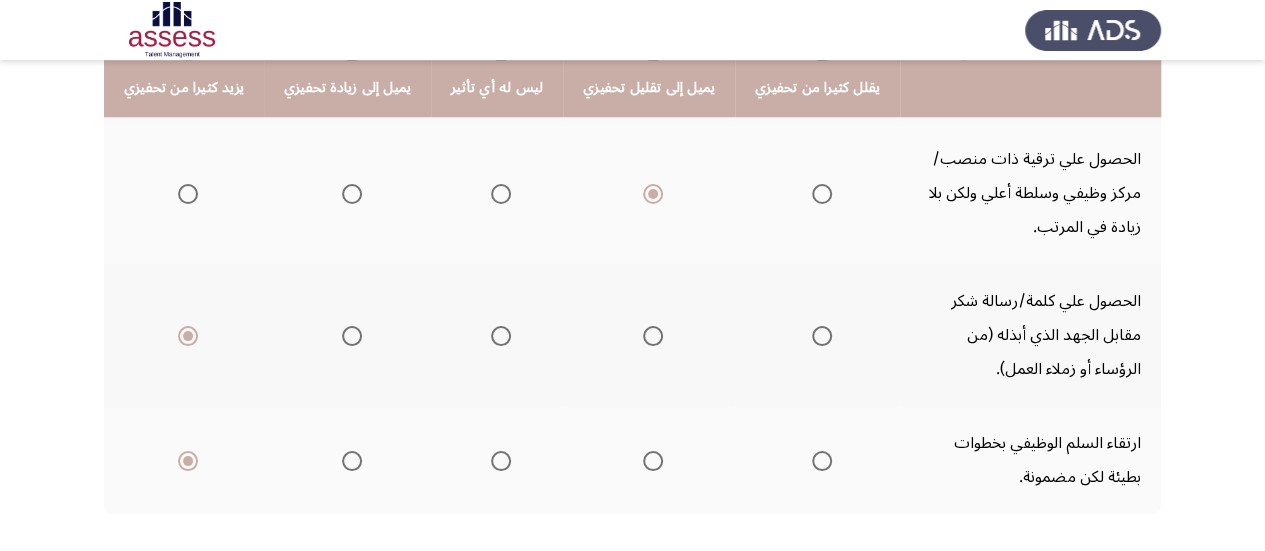 click on "التالي" 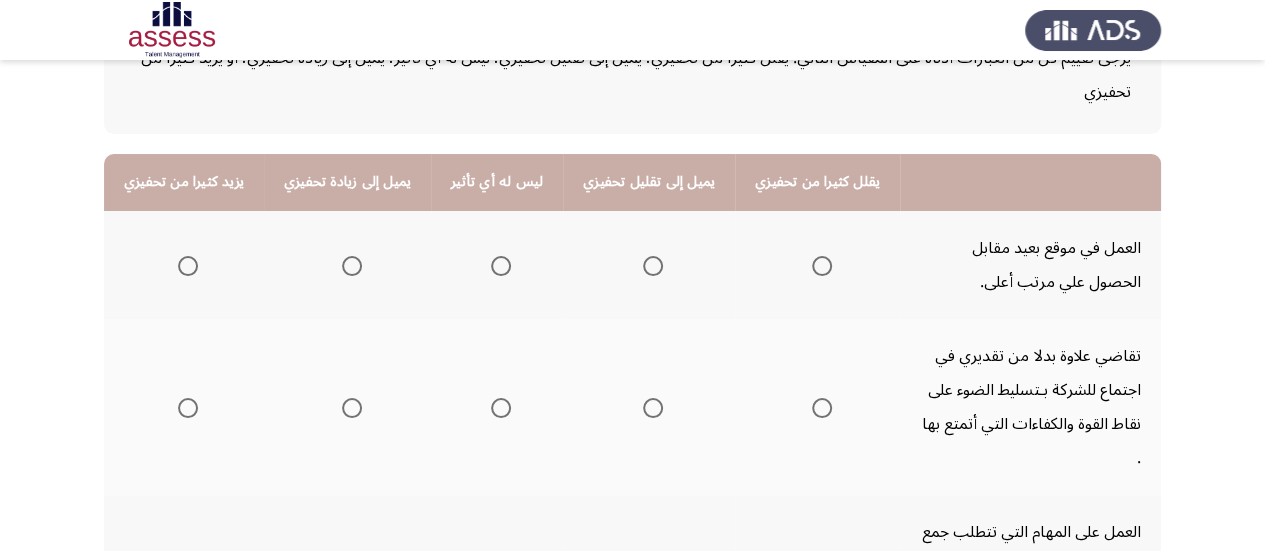 scroll, scrollTop: 200, scrollLeft: 0, axis: vertical 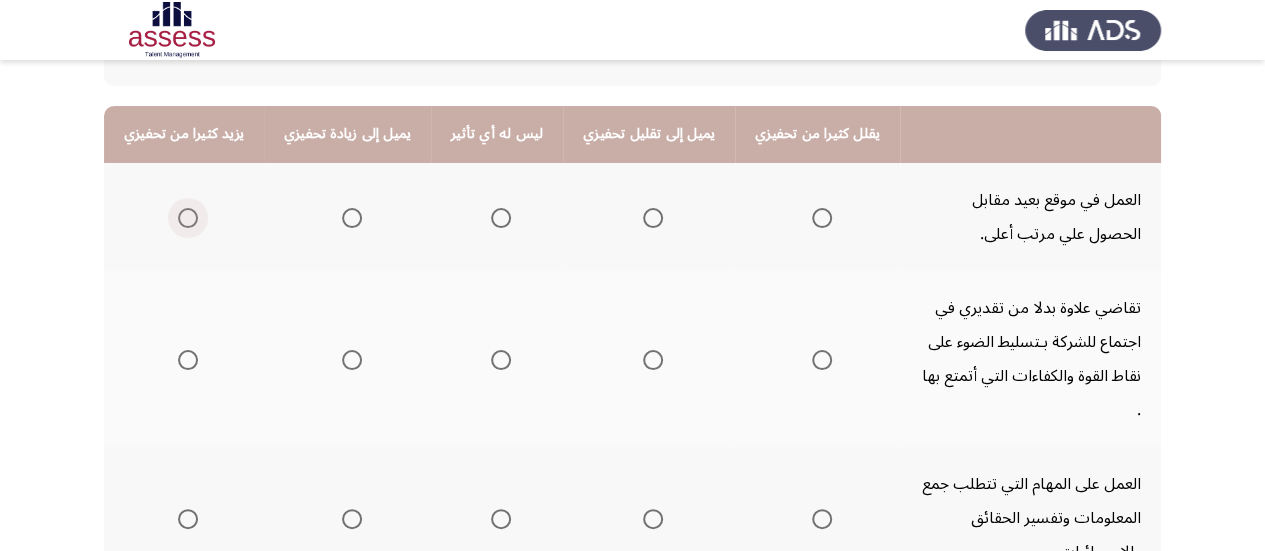 click at bounding box center (188, 218) 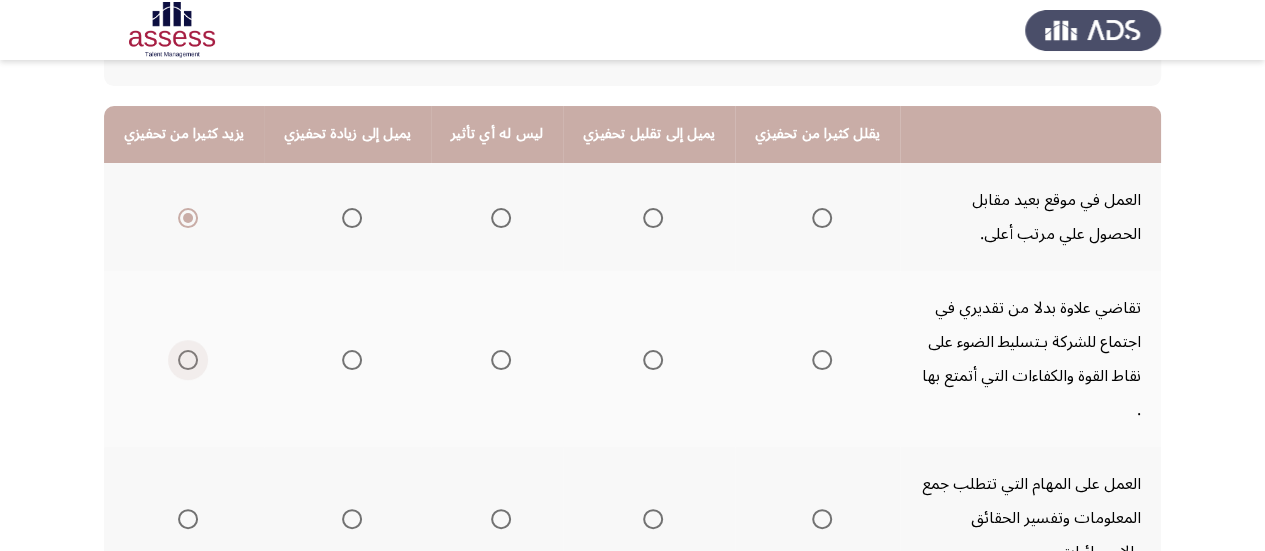 click at bounding box center [188, 360] 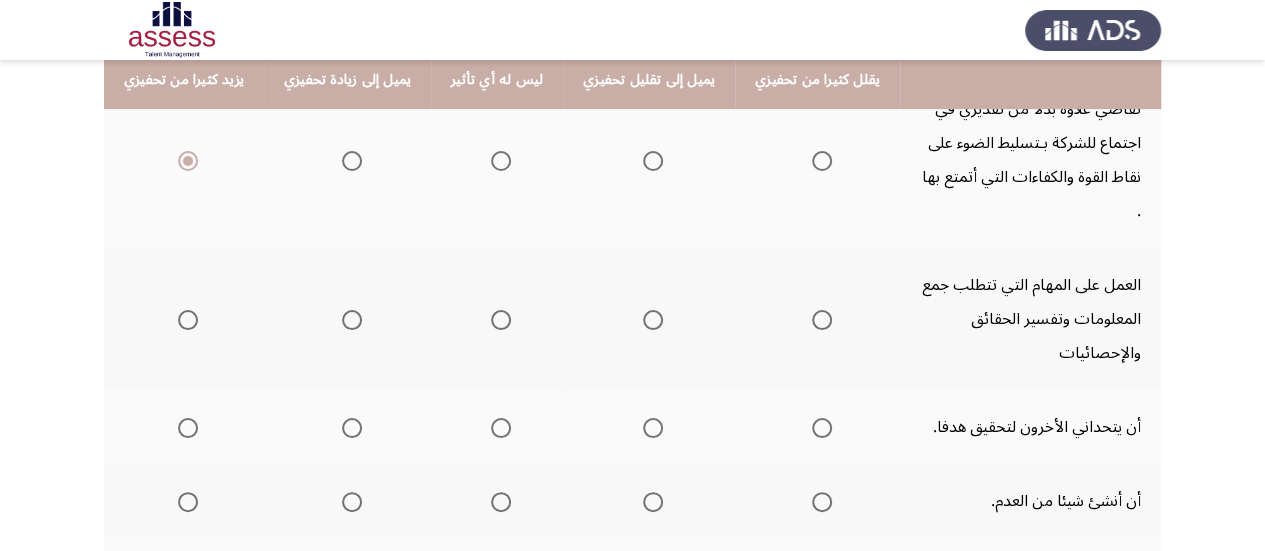 scroll, scrollTop: 400, scrollLeft: 0, axis: vertical 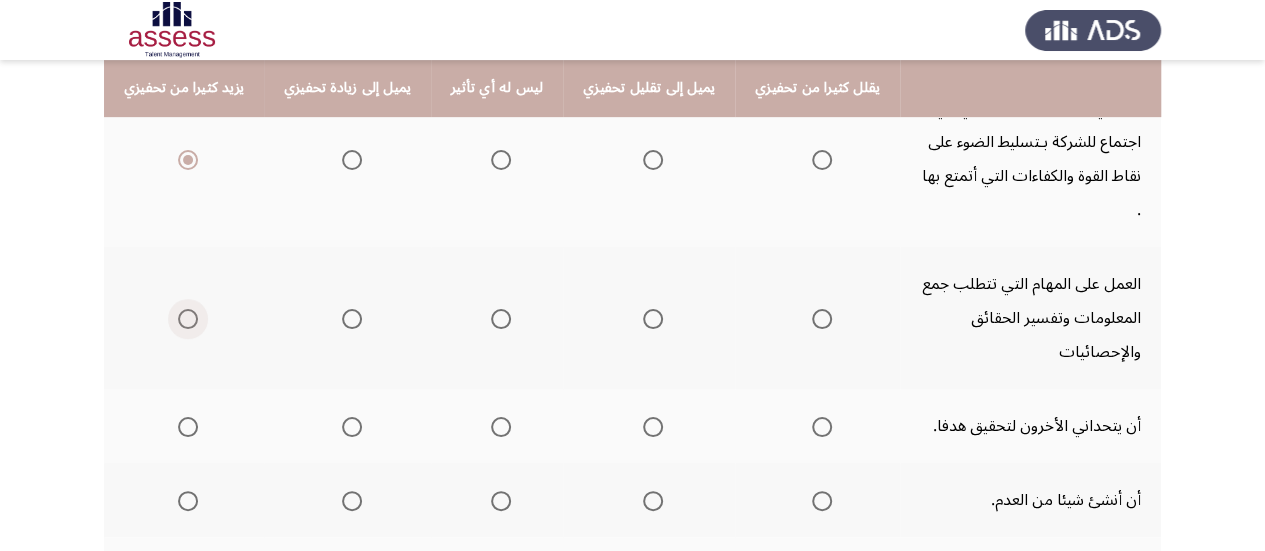 click at bounding box center (184, 319) 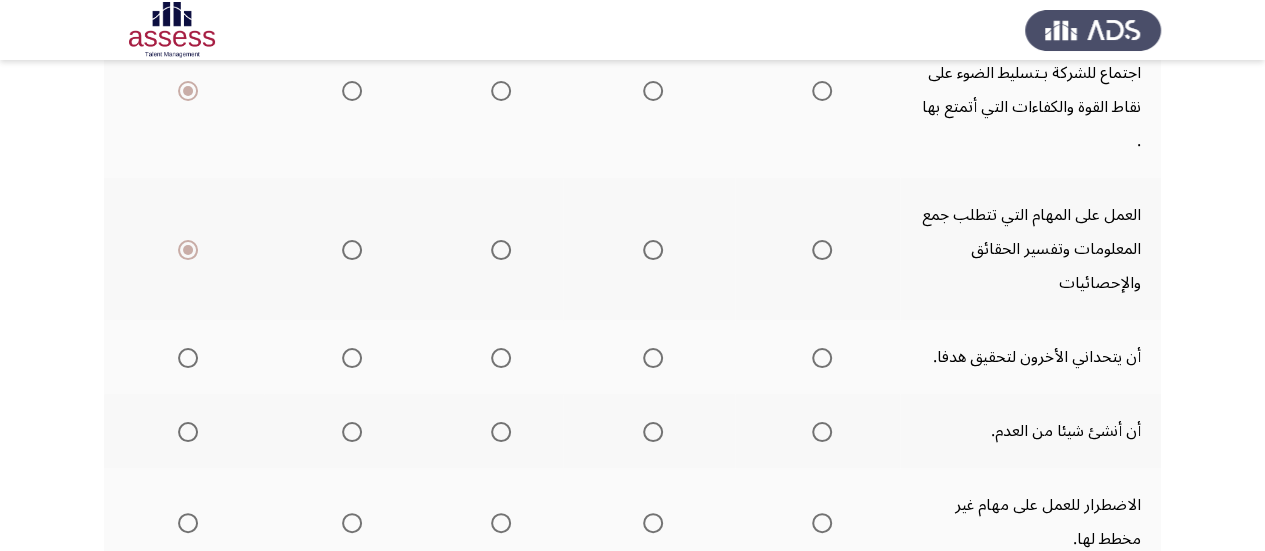 scroll, scrollTop: 500, scrollLeft: 0, axis: vertical 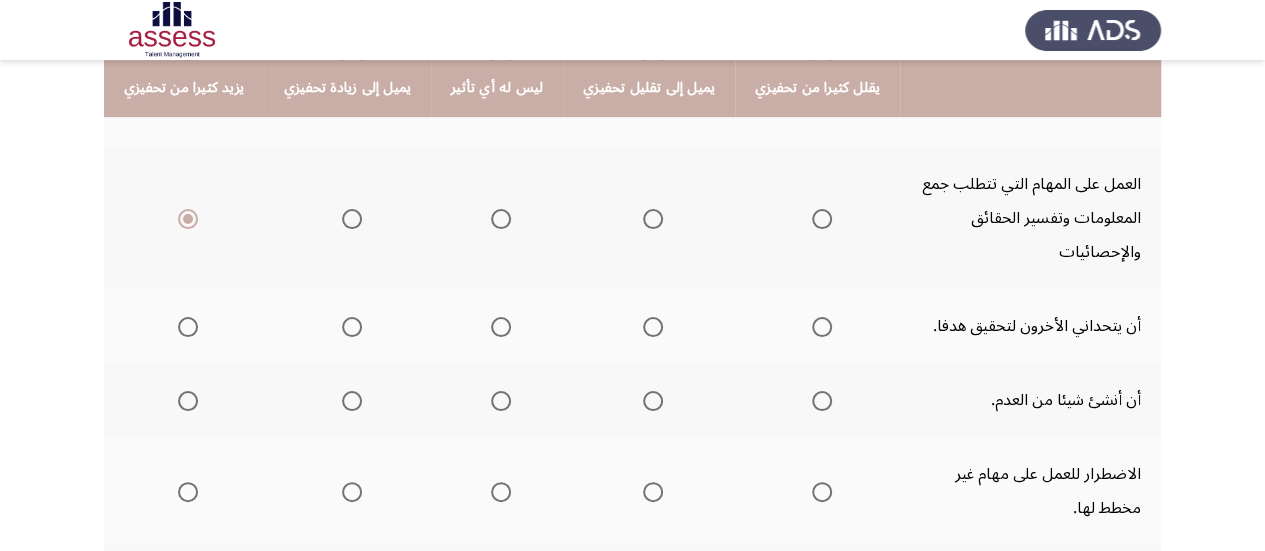 click at bounding box center (822, 327) 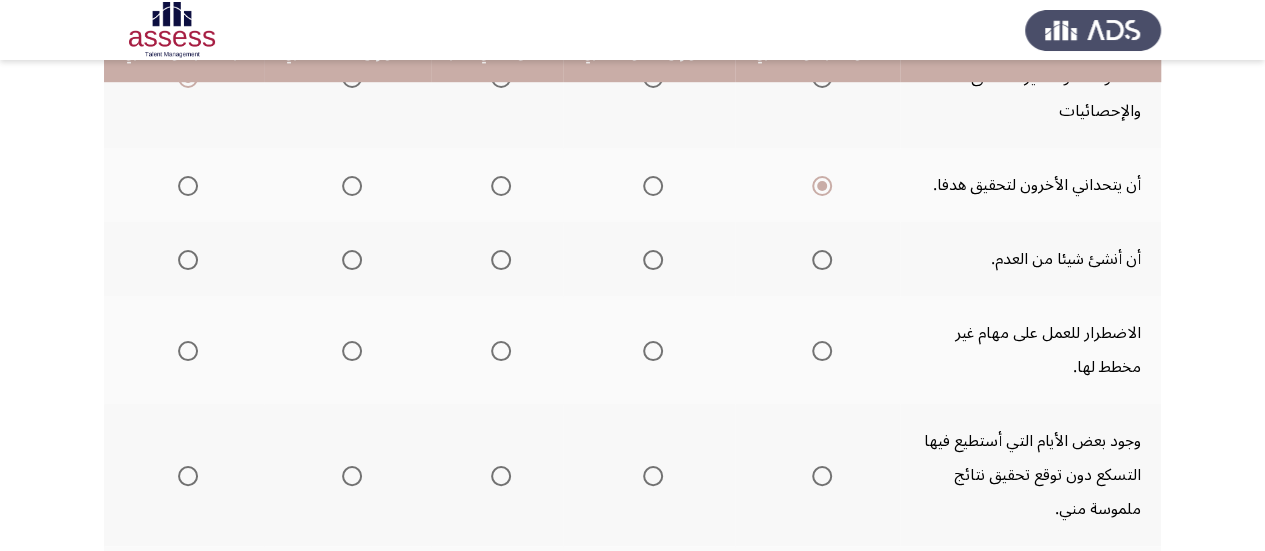 scroll, scrollTop: 700, scrollLeft: 0, axis: vertical 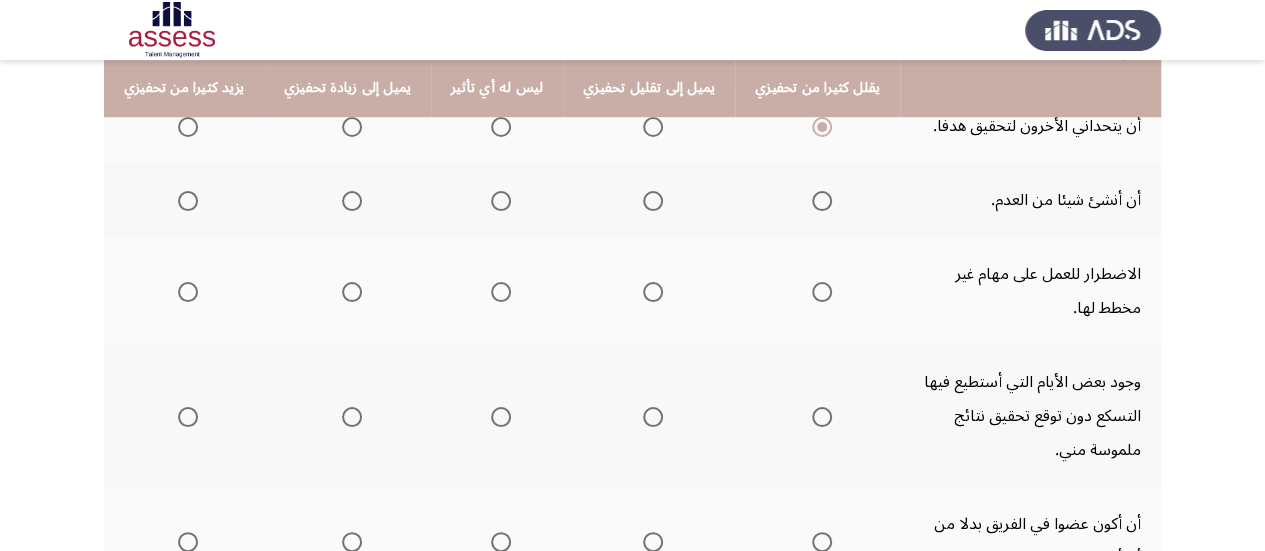 click at bounding box center (188, 201) 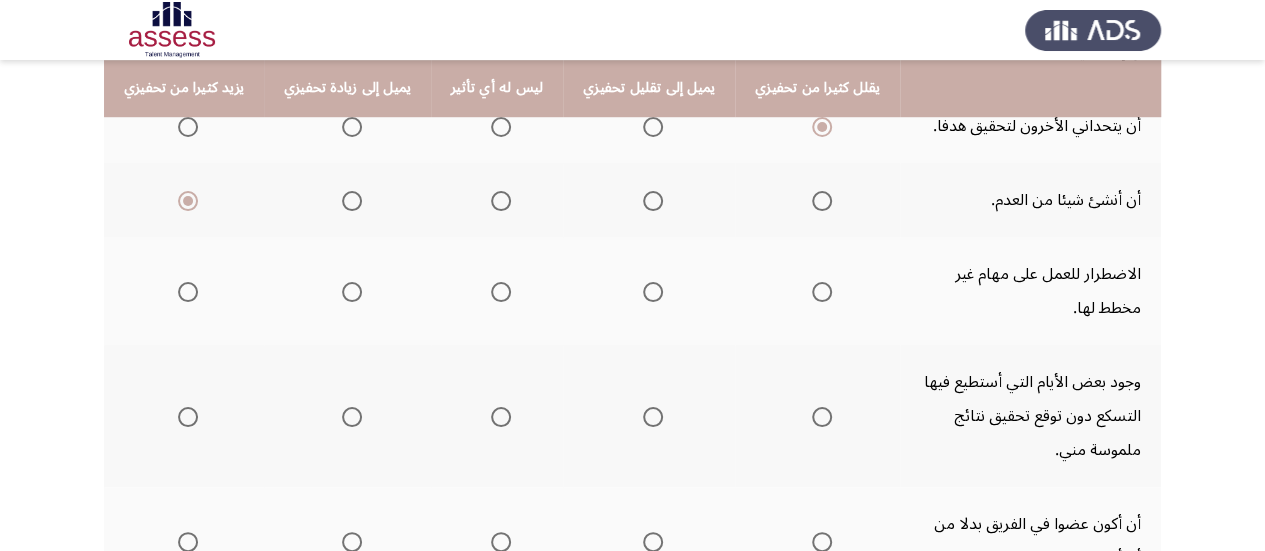 click 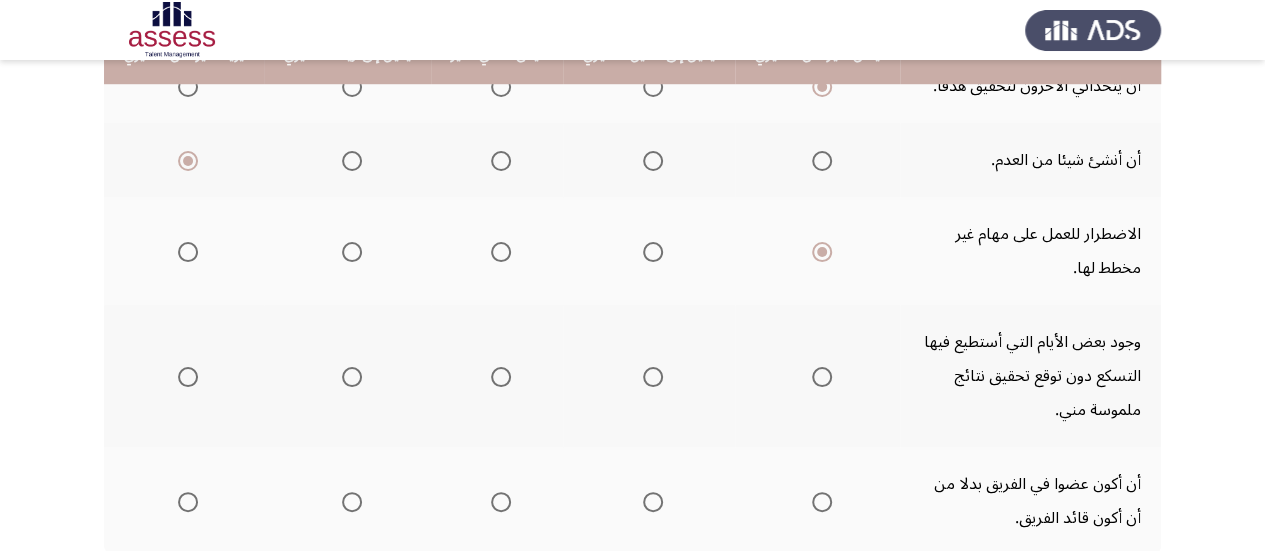 scroll, scrollTop: 800, scrollLeft: 0, axis: vertical 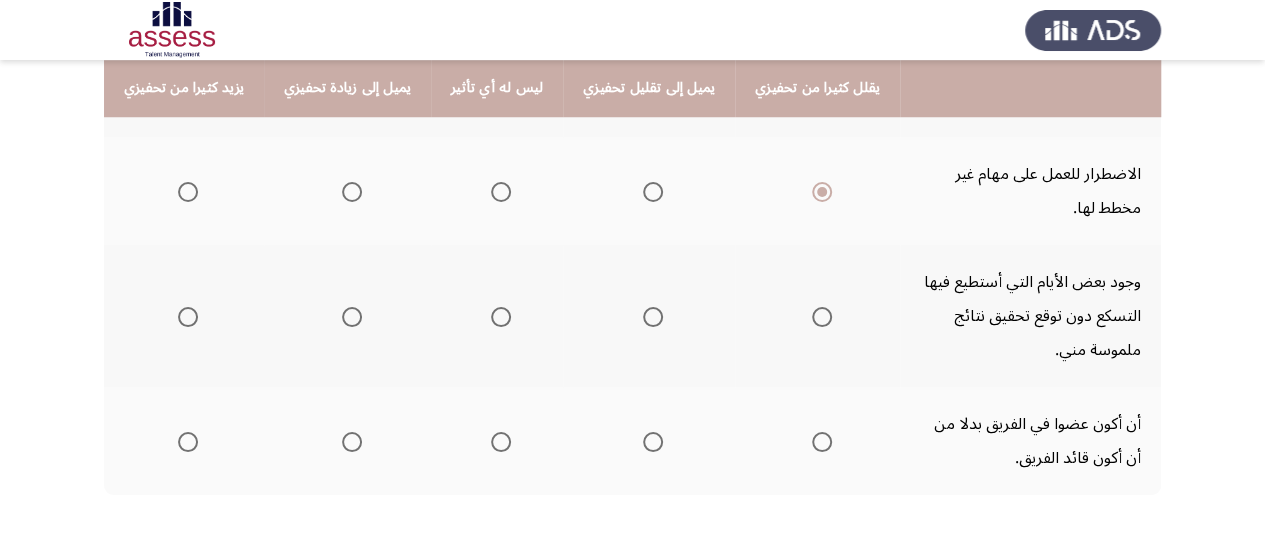 click at bounding box center [653, 317] 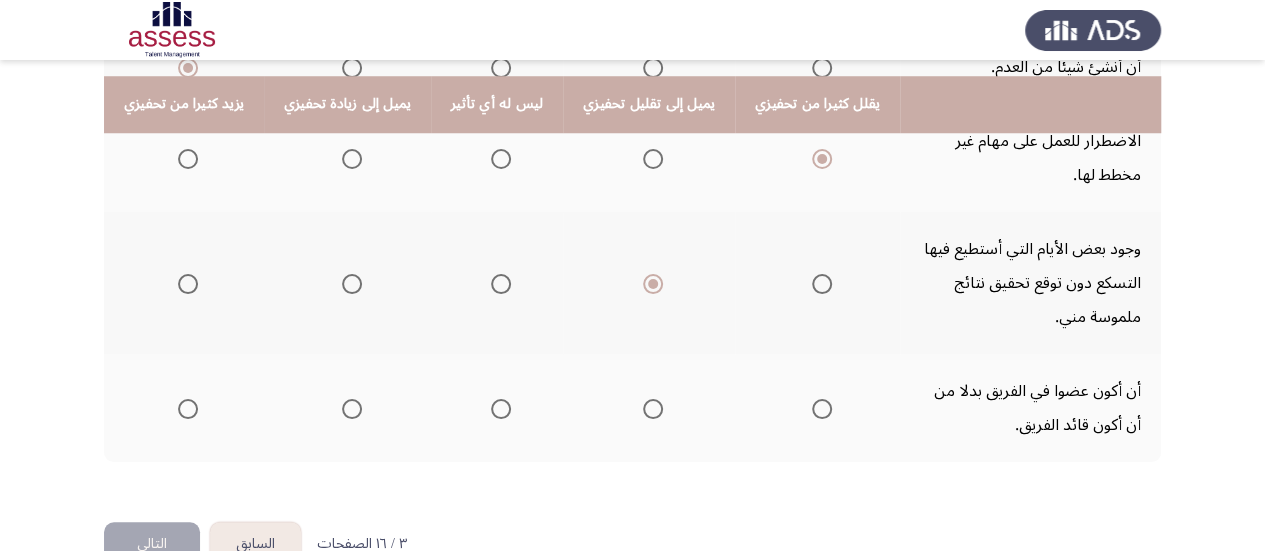 scroll, scrollTop: 849, scrollLeft: 0, axis: vertical 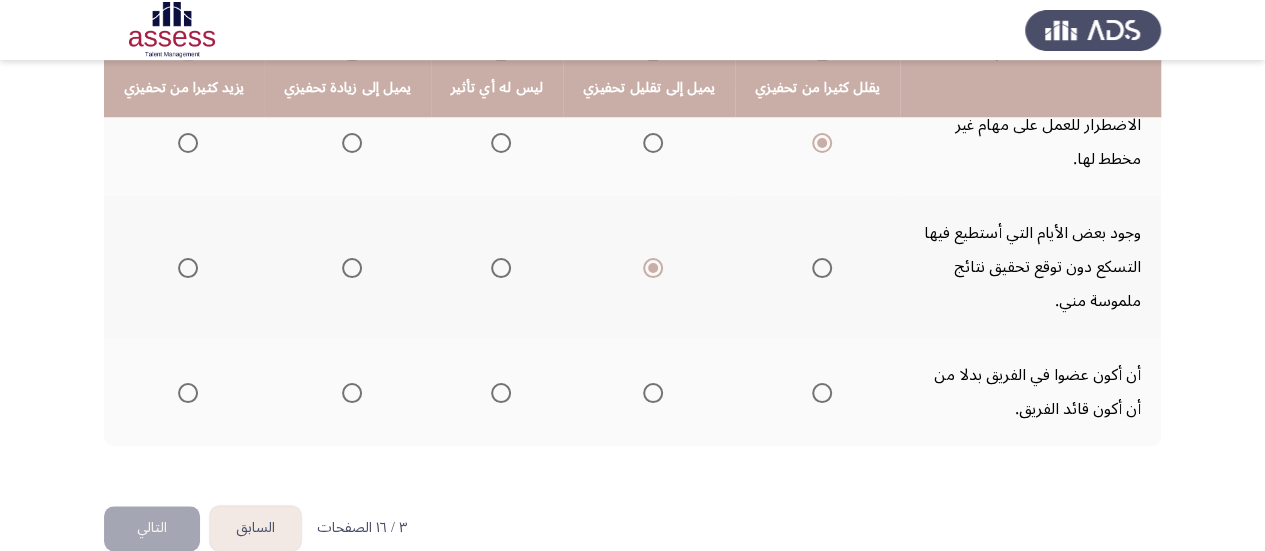 click at bounding box center [501, 393] 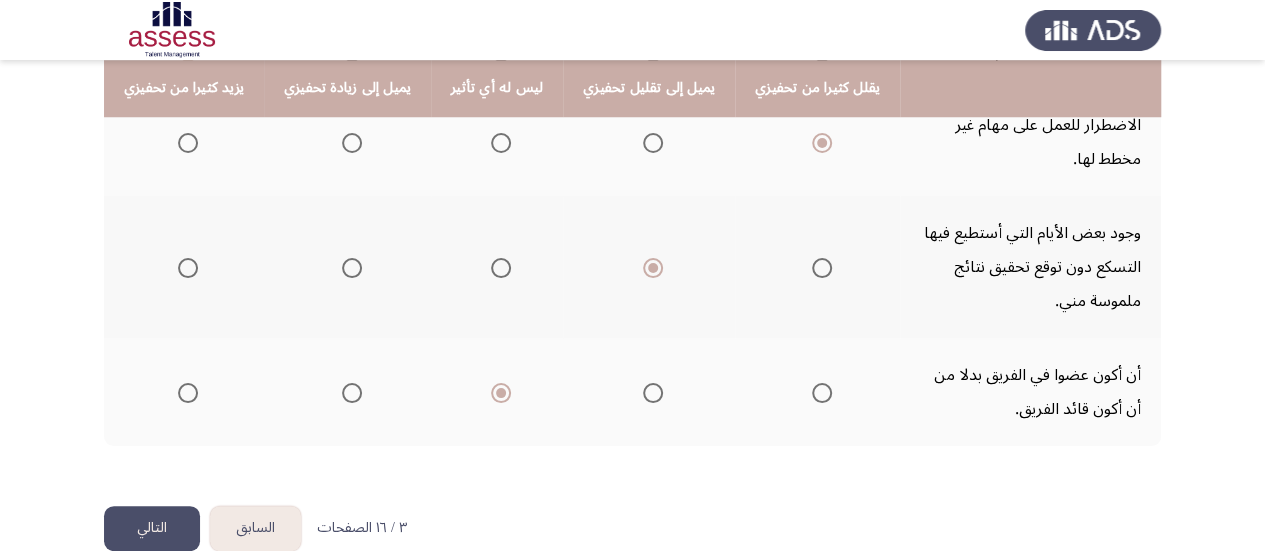 click on "التالي" 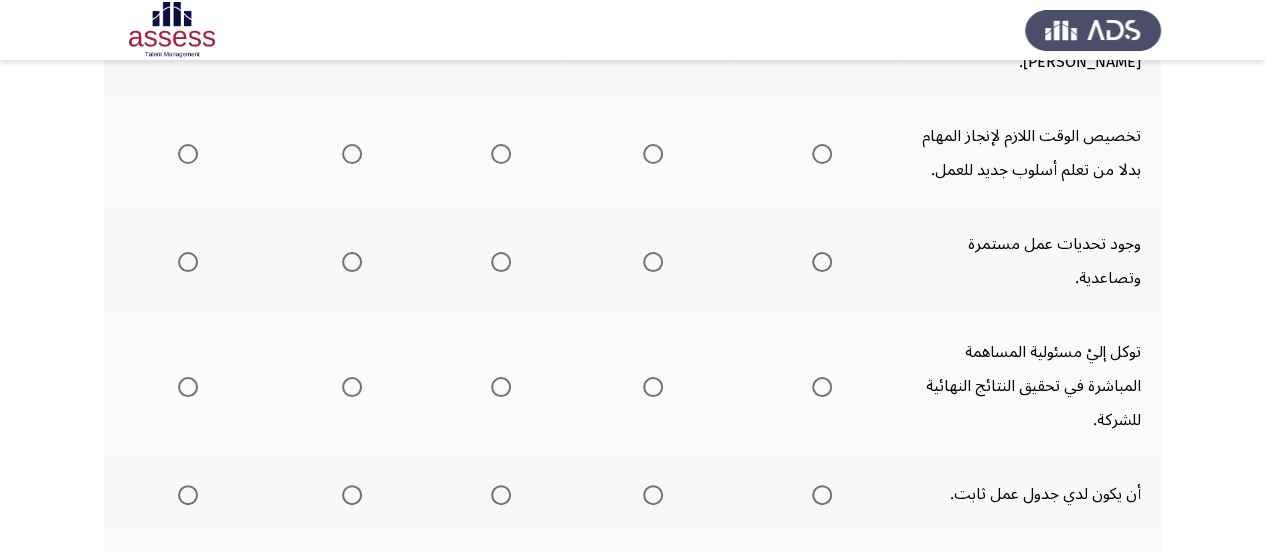scroll, scrollTop: 247, scrollLeft: 0, axis: vertical 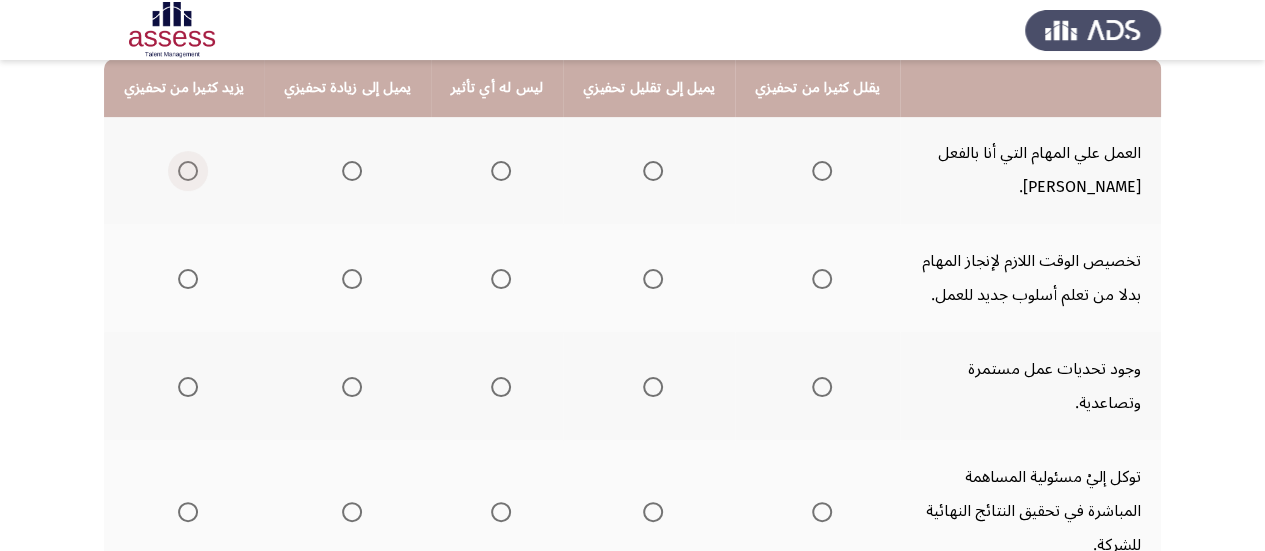 click at bounding box center (188, 171) 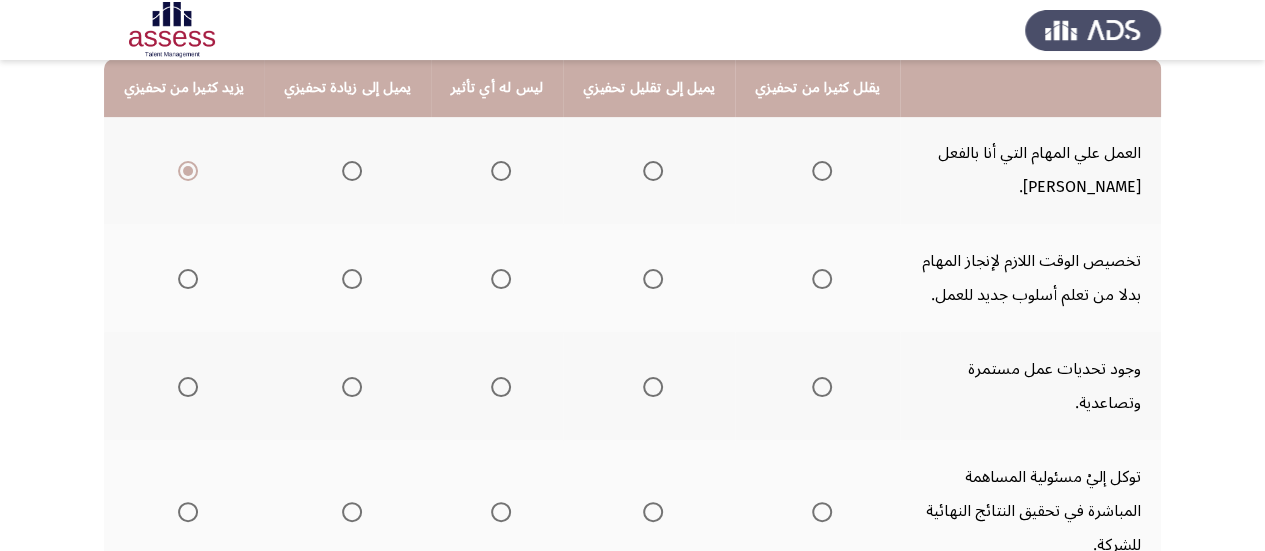 click at bounding box center (184, 279) 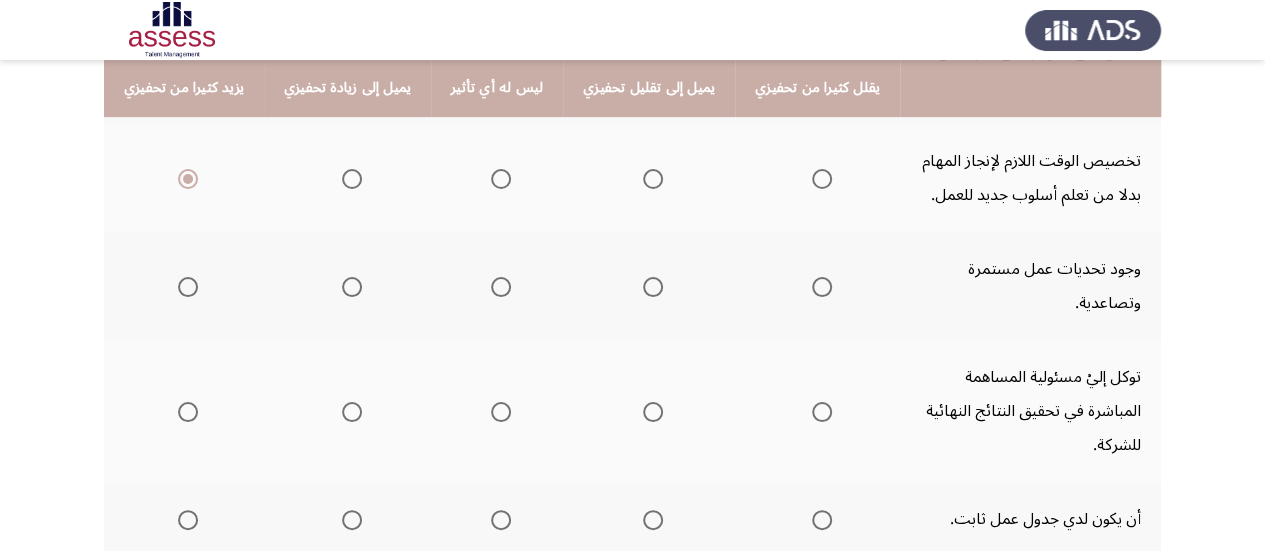 click at bounding box center (188, 287) 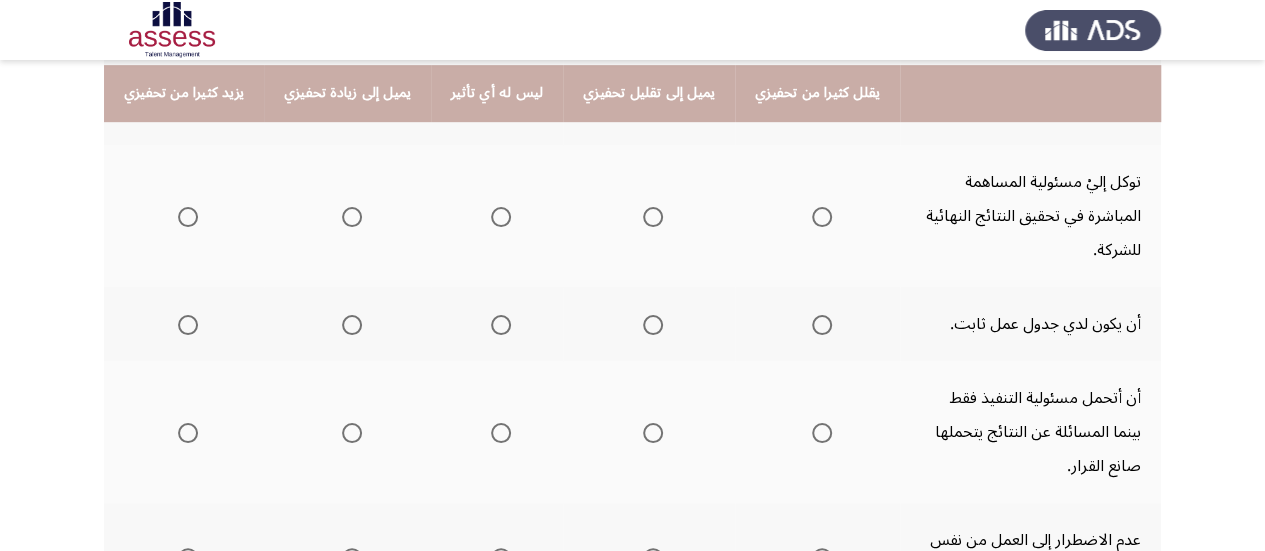 scroll, scrollTop: 547, scrollLeft: 0, axis: vertical 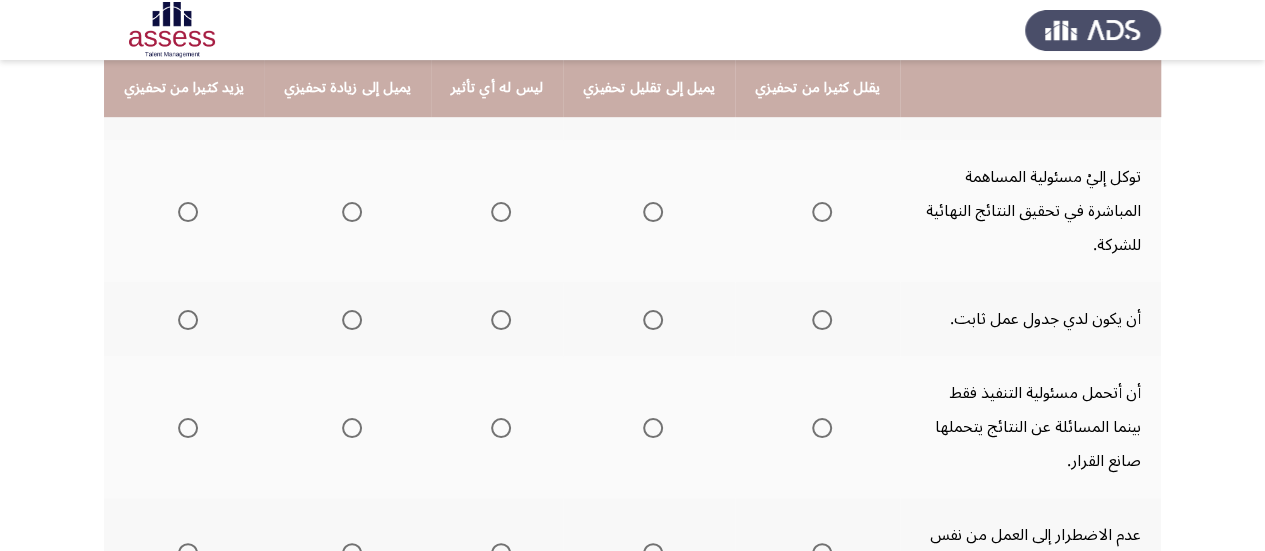 click at bounding box center (188, 212) 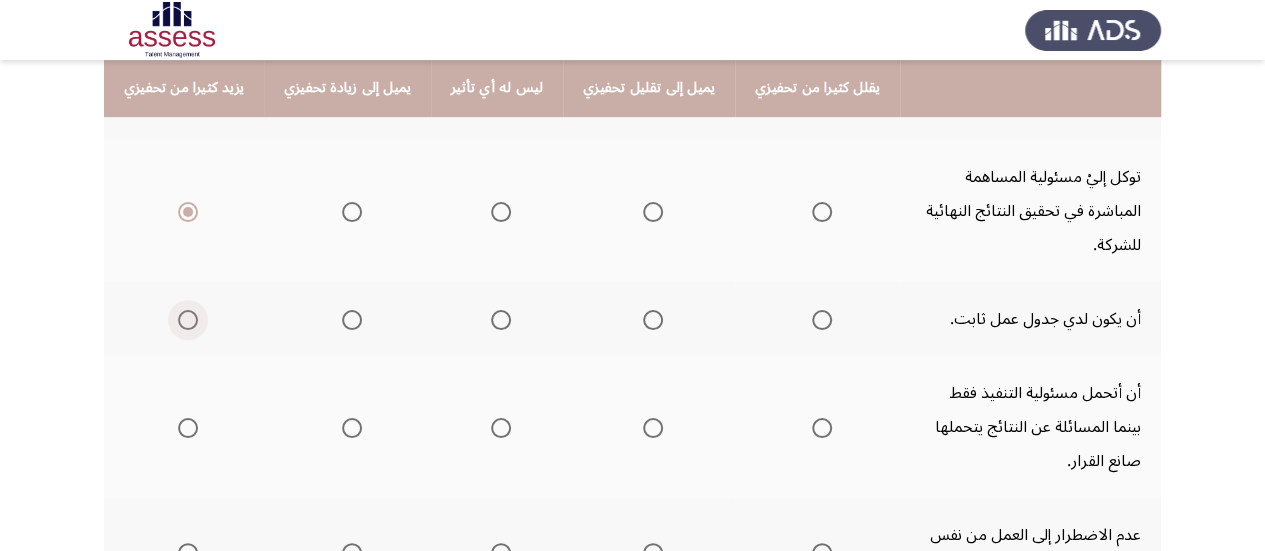 click at bounding box center [188, 320] 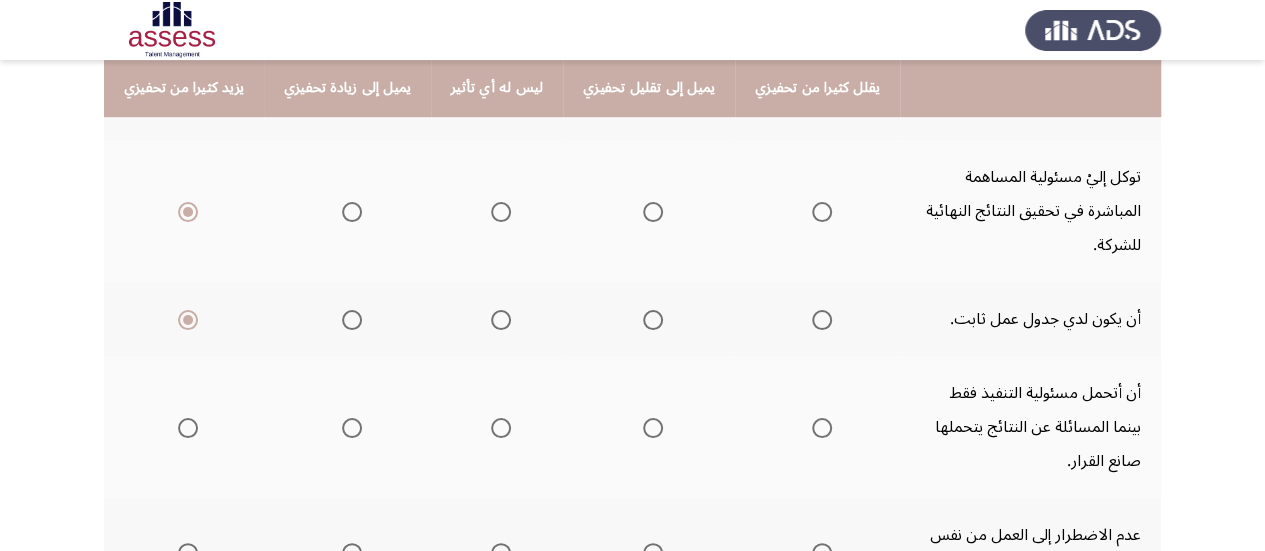 click 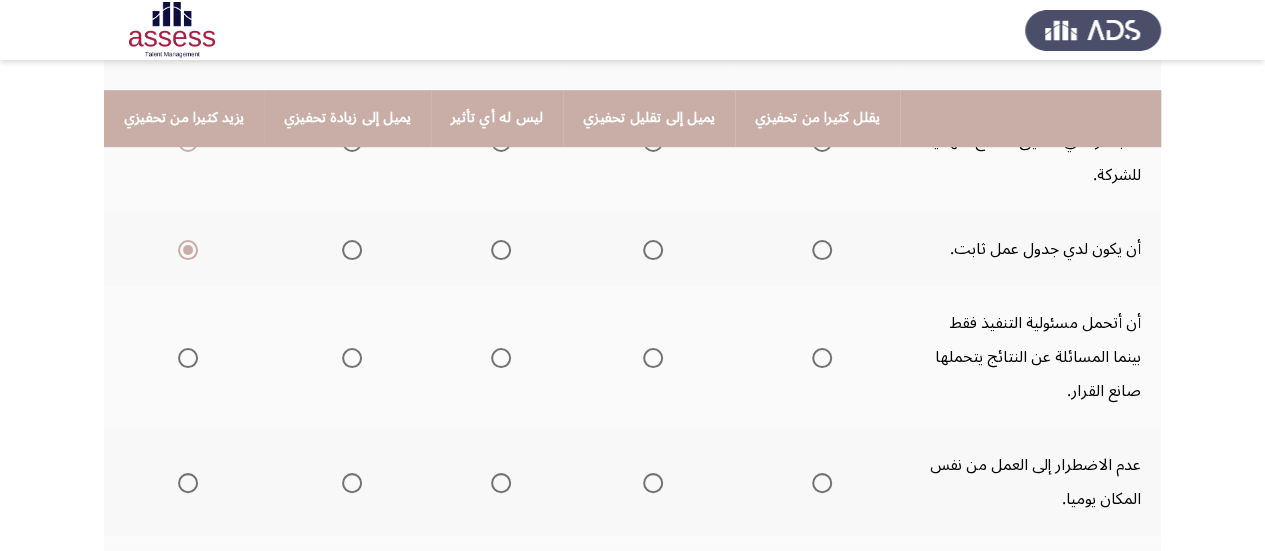 scroll, scrollTop: 647, scrollLeft: 0, axis: vertical 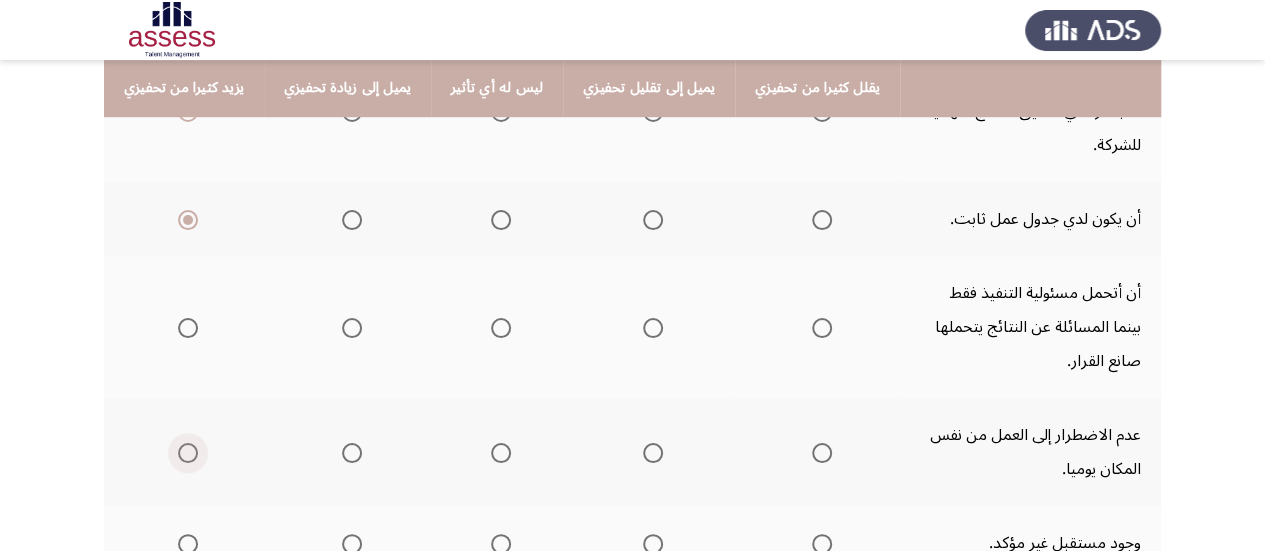 click at bounding box center [188, 453] 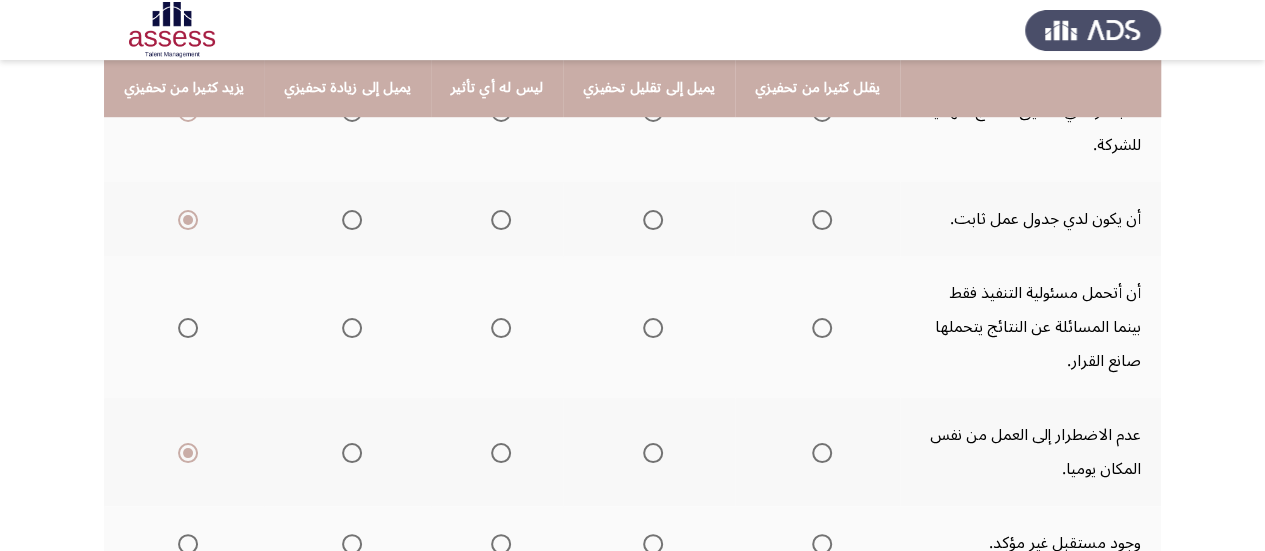 click at bounding box center [188, 328] 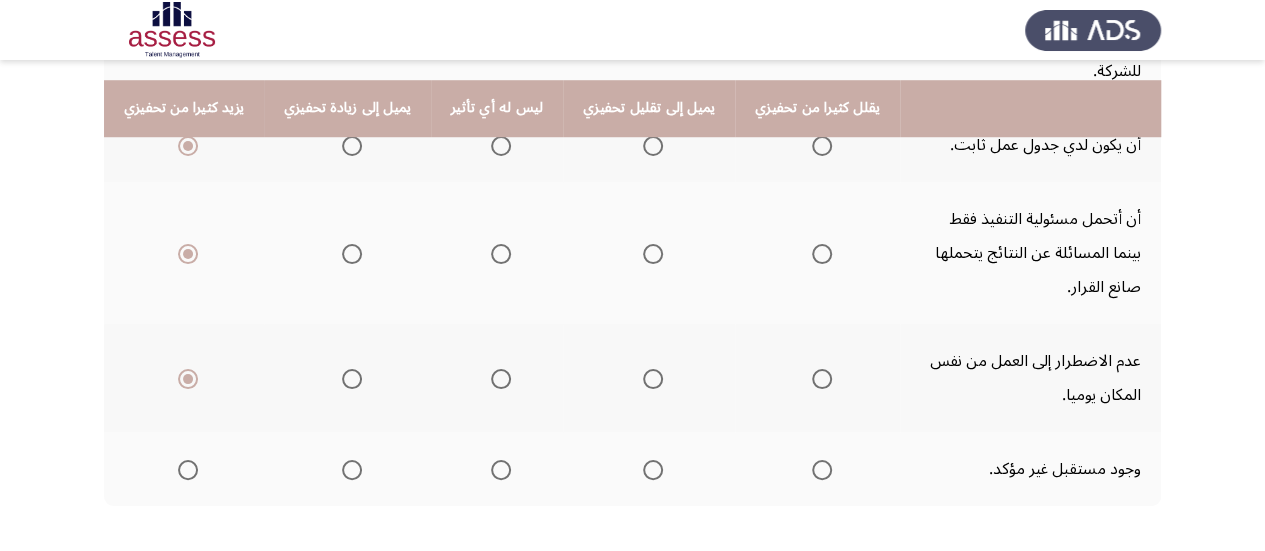 scroll, scrollTop: 747, scrollLeft: 0, axis: vertical 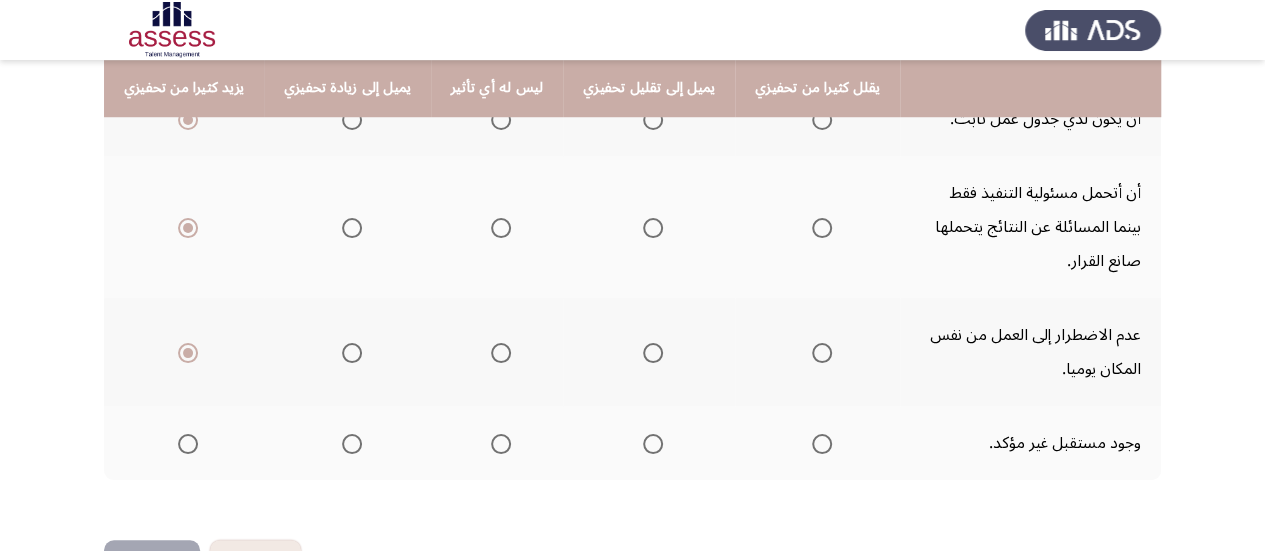 click 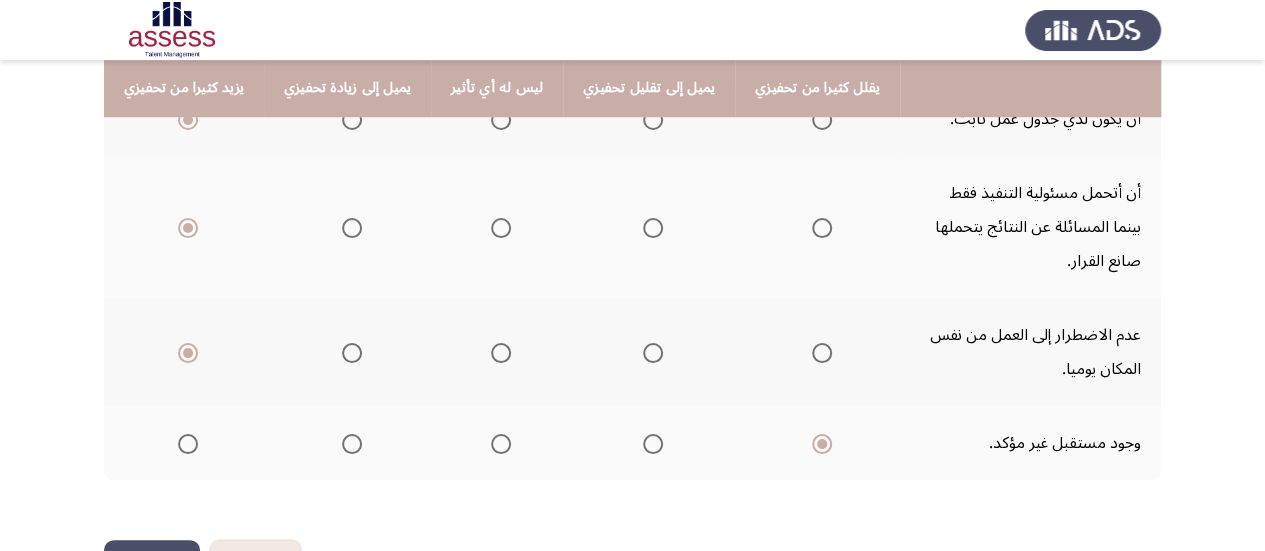 click on "التالي" 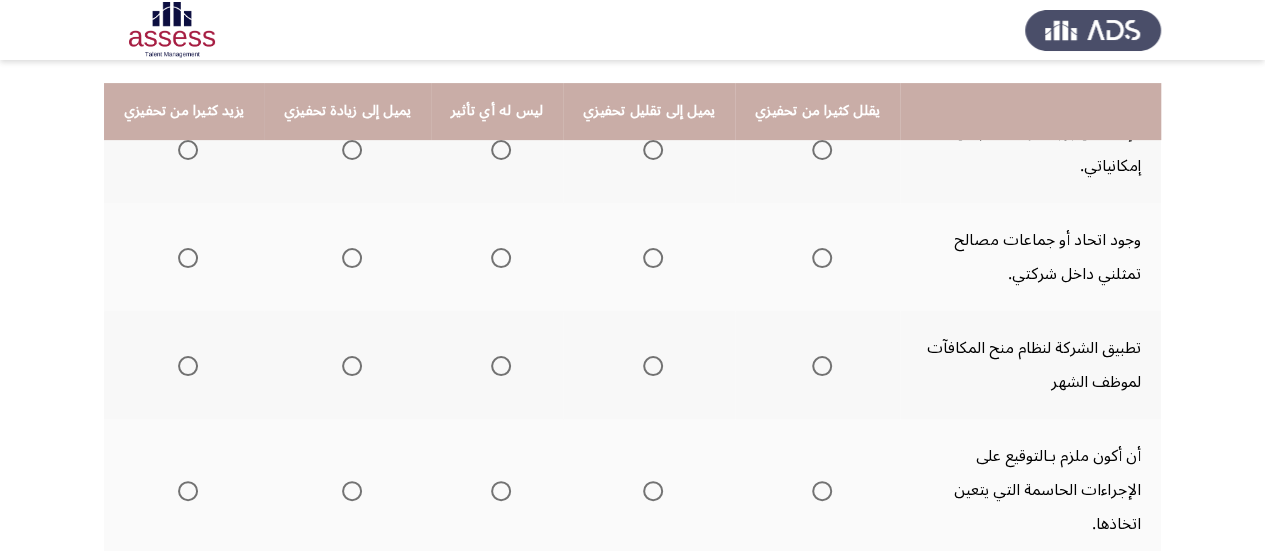 scroll, scrollTop: 300, scrollLeft: 0, axis: vertical 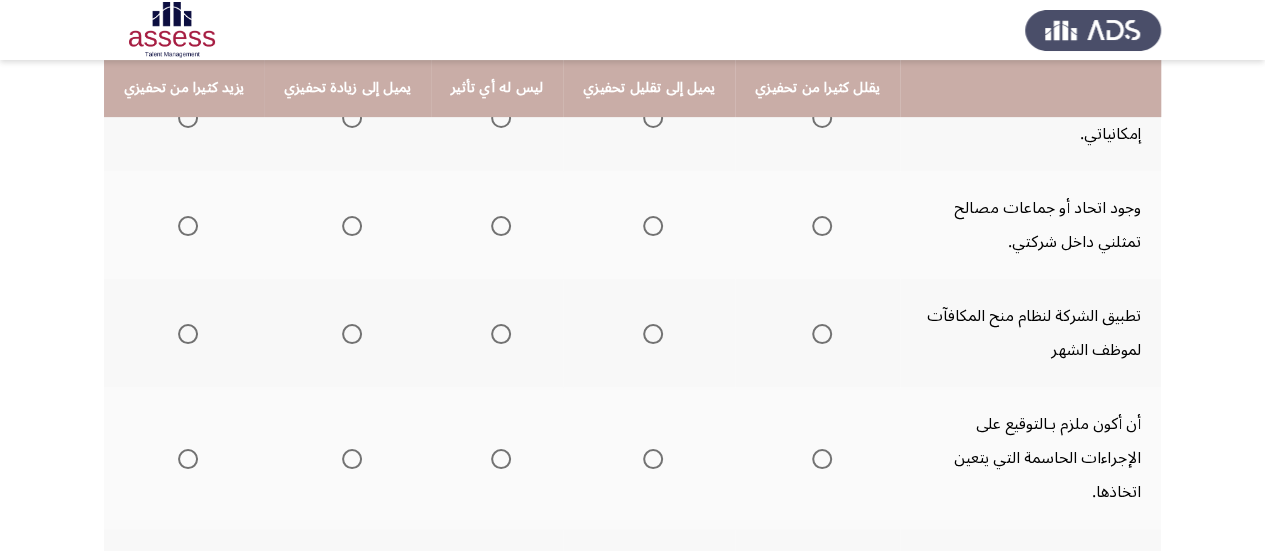 click 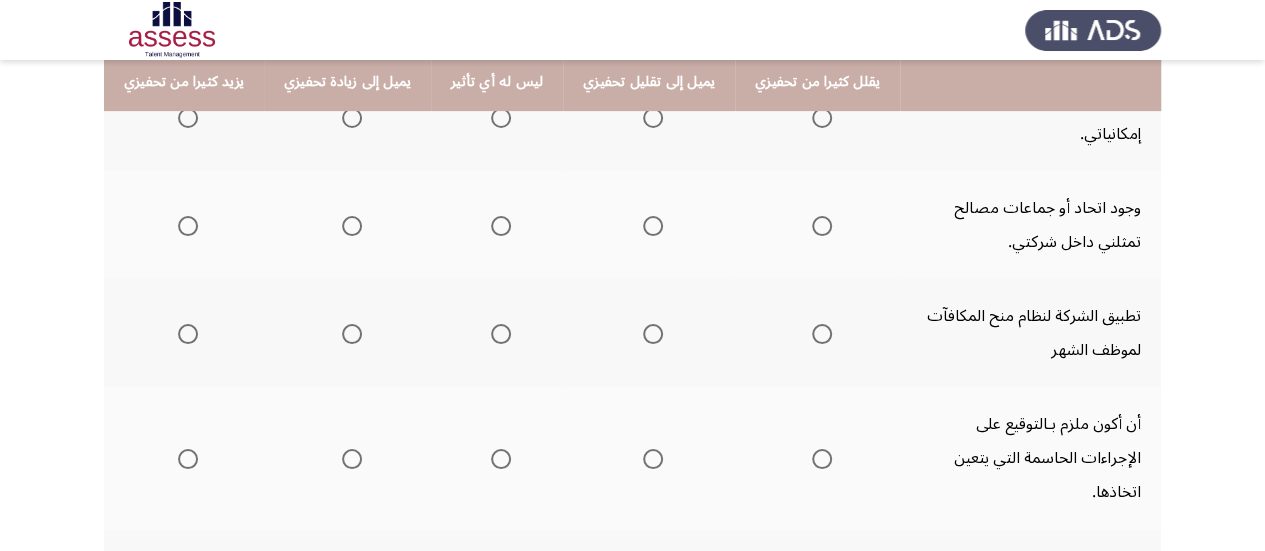 scroll, scrollTop: 200, scrollLeft: 0, axis: vertical 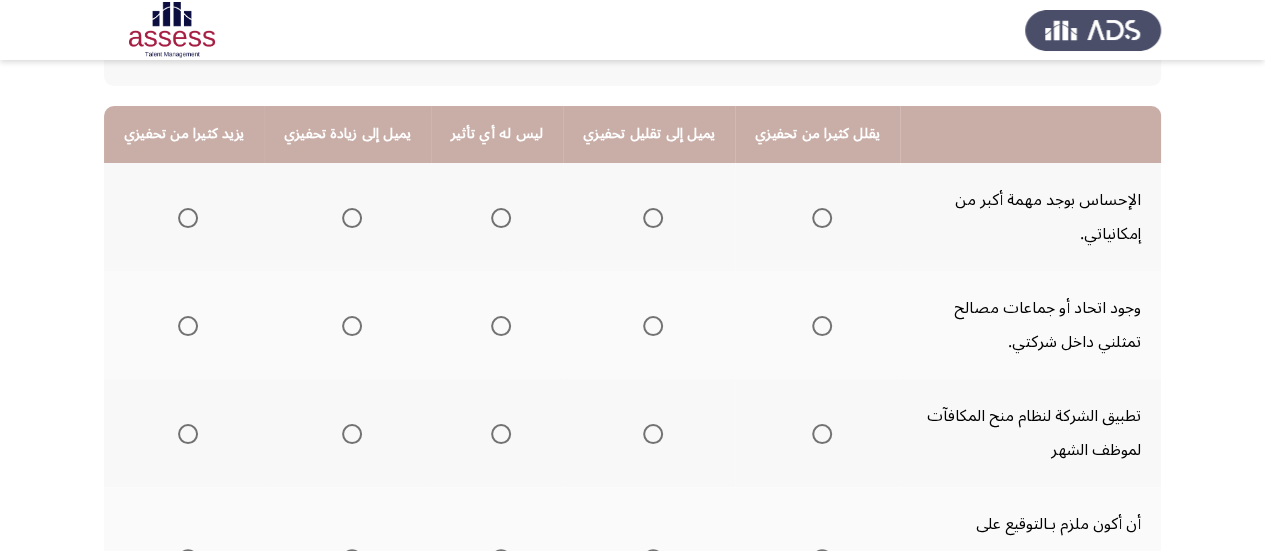 click 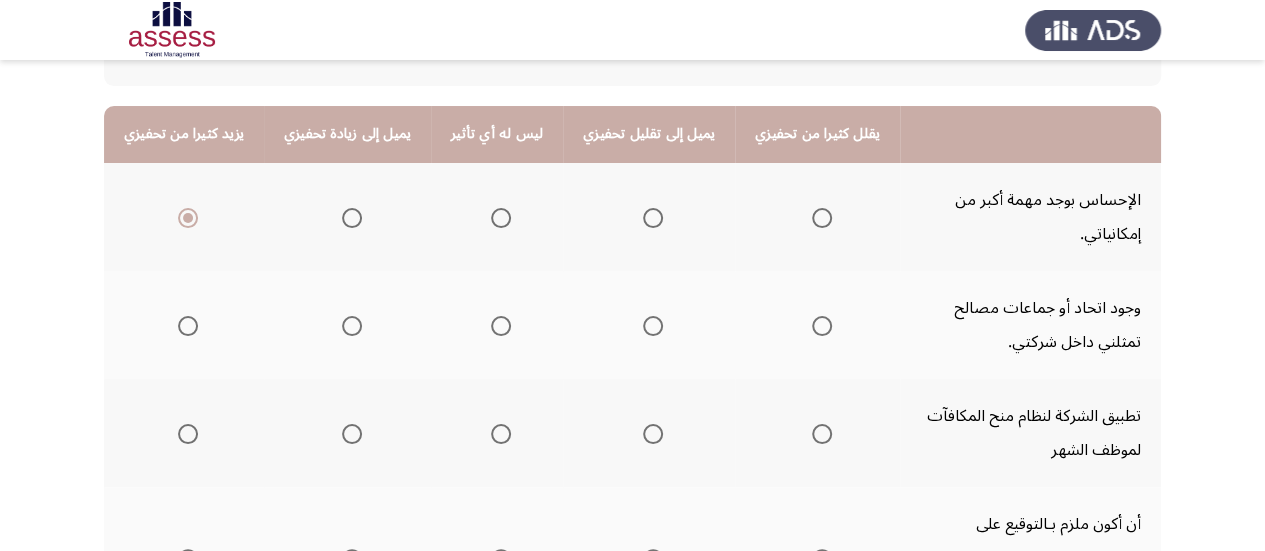 click at bounding box center (822, 326) 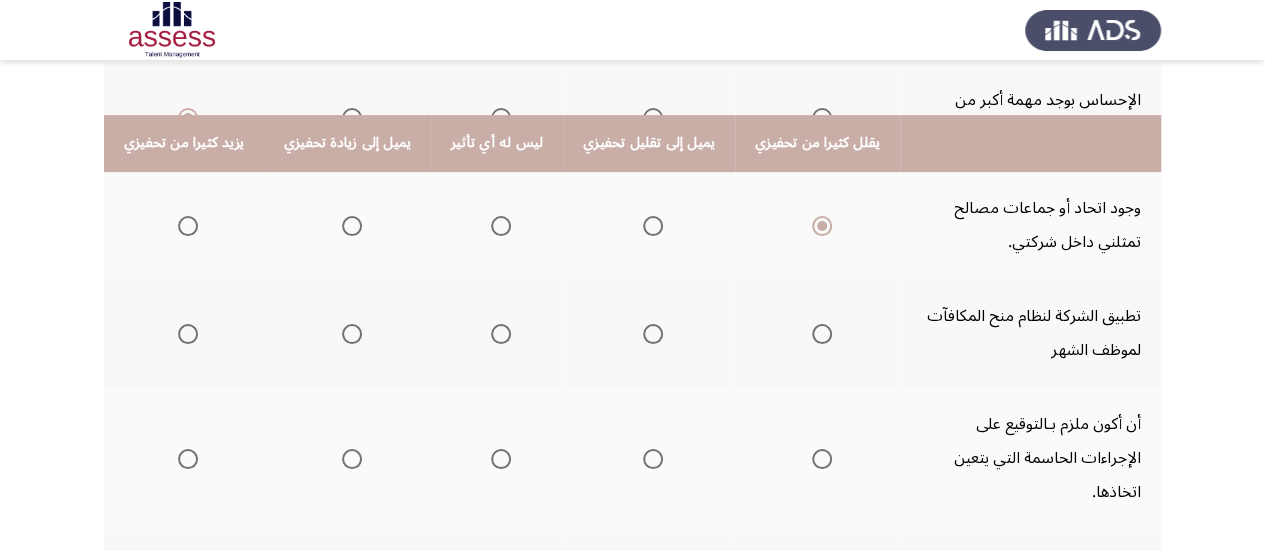 scroll, scrollTop: 400, scrollLeft: 0, axis: vertical 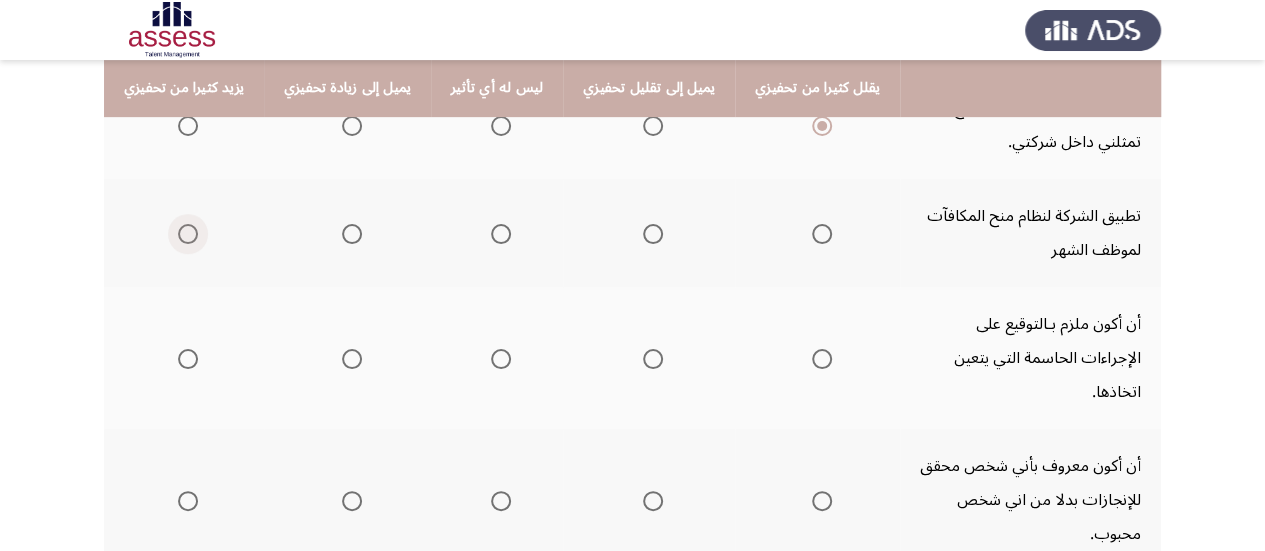 click at bounding box center (188, 234) 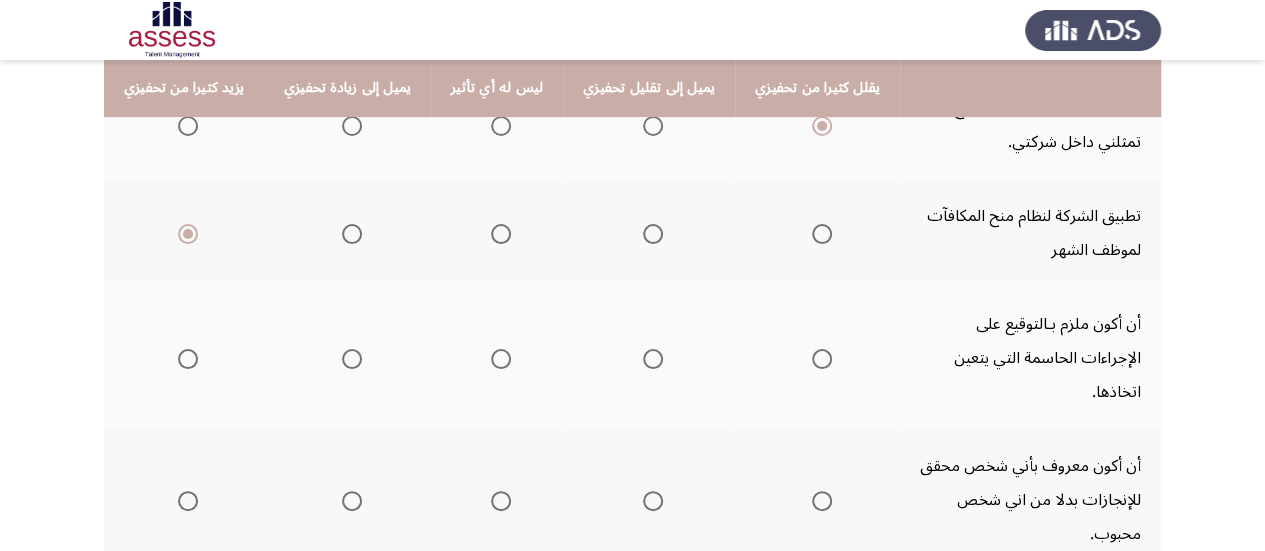 click at bounding box center (188, 359) 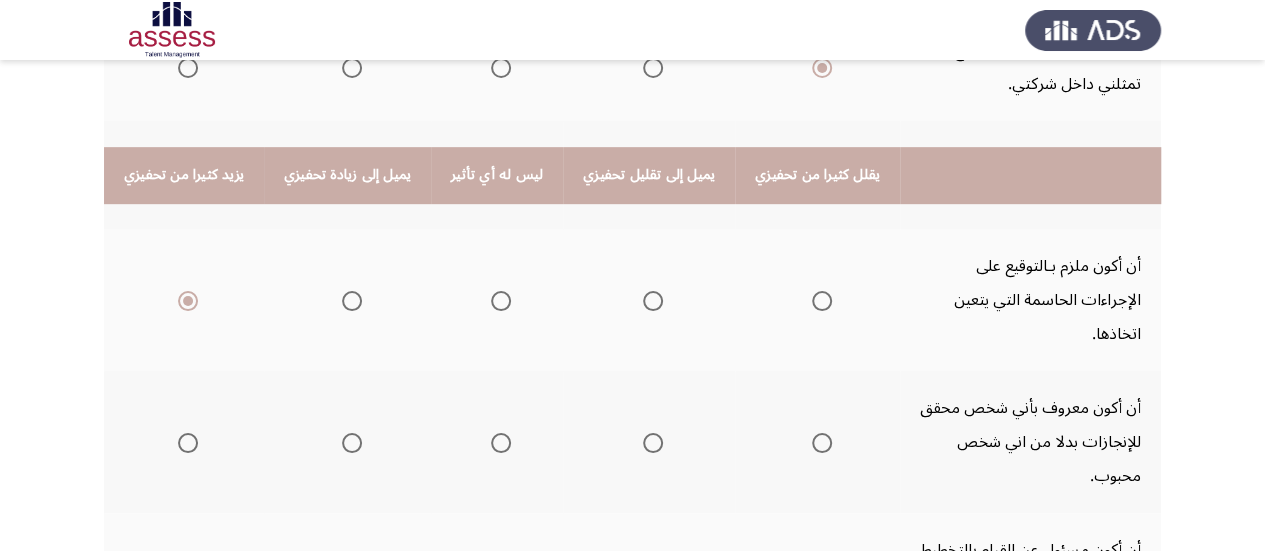 scroll, scrollTop: 600, scrollLeft: 0, axis: vertical 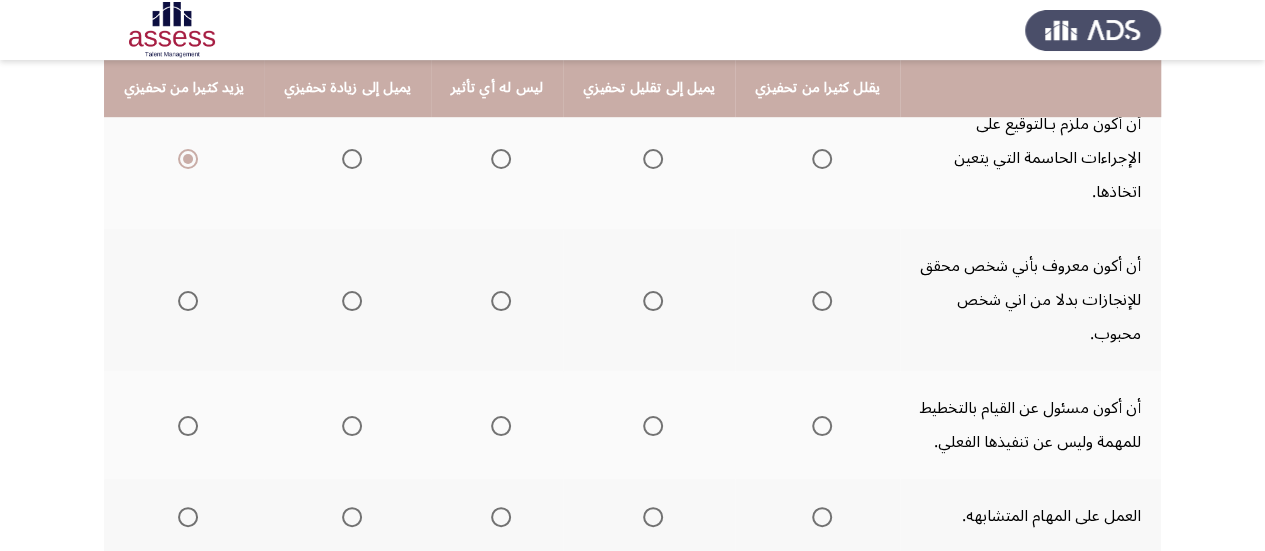 click at bounding box center (188, 301) 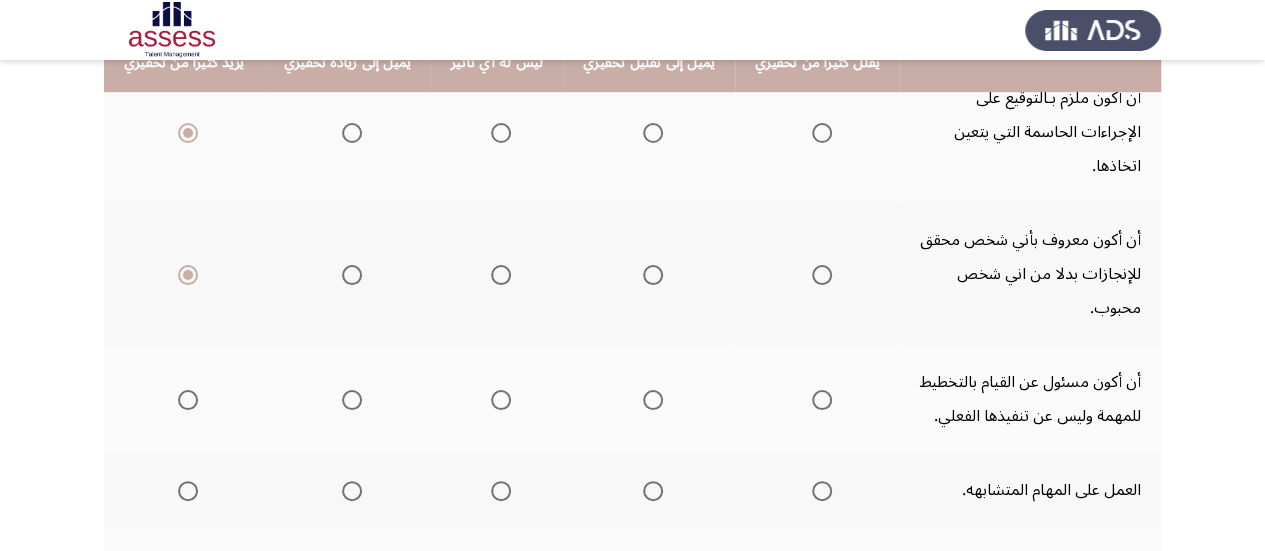 scroll, scrollTop: 700, scrollLeft: 0, axis: vertical 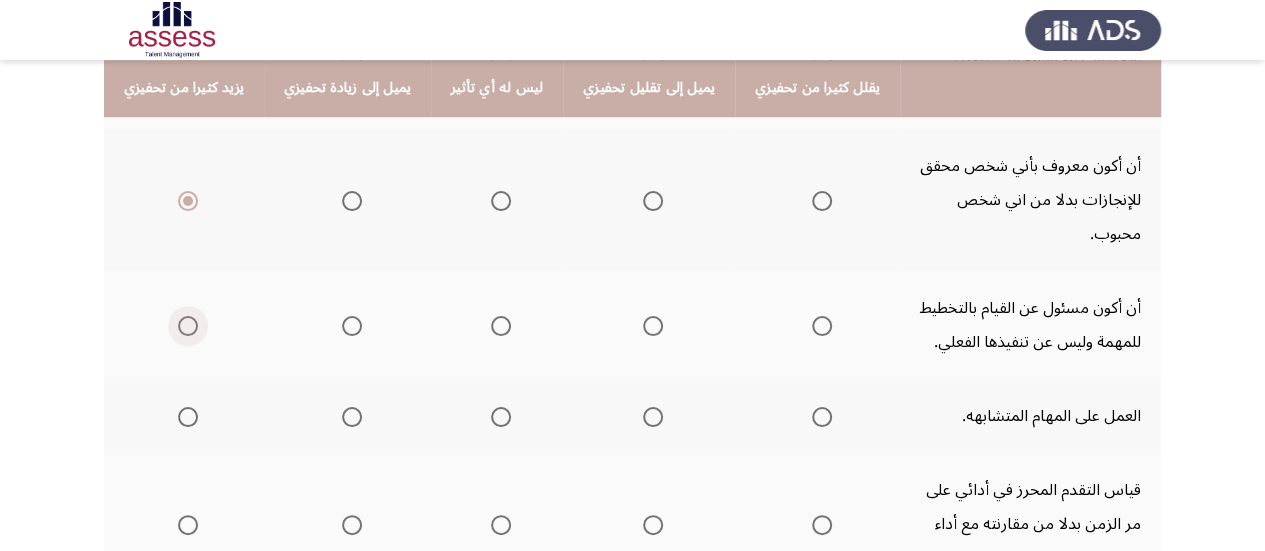 click at bounding box center [188, 326] 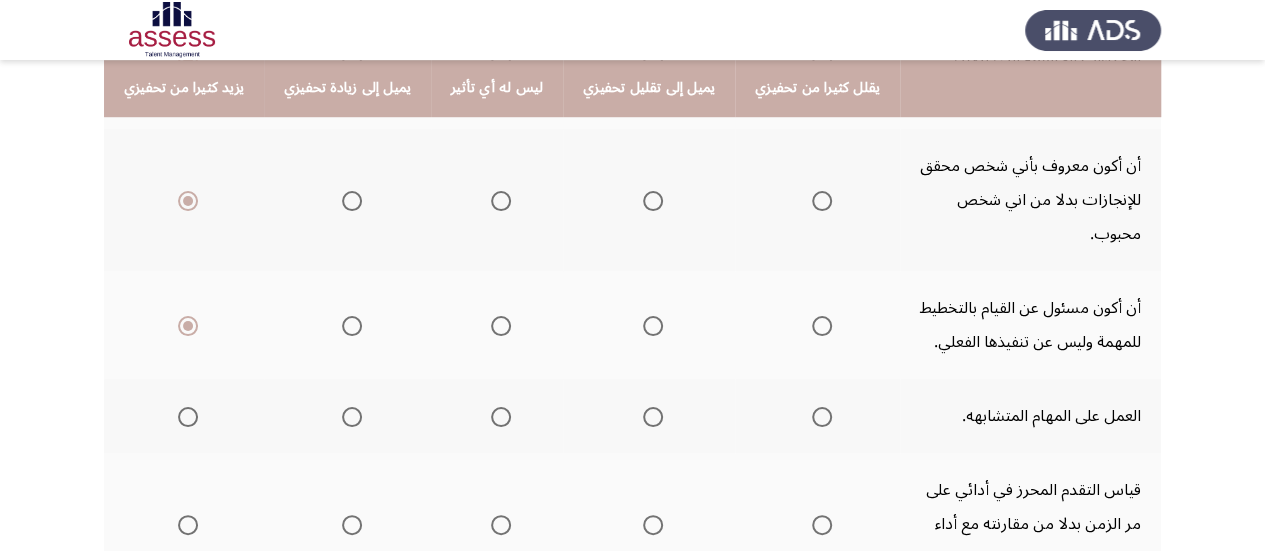 click at bounding box center [188, 417] 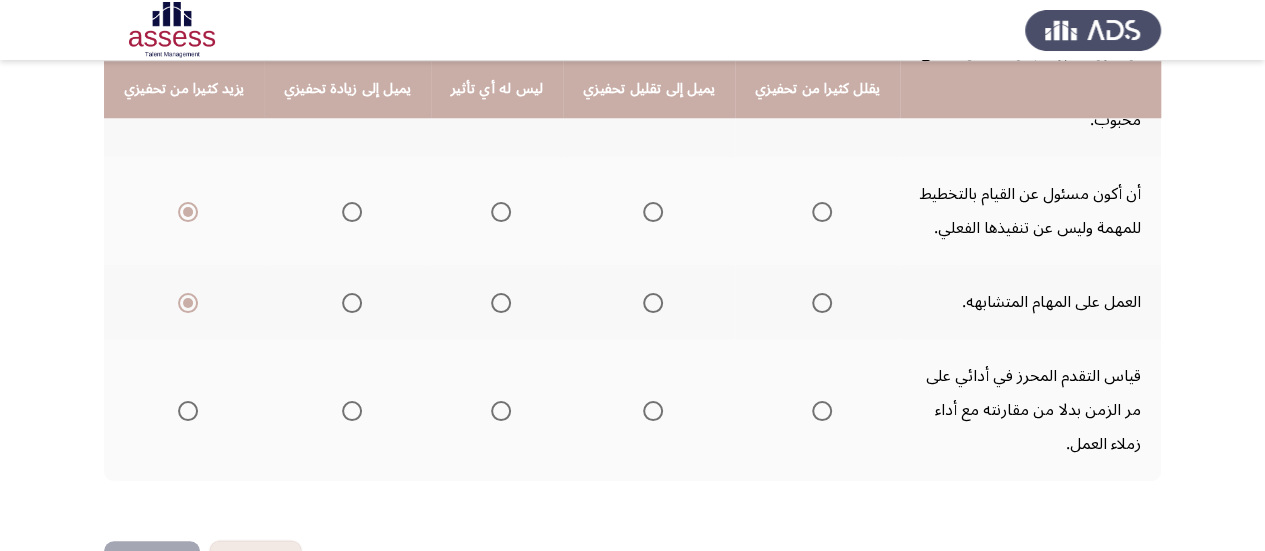 scroll, scrollTop: 815, scrollLeft: 0, axis: vertical 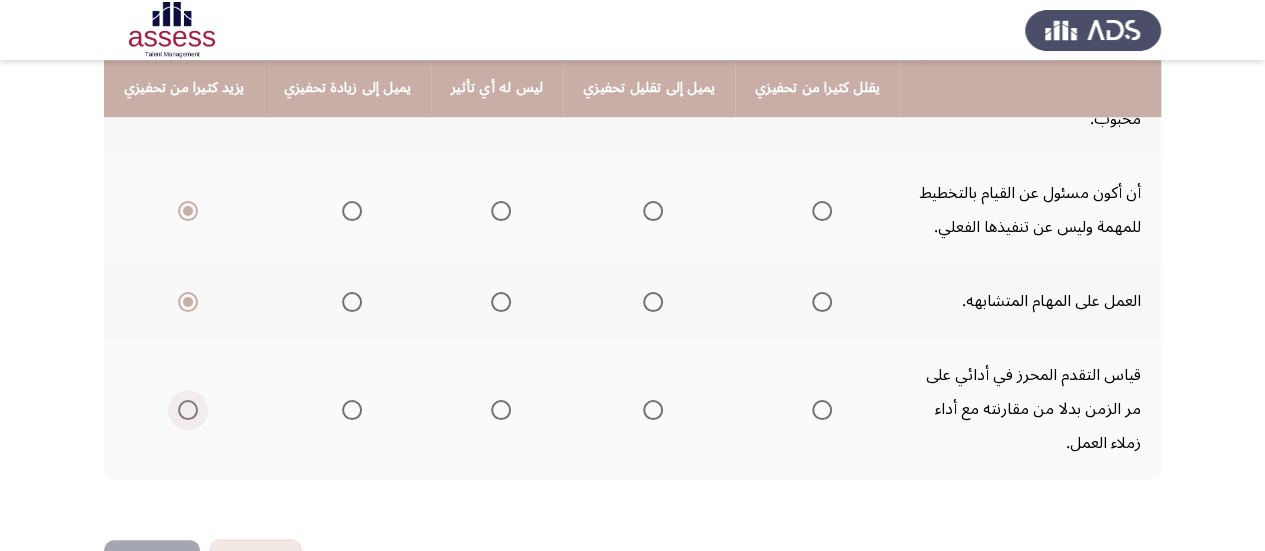 click at bounding box center [188, 410] 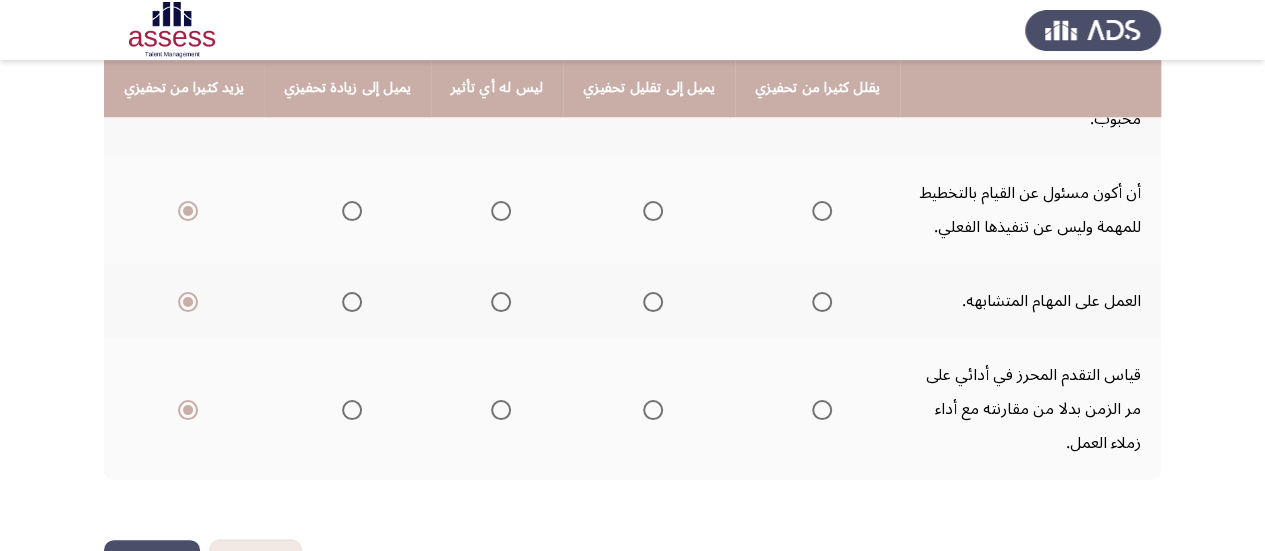 click on "التالي" 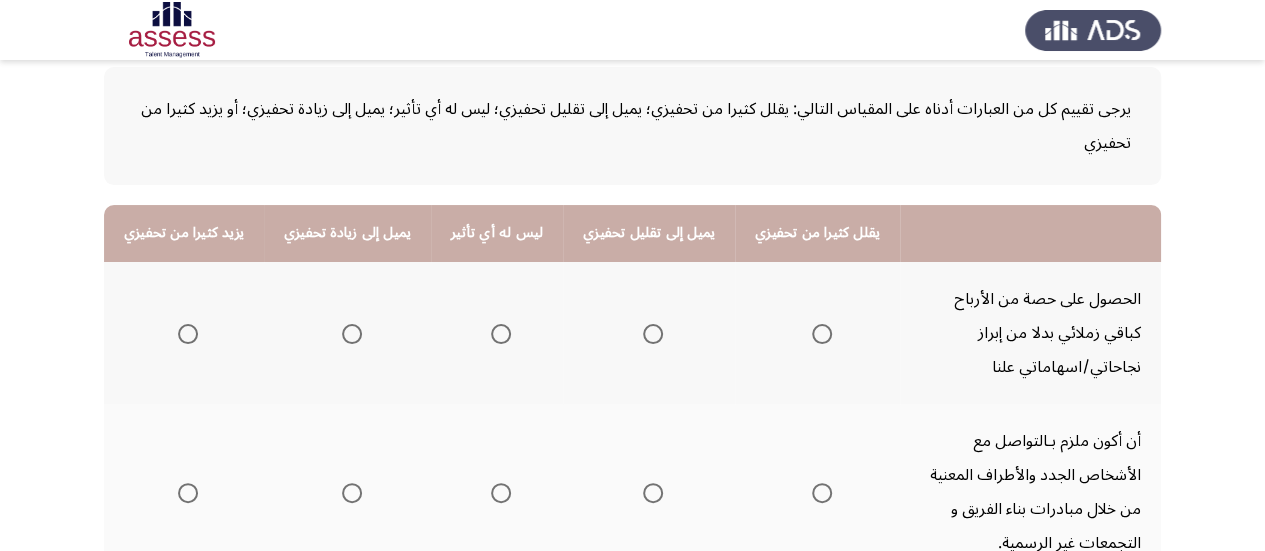 scroll, scrollTop: 200, scrollLeft: 0, axis: vertical 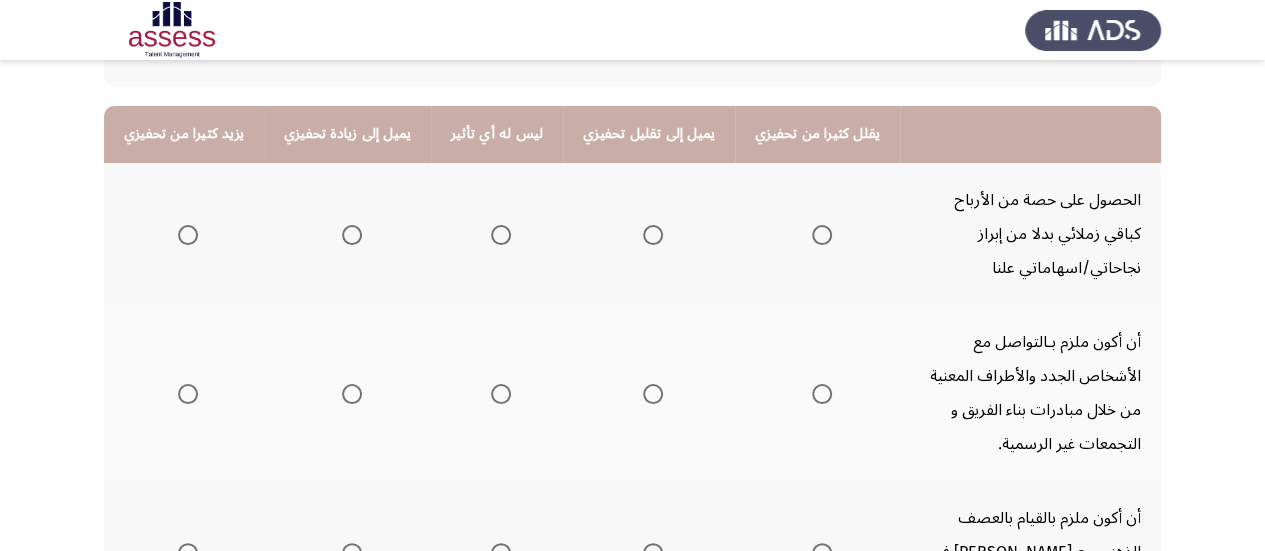 click at bounding box center (188, 235) 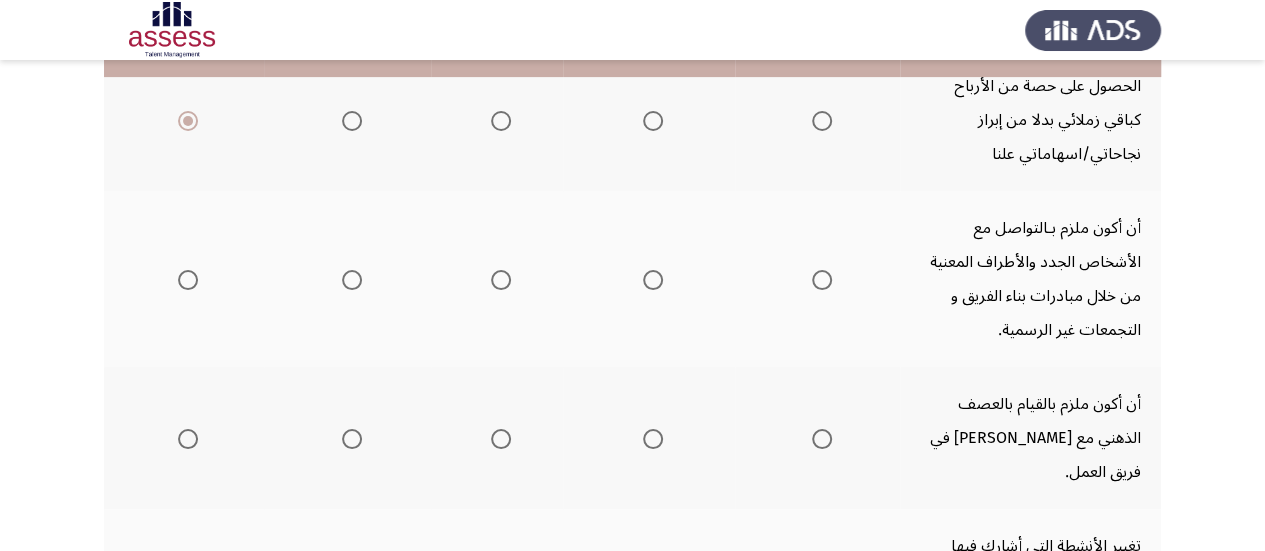 scroll, scrollTop: 400, scrollLeft: 0, axis: vertical 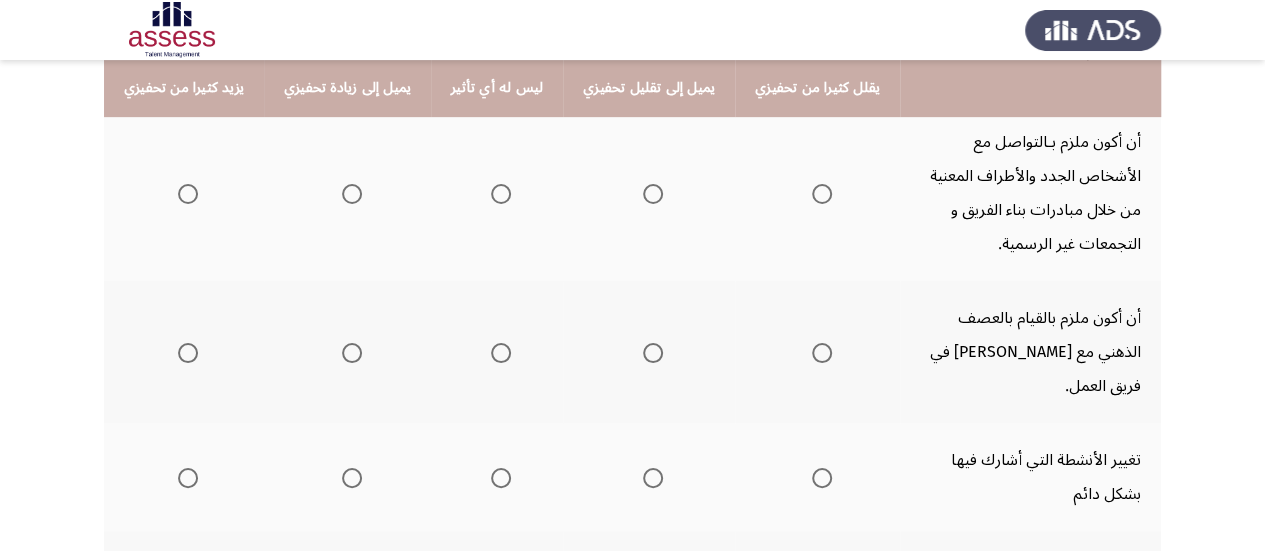 click at bounding box center (822, 194) 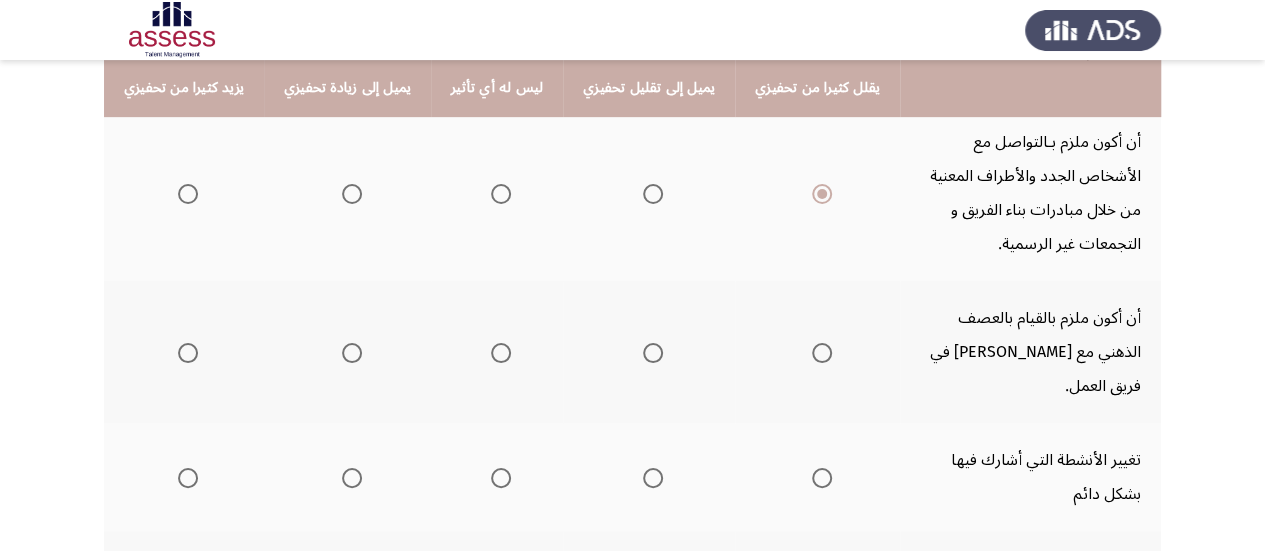 click at bounding box center [822, 353] 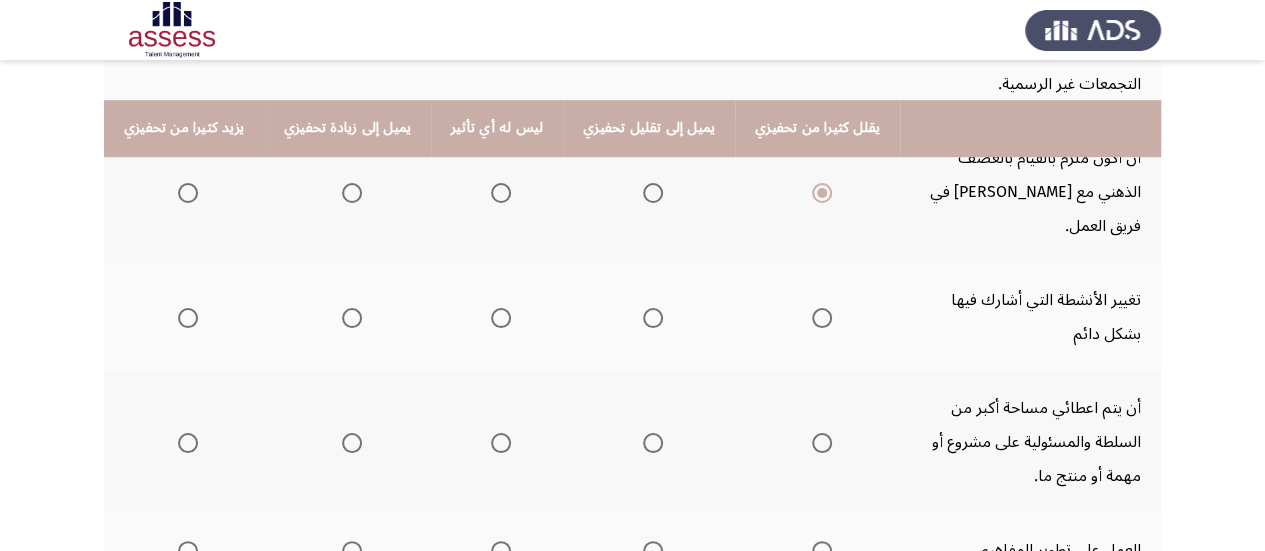 scroll, scrollTop: 600, scrollLeft: 0, axis: vertical 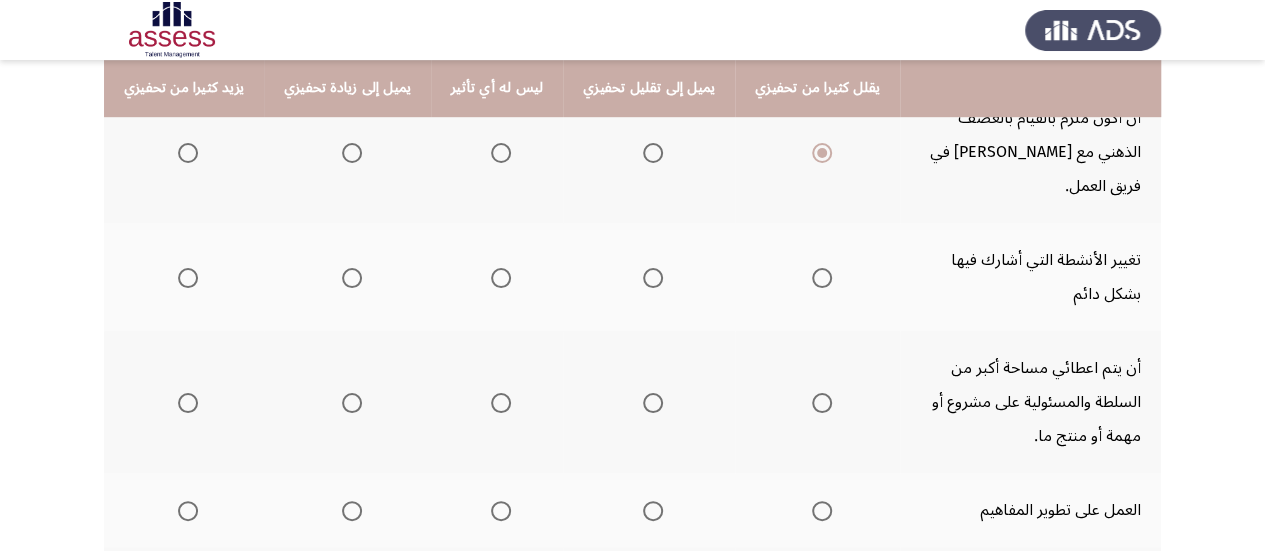 click at bounding box center [822, 278] 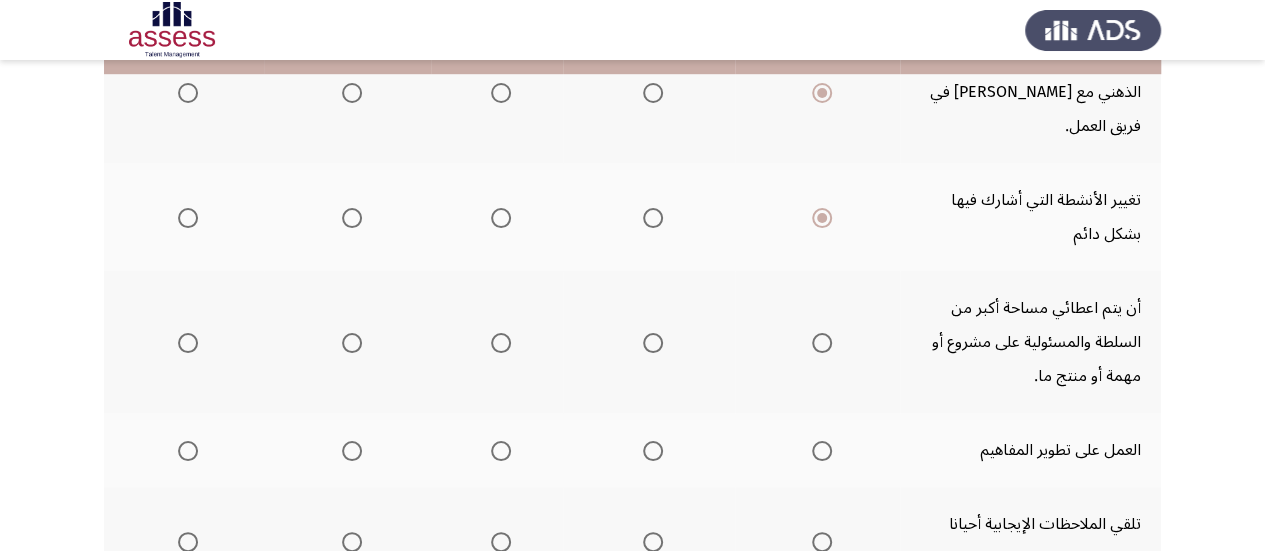 scroll, scrollTop: 700, scrollLeft: 0, axis: vertical 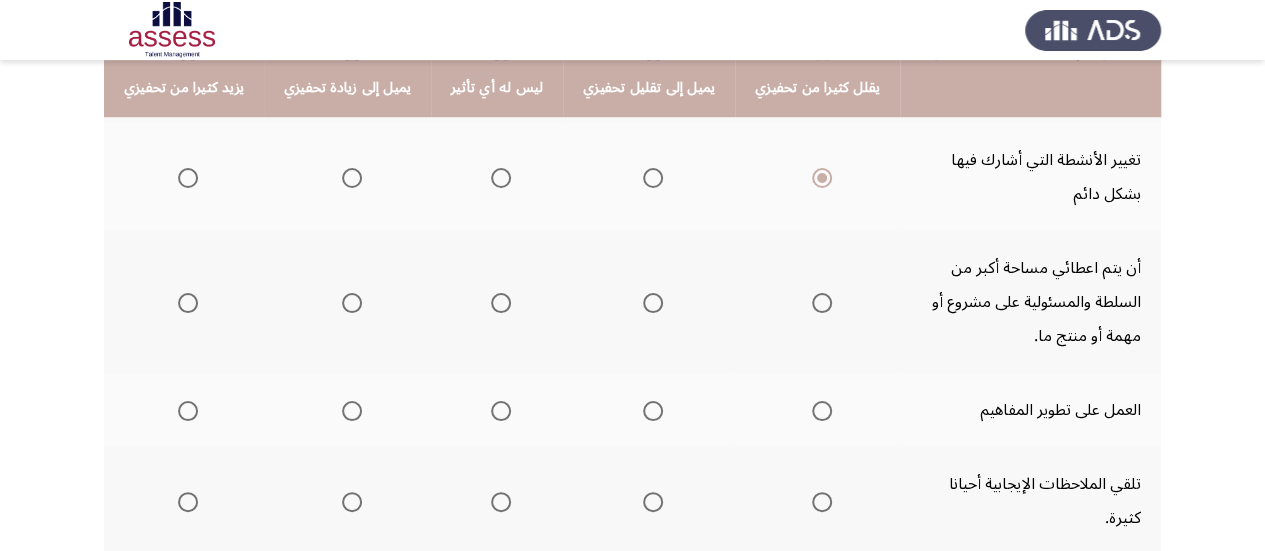 click at bounding box center (188, 303) 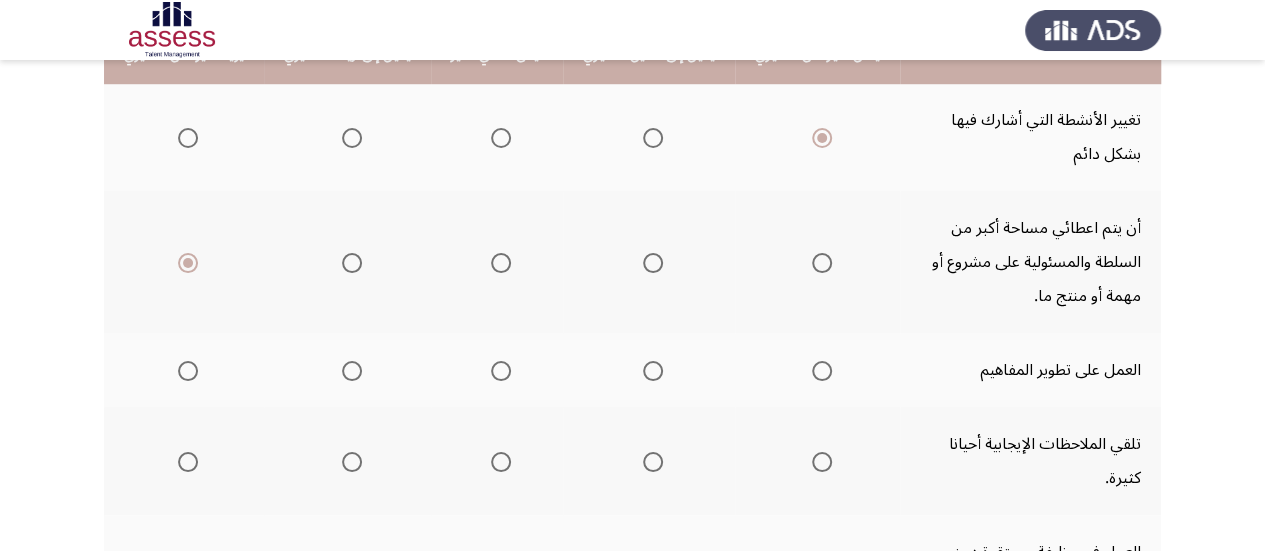 scroll, scrollTop: 800, scrollLeft: 0, axis: vertical 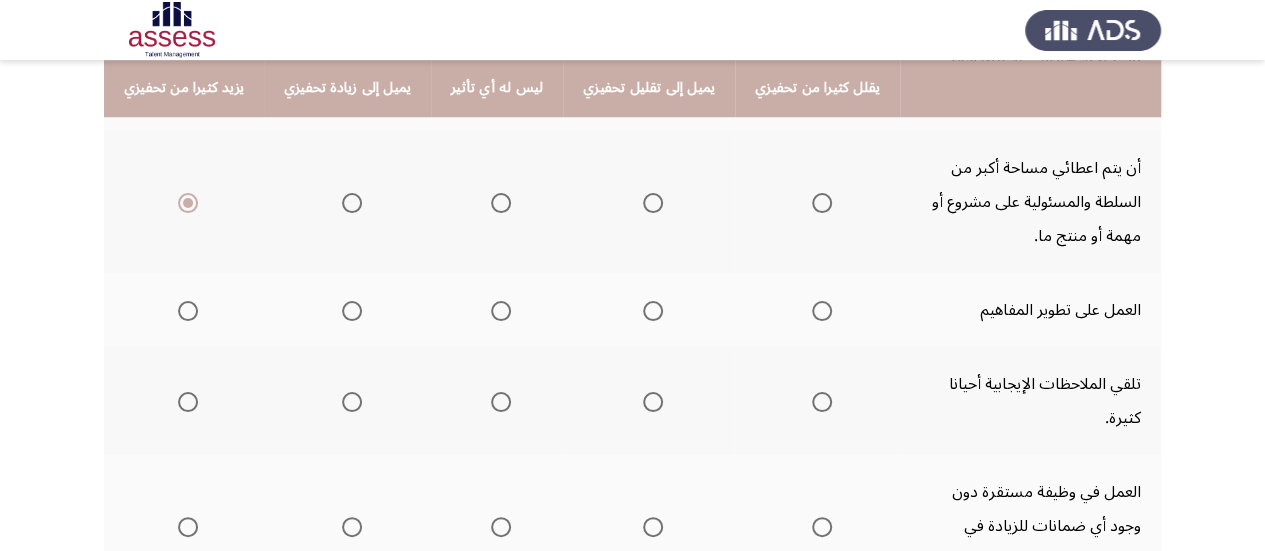 click at bounding box center [188, 311] 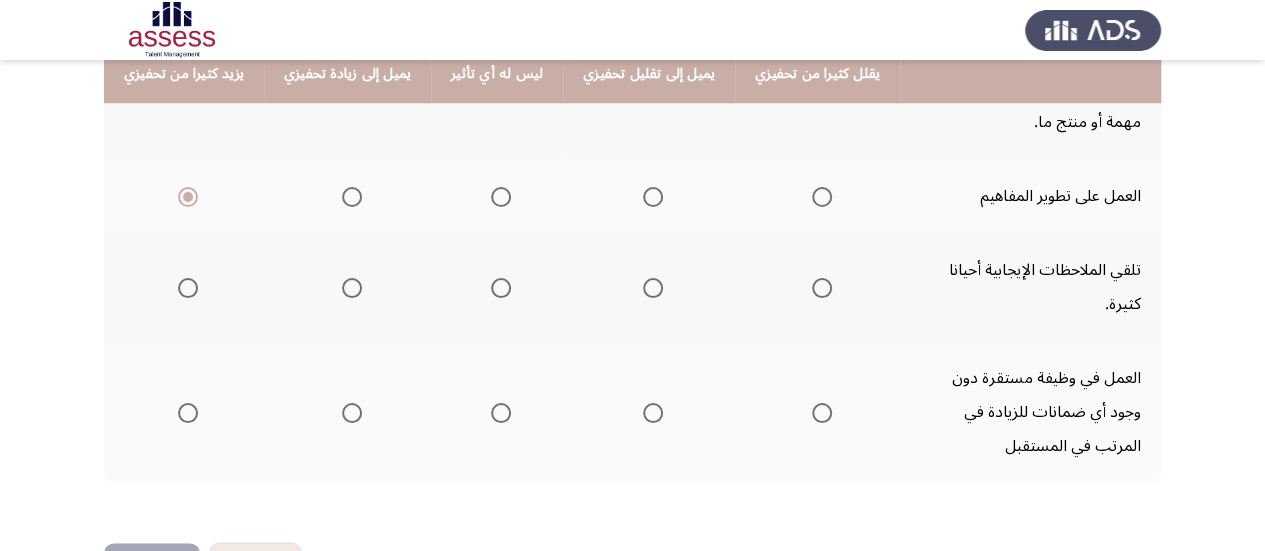 scroll, scrollTop: 917, scrollLeft: 0, axis: vertical 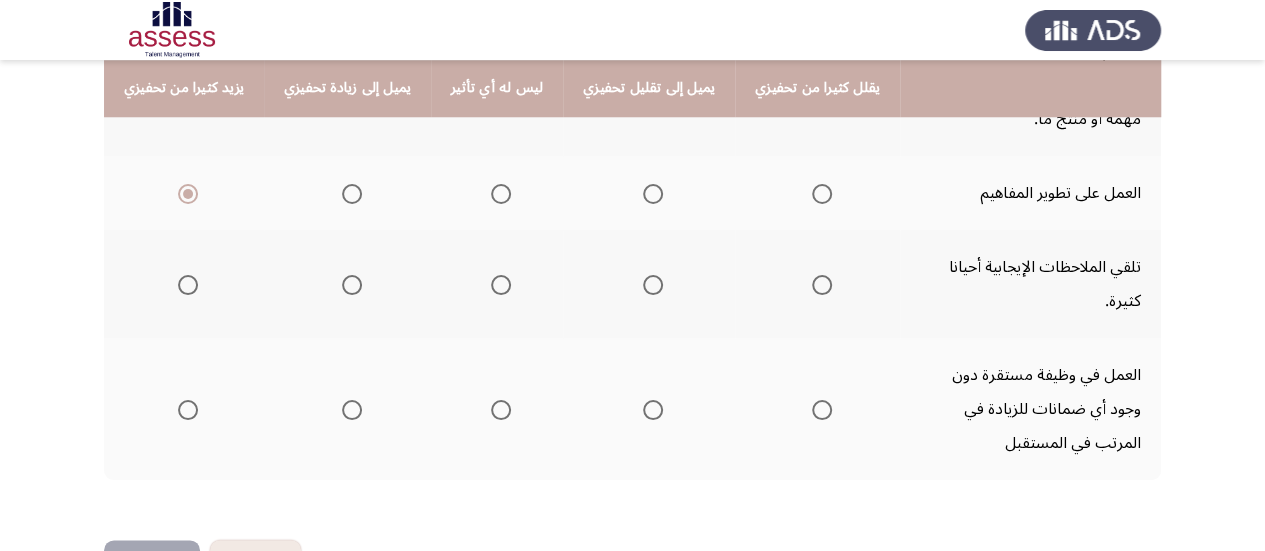 click at bounding box center [188, 285] 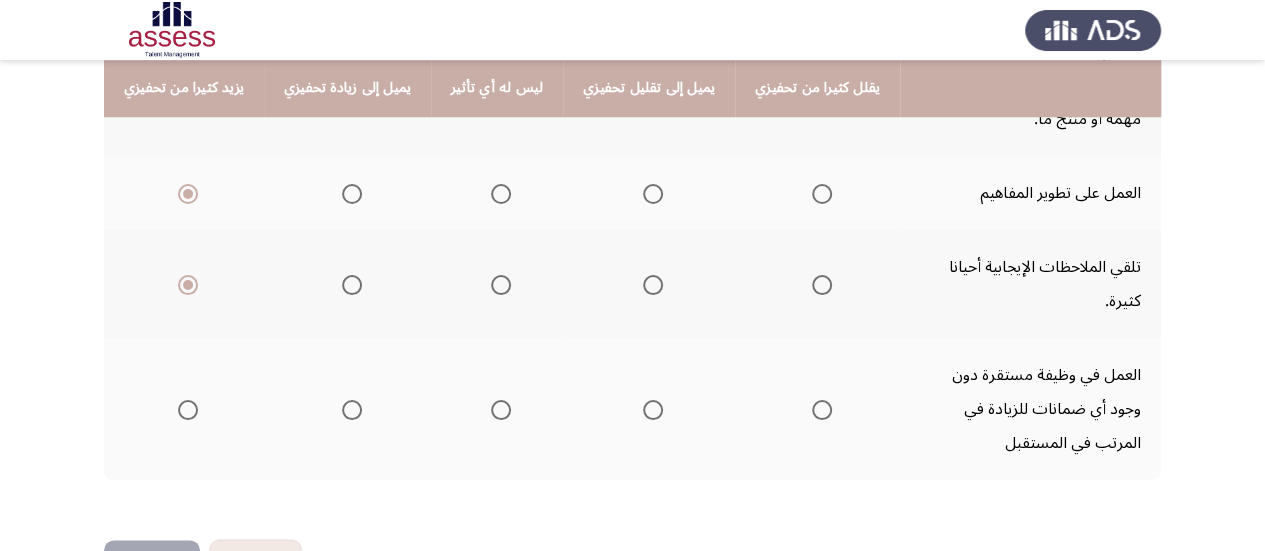 click at bounding box center [822, 410] 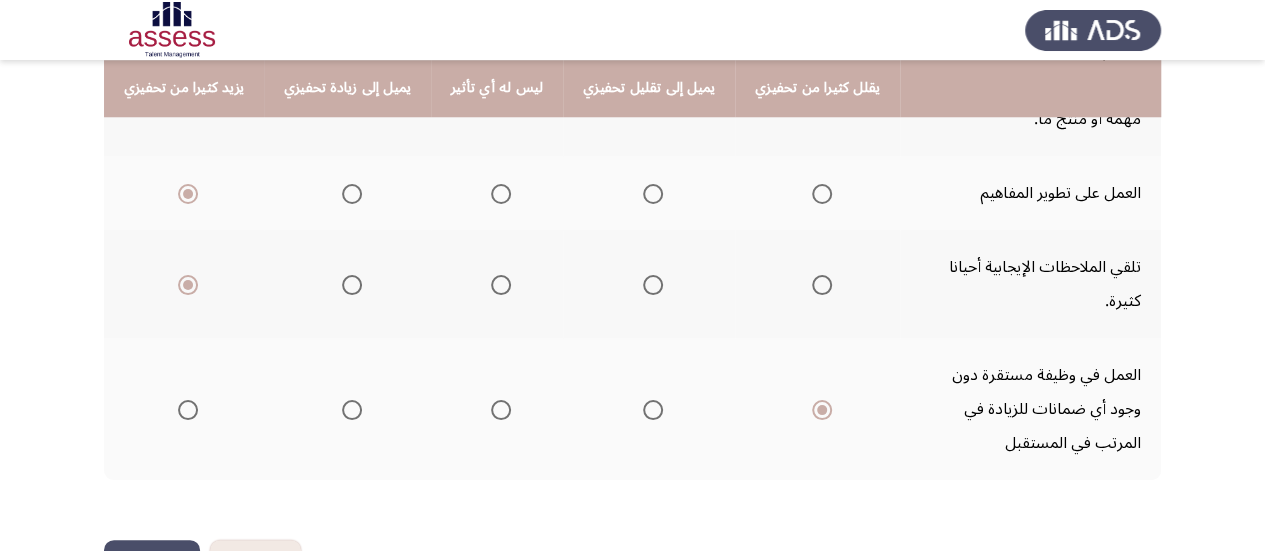 click on "التالي" 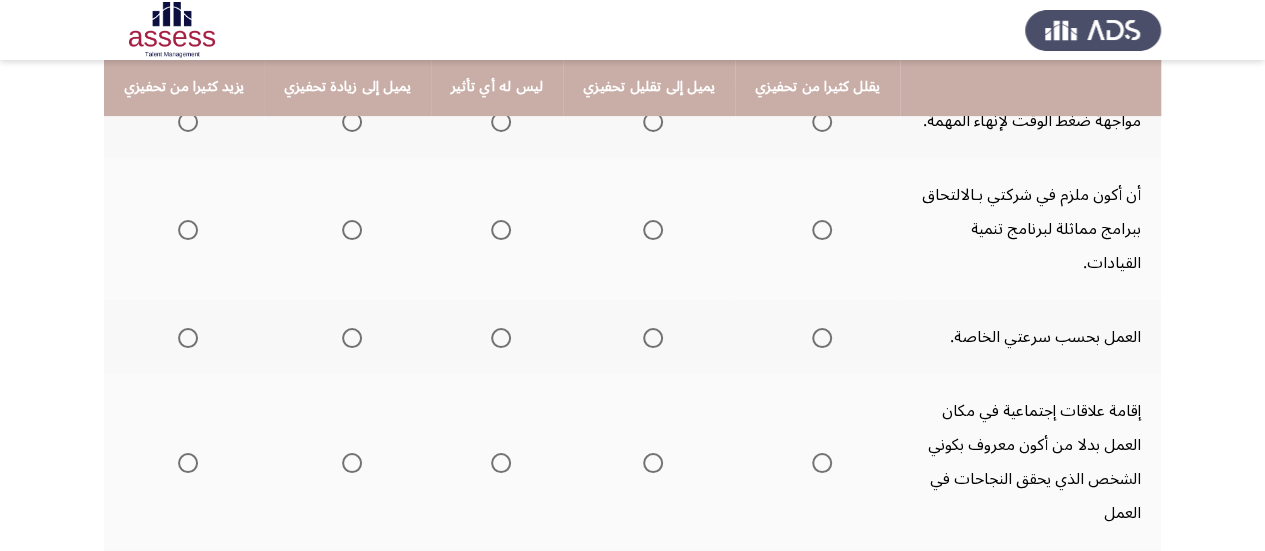 scroll, scrollTop: 179, scrollLeft: 0, axis: vertical 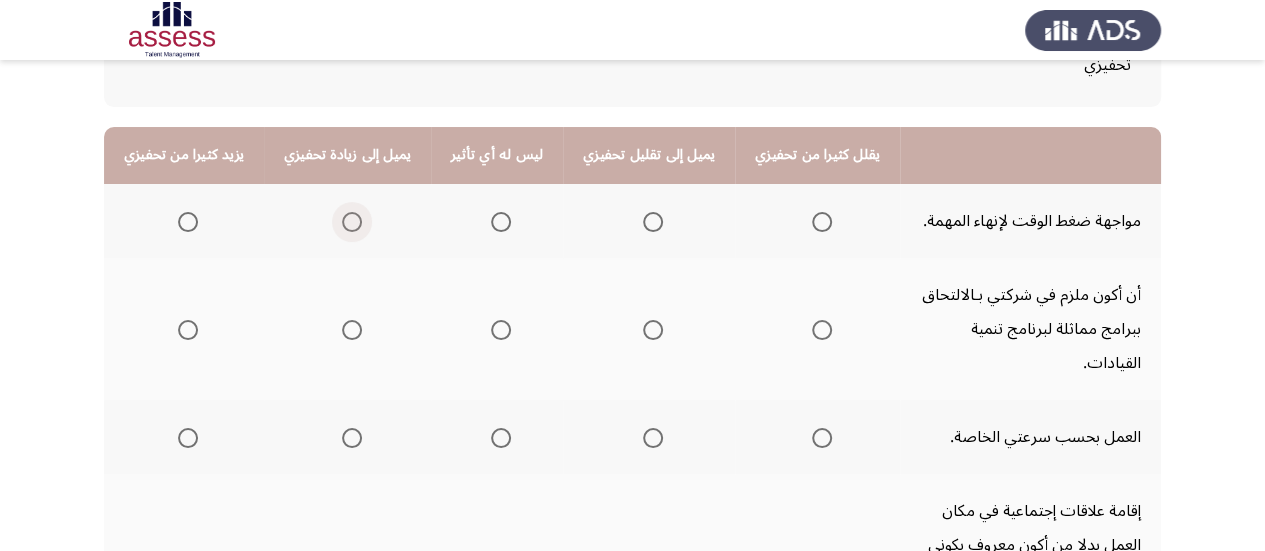 click at bounding box center [352, 222] 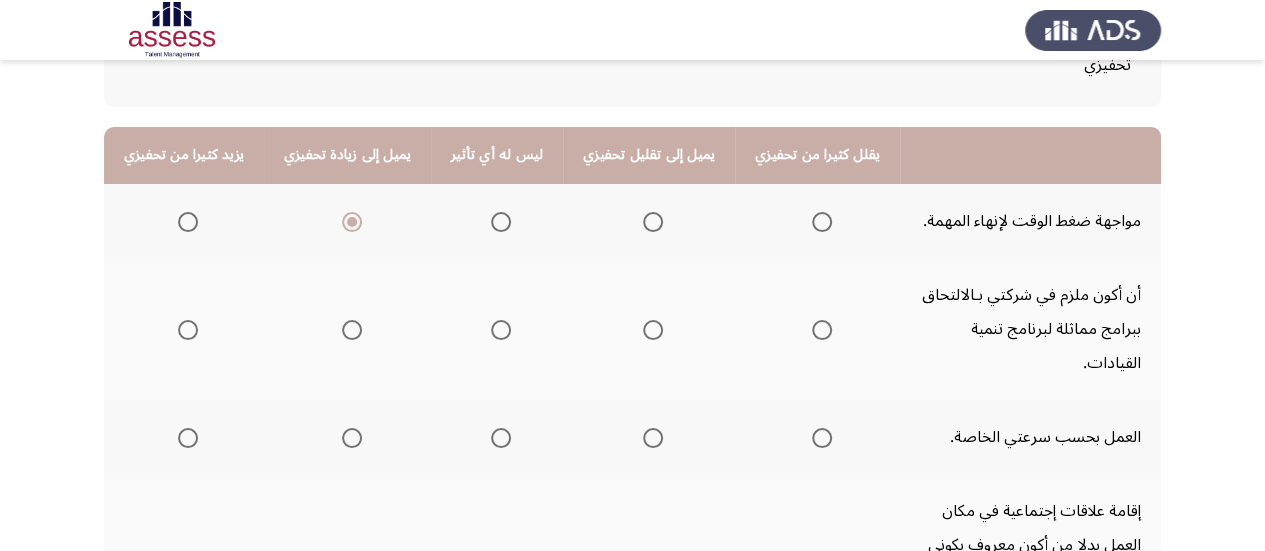 click at bounding box center (188, 330) 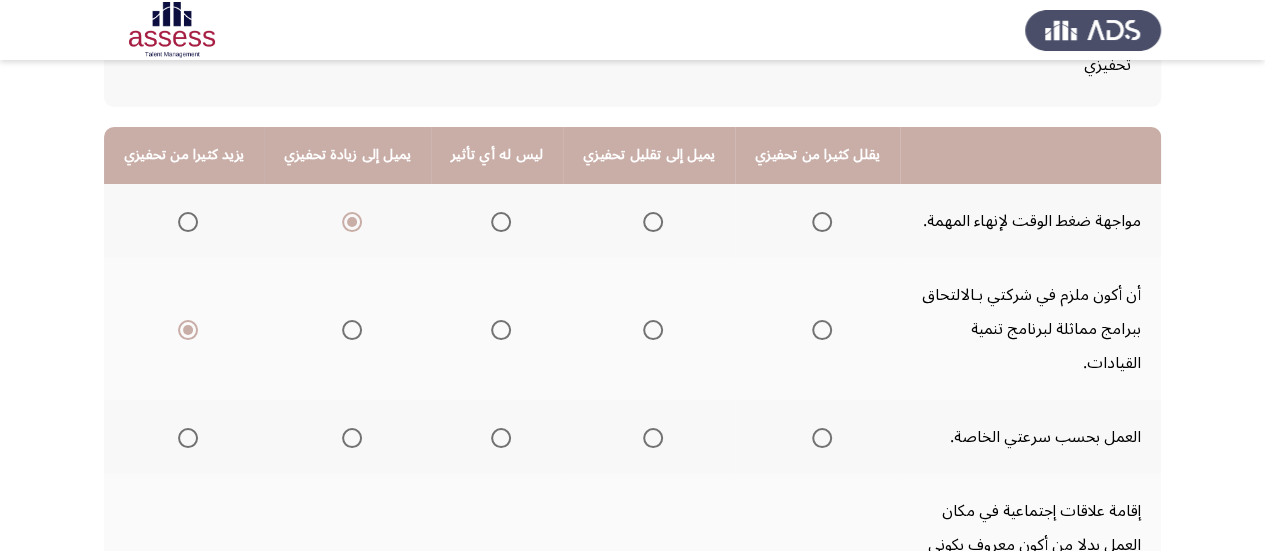 scroll, scrollTop: 279, scrollLeft: 0, axis: vertical 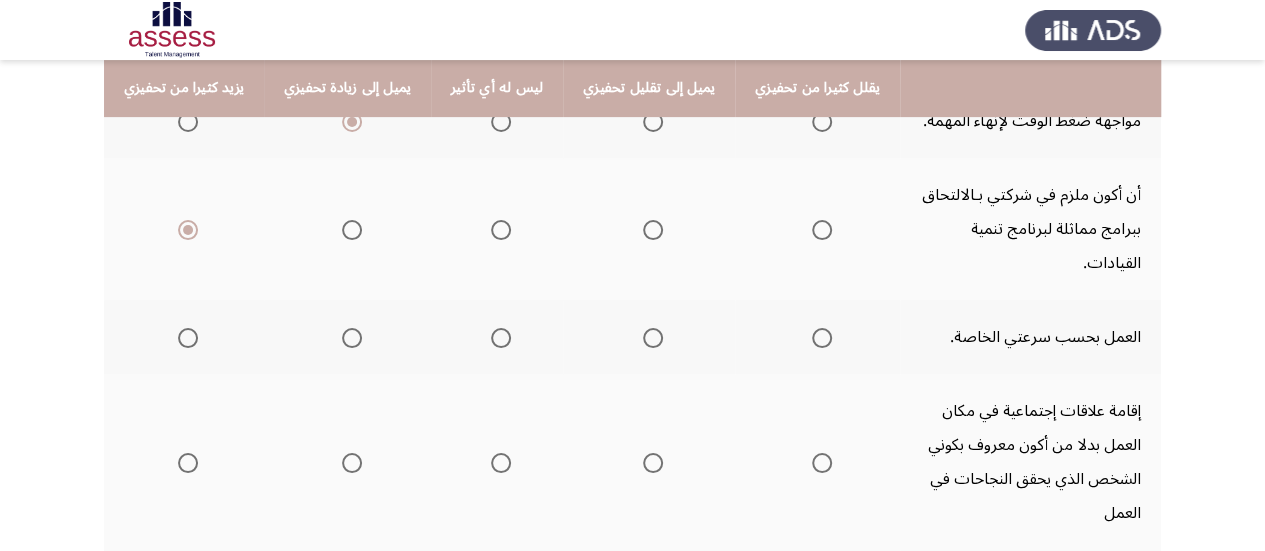 click at bounding box center (188, 338) 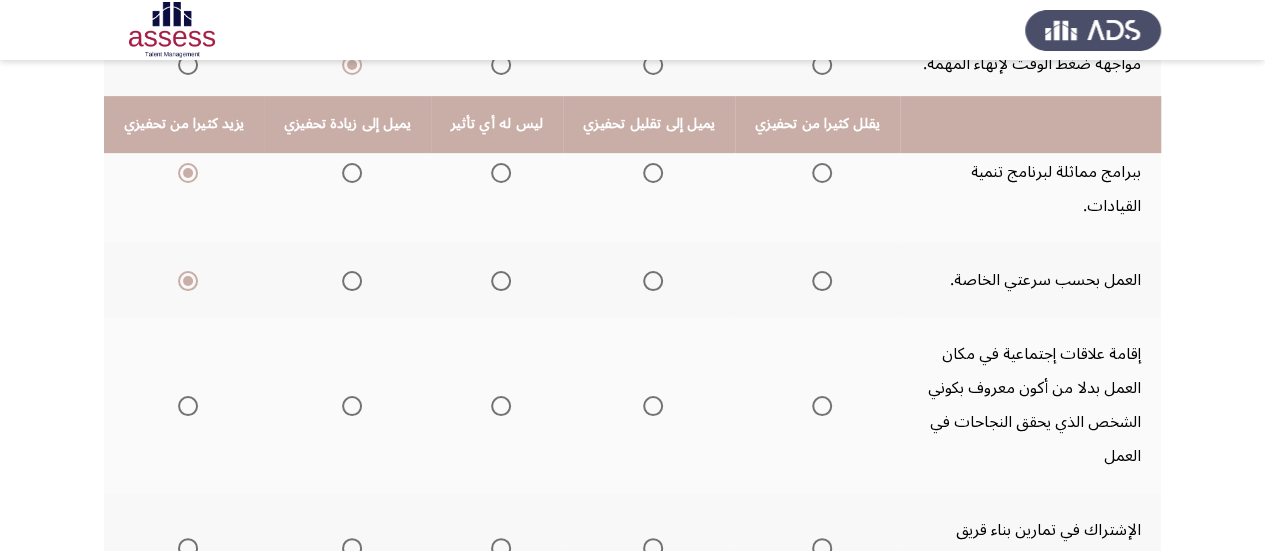 scroll, scrollTop: 379, scrollLeft: 0, axis: vertical 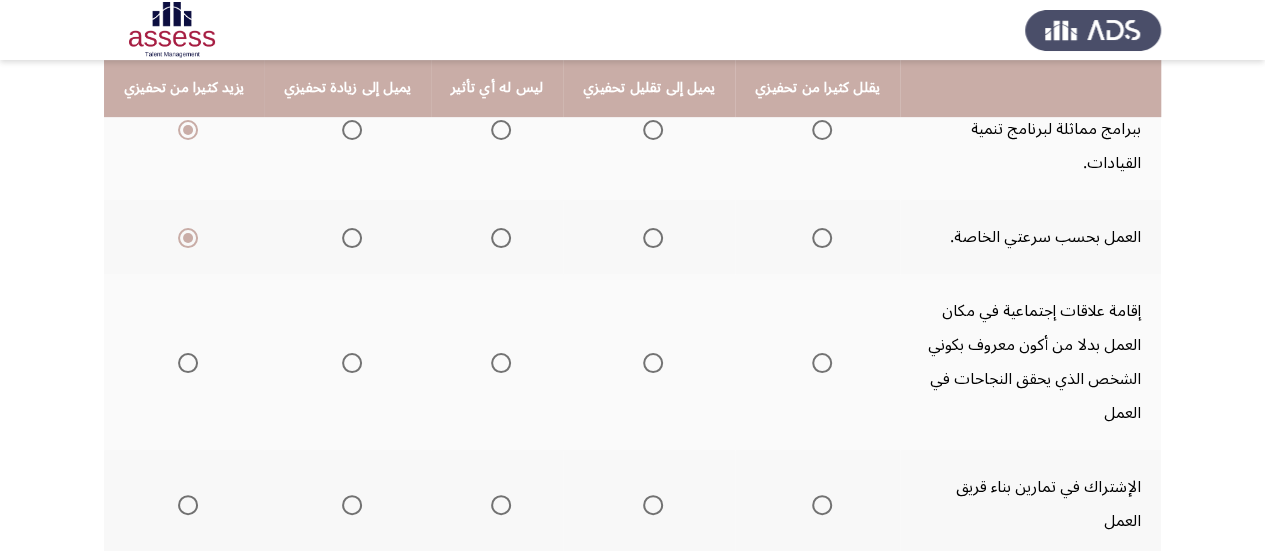 click at bounding box center [188, 363] 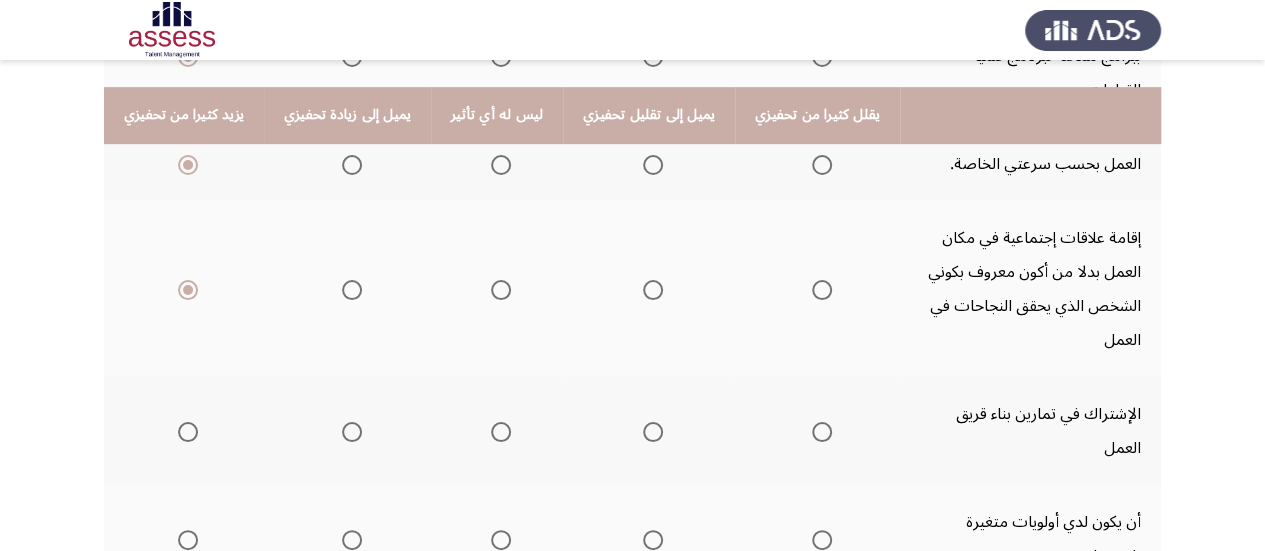 scroll, scrollTop: 479, scrollLeft: 0, axis: vertical 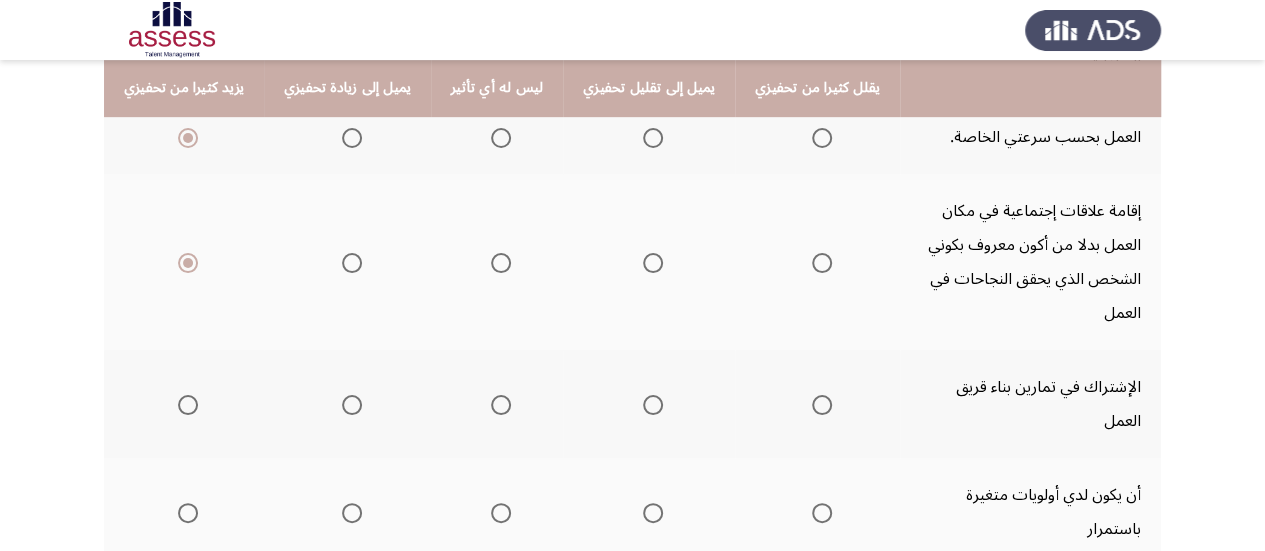 click at bounding box center (188, 405) 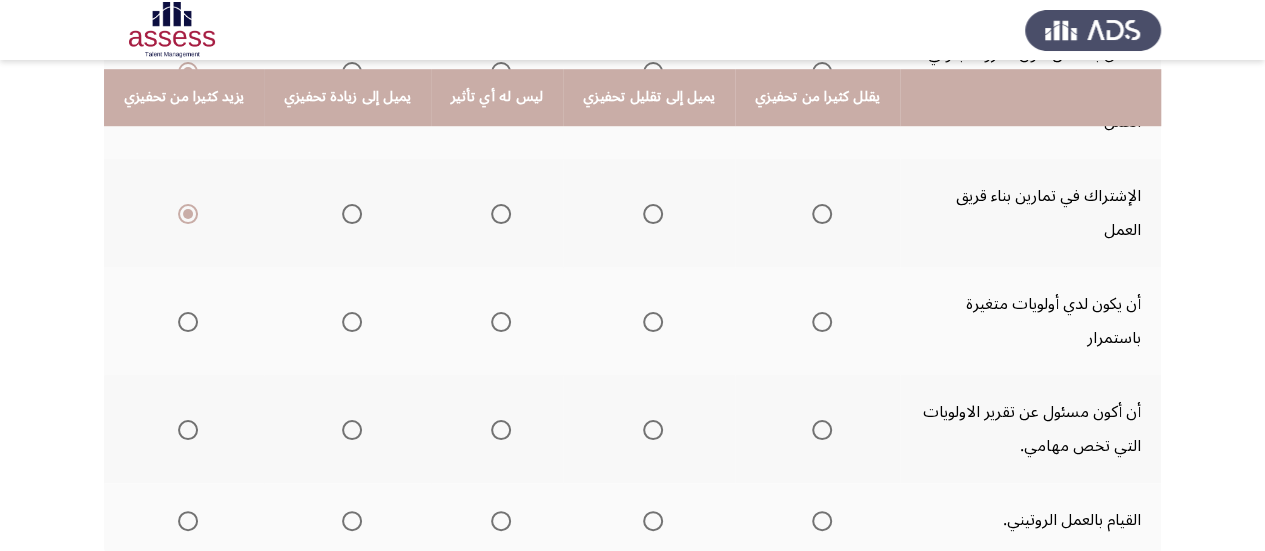 scroll, scrollTop: 679, scrollLeft: 0, axis: vertical 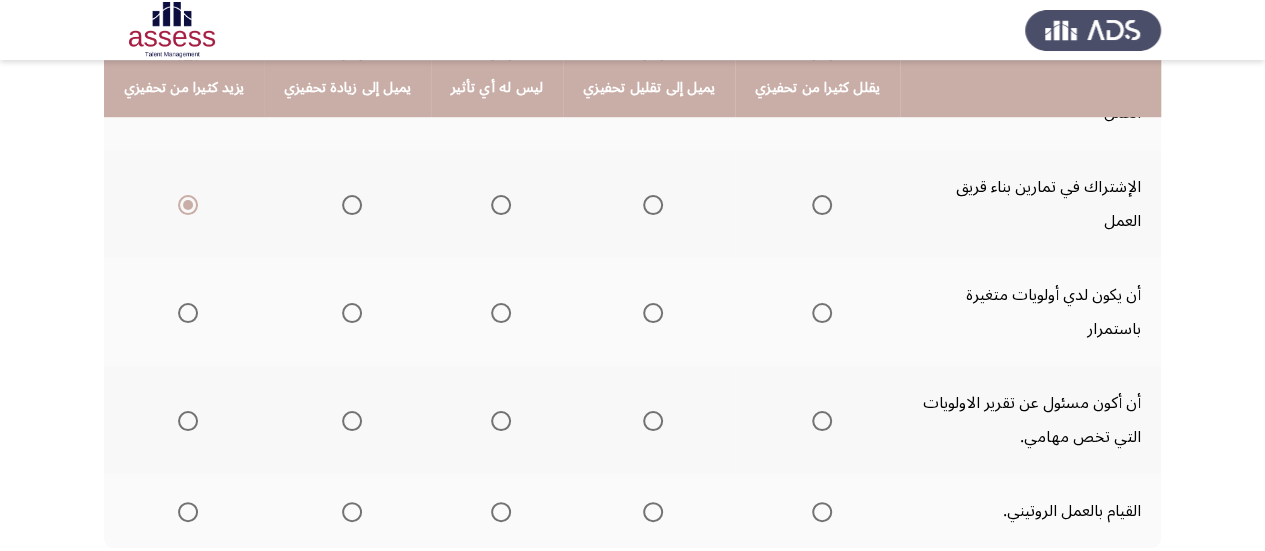 click at bounding box center [188, 313] 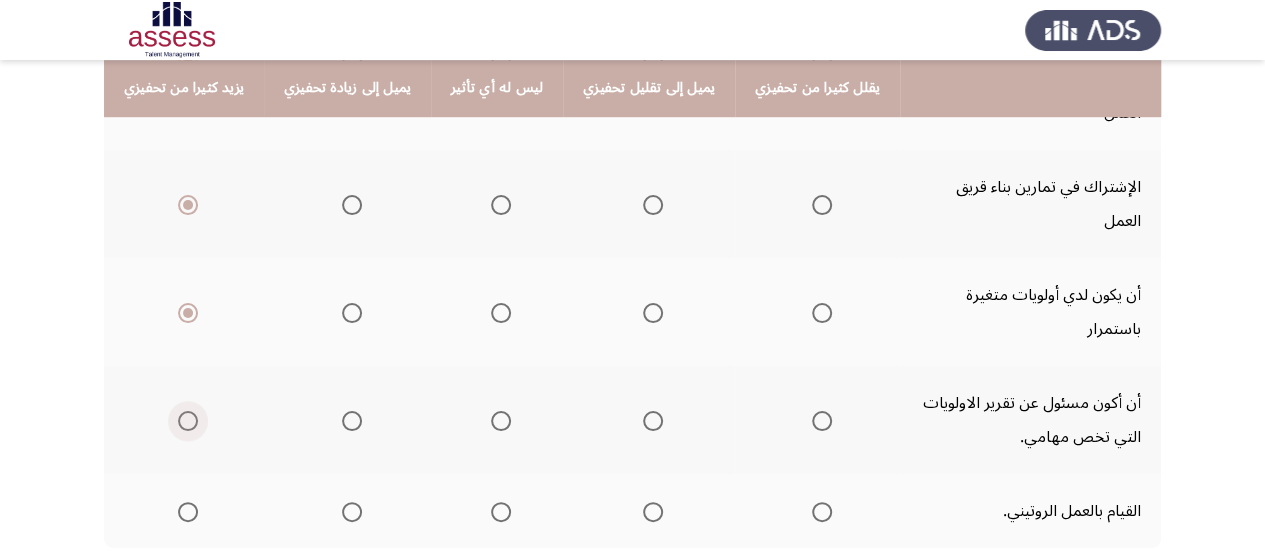click at bounding box center [188, 421] 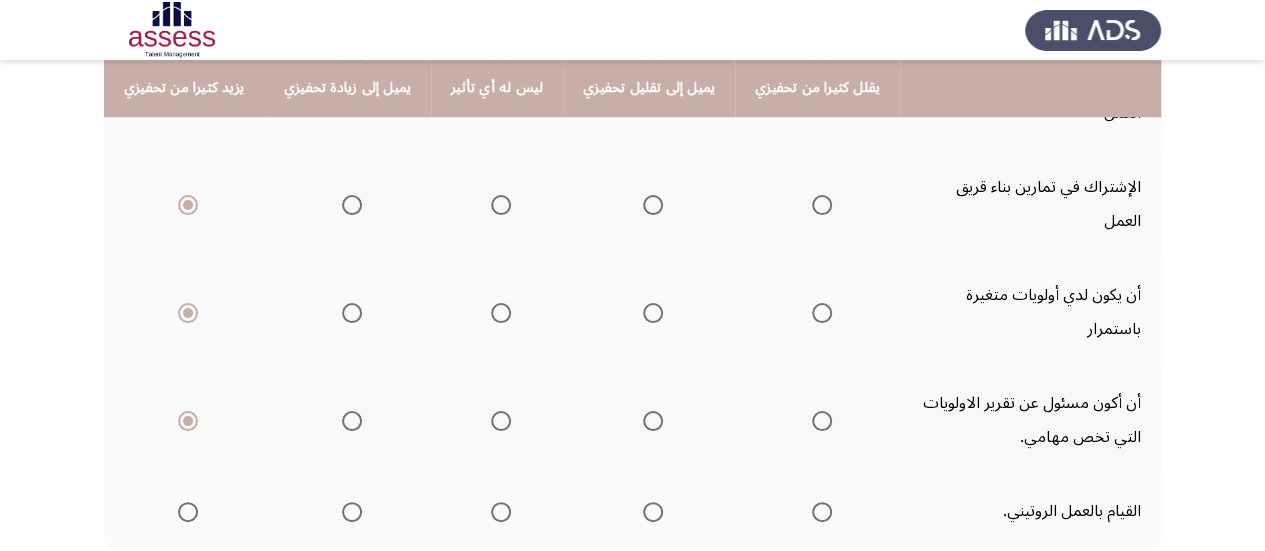 click at bounding box center (188, 512) 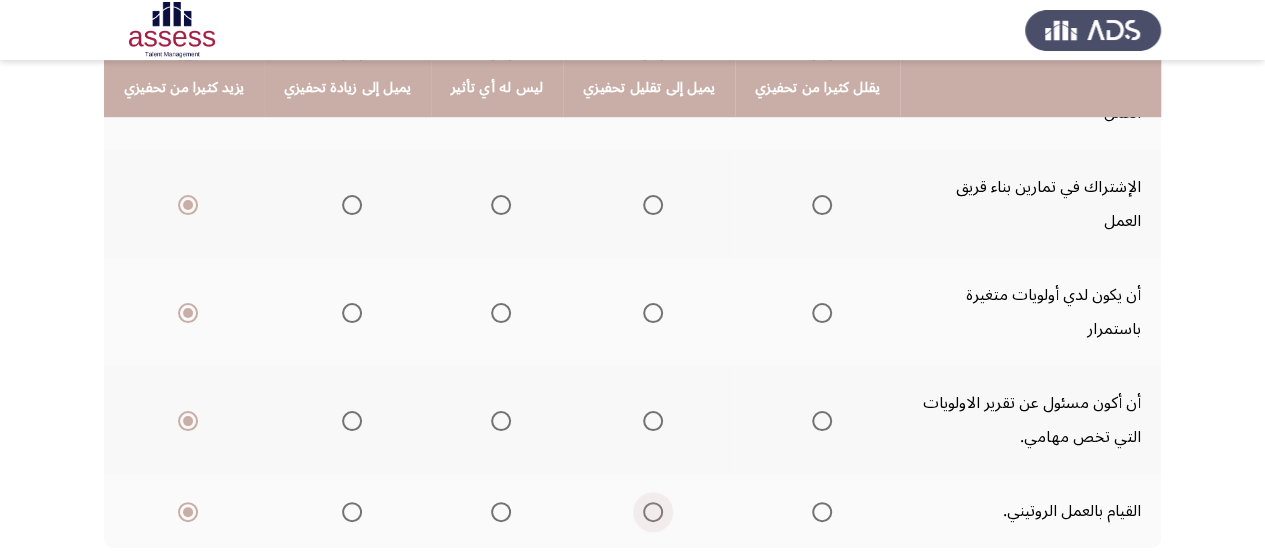 click at bounding box center [653, 512] 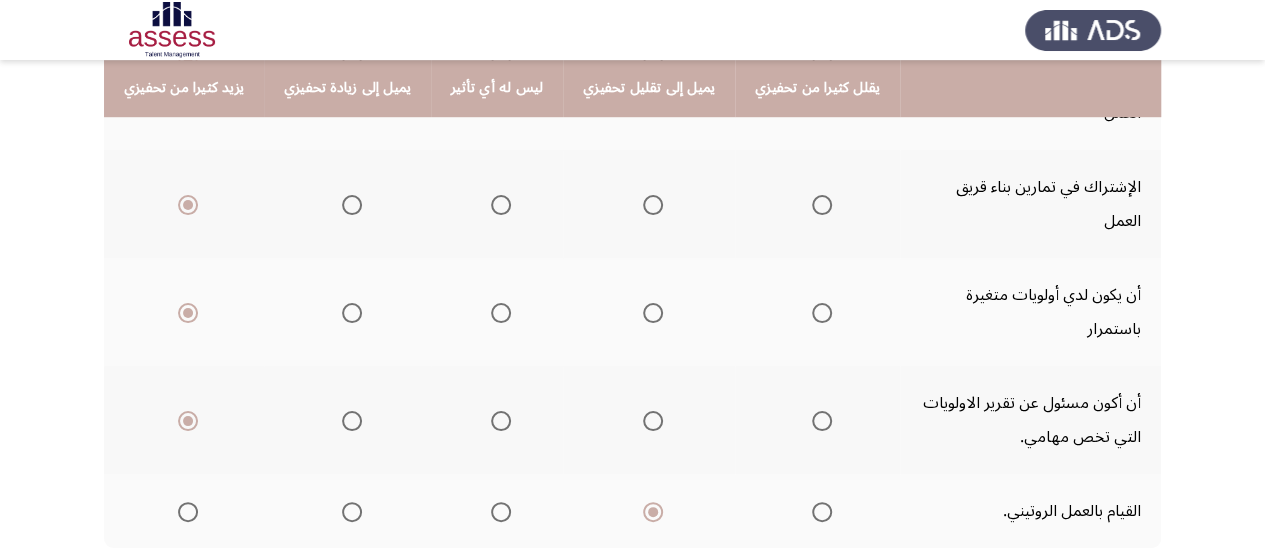 click on "التالي" 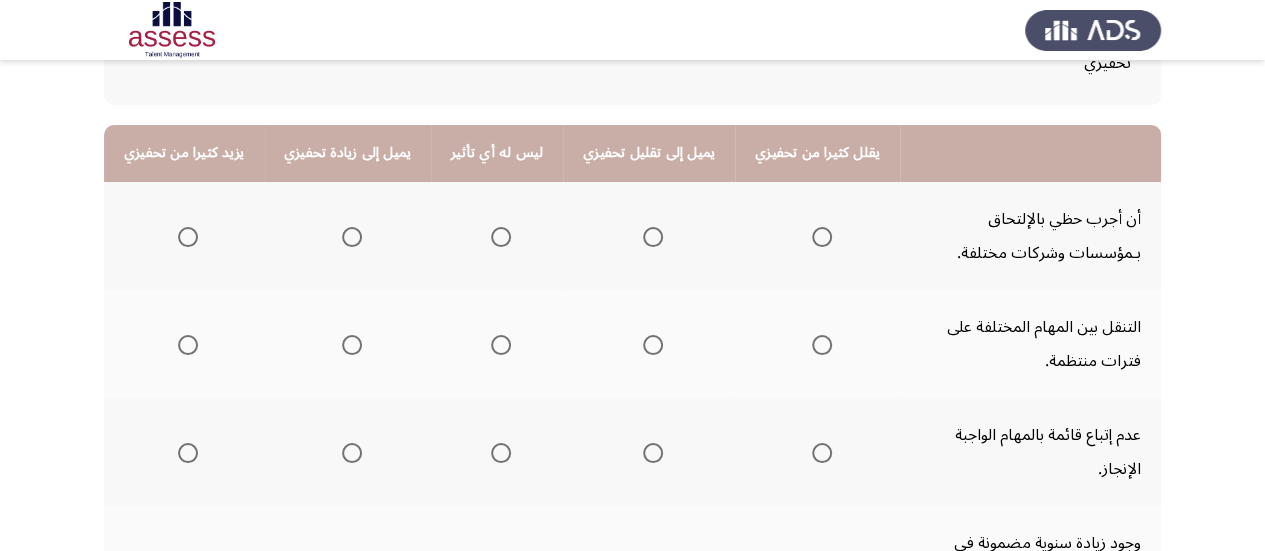 scroll, scrollTop: 200, scrollLeft: 0, axis: vertical 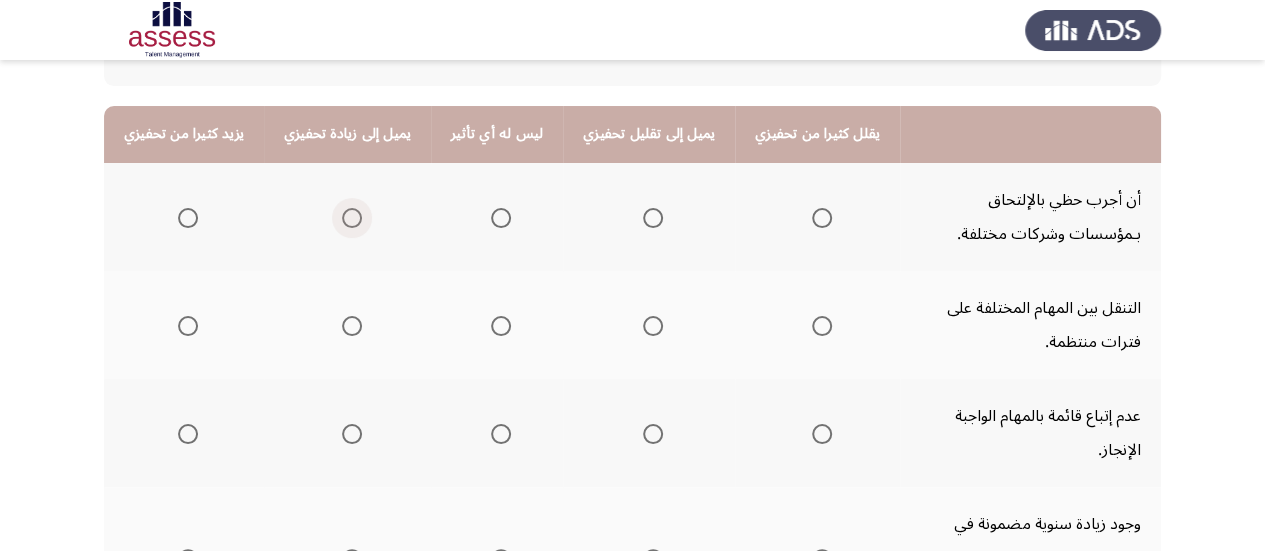 click at bounding box center [348, 218] 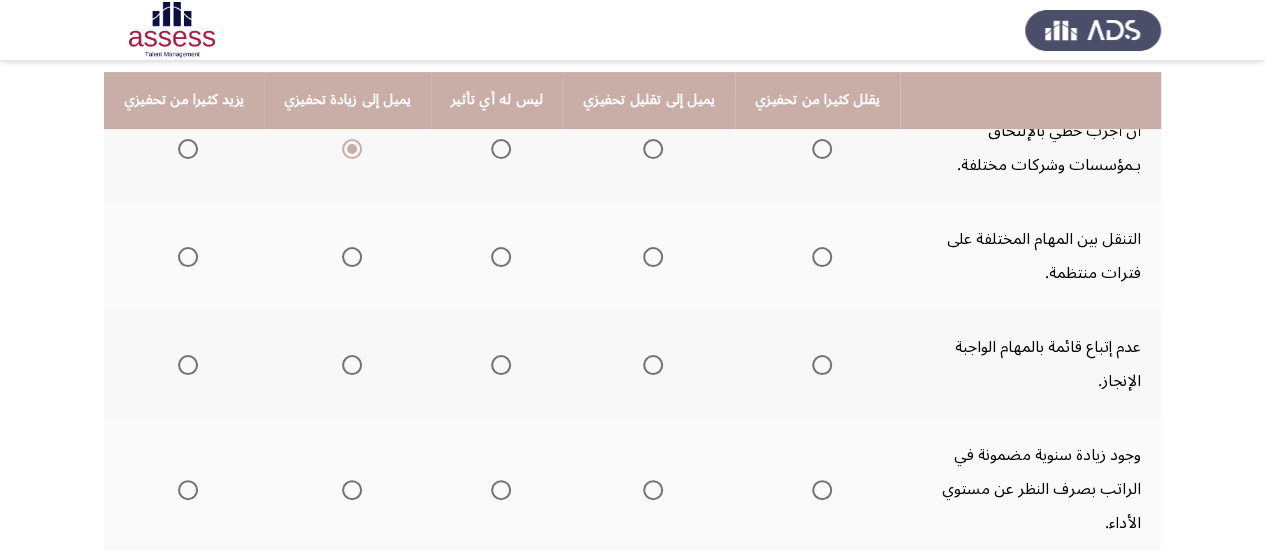 scroll, scrollTop: 300, scrollLeft: 0, axis: vertical 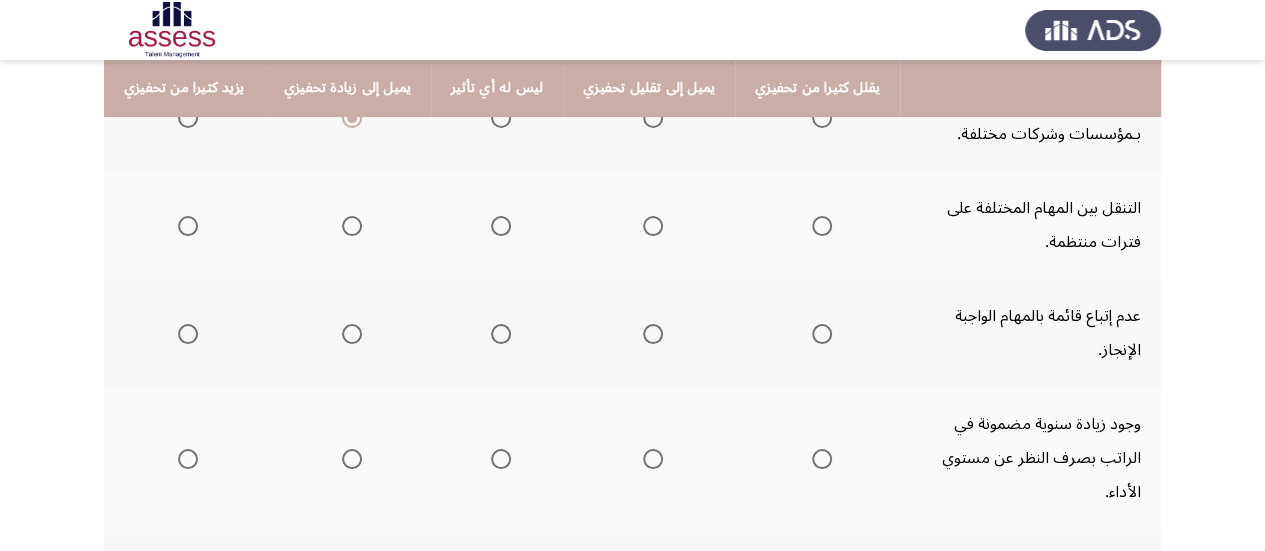 click 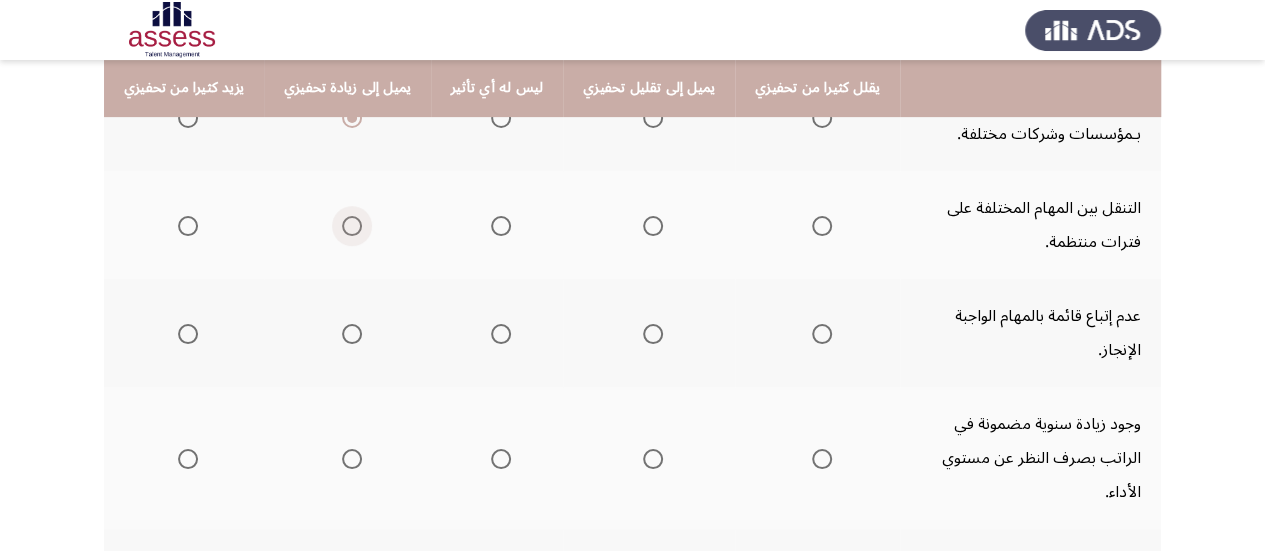 click at bounding box center [352, 226] 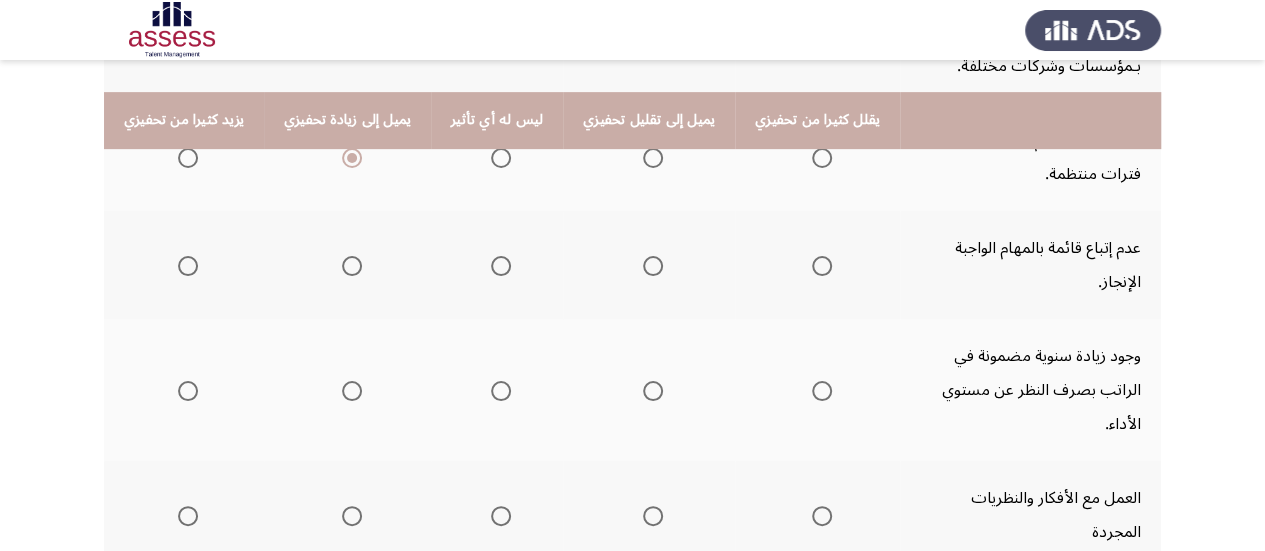 scroll, scrollTop: 400, scrollLeft: 0, axis: vertical 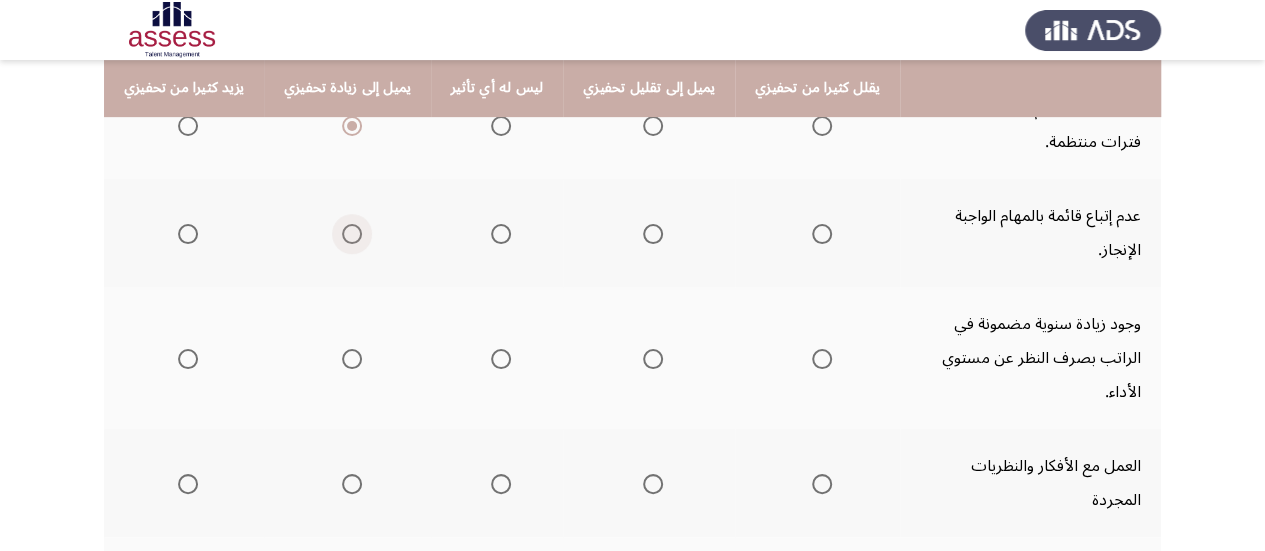 click at bounding box center (352, 234) 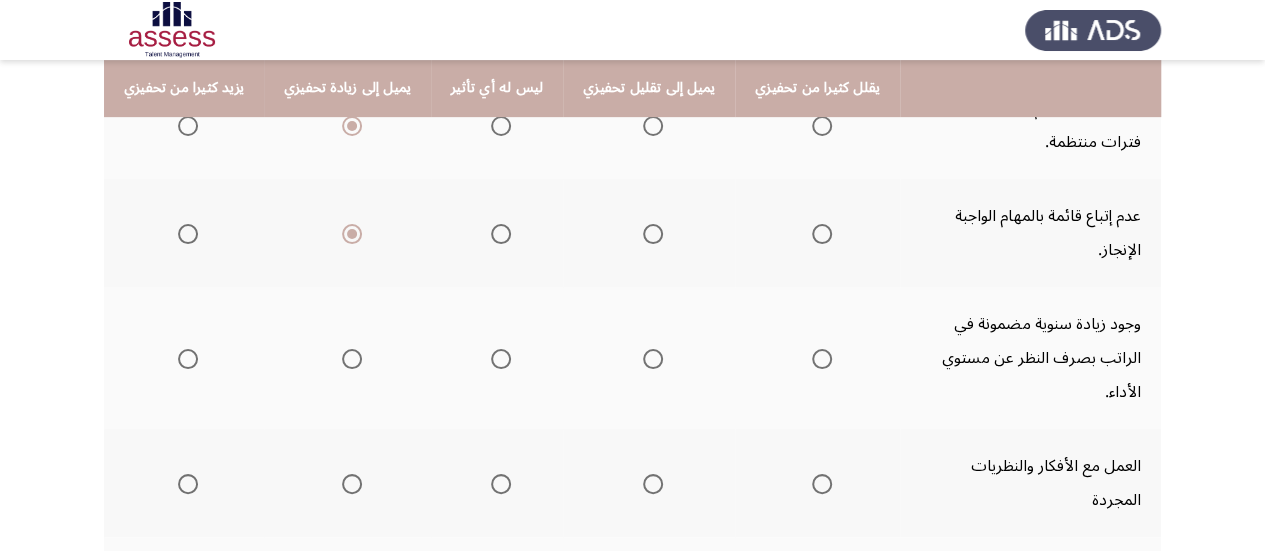 click at bounding box center (352, 359) 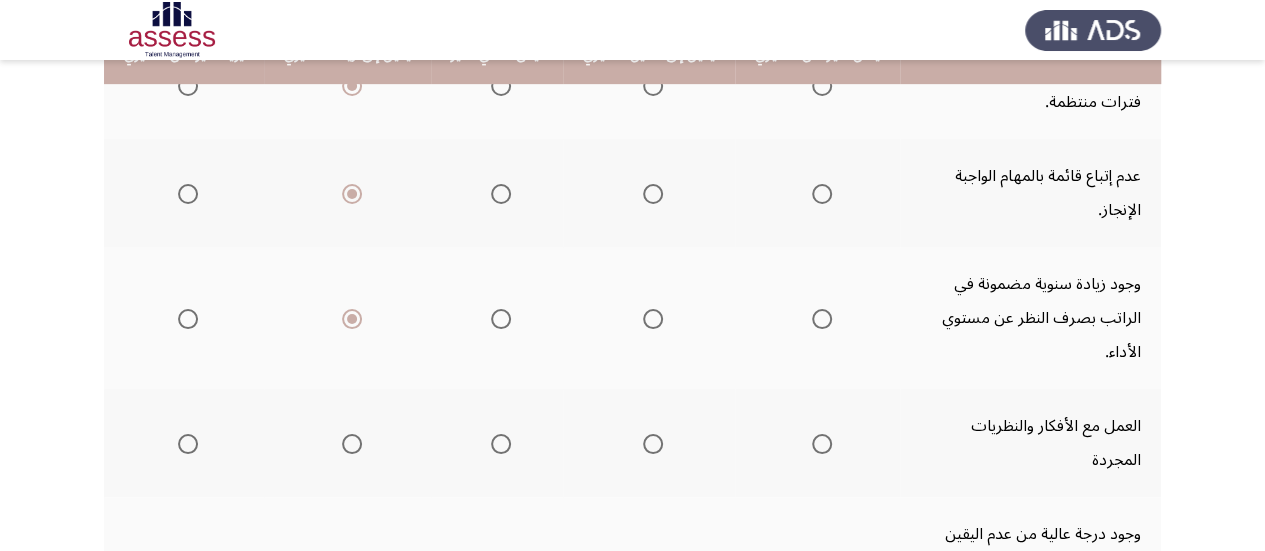 scroll, scrollTop: 500, scrollLeft: 0, axis: vertical 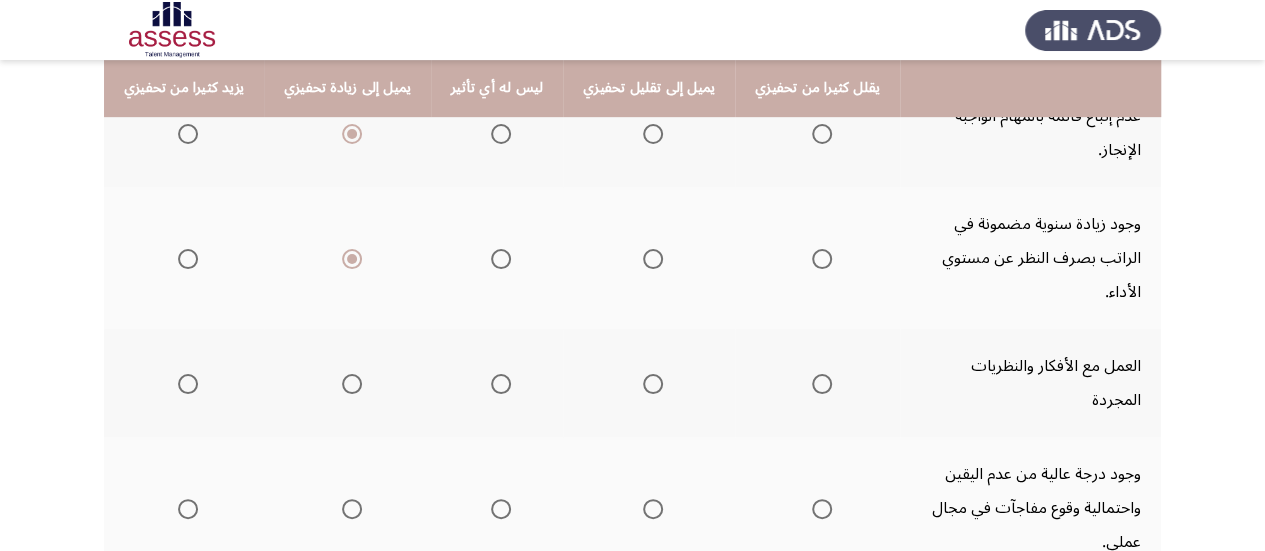click at bounding box center [352, 384] 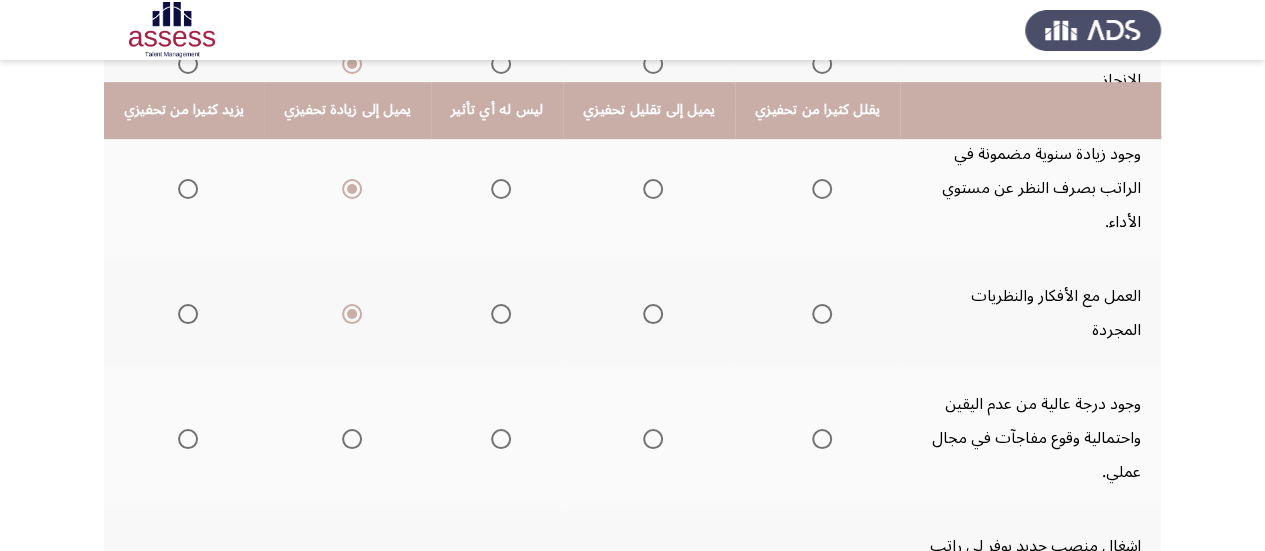 scroll, scrollTop: 600, scrollLeft: 0, axis: vertical 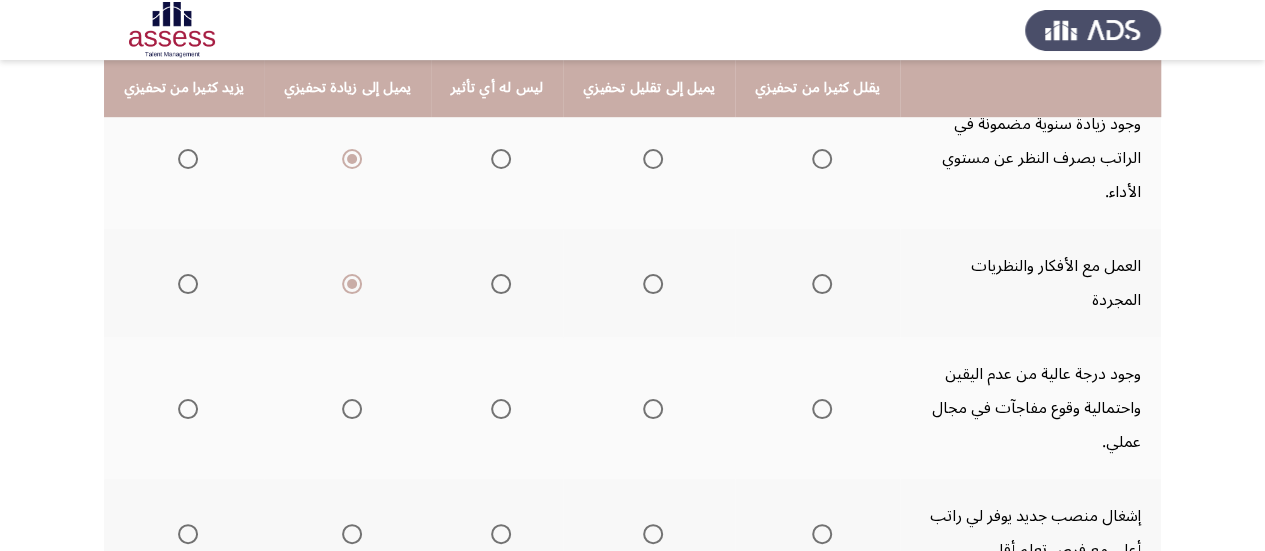 click at bounding box center (352, 409) 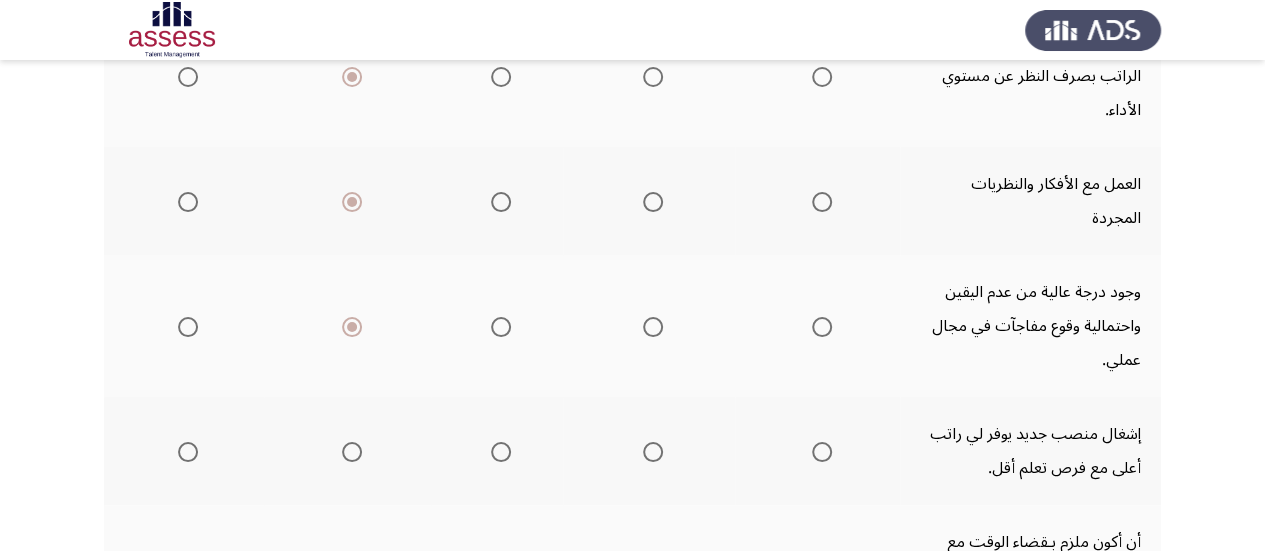 scroll, scrollTop: 781, scrollLeft: 0, axis: vertical 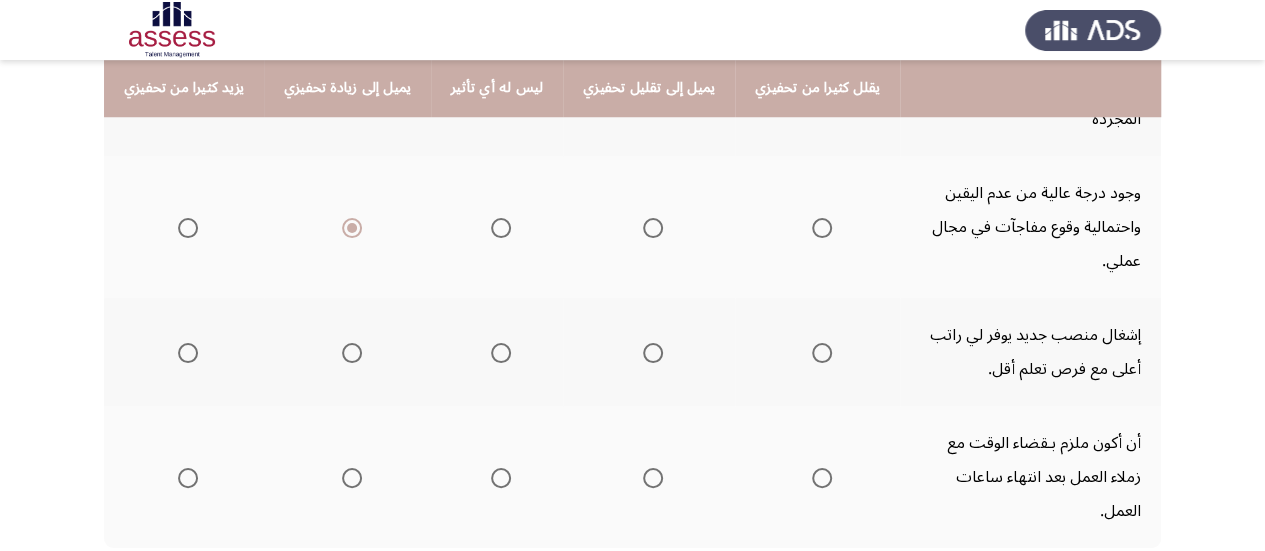 click at bounding box center (352, 353) 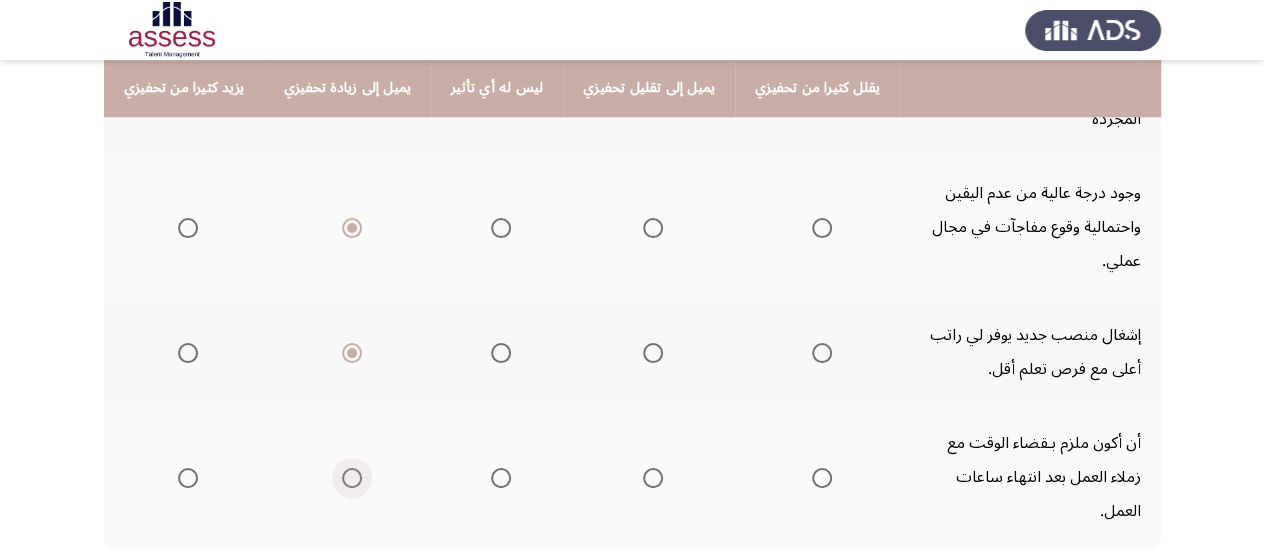click at bounding box center [352, 478] 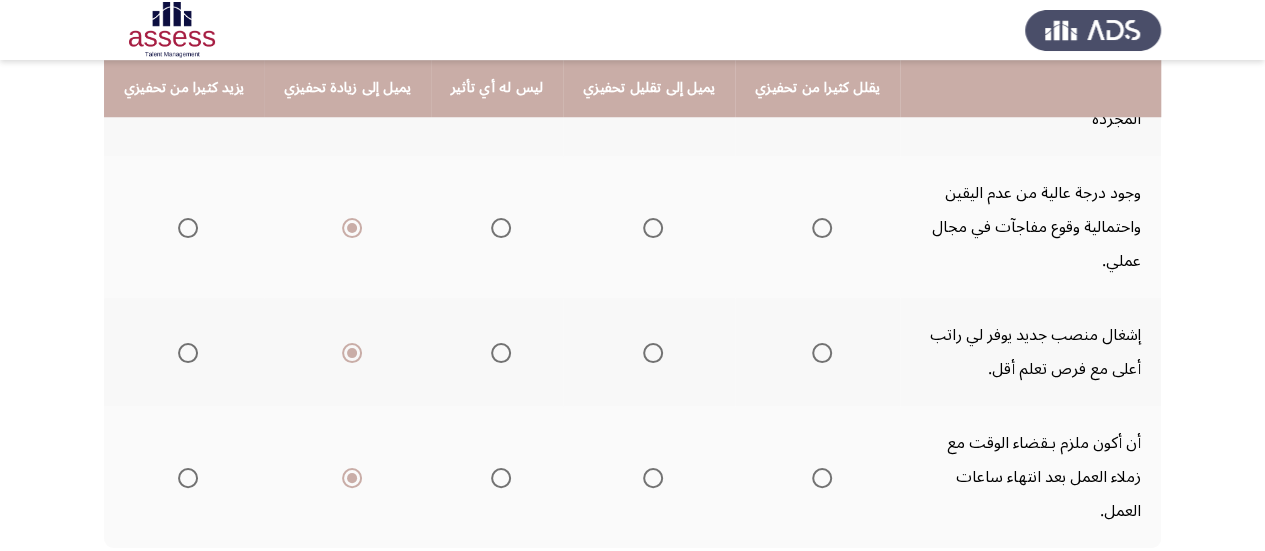 click on "التالي" 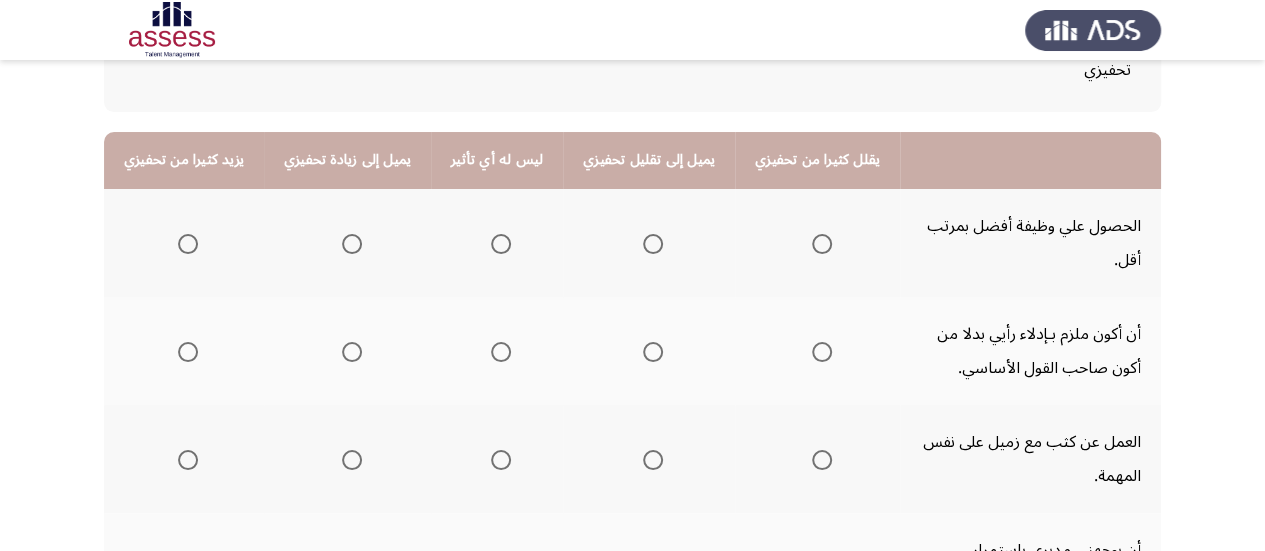 scroll, scrollTop: 200, scrollLeft: 0, axis: vertical 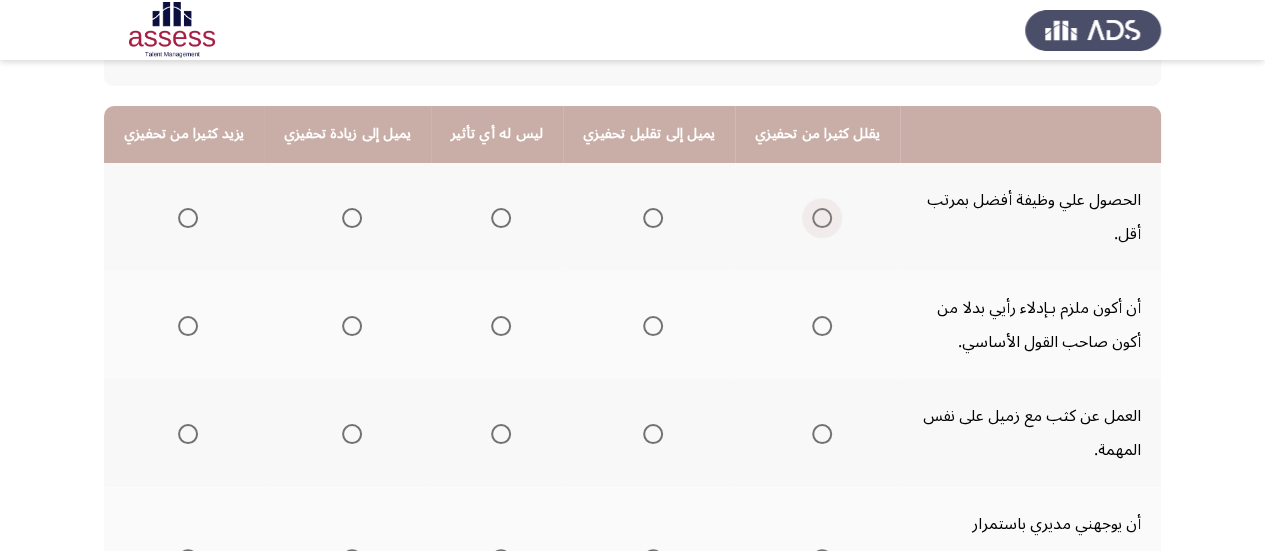 click at bounding box center [822, 218] 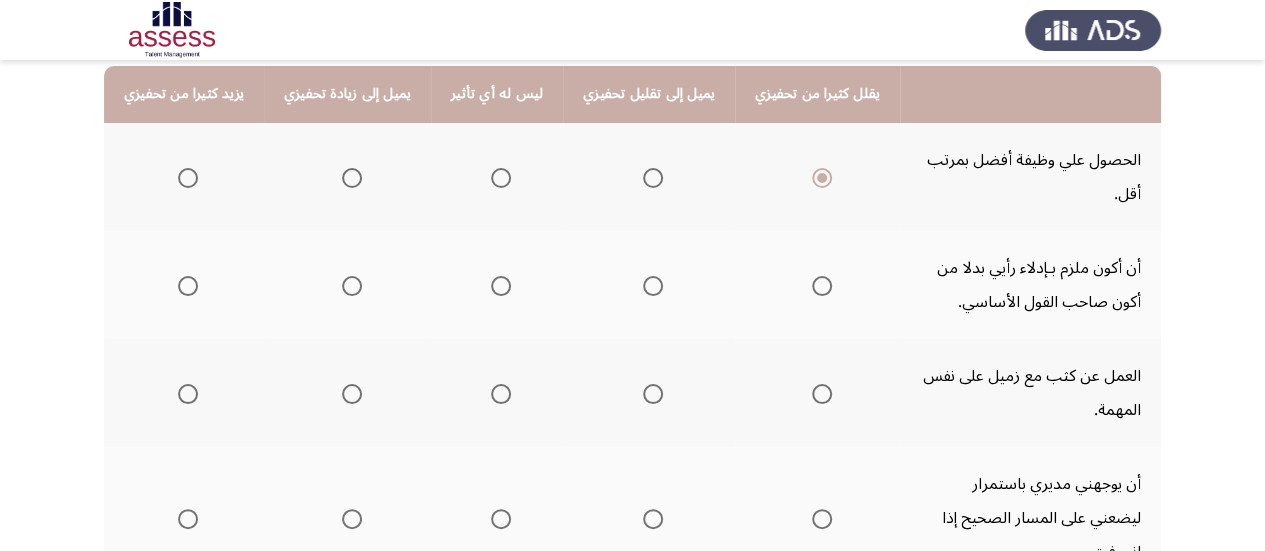 scroll, scrollTop: 300, scrollLeft: 0, axis: vertical 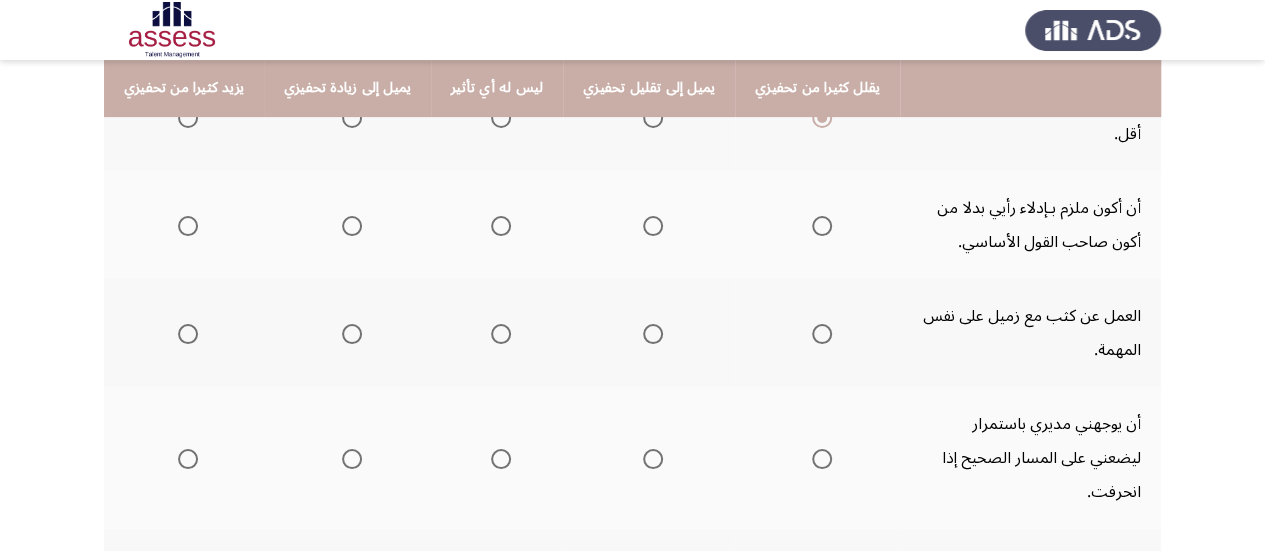 click at bounding box center (501, 226) 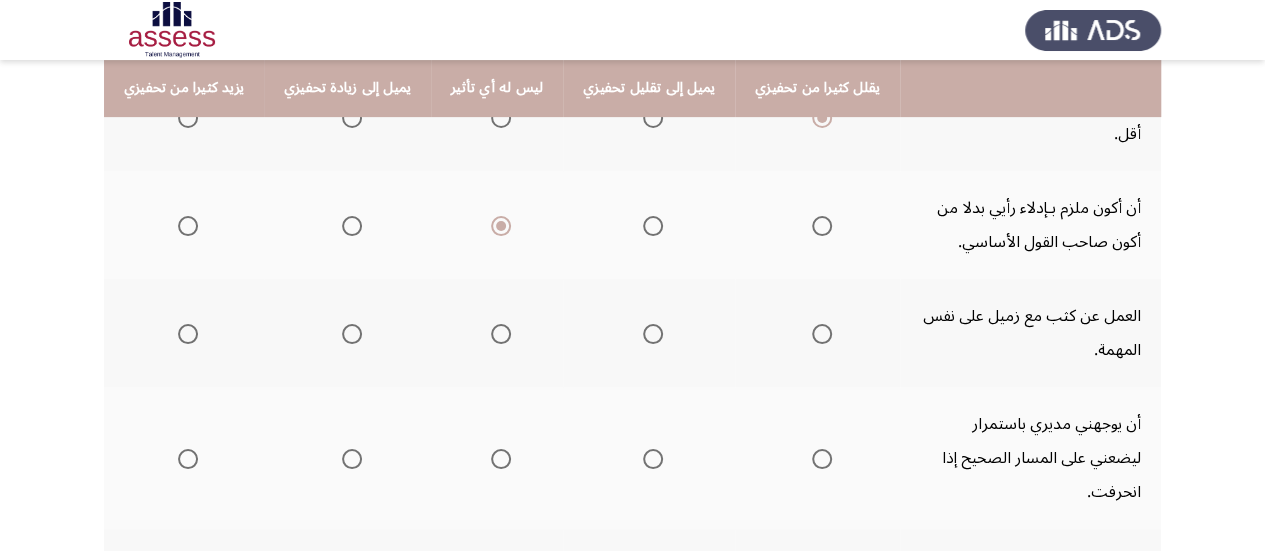 click at bounding box center [501, 334] 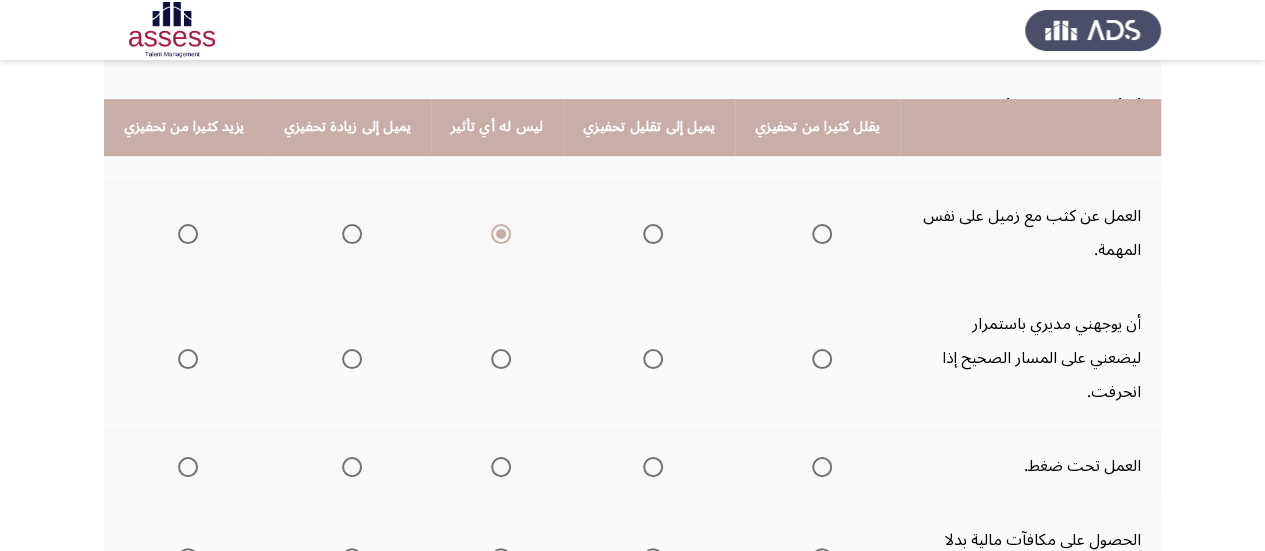 scroll, scrollTop: 500, scrollLeft: 0, axis: vertical 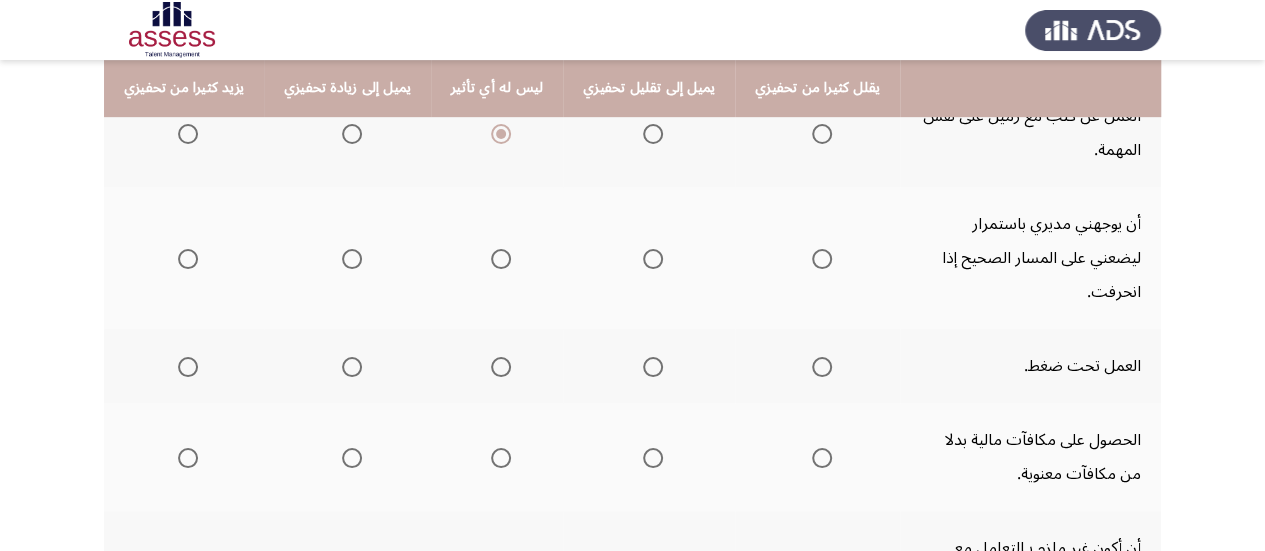 click at bounding box center [501, 259] 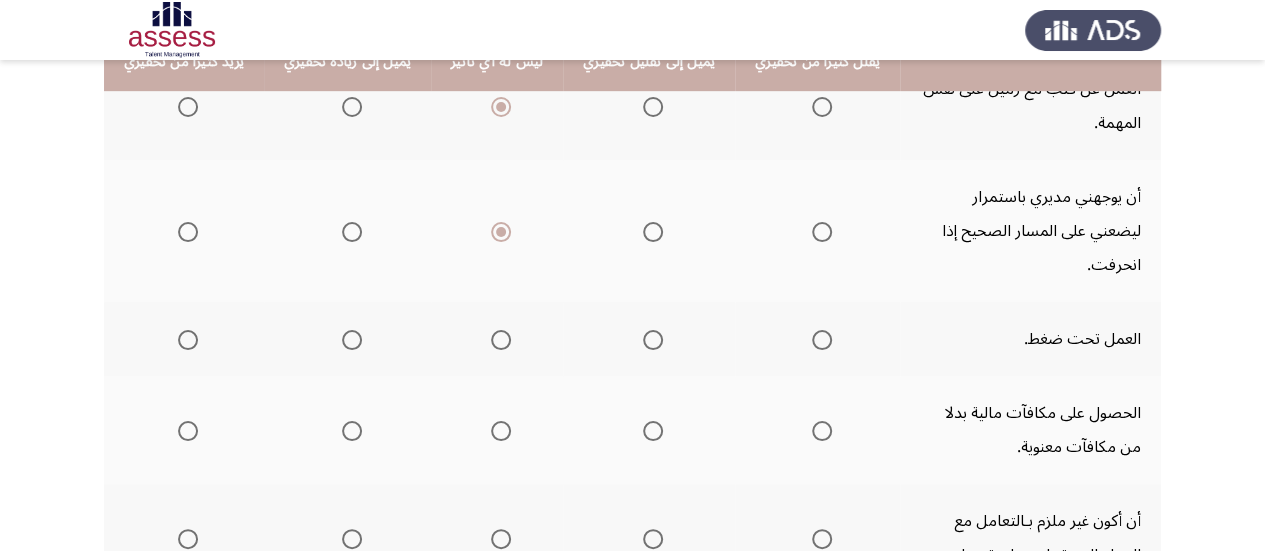 scroll, scrollTop: 600, scrollLeft: 0, axis: vertical 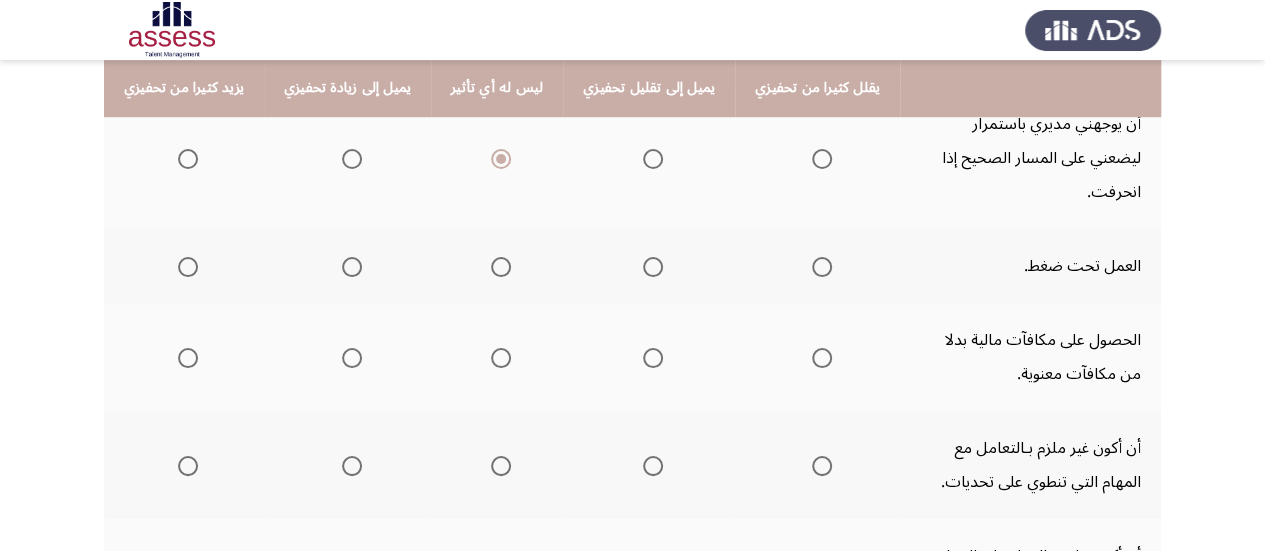 click at bounding box center [501, 267] 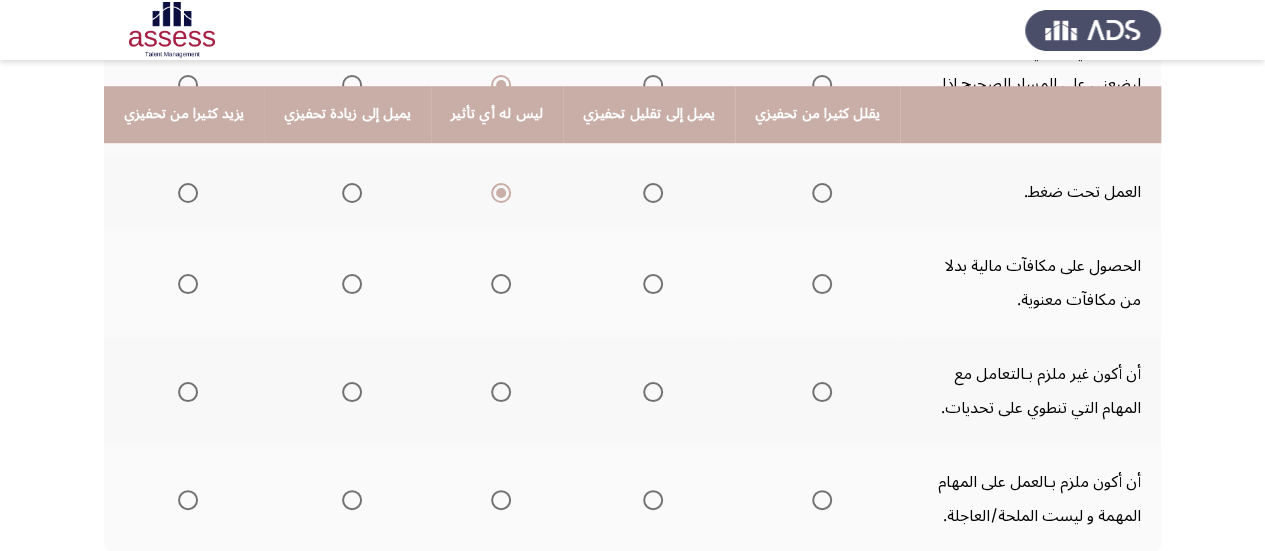 scroll, scrollTop: 700, scrollLeft: 0, axis: vertical 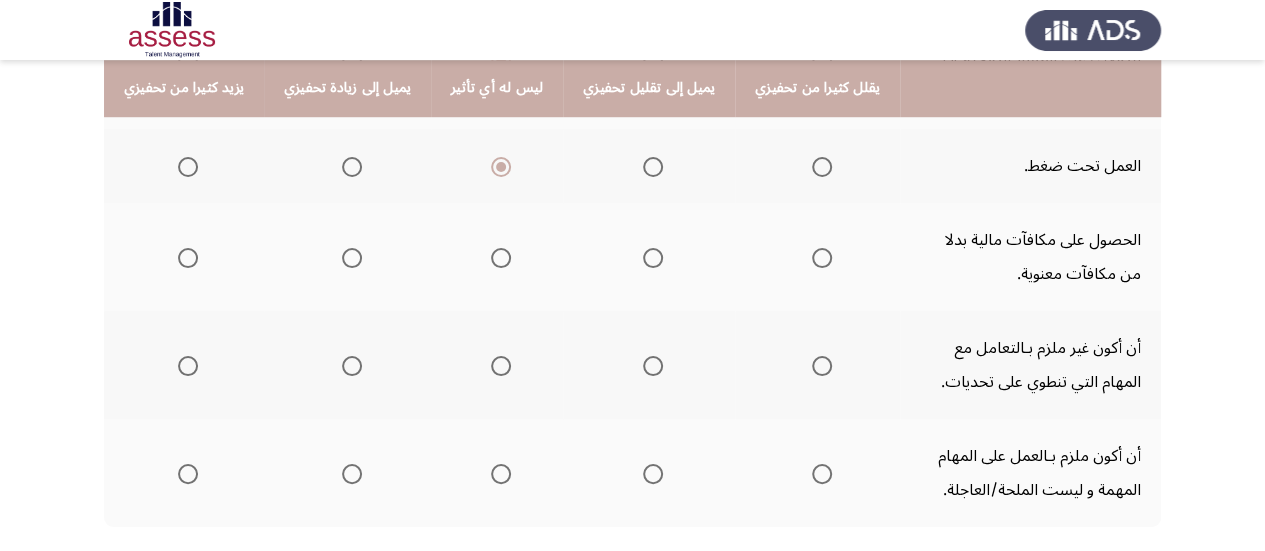 click at bounding box center [501, 258] 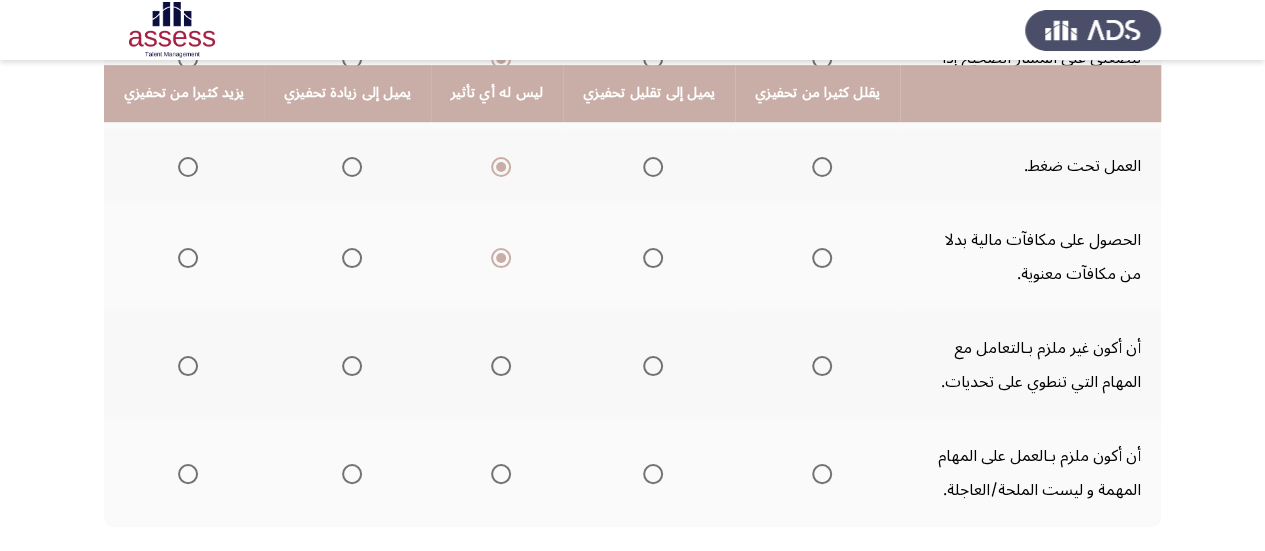 scroll, scrollTop: 781, scrollLeft: 0, axis: vertical 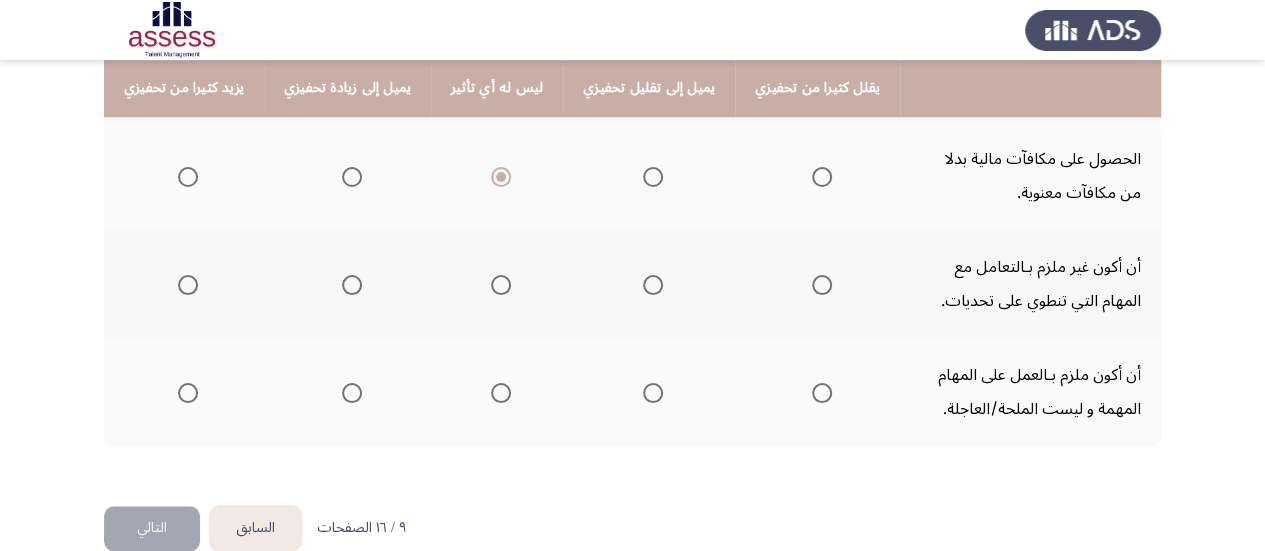 click at bounding box center [188, 177] 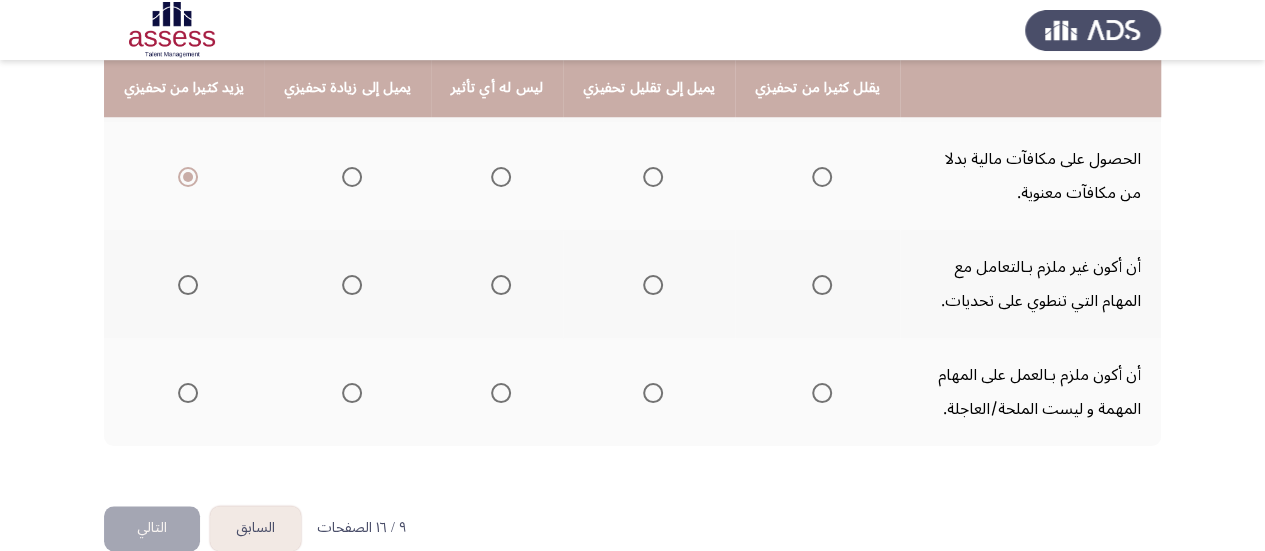 click at bounding box center [188, 285] 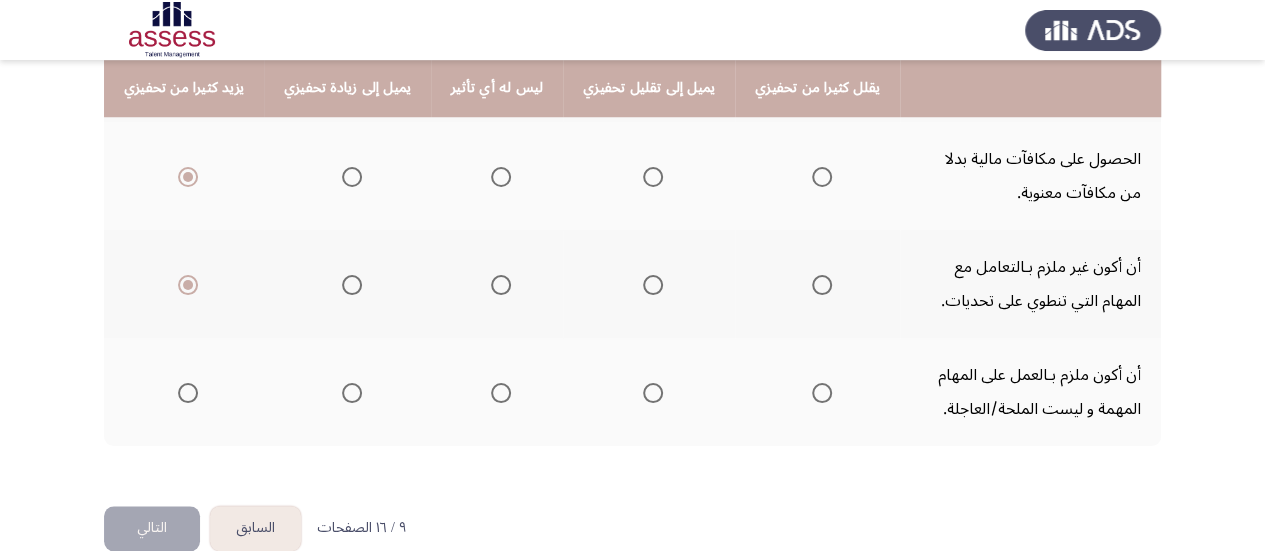 click at bounding box center (188, 393) 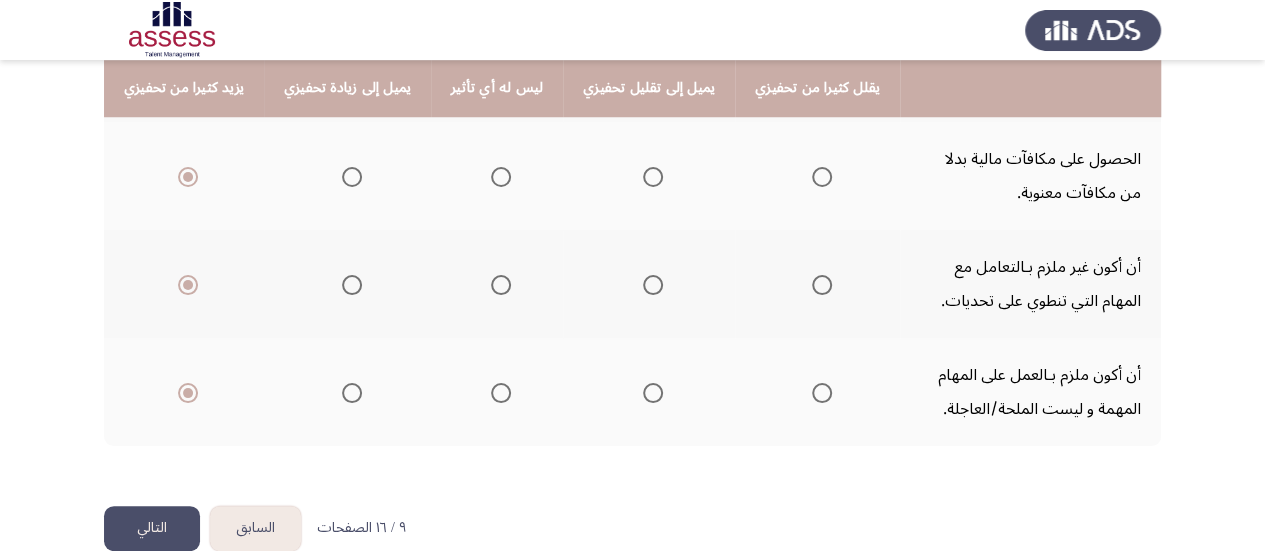click on "التالي" 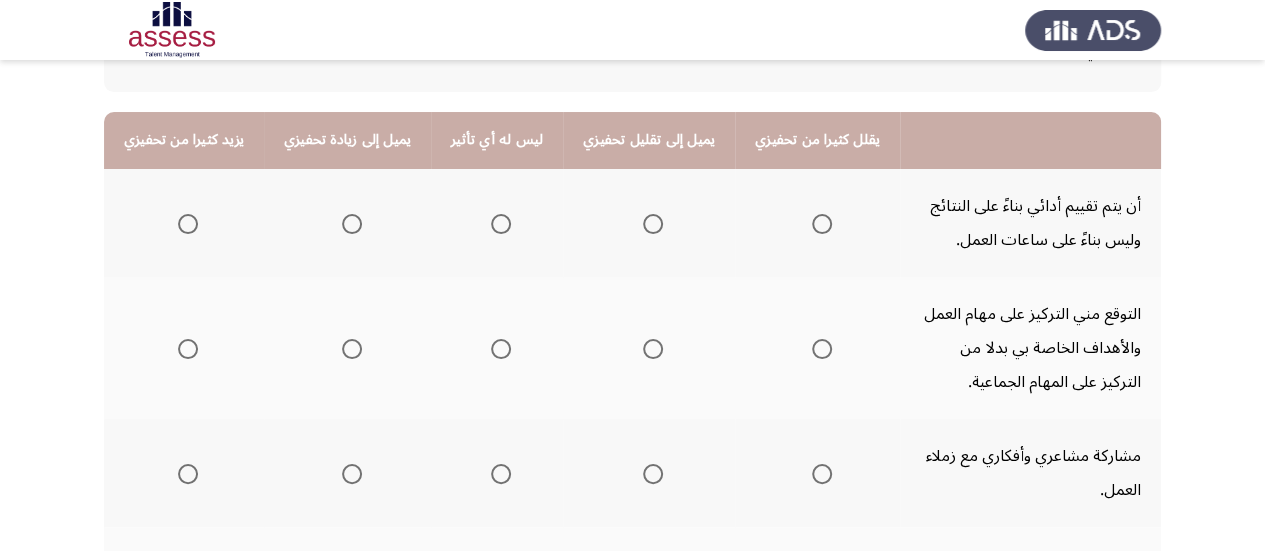 scroll, scrollTop: 200, scrollLeft: 0, axis: vertical 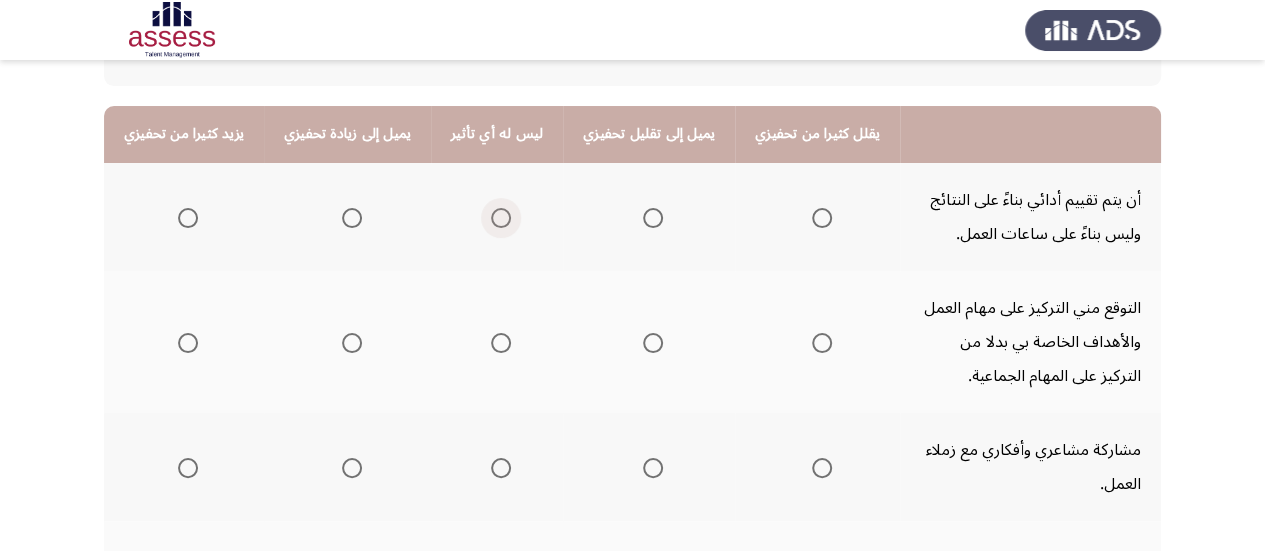click at bounding box center [501, 218] 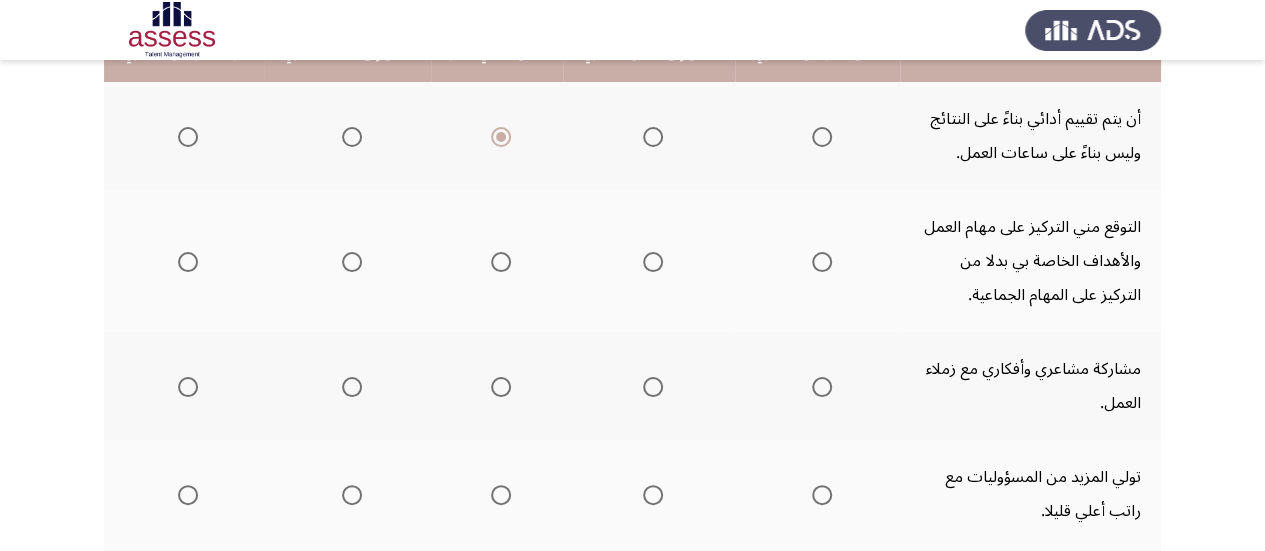 scroll, scrollTop: 300, scrollLeft: 0, axis: vertical 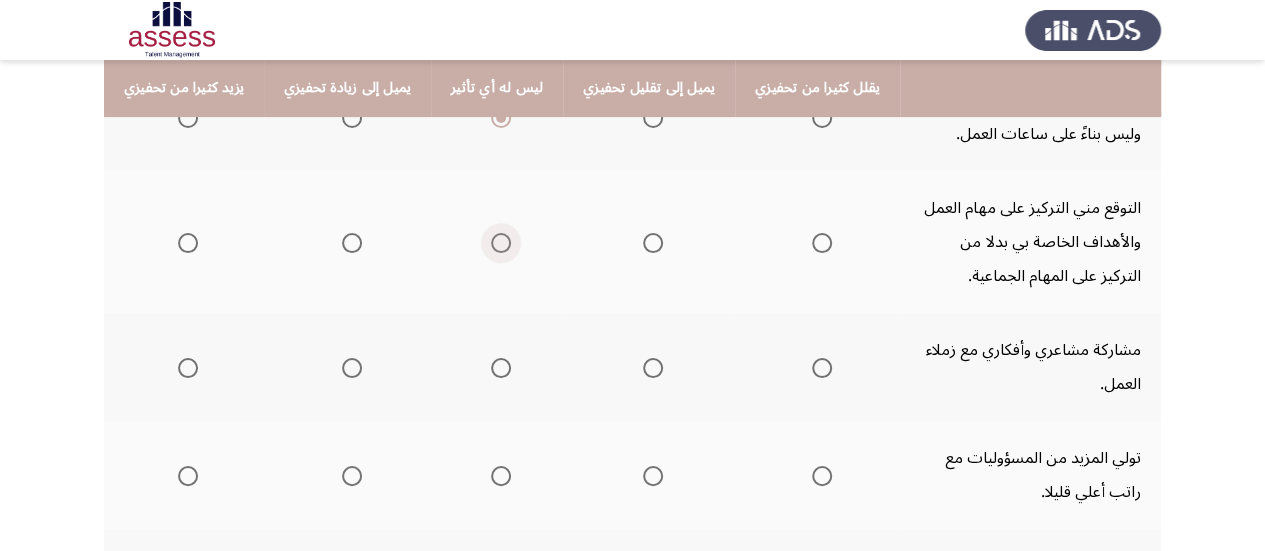 click at bounding box center (501, 243) 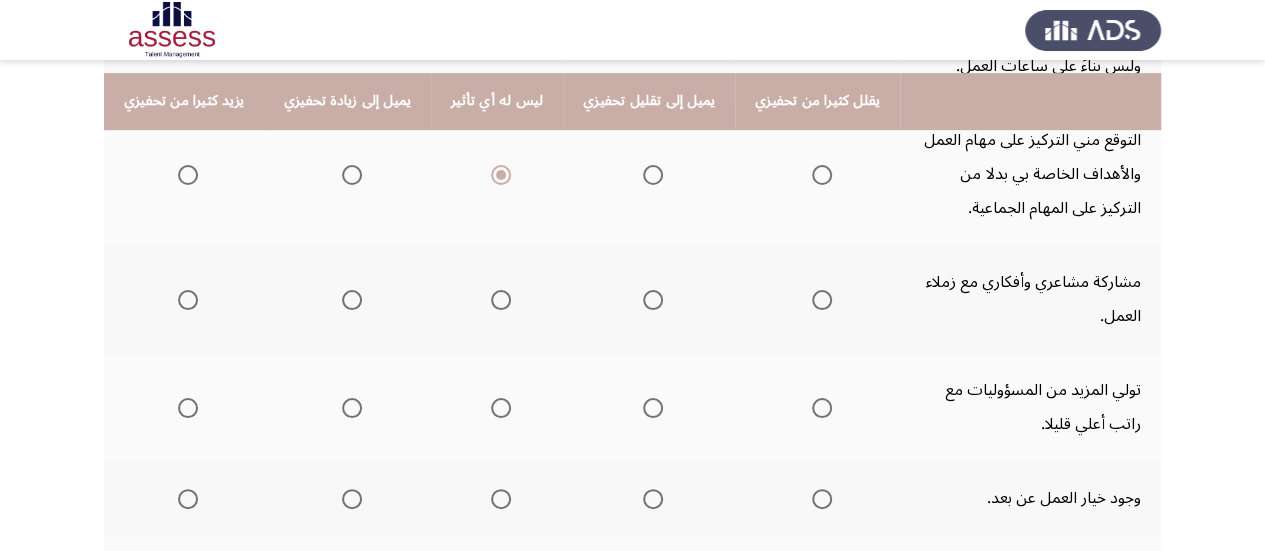 scroll, scrollTop: 400, scrollLeft: 0, axis: vertical 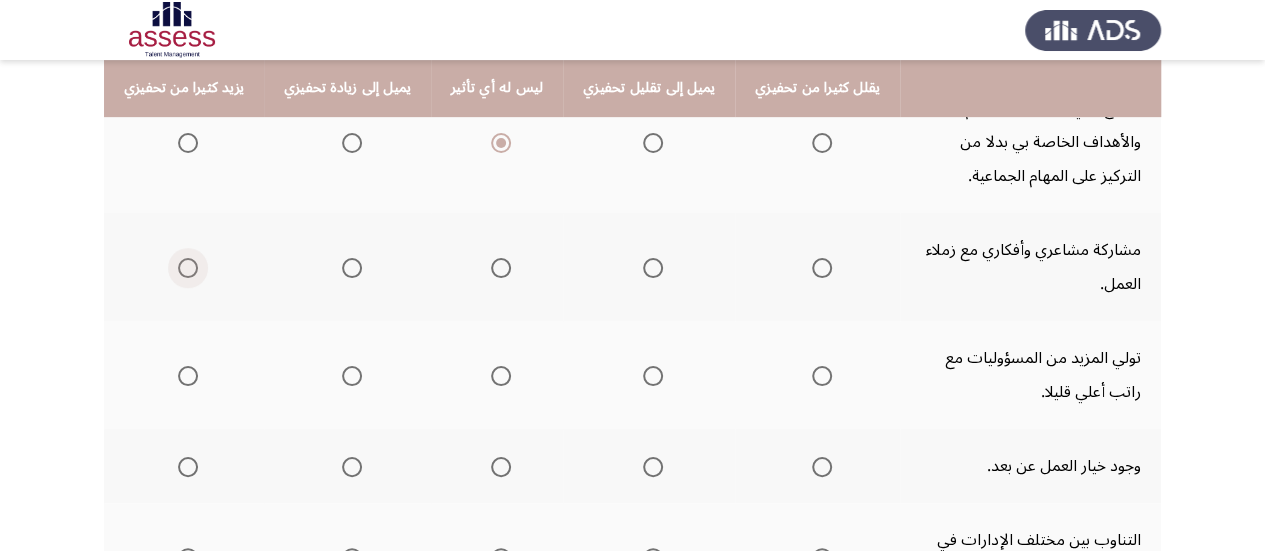 click at bounding box center (188, 268) 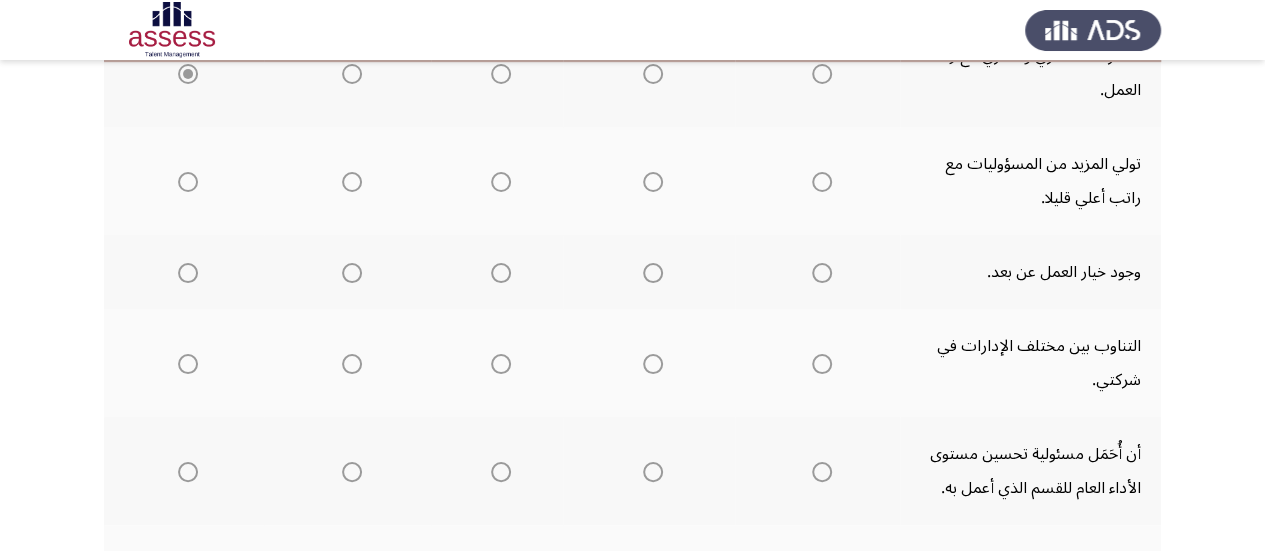scroll, scrollTop: 600, scrollLeft: 0, axis: vertical 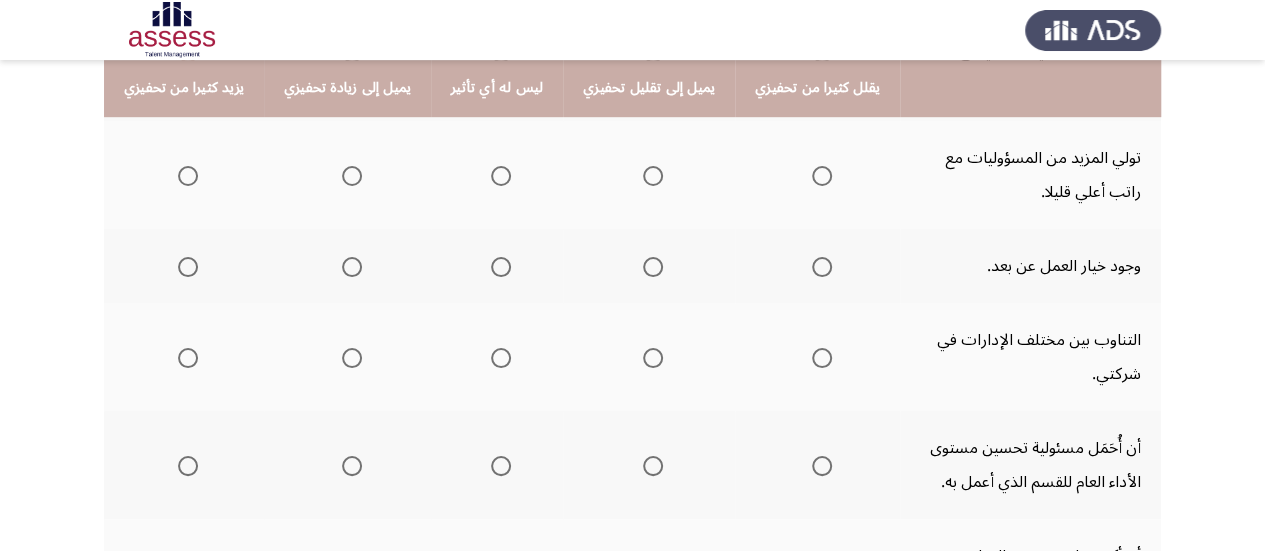 click at bounding box center [188, 176] 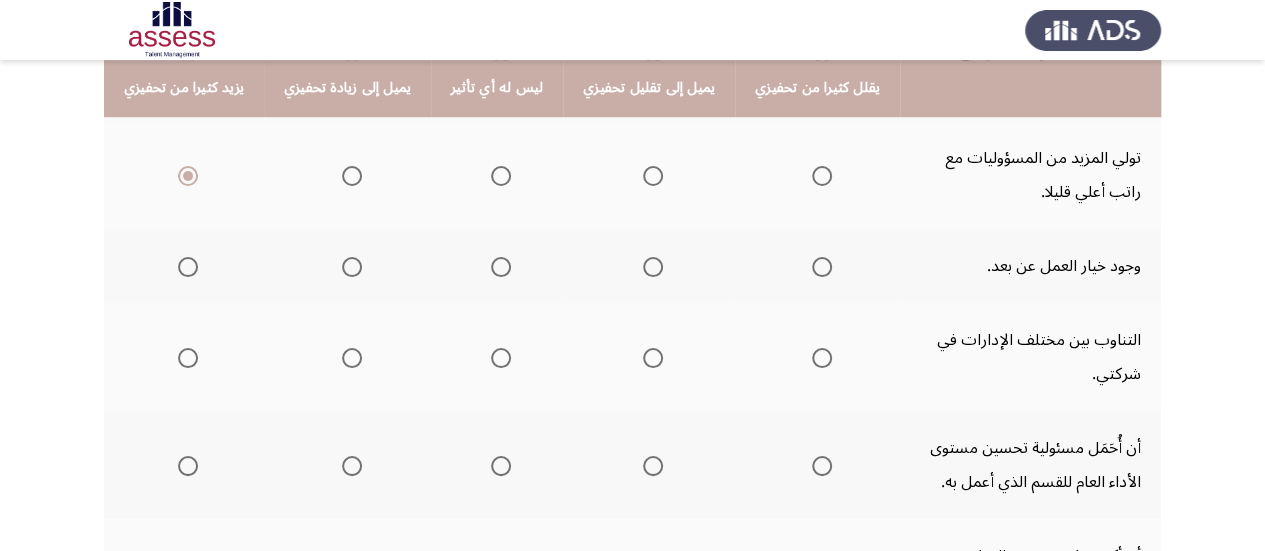 click at bounding box center [188, 267] 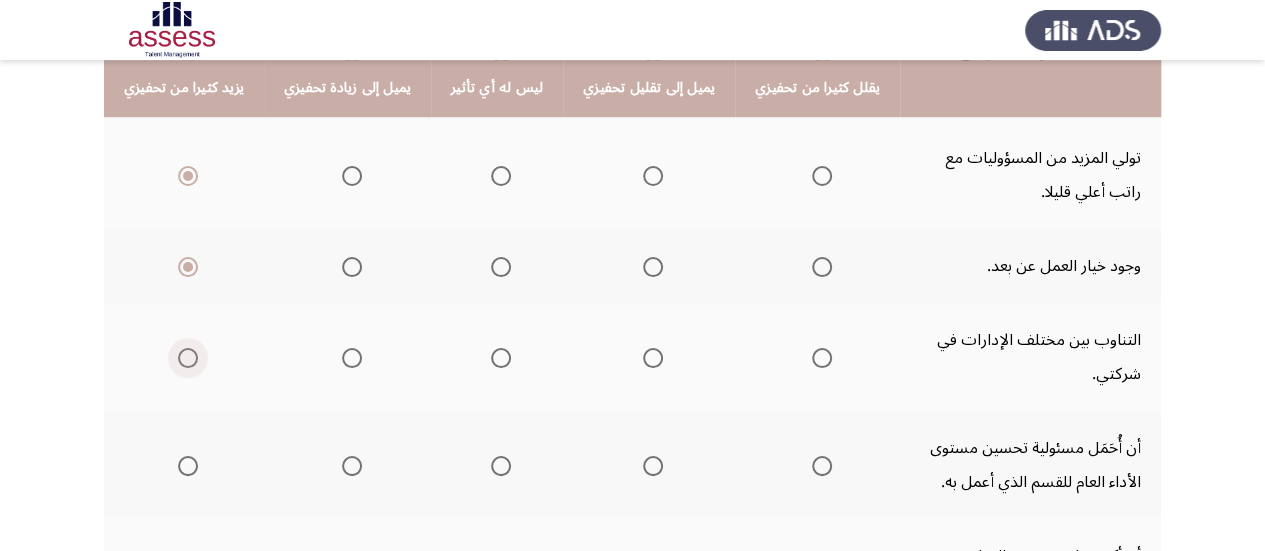 click at bounding box center (188, 358) 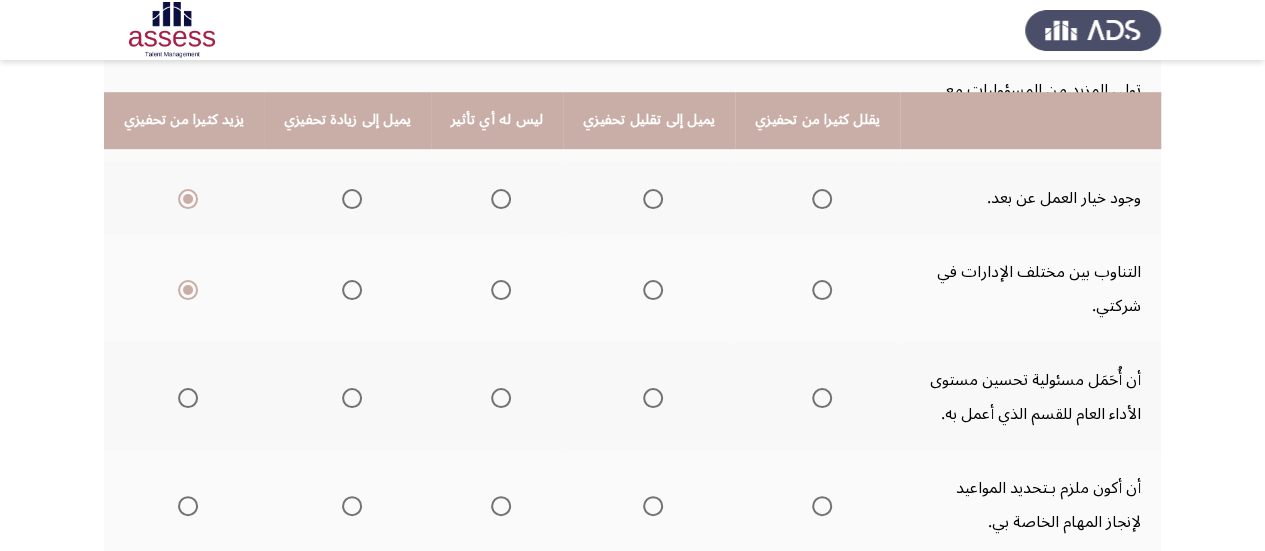 scroll, scrollTop: 700, scrollLeft: 0, axis: vertical 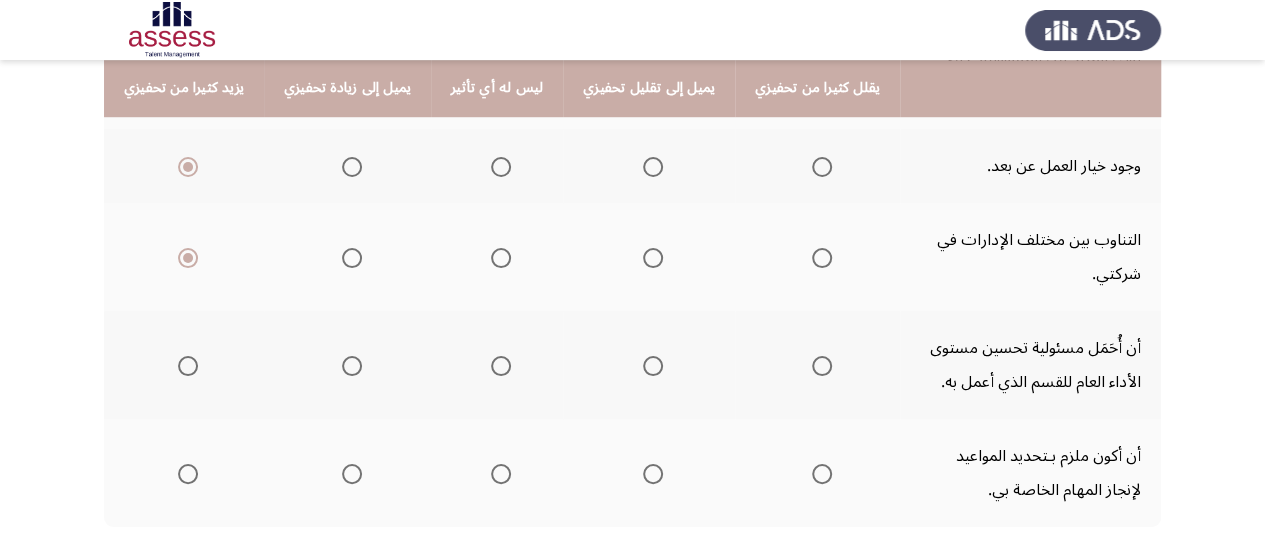 click at bounding box center (188, 366) 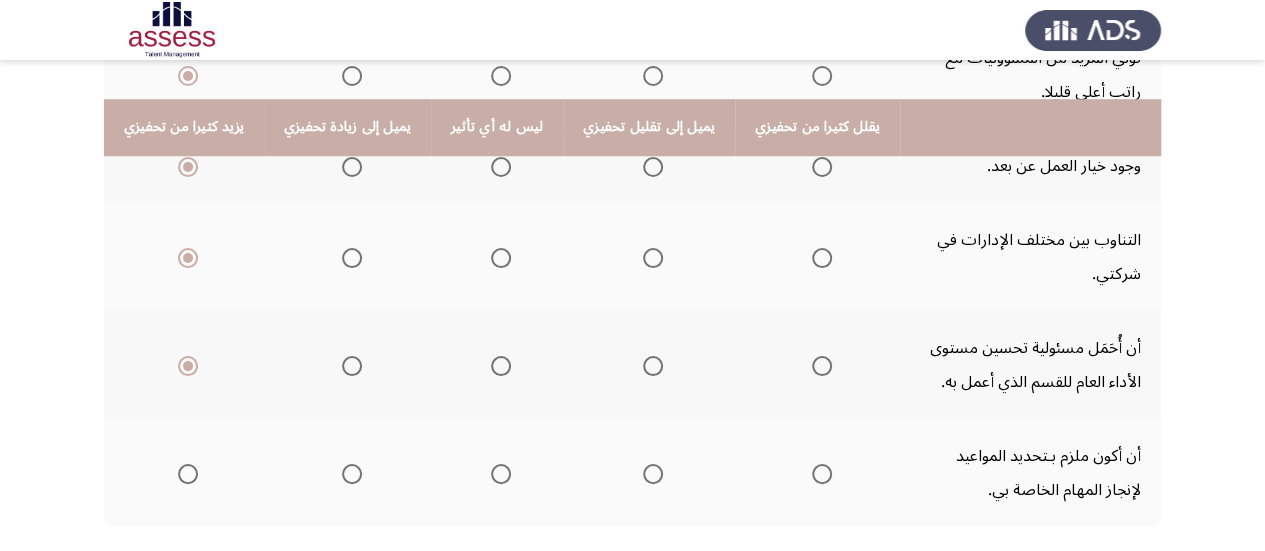 scroll, scrollTop: 800, scrollLeft: 0, axis: vertical 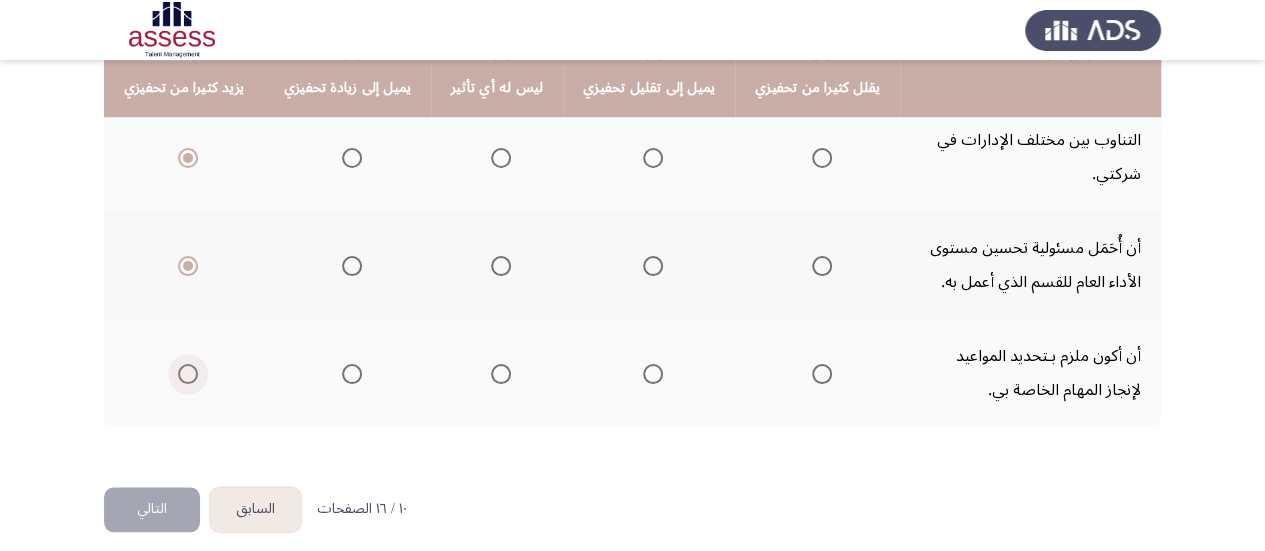 click at bounding box center [188, 374] 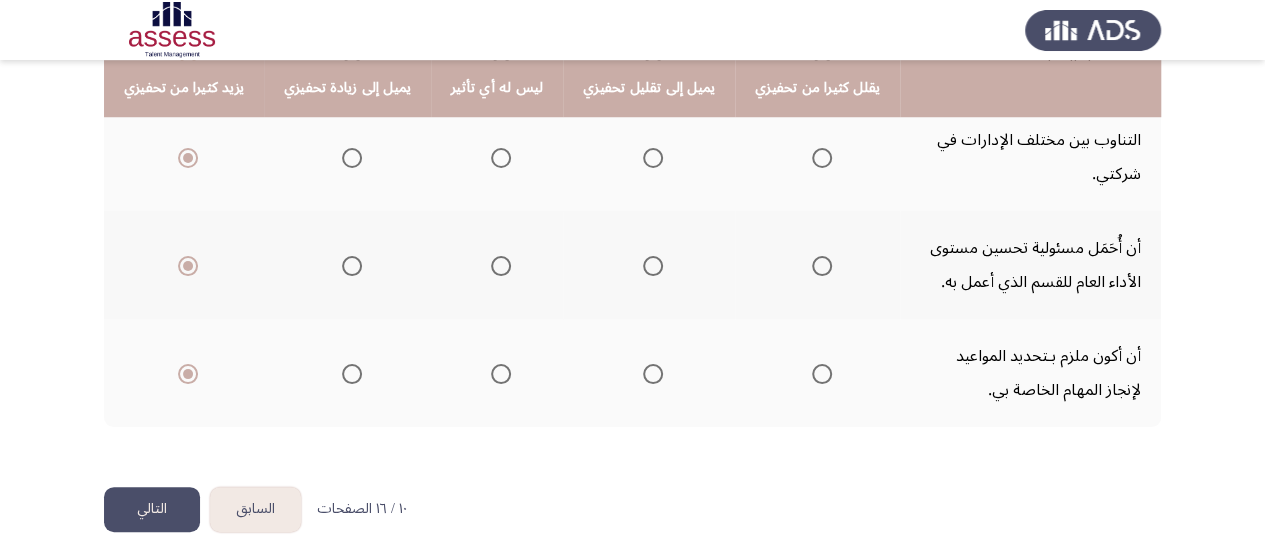click on "التالي" 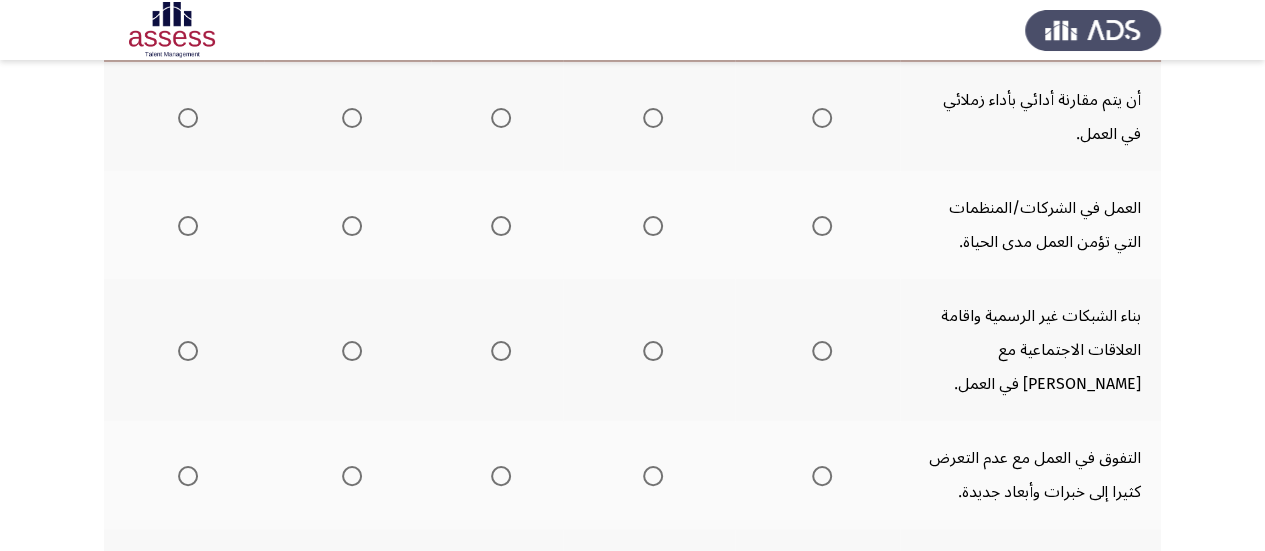 scroll, scrollTop: 200, scrollLeft: 0, axis: vertical 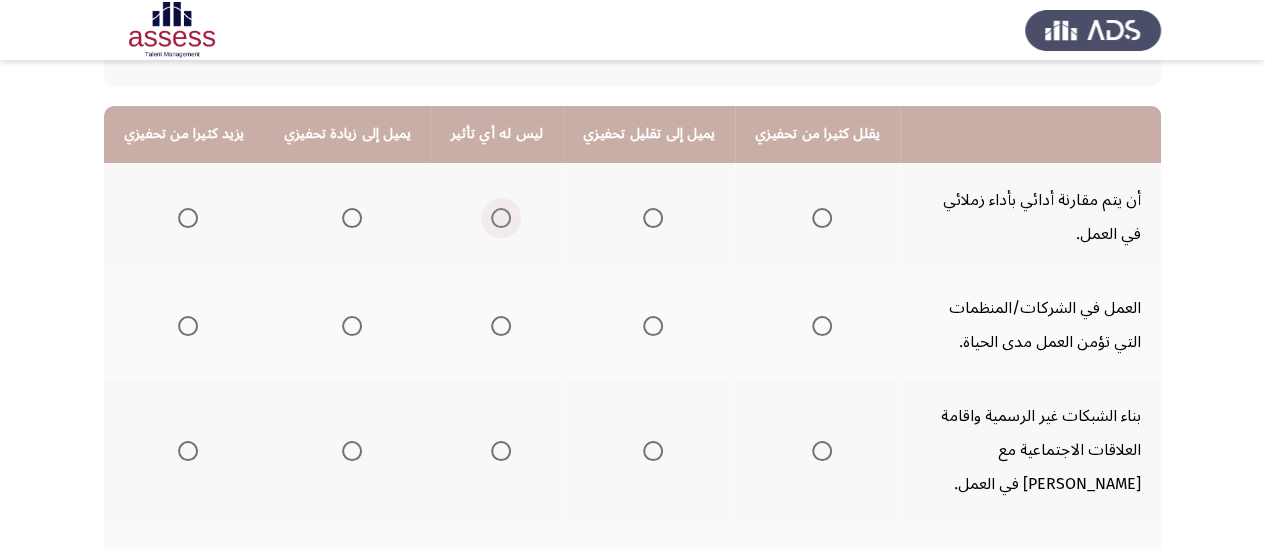 click at bounding box center [501, 218] 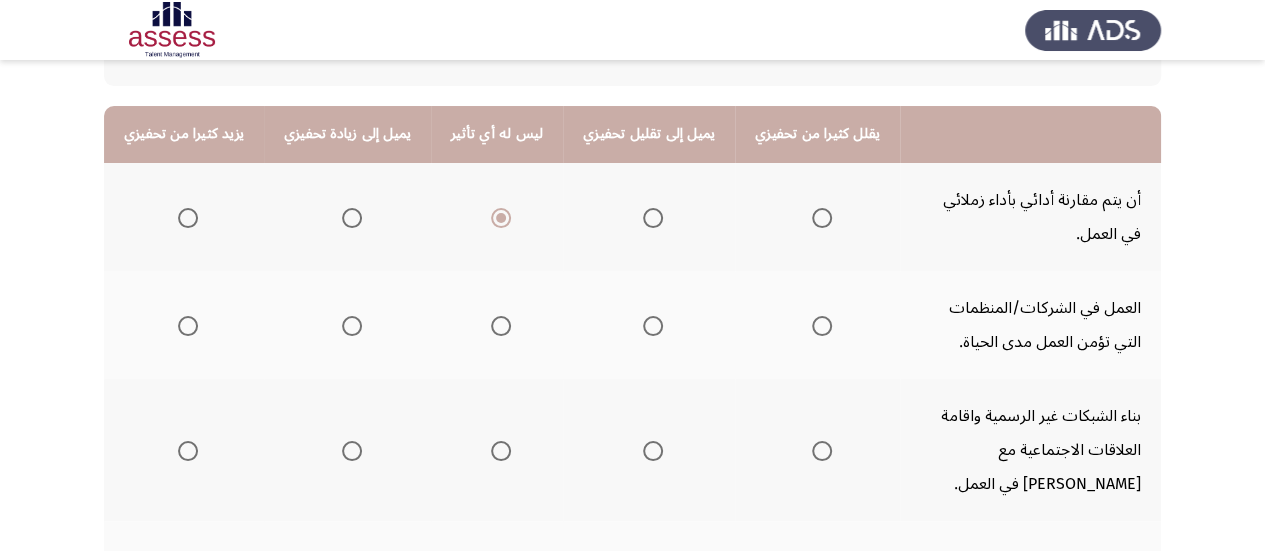 click 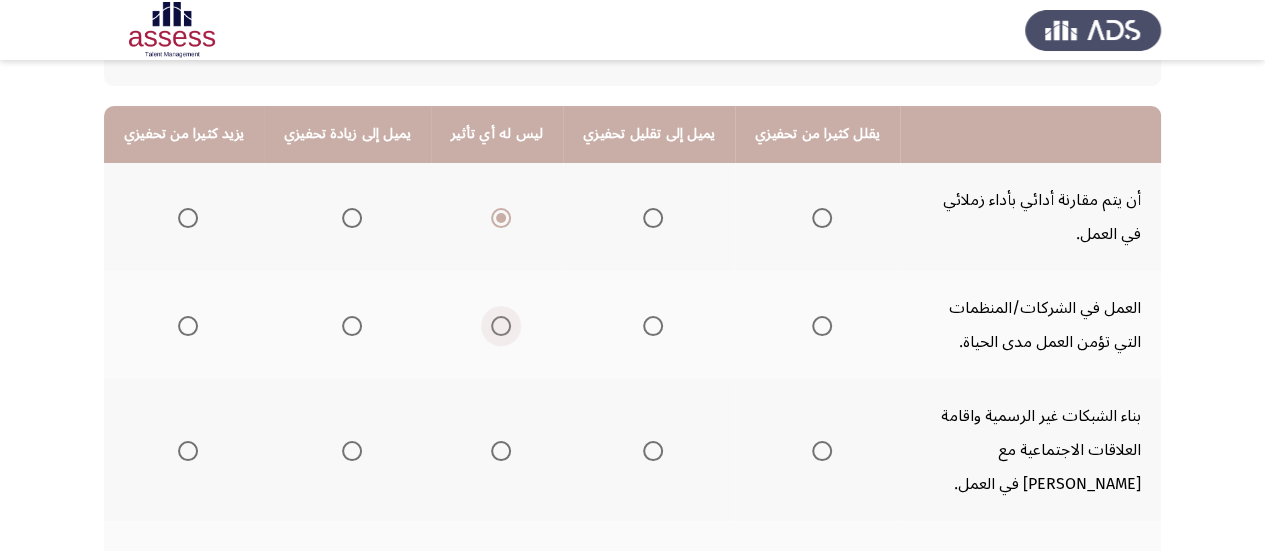 click at bounding box center (501, 326) 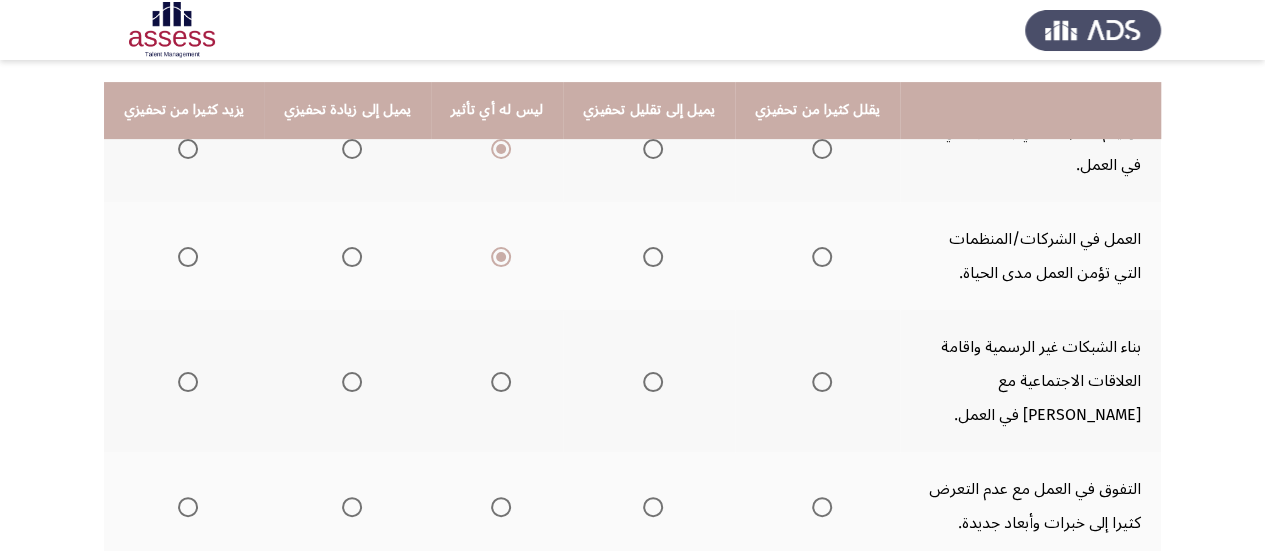 scroll, scrollTop: 300, scrollLeft: 0, axis: vertical 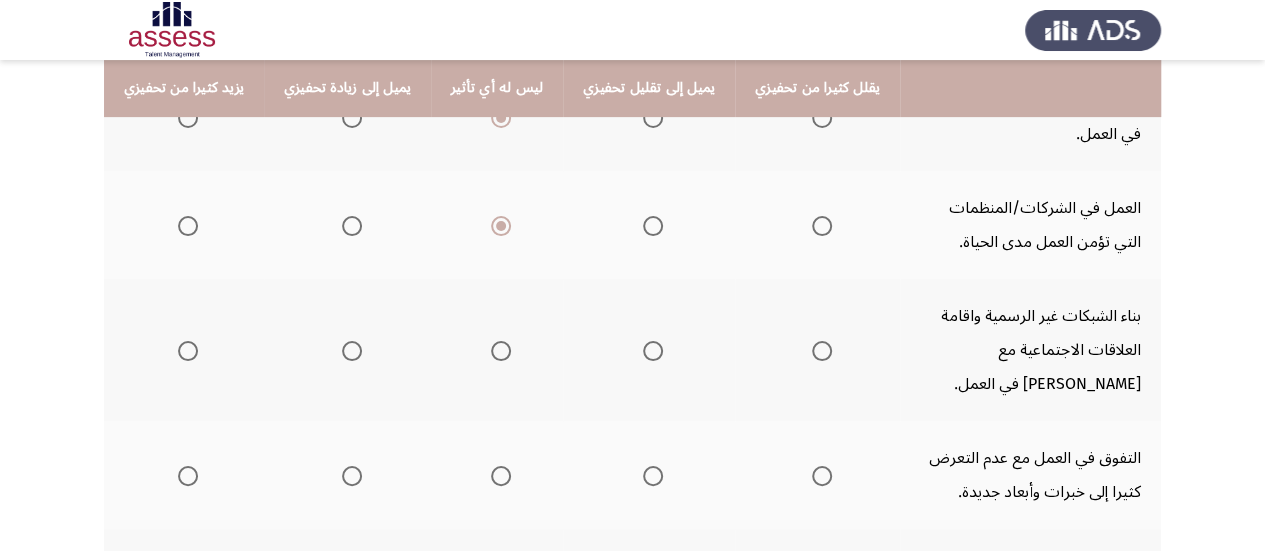 click at bounding box center (501, 351) 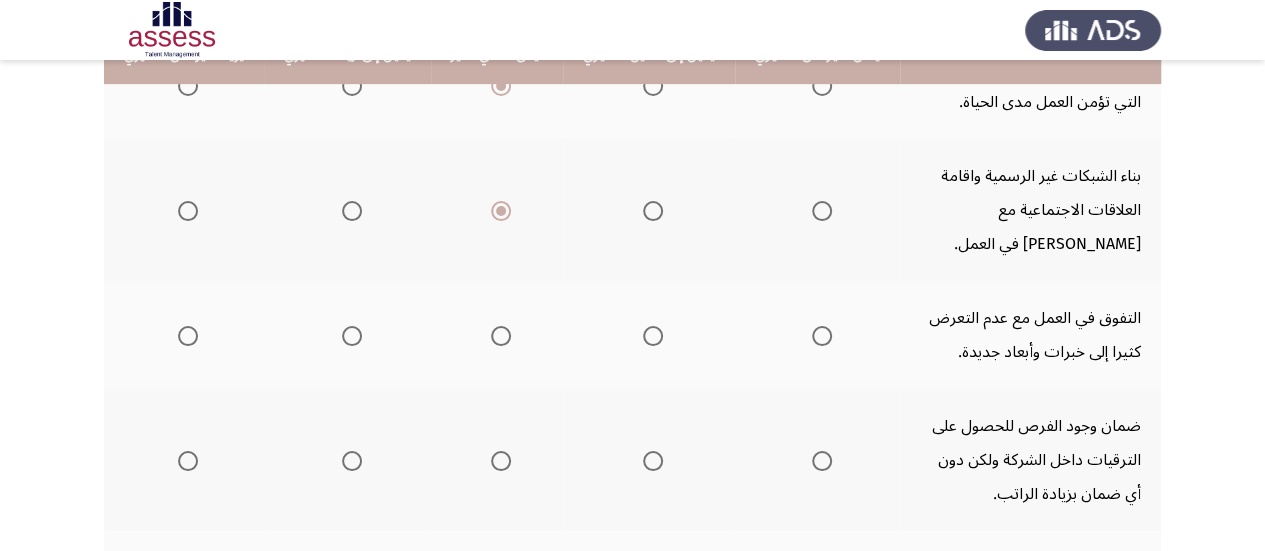 scroll, scrollTop: 500, scrollLeft: 0, axis: vertical 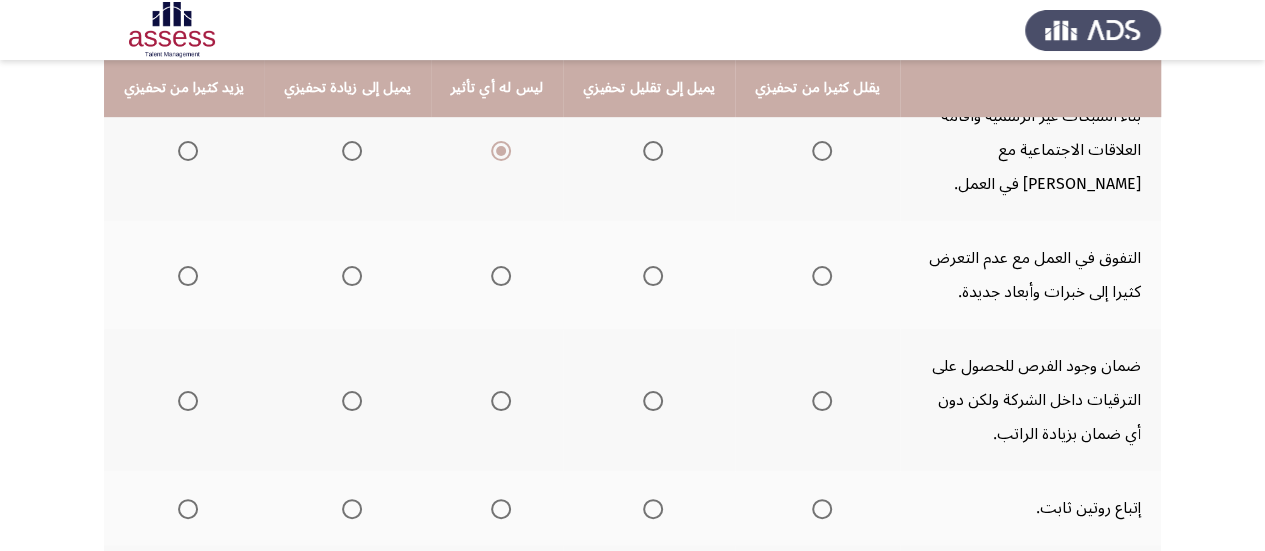 click at bounding box center (501, 276) 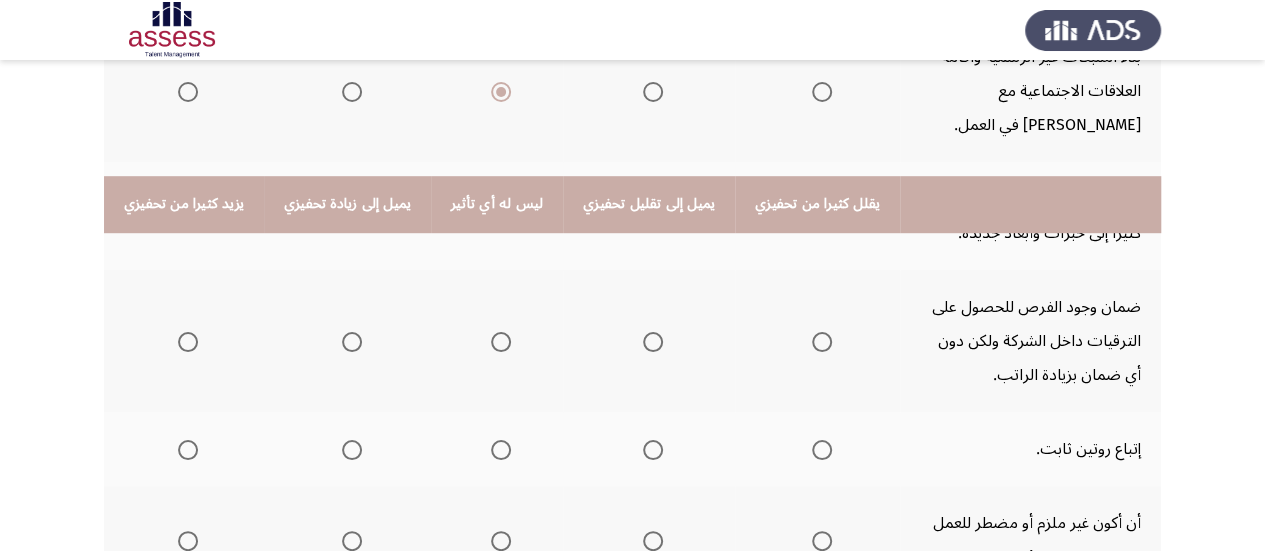 scroll, scrollTop: 700, scrollLeft: 0, axis: vertical 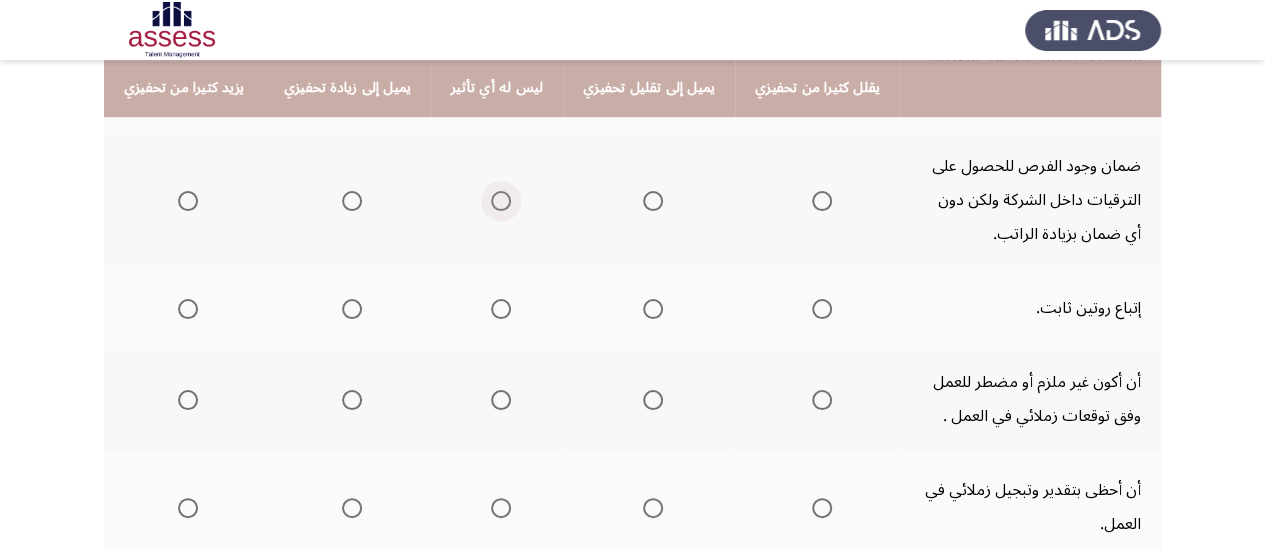 click at bounding box center [501, 201] 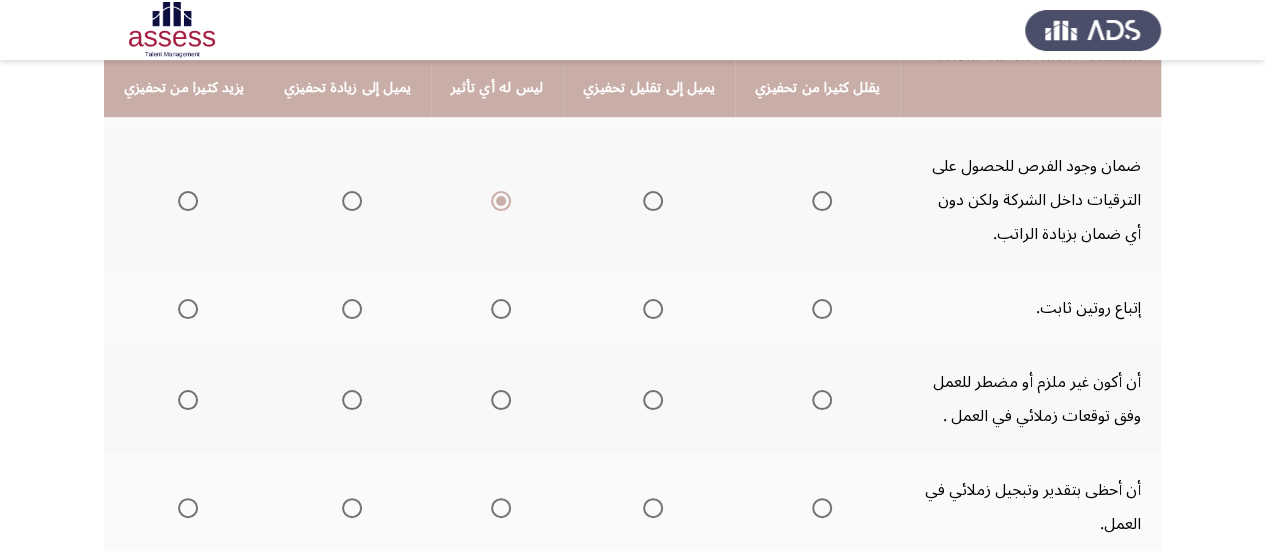 click at bounding box center (653, 309) 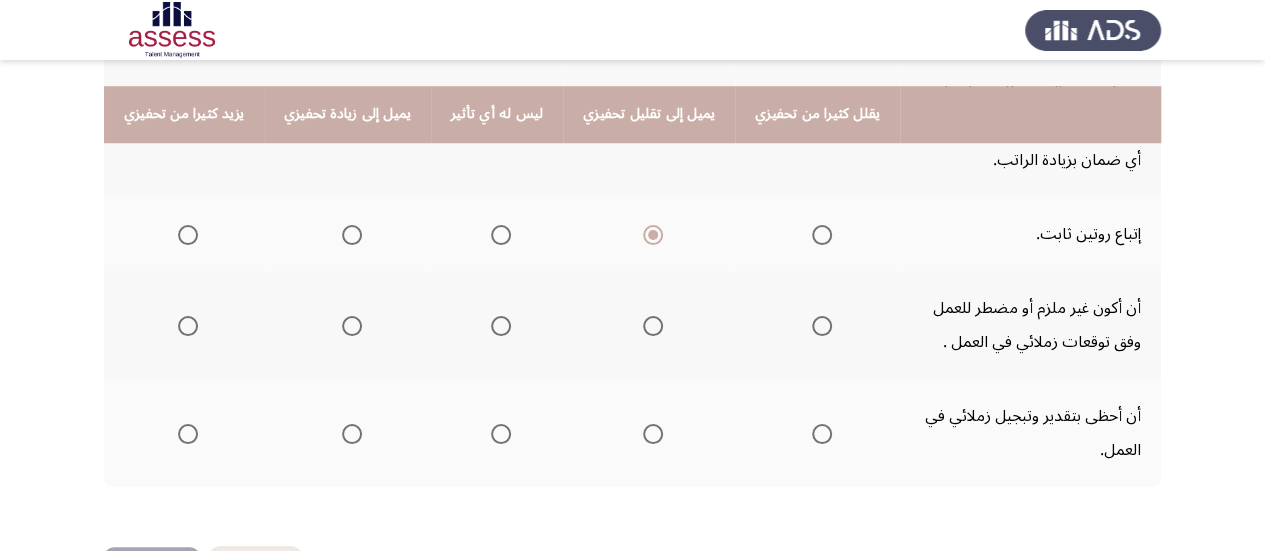 scroll, scrollTop: 800, scrollLeft: 0, axis: vertical 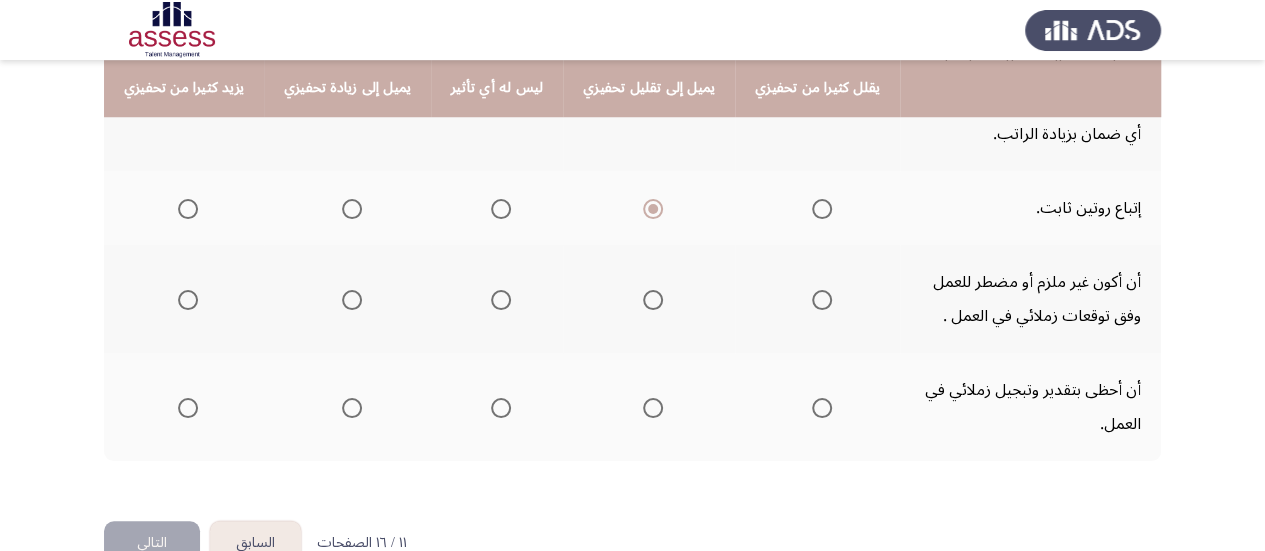 click at bounding box center [653, 300] 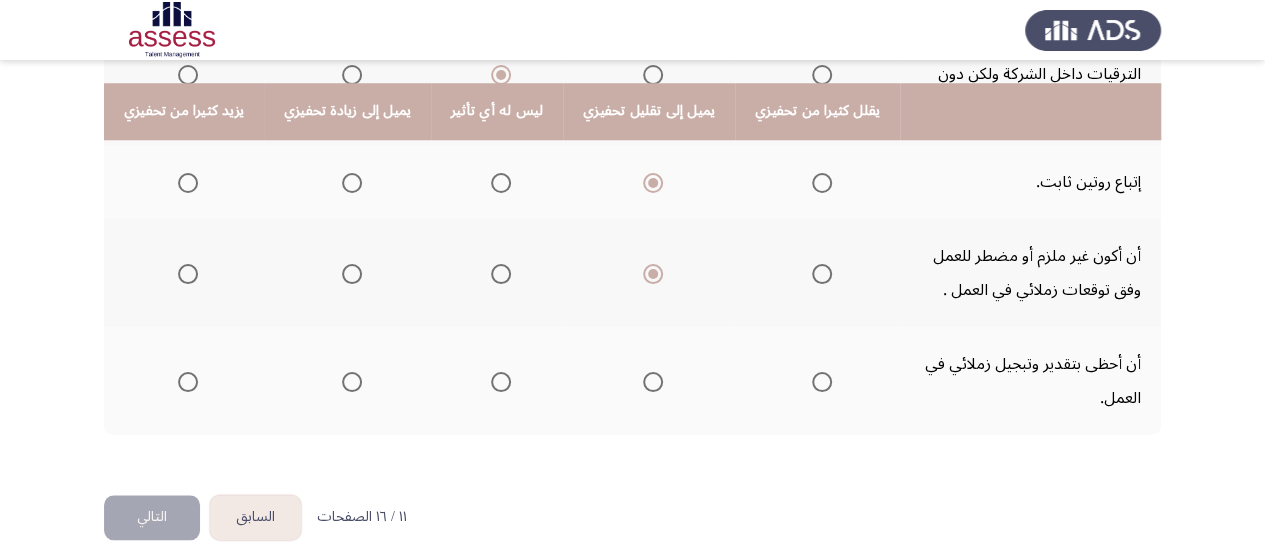 scroll, scrollTop: 849, scrollLeft: 0, axis: vertical 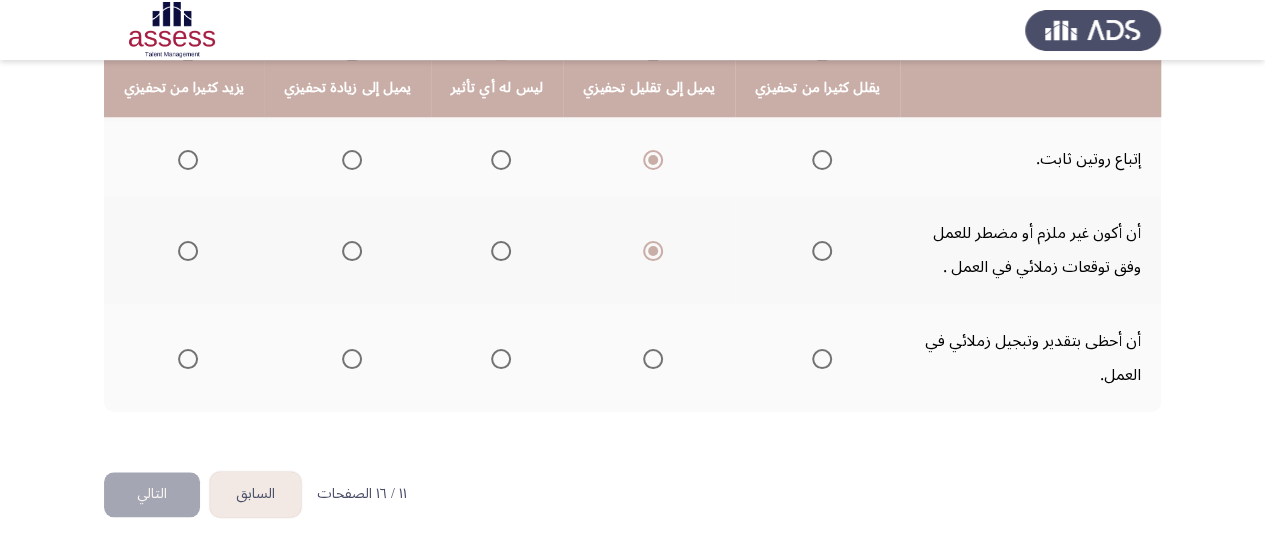 click at bounding box center [352, 359] 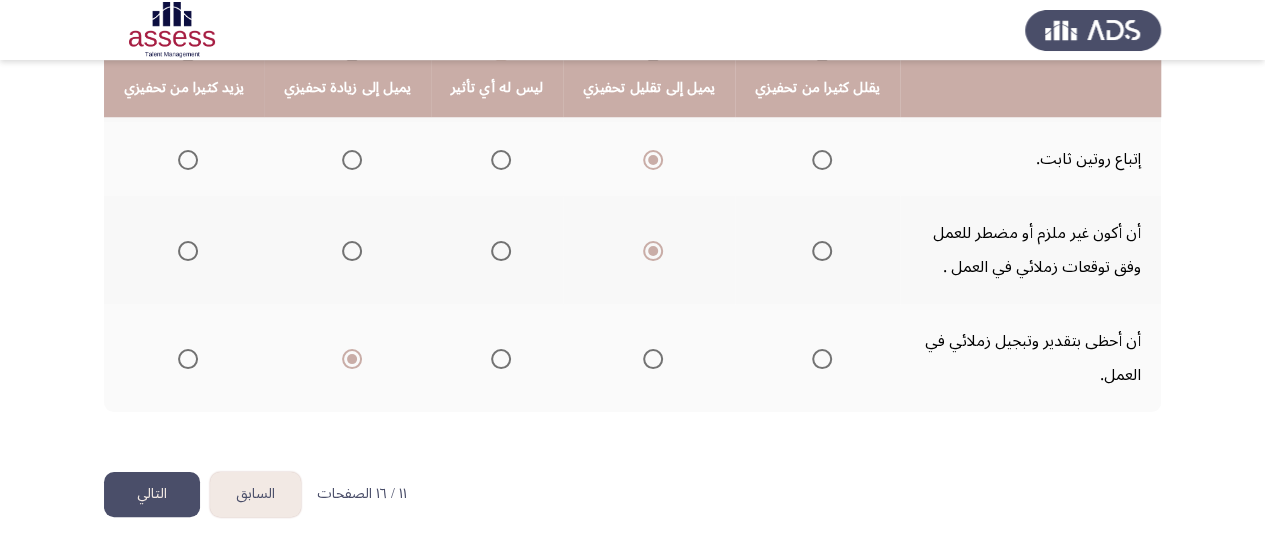 click on "التالي" 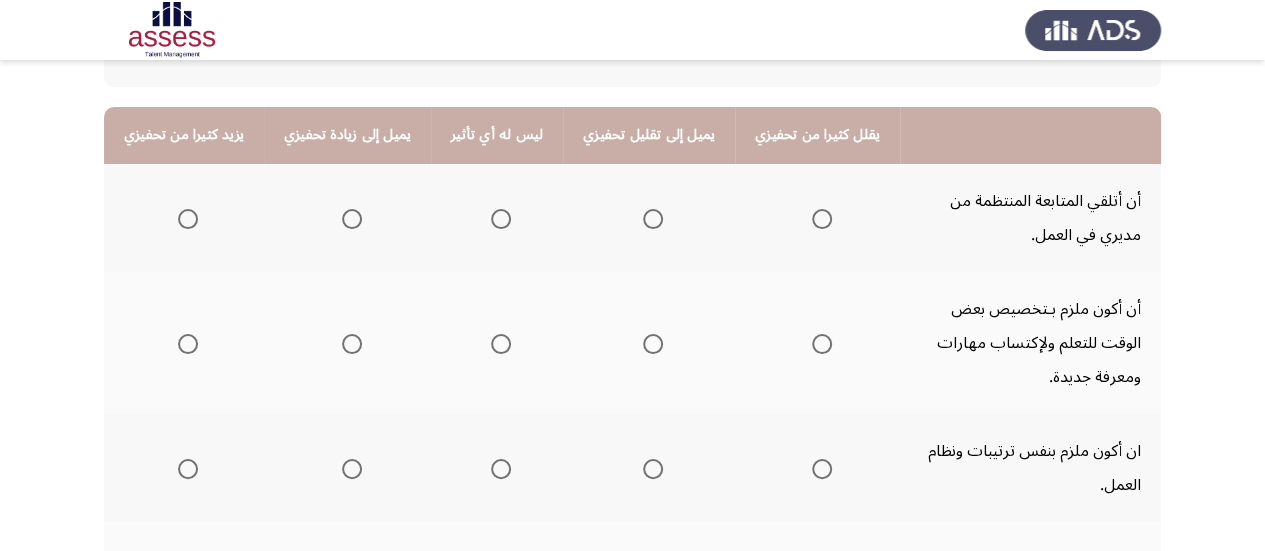 scroll, scrollTop: 200, scrollLeft: 0, axis: vertical 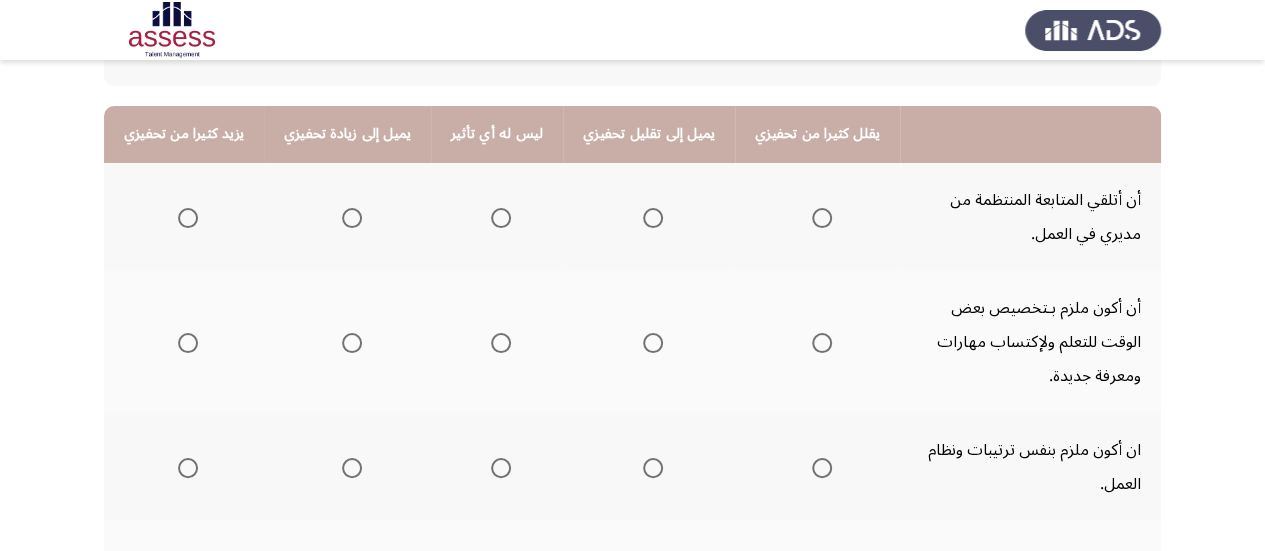 click at bounding box center [501, 218] 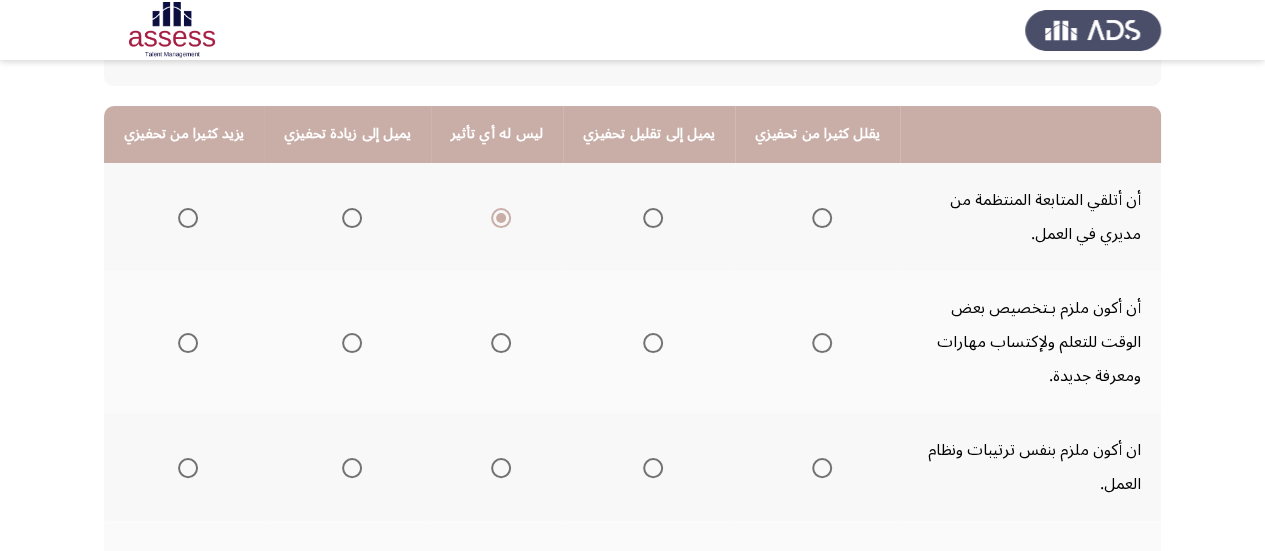click at bounding box center [501, 343] 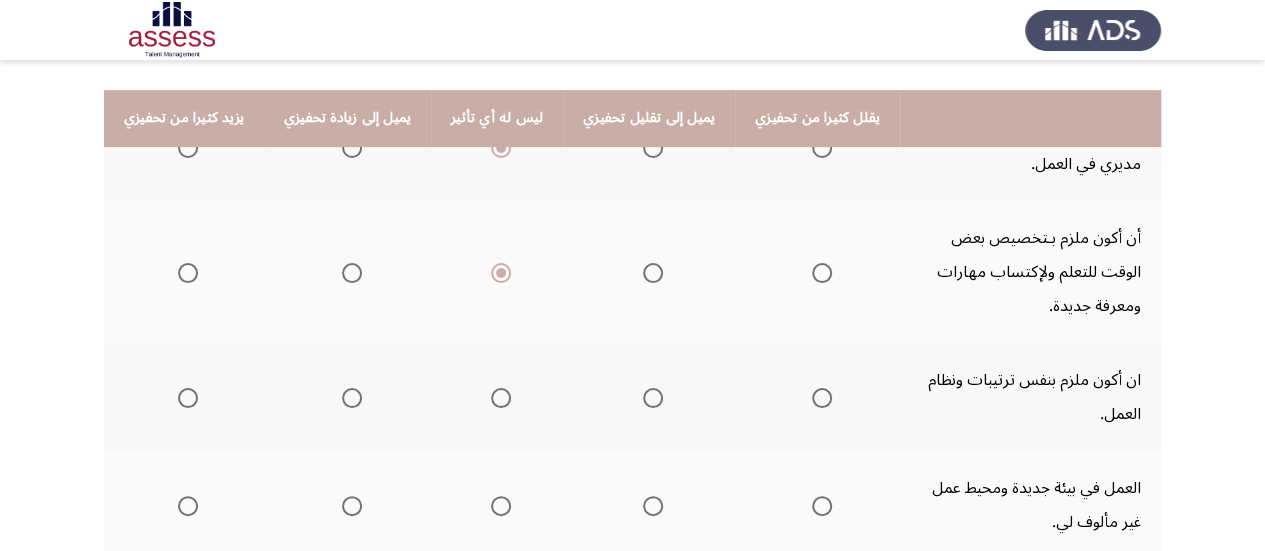 scroll, scrollTop: 300, scrollLeft: 0, axis: vertical 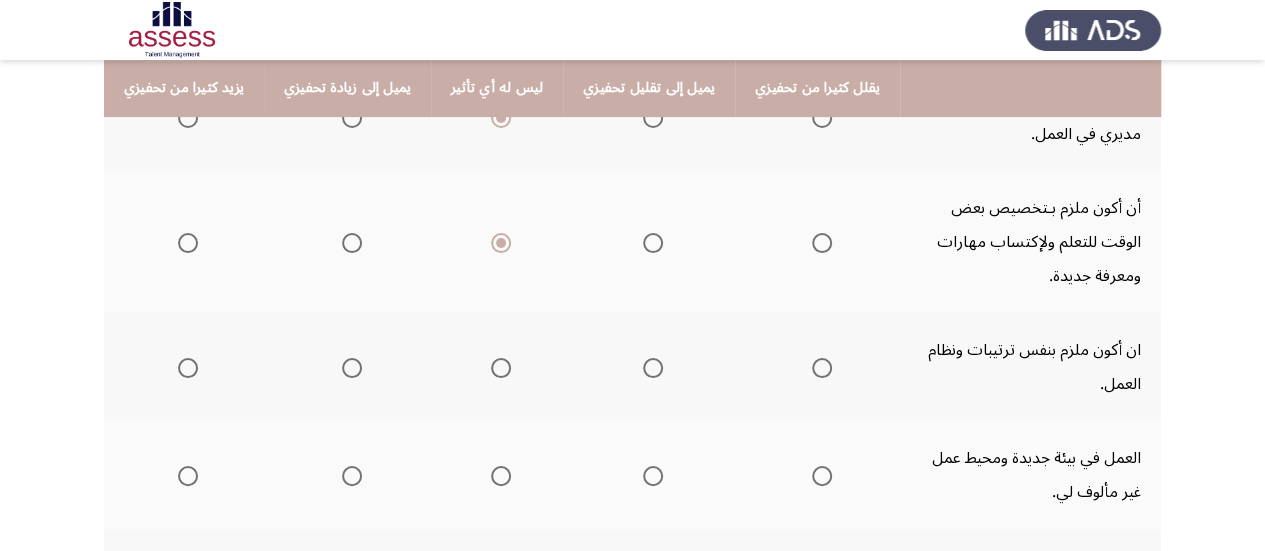 click at bounding box center [501, 368] 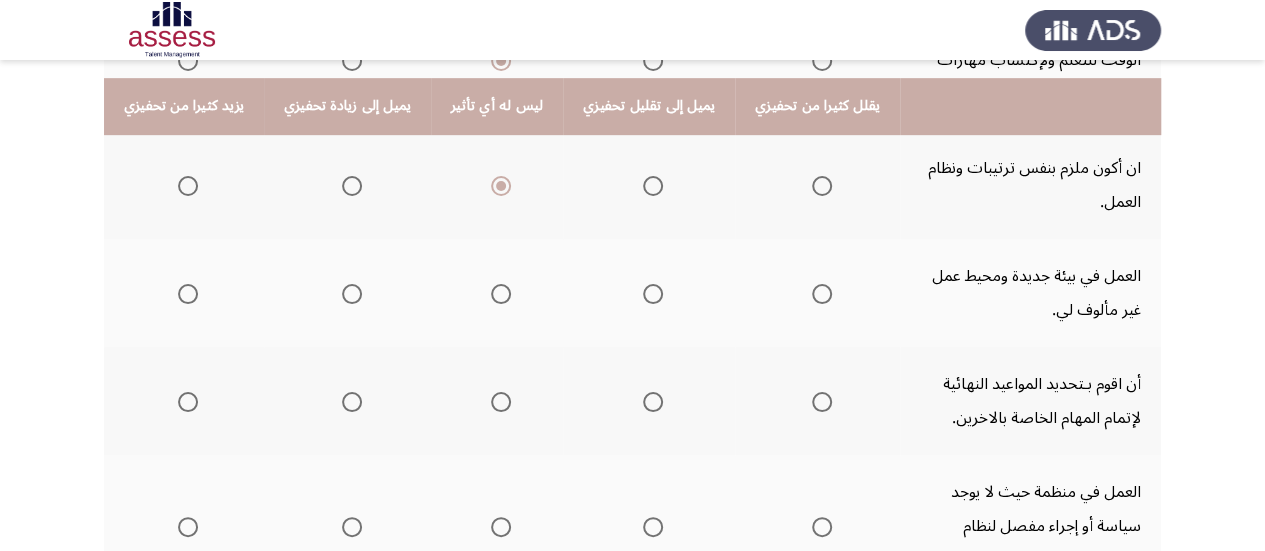 scroll, scrollTop: 500, scrollLeft: 0, axis: vertical 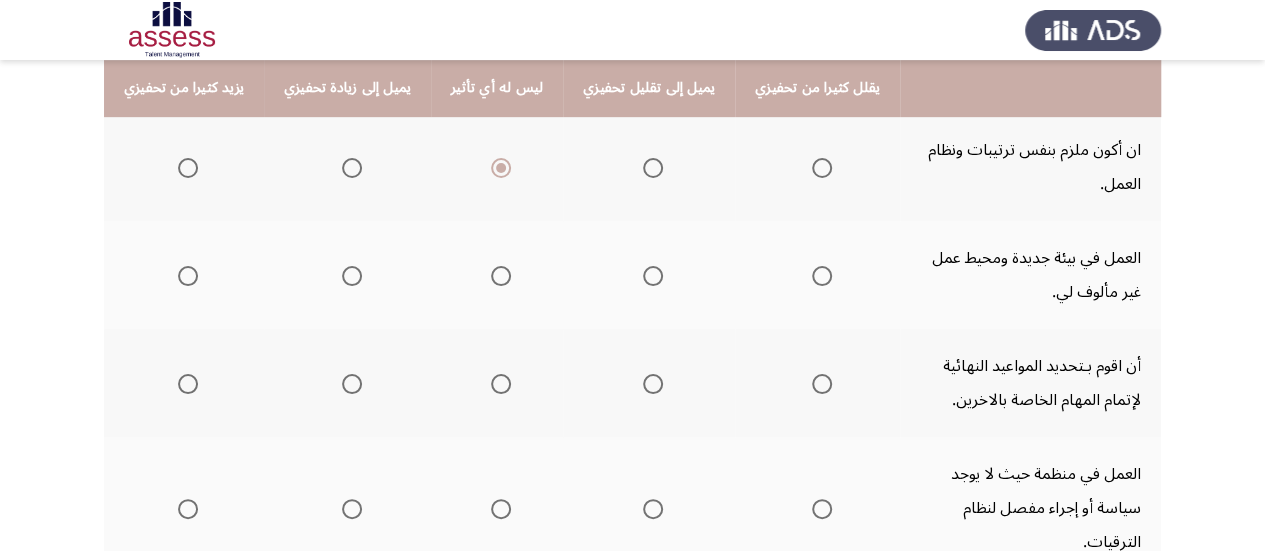 click at bounding box center (501, 276) 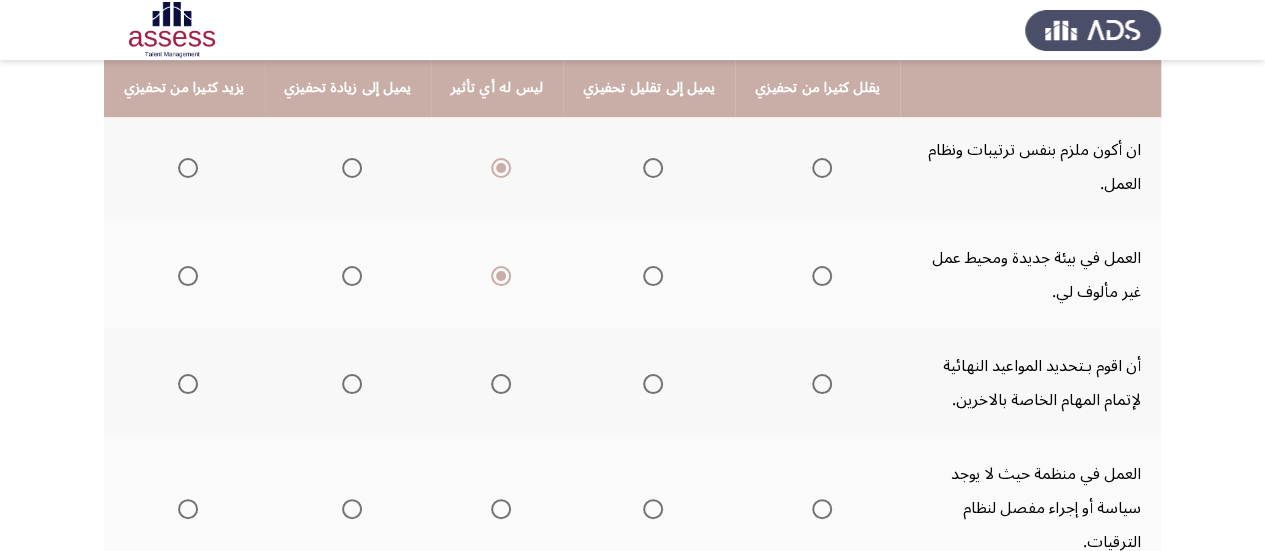 click at bounding box center [501, 384] 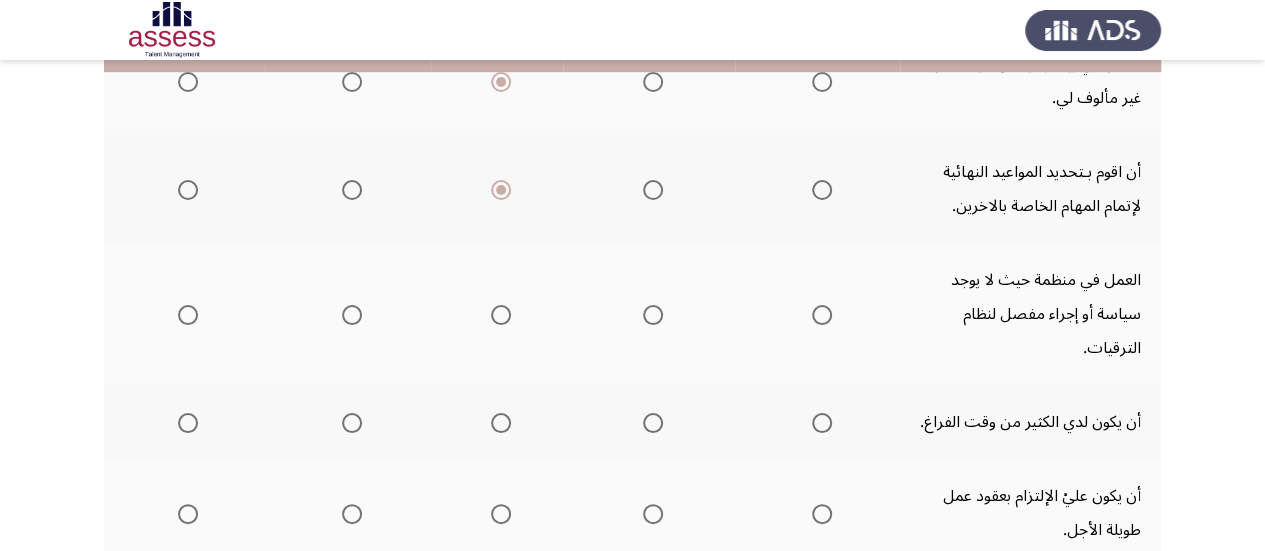 scroll, scrollTop: 700, scrollLeft: 0, axis: vertical 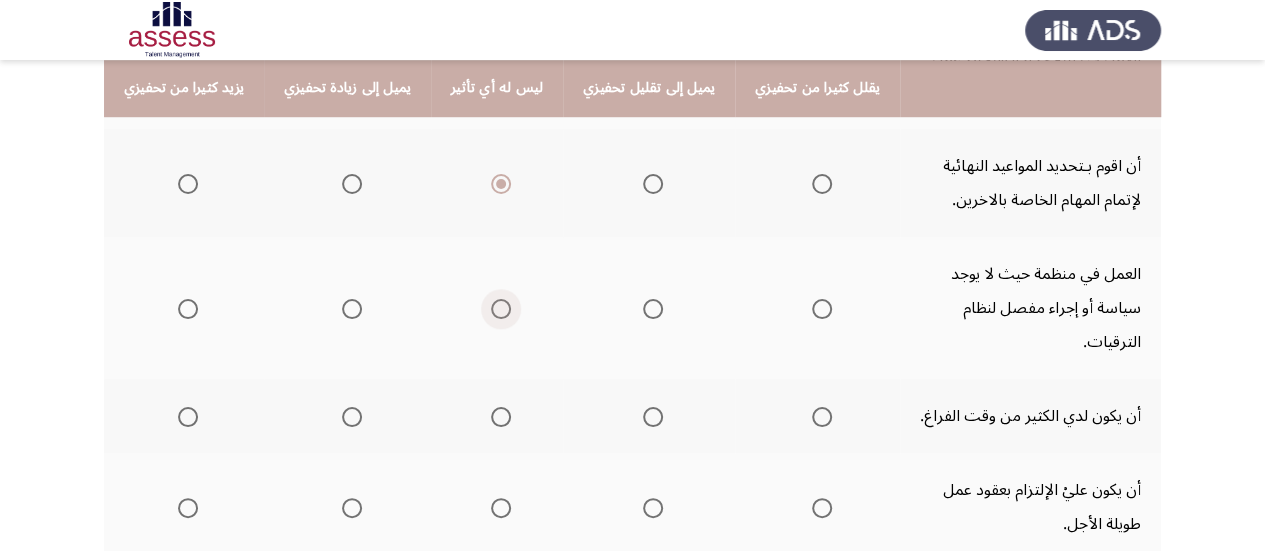 click at bounding box center [501, 309] 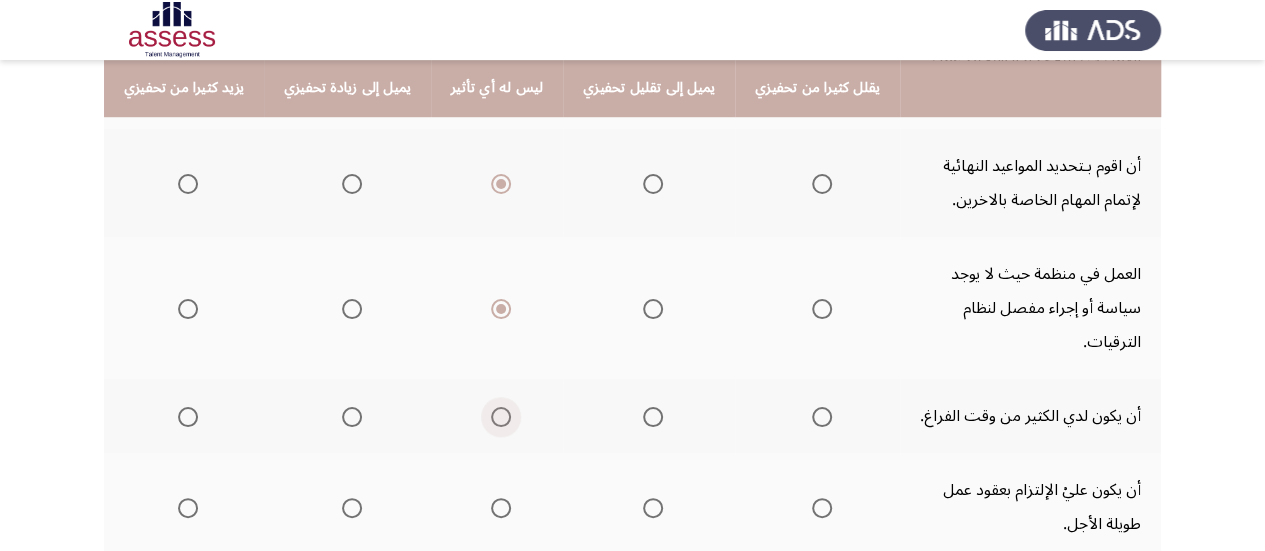 click at bounding box center [501, 417] 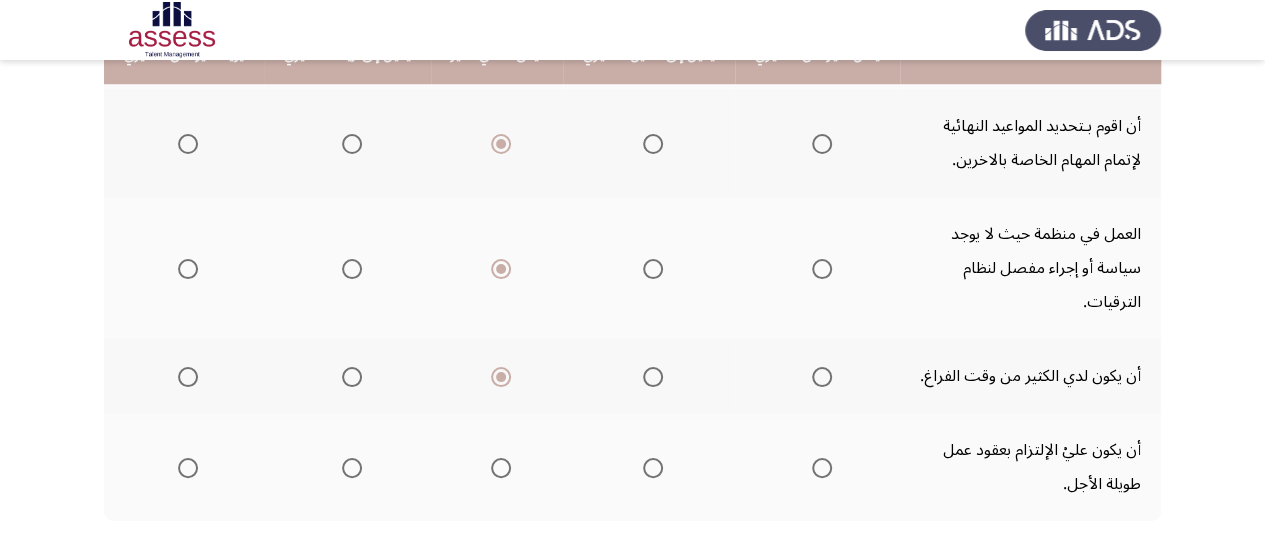 scroll, scrollTop: 800, scrollLeft: 0, axis: vertical 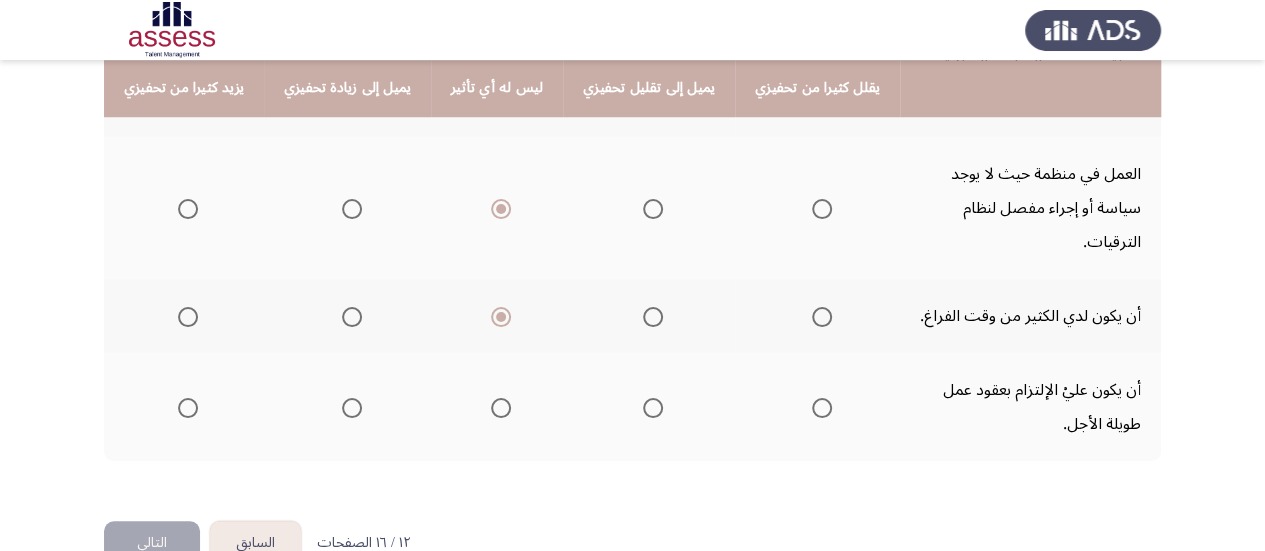 click at bounding box center [501, 408] 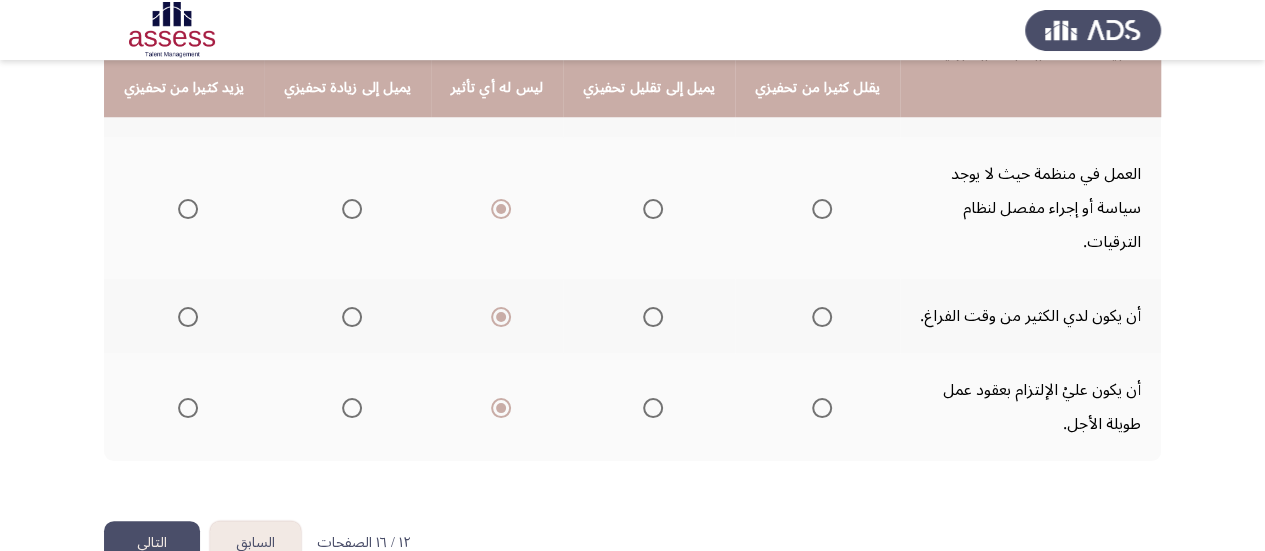click on "التالي" 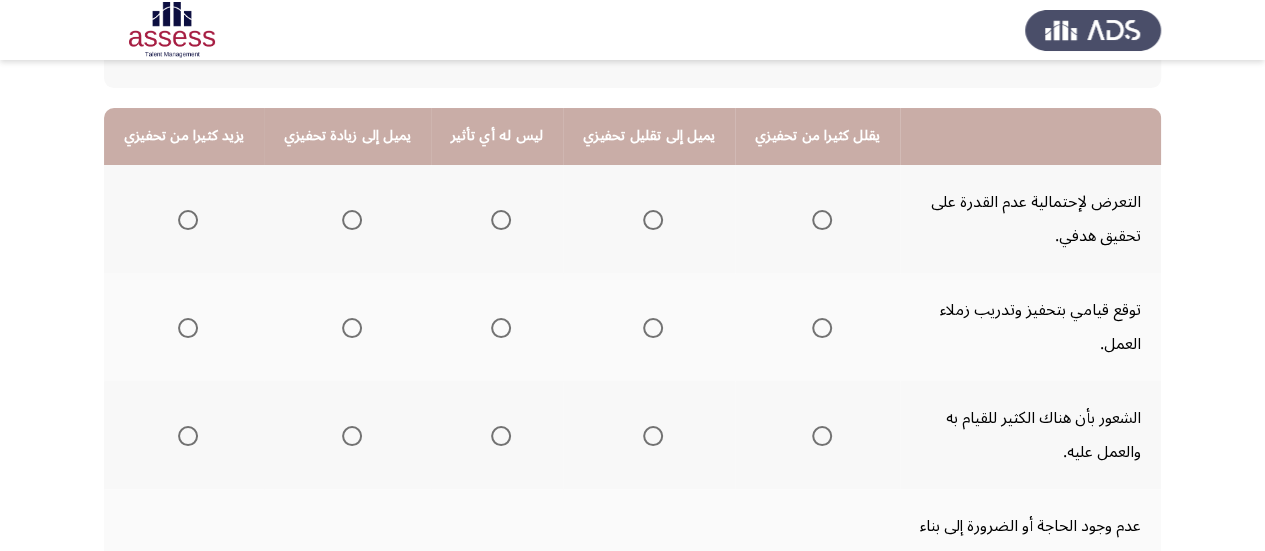 scroll, scrollTop: 200, scrollLeft: 0, axis: vertical 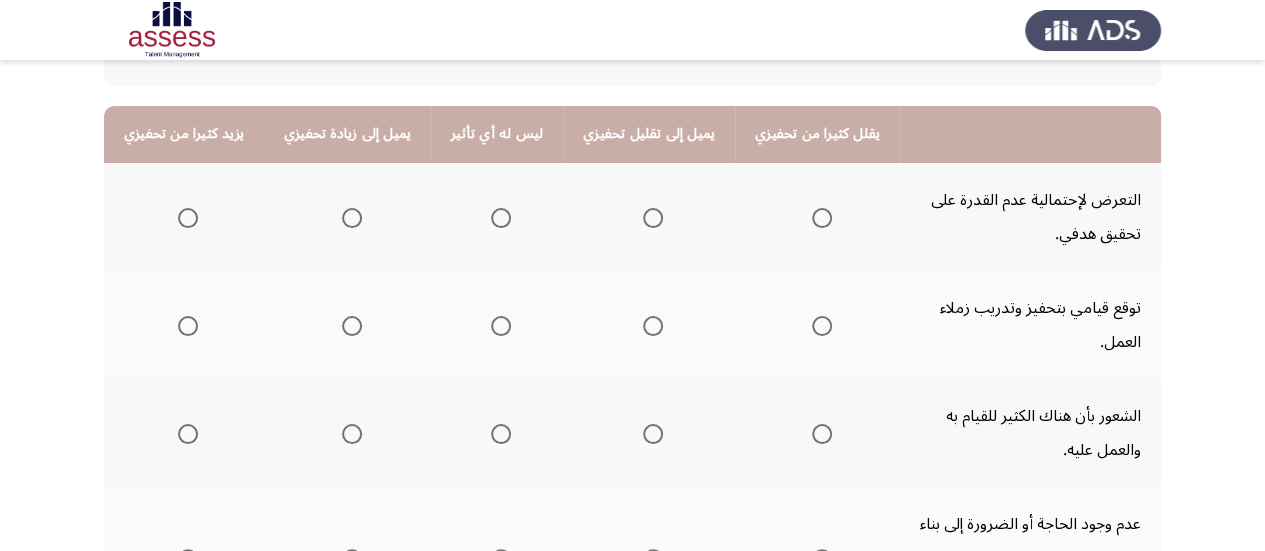 click 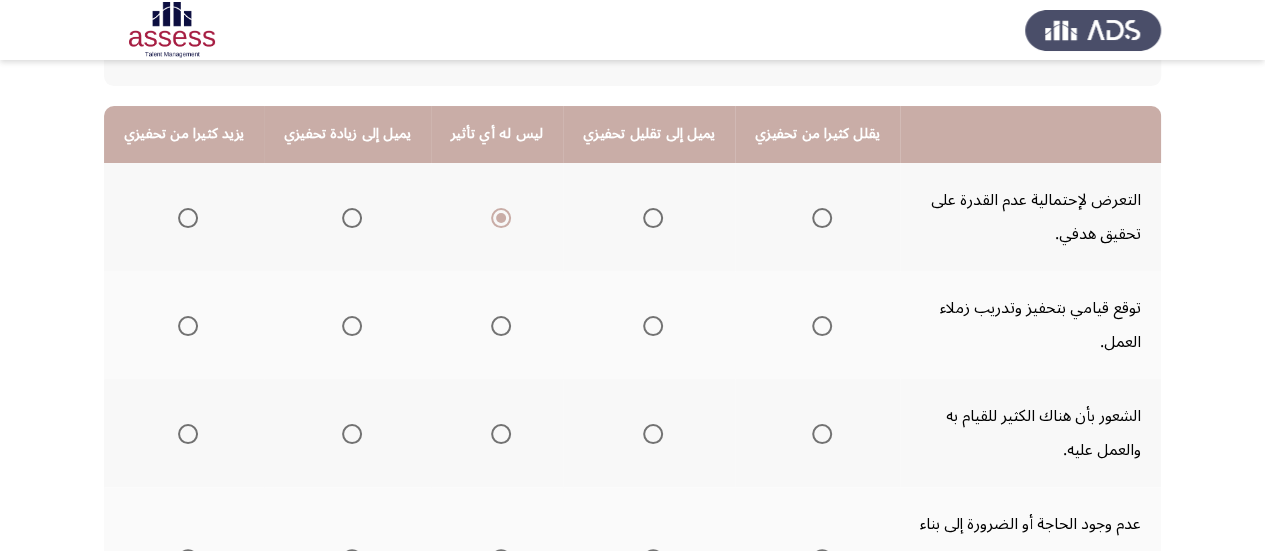click at bounding box center [501, 326] 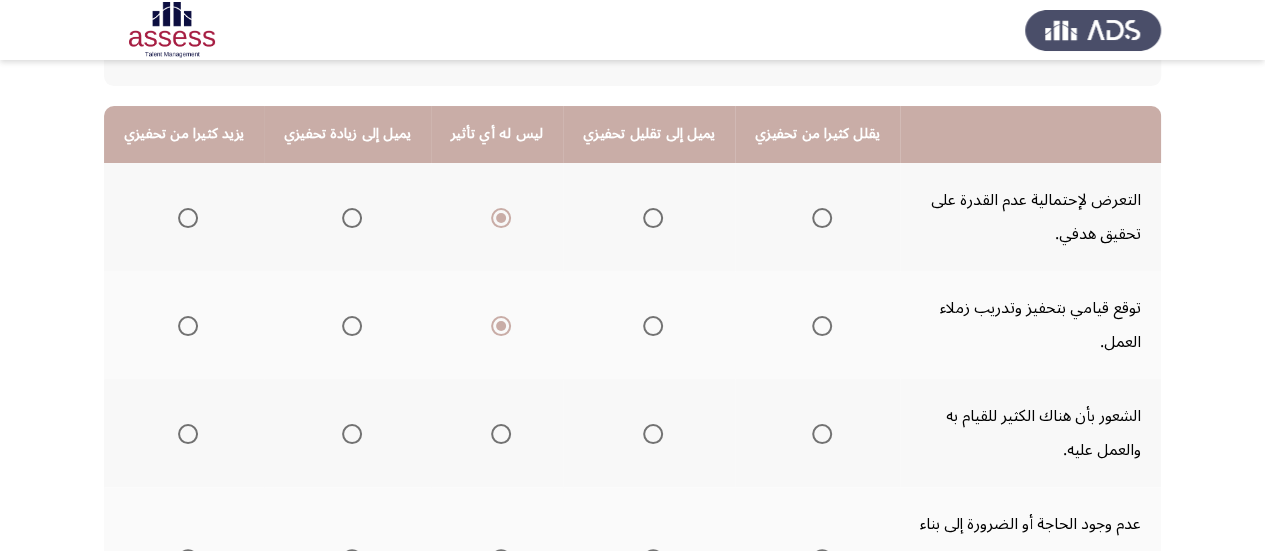 scroll, scrollTop: 400, scrollLeft: 0, axis: vertical 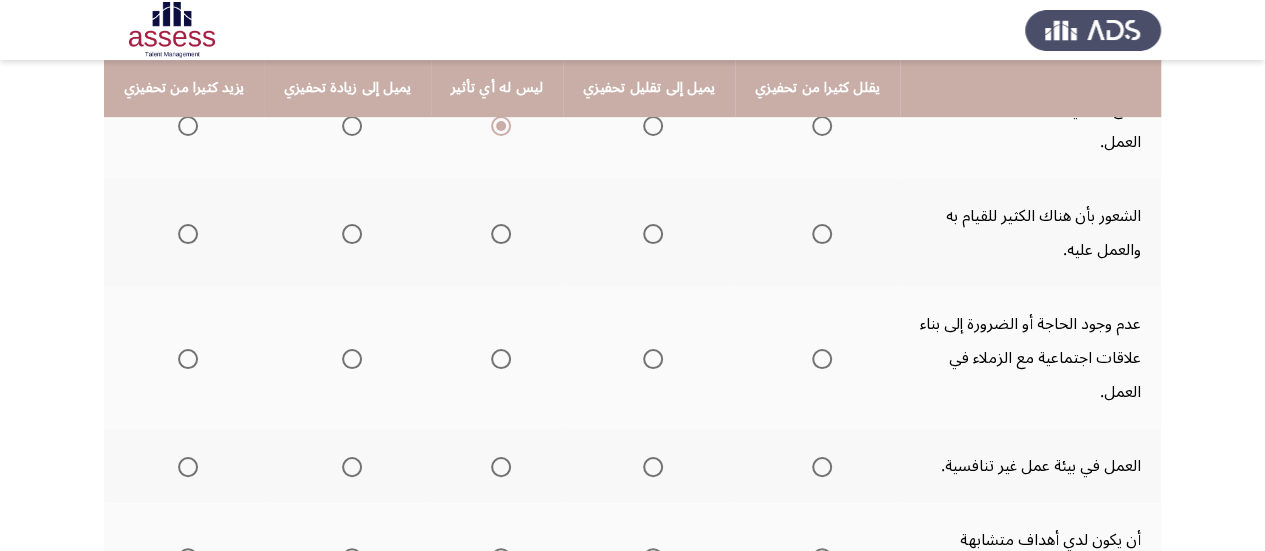 click at bounding box center [501, 234] 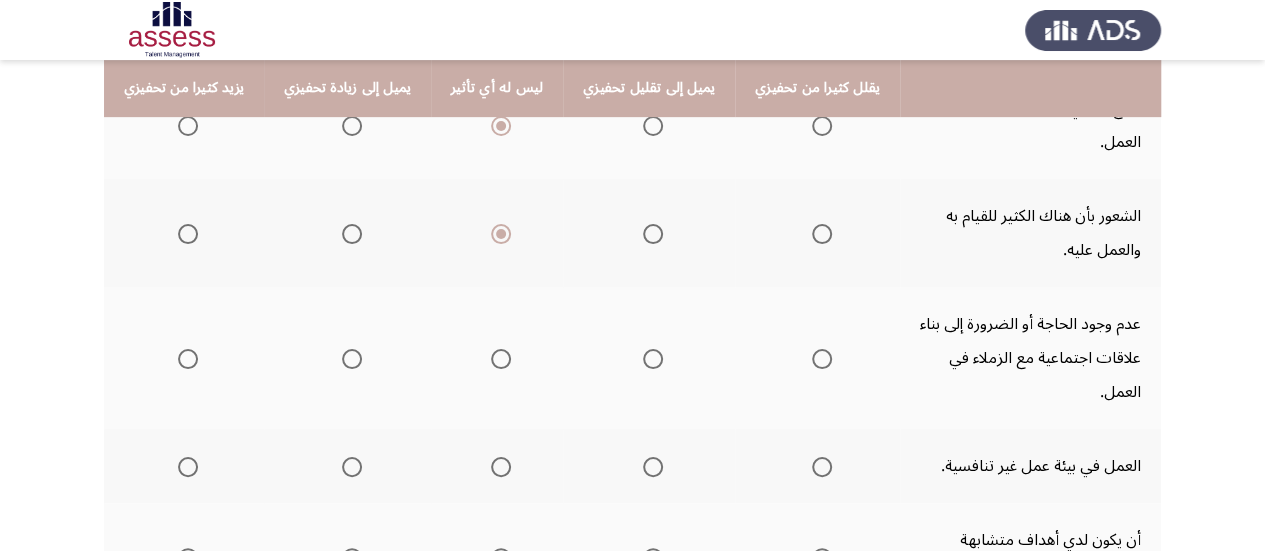 click at bounding box center (501, 359) 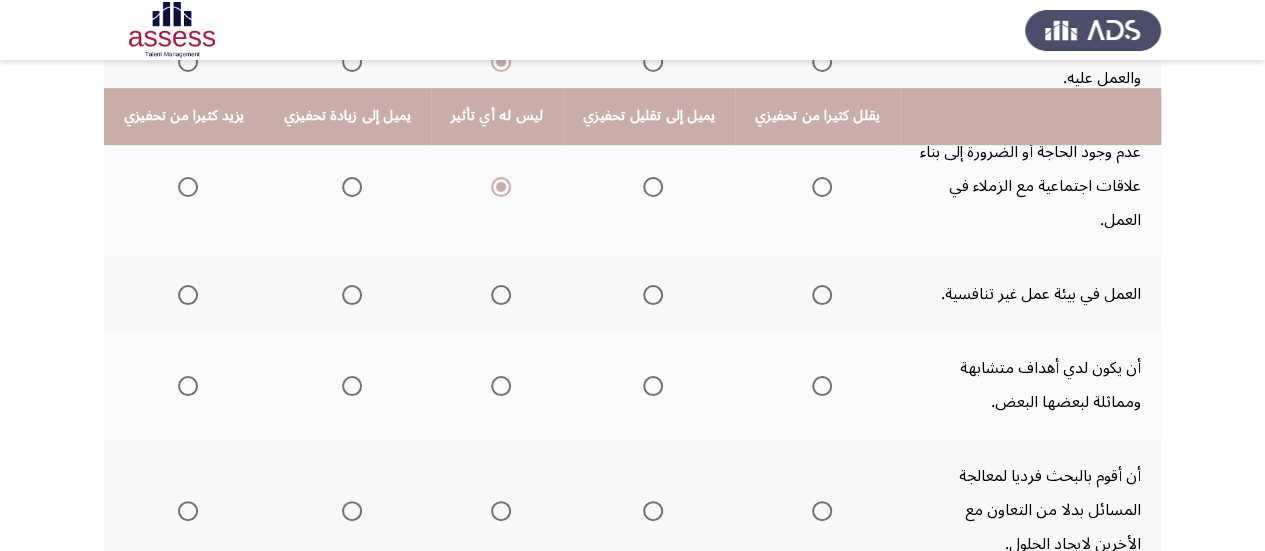 scroll, scrollTop: 600, scrollLeft: 0, axis: vertical 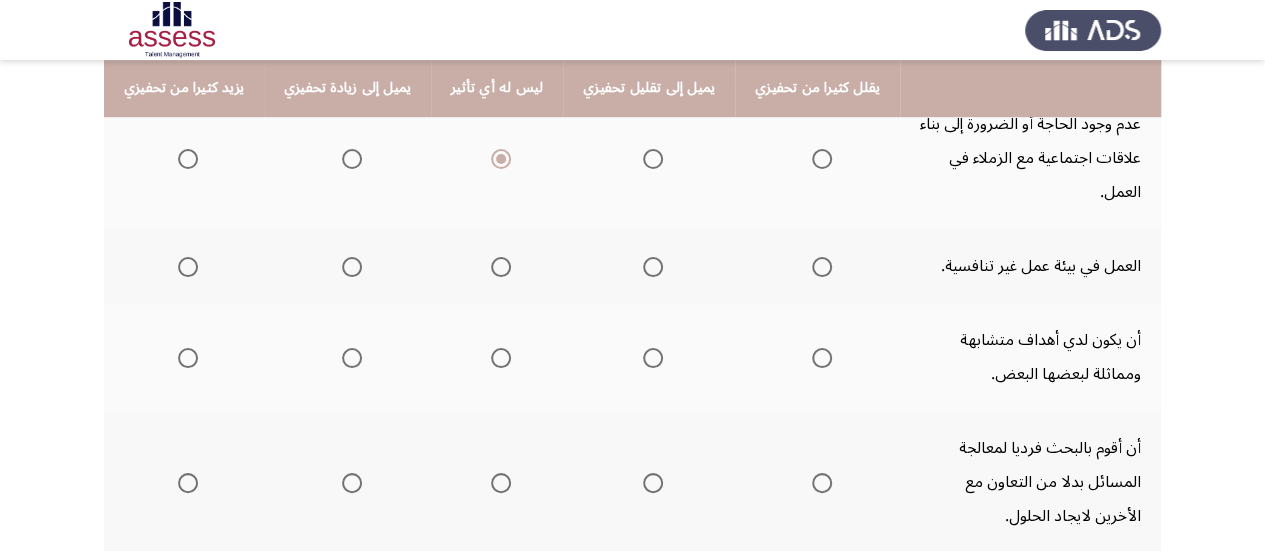 click at bounding box center [501, 267] 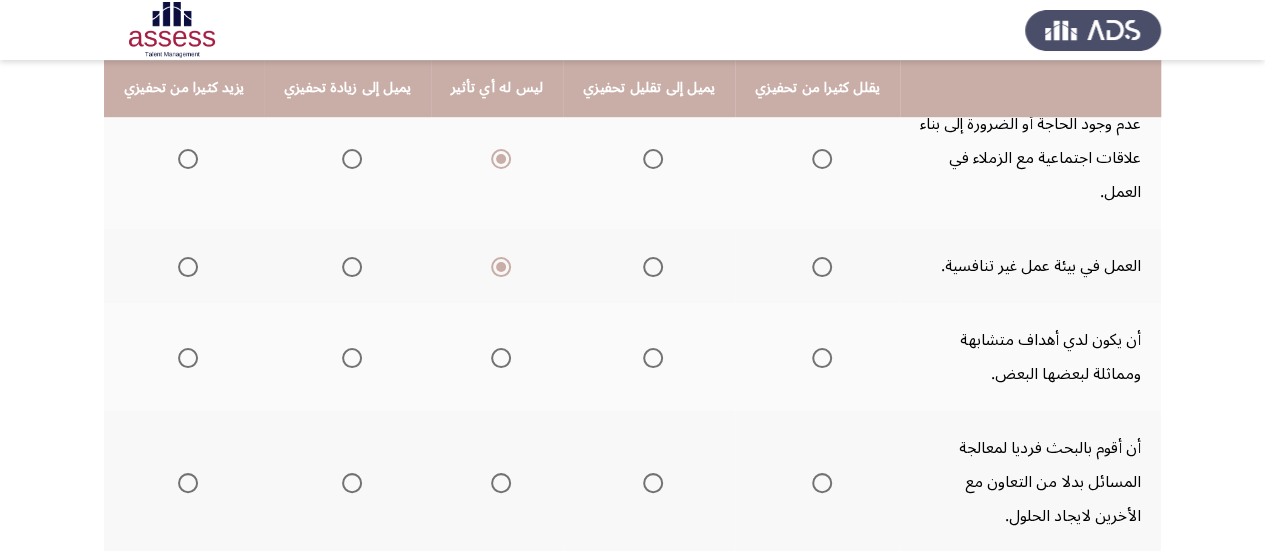 click at bounding box center [501, 358] 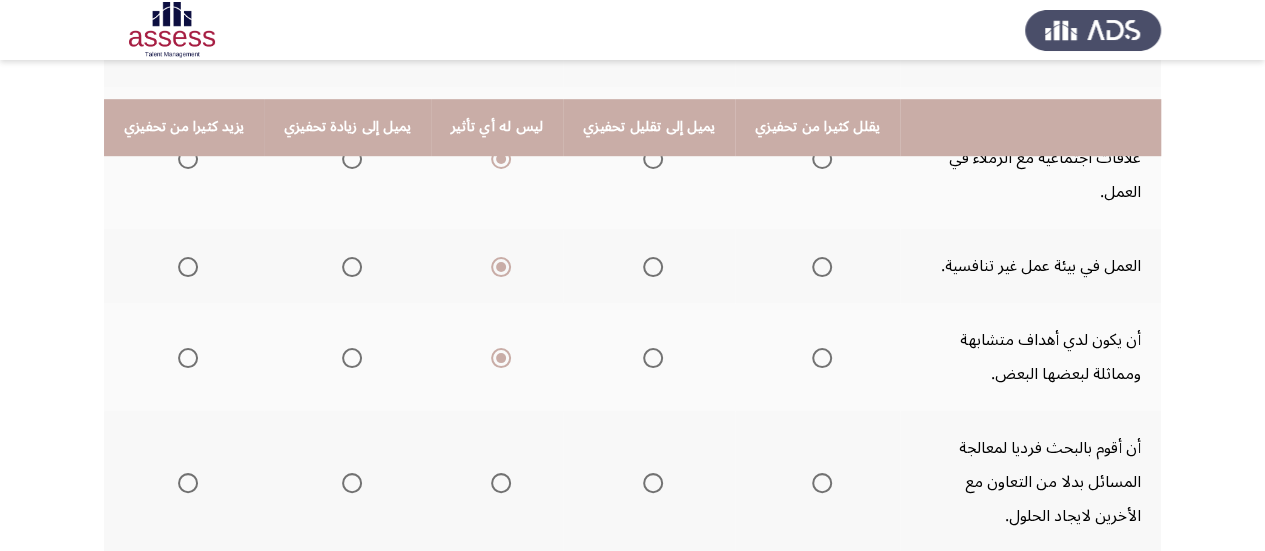 scroll, scrollTop: 700, scrollLeft: 0, axis: vertical 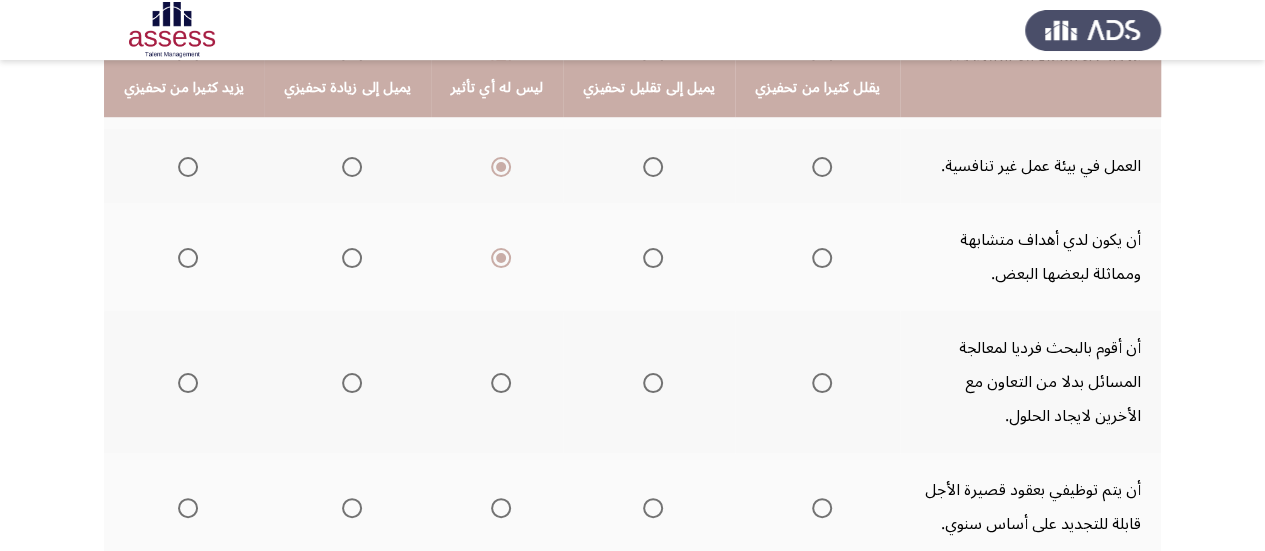 click at bounding box center (501, 383) 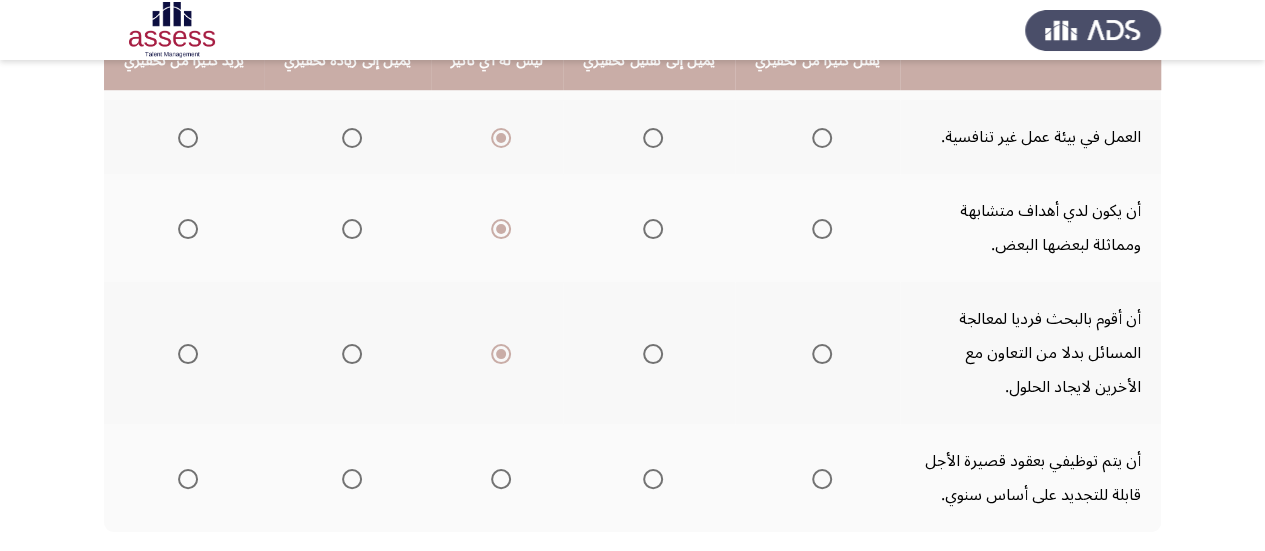 scroll, scrollTop: 800, scrollLeft: 0, axis: vertical 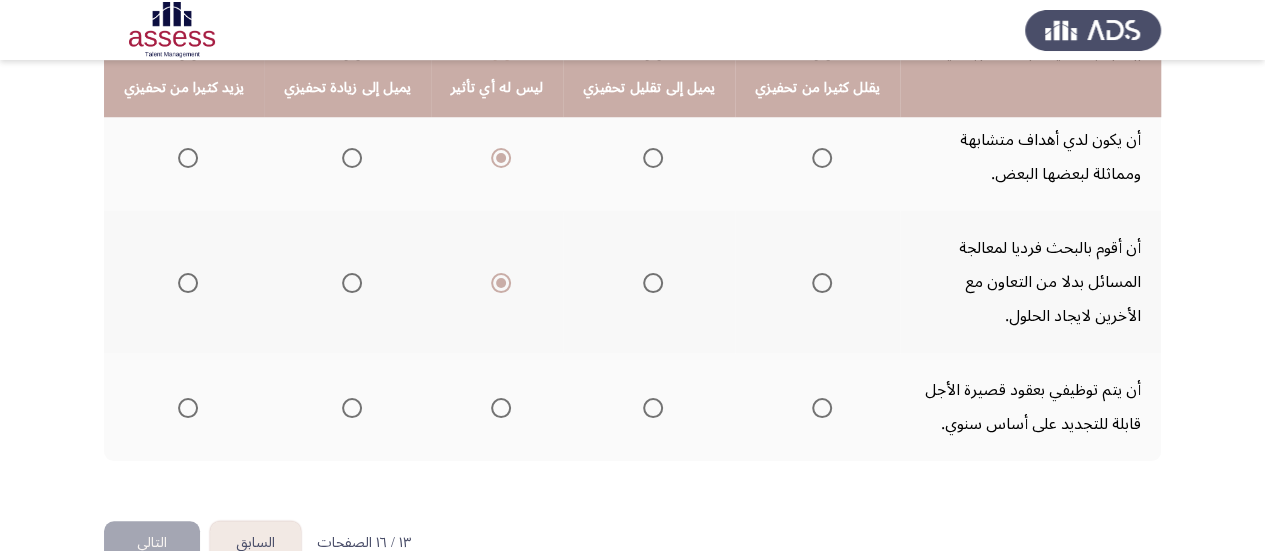 click at bounding box center (822, 408) 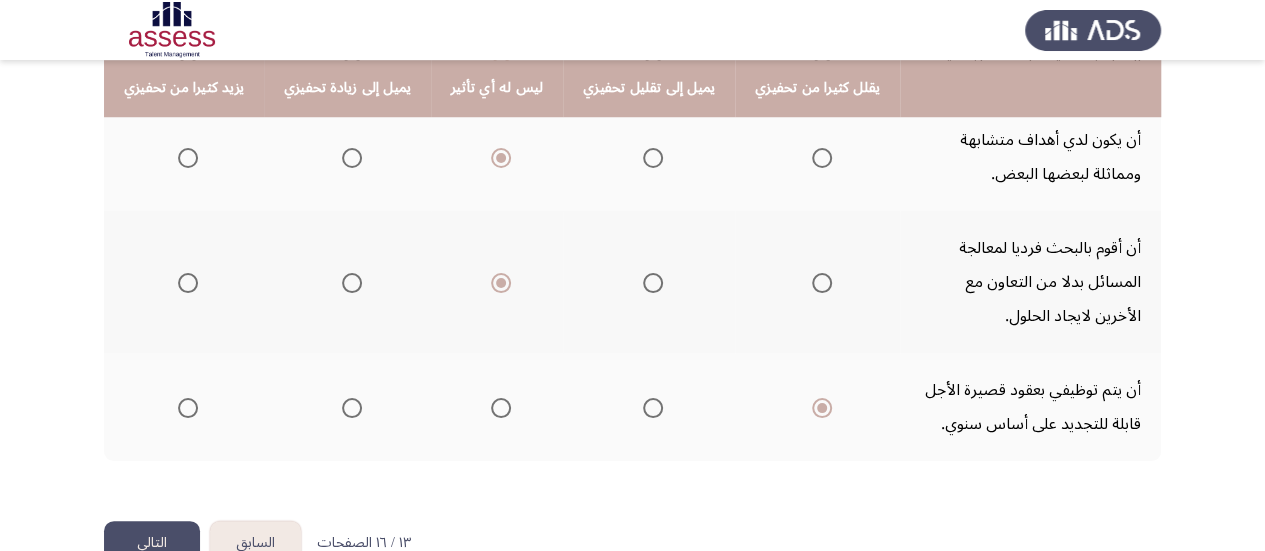 click on "التالي" 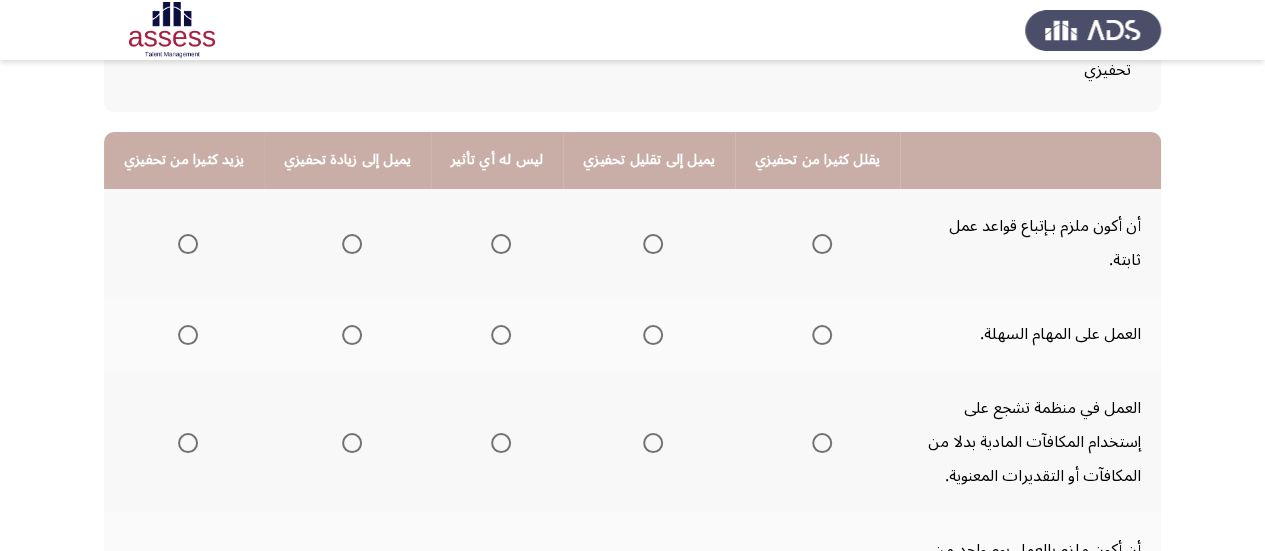 scroll, scrollTop: 200, scrollLeft: 0, axis: vertical 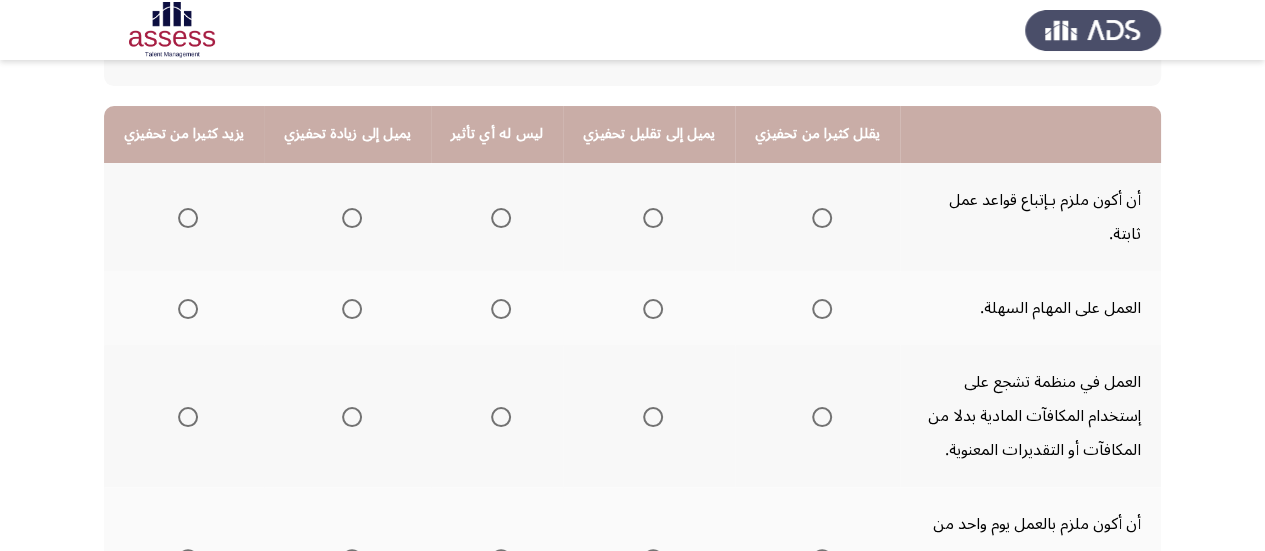 click at bounding box center (501, 218) 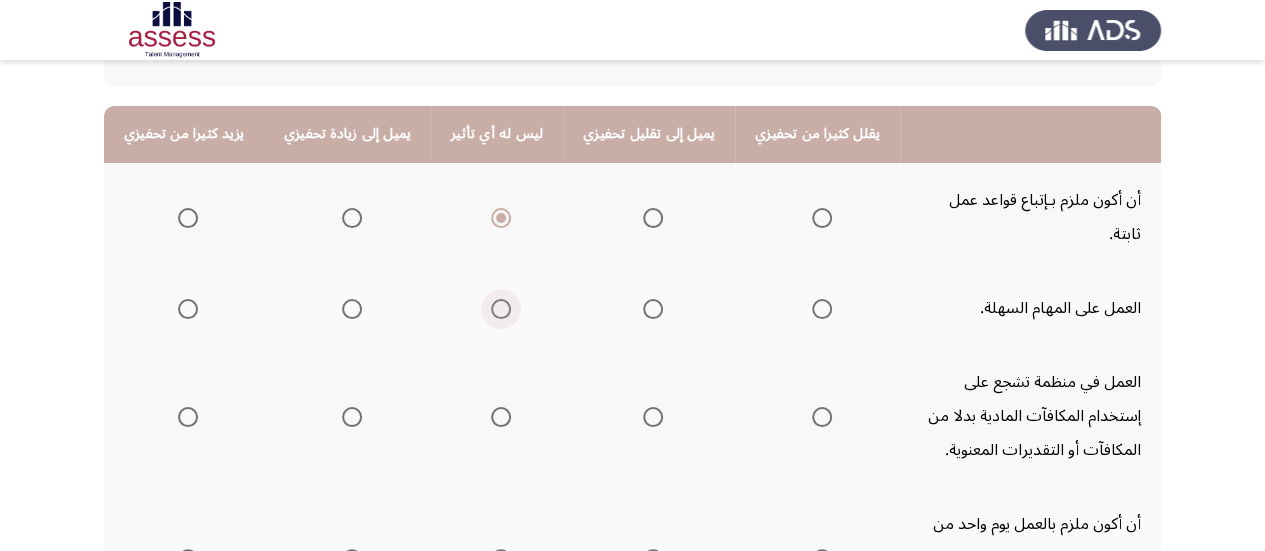 click at bounding box center (501, 309) 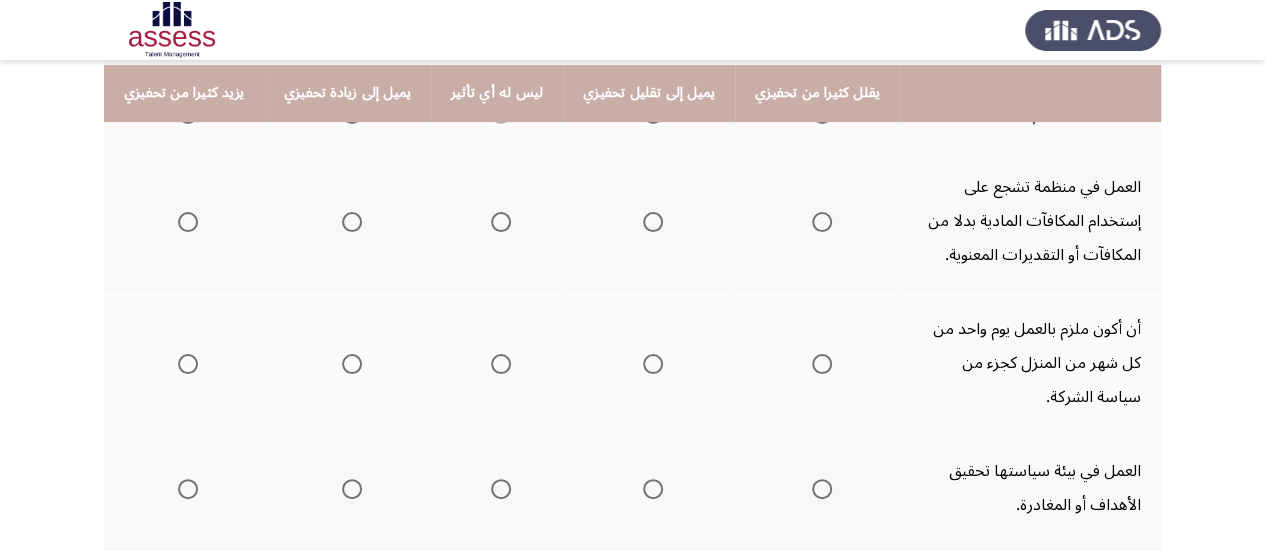 scroll, scrollTop: 400, scrollLeft: 0, axis: vertical 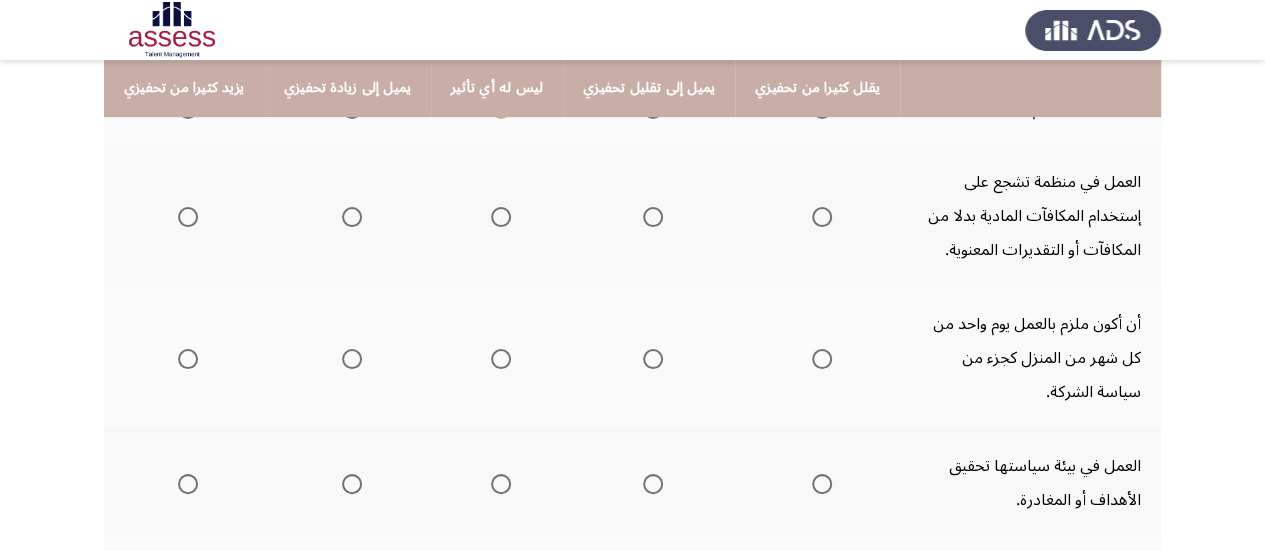 click at bounding box center (501, 217) 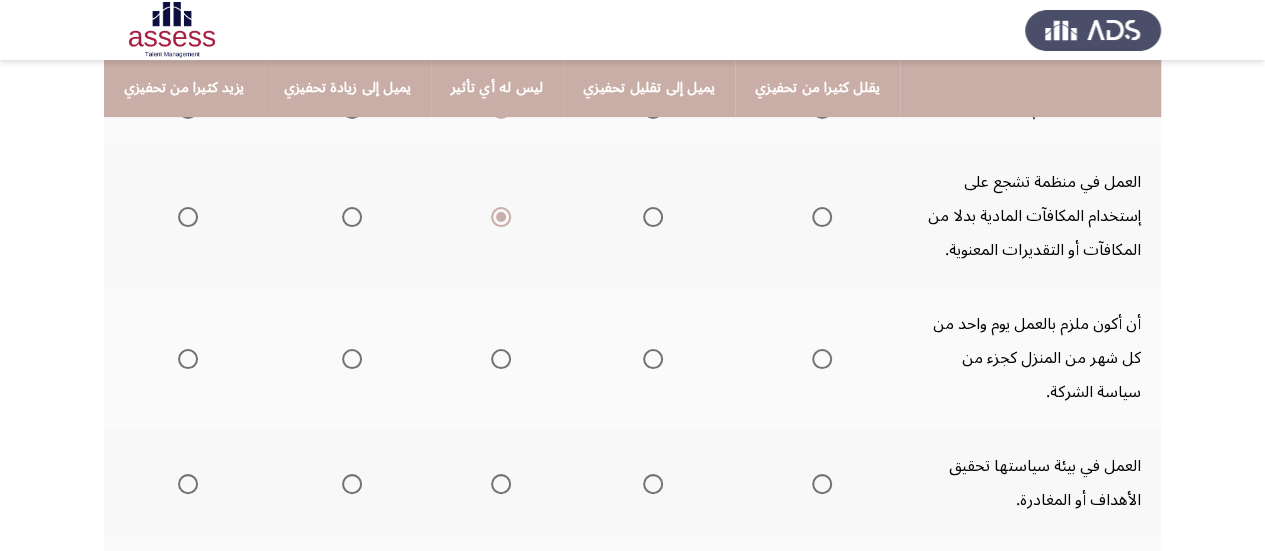 click at bounding box center [501, 359] 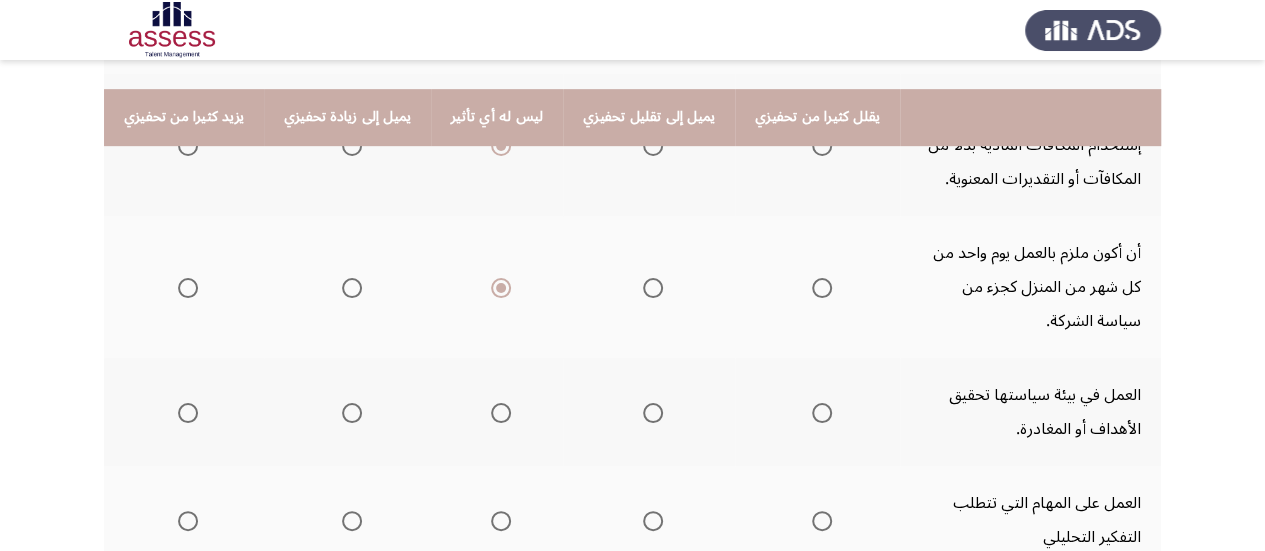 scroll, scrollTop: 500, scrollLeft: 0, axis: vertical 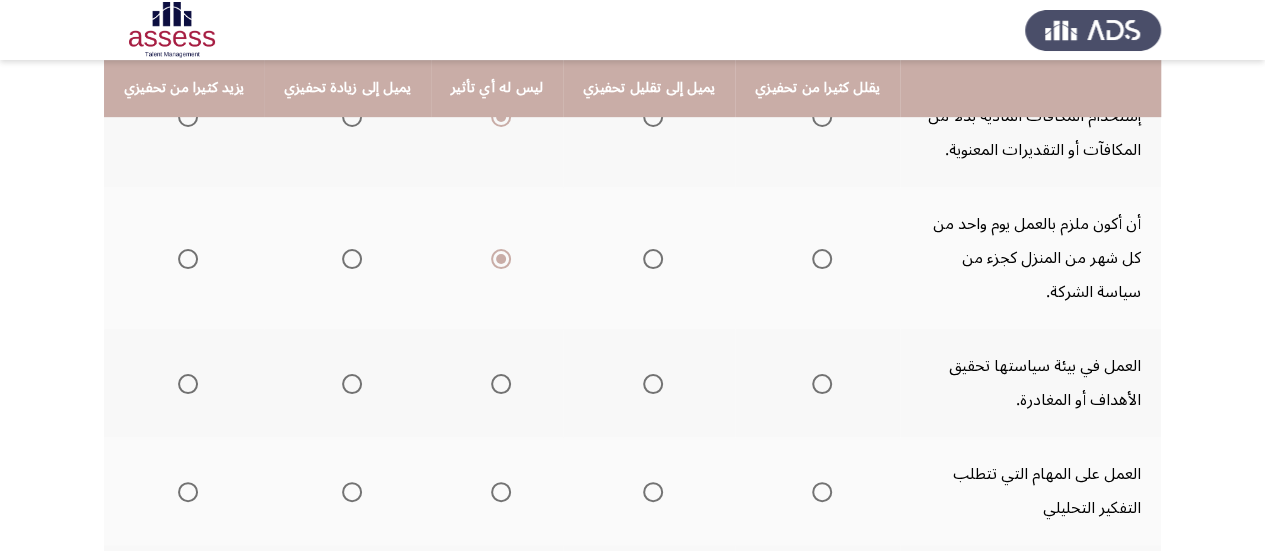click at bounding box center [501, 384] 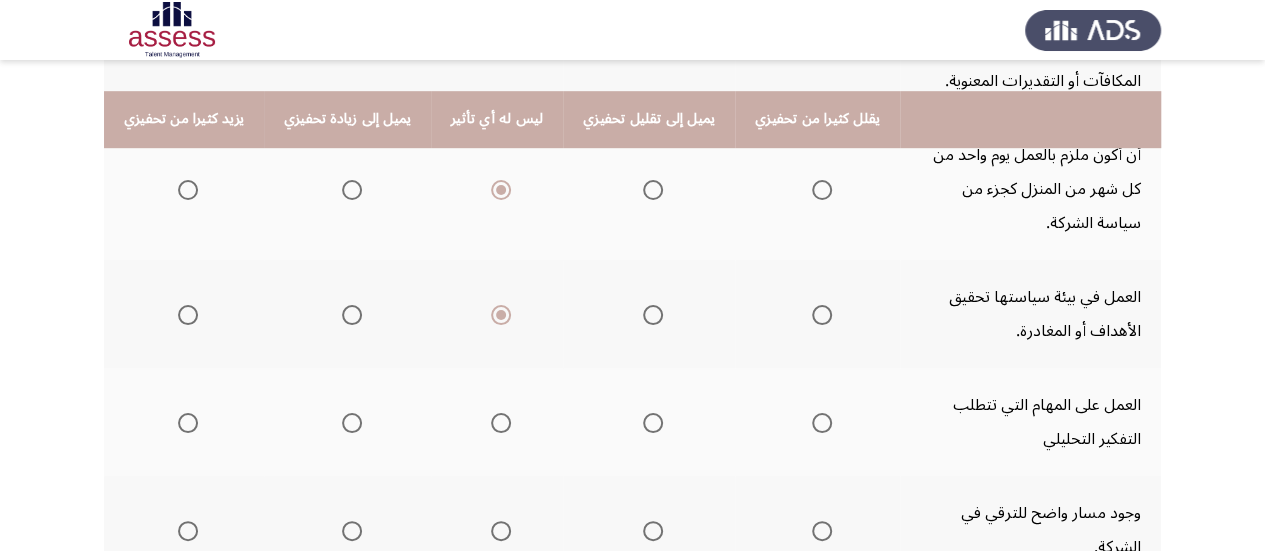 scroll, scrollTop: 600, scrollLeft: 0, axis: vertical 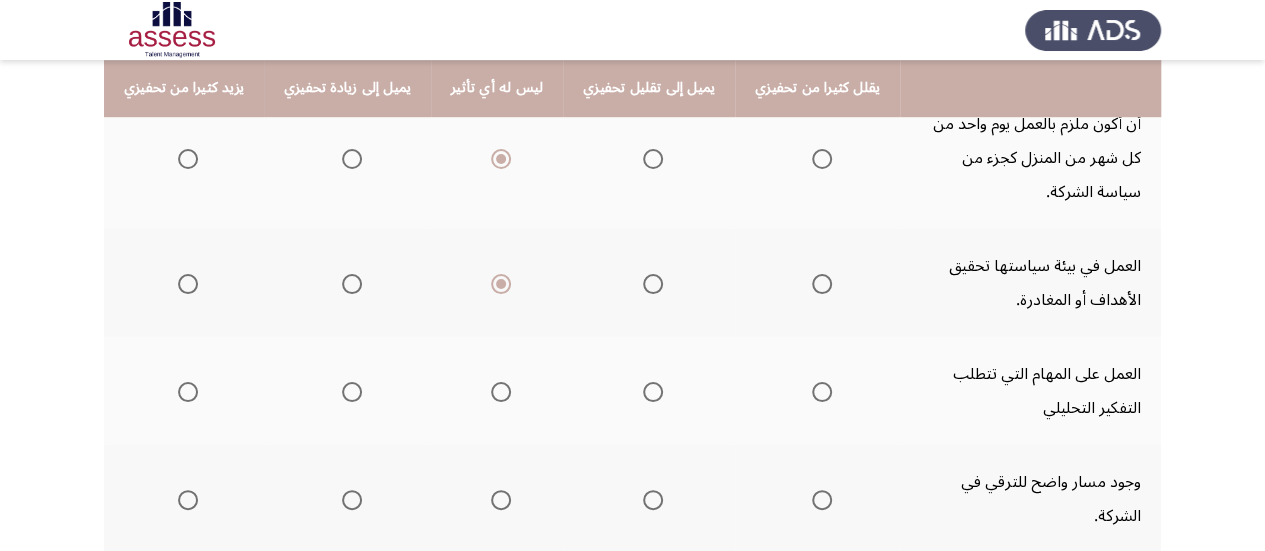 click at bounding box center (501, 392) 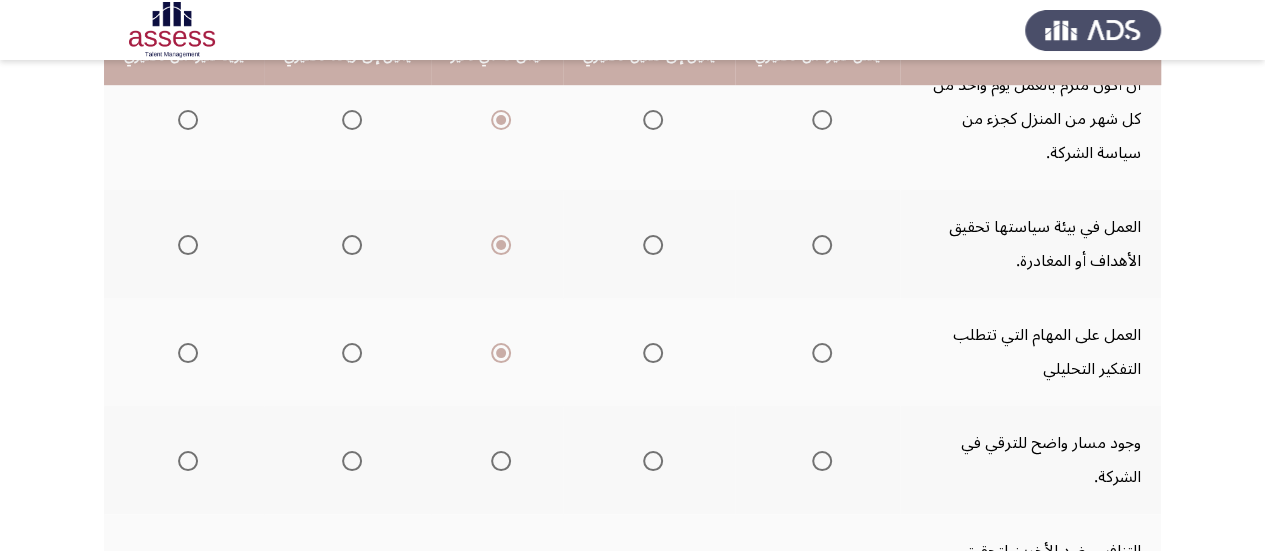 scroll, scrollTop: 700, scrollLeft: 0, axis: vertical 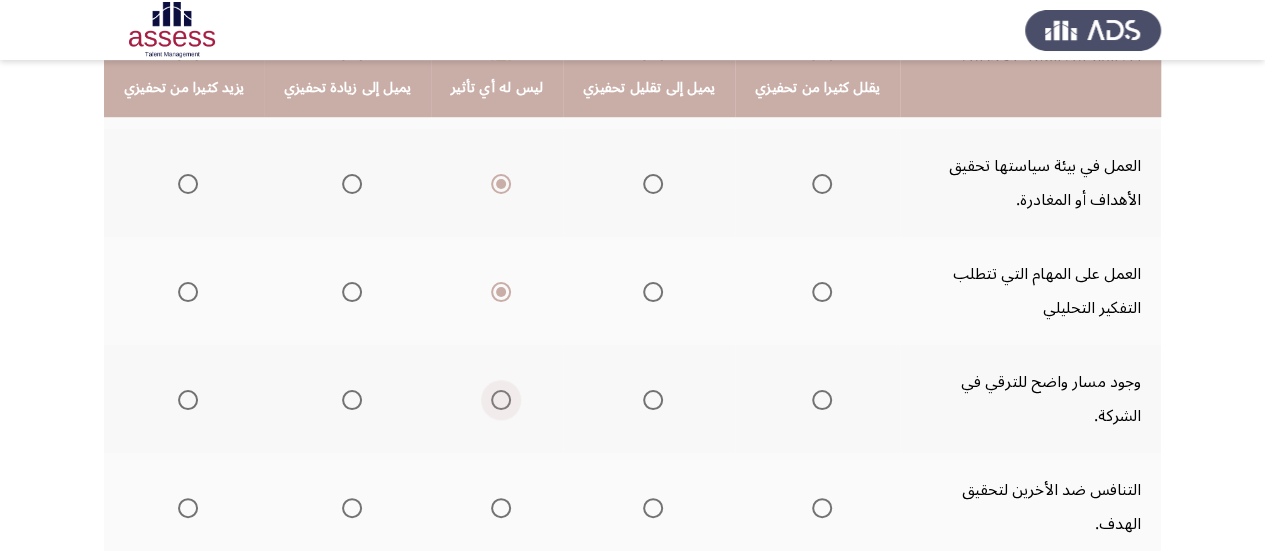 click at bounding box center (501, 400) 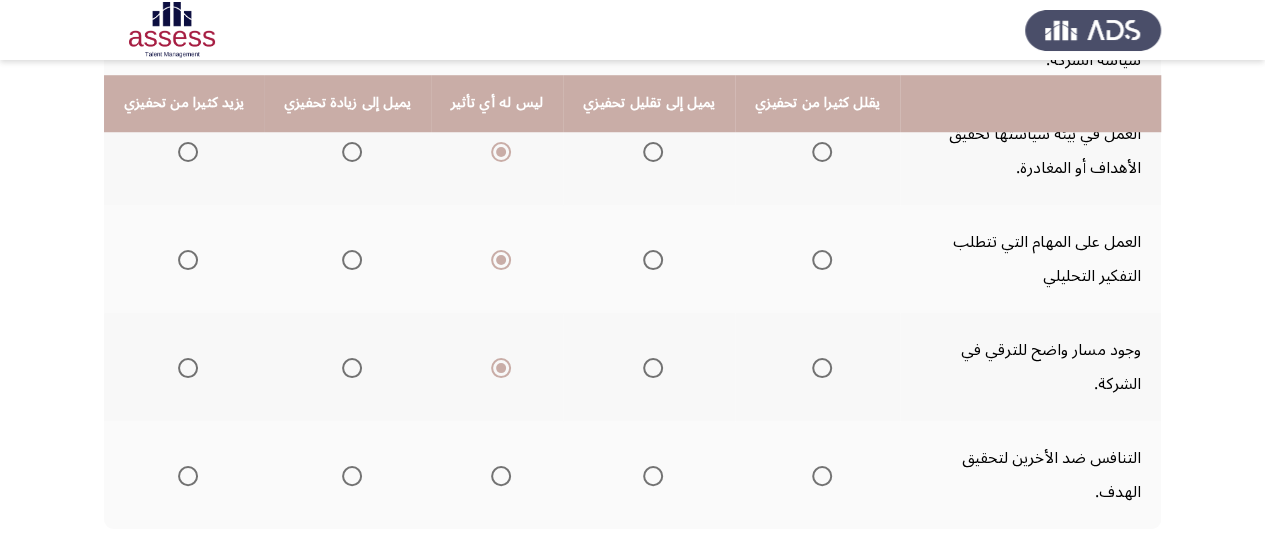 scroll, scrollTop: 747, scrollLeft: 0, axis: vertical 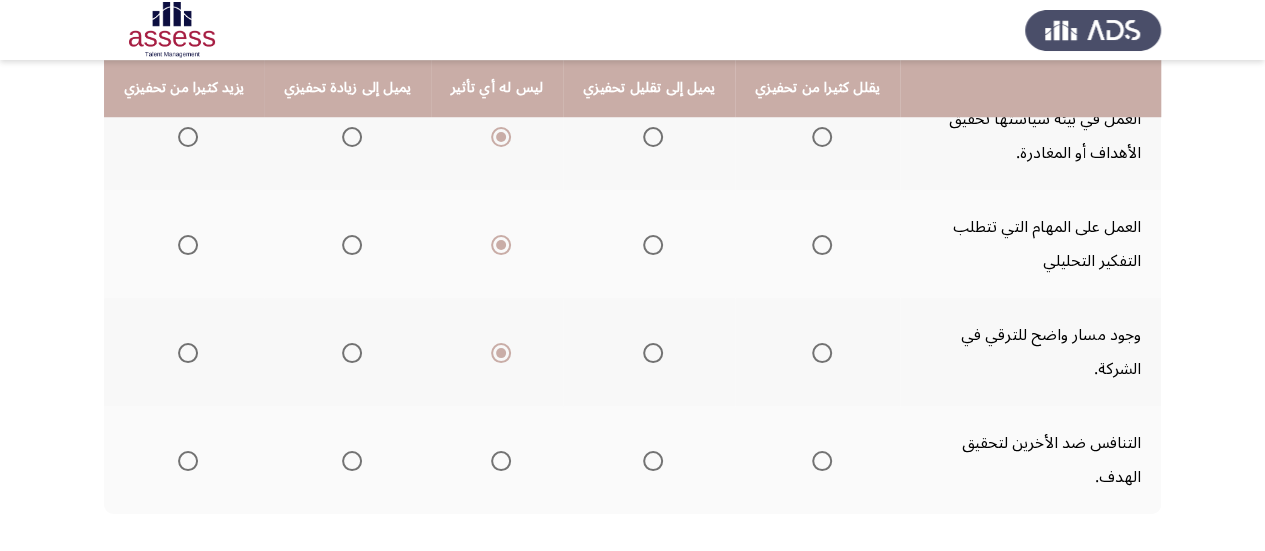 click at bounding box center [501, 461] 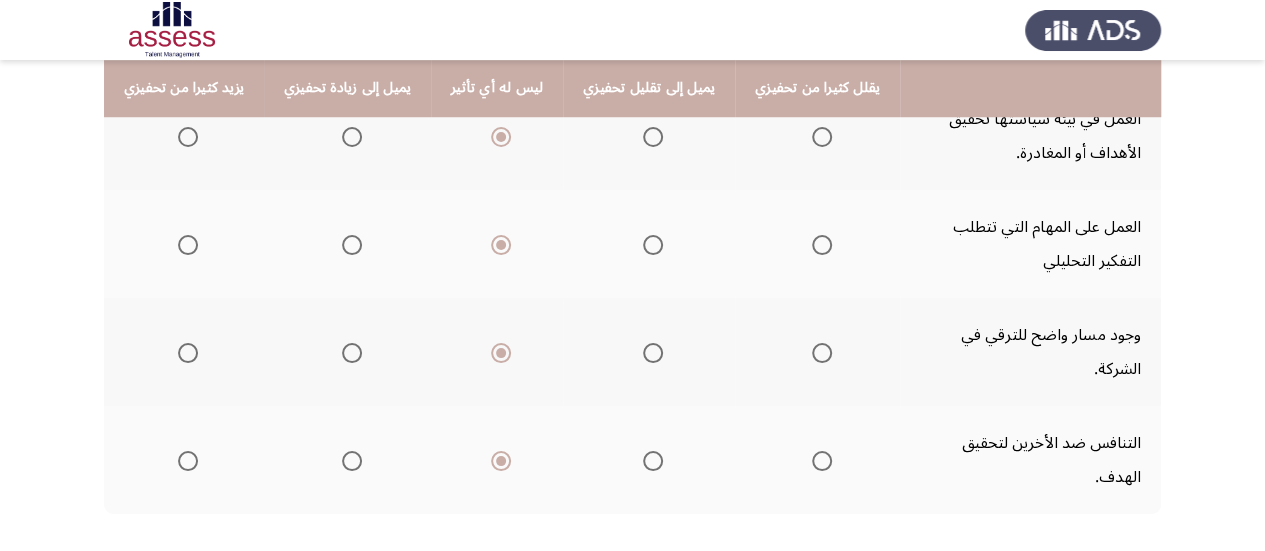click on "التالي" 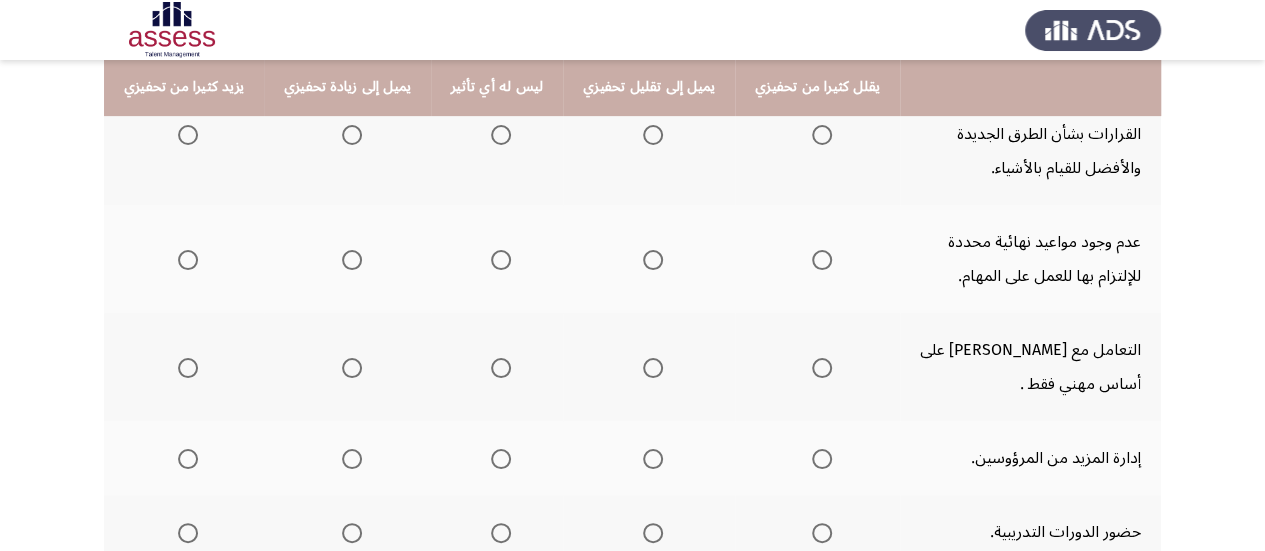 scroll, scrollTop: 200, scrollLeft: 0, axis: vertical 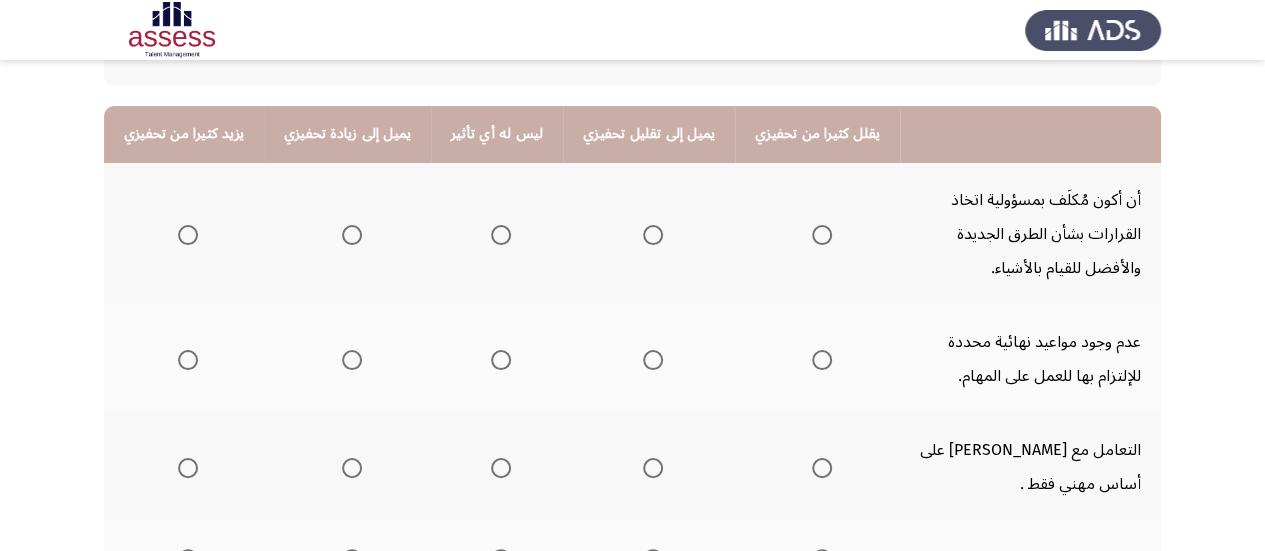 click at bounding box center [501, 235] 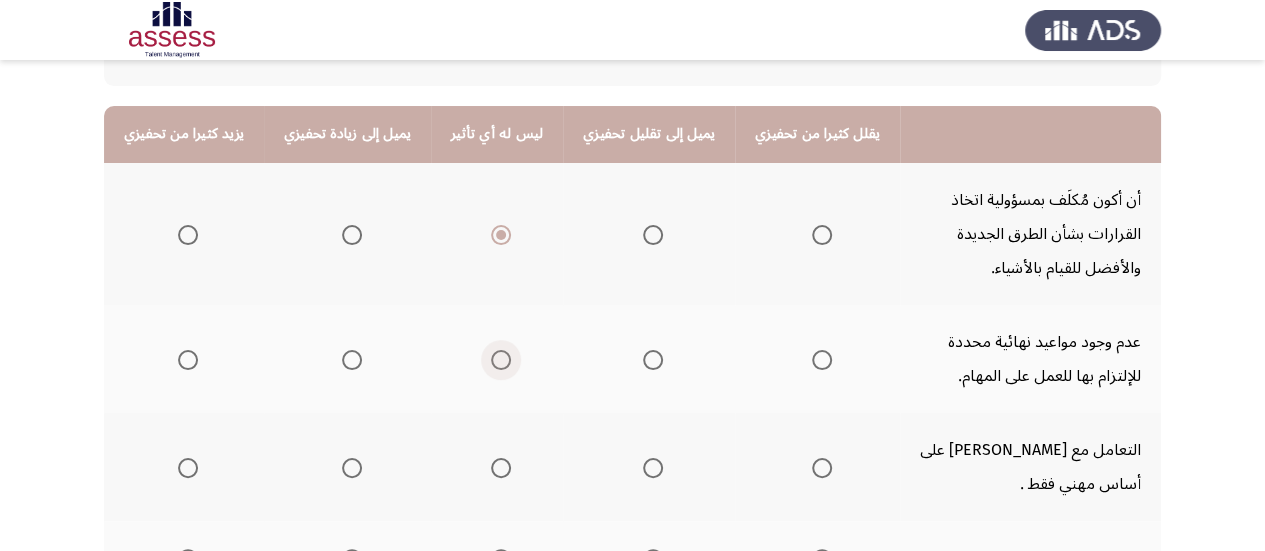 click at bounding box center (501, 360) 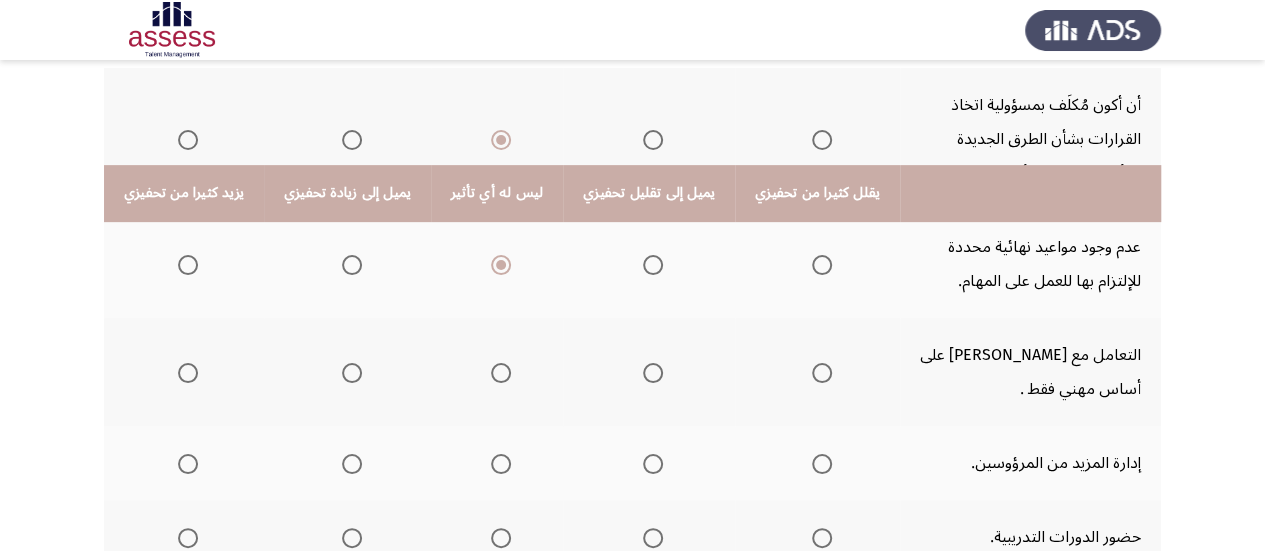 scroll, scrollTop: 400, scrollLeft: 0, axis: vertical 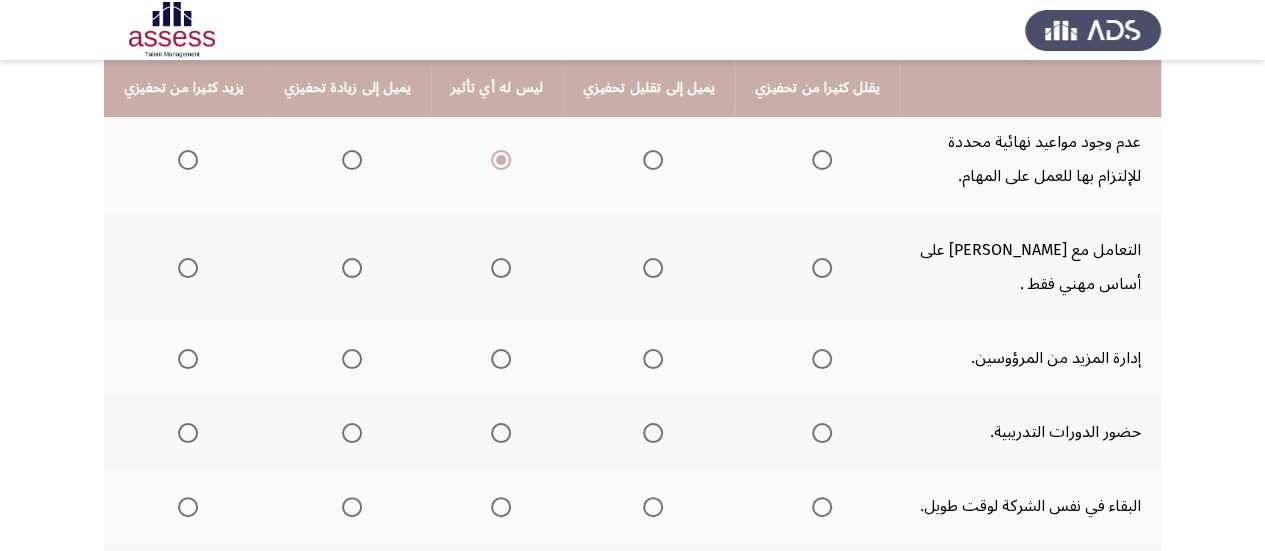 click at bounding box center [501, 268] 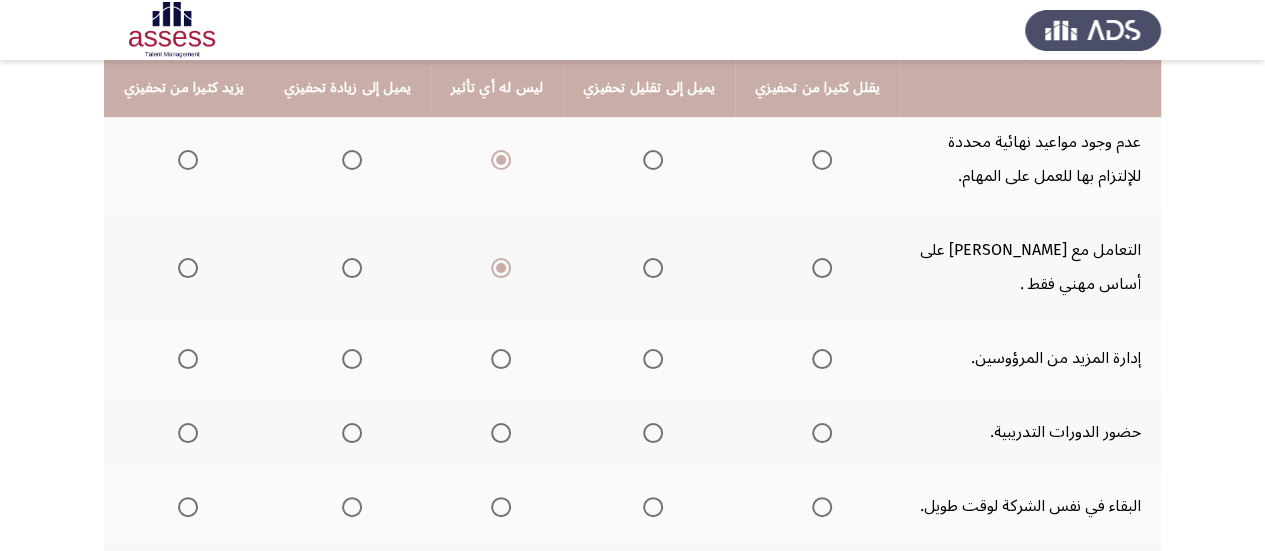 click at bounding box center [501, 359] 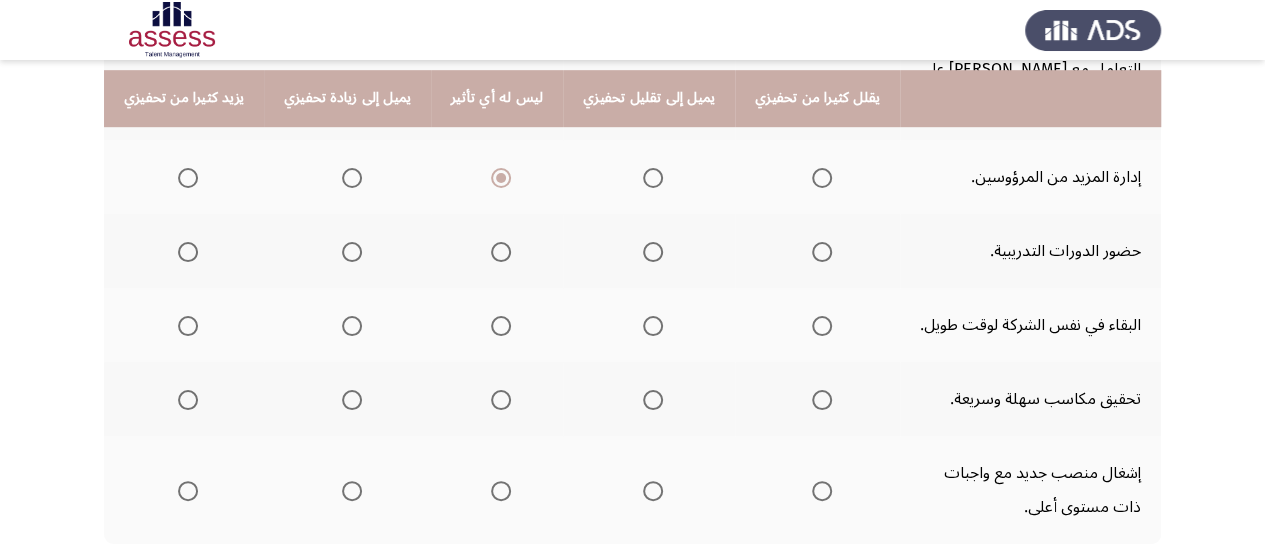scroll, scrollTop: 600, scrollLeft: 0, axis: vertical 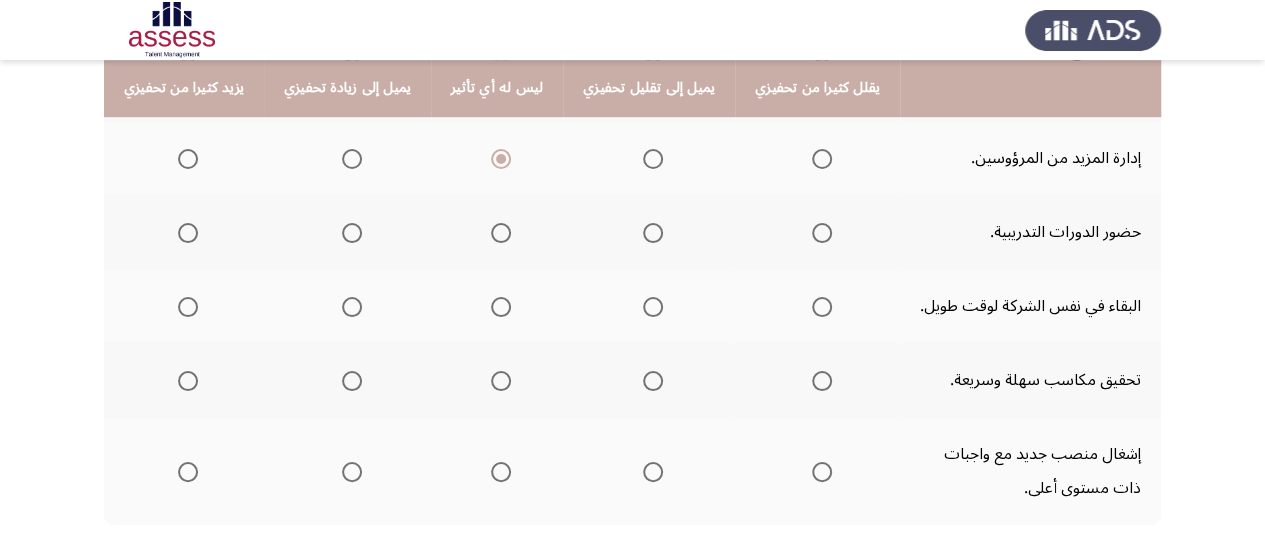 click at bounding box center (501, 307) 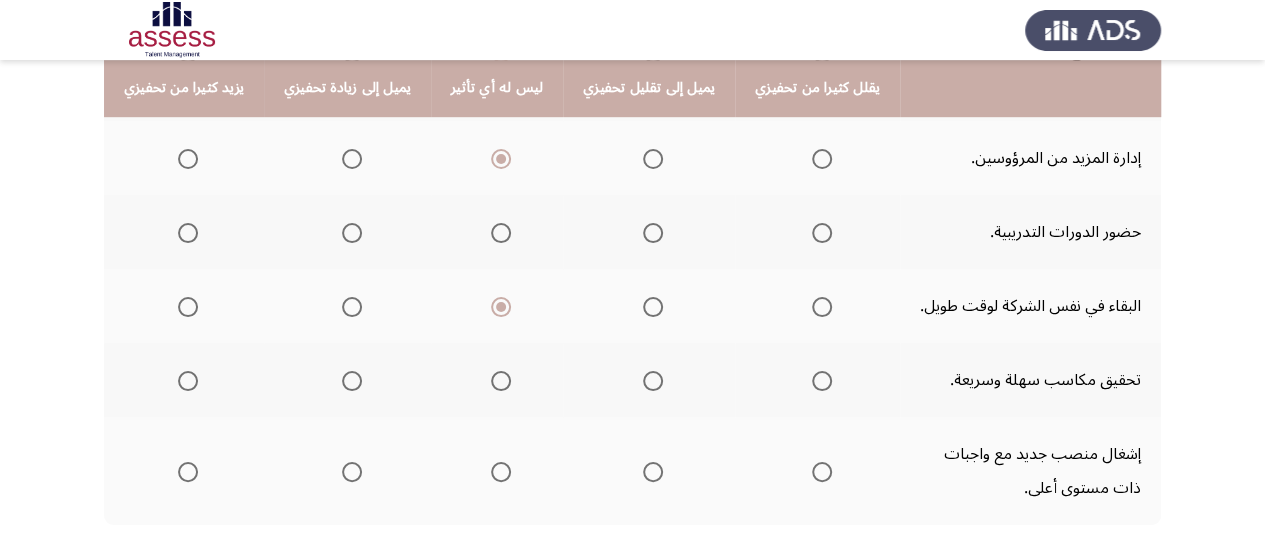 click at bounding box center (501, 233) 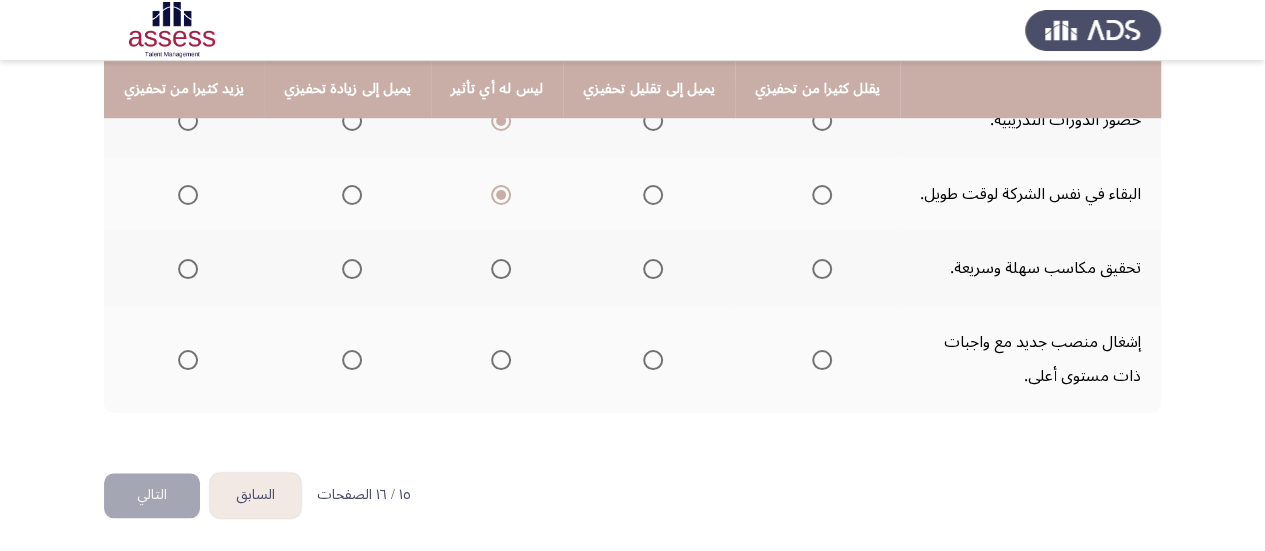 scroll, scrollTop: 713, scrollLeft: 0, axis: vertical 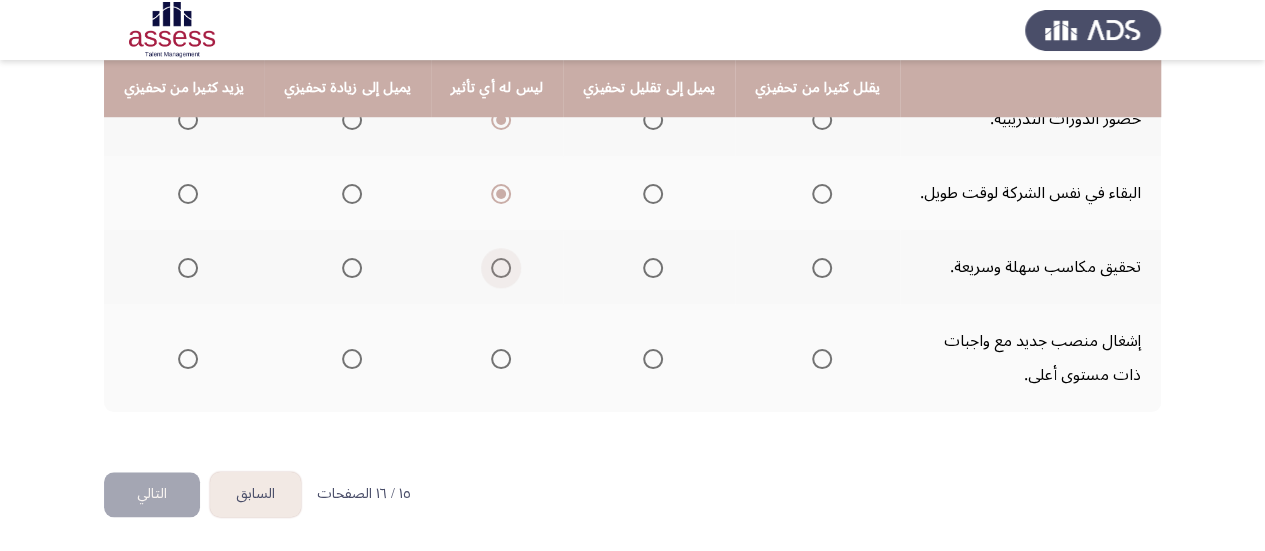 click at bounding box center [501, 268] 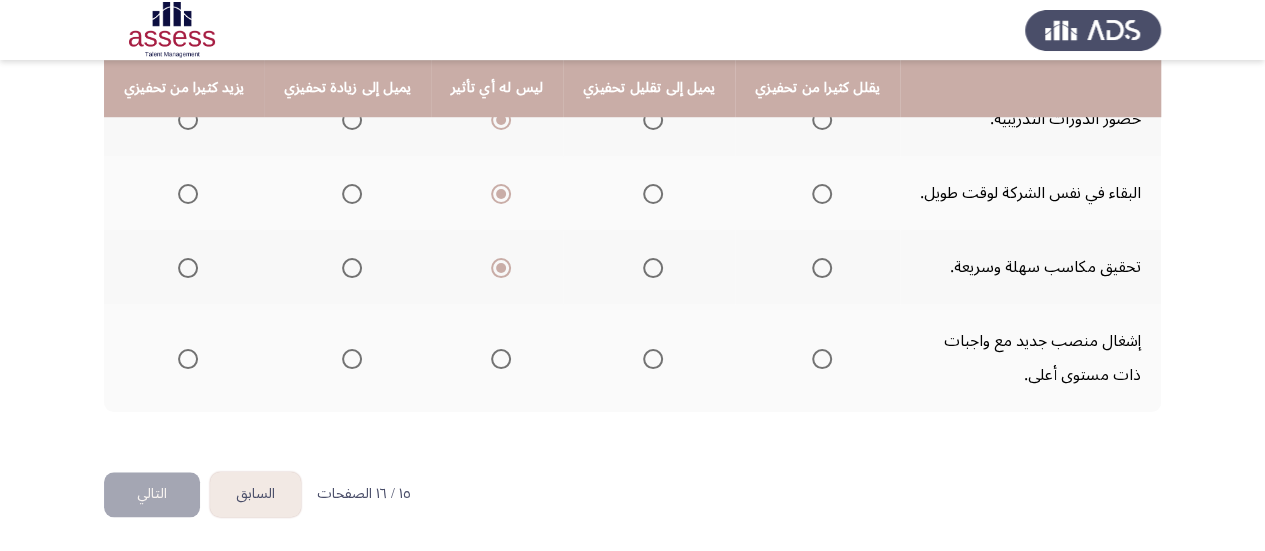 click at bounding box center [501, 359] 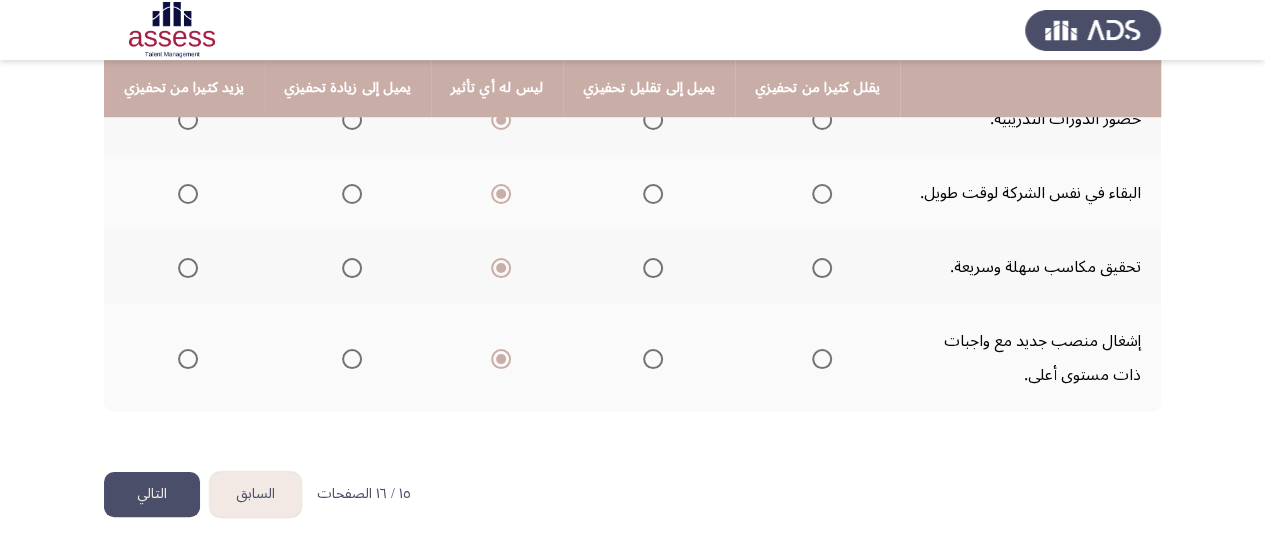 click on "التالي" 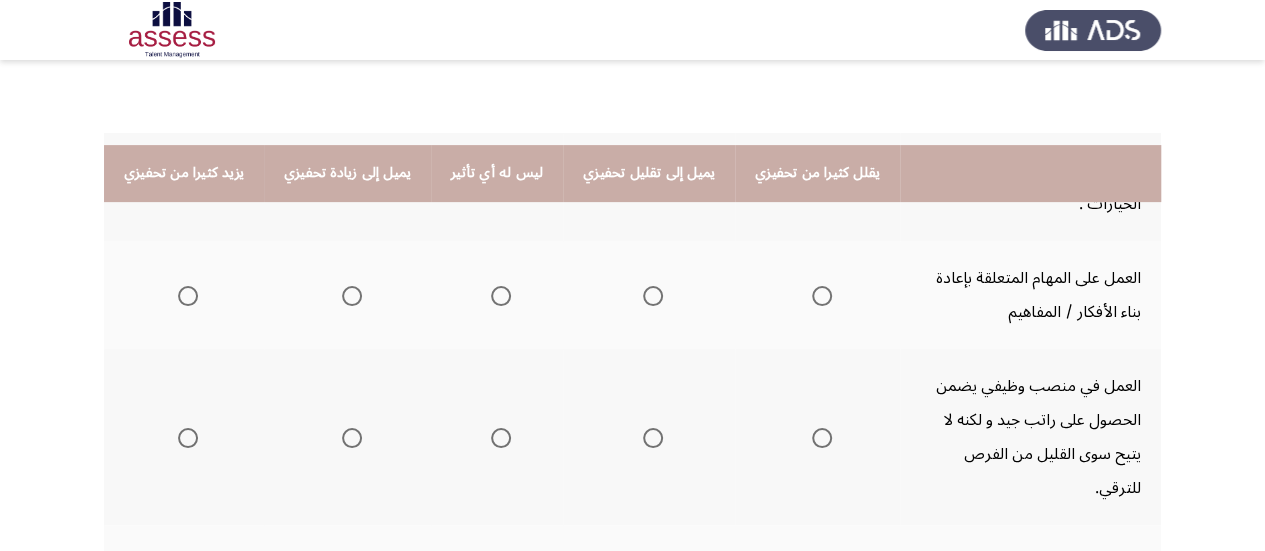 scroll, scrollTop: 181, scrollLeft: 0, axis: vertical 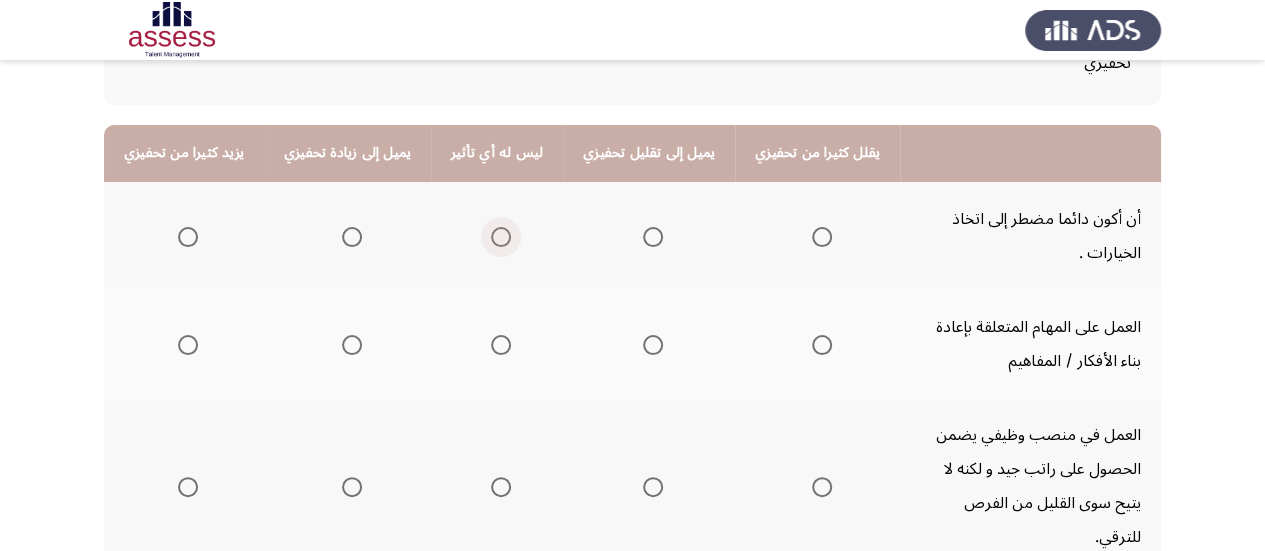 click at bounding box center [501, 237] 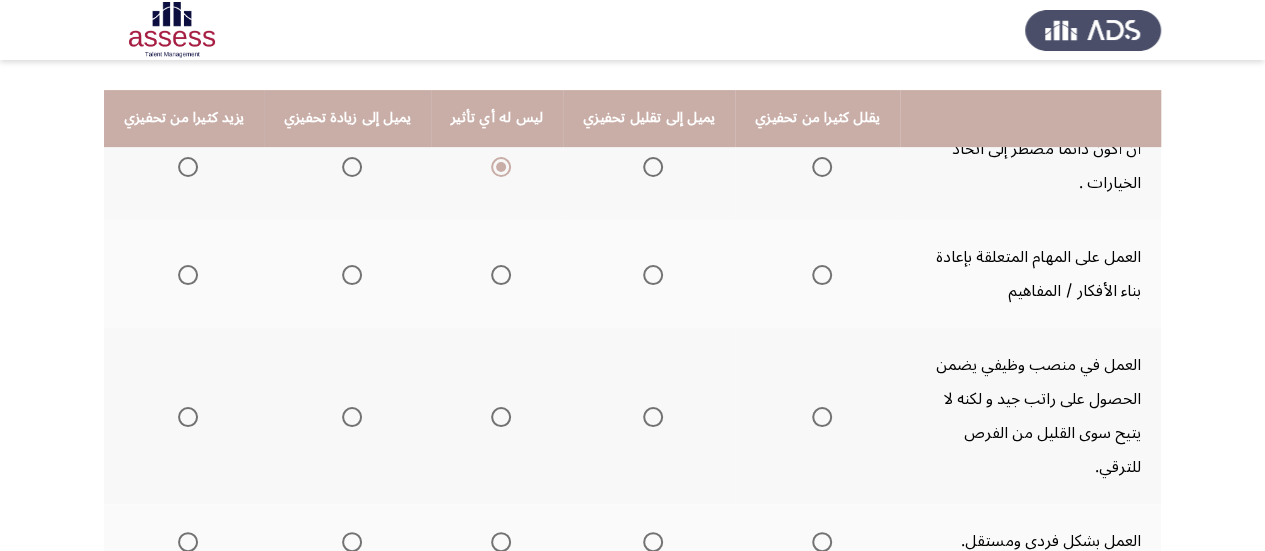 scroll, scrollTop: 281, scrollLeft: 0, axis: vertical 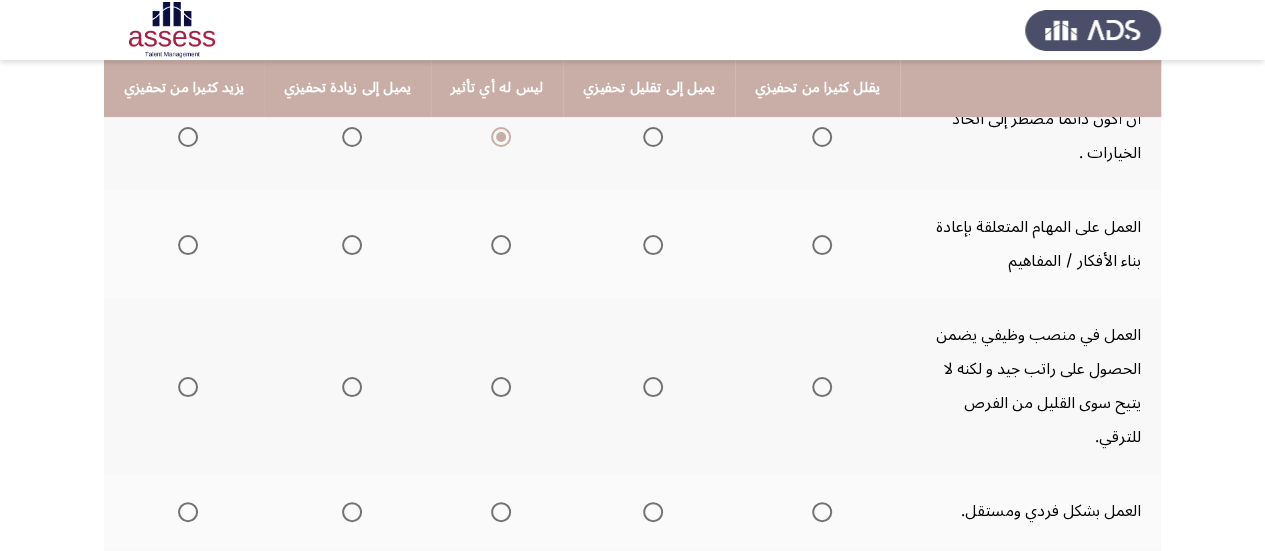 click at bounding box center [501, 245] 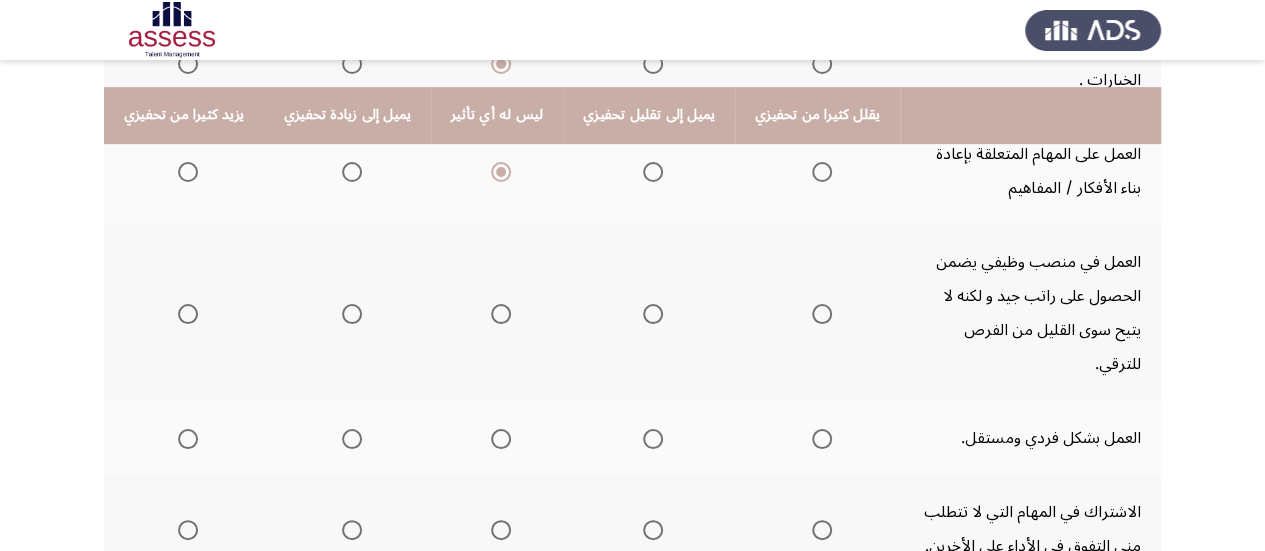 scroll, scrollTop: 381, scrollLeft: 0, axis: vertical 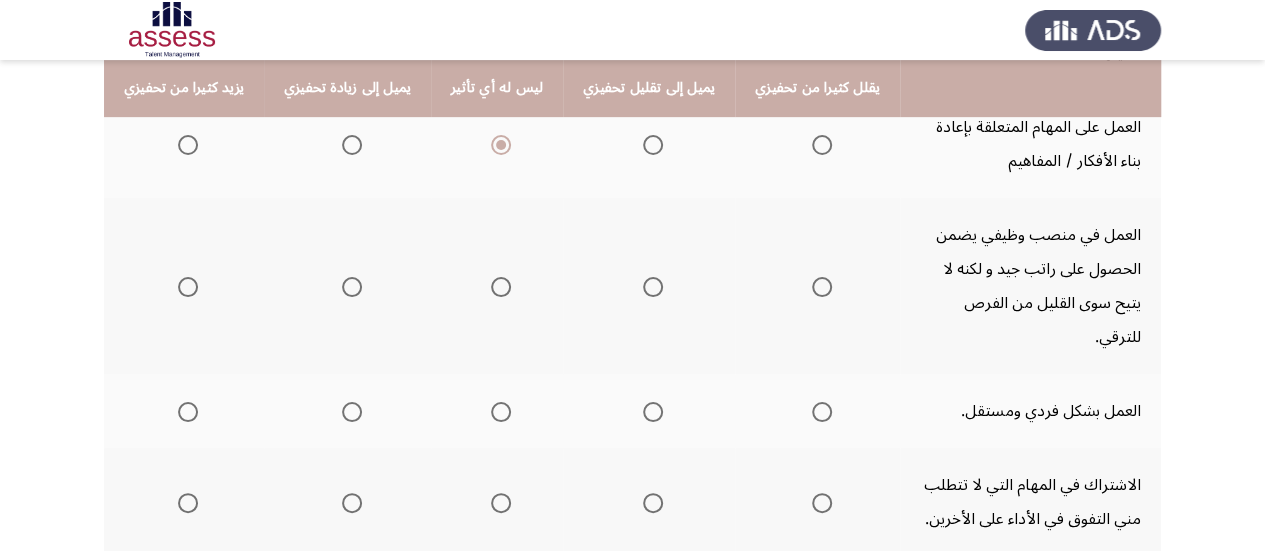 click at bounding box center [501, 287] 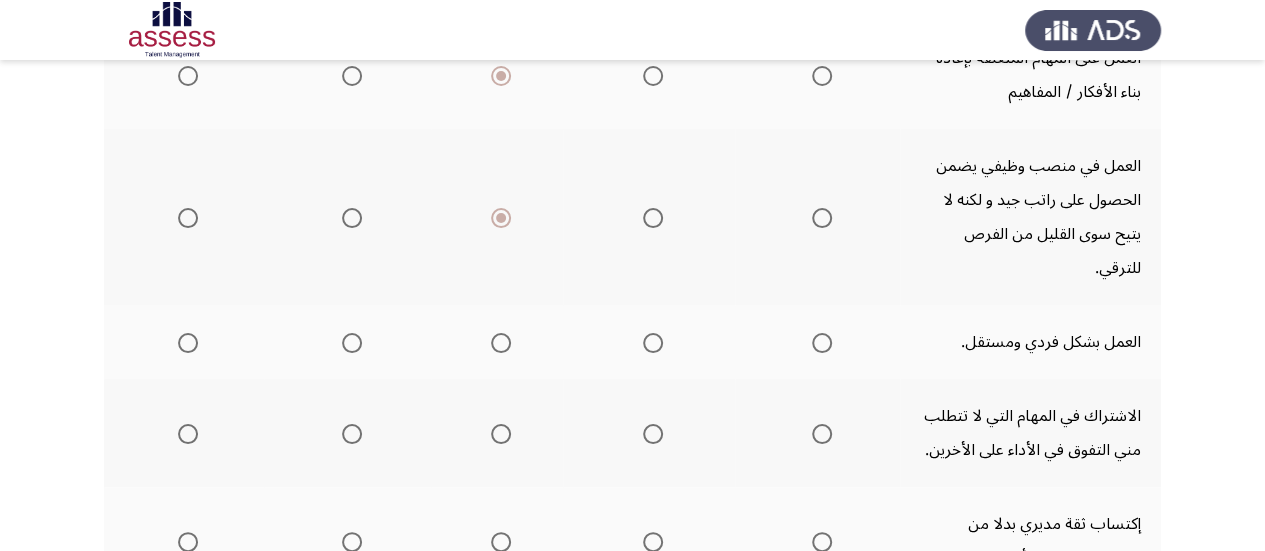 scroll, scrollTop: 481, scrollLeft: 0, axis: vertical 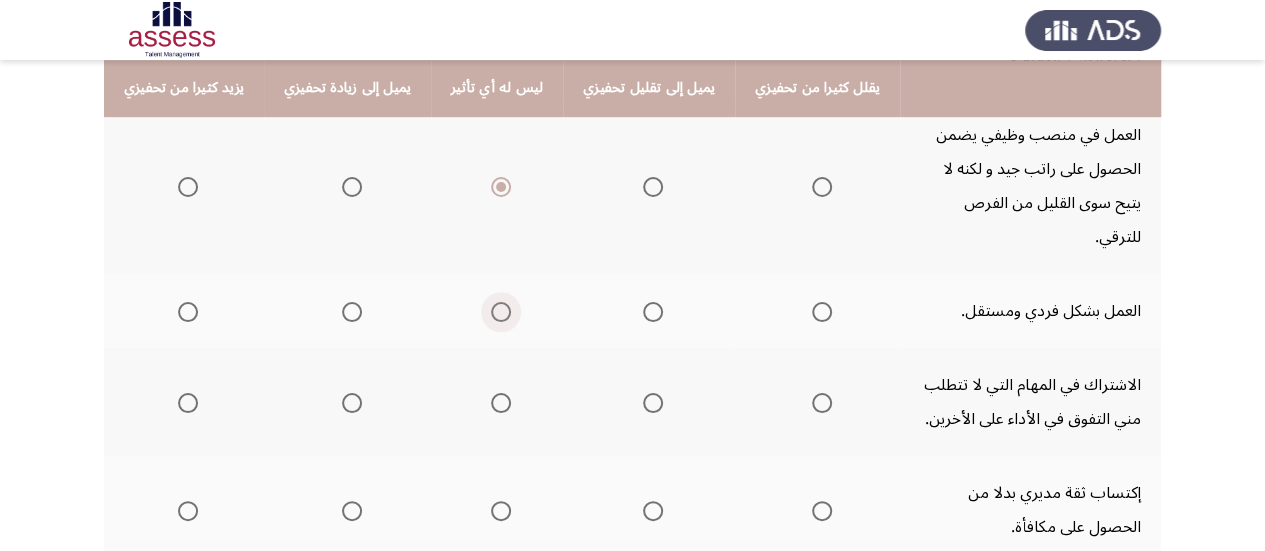 click at bounding box center (501, 312) 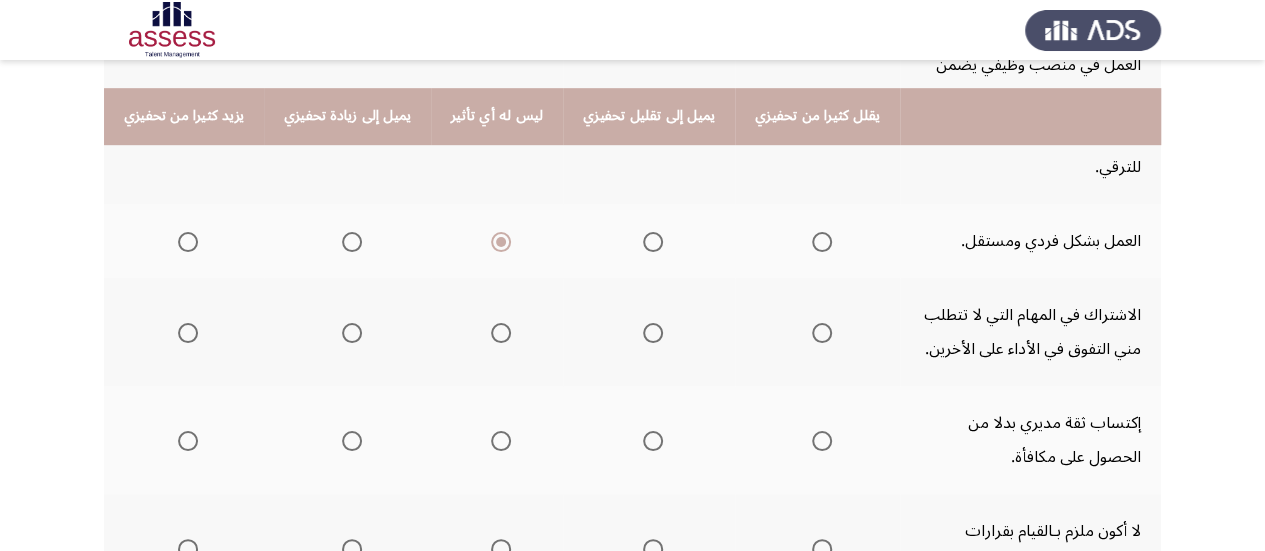 scroll, scrollTop: 581, scrollLeft: 0, axis: vertical 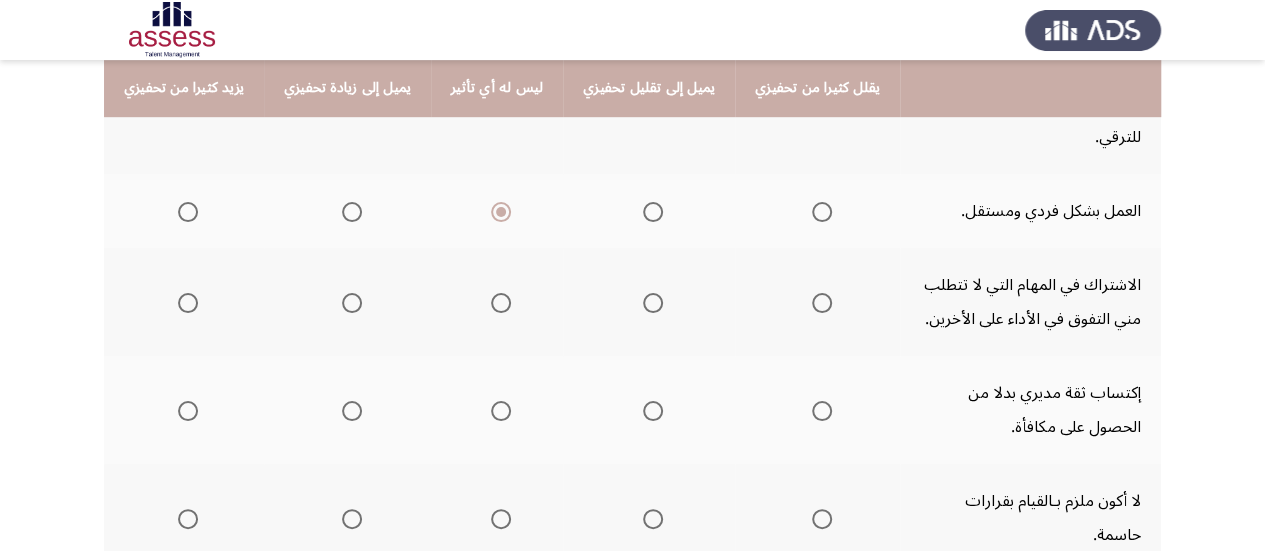 click at bounding box center (501, 303) 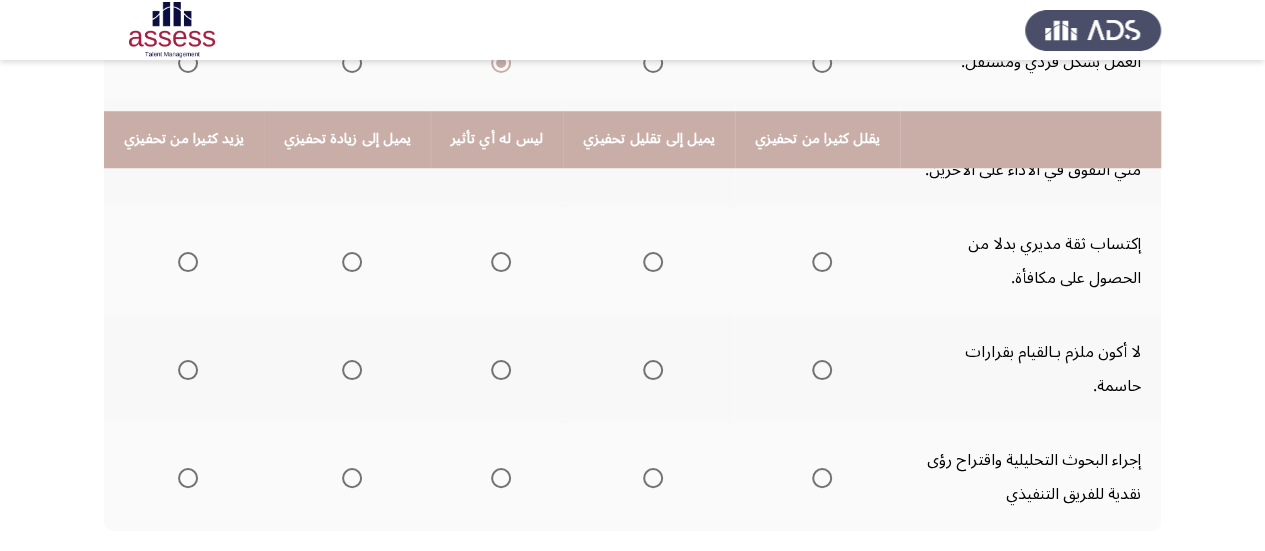 scroll, scrollTop: 781, scrollLeft: 0, axis: vertical 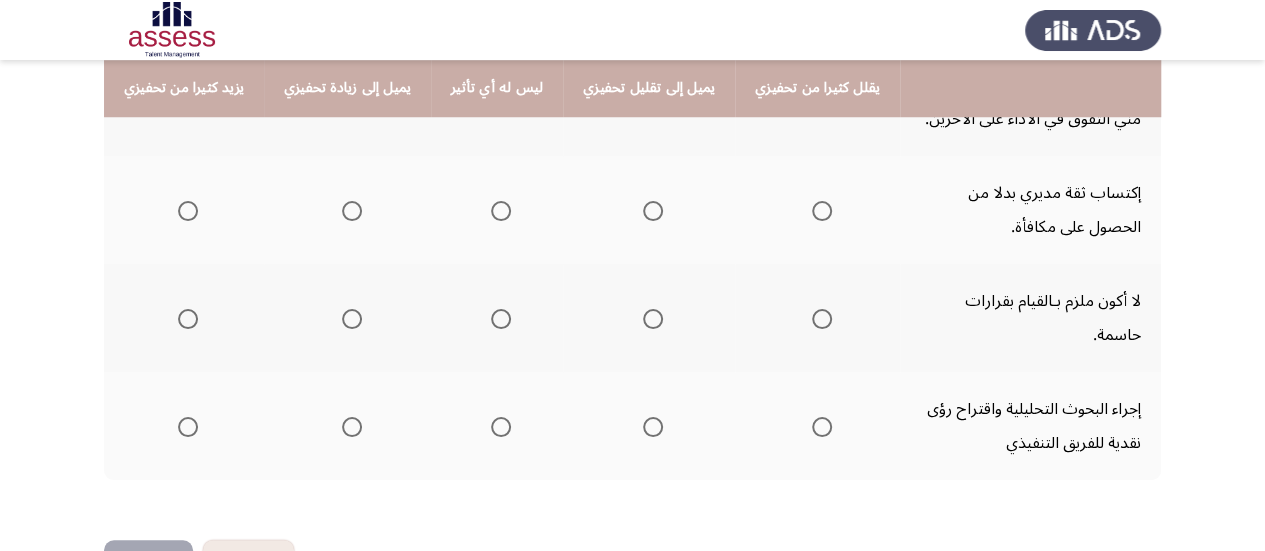 click at bounding box center (822, 211) 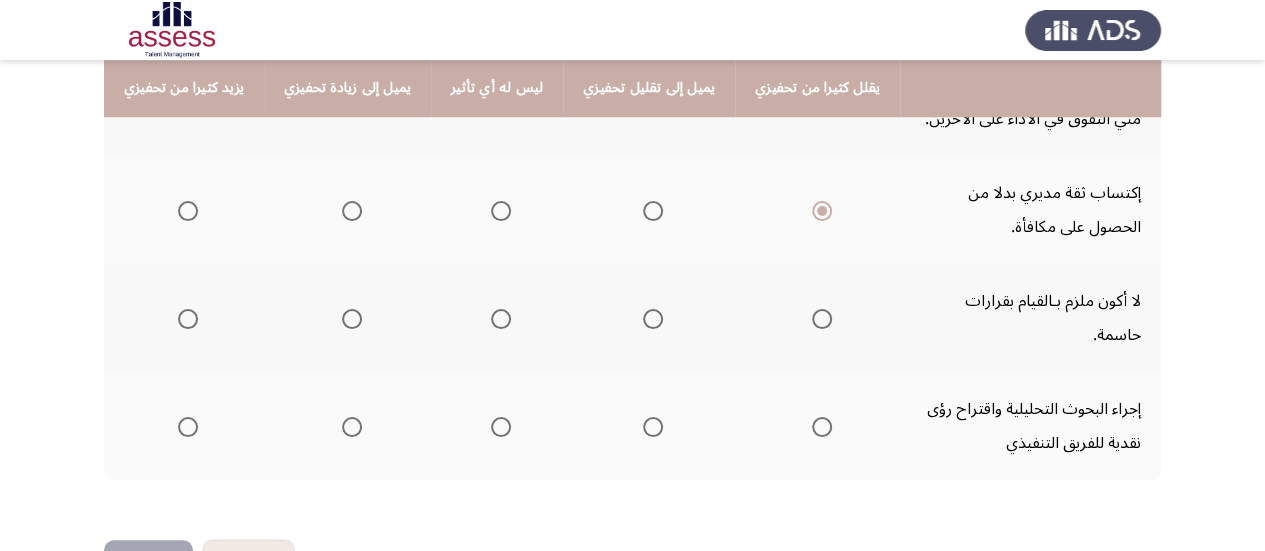 click at bounding box center (822, 319) 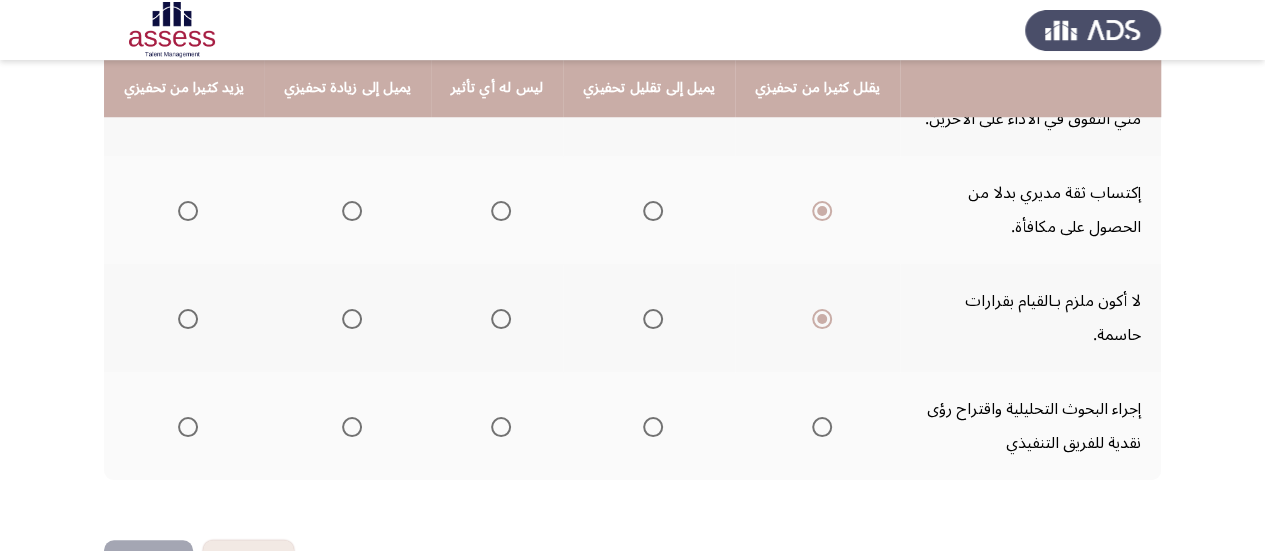 click at bounding box center [501, 319] 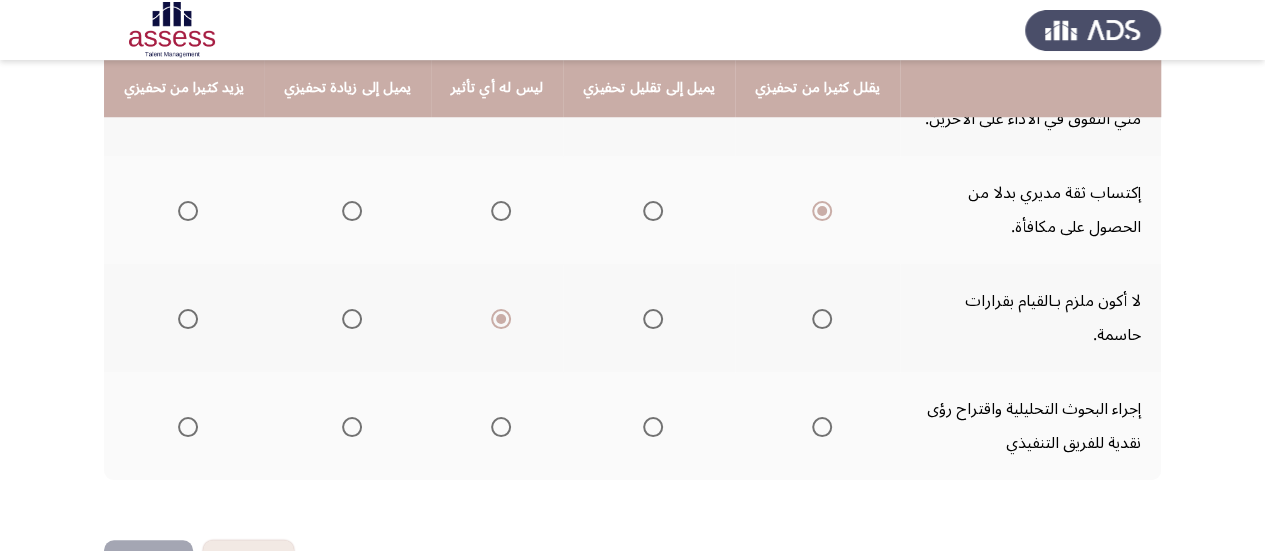 click at bounding box center (497, 427) 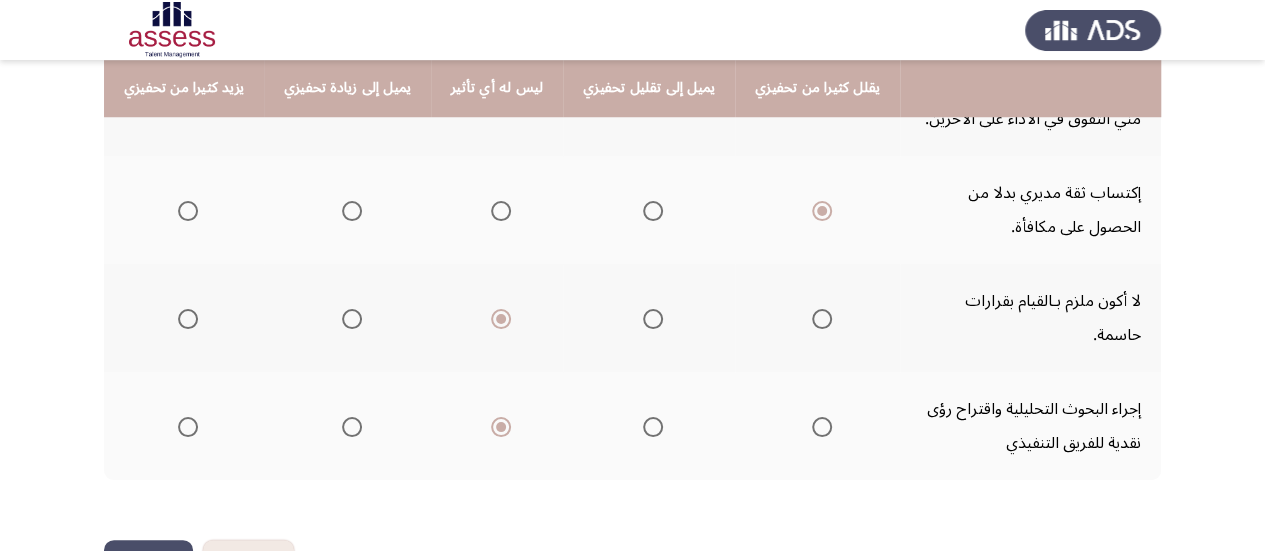 click on "إنهاء" 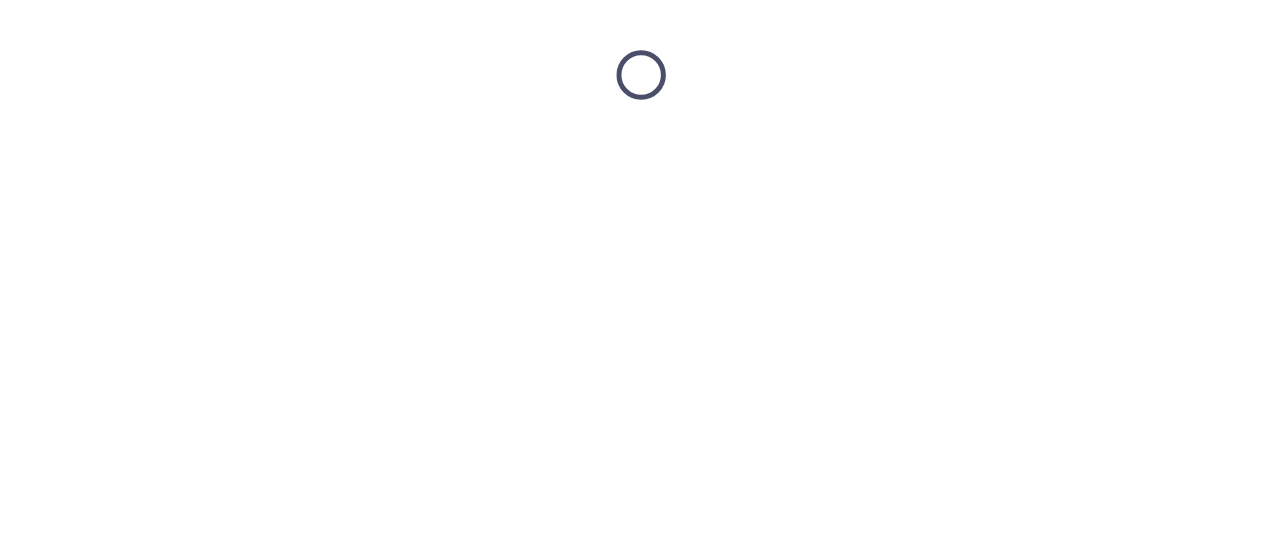 scroll, scrollTop: 0, scrollLeft: 0, axis: both 